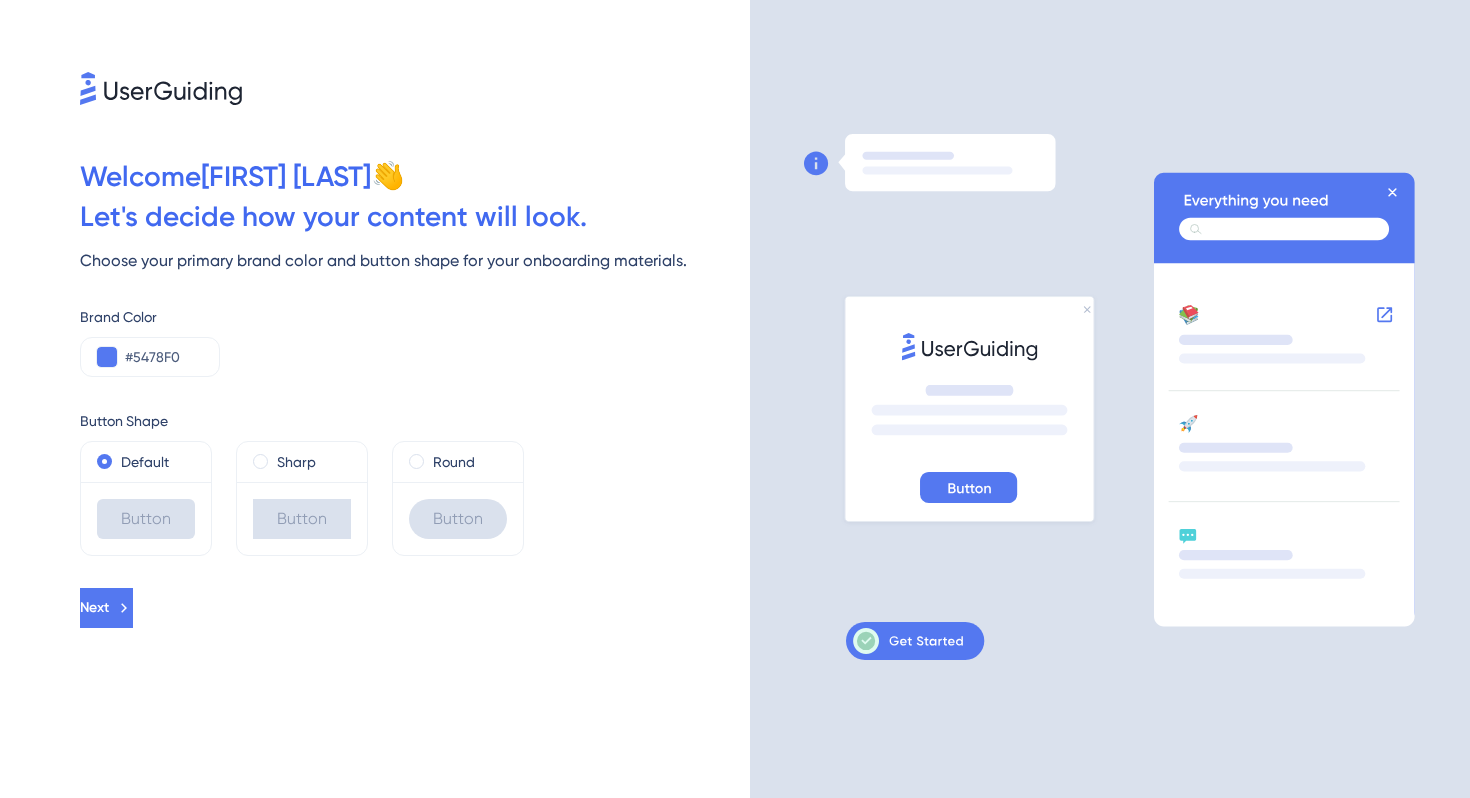 scroll, scrollTop: 0, scrollLeft: 0, axis: both 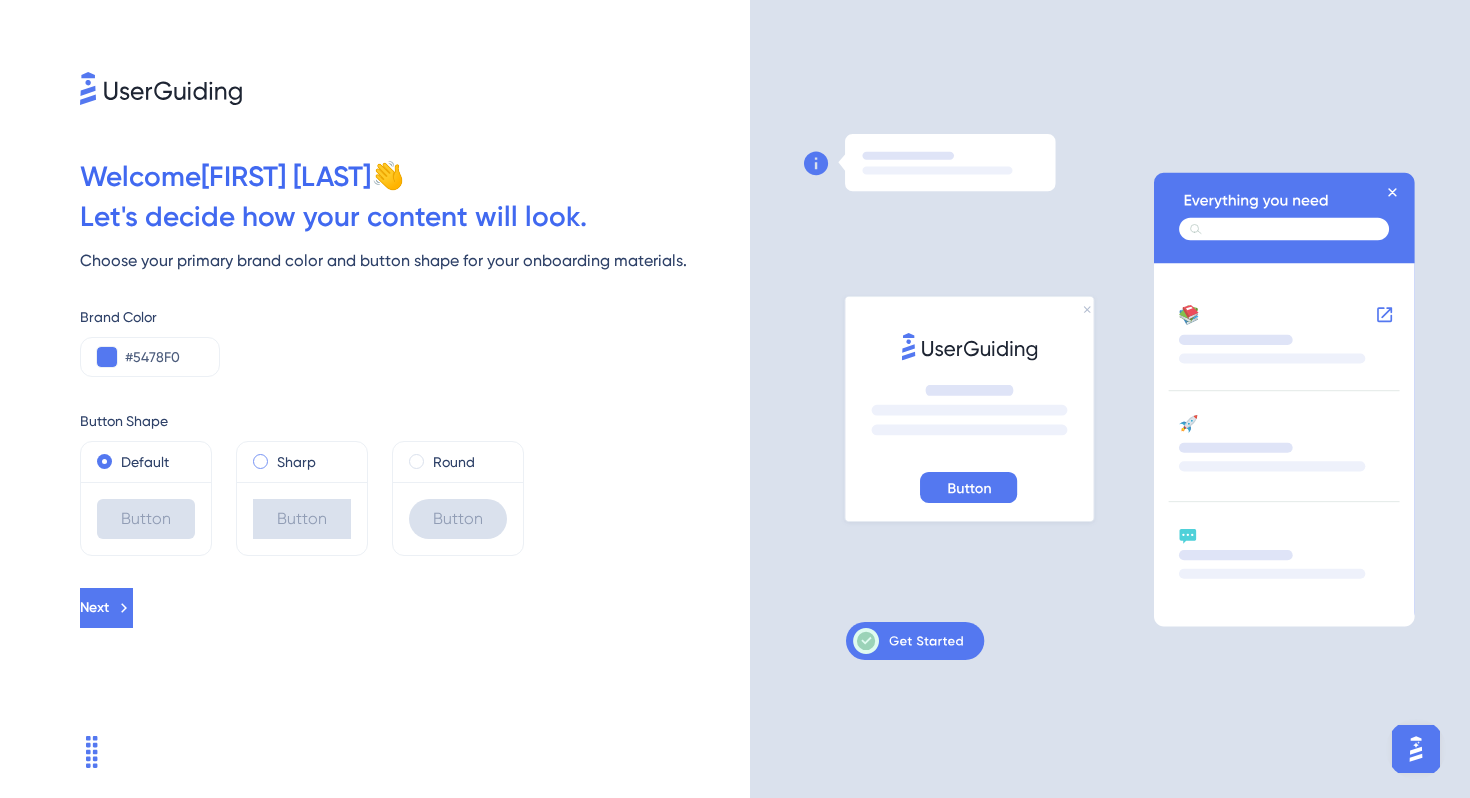 click at bounding box center [260, 461] 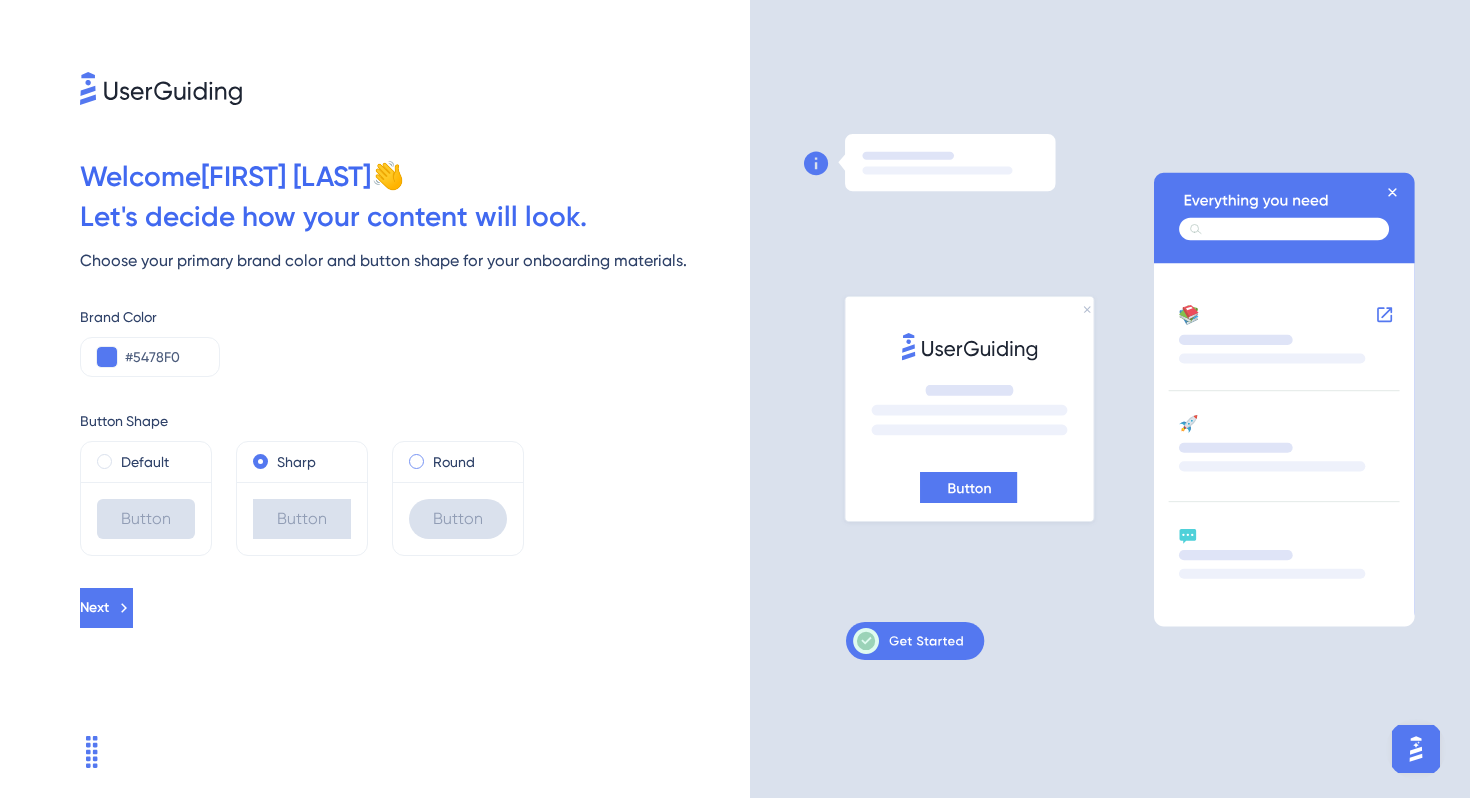 click at bounding box center (416, 461) 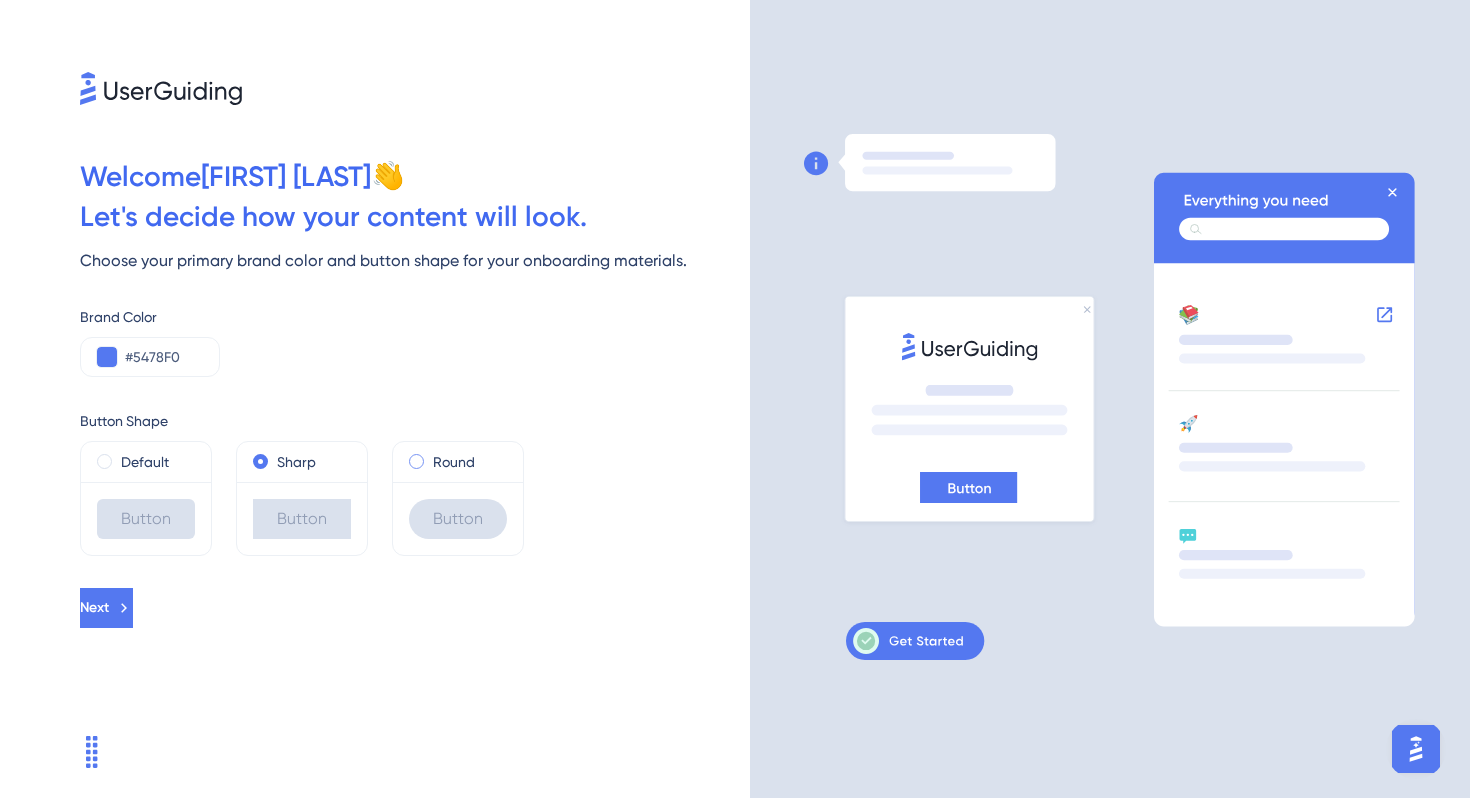 click at bounding box center [430, 457] 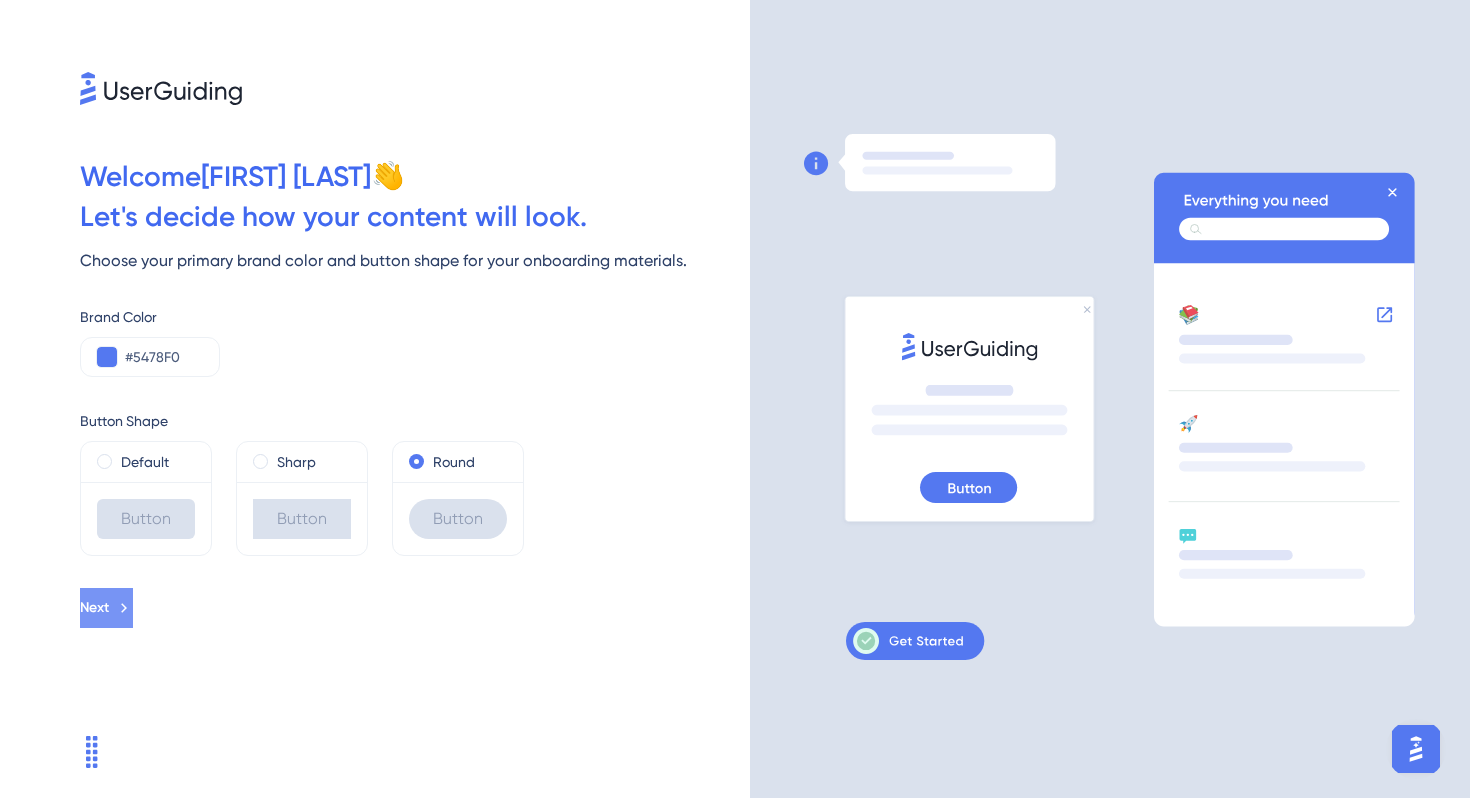 click 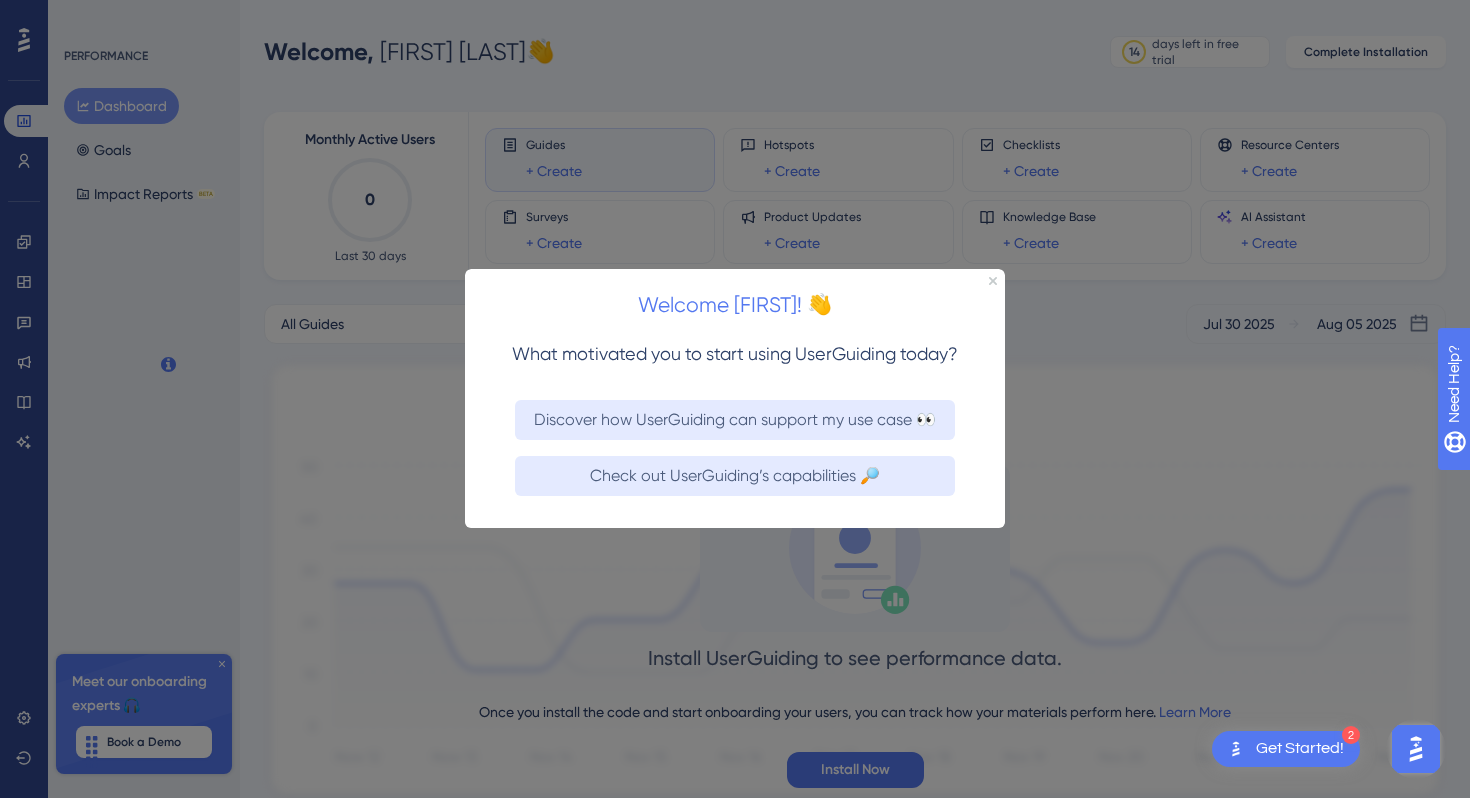 scroll, scrollTop: 0, scrollLeft: 0, axis: both 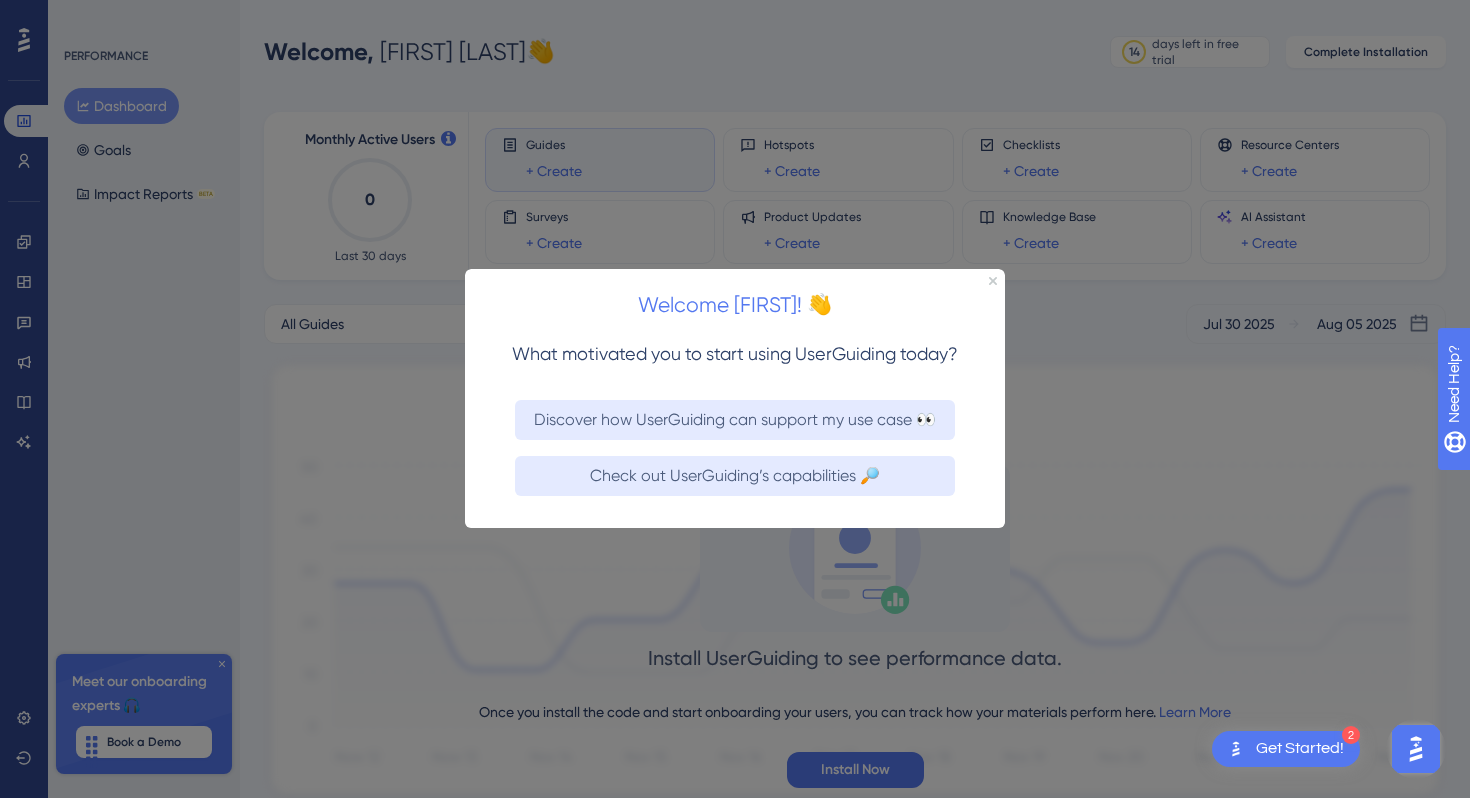 click on "Welcome João Miguel! 👋" at bounding box center (735, 300) 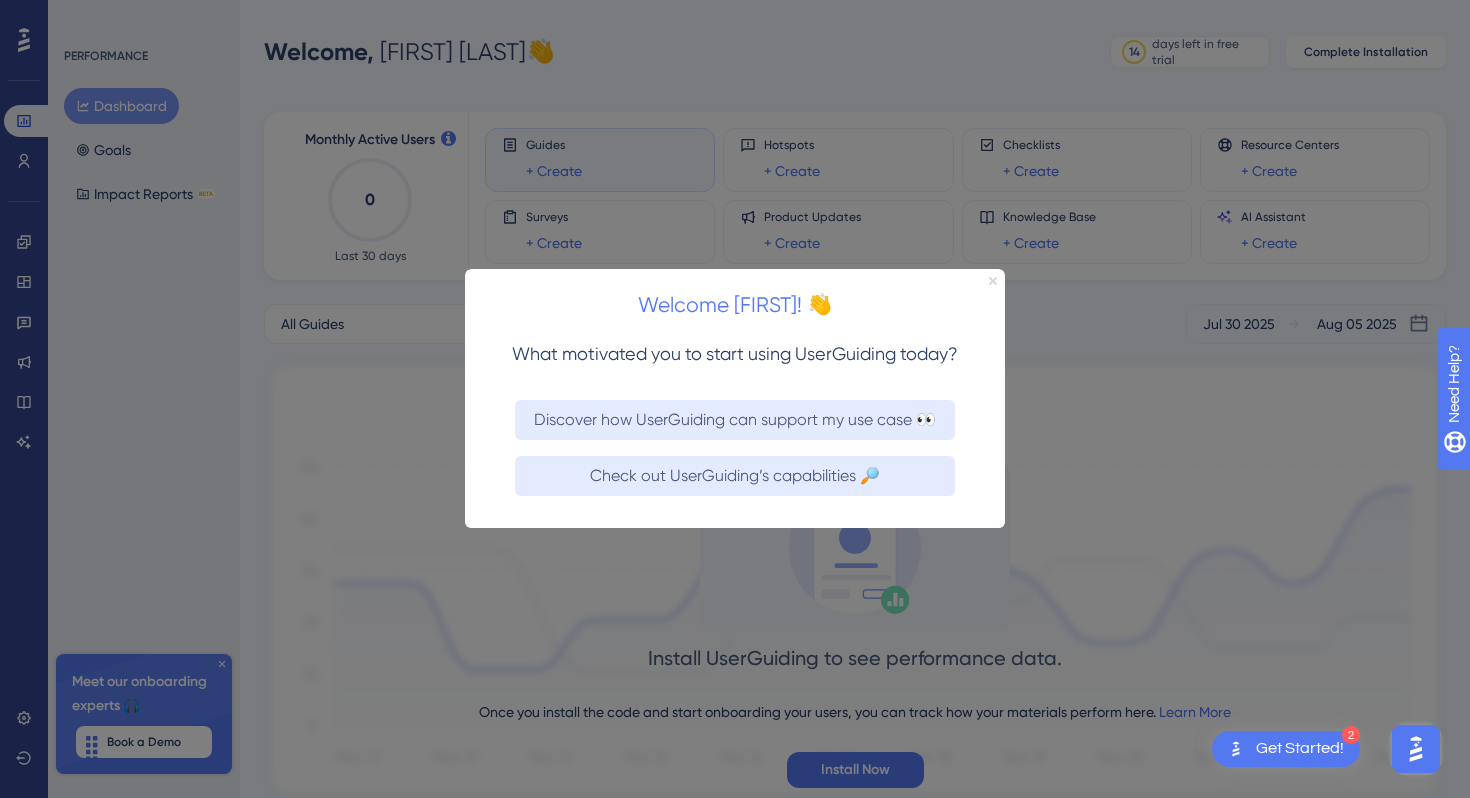 click 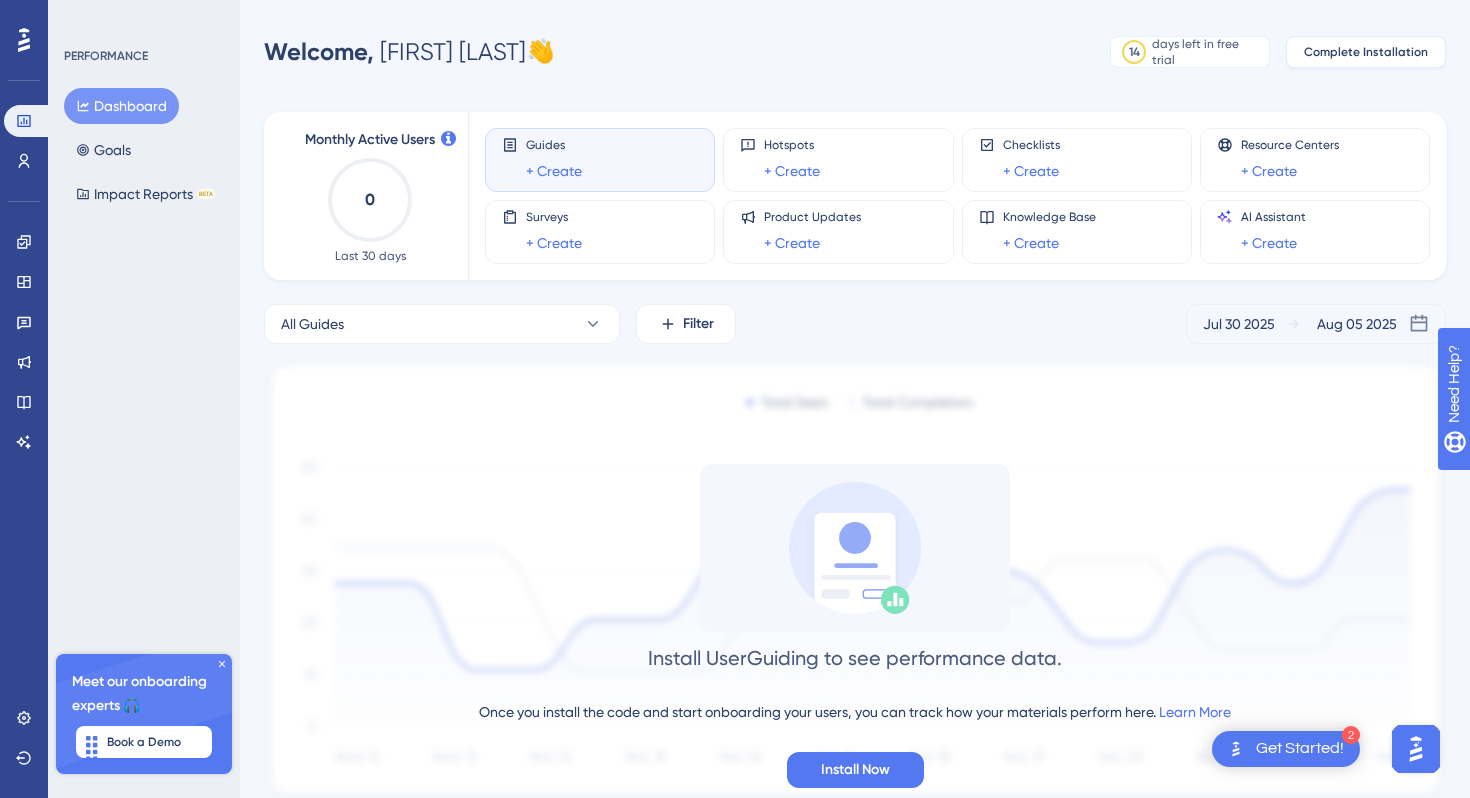 click on "Complete Installation" at bounding box center (1366, 52) 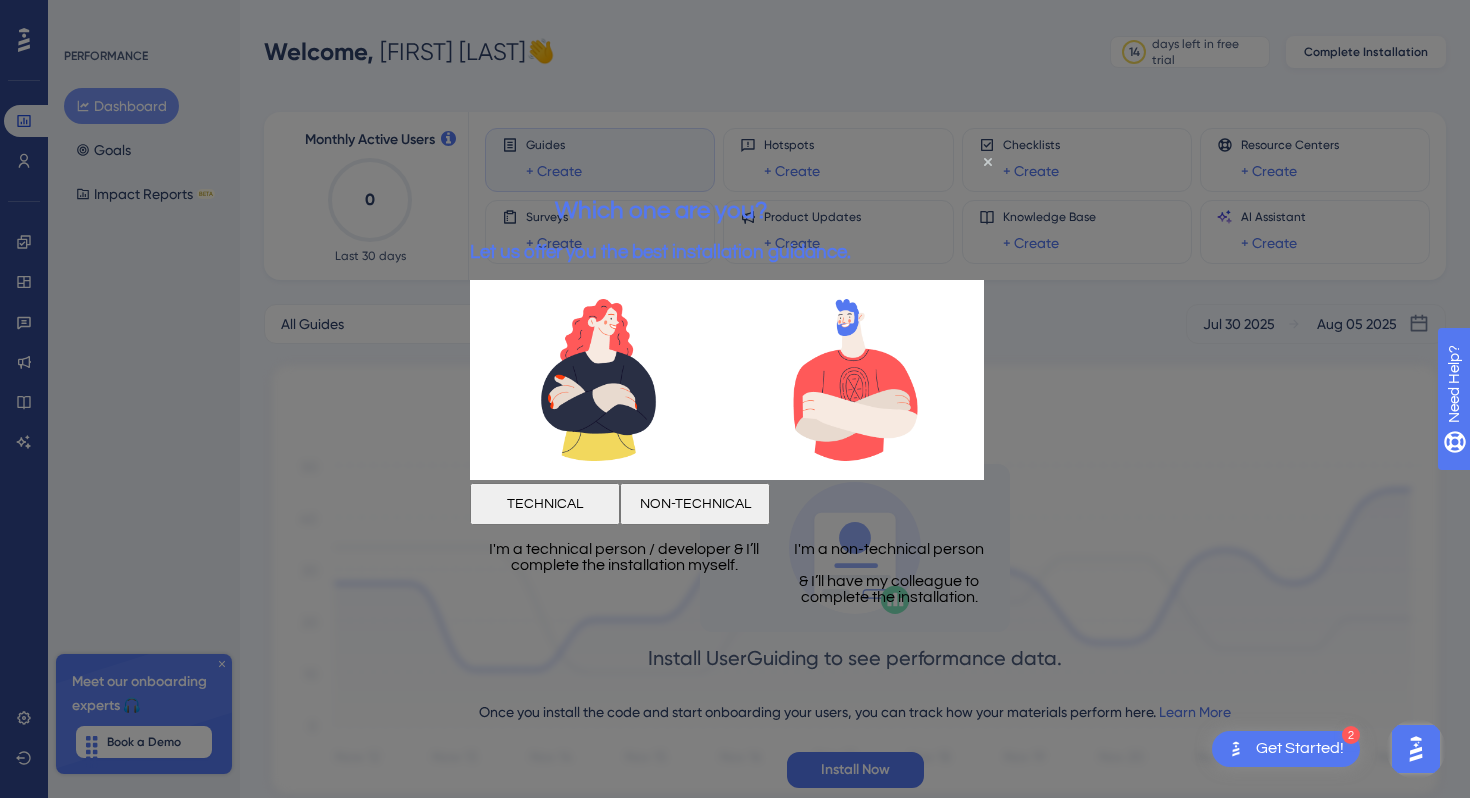 scroll, scrollTop: 0, scrollLeft: 0, axis: both 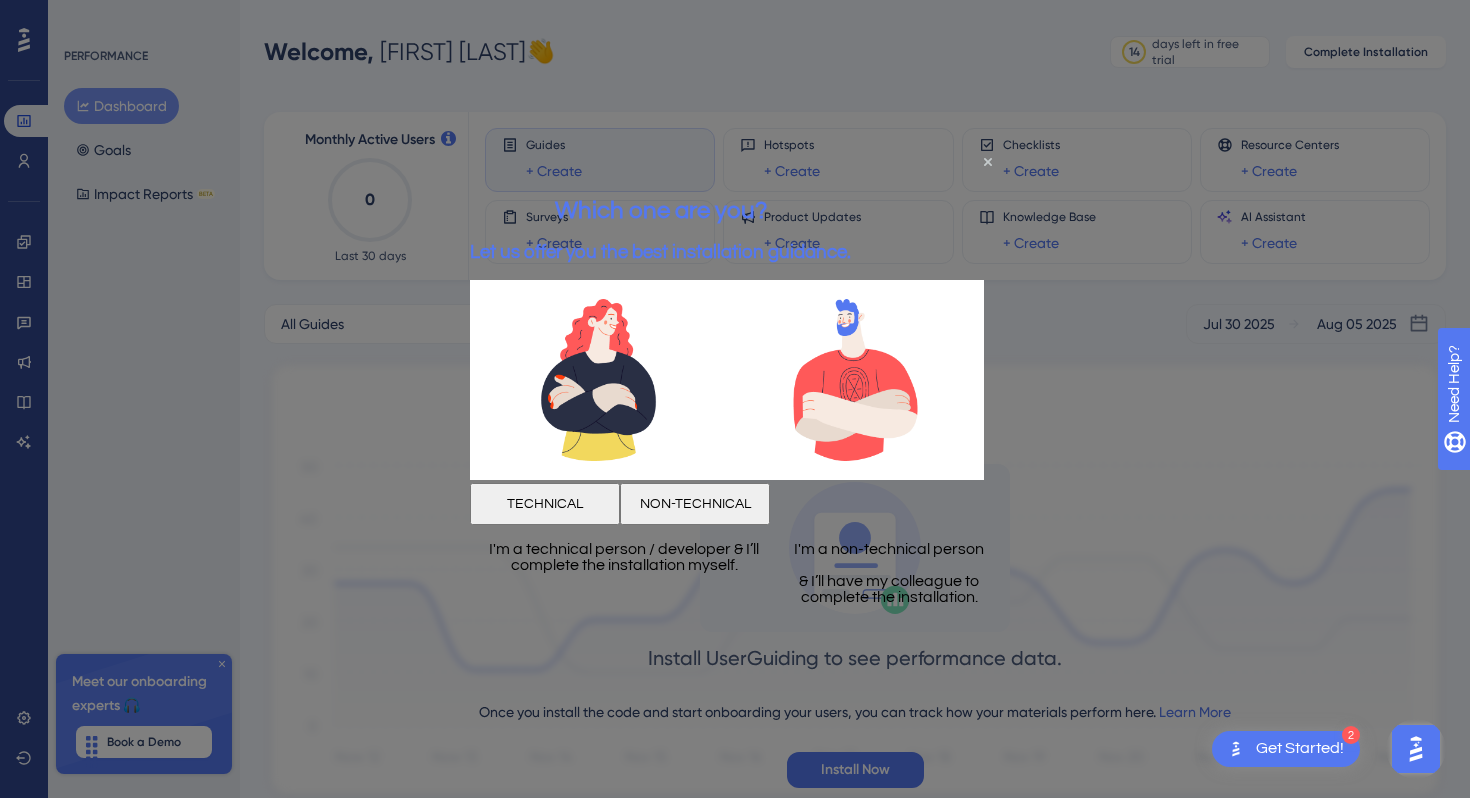 click on "NON-TECHNICAL" at bounding box center (695, 503) 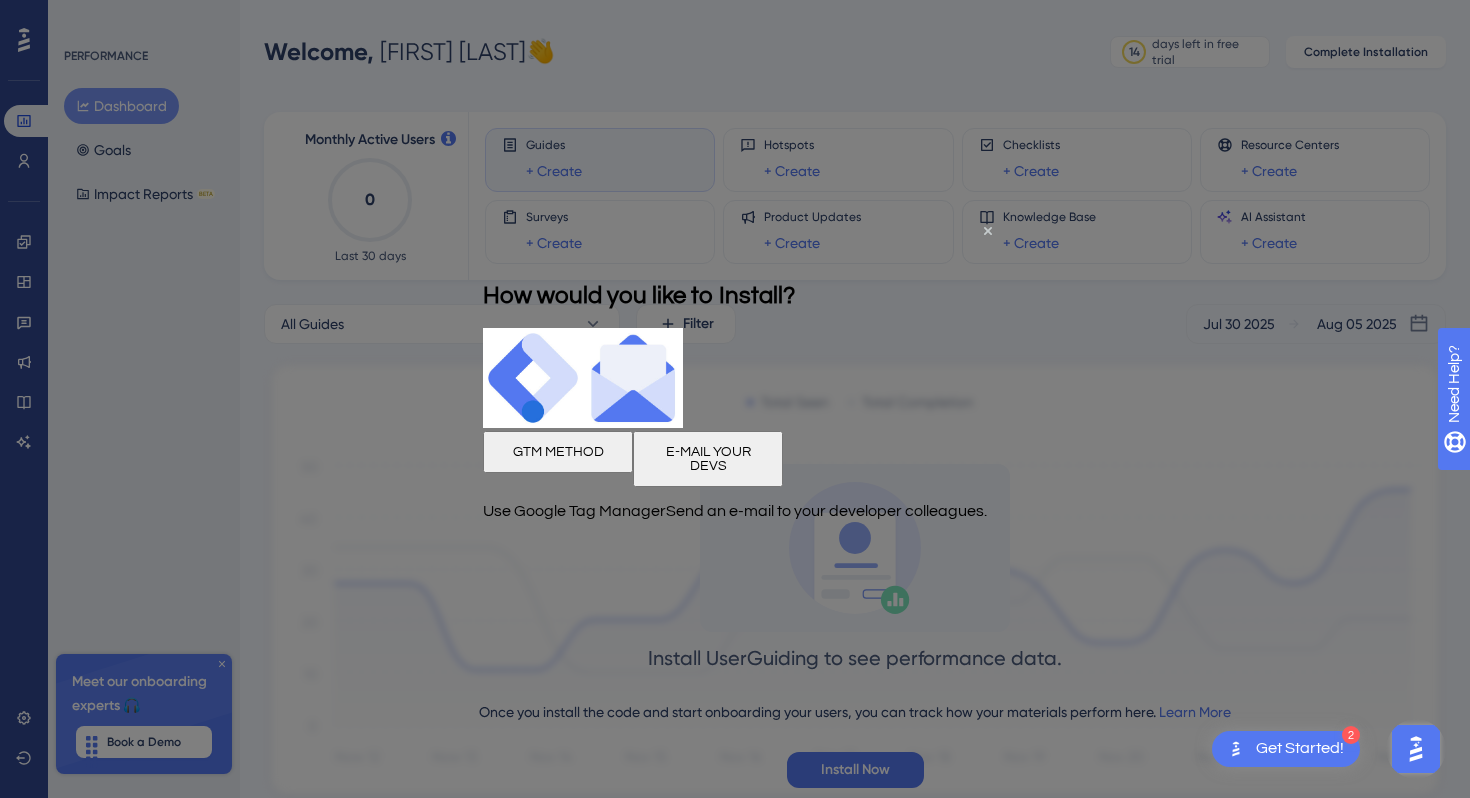 click on "GTM METHOD" at bounding box center (558, 452) 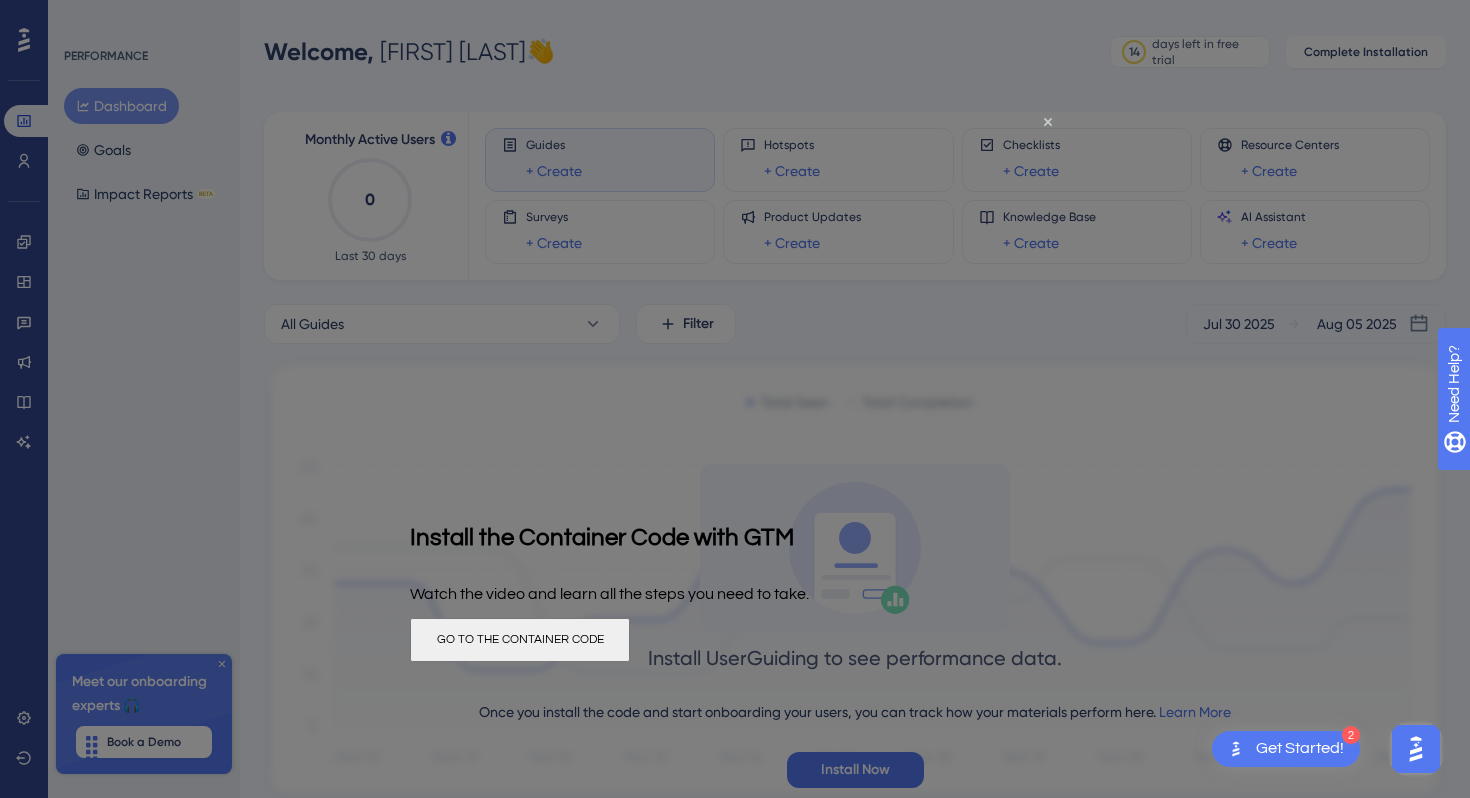 scroll, scrollTop: 0, scrollLeft: 0, axis: both 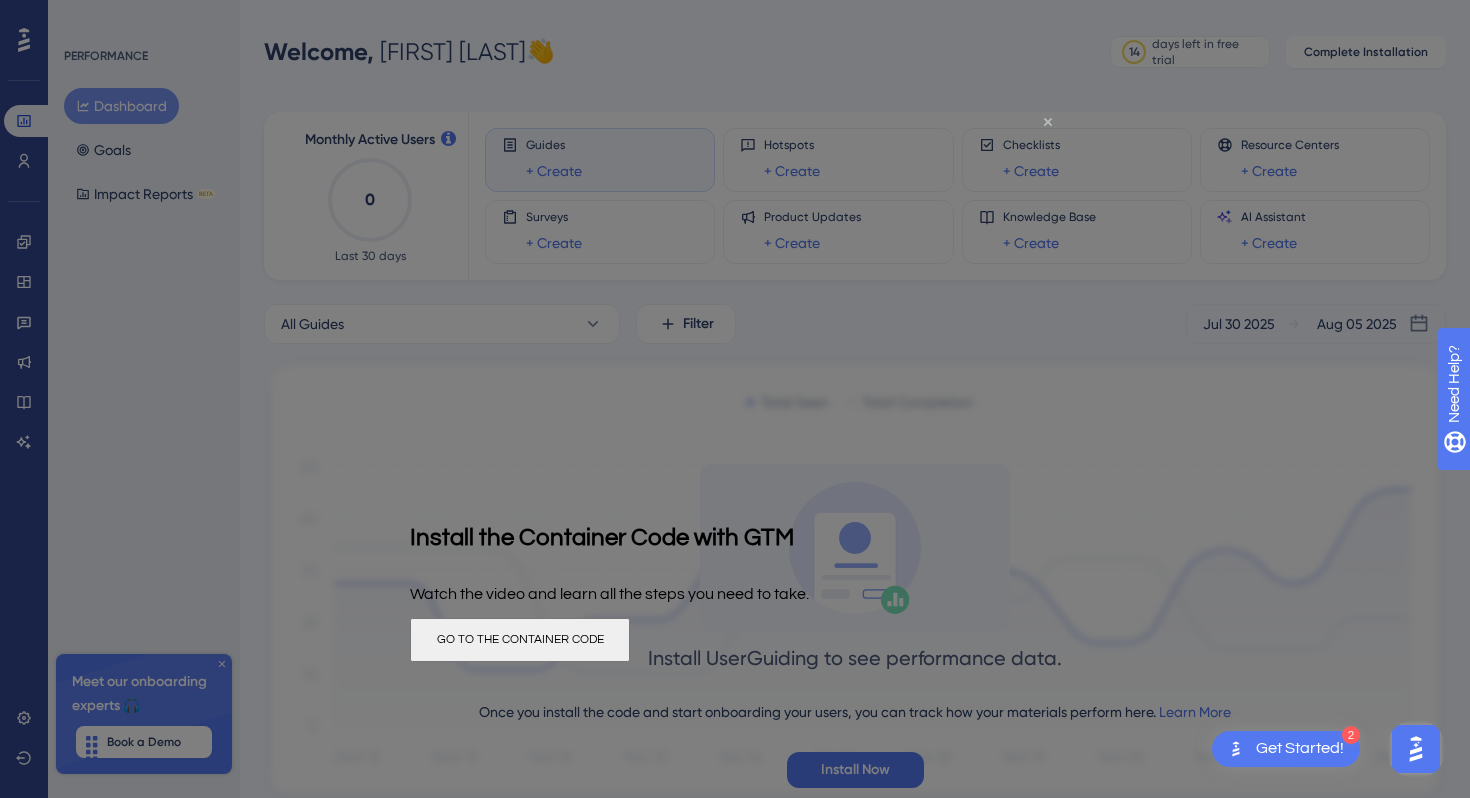 click 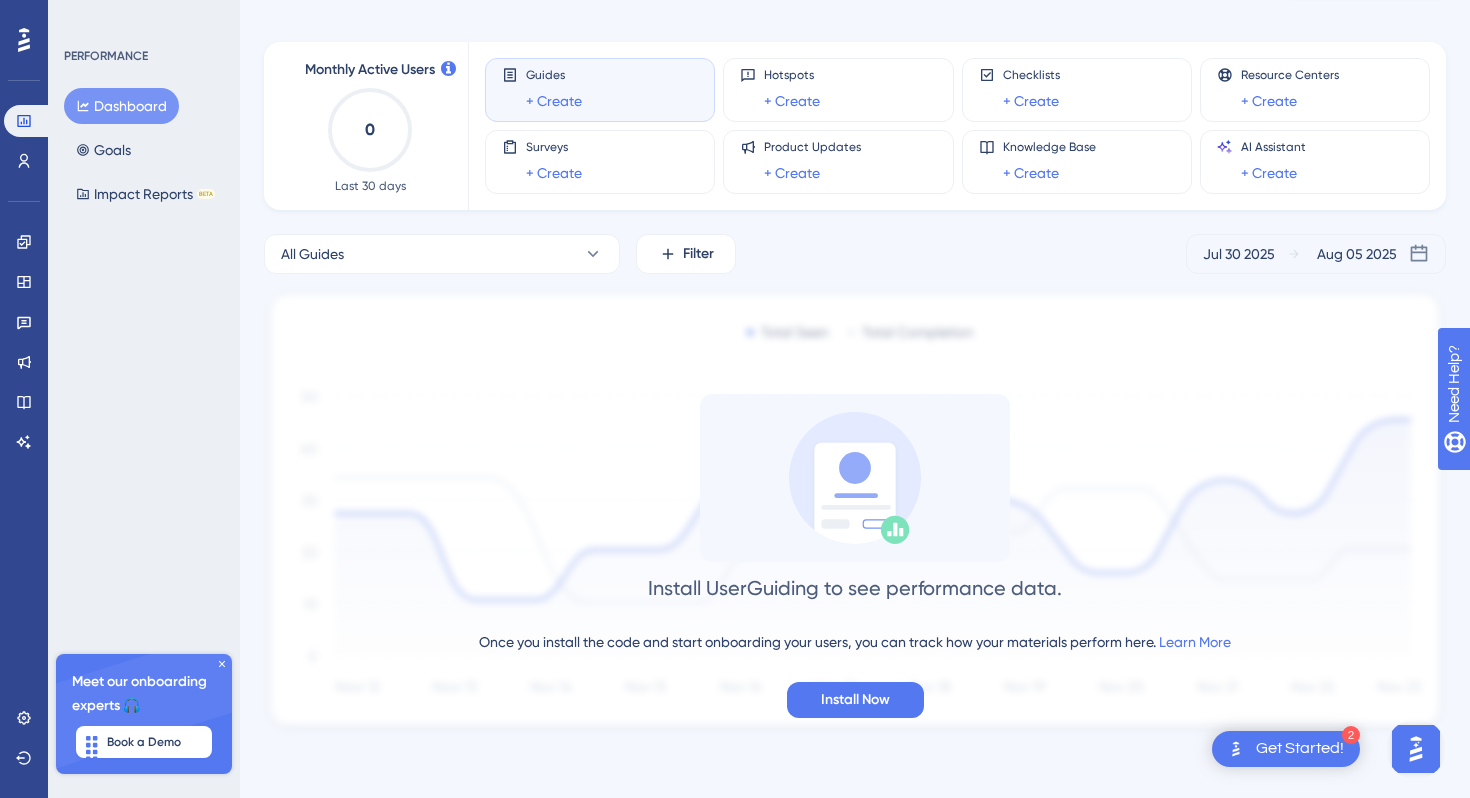 scroll, scrollTop: 0, scrollLeft: 0, axis: both 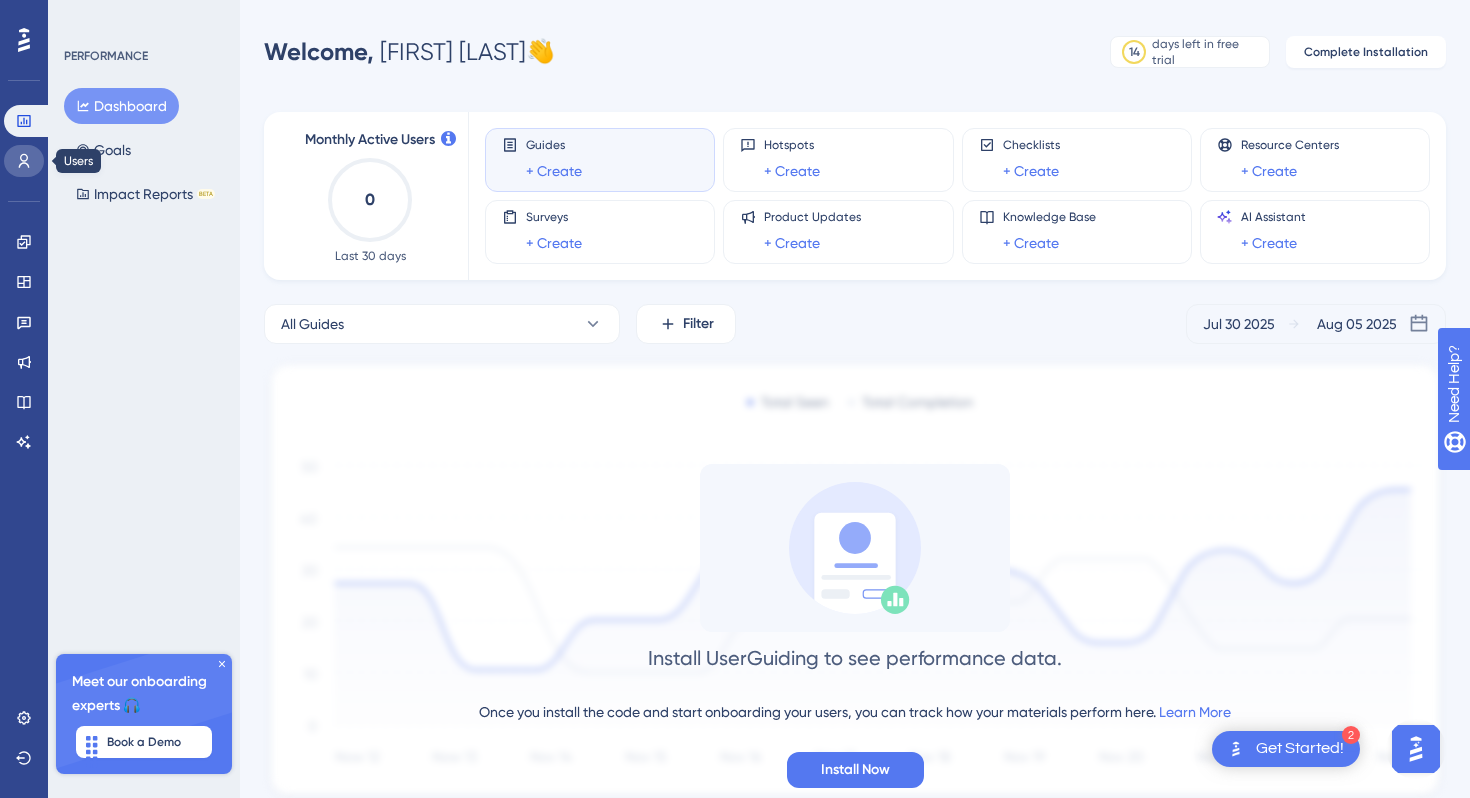 click at bounding box center [24, 161] 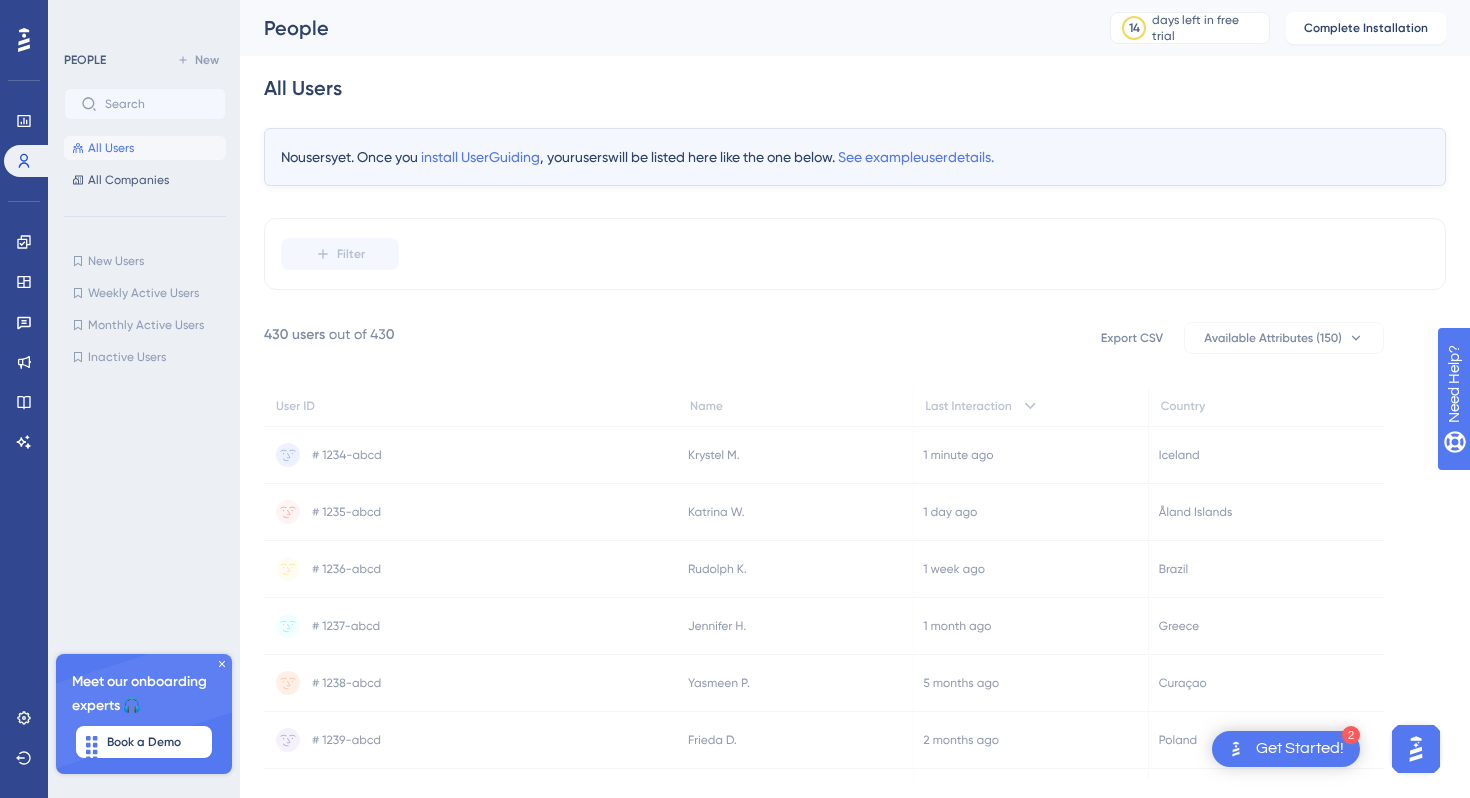 scroll, scrollTop: 0, scrollLeft: 0, axis: both 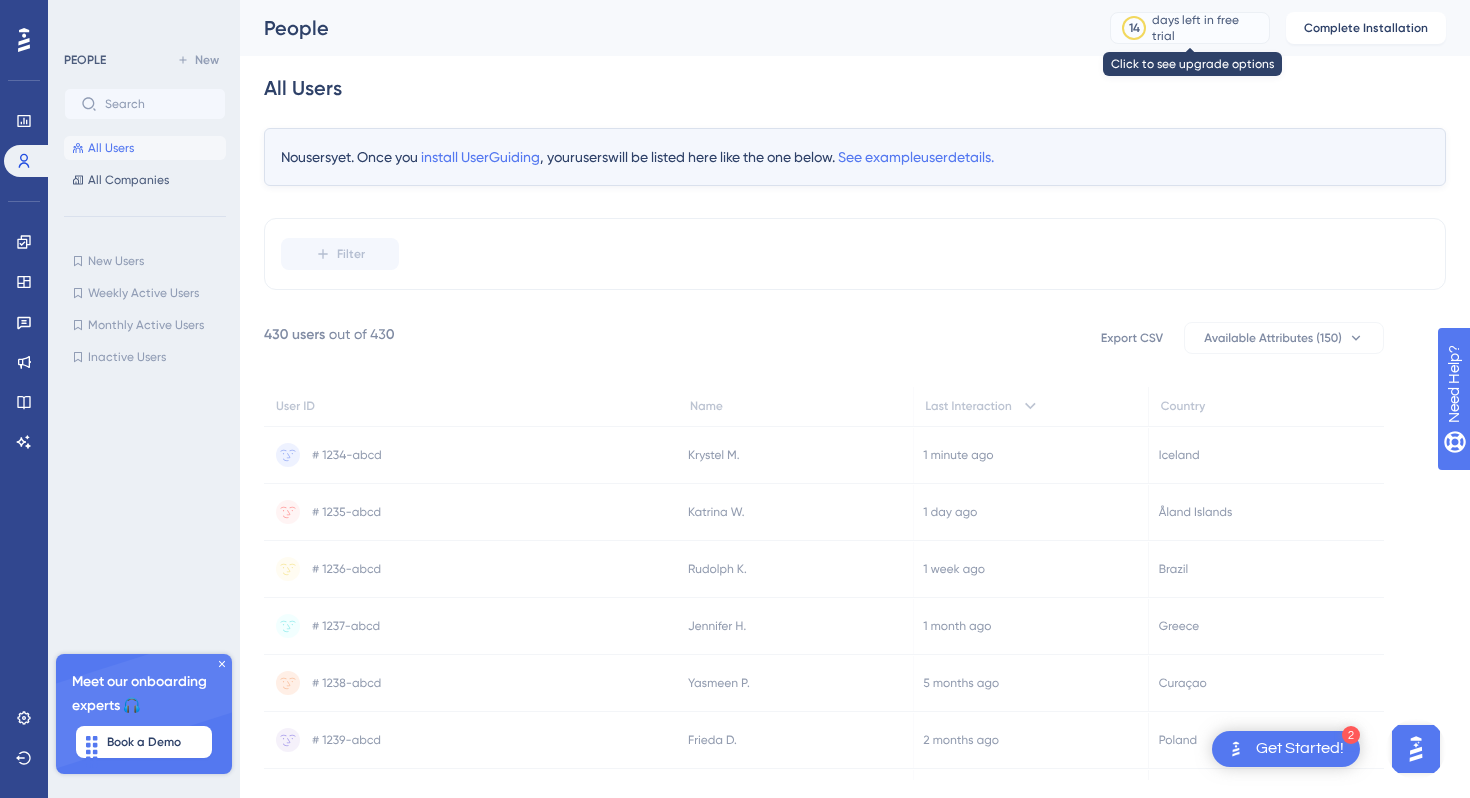 click on "days left in free trial" at bounding box center [1207, 28] 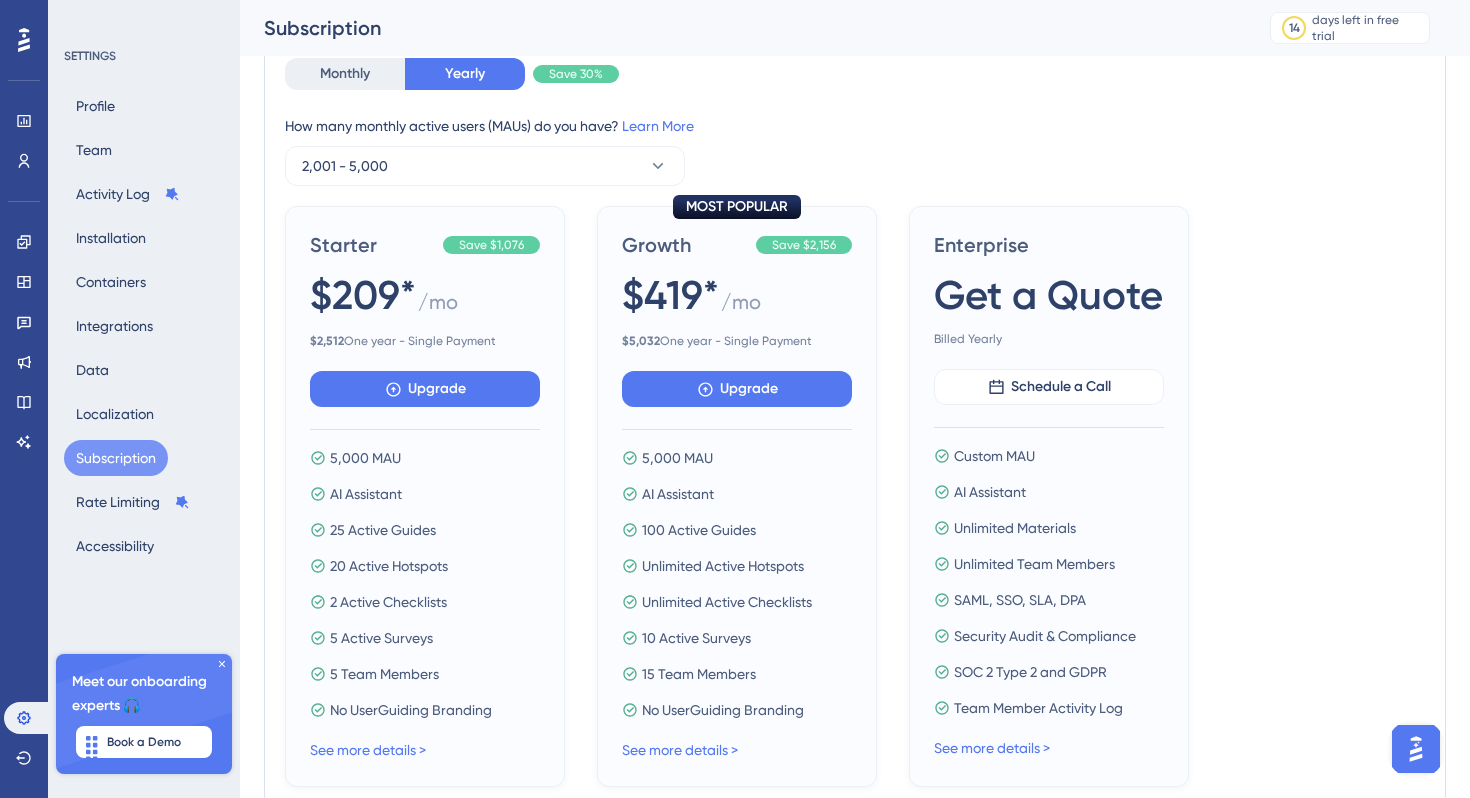 scroll, scrollTop: 140, scrollLeft: 0, axis: vertical 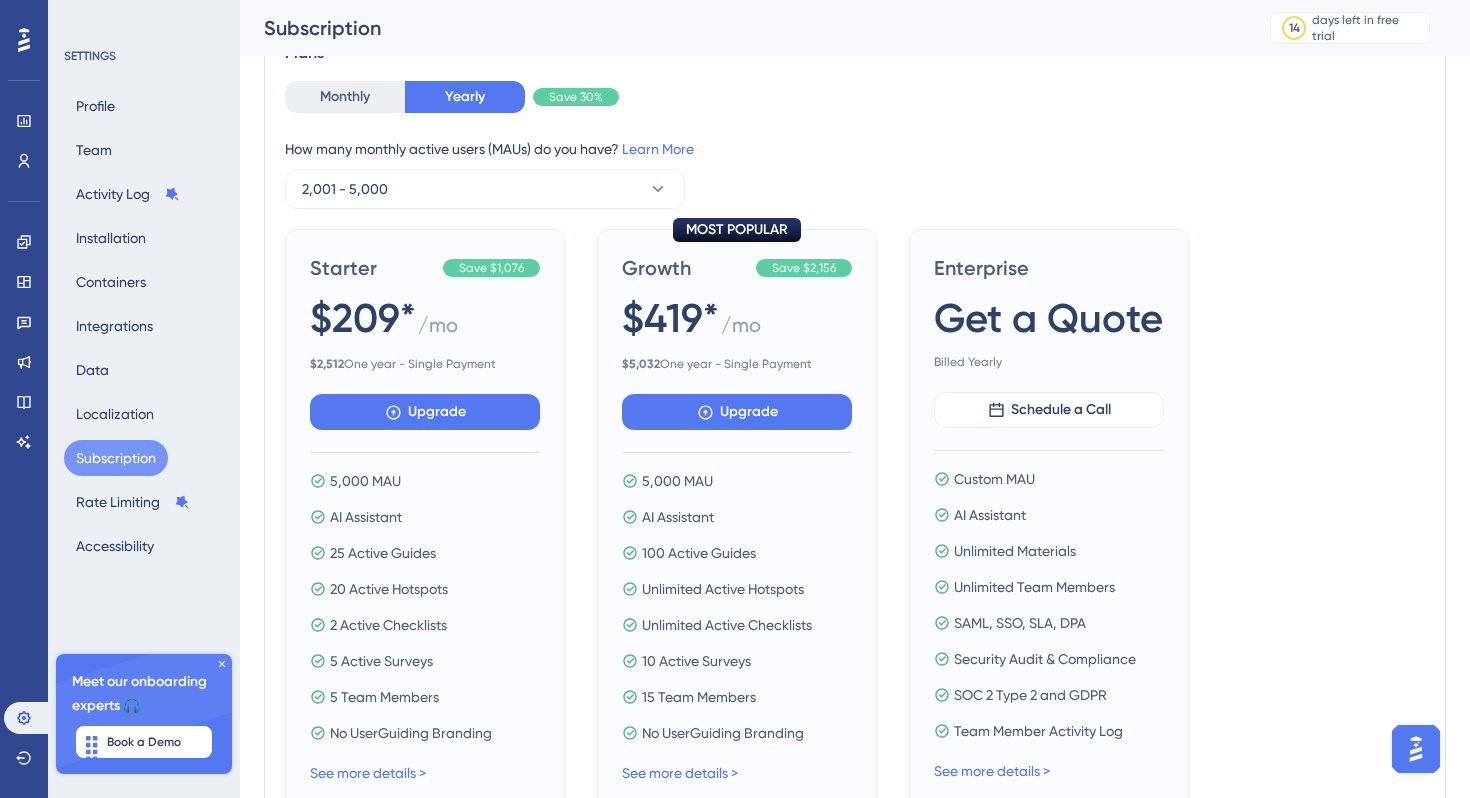 click 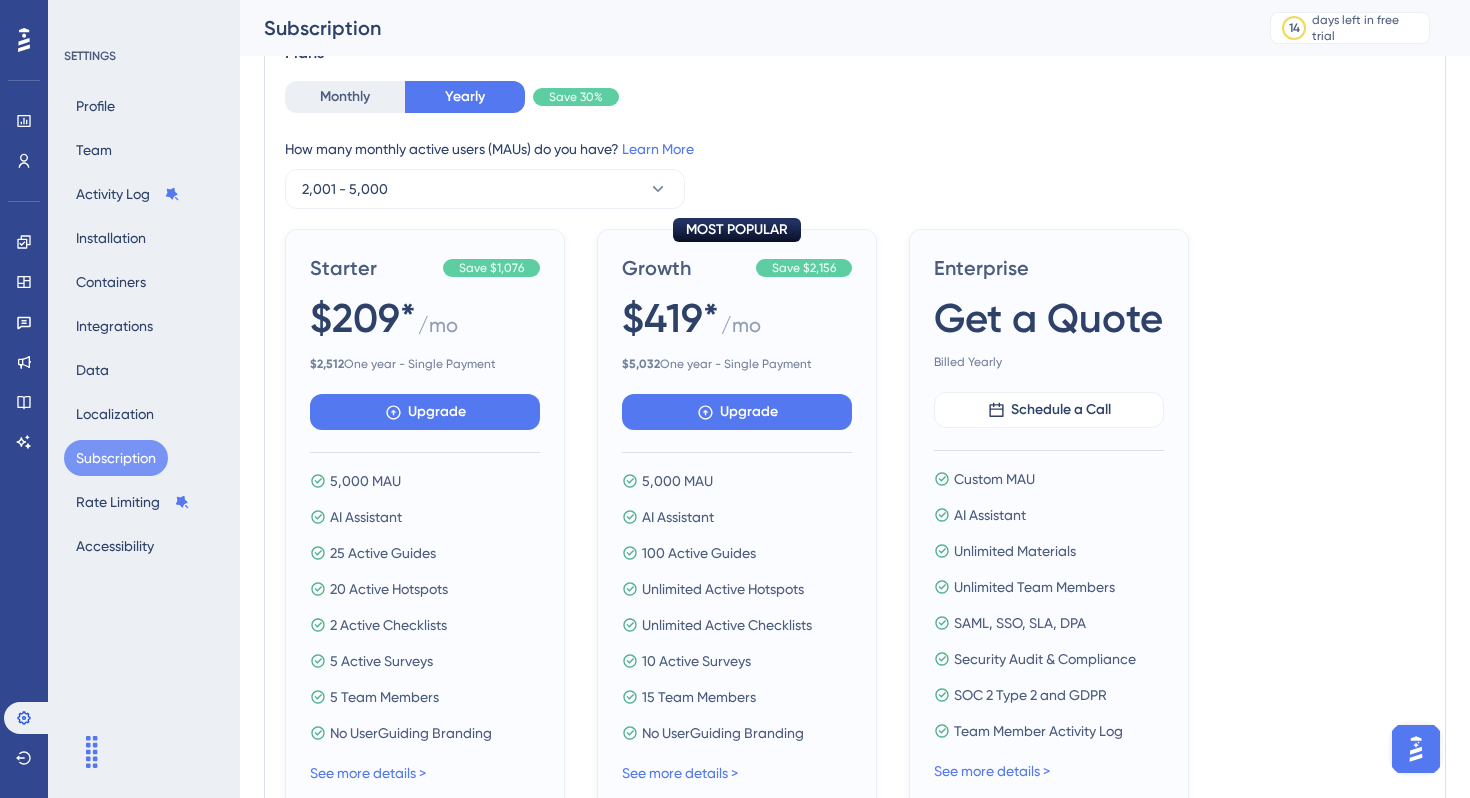click on "Performance Users Engagement Widgets Feedback Product Updates Knowledge Base AI Assistant" at bounding box center (24, 241) 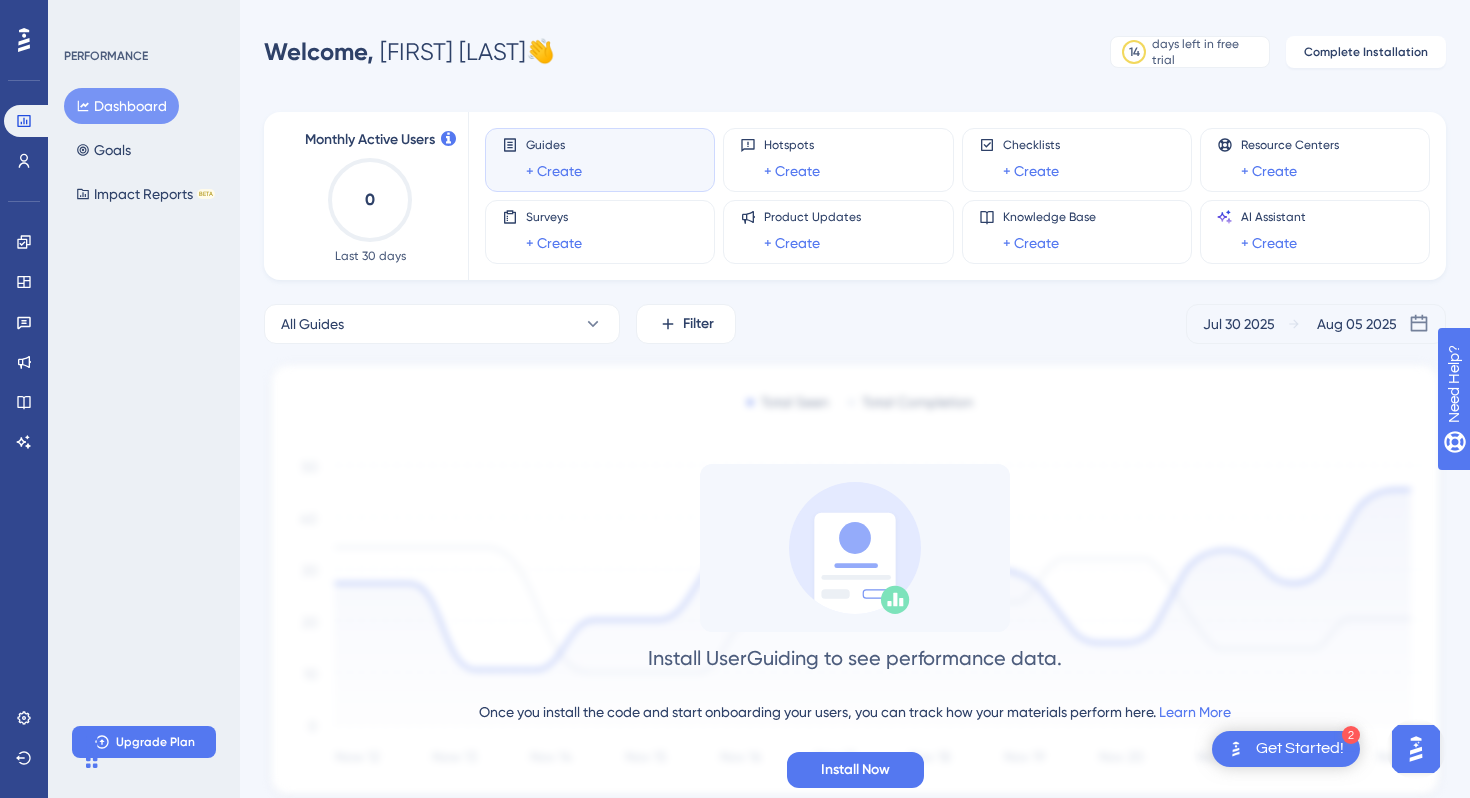 scroll, scrollTop: 0, scrollLeft: 0, axis: both 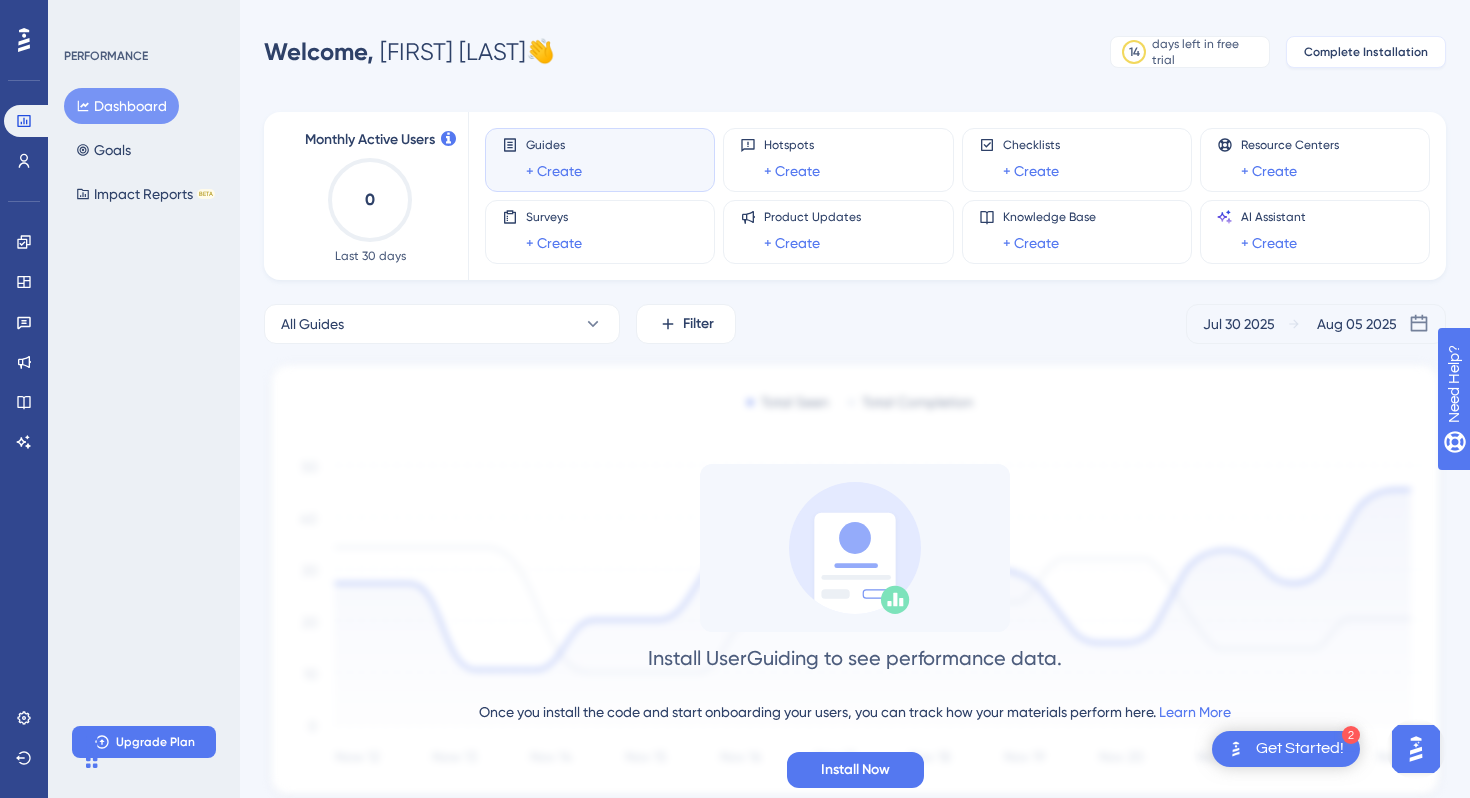 click on "Complete Installation" at bounding box center [1366, 52] 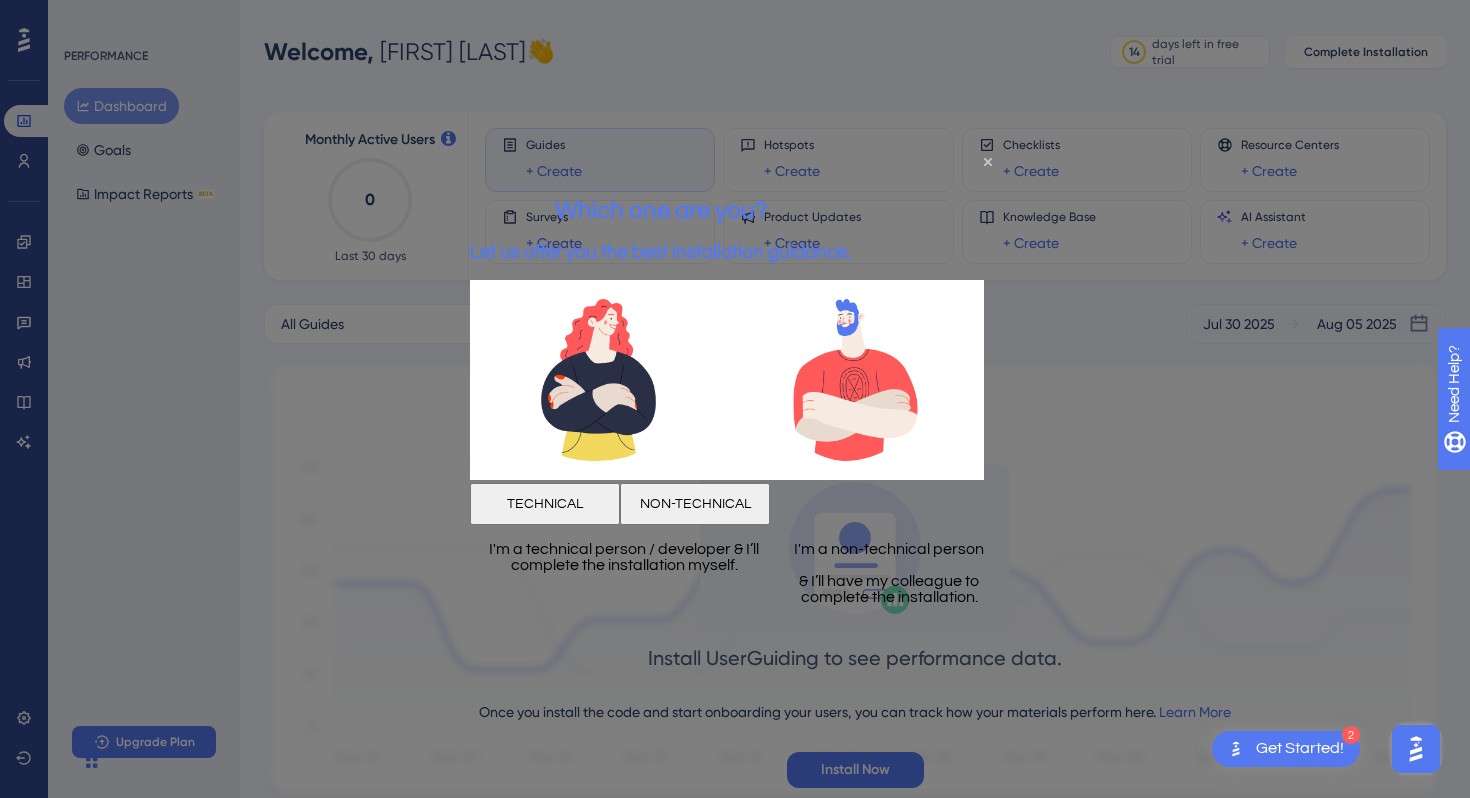 scroll, scrollTop: 0, scrollLeft: 0, axis: both 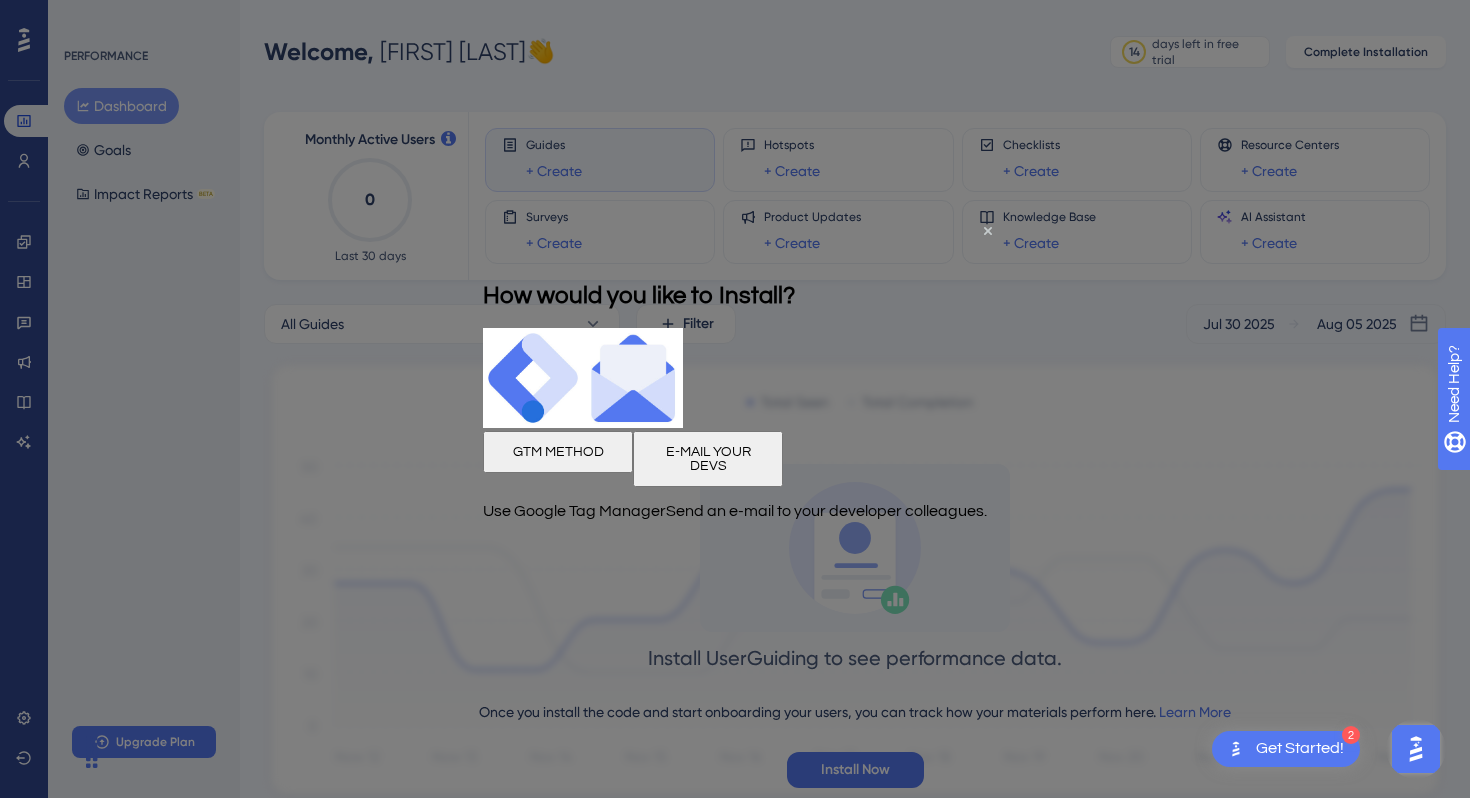 click on "E-MAIL YOUR DEVS" at bounding box center (708, 459) 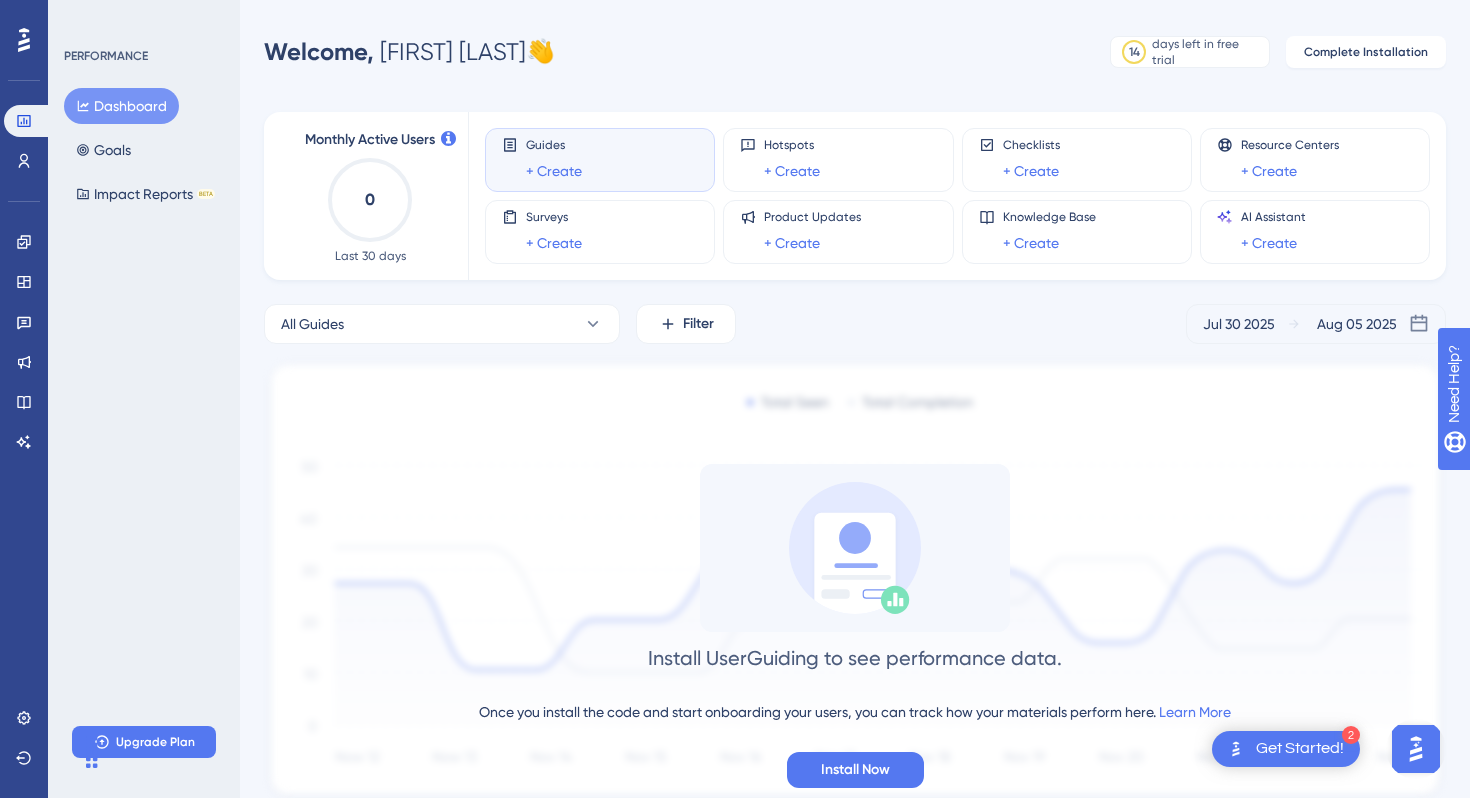 scroll, scrollTop: 0, scrollLeft: 0, axis: both 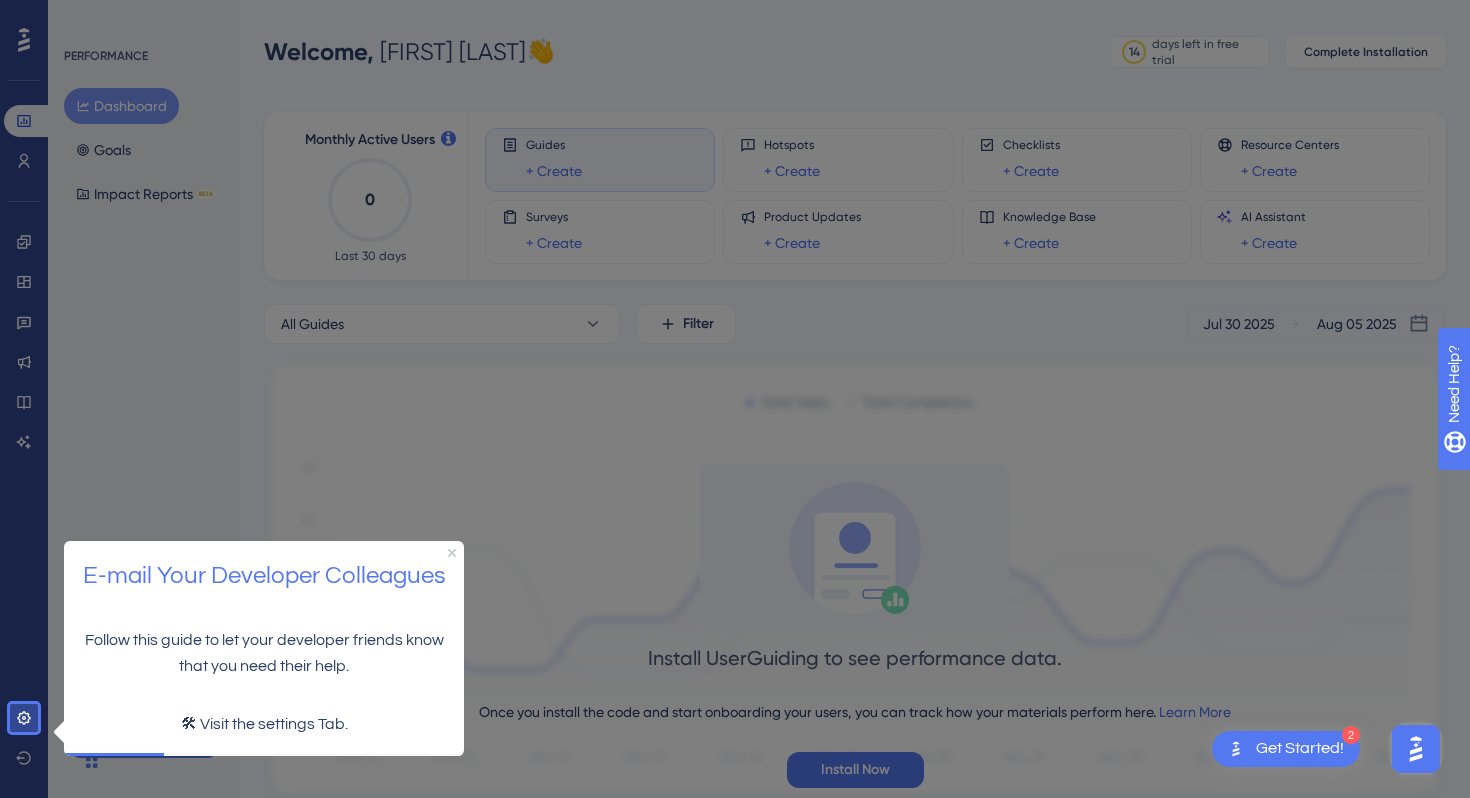 click on "Follow this guide to let your developer friends know that you need their help." at bounding box center (264, 653) 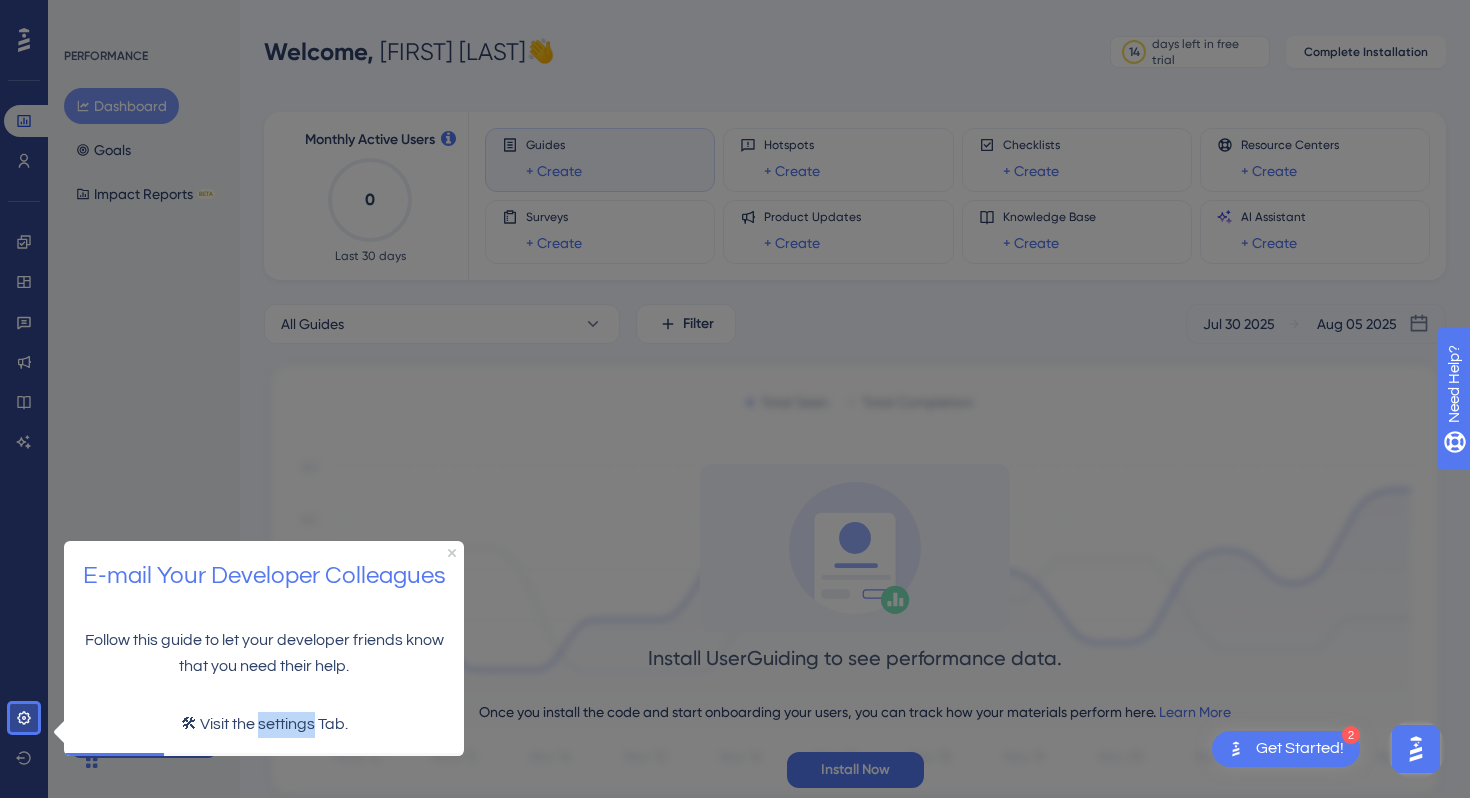 click on "🛠 Visit the settings Tab." at bounding box center [264, 724] 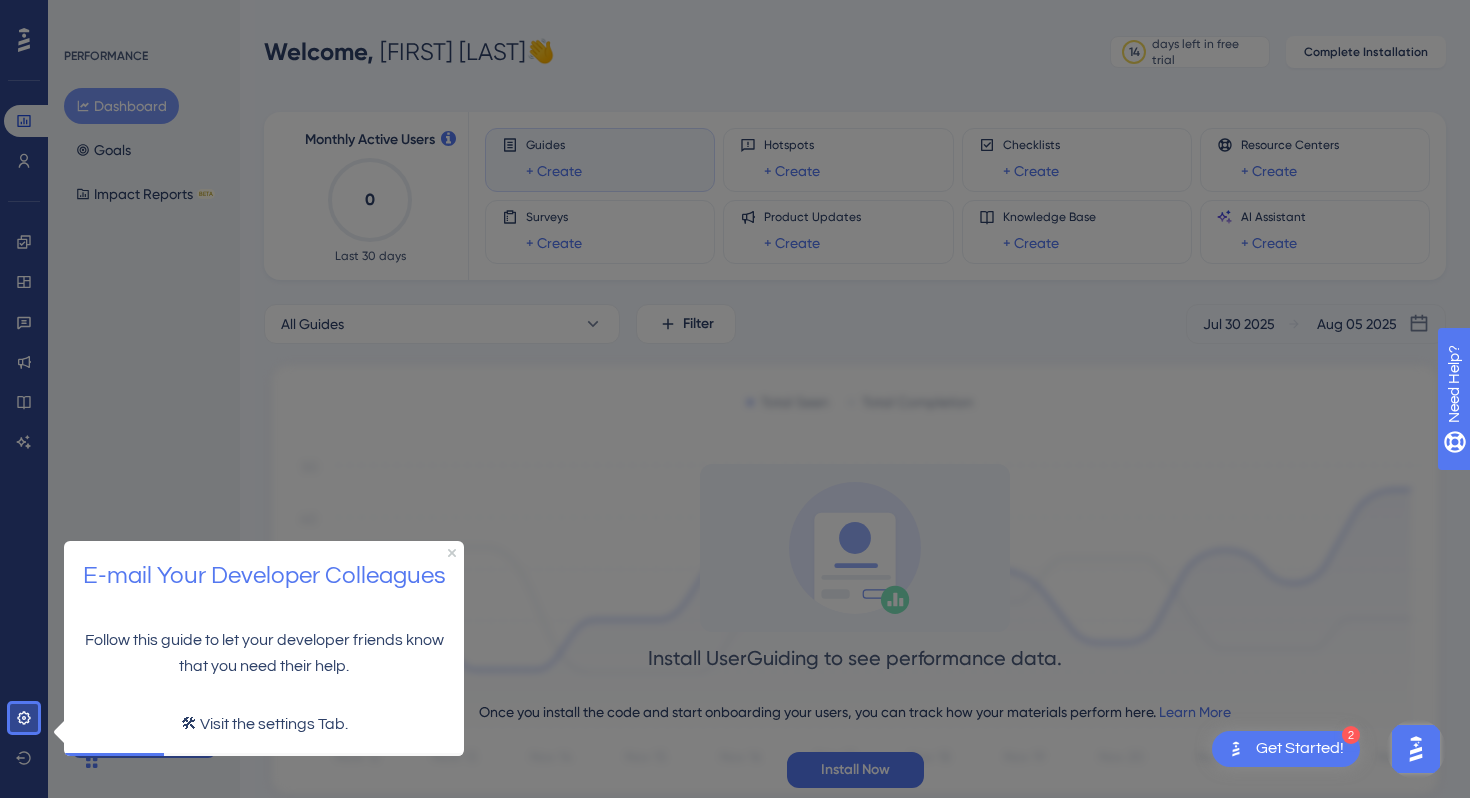 click on "E-mail Your Developer Colleagues" at bounding box center [264, 575] 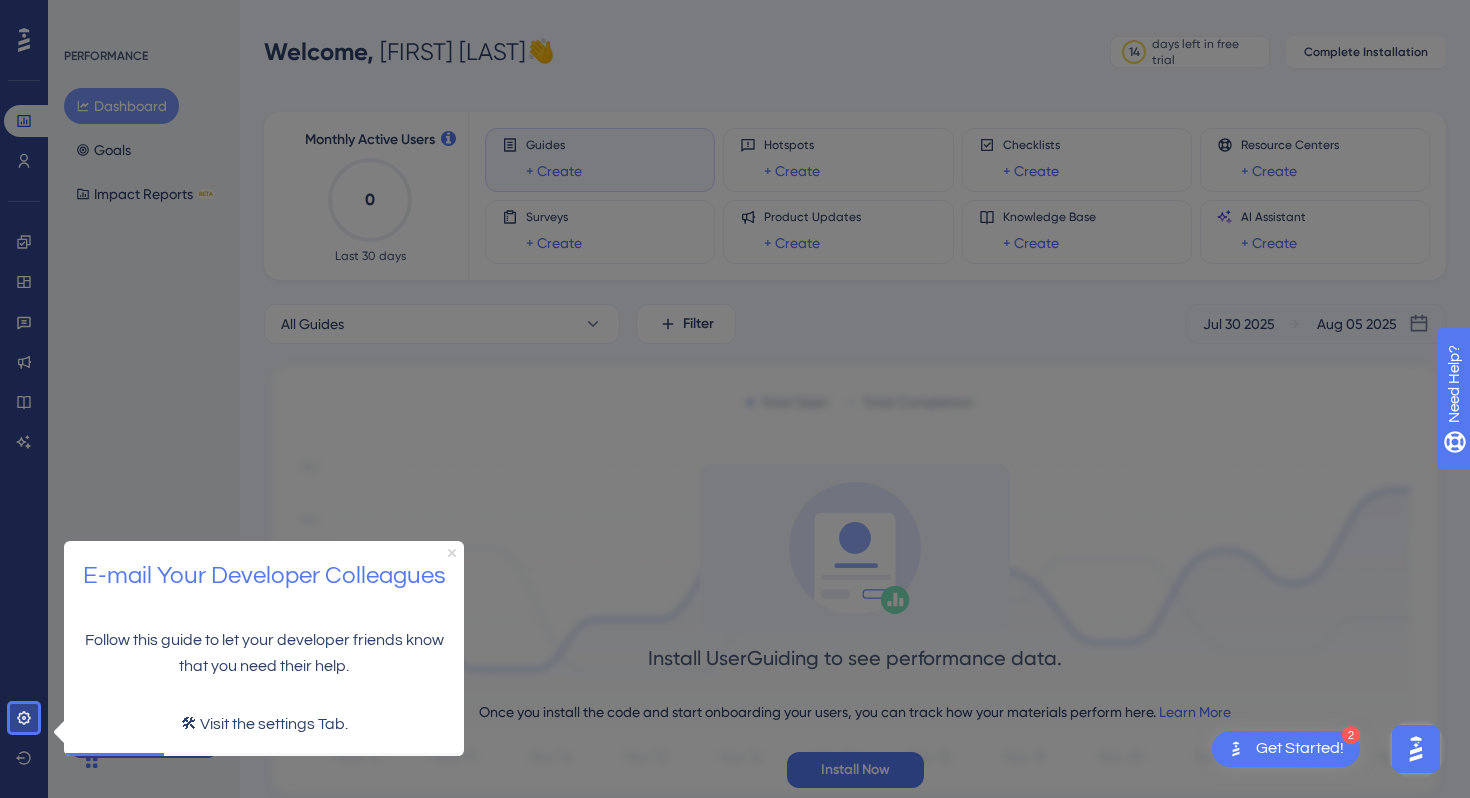 click 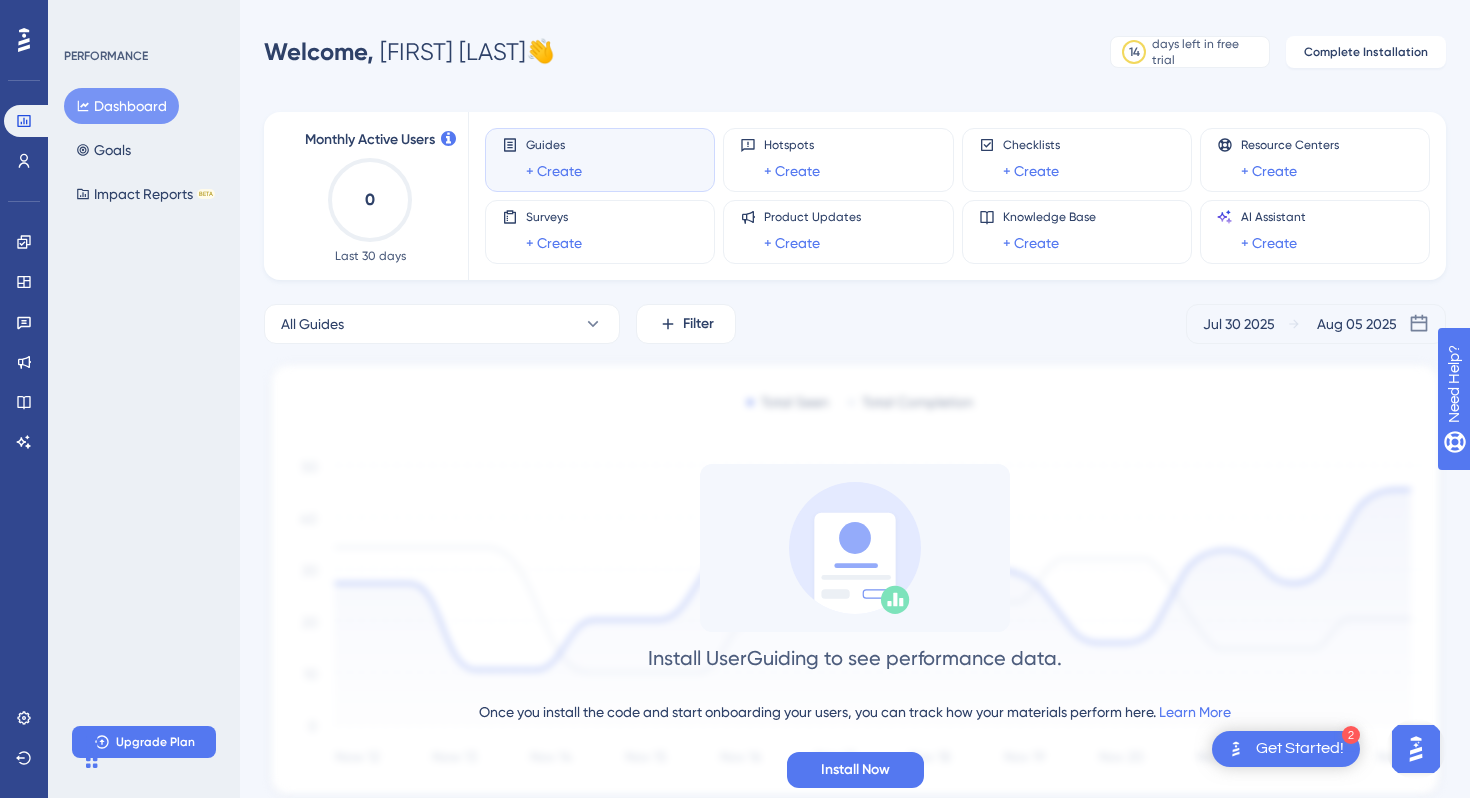 scroll, scrollTop: 70, scrollLeft: 0, axis: vertical 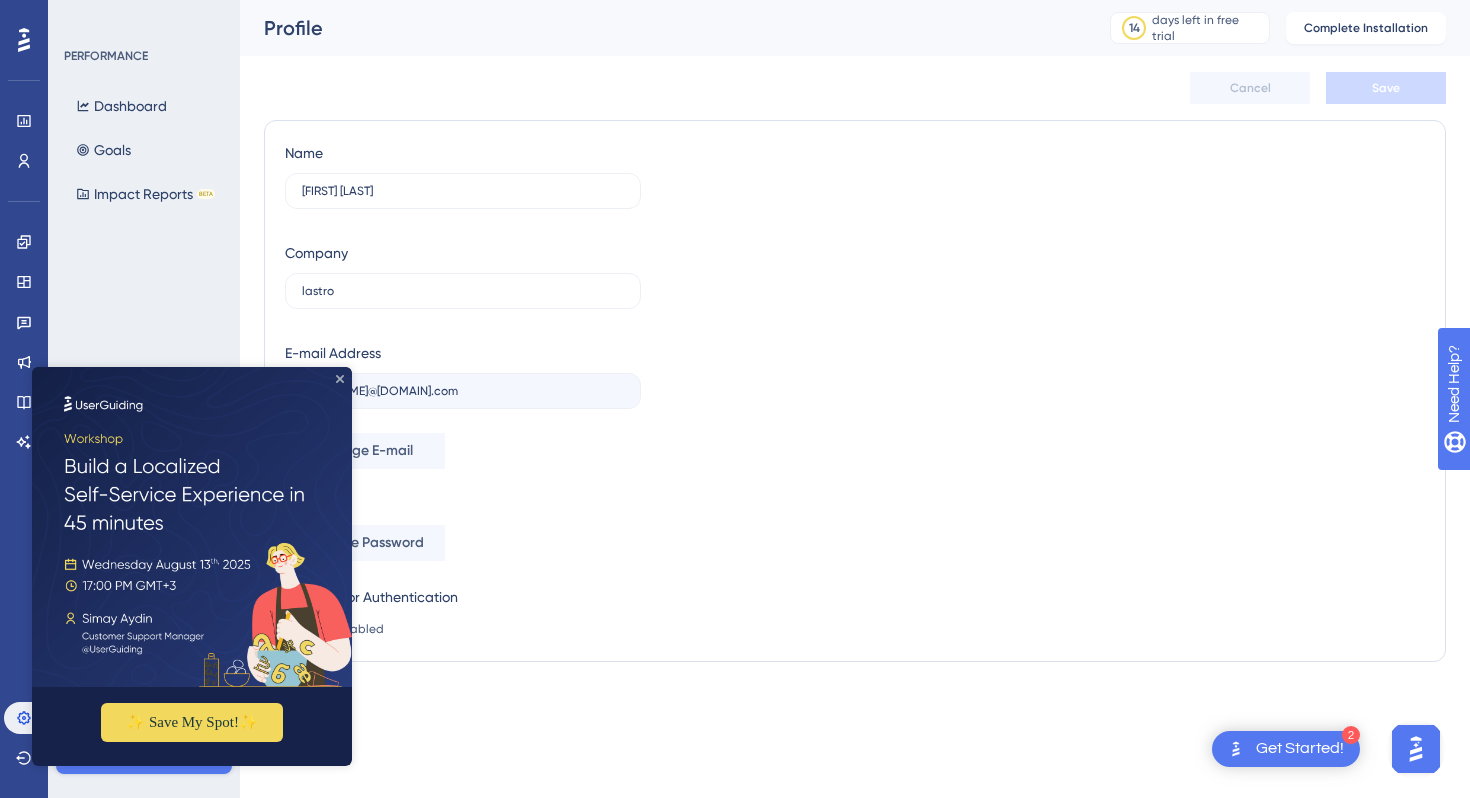 click 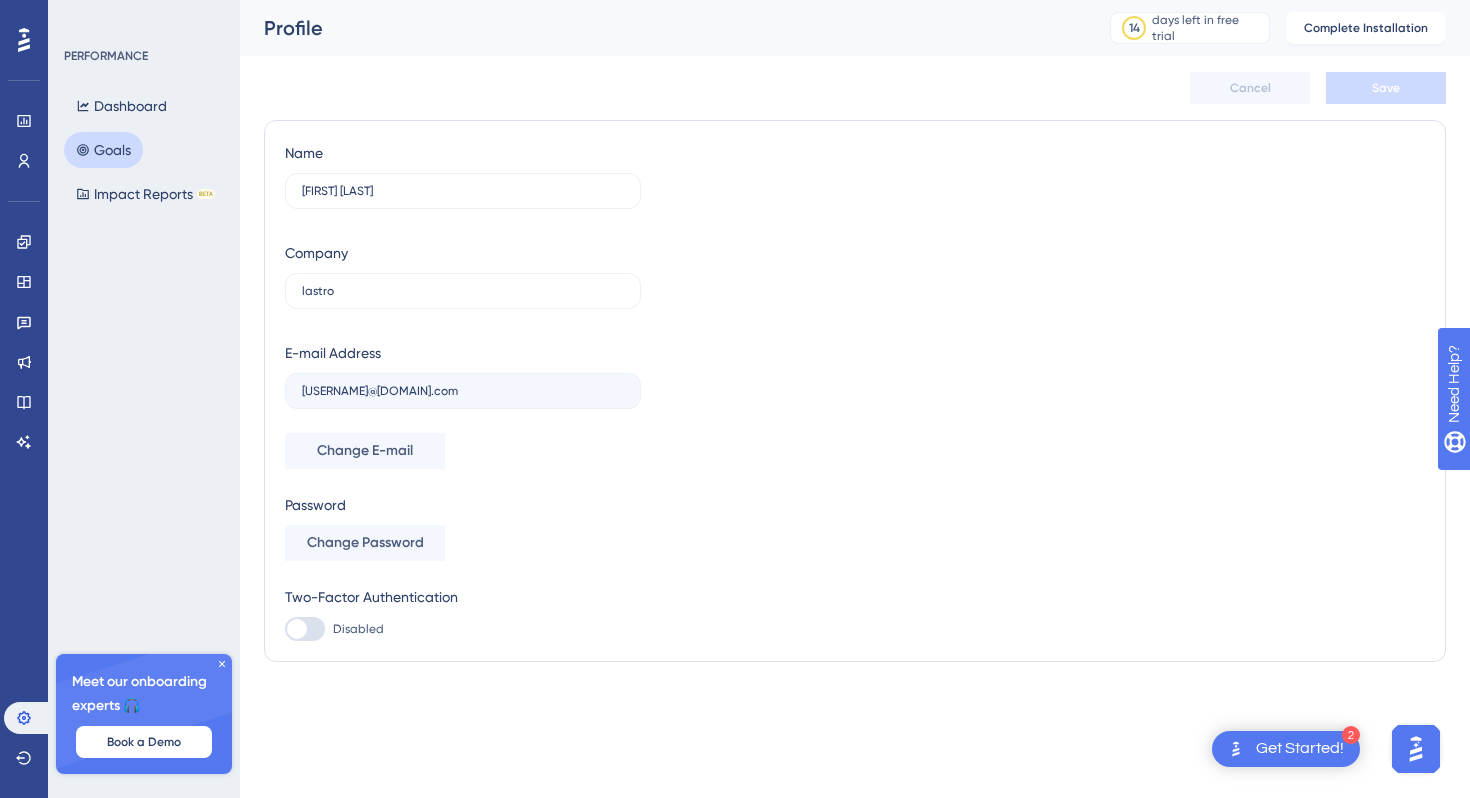 click on "Goals" at bounding box center [103, 150] 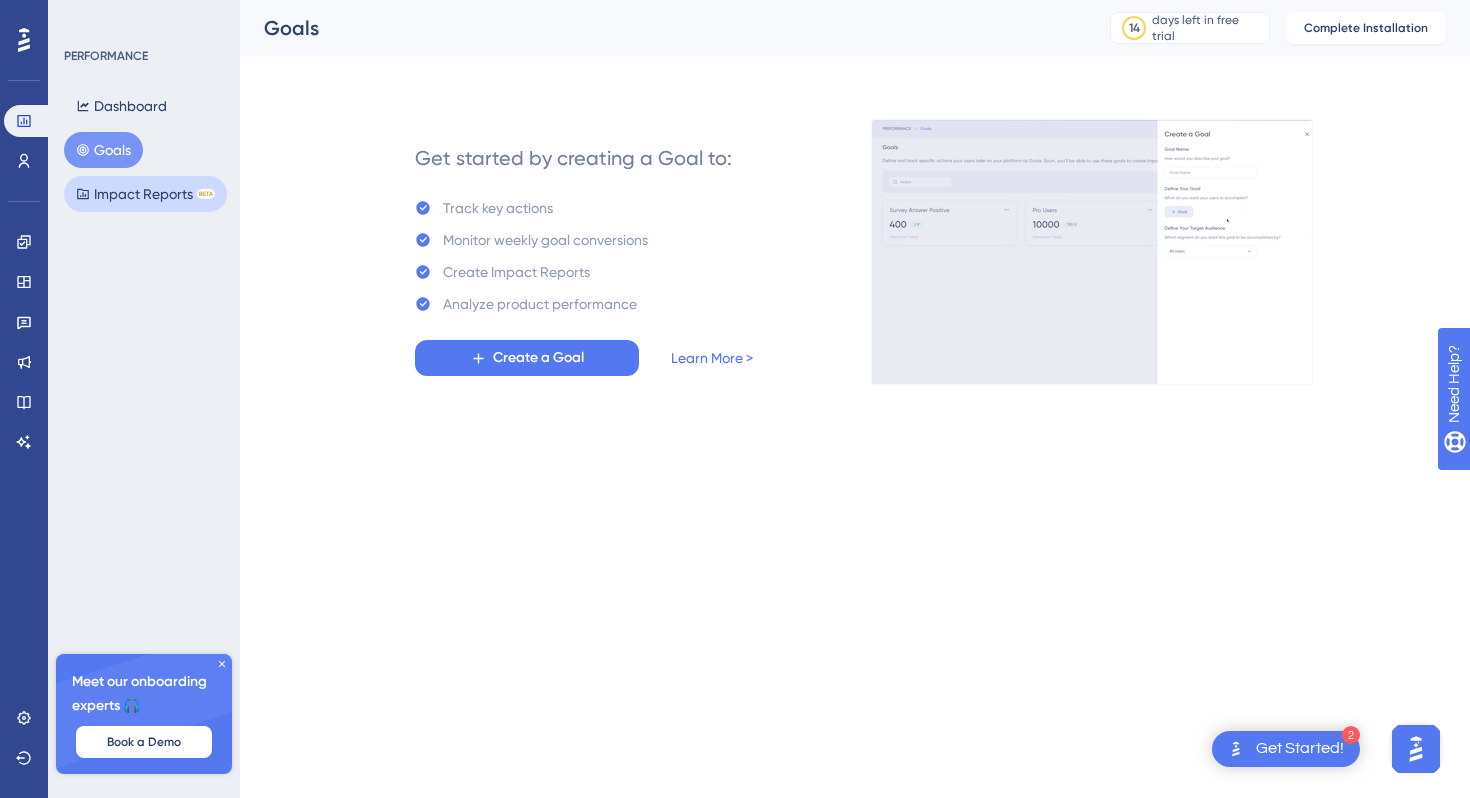 click on "Impact Reports BETA" at bounding box center (145, 194) 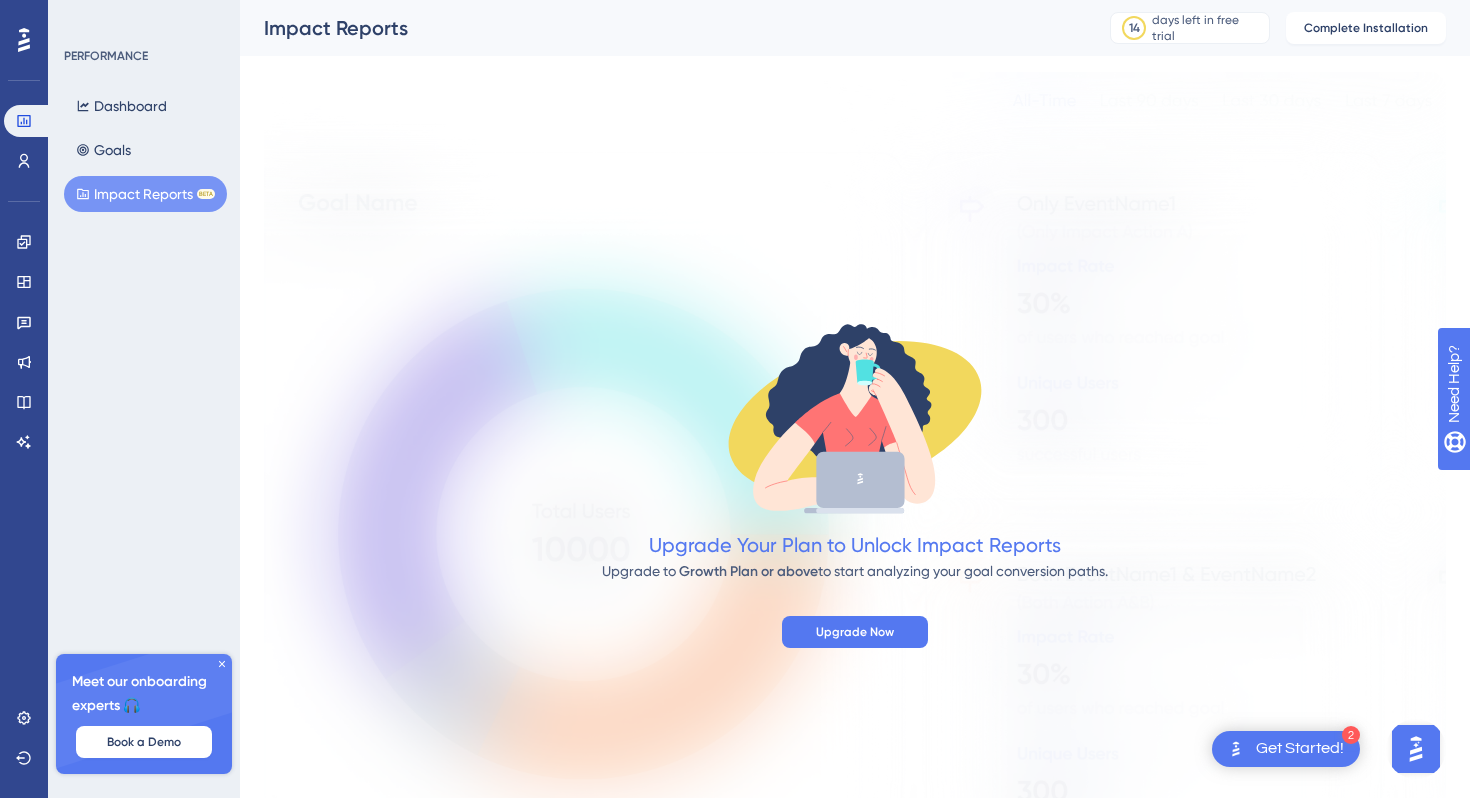 click on "PERFORMANCE" at bounding box center (106, 56) 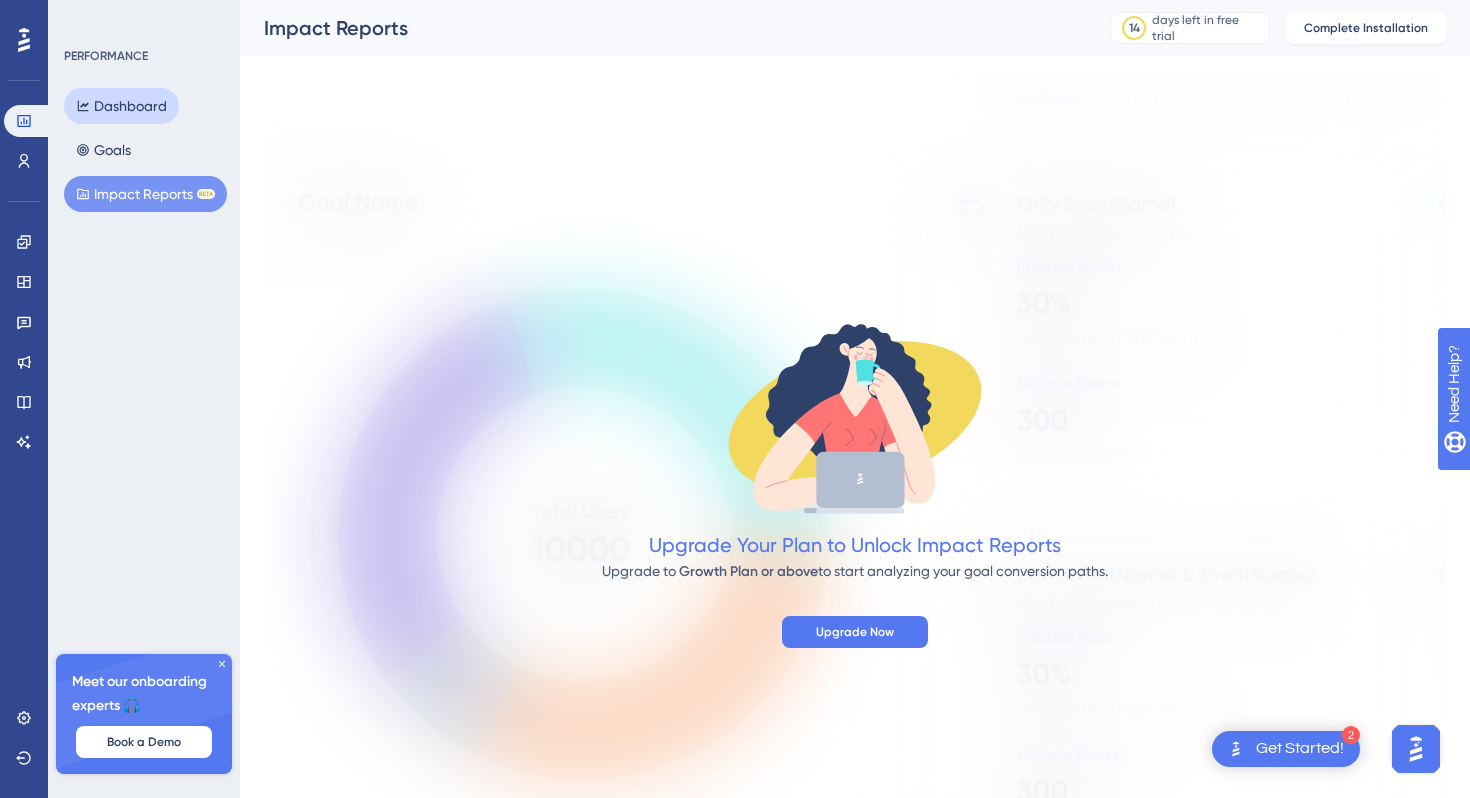 click on "Dashboard" at bounding box center [121, 106] 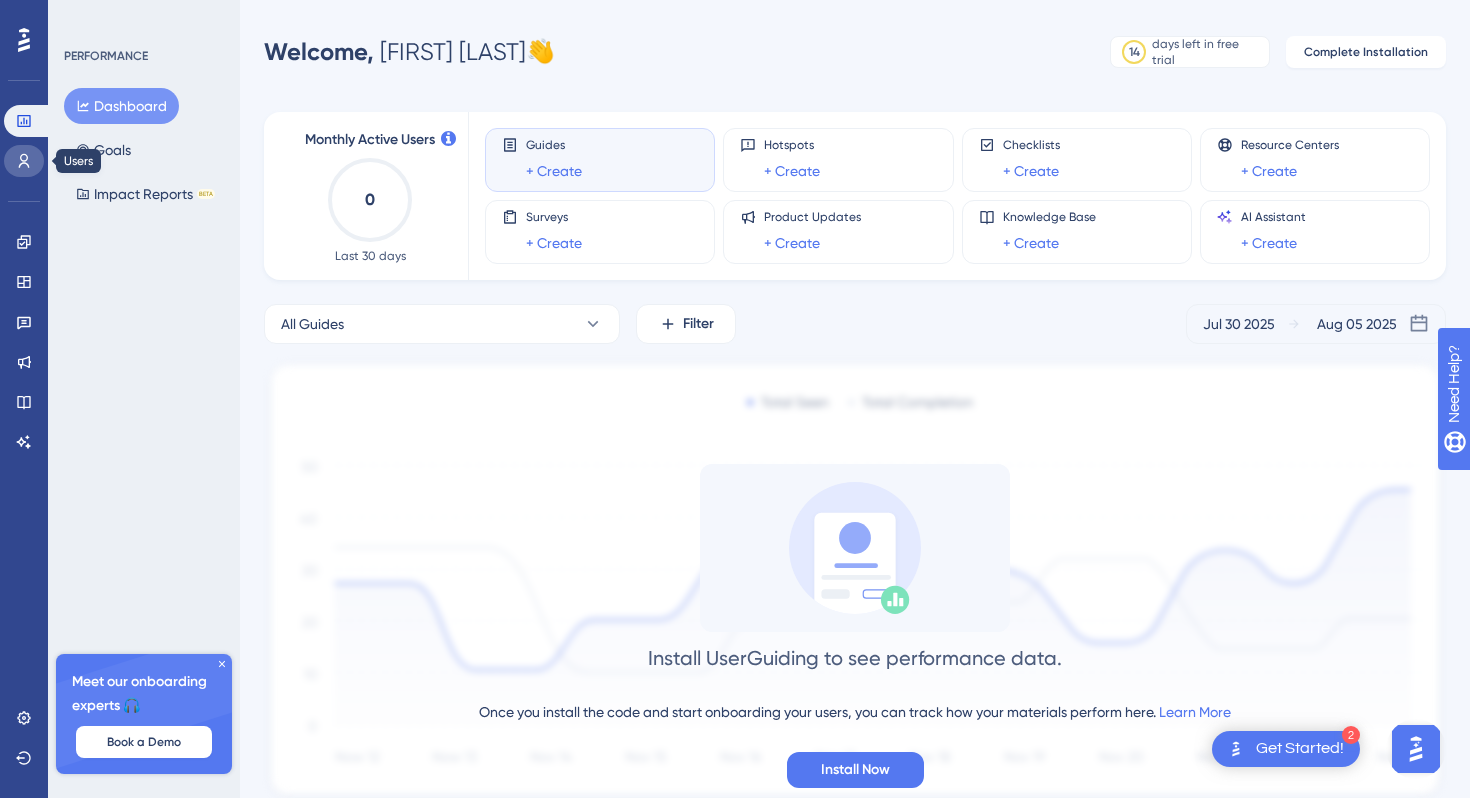 click at bounding box center [24, 161] 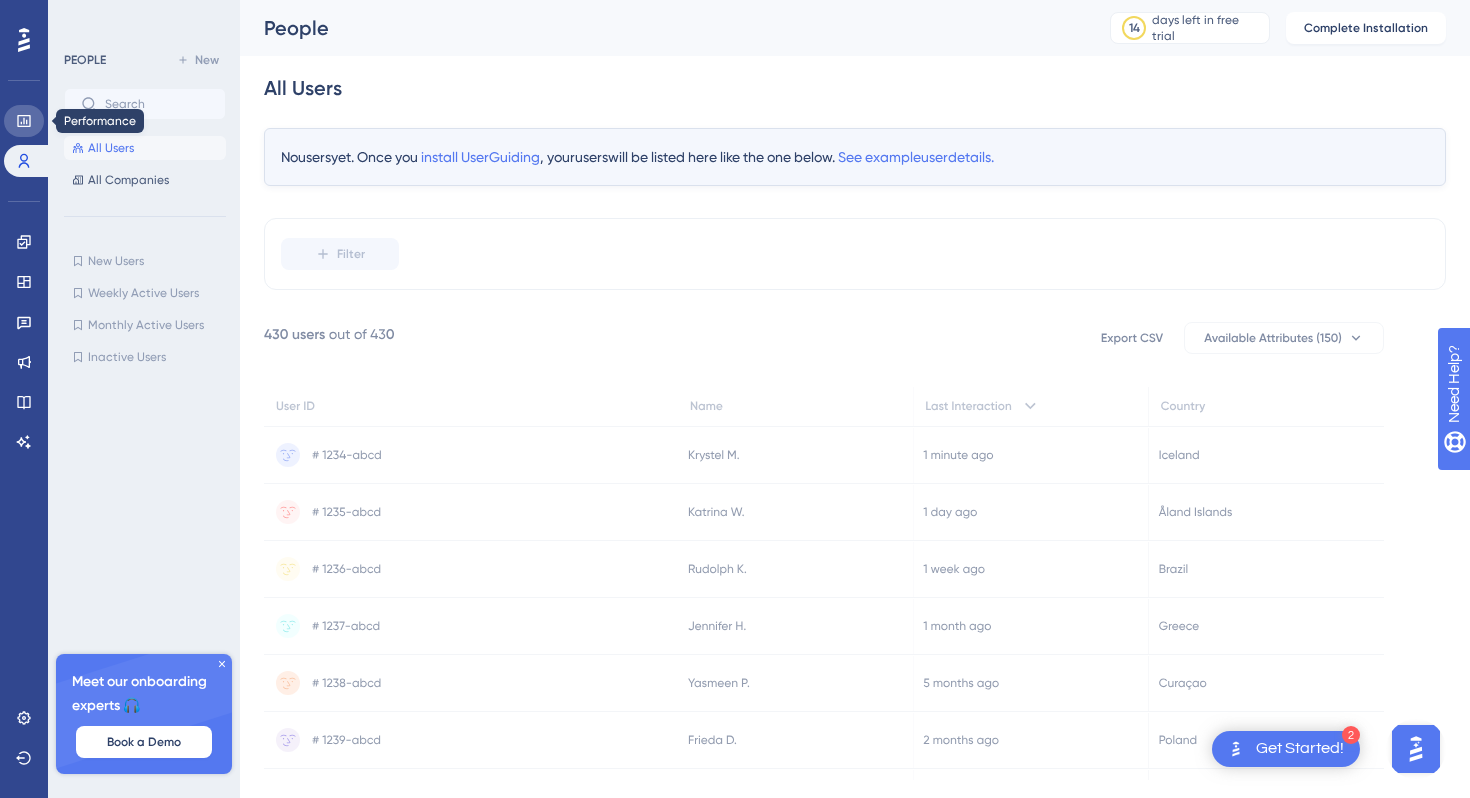 click at bounding box center (24, 121) 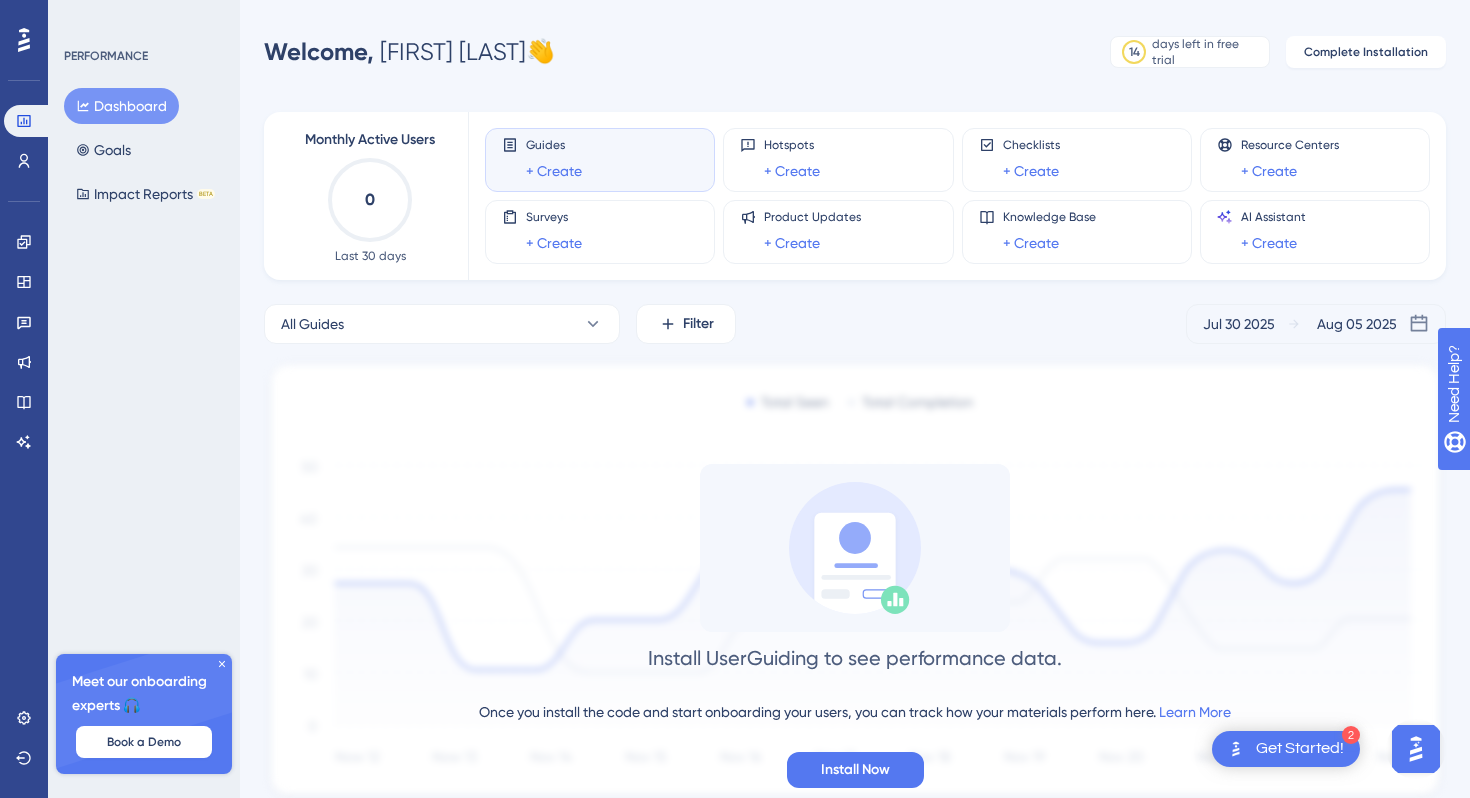 click at bounding box center (24, 40) 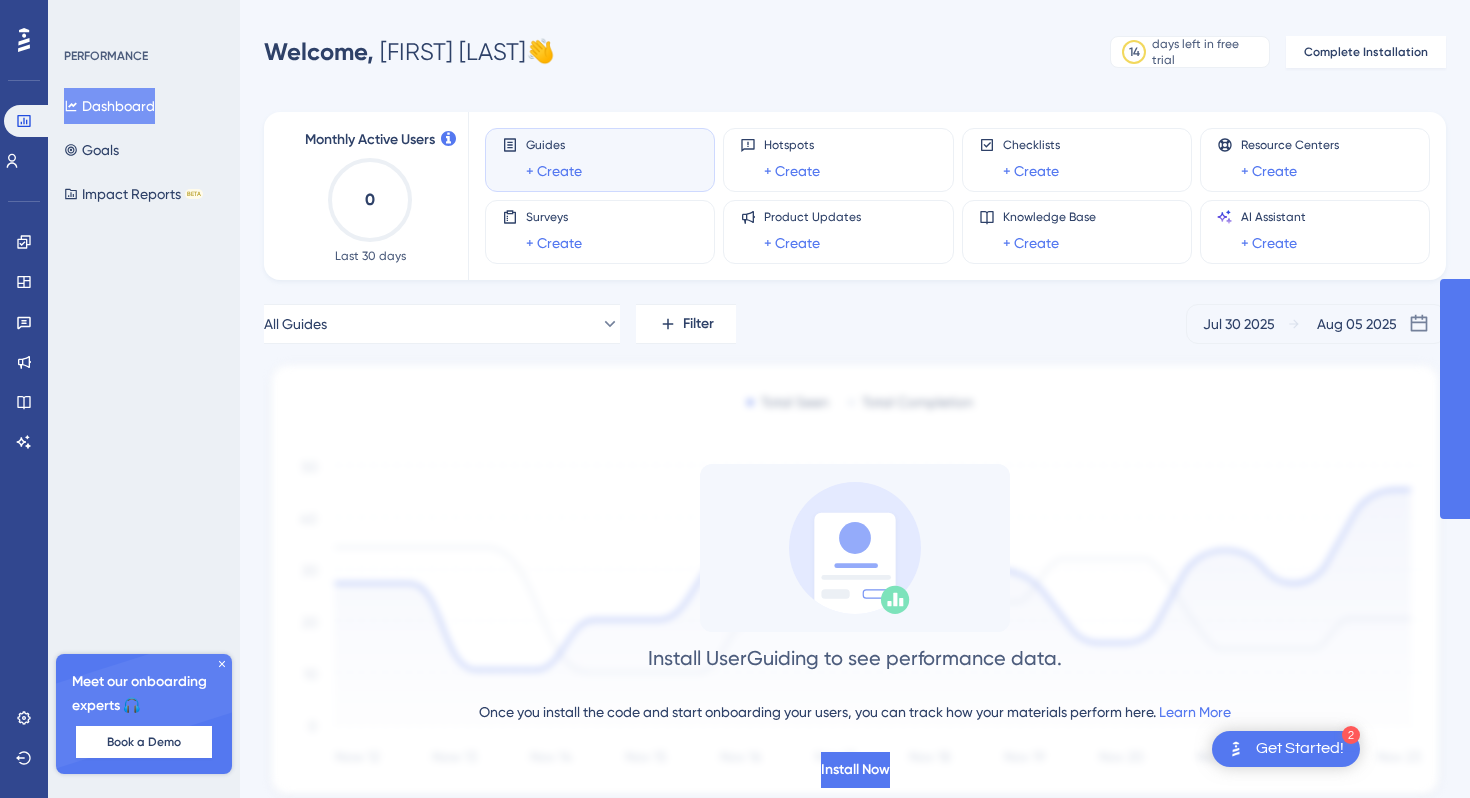 scroll, scrollTop: 0, scrollLeft: 0, axis: both 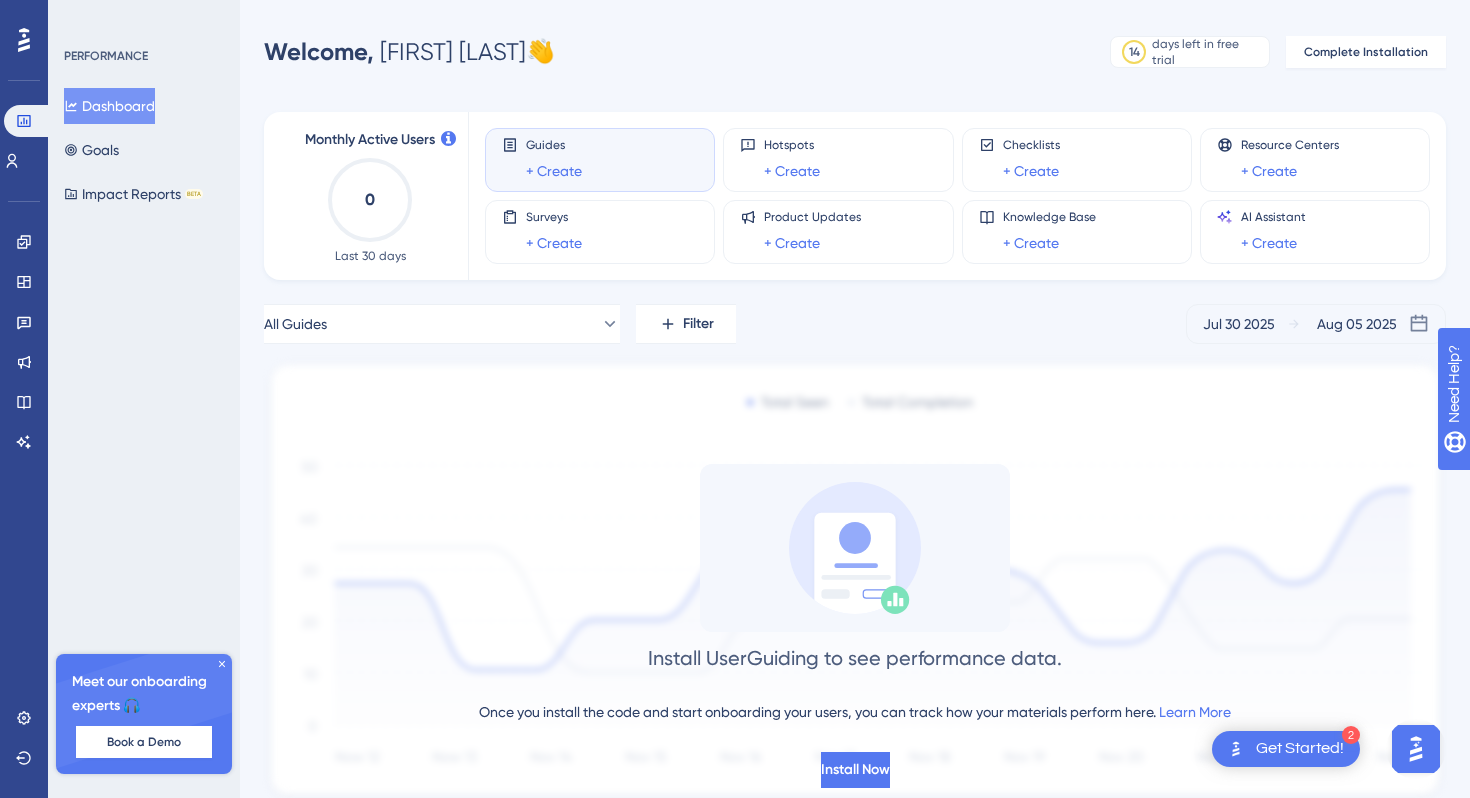 click on "Meet our onboarding experts 🎧" at bounding box center (144, 694) 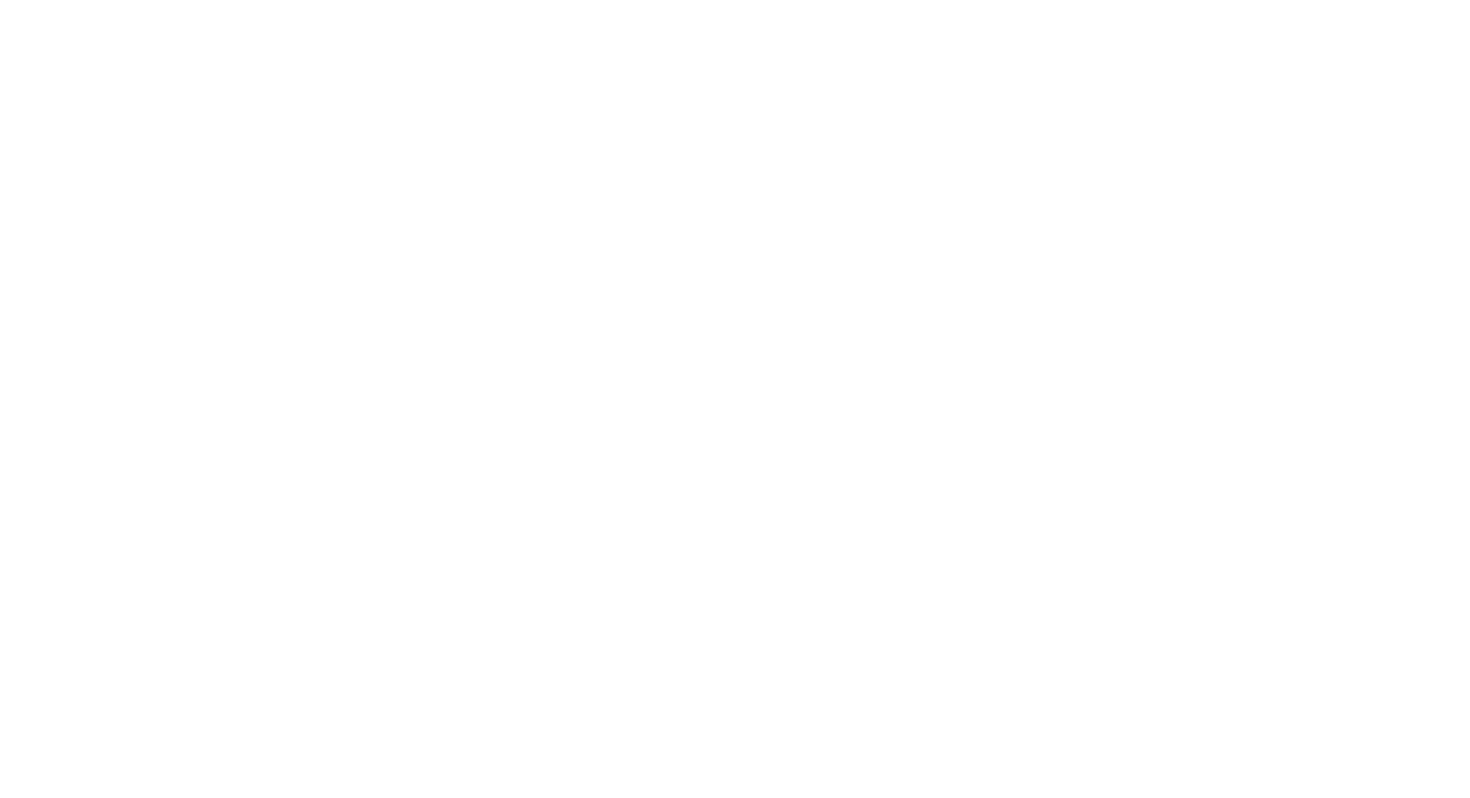 scroll, scrollTop: 0, scrollLeft: 0, axis: both 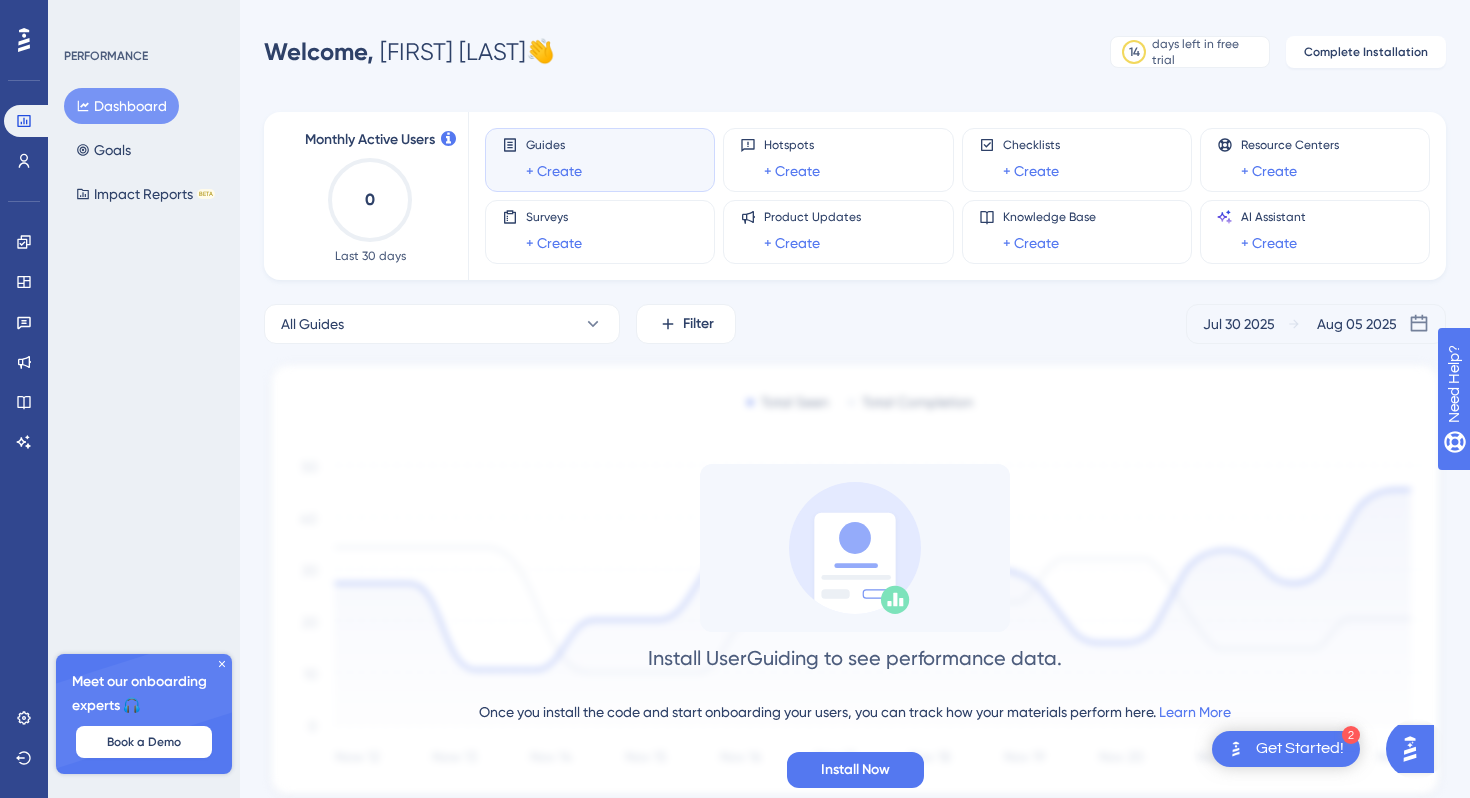 click 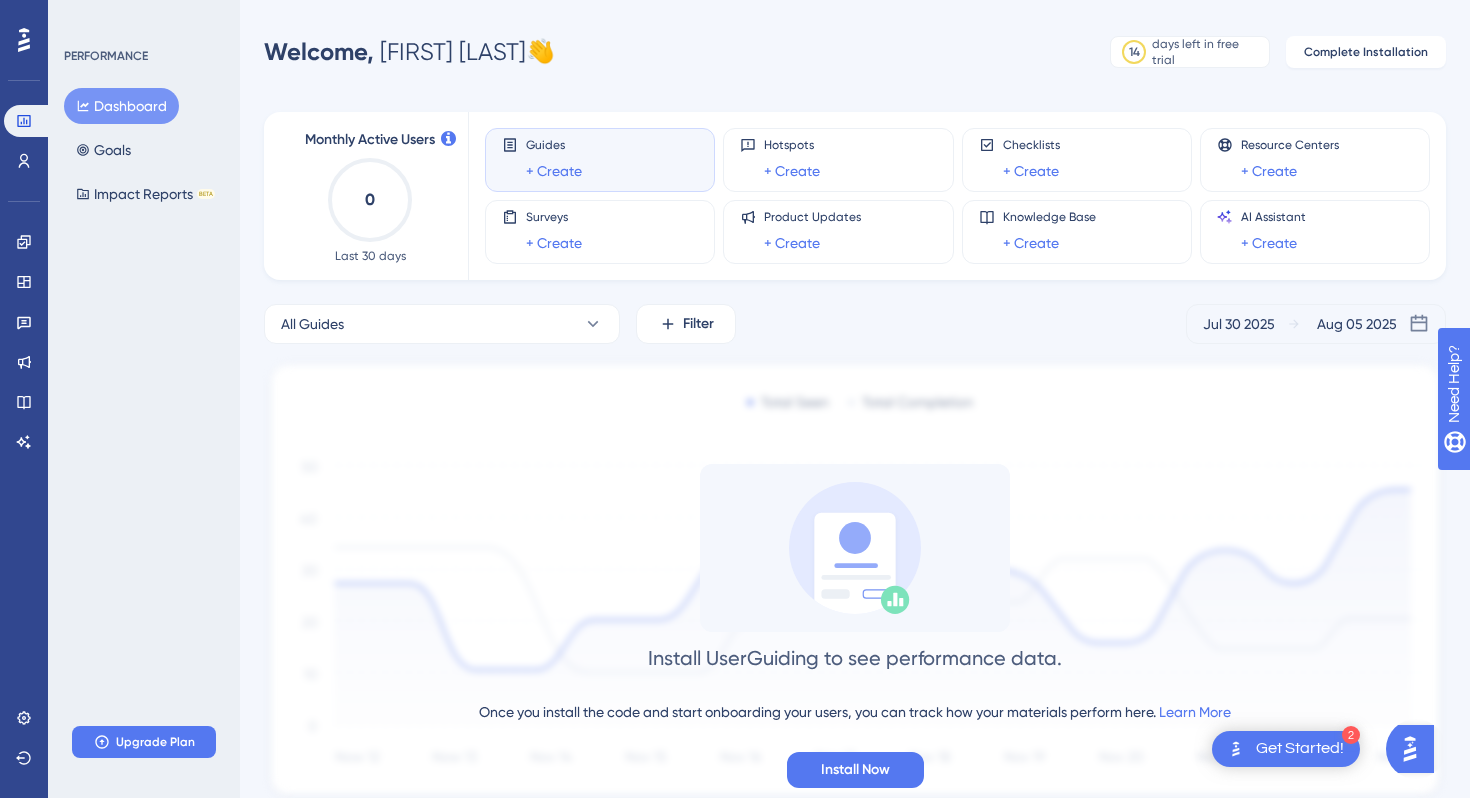 click on "PERFORMANCE Dashboard Goals Impact Reports BETA Upgrade Plan" at bounding box center (144, 399) 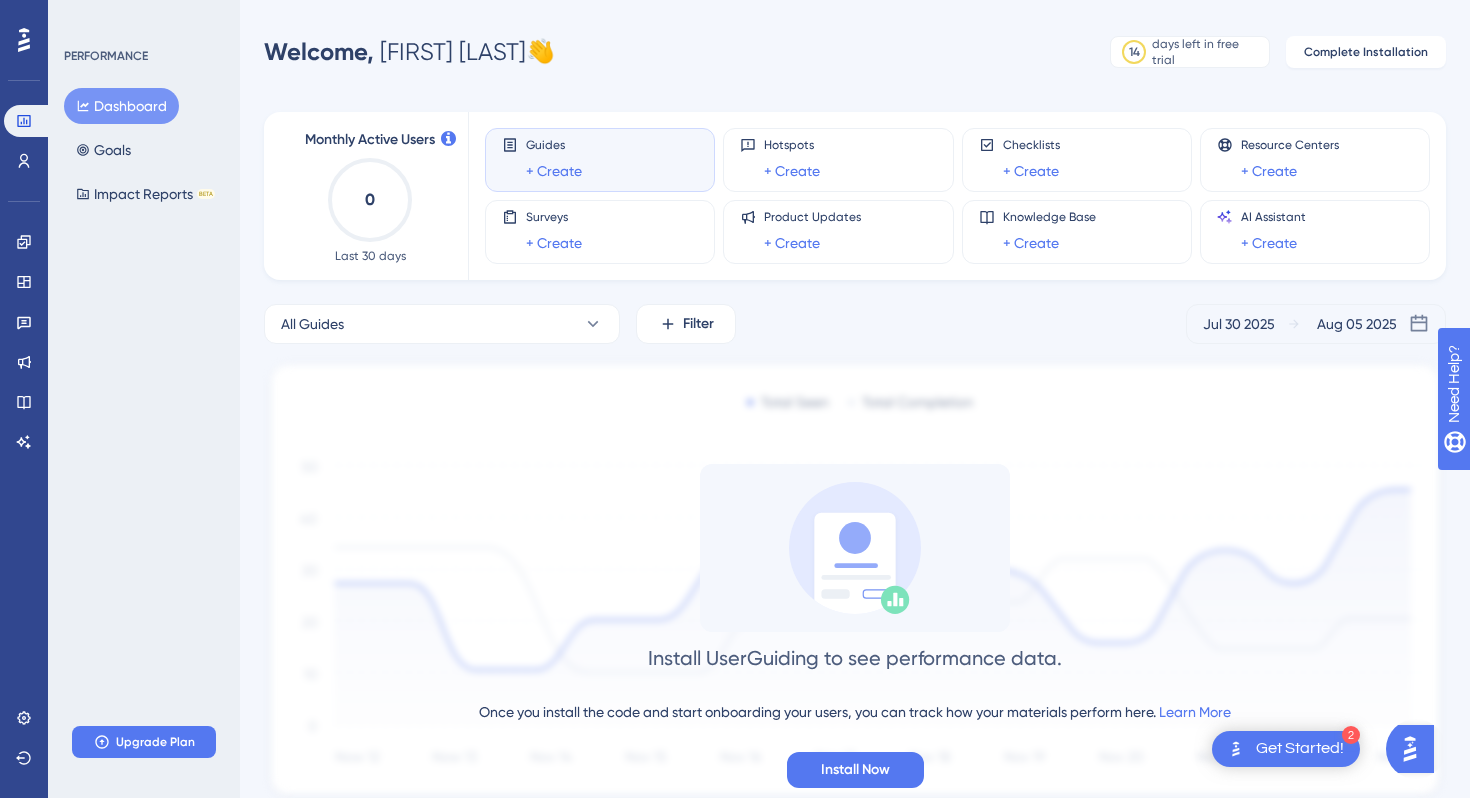 click on "Performance Users" at bounding box center [24, 116] 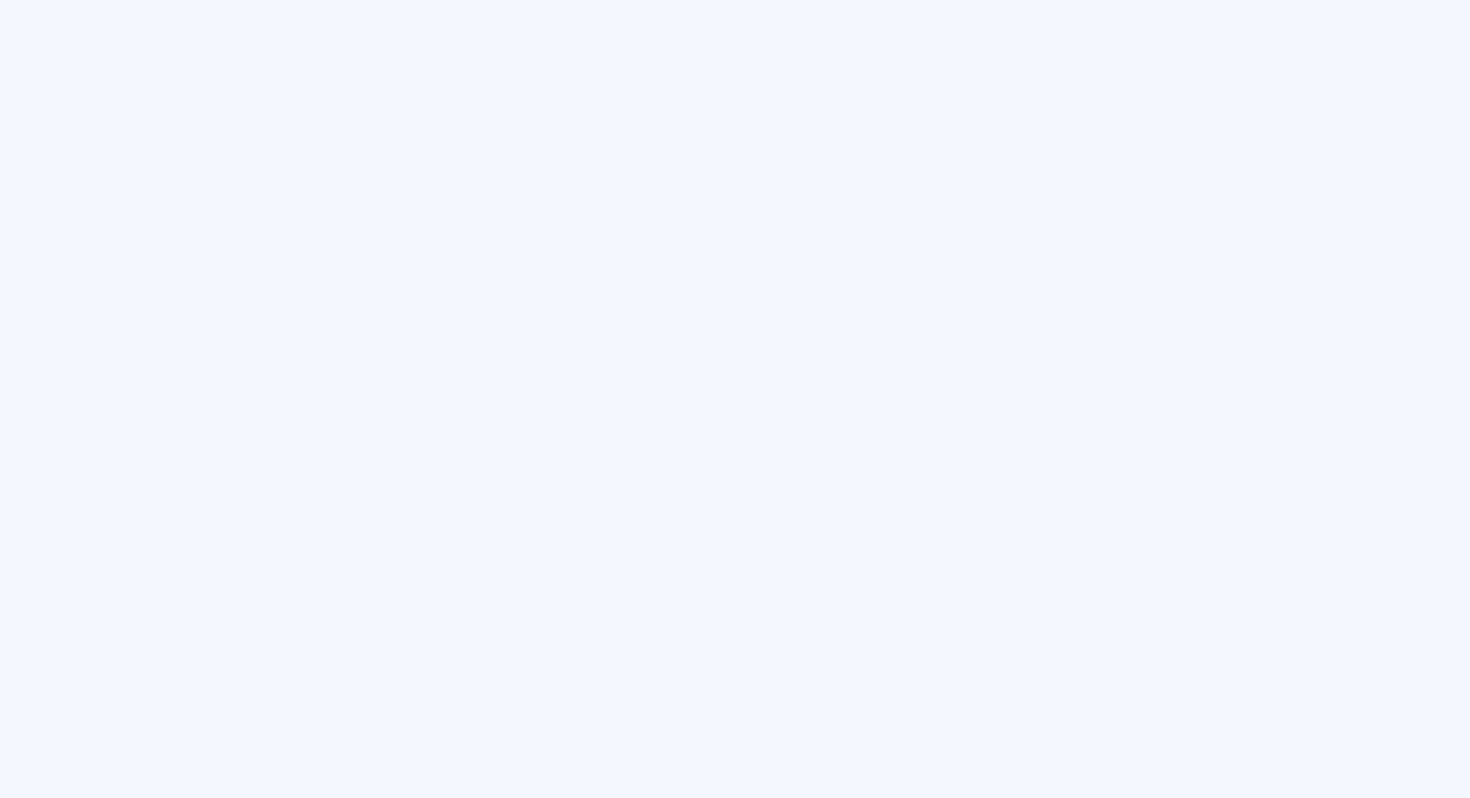 scroll, scrollTop: 0, scrollLeft: 0, axis: both 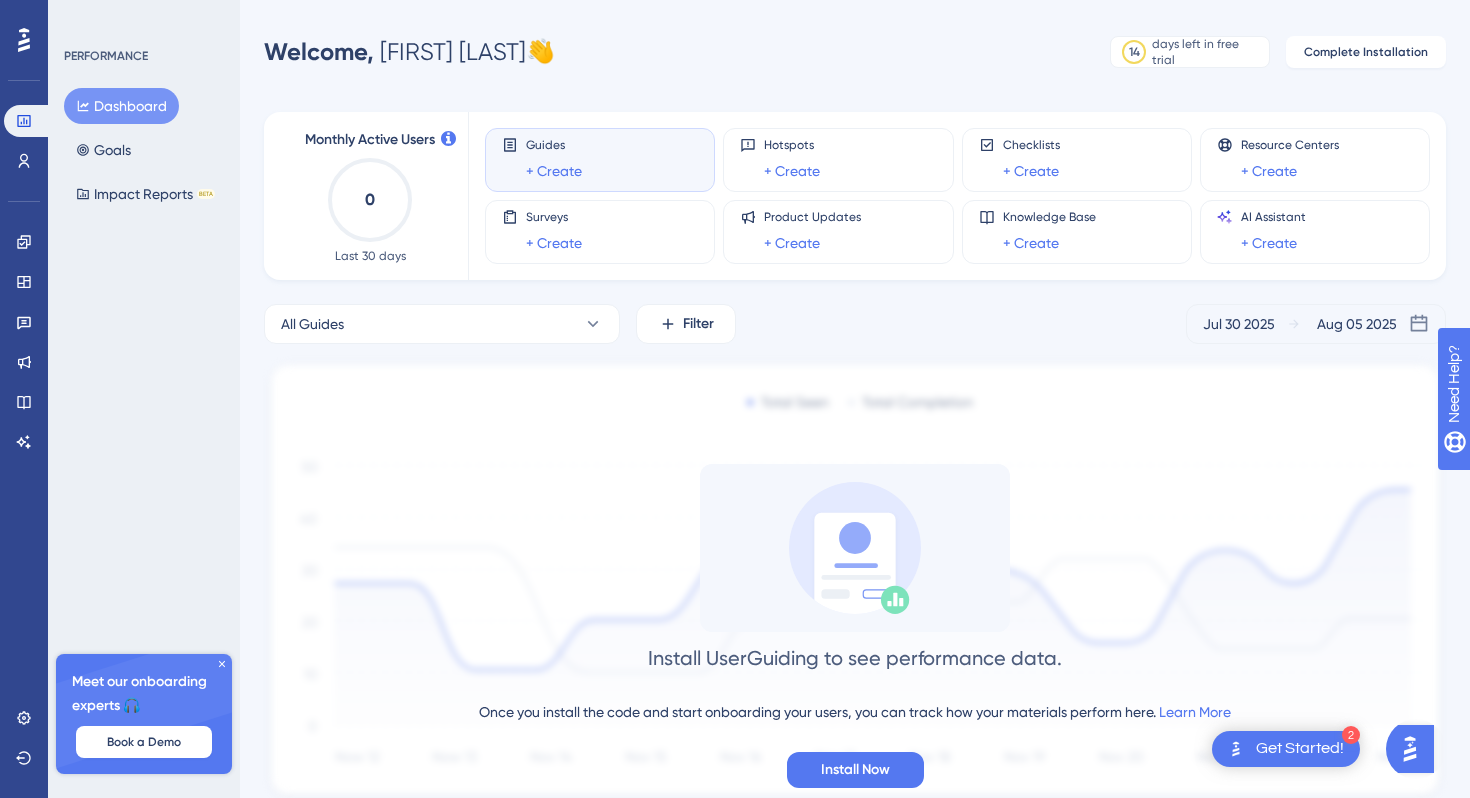 click on "Meet our onboarding experts 🎧 Book a Demo" at bounding box center [144, 714] 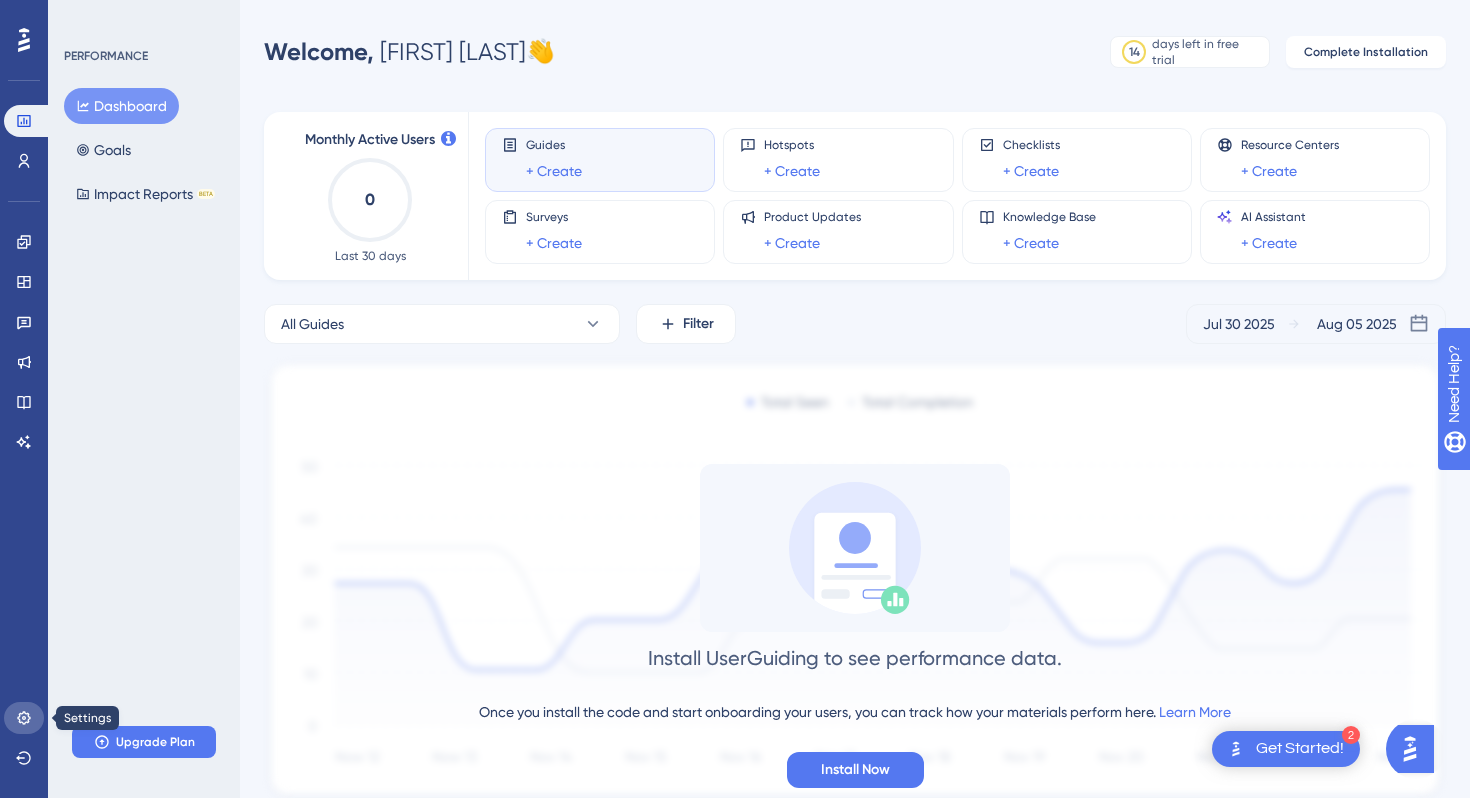 click 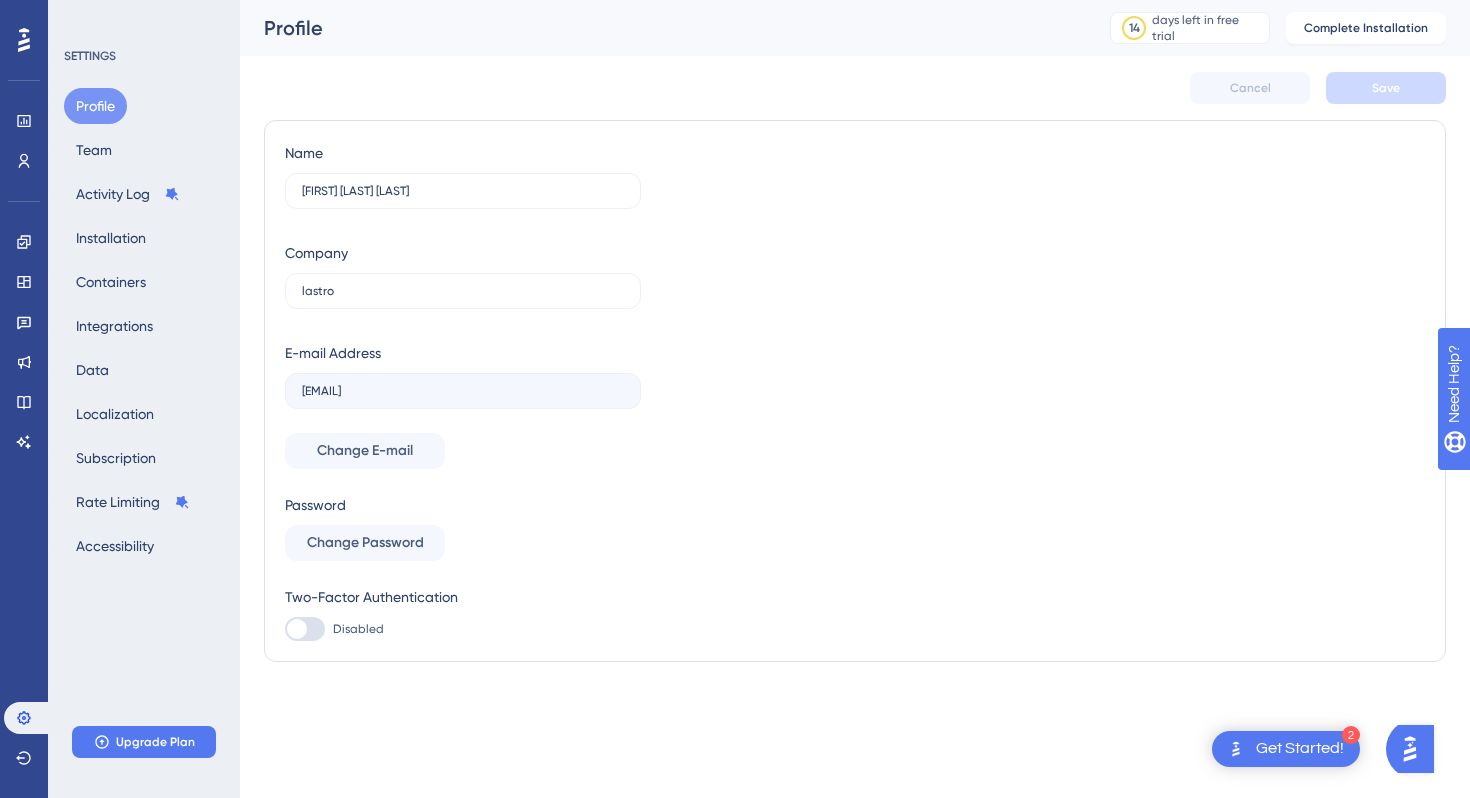 click at bounding box center (24, 40) 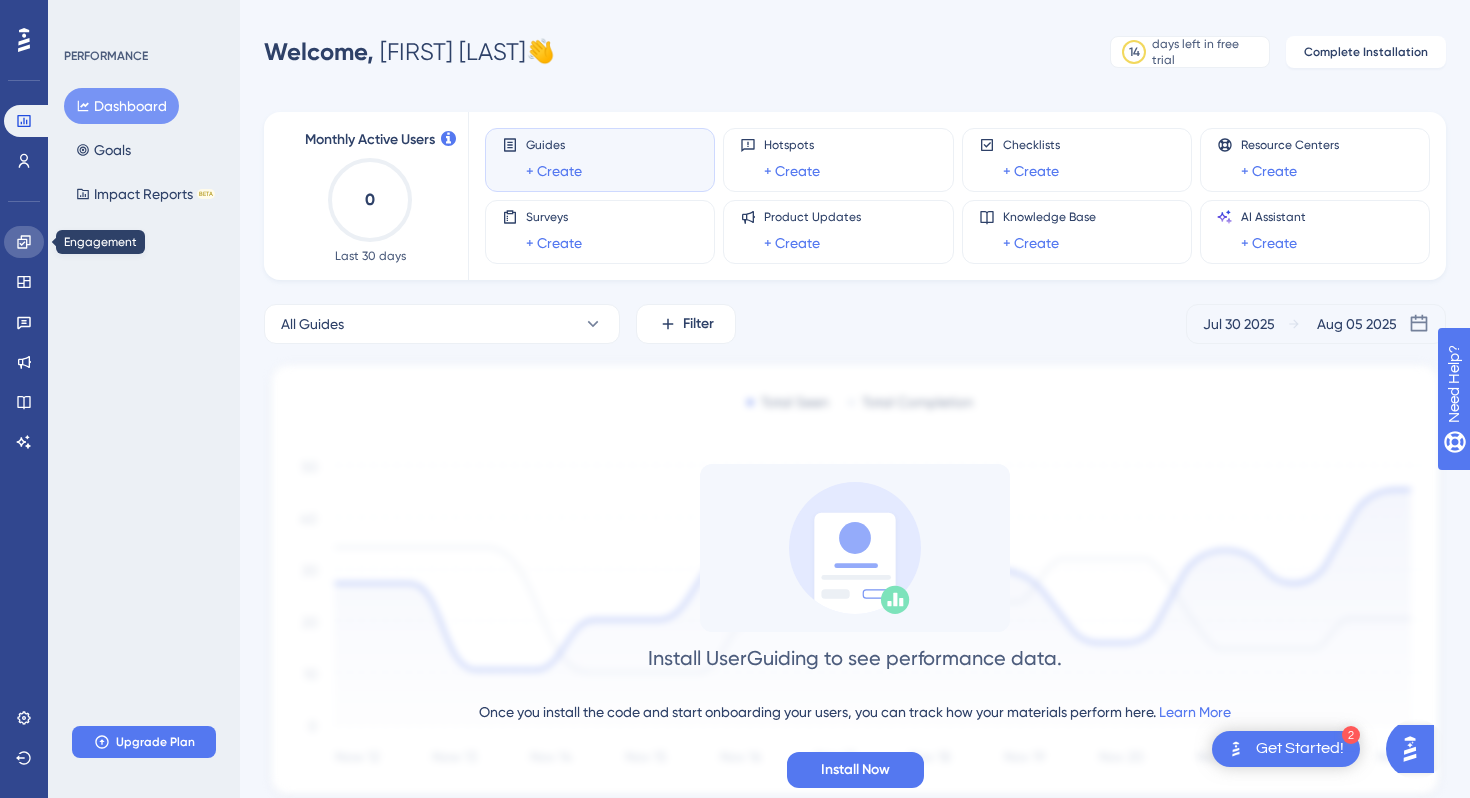 click 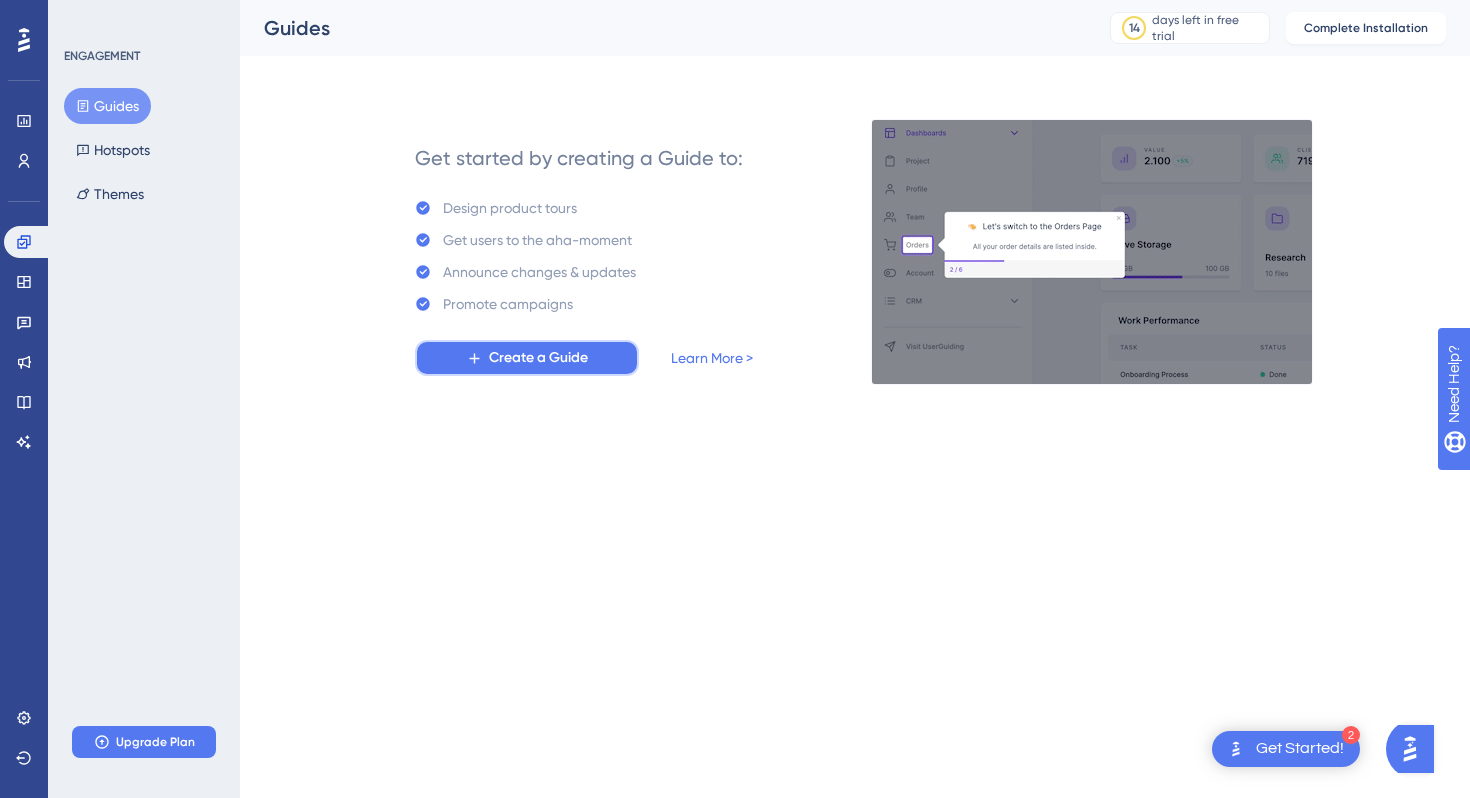 click on "Create a Guide" at bounding box center [527, 358] 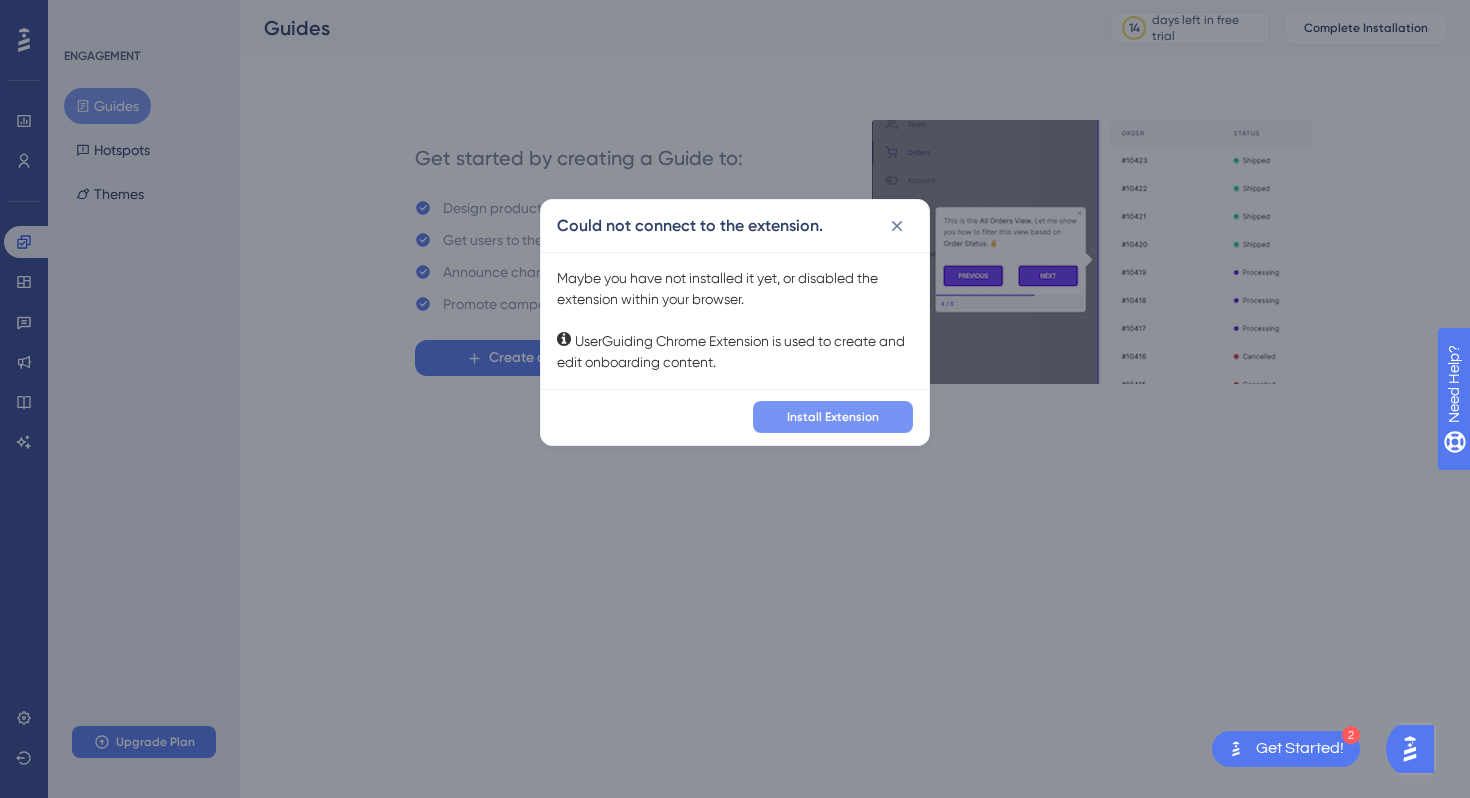 click on "Install Extension" at bounding box center (833, 417) 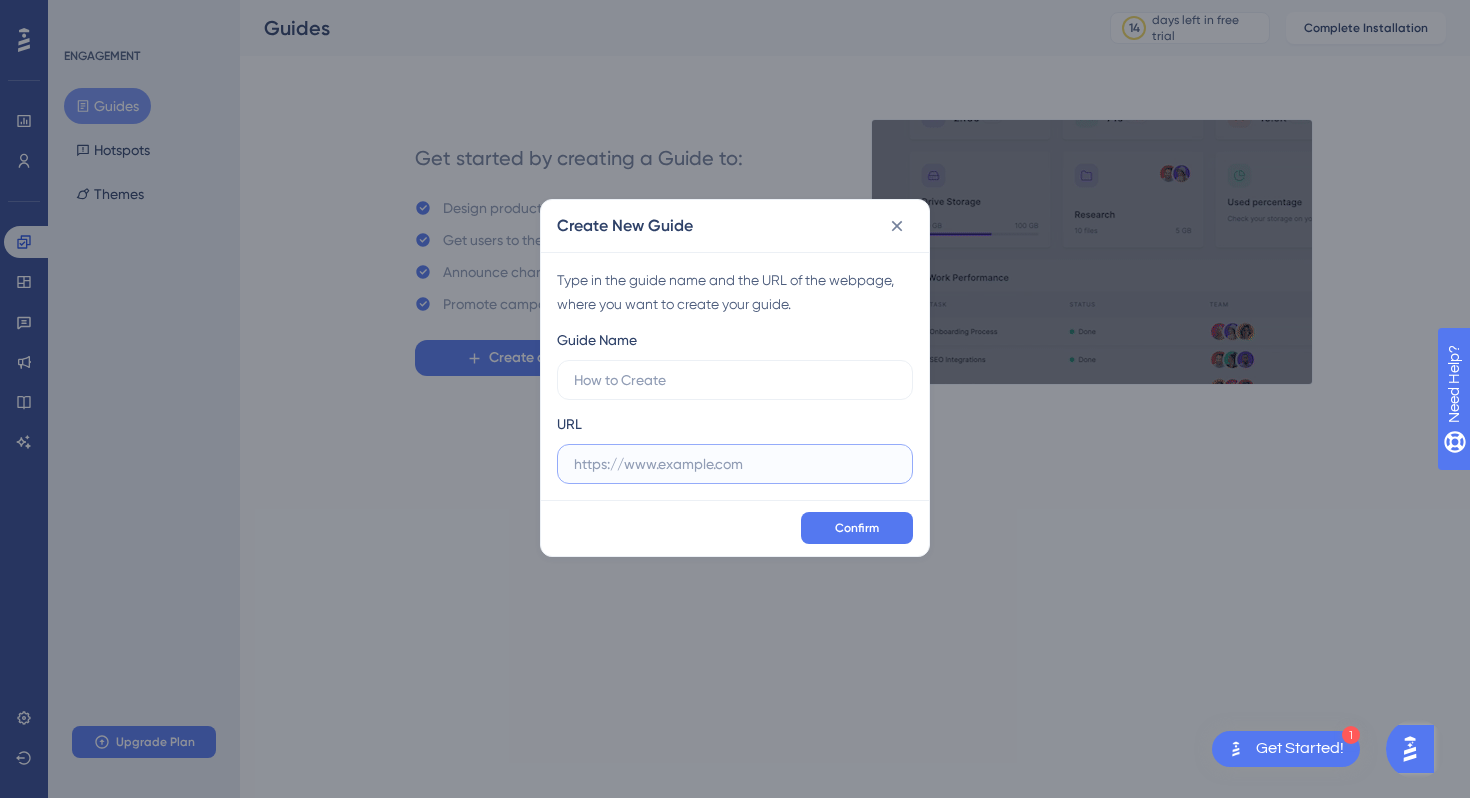 click at bounding box center [735, 464] 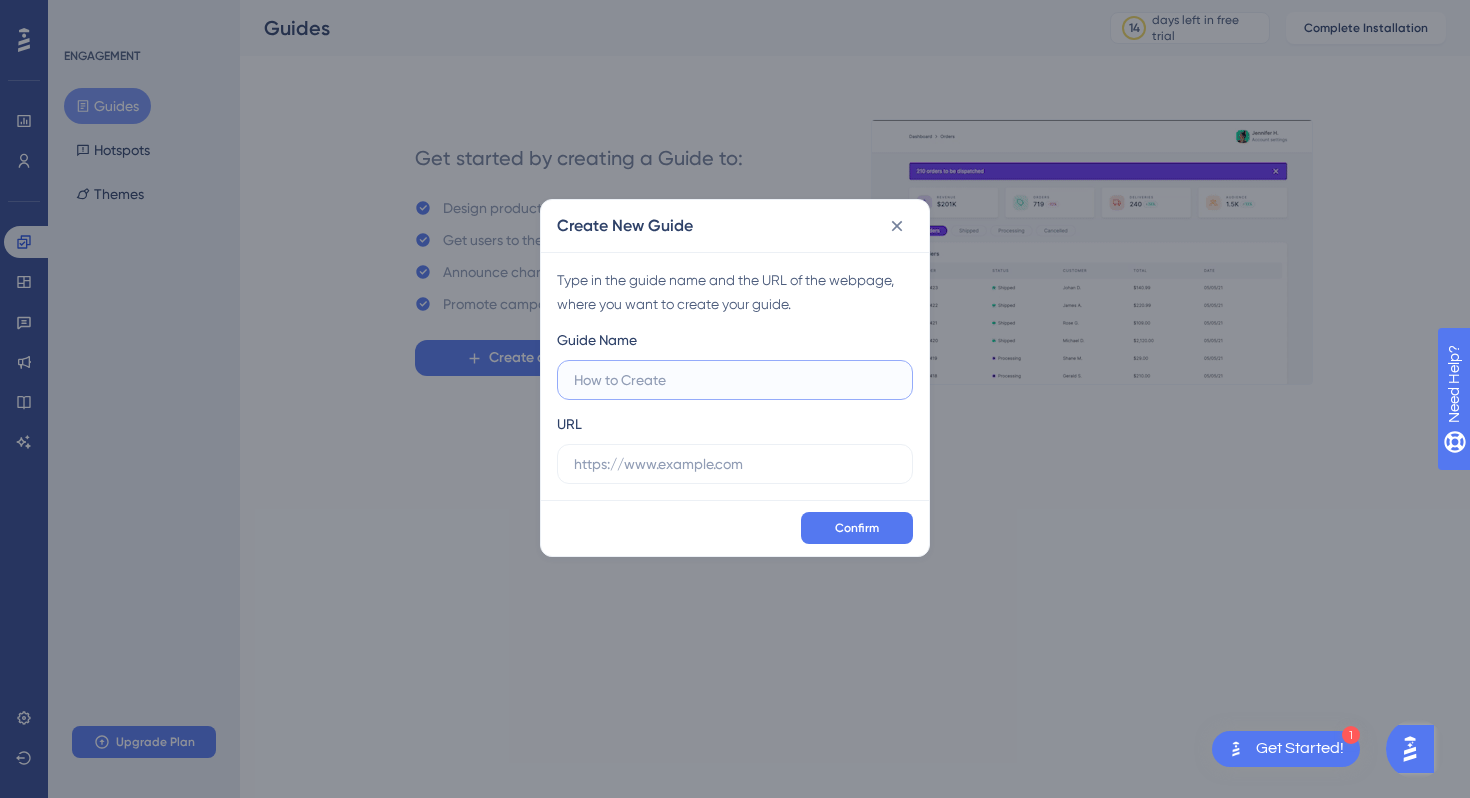 click at bounding box center [735, 380] 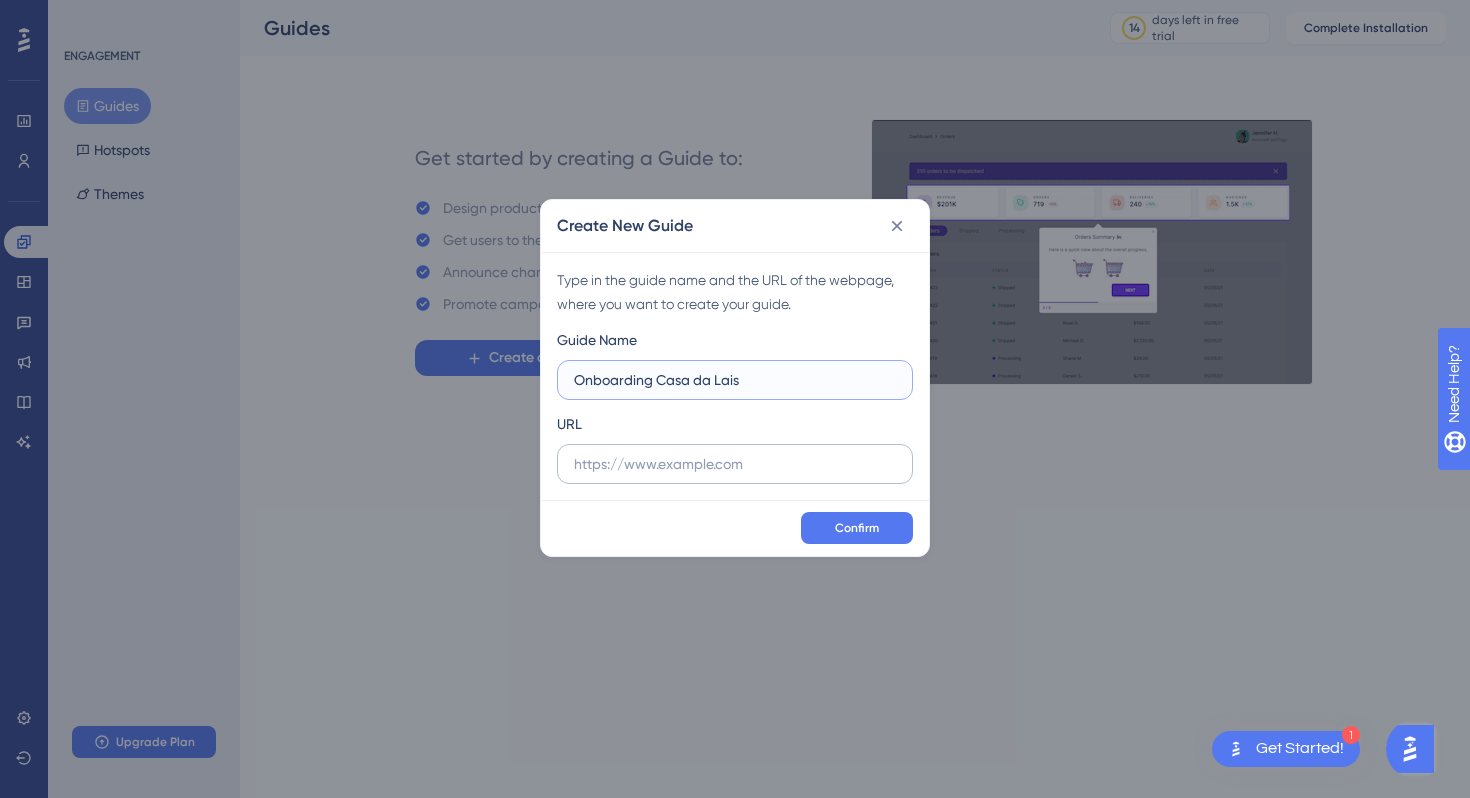 type on "Onboarding Casa da Lais" 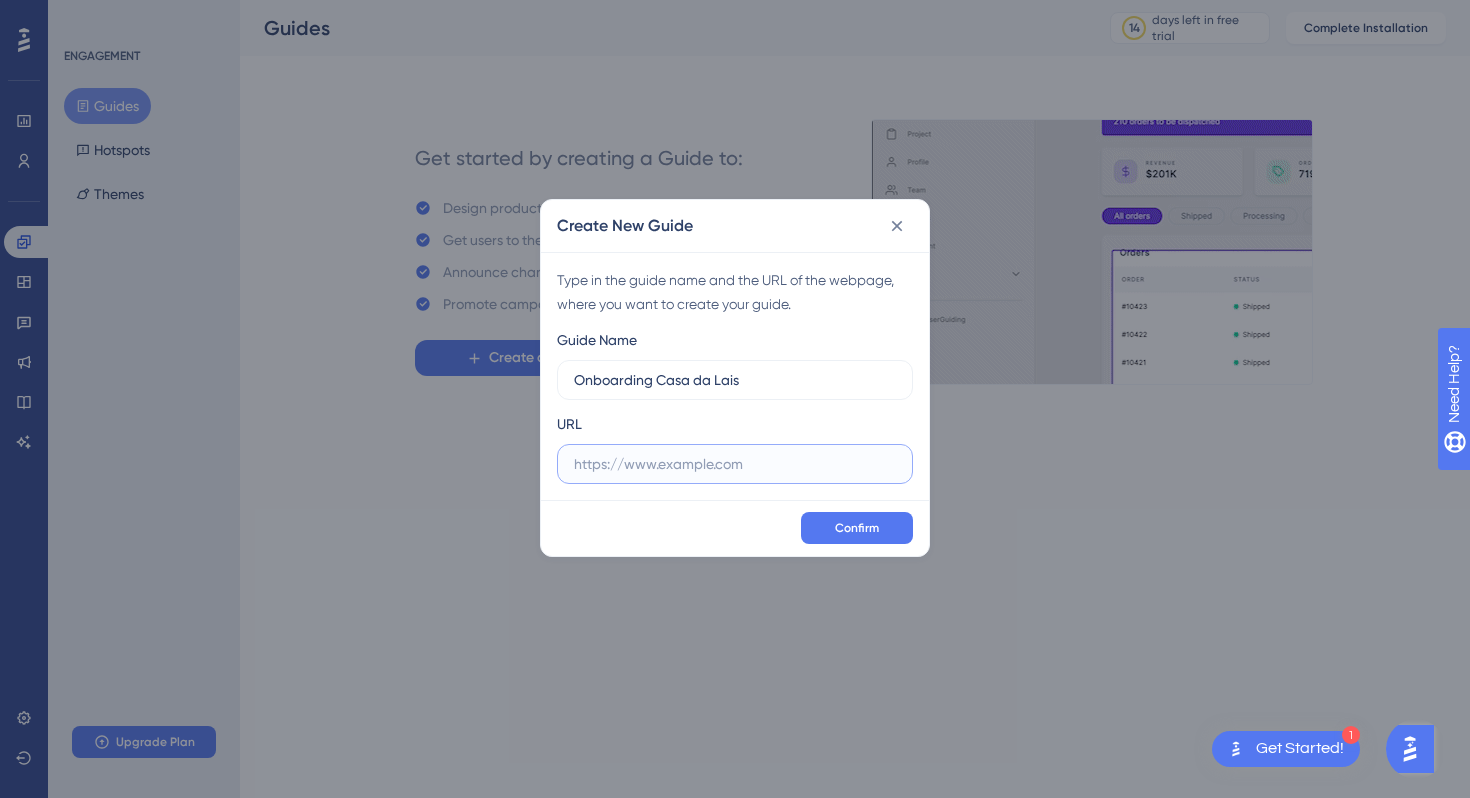 click at bounding box center [735, 464] 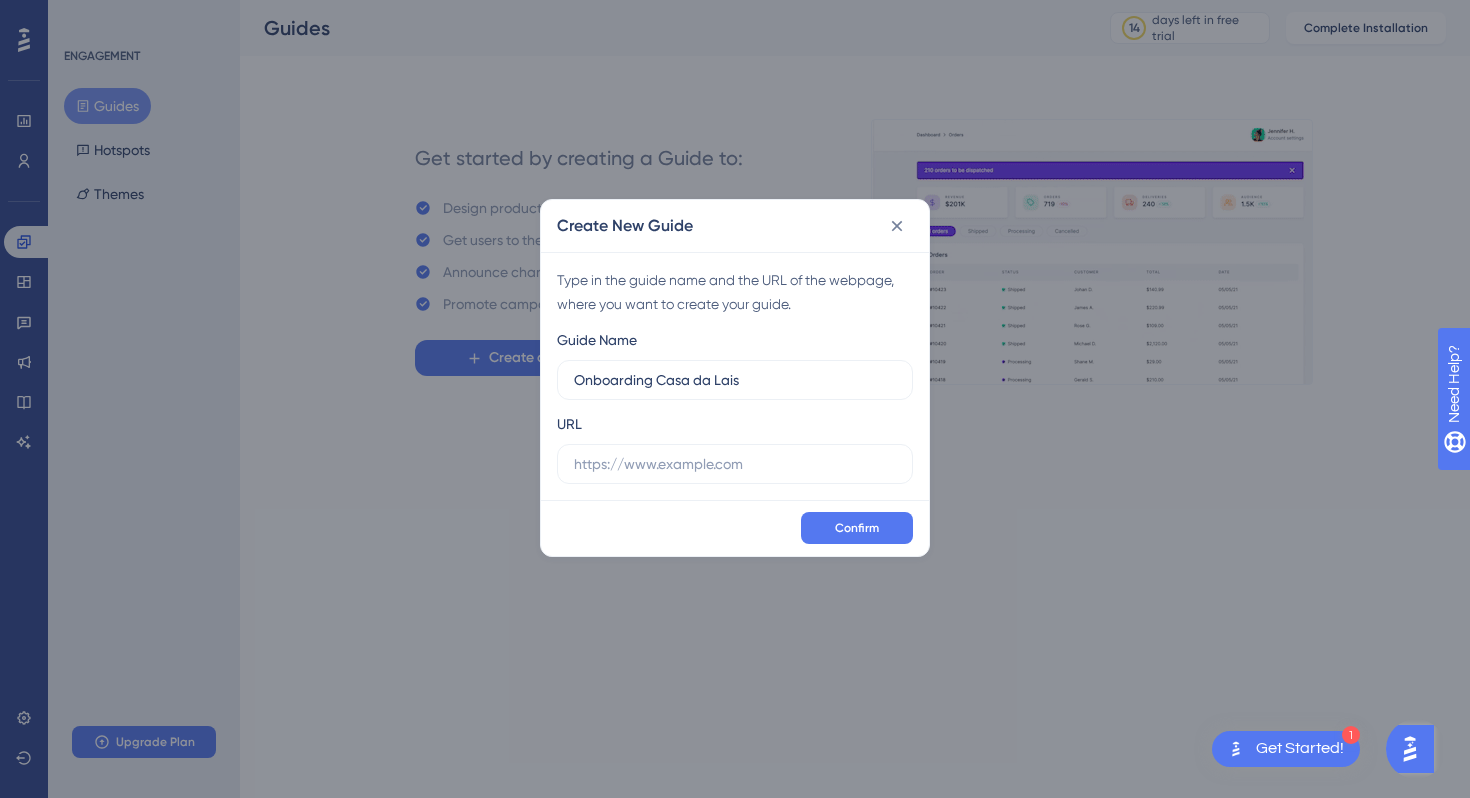 click on "Guide Name Onboarding Casa da Lais" at bounding box center [735, 364] 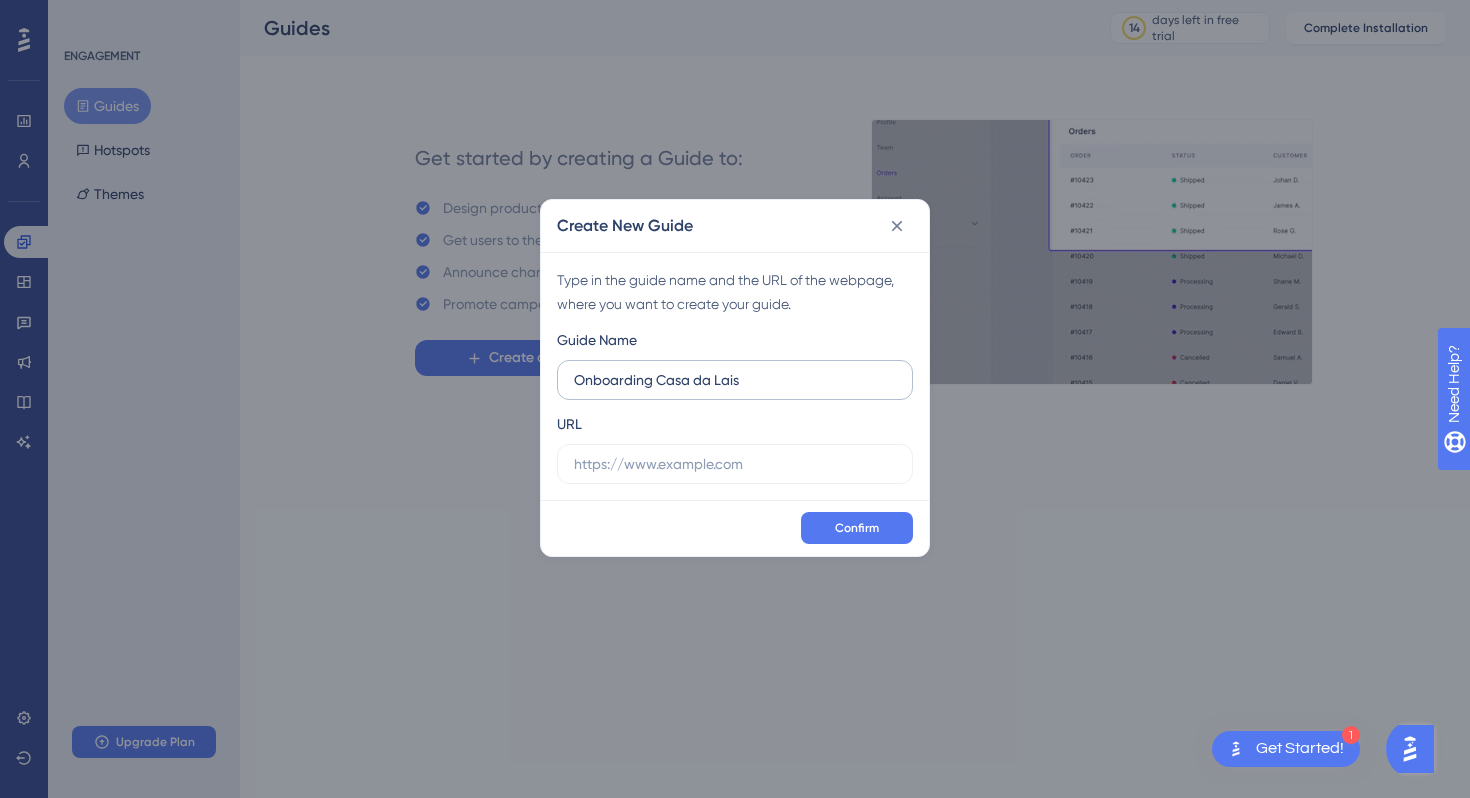 click on "Onboarding Casa da Lais" at bounding box center [735, 380] 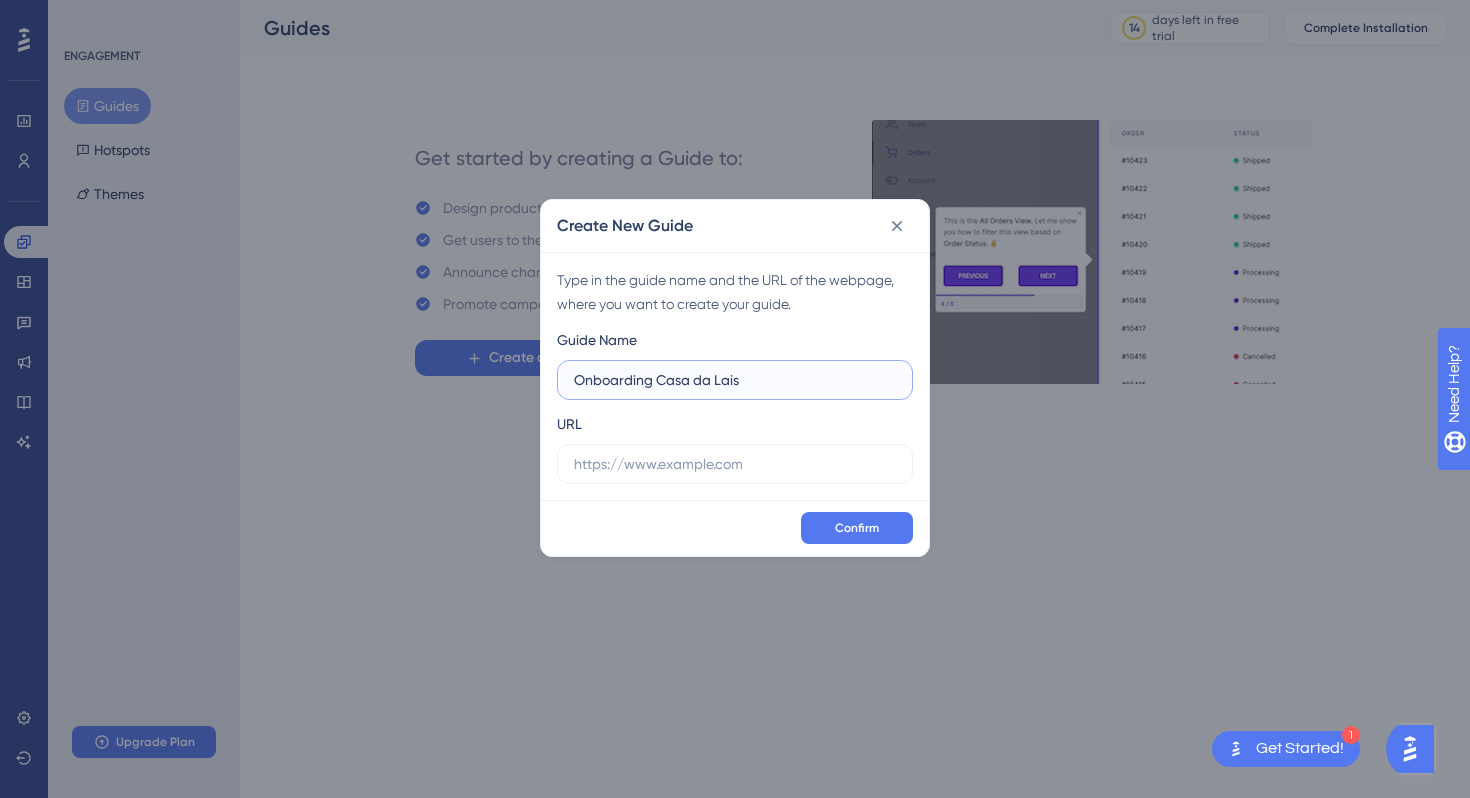 click on "Onboarding Casa da Lais" at bounding box center [735, 380] 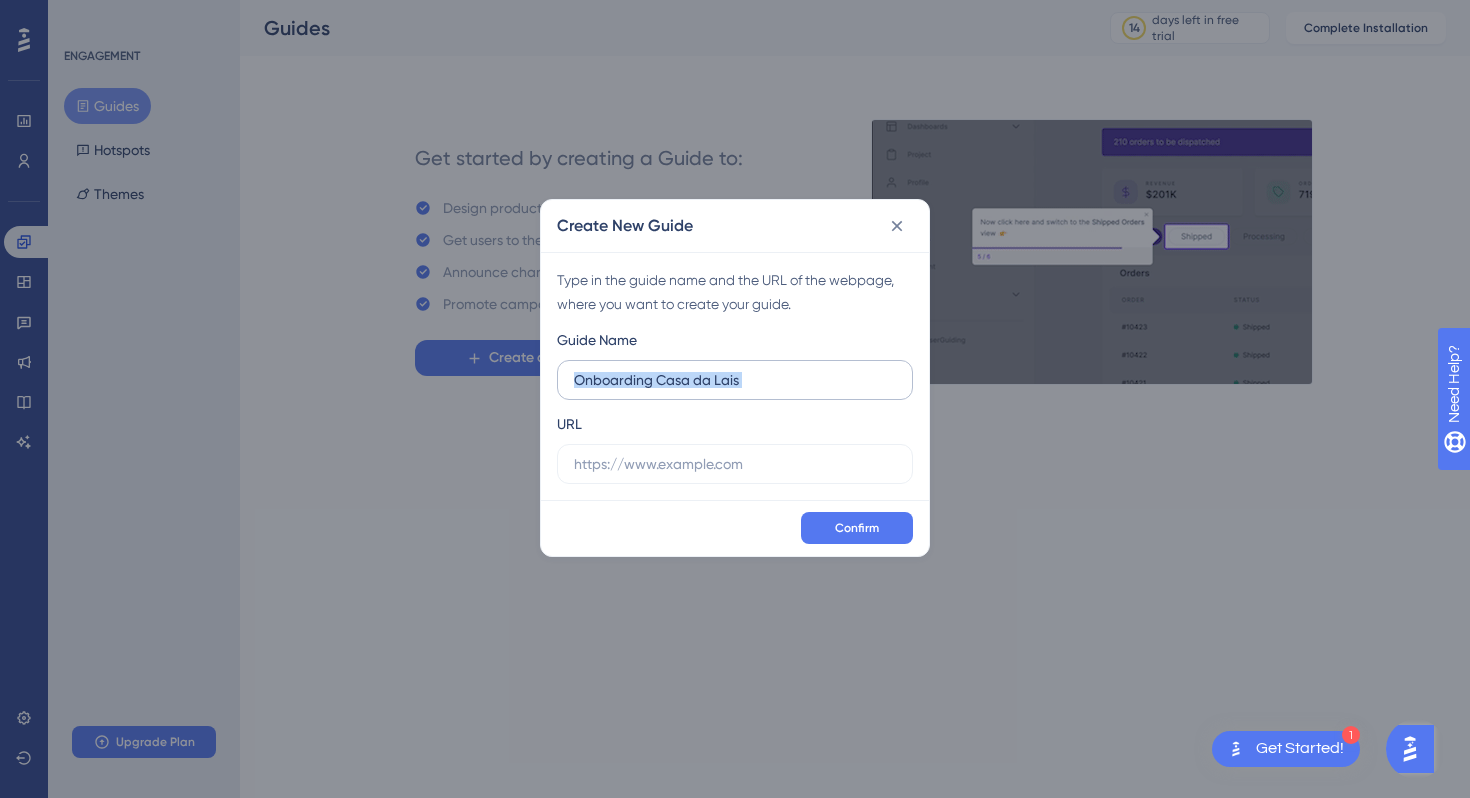 click on "Onboarding Casa da Lais" at bounding box center [735, 380] 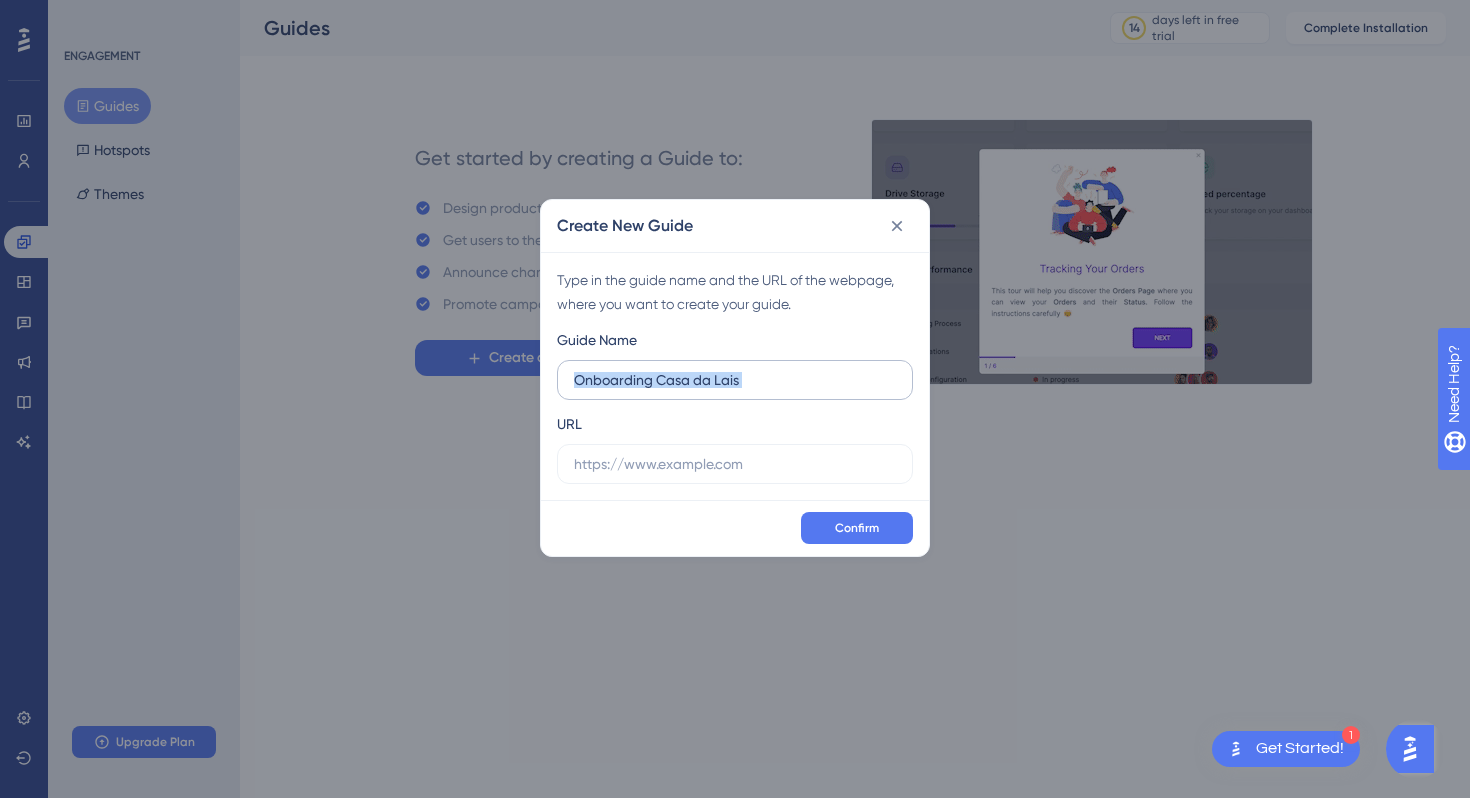 click on "Onboarding Casa da Lais" at bounding box center [735, 380] 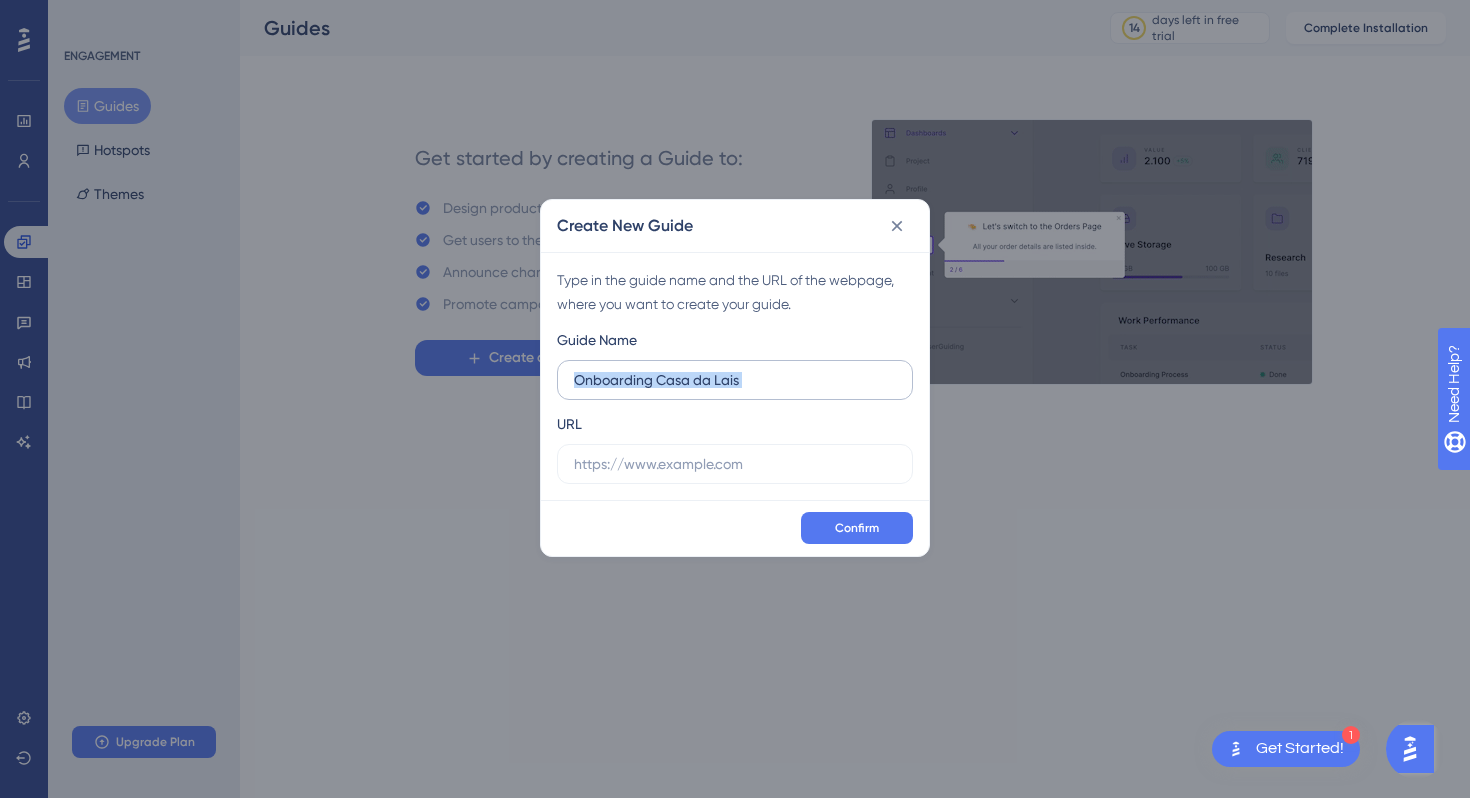 click on "Onboarding Casa da Lais" at bounding box center (735, 380) 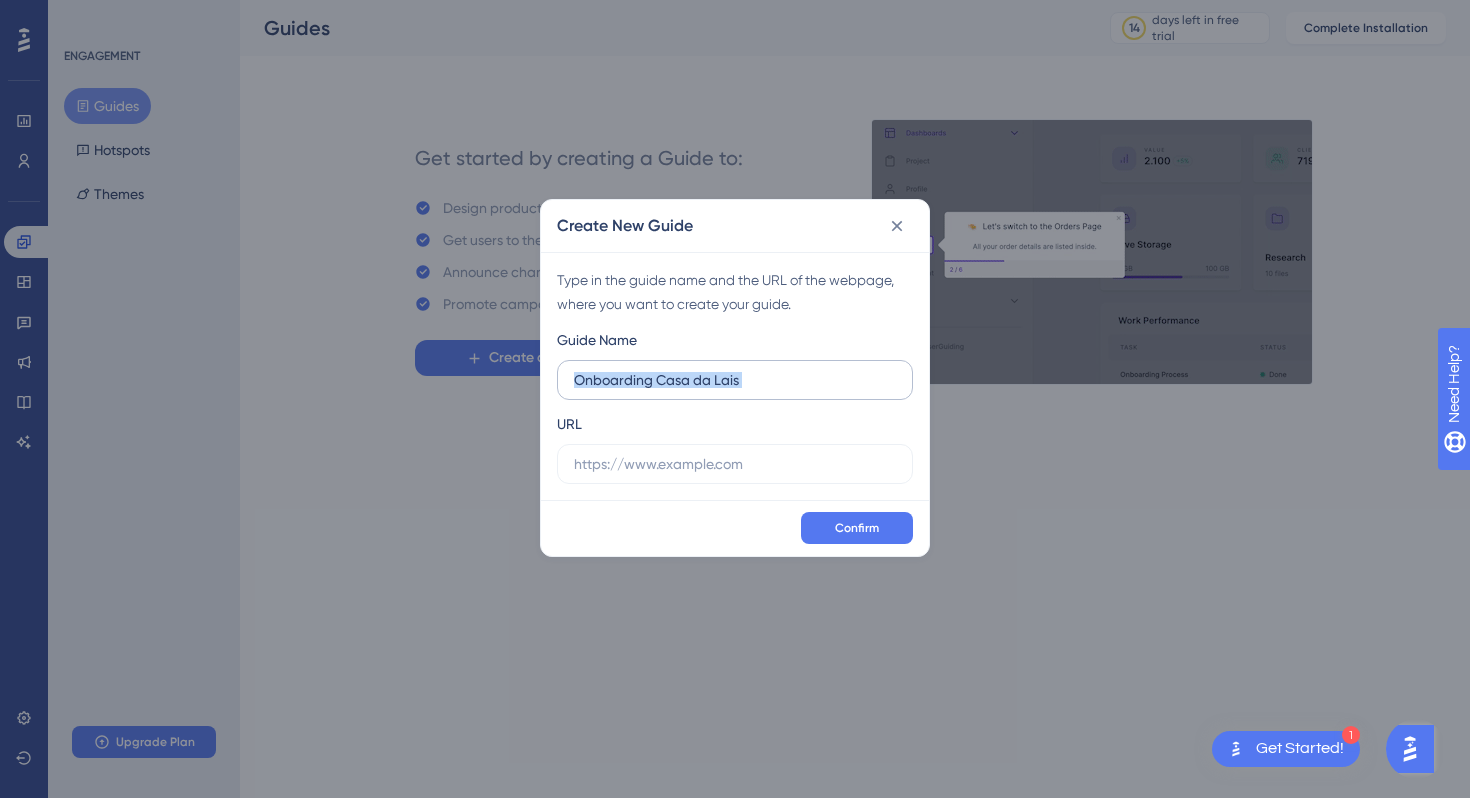 click on "Onboarding Casa da Lais" at bounding box center [735, 380] 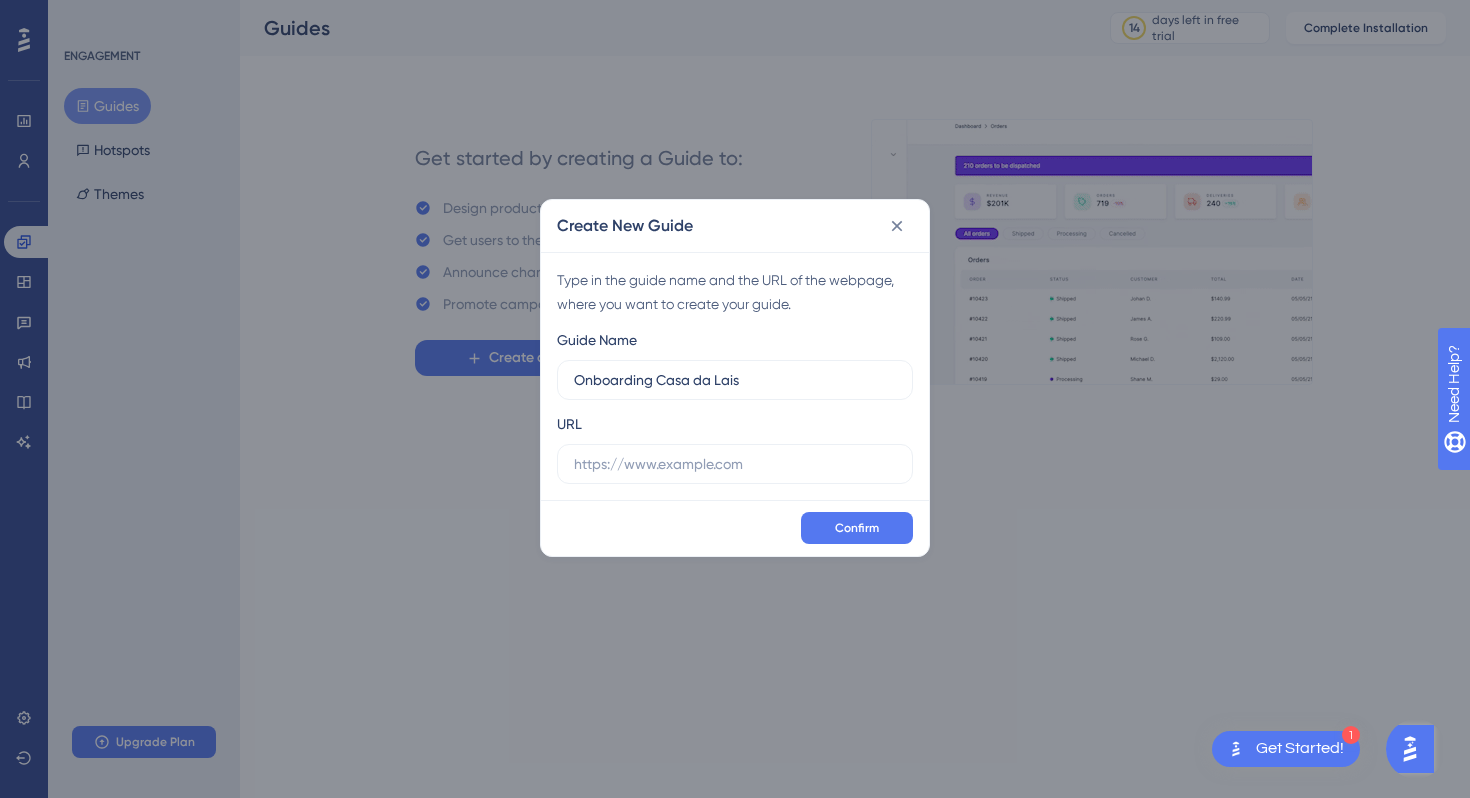 click on "Guide Name Onboarding Casa da Lais" at bounding box center (735, 364) 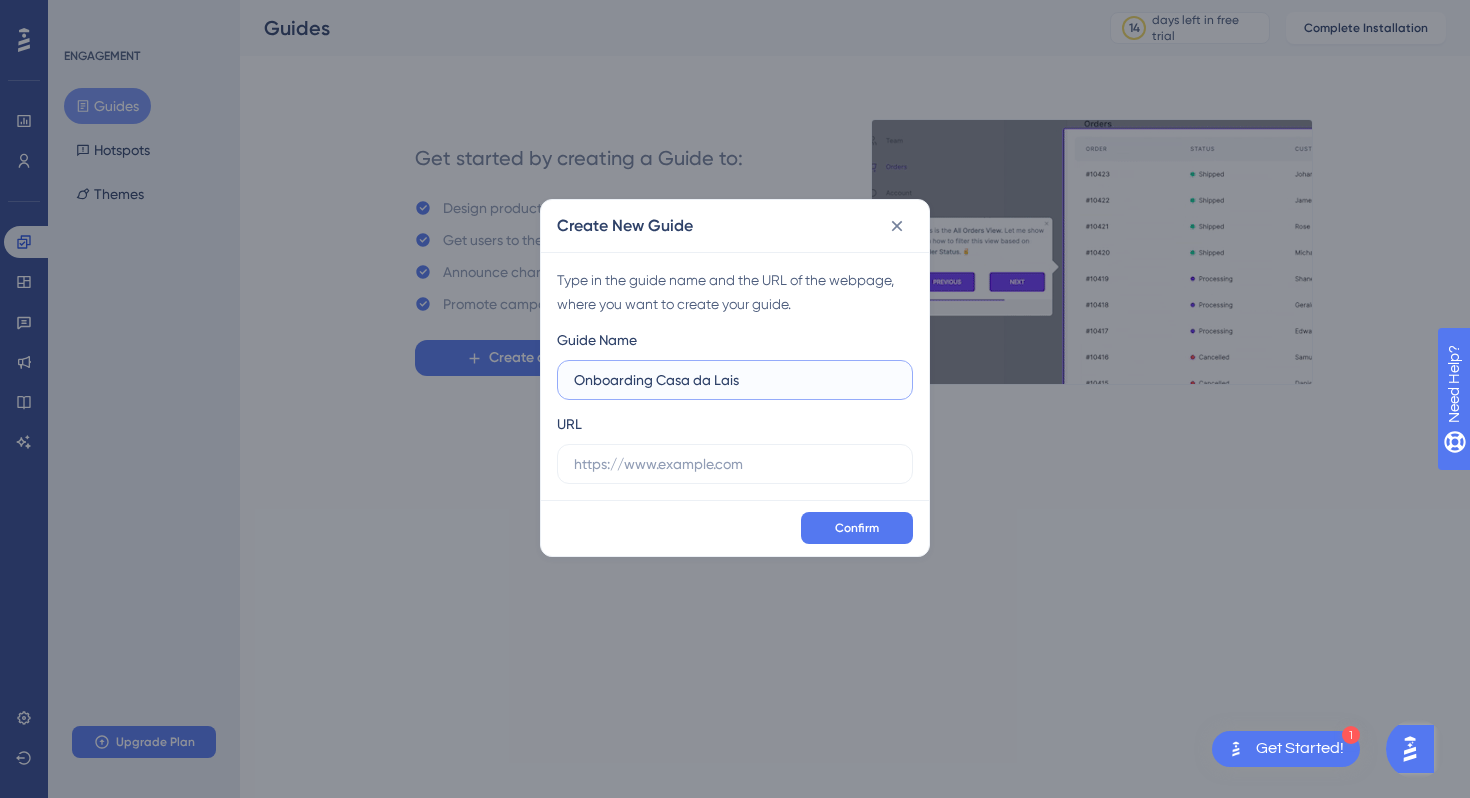 click on "Onboarding Casa da Lais" at bounding box center [735, 380] 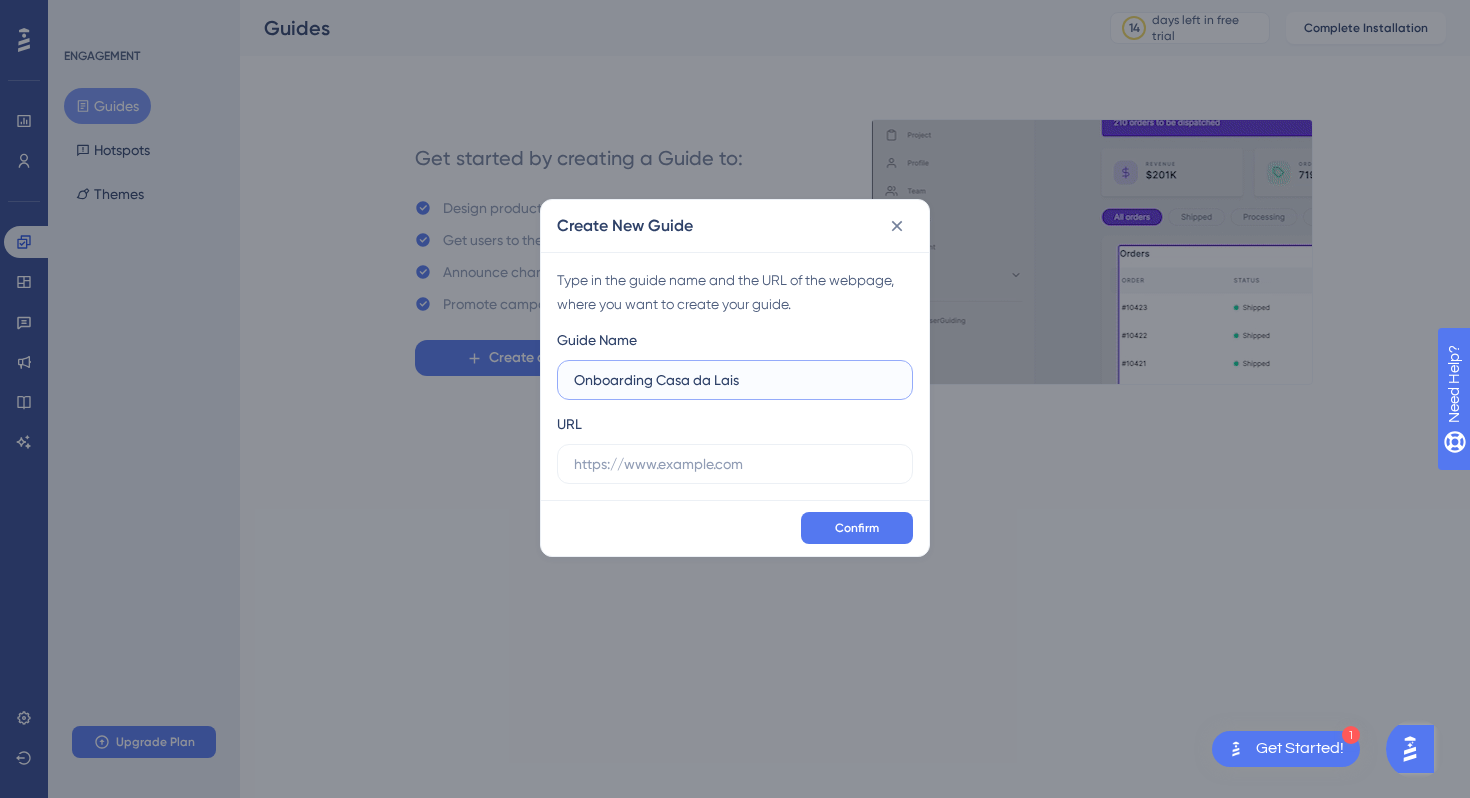 click on "Onboarding Casa da Lais" at bounding box center [735, 380] 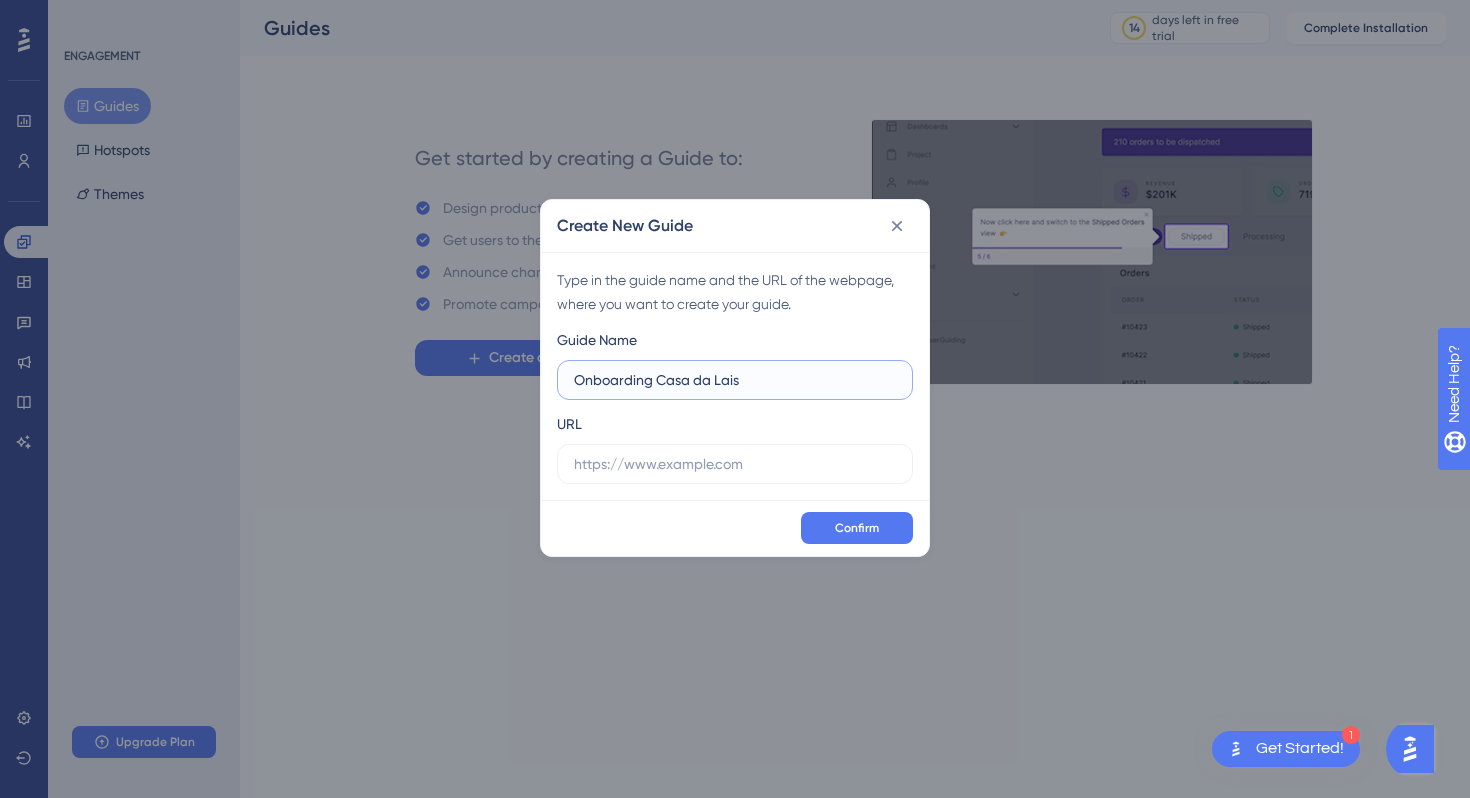 click on "Onboarding Casa da Lais" at bounding box center (735, 380) 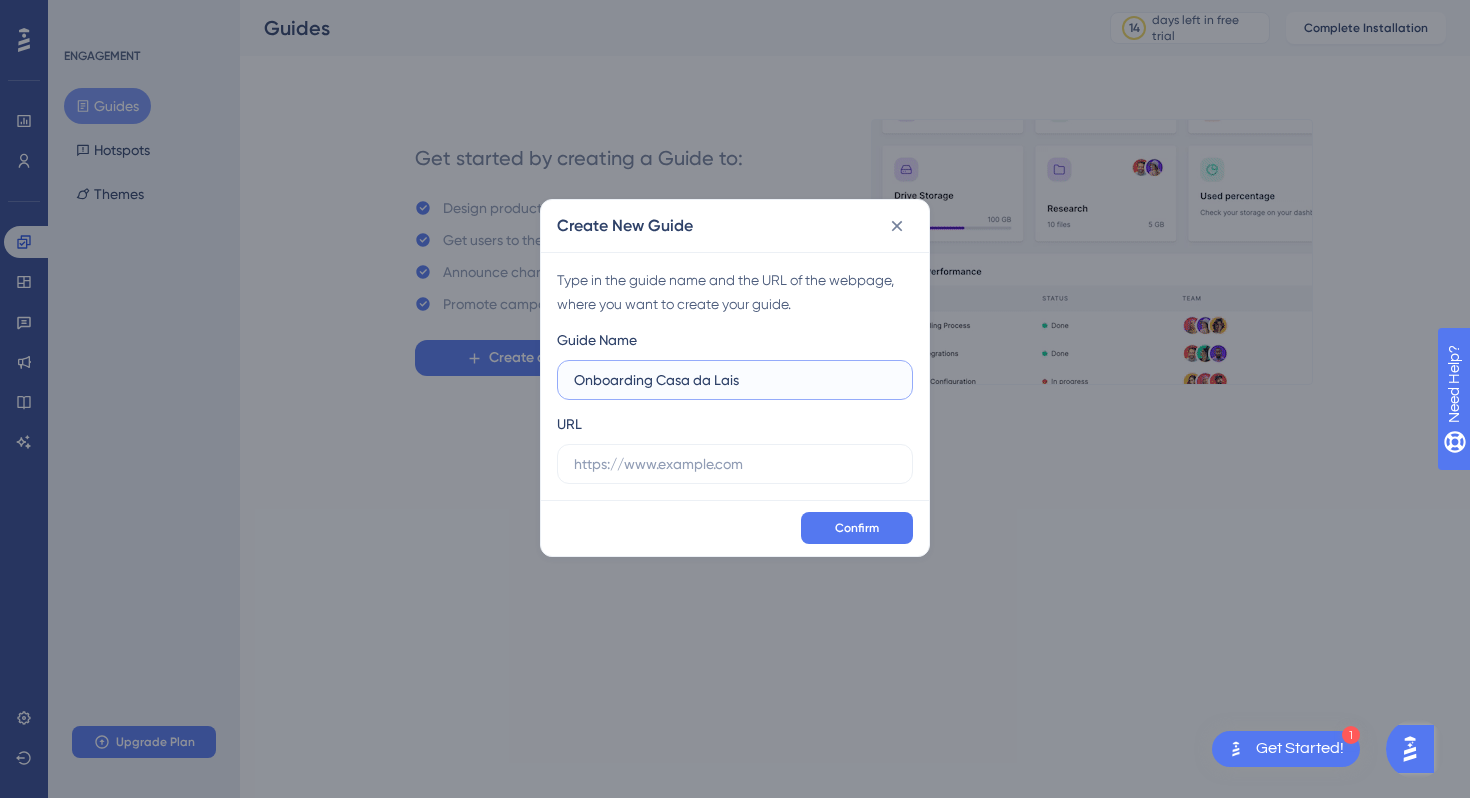 click on "Onboarding Casa da Lais" at bounding box center (735, 380) 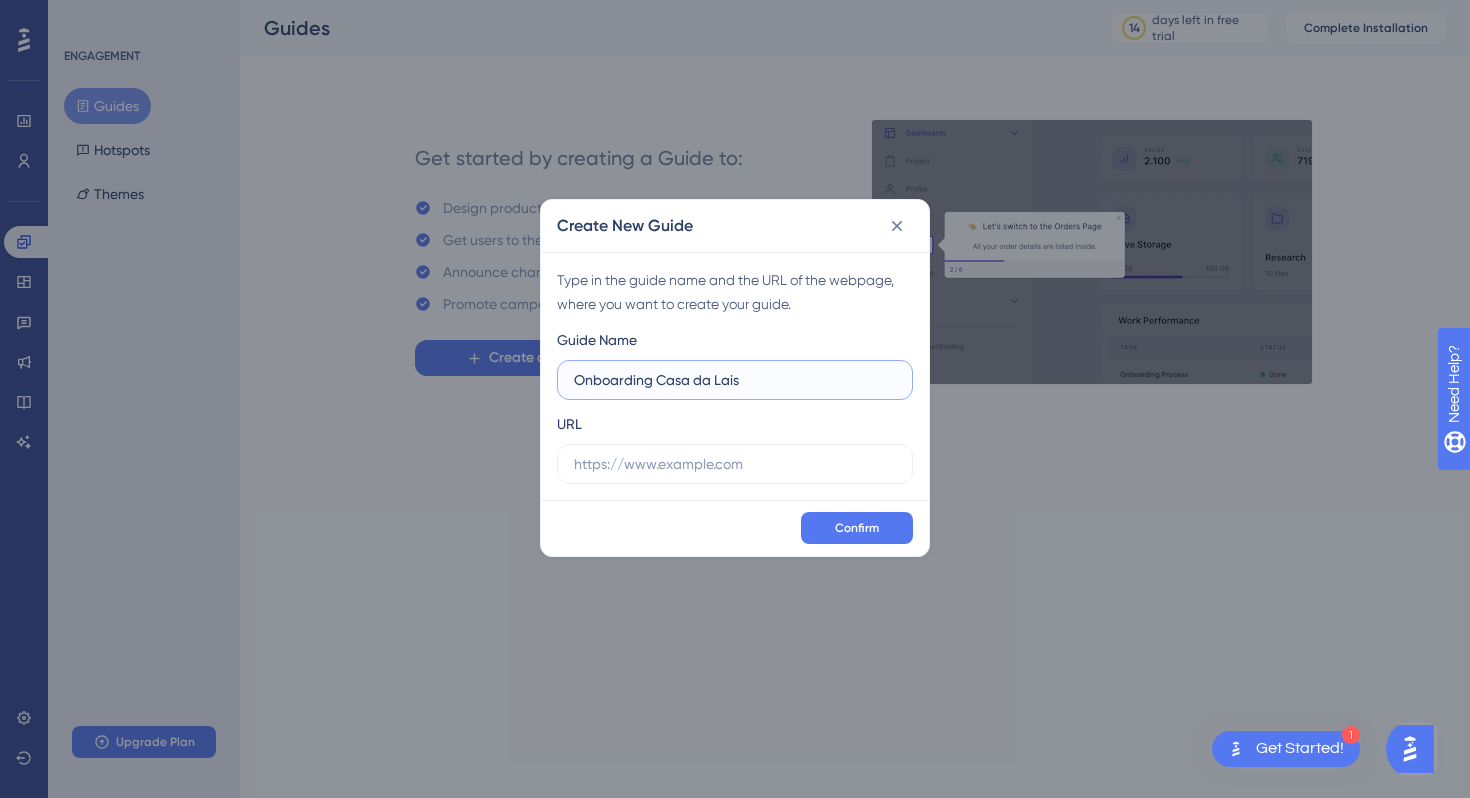 click on "Onboarding Casa da Lais" at bounding box center (735, 380) 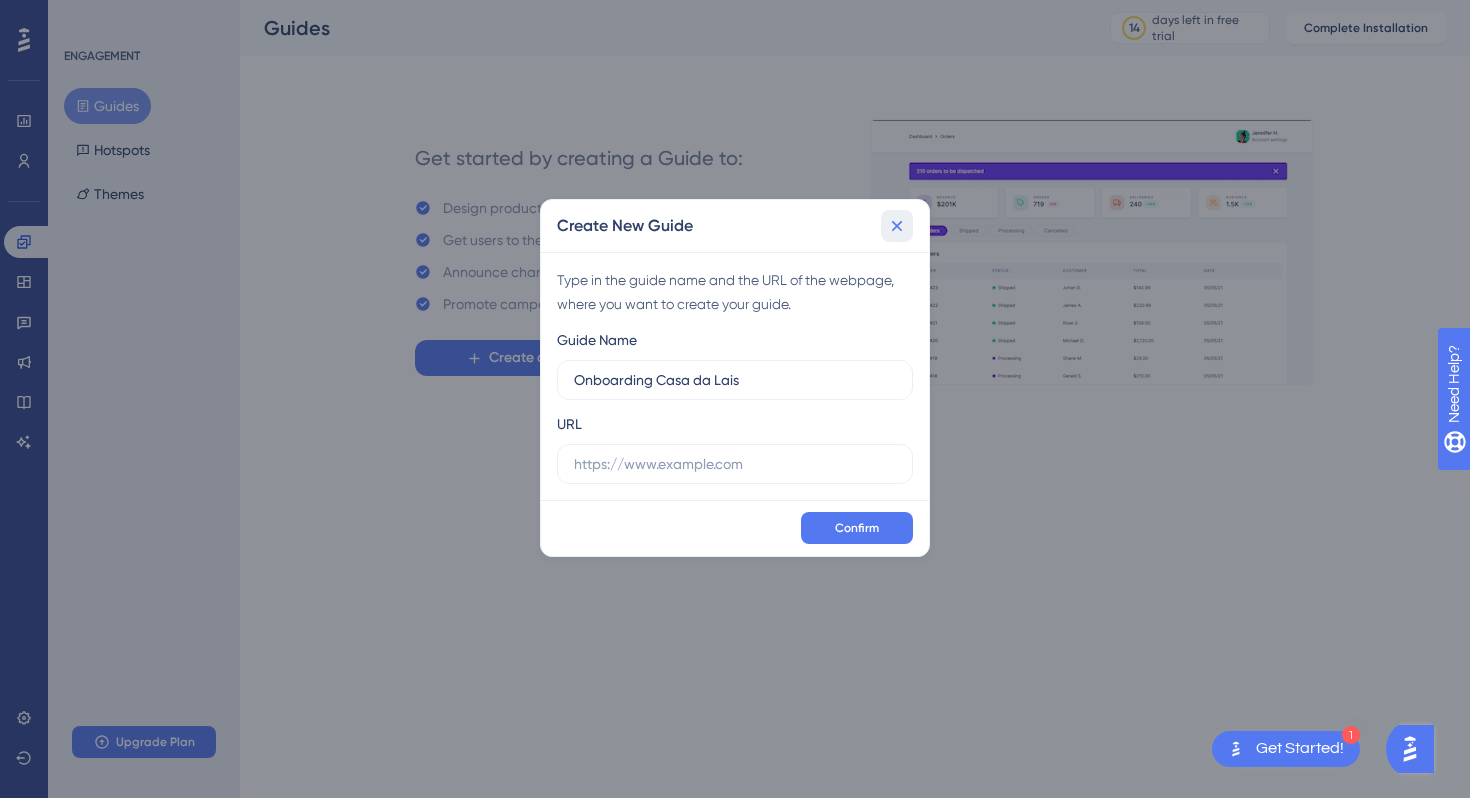 click 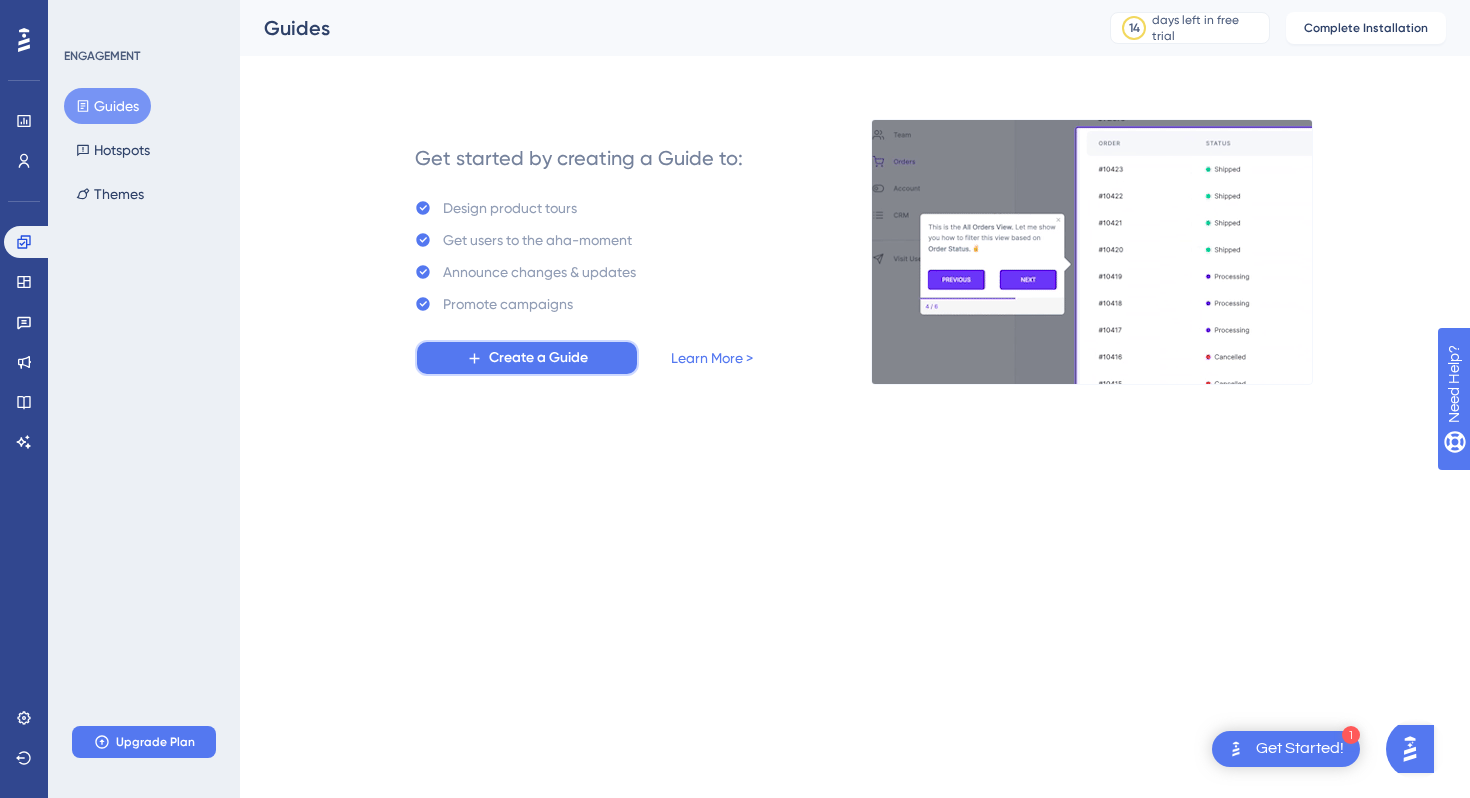 click on "Create a Guide" at bounding box center [538, 358] 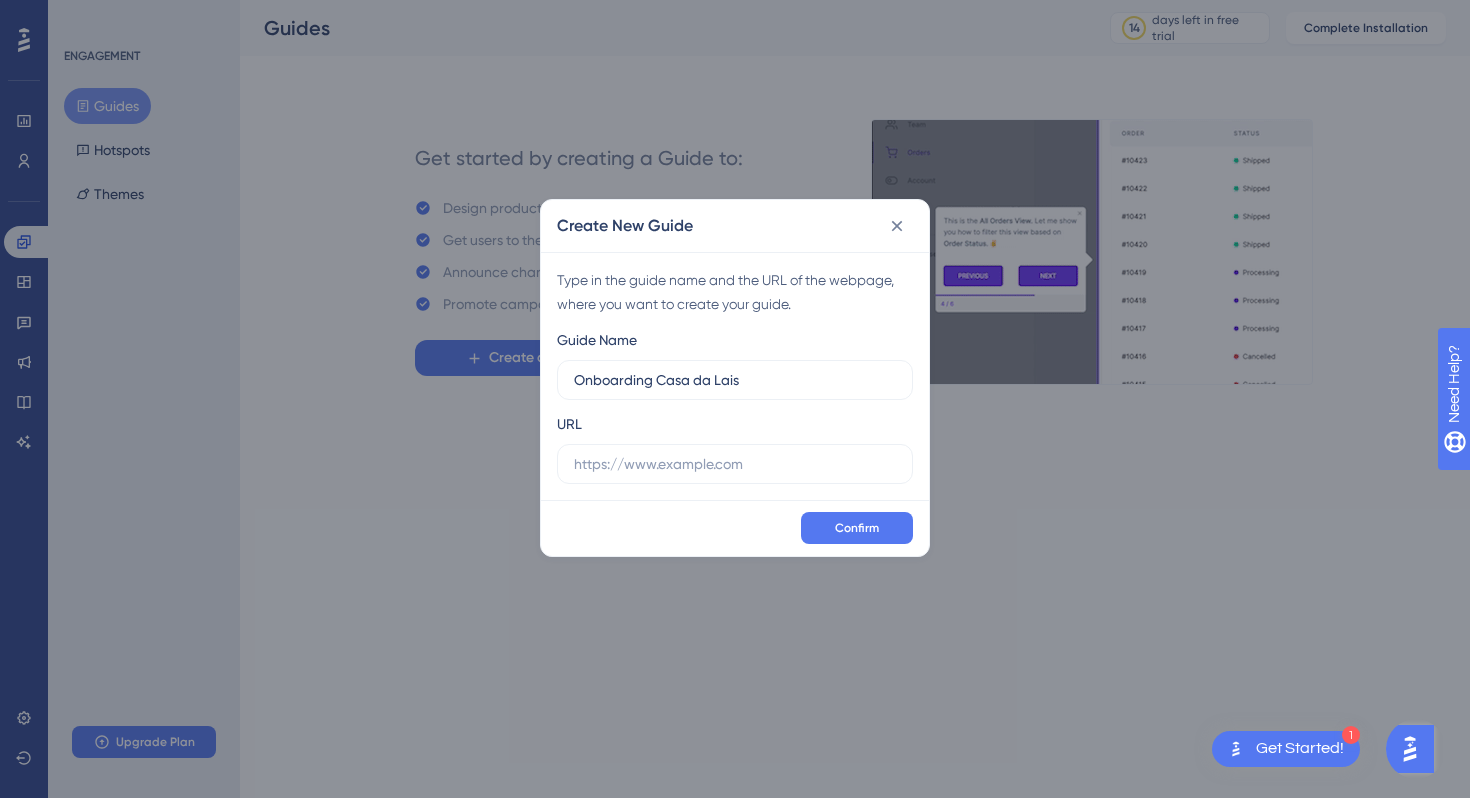type on "Onboarding Casa da Lais" 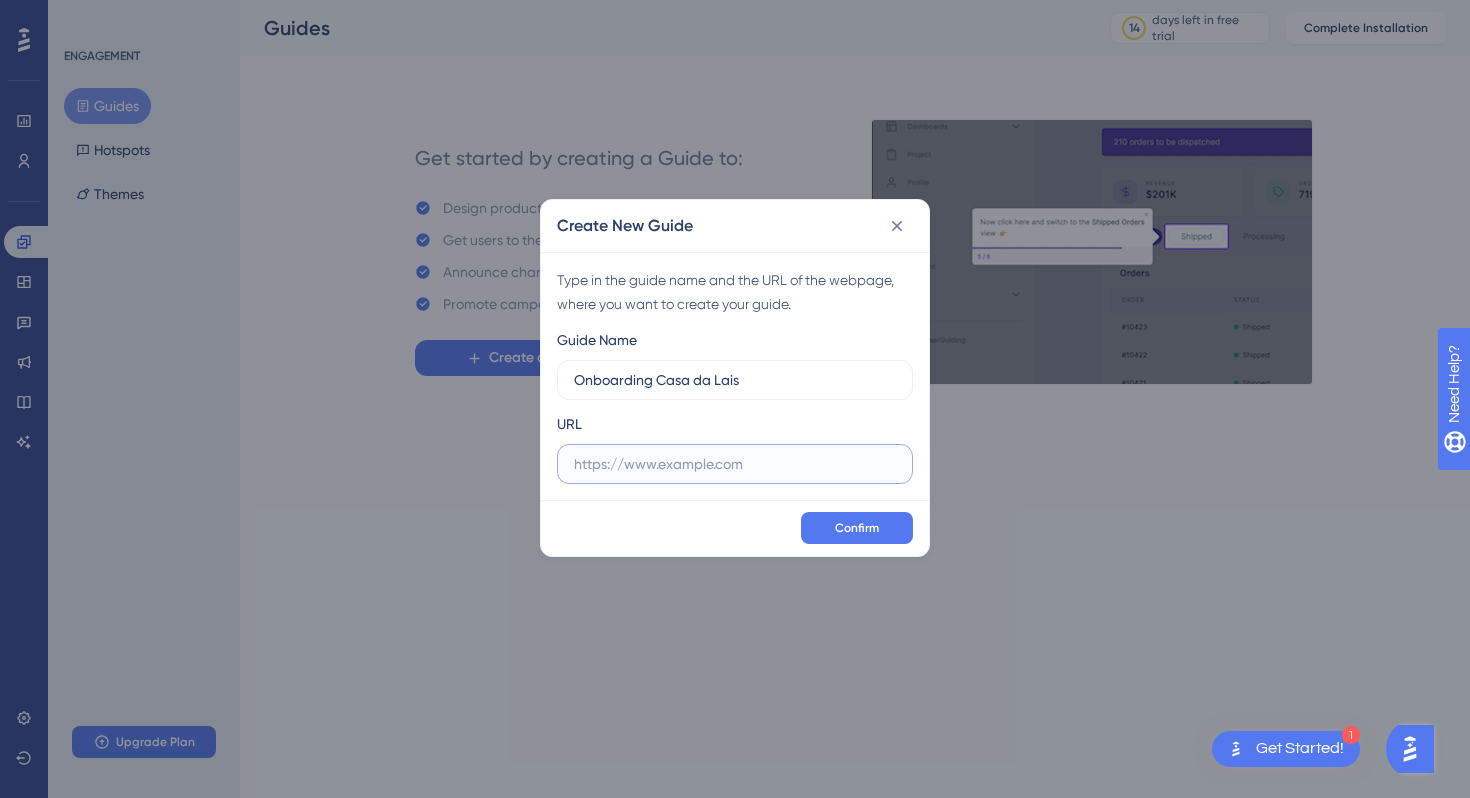 click at bounding box center (735, 464) 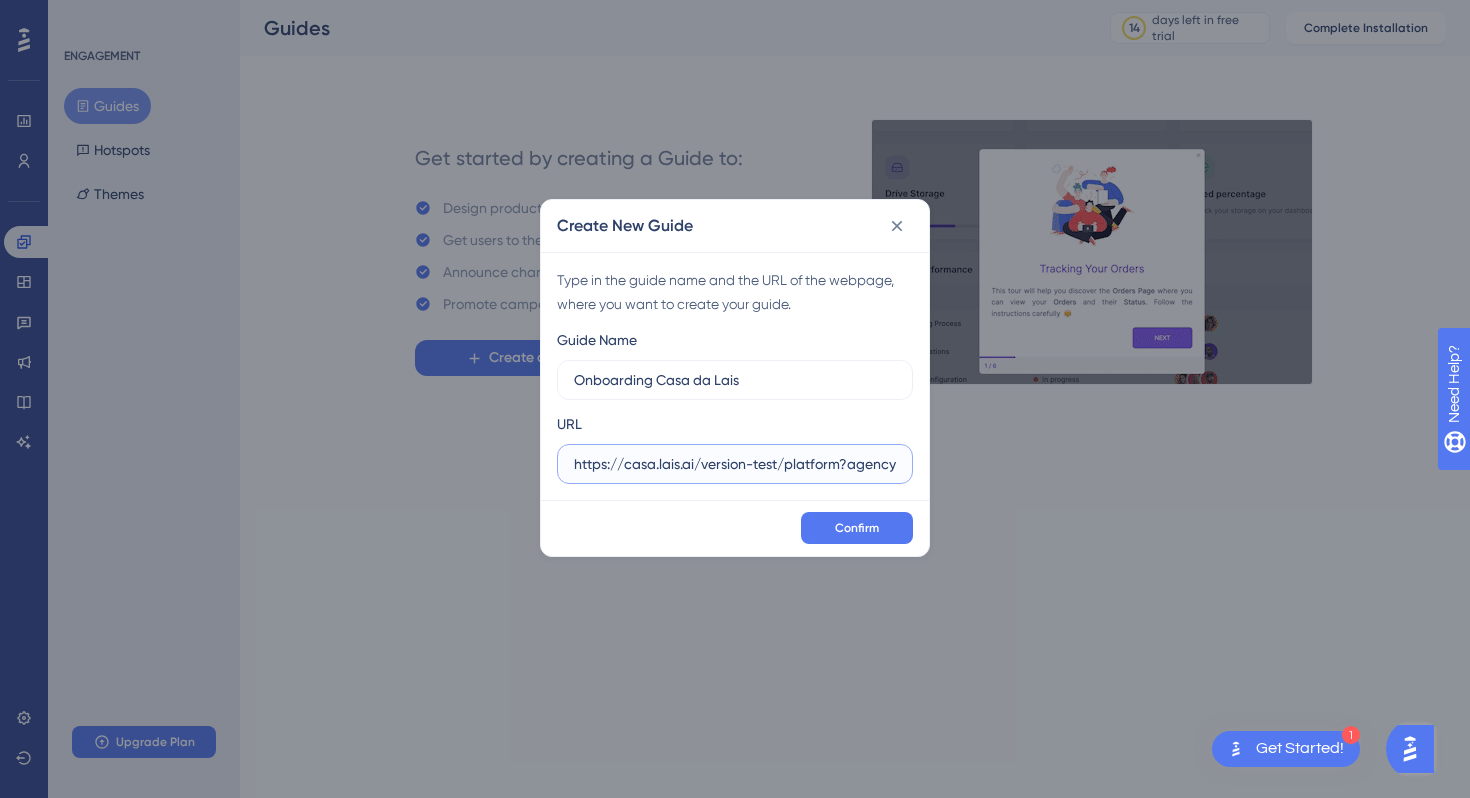 scroll, scrollTop: 0, scrollLeft: 281, axis: horizontal 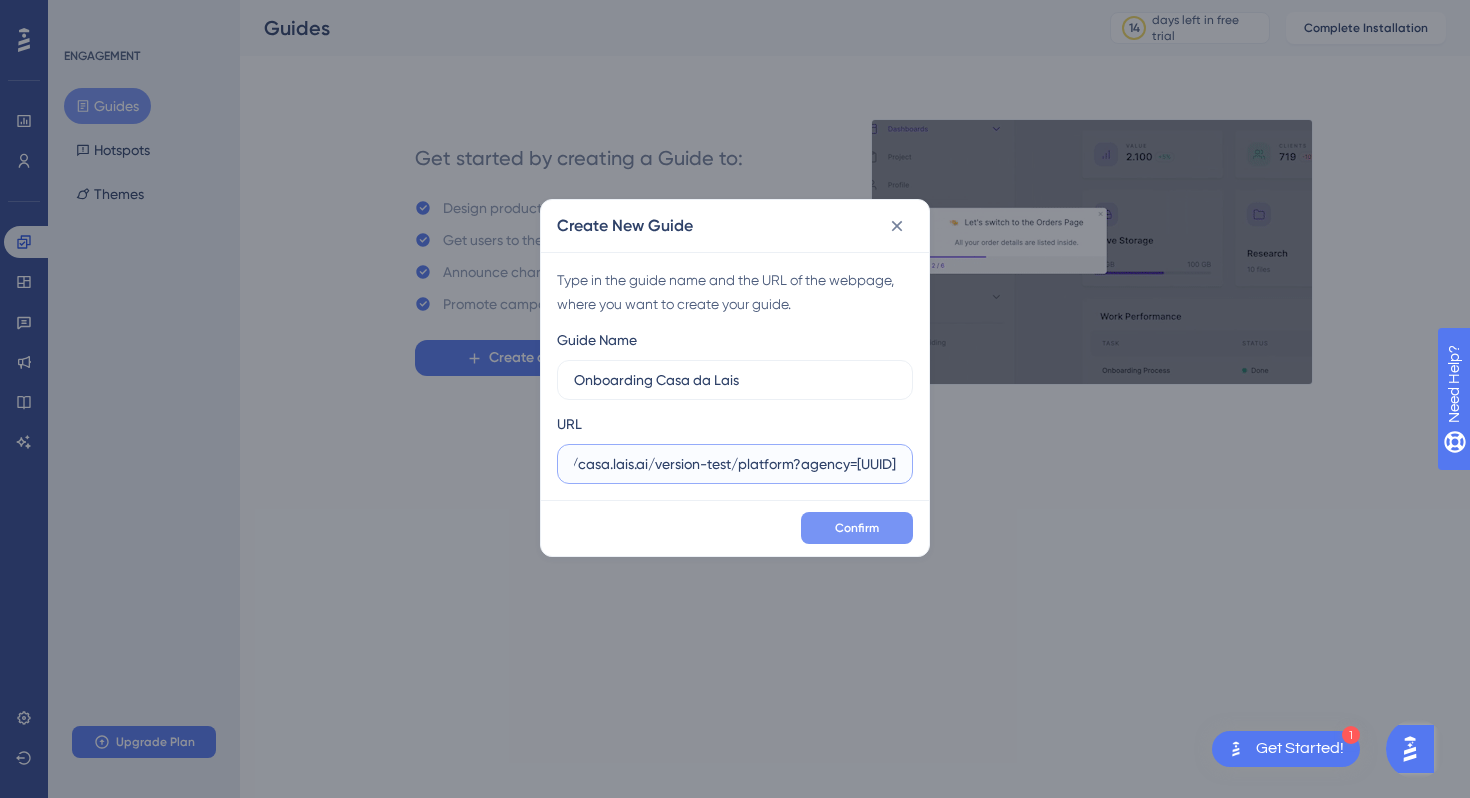 type on "https://casa.lais.ai/version-test/platform?agency=894b571d-ad41-4308-8c98-256cb6f9d7ab" 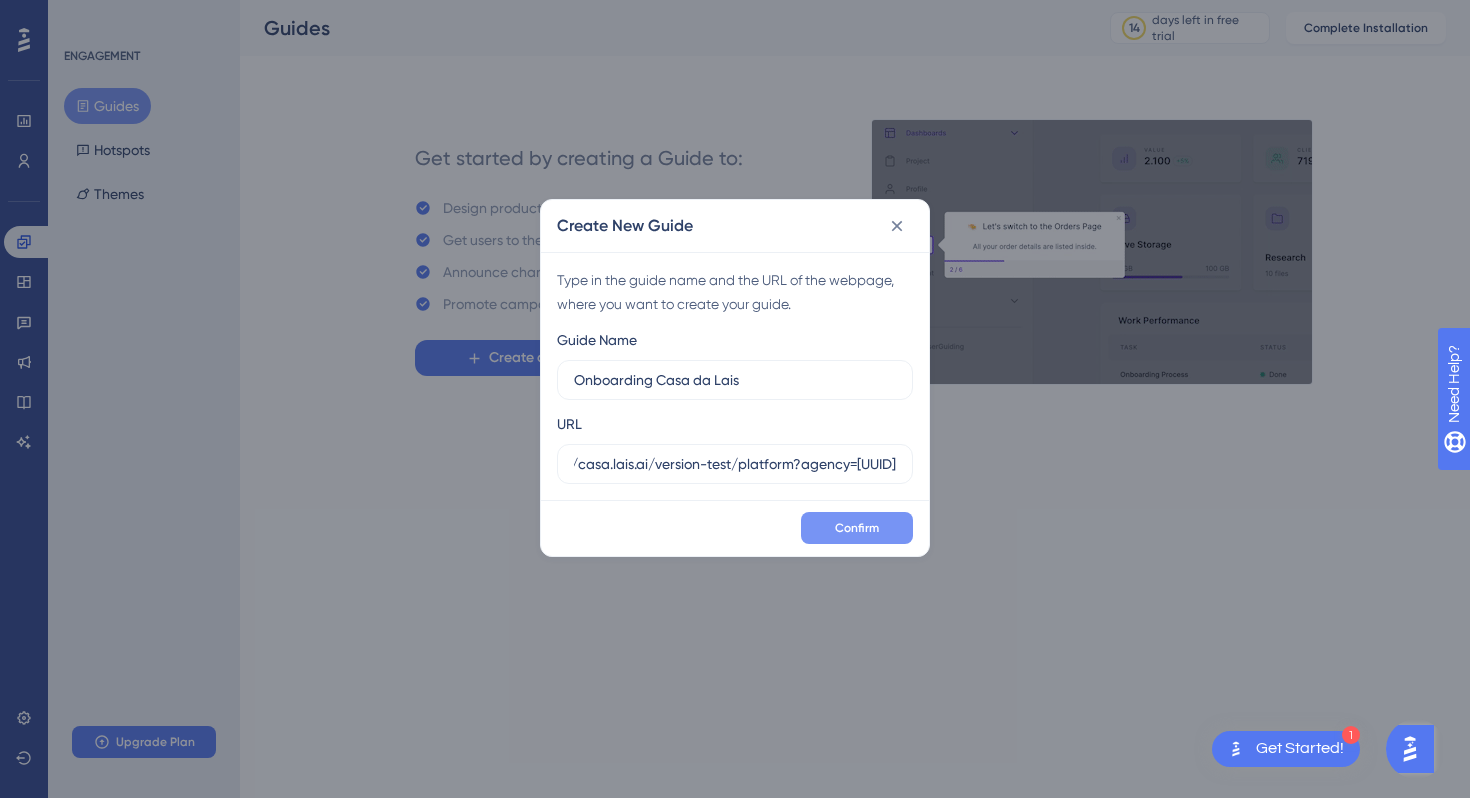 click on "Confirm" at bounding box center (857, 528) 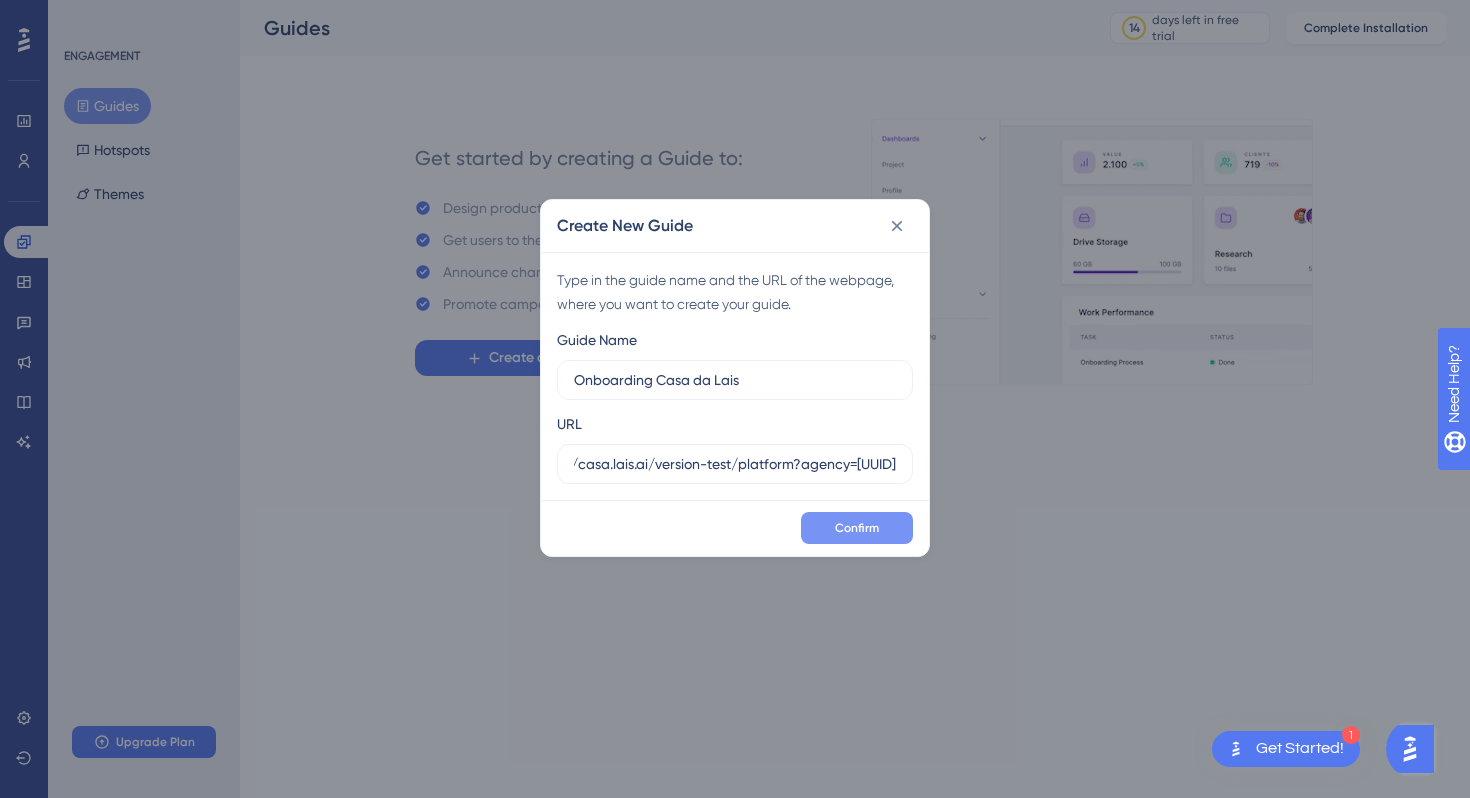 scroll, scrollTop: 0, scrollLeft: 0, axis: both 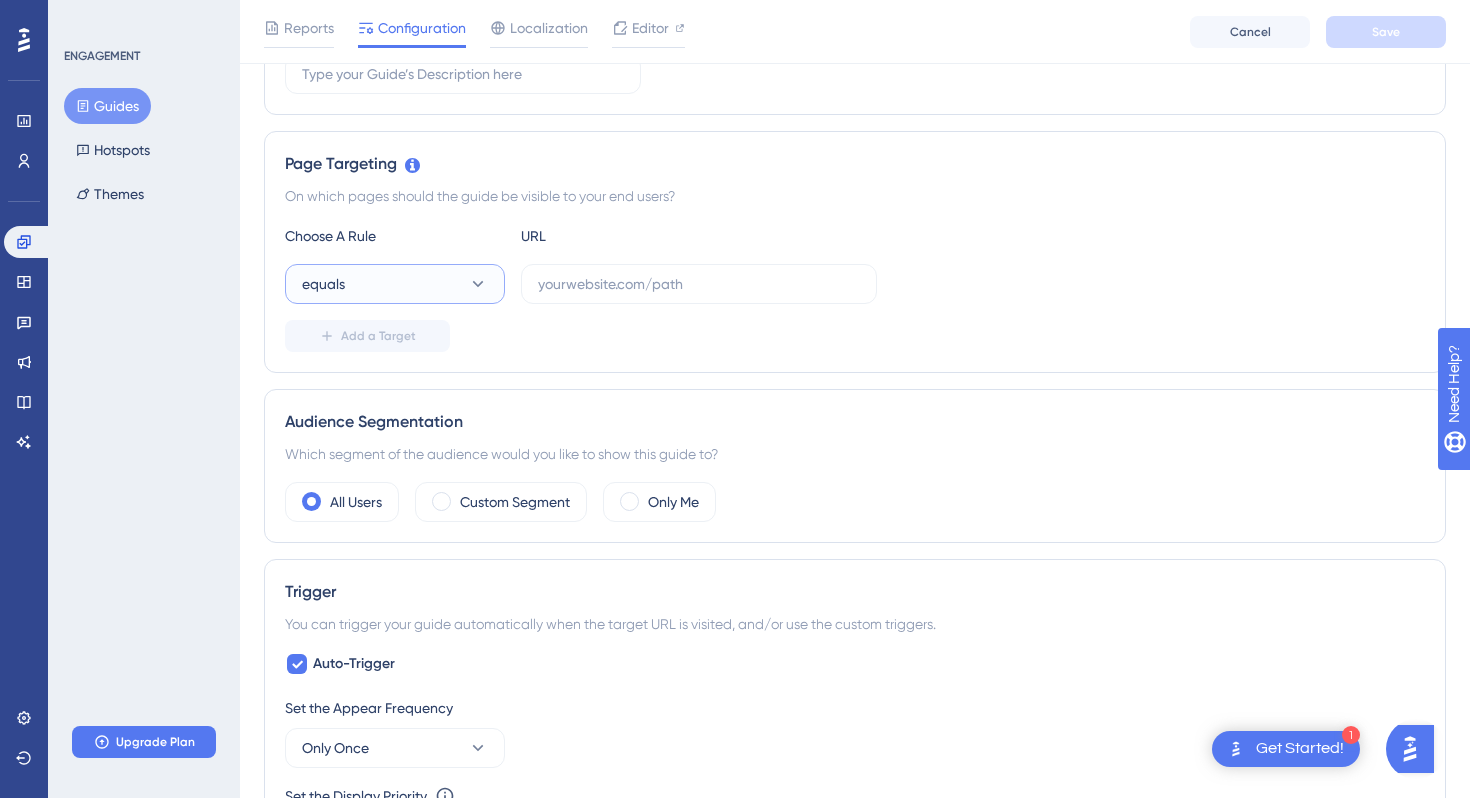 click on "equals" at bounding box center [395, 284] 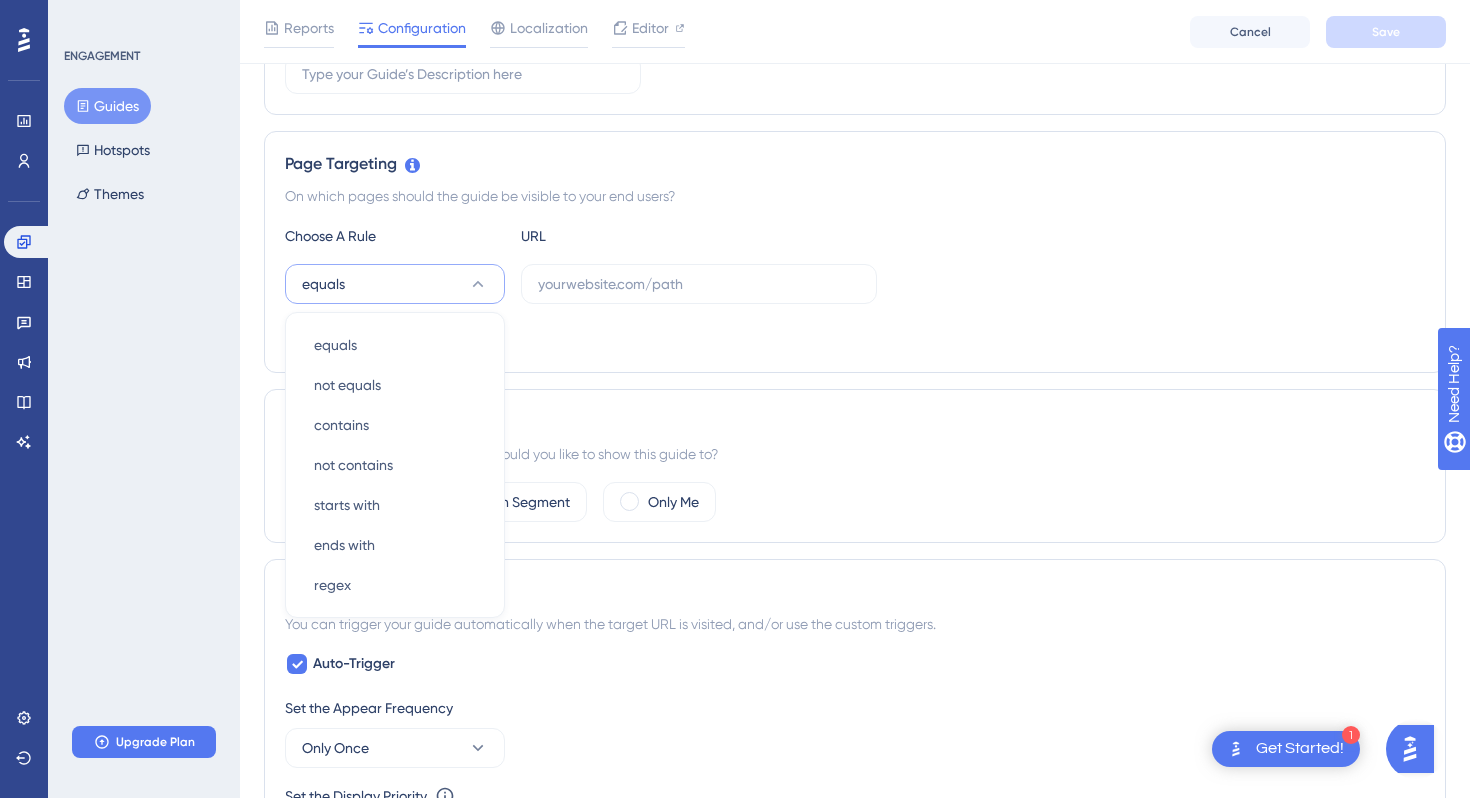 scroll, scrollTop: 453, scrollLeft: 0, axis: vertical 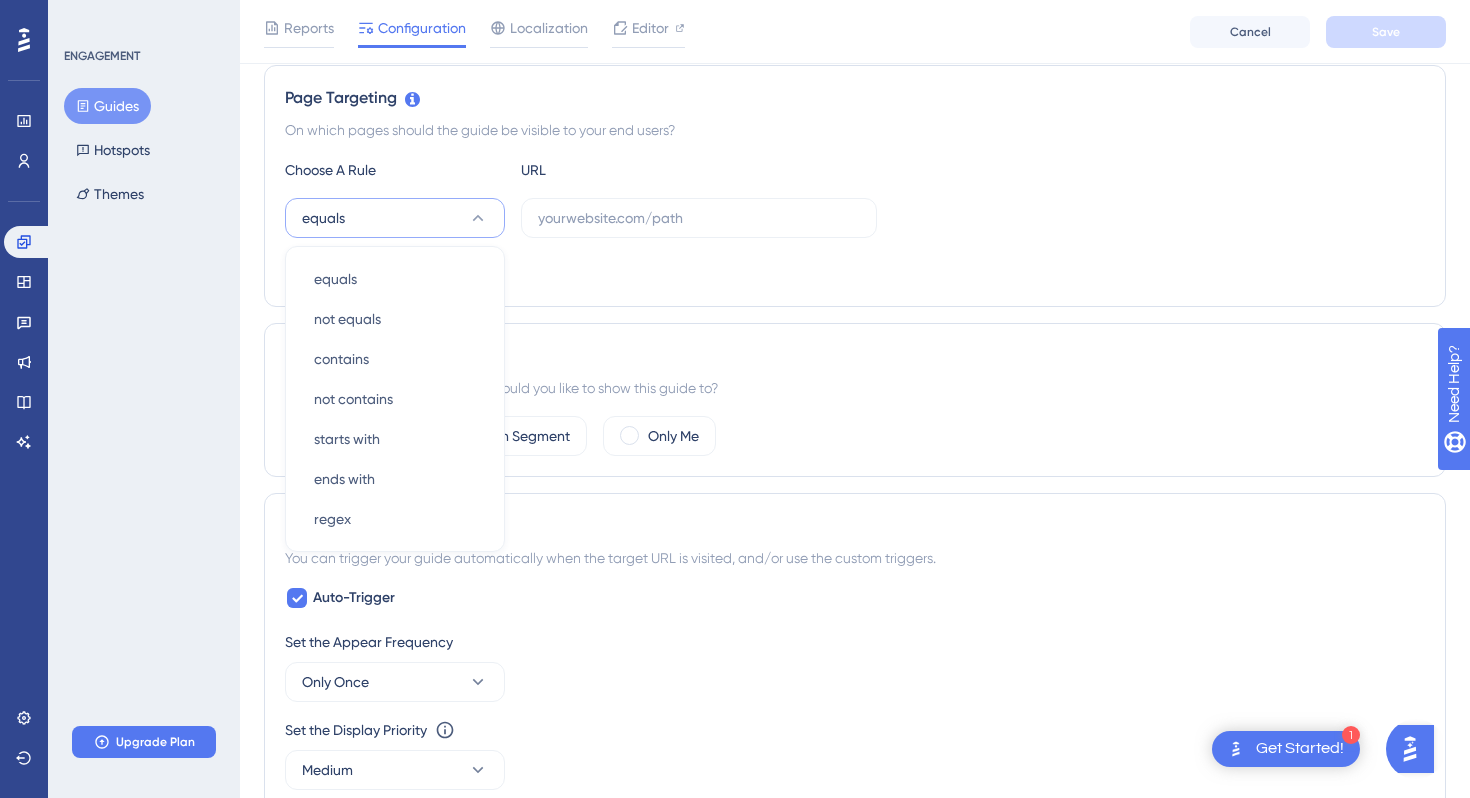 click on "Add a Target" at bounding box center [855, 270] 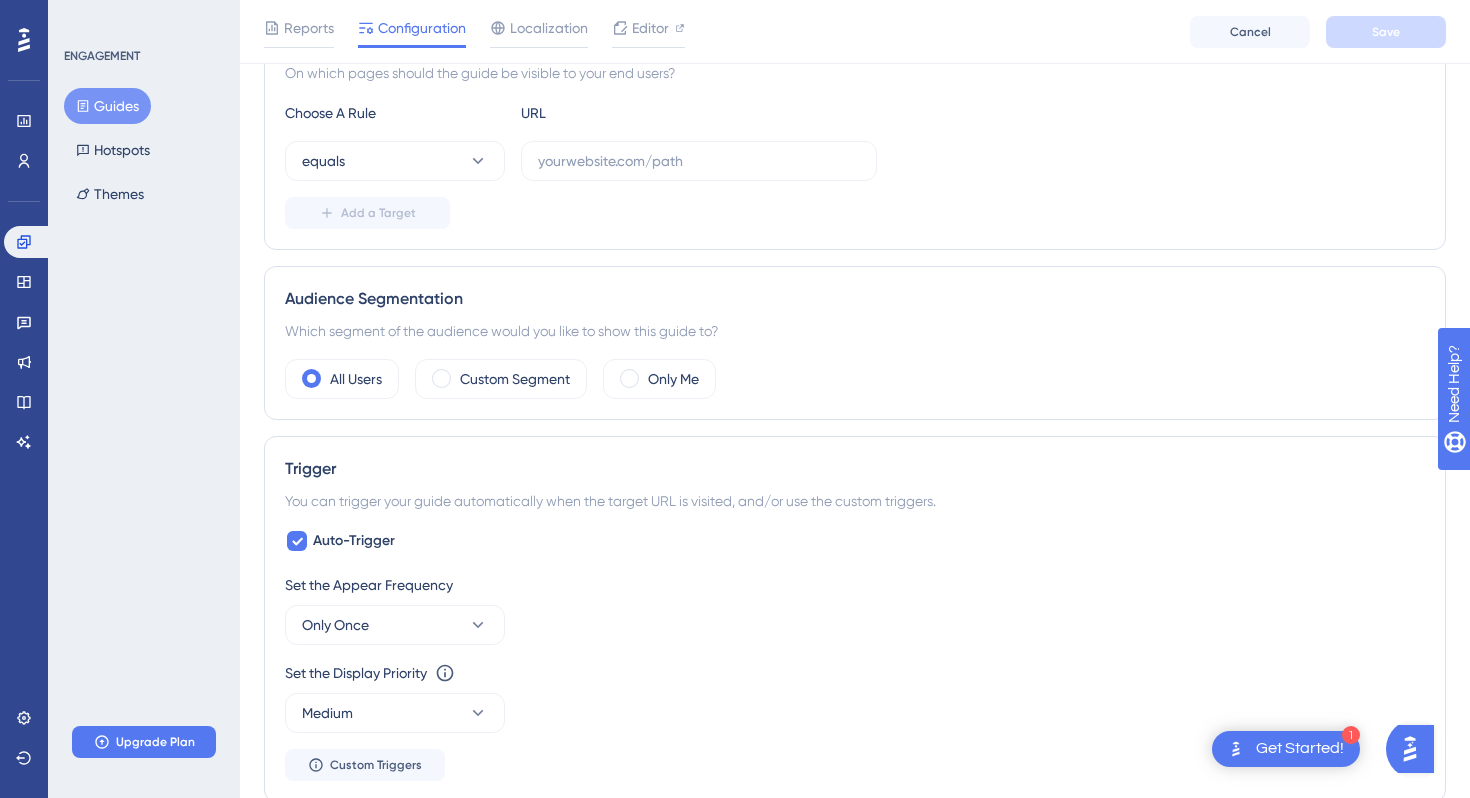 scroll, scrollTop: 512, scrollLeft: 0, axis: vertical 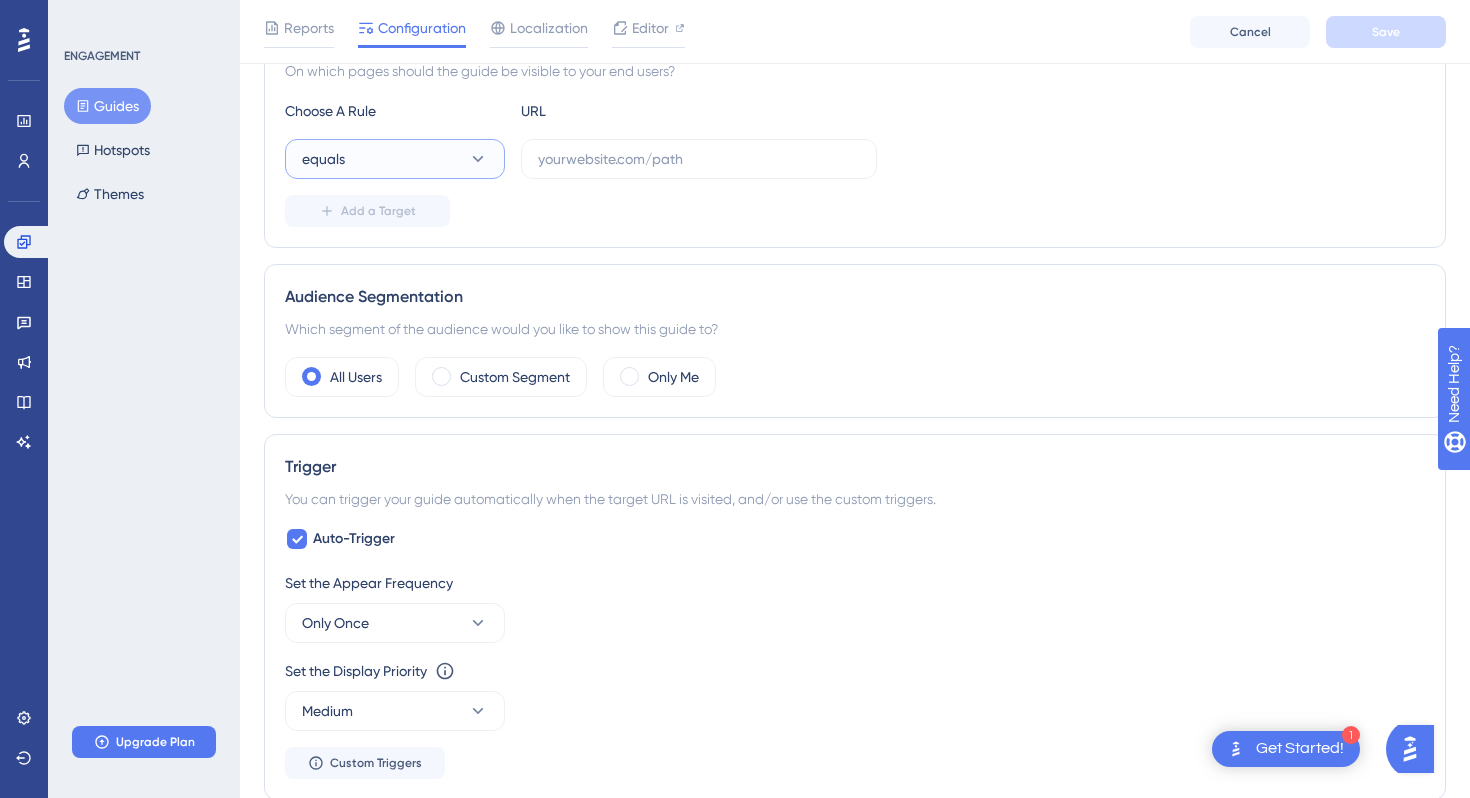 click on "equals" at bounding box center [395, 159] 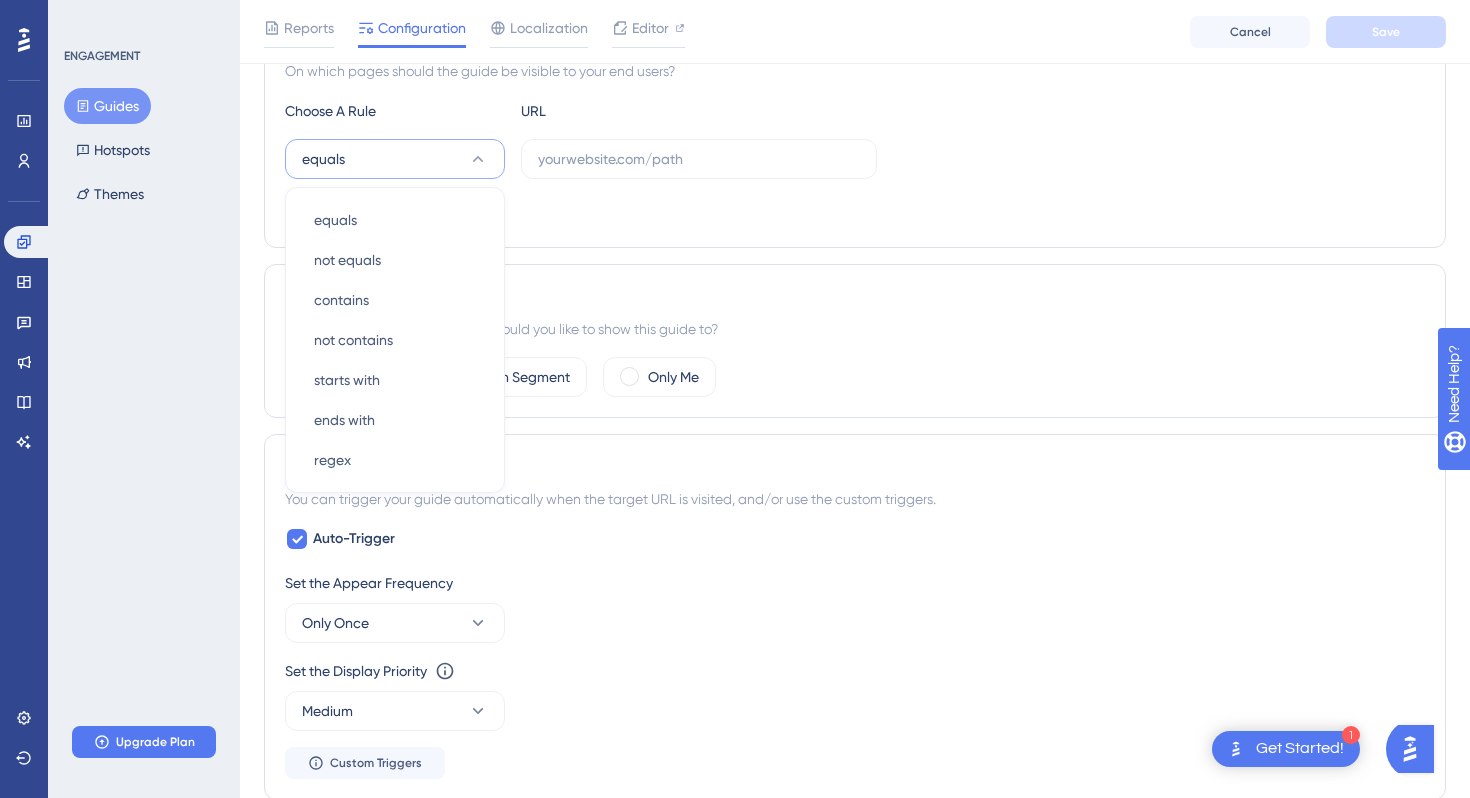 scroll, scrollTop: 453, scrollLeft: 0, axis: vertical 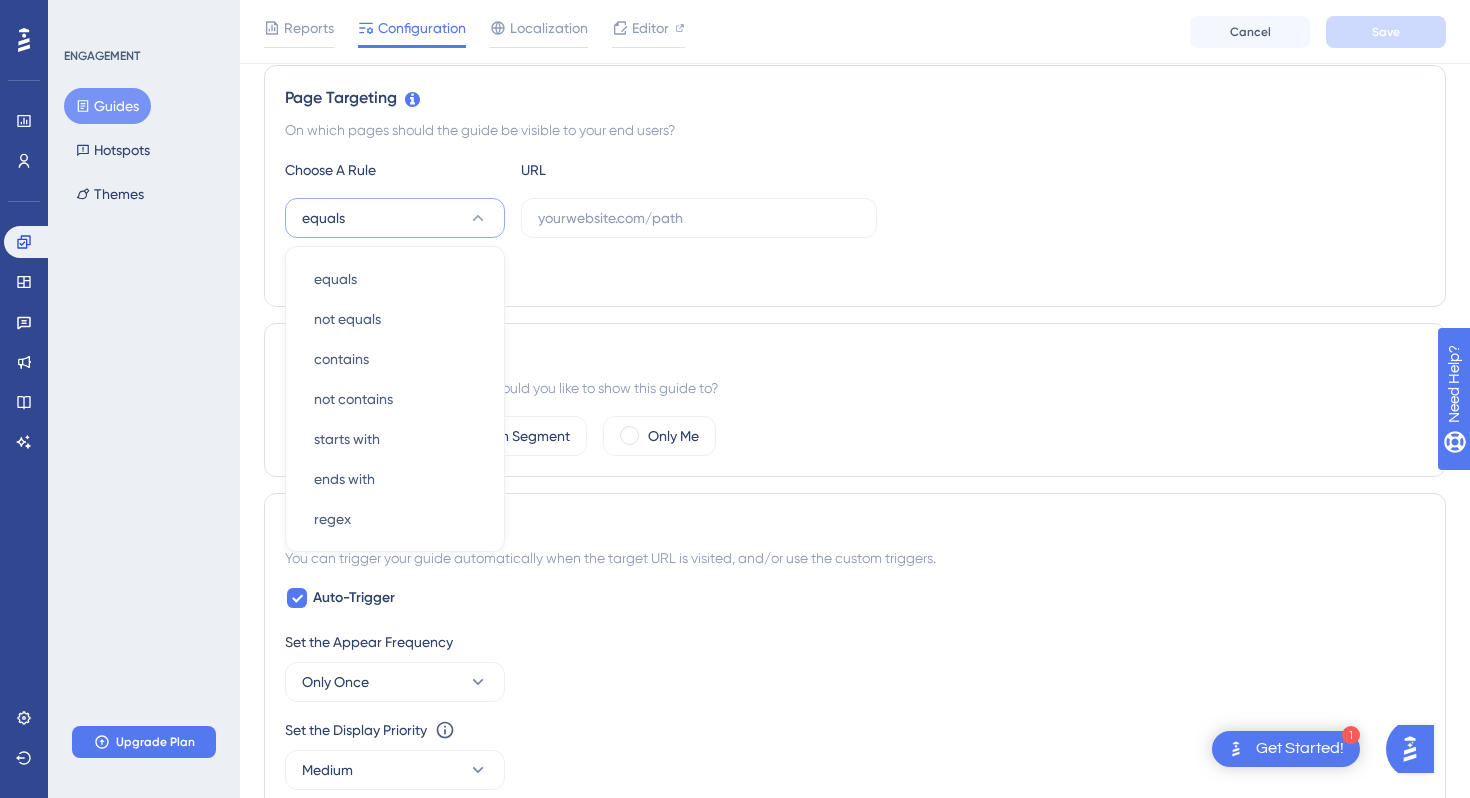 click on "Choose A Rule" at bounding box center (395, 170) 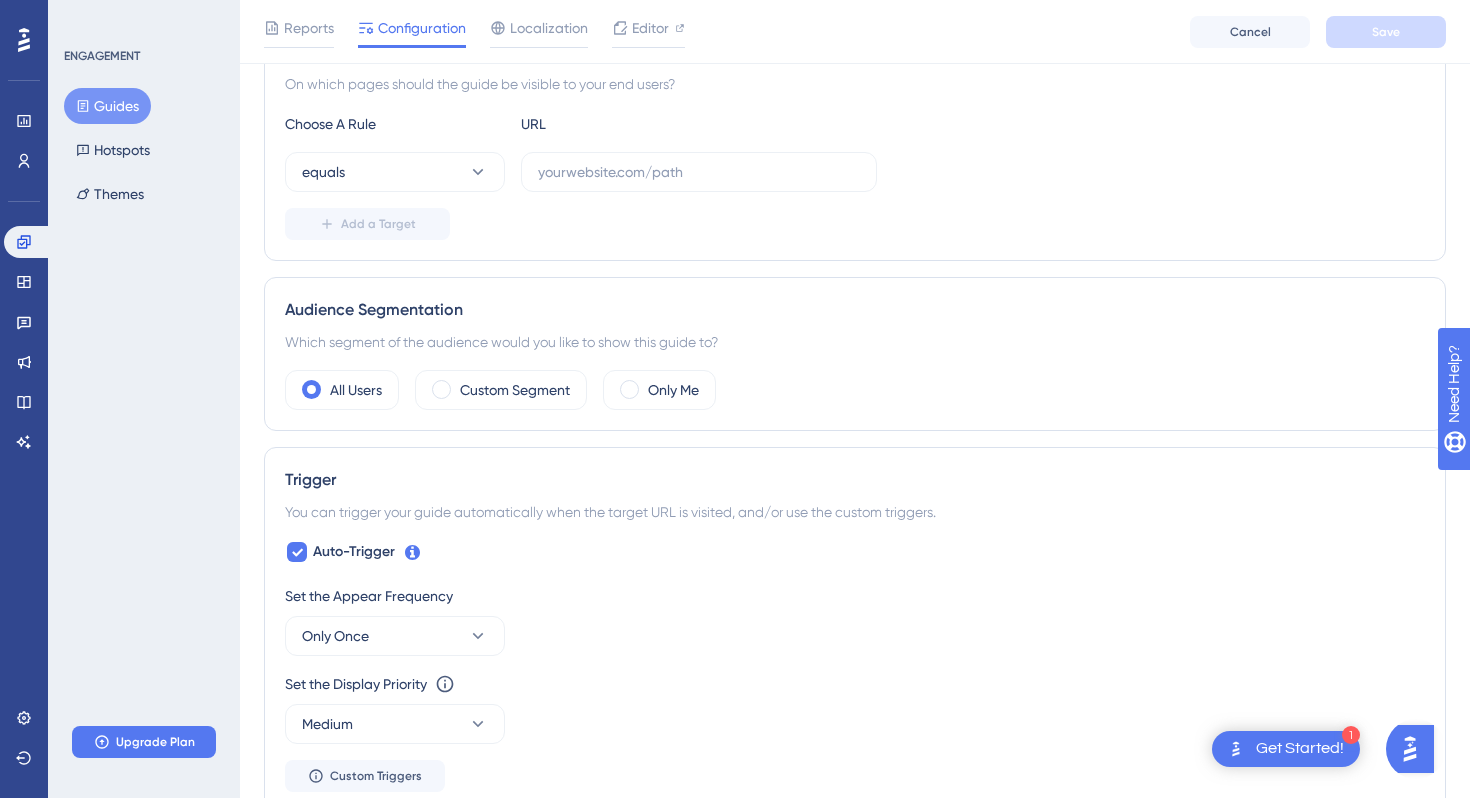 scroll, scrollTop: 504, scrollLeft: 0, axis: vertical 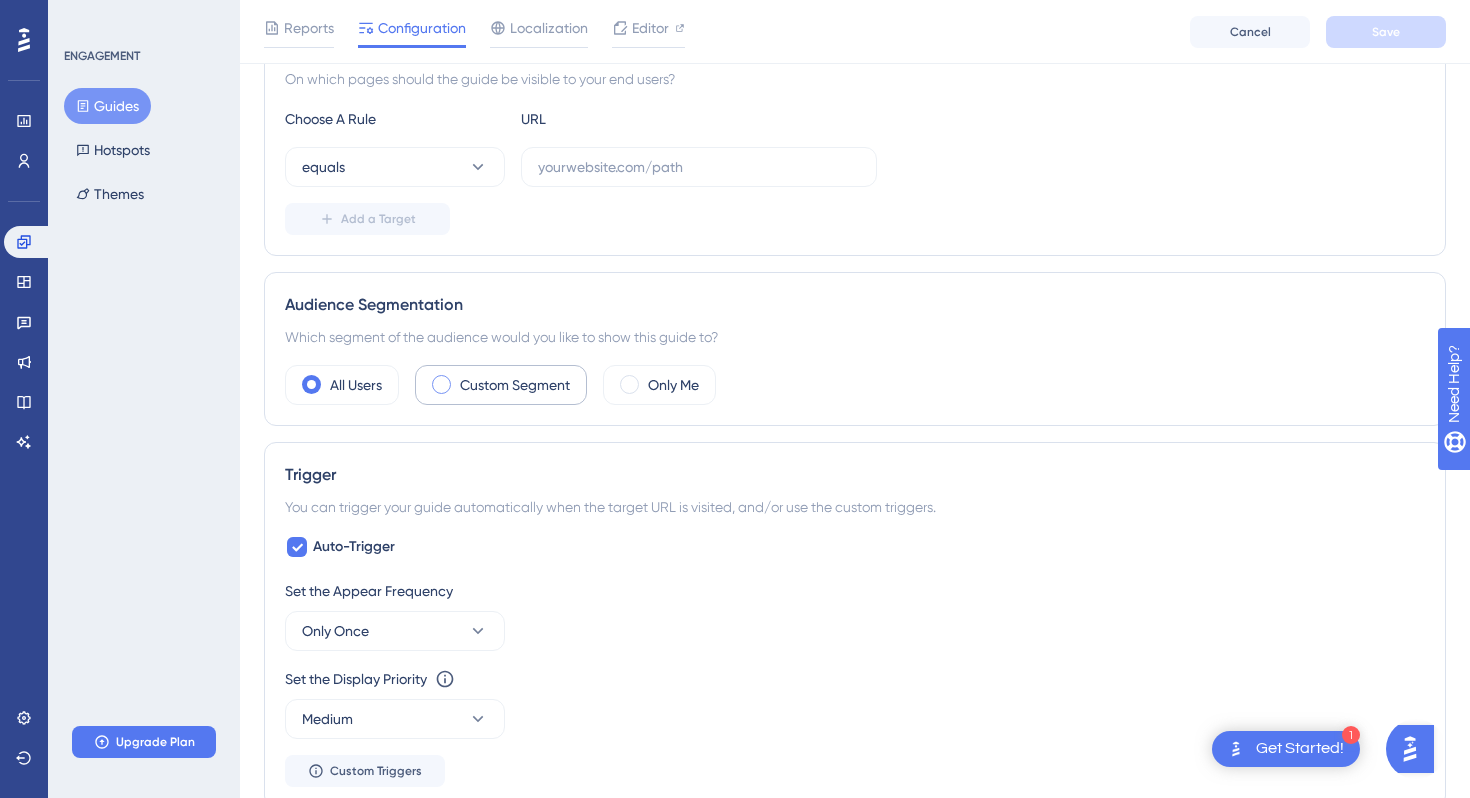click at bounding box center [441, 384] 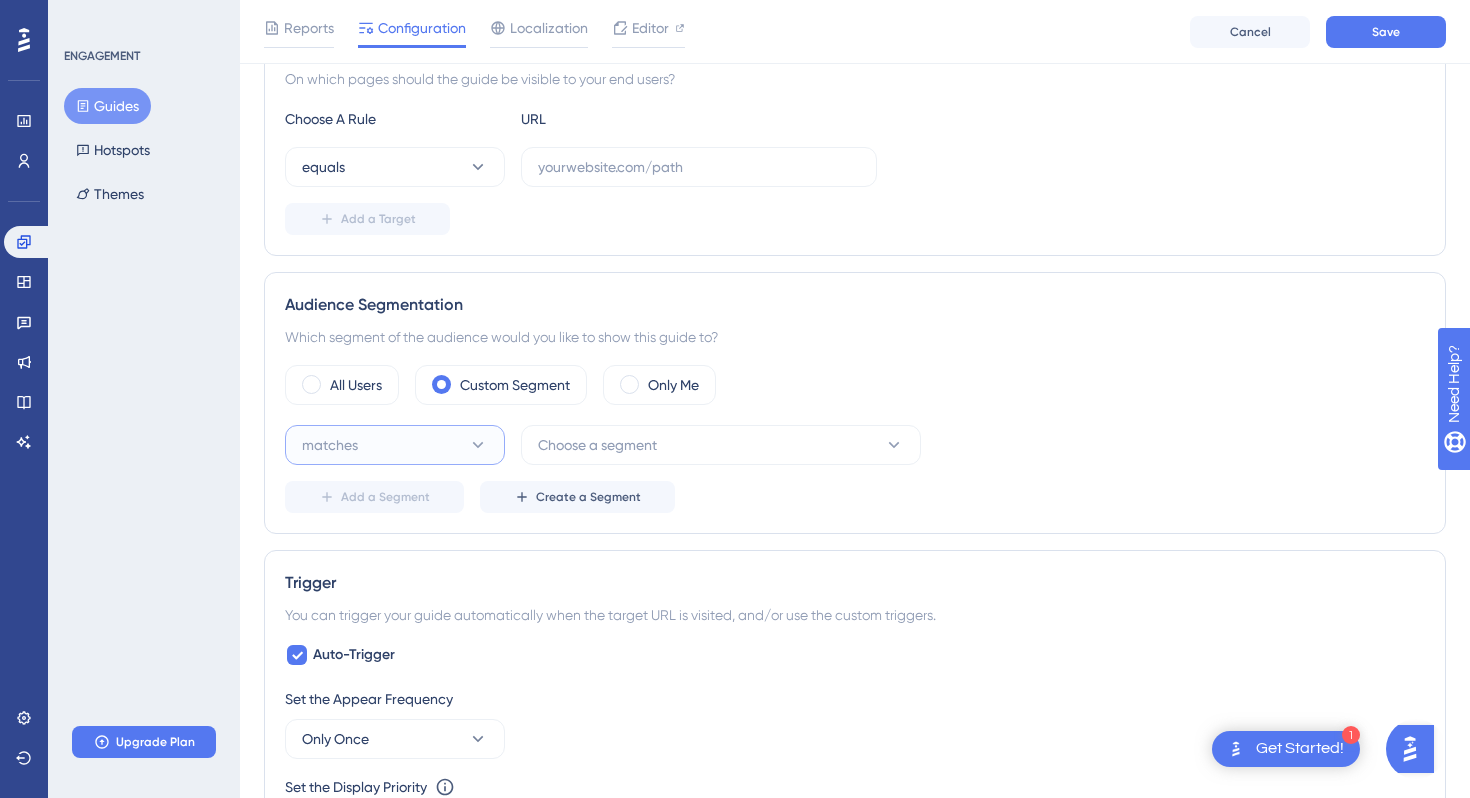click 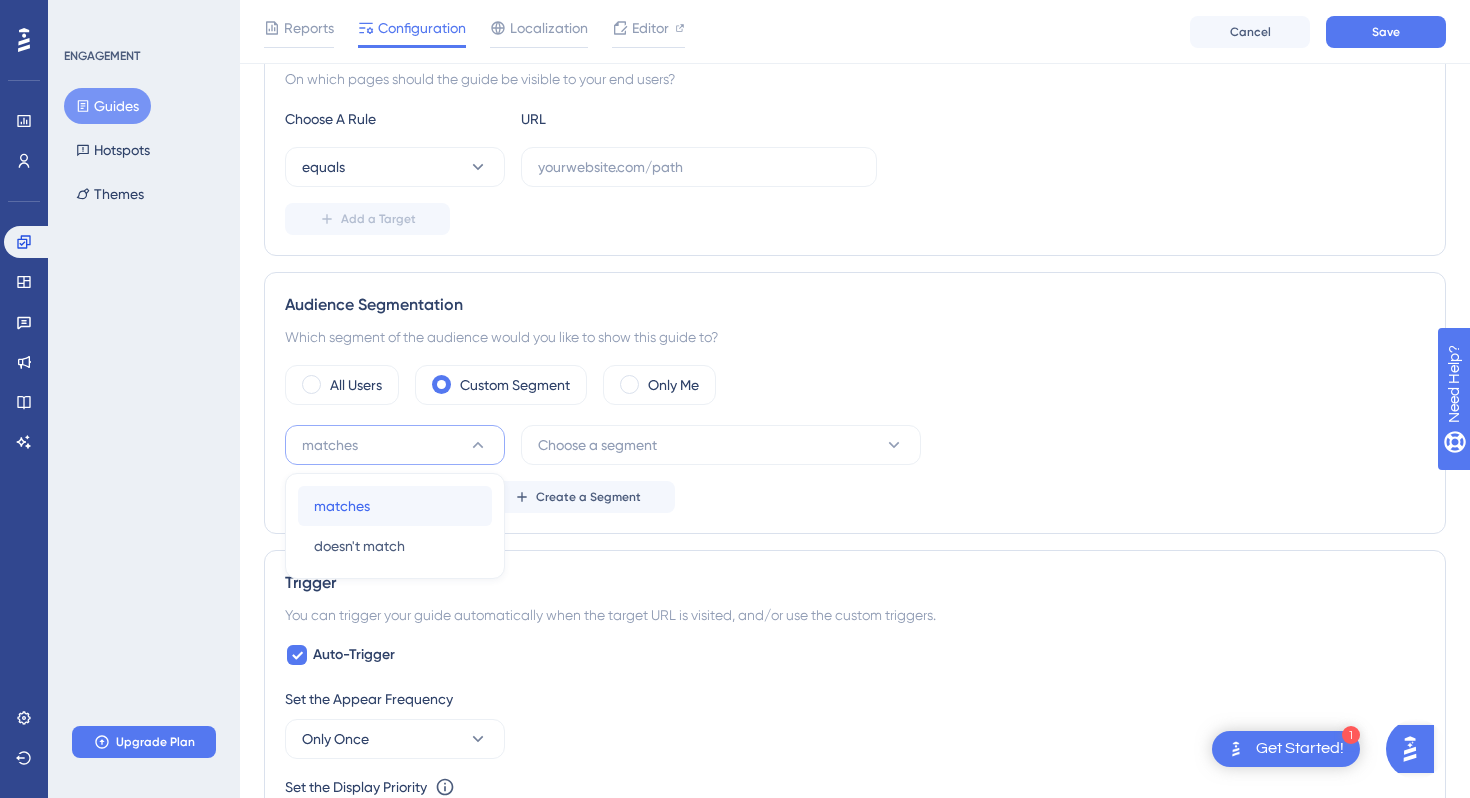 click on "matches matches" at bounding box center [395, 506] 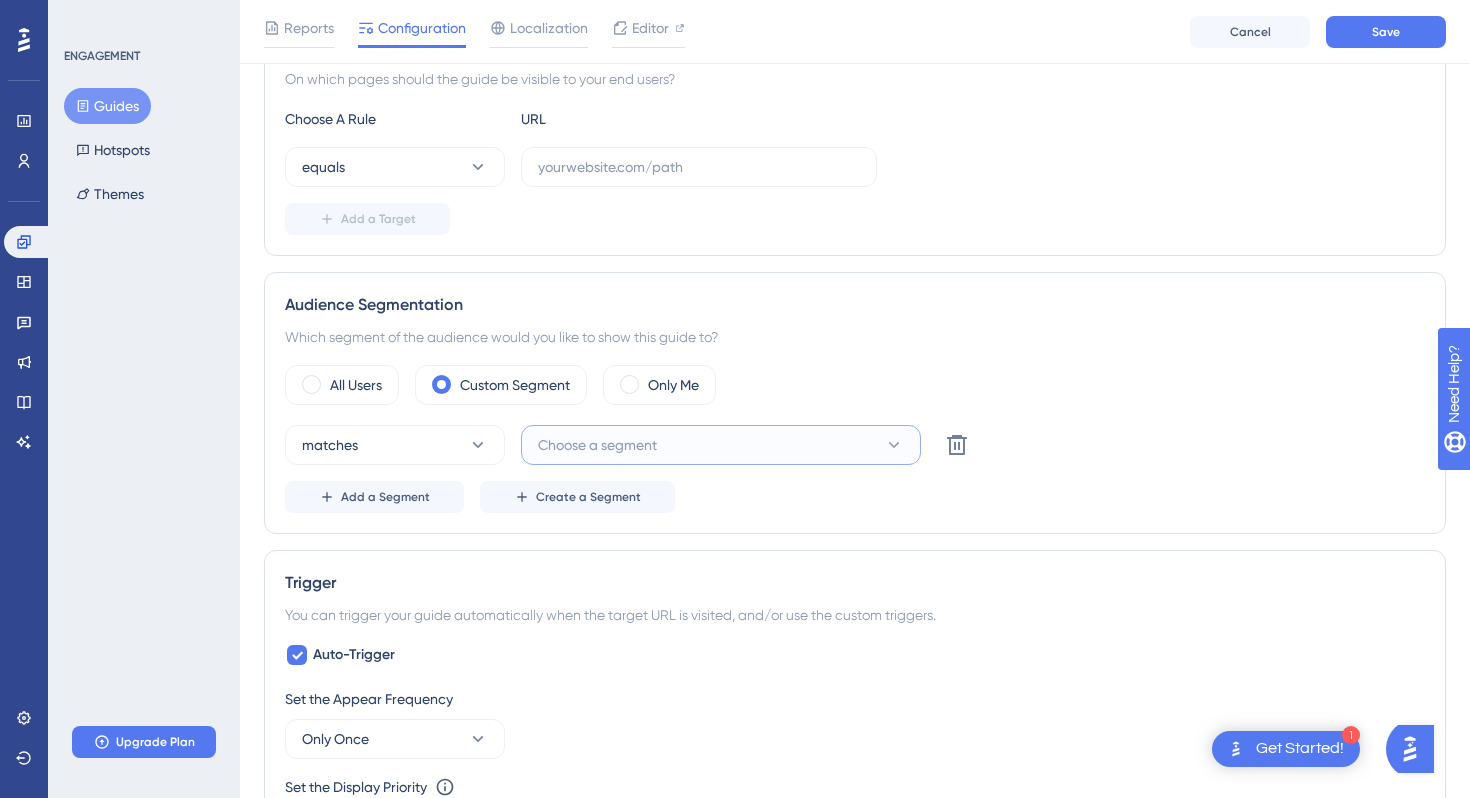 click on "Choose a segment" at bounding box center (597, 445) 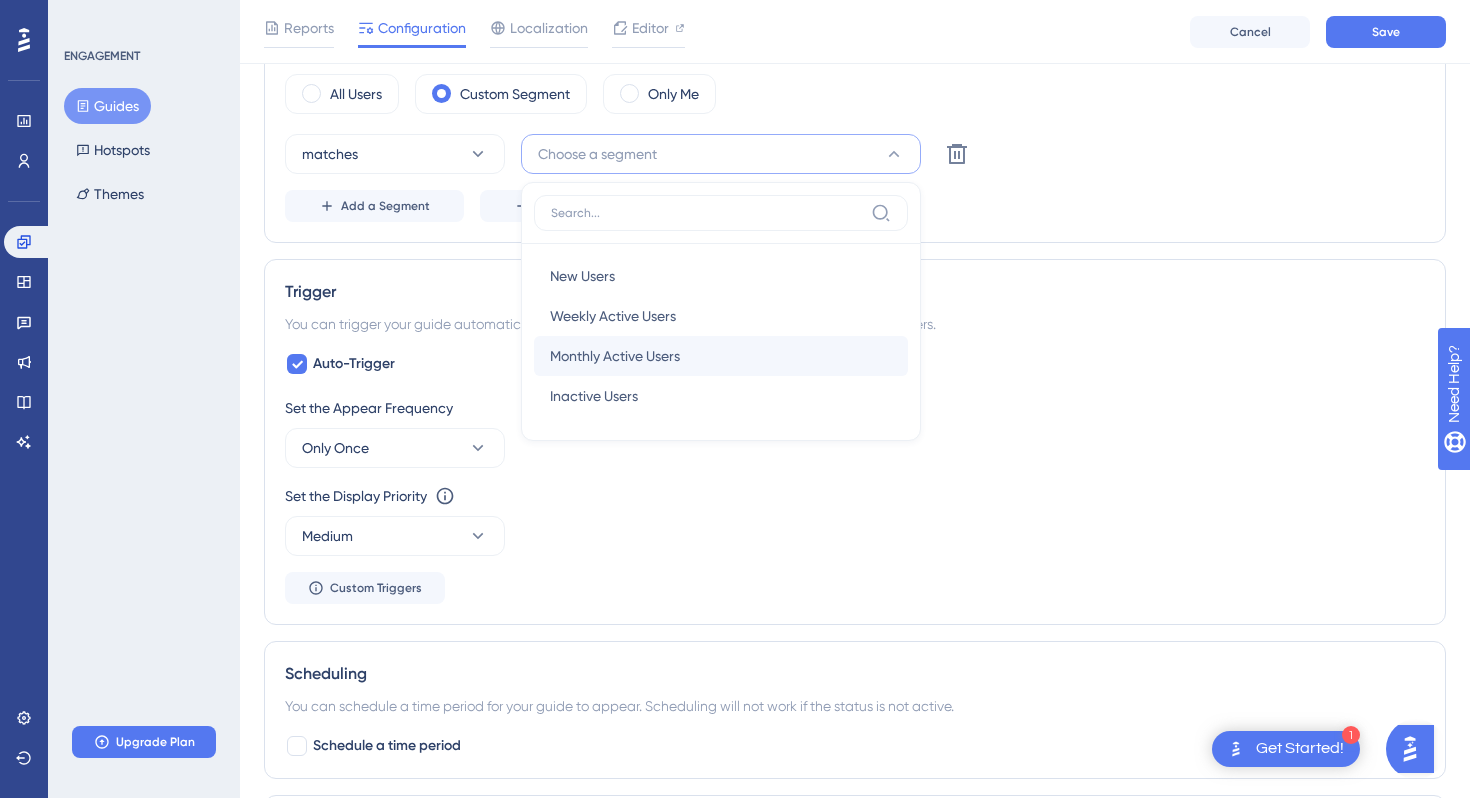 scroll, scrollTop: 802, scrollLeft: 0, axis: vertical 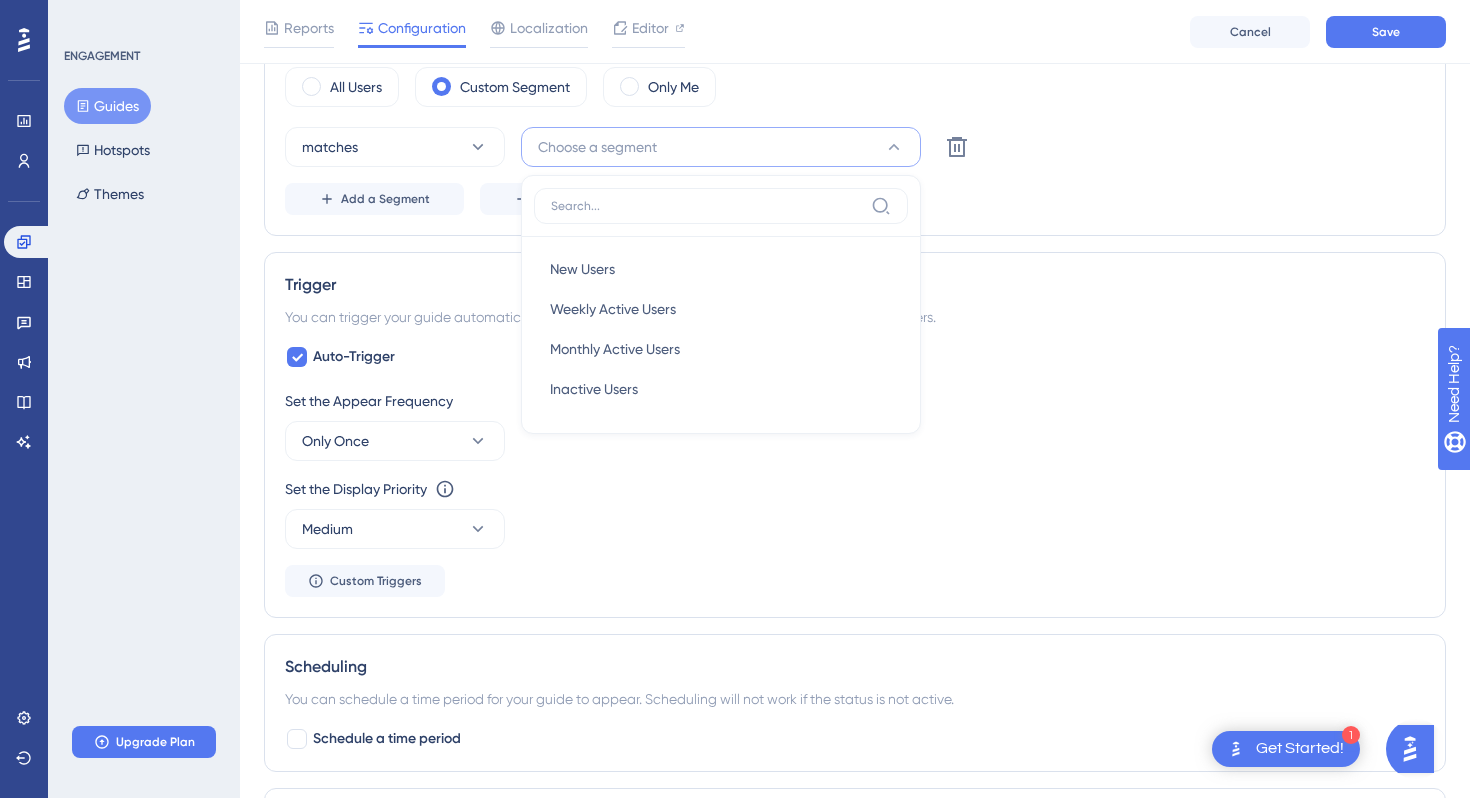 click on "Add a Segment Create a Segment" at bounding box center [855, 199] 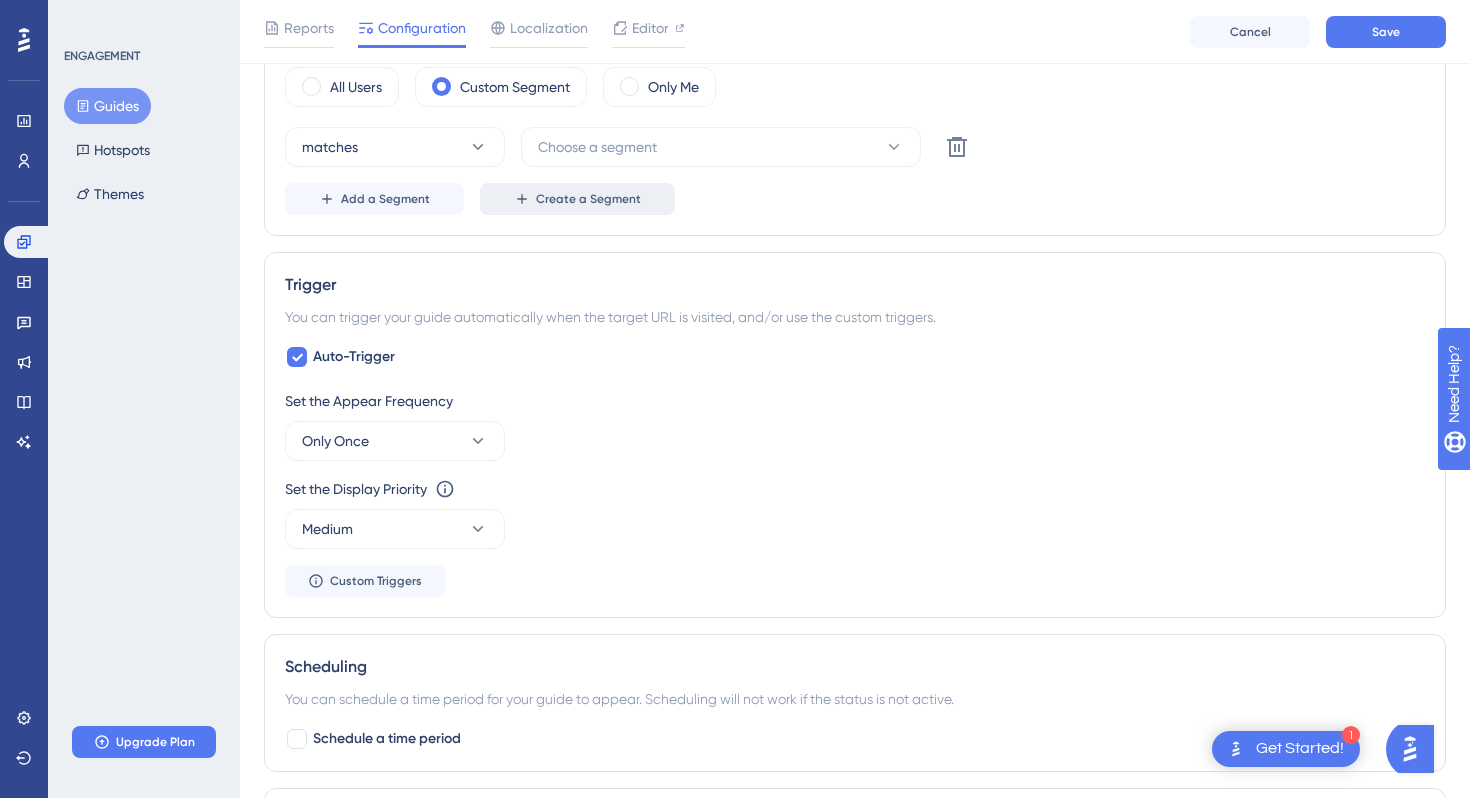 click on "Create a Segment" at bounding box center (588, 199) 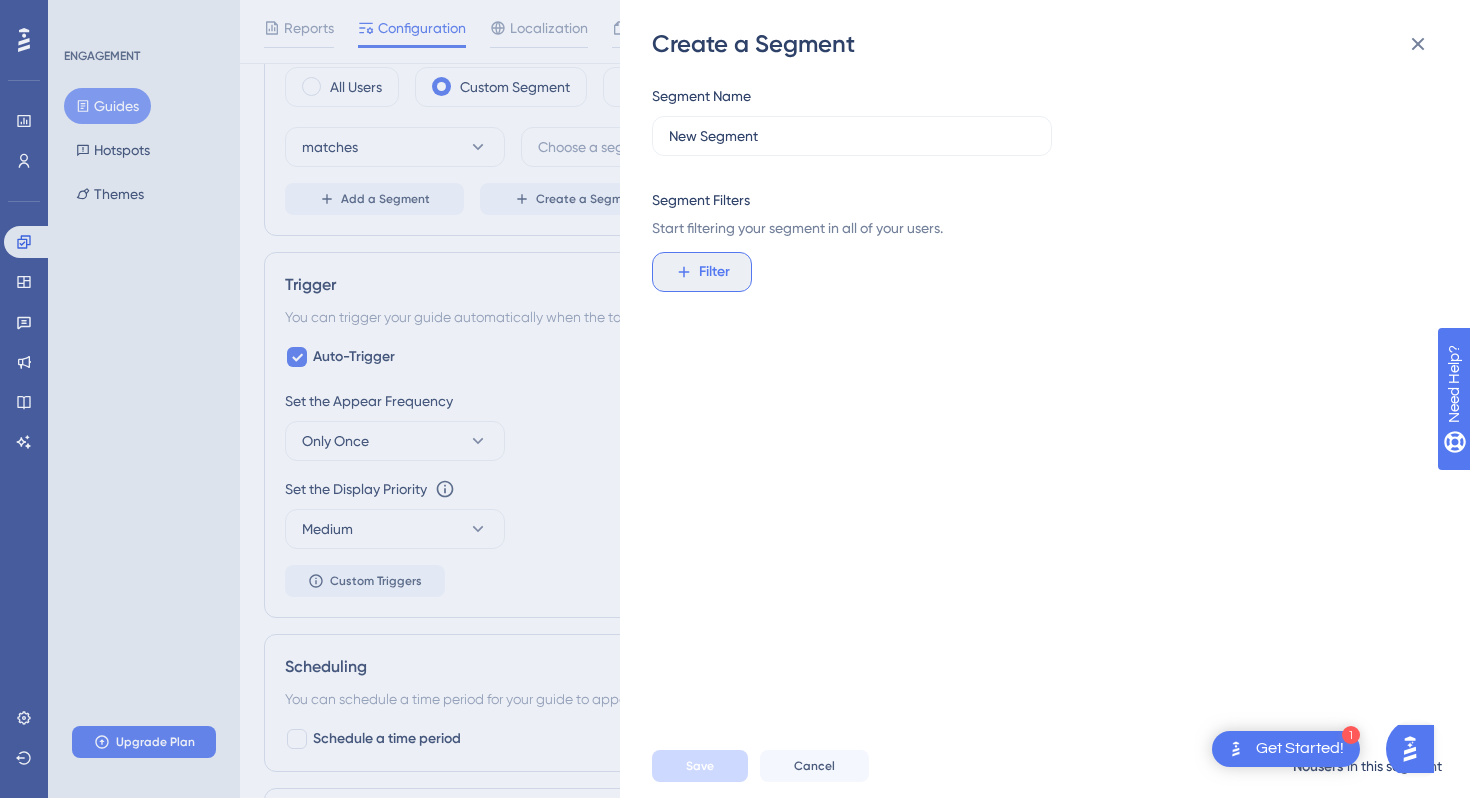click on "Filter" at bounding box center (702, 272) 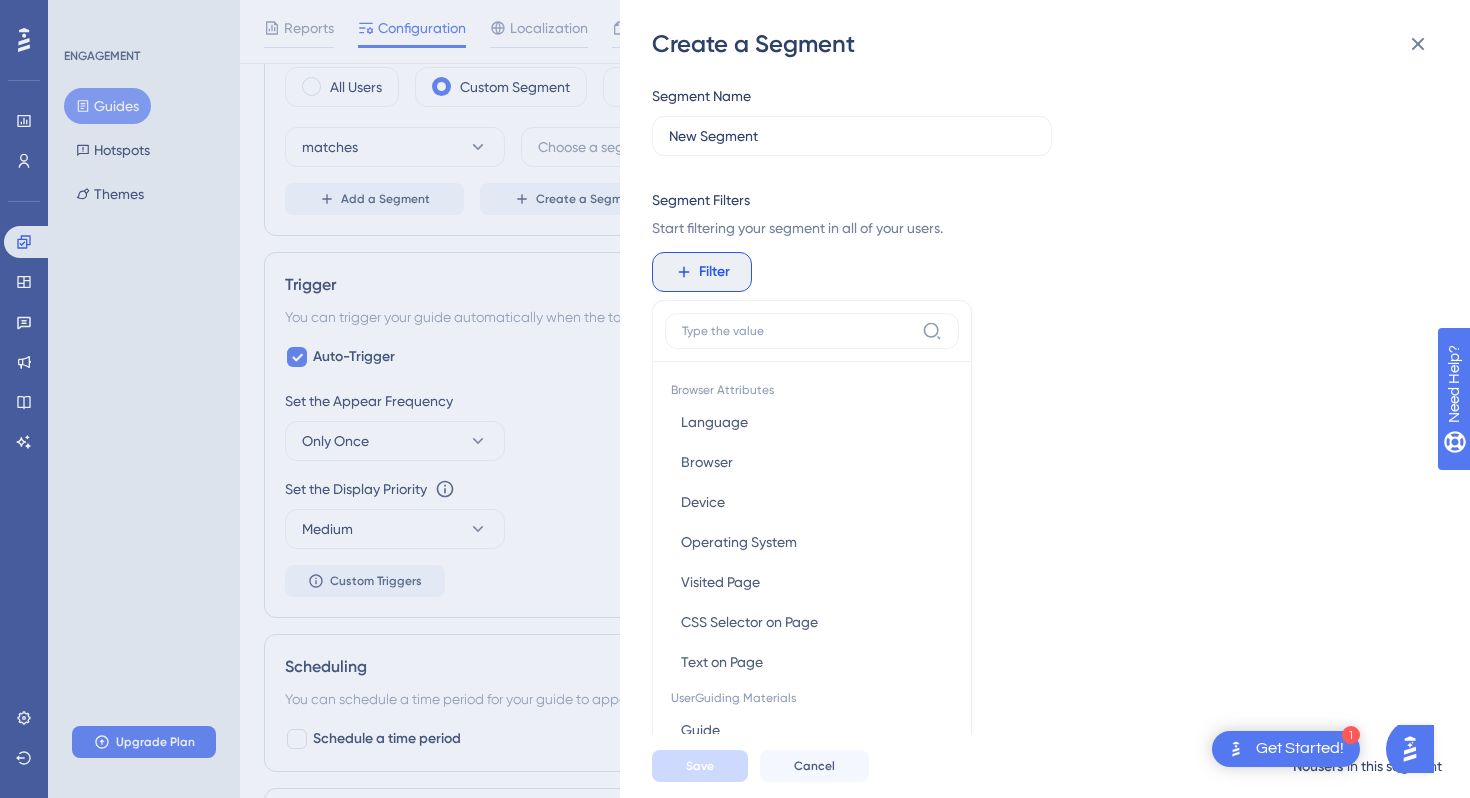 scroll, scrollTop: 145, scrollLeft: 0, axis: vertical 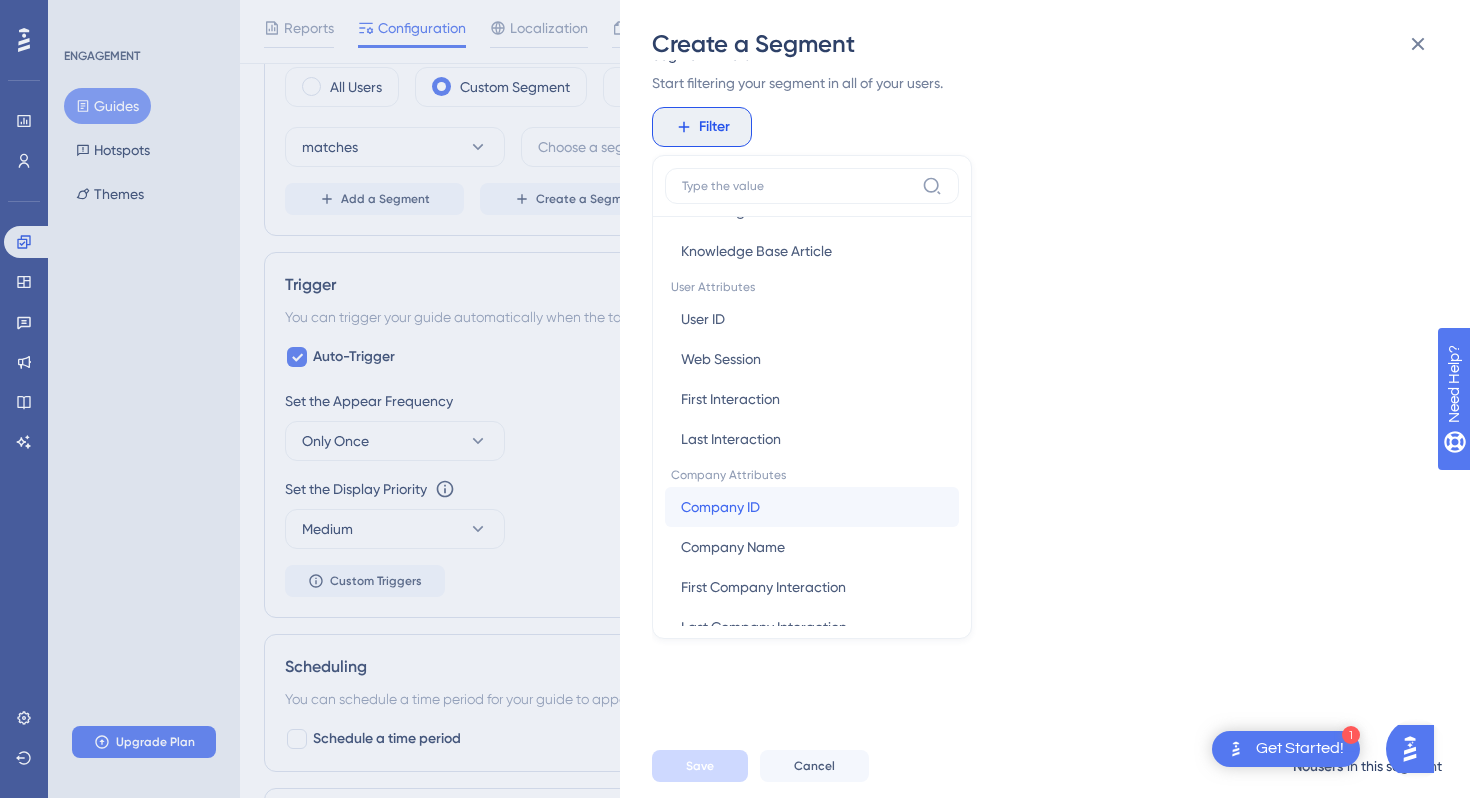 click on "Company ID Company ID" at bounding box center [812, 507] 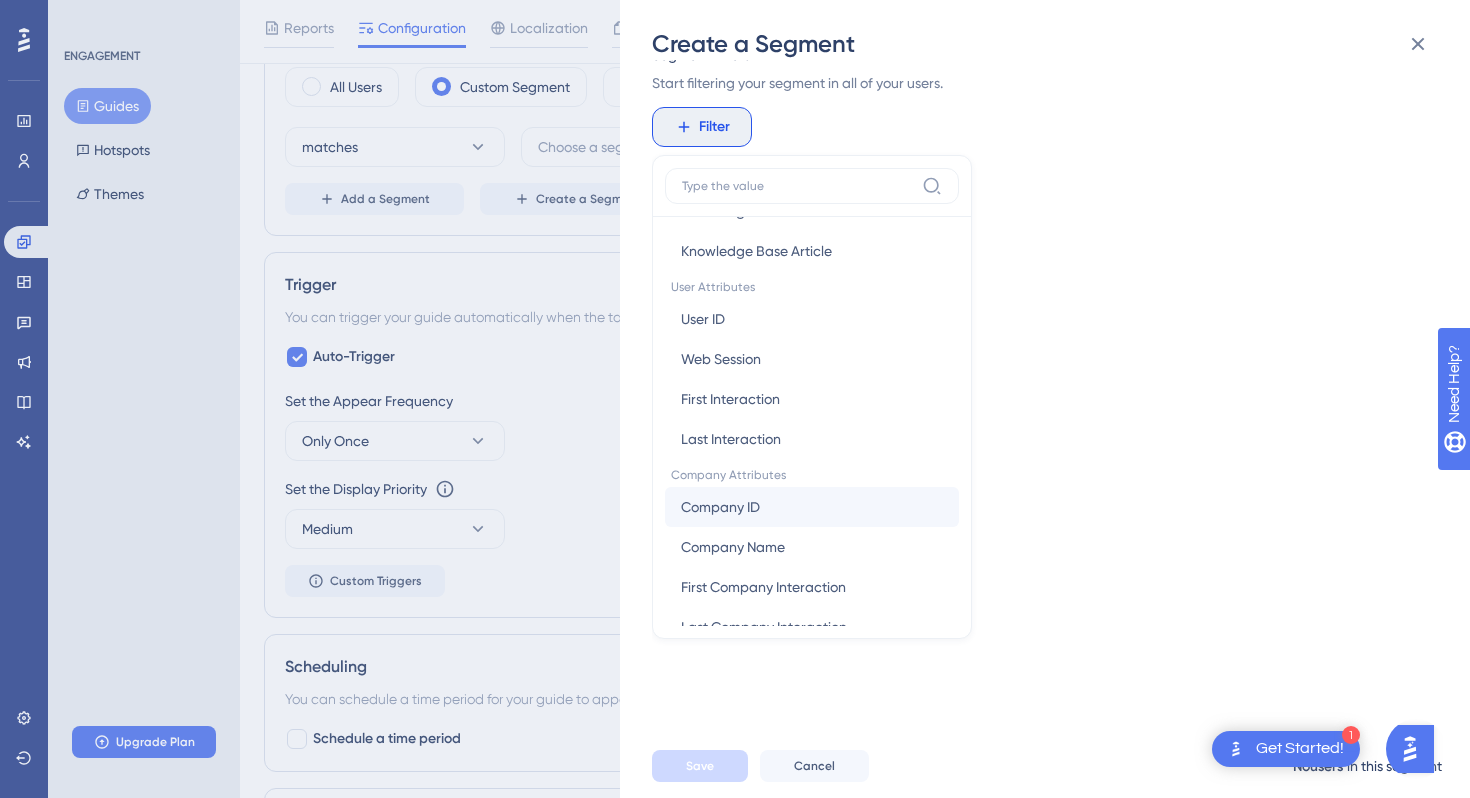 scroll, scrollTop: 0, scrollLeft: 0, axis: both 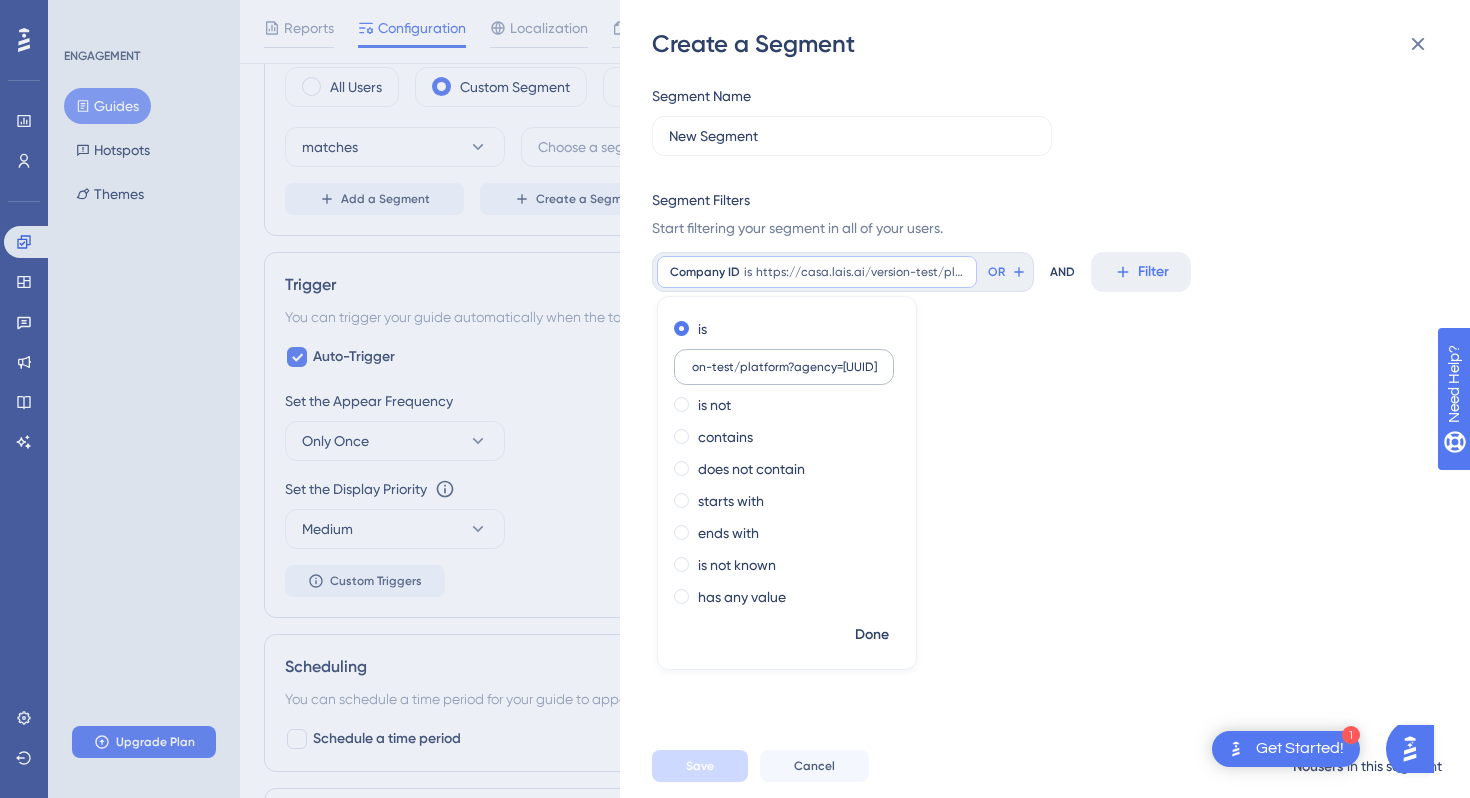 type on "https://casa.lais.ai/version-test/platform?agency=894b571d-ad41-4308-8c98-256cb6f9d7ab" 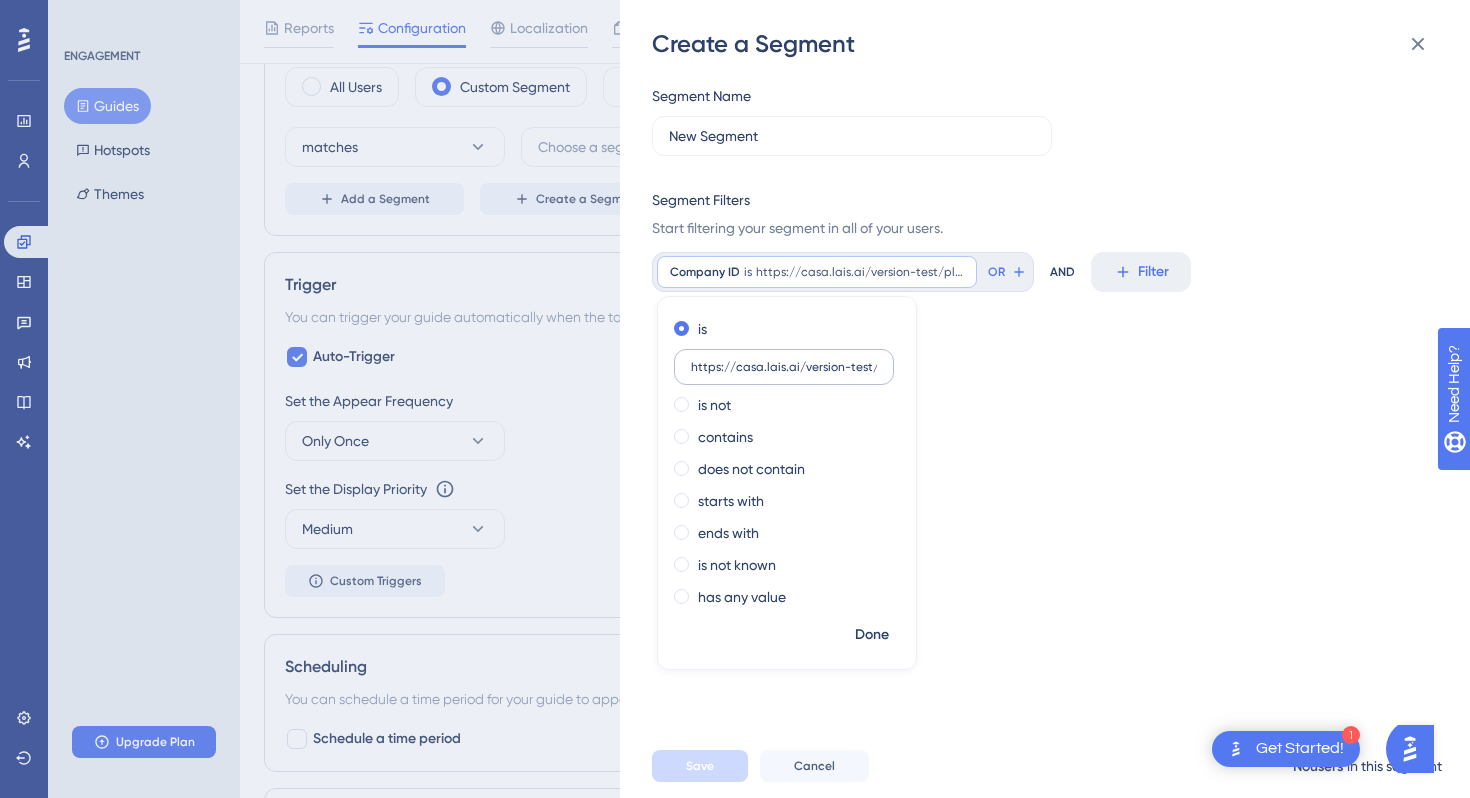 drag, startPoint x: 879, startPoint y: 368, endPoint x: 767, endPoint y: 367, distance: 112.00446 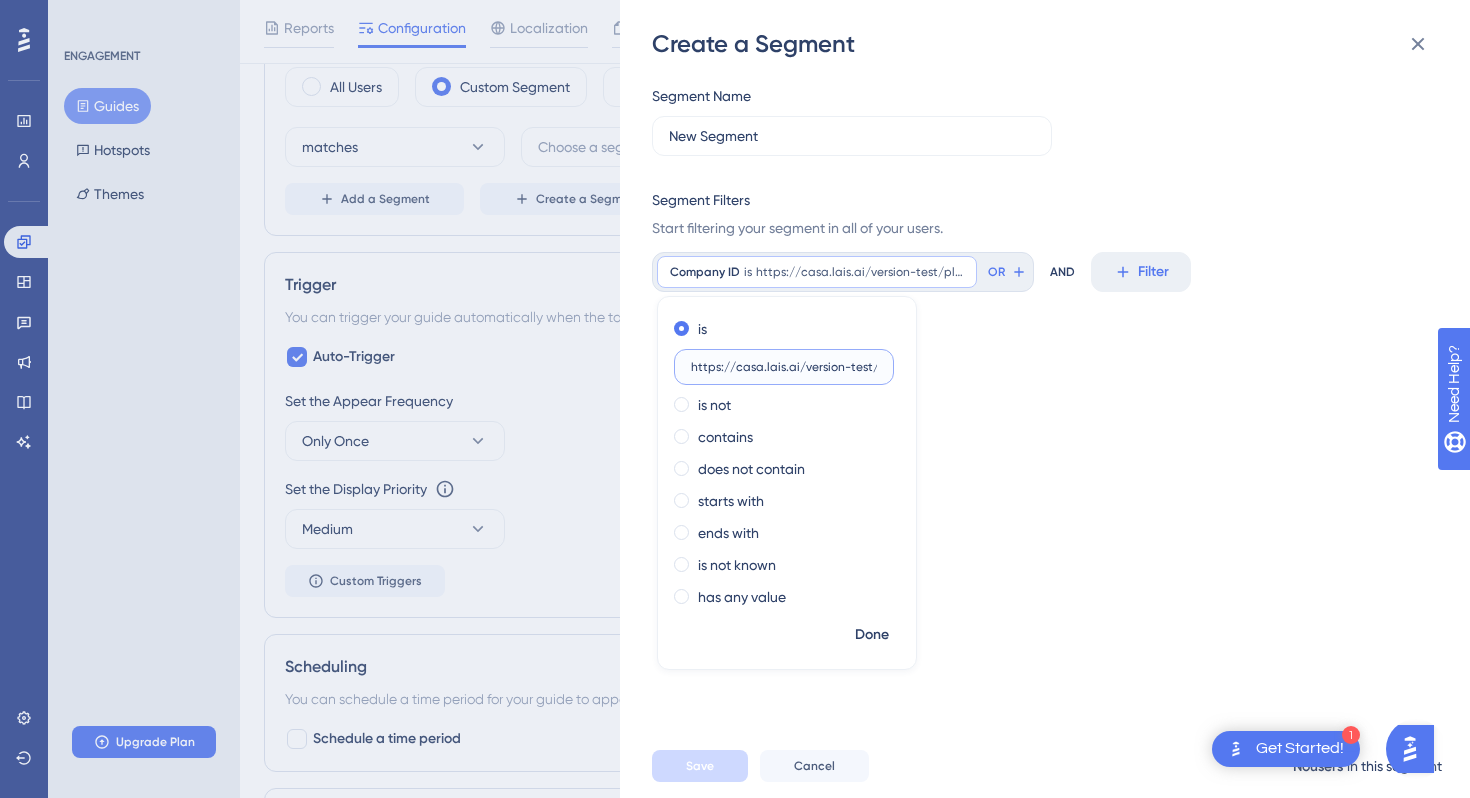 scroll, scrollTop: 0, scrollLeft: 331, axis: horizontal 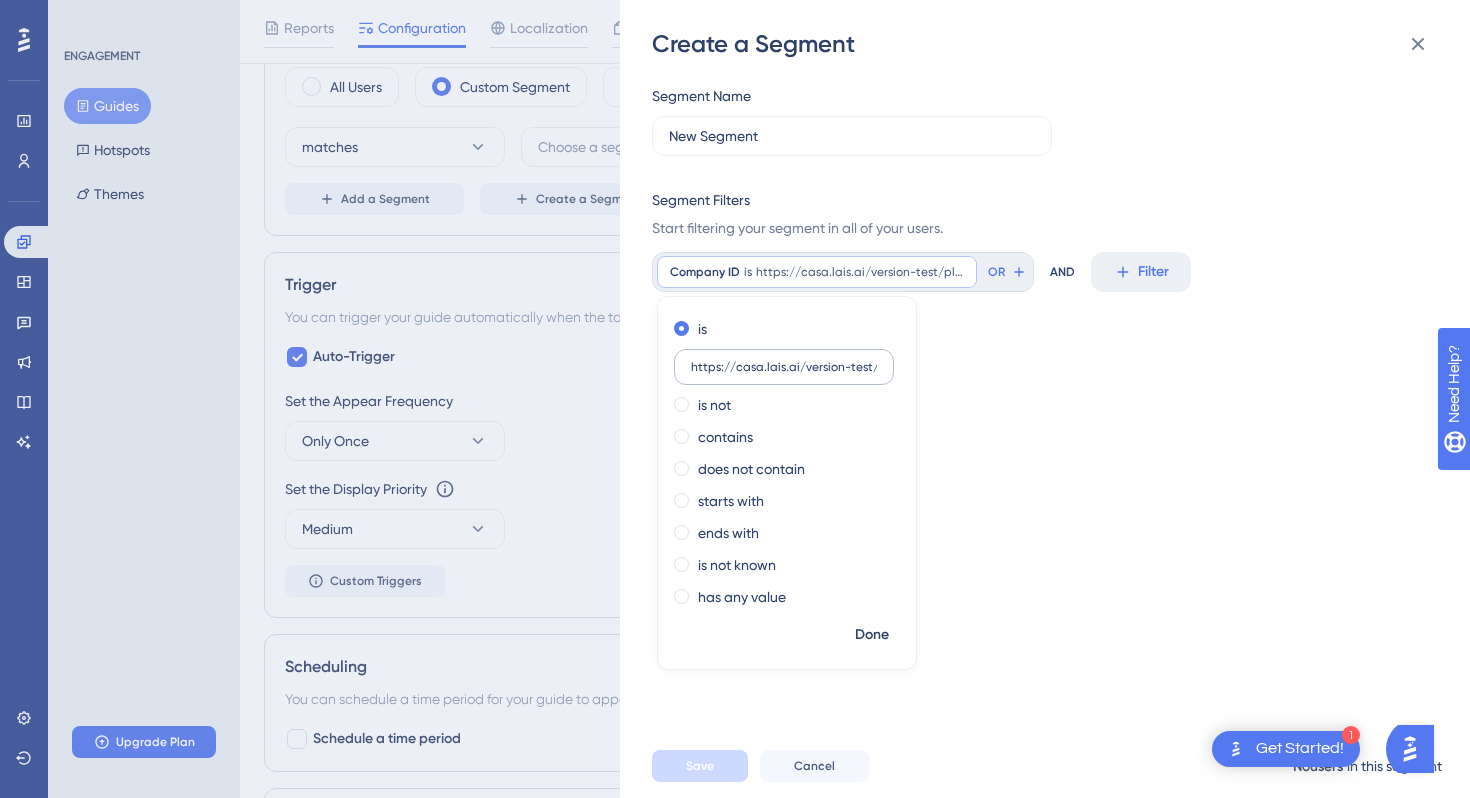 drag, startPoint x: 882, startPoint y: 371, endPoint x: 813, endPoint y: 372, distance: 69.00725 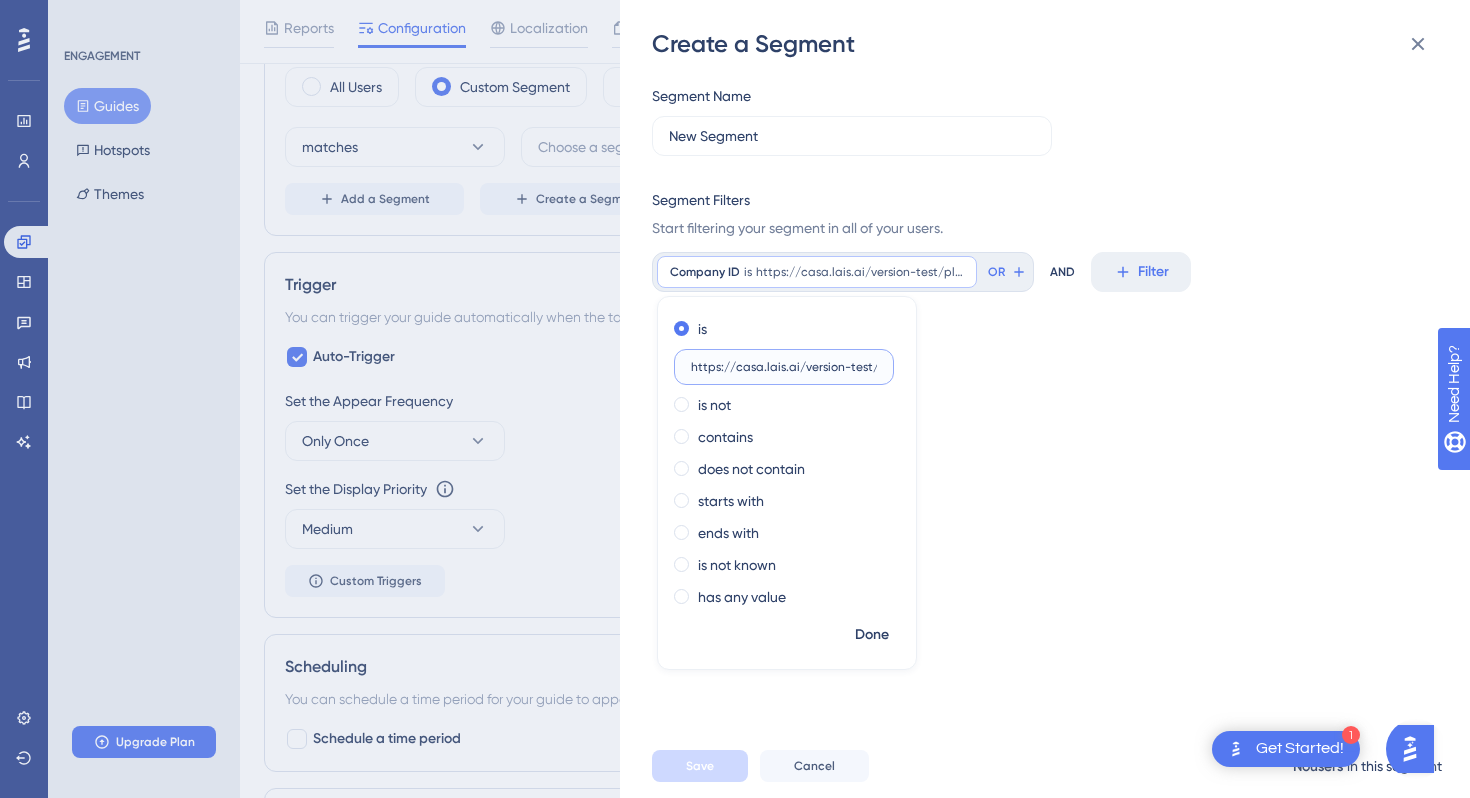 click on "https://casa.lais.ai/version-test/platform?agency=894b571d-ad41-4308-8c98-256cb6f9d7ab" at bounding box center [784, 367] 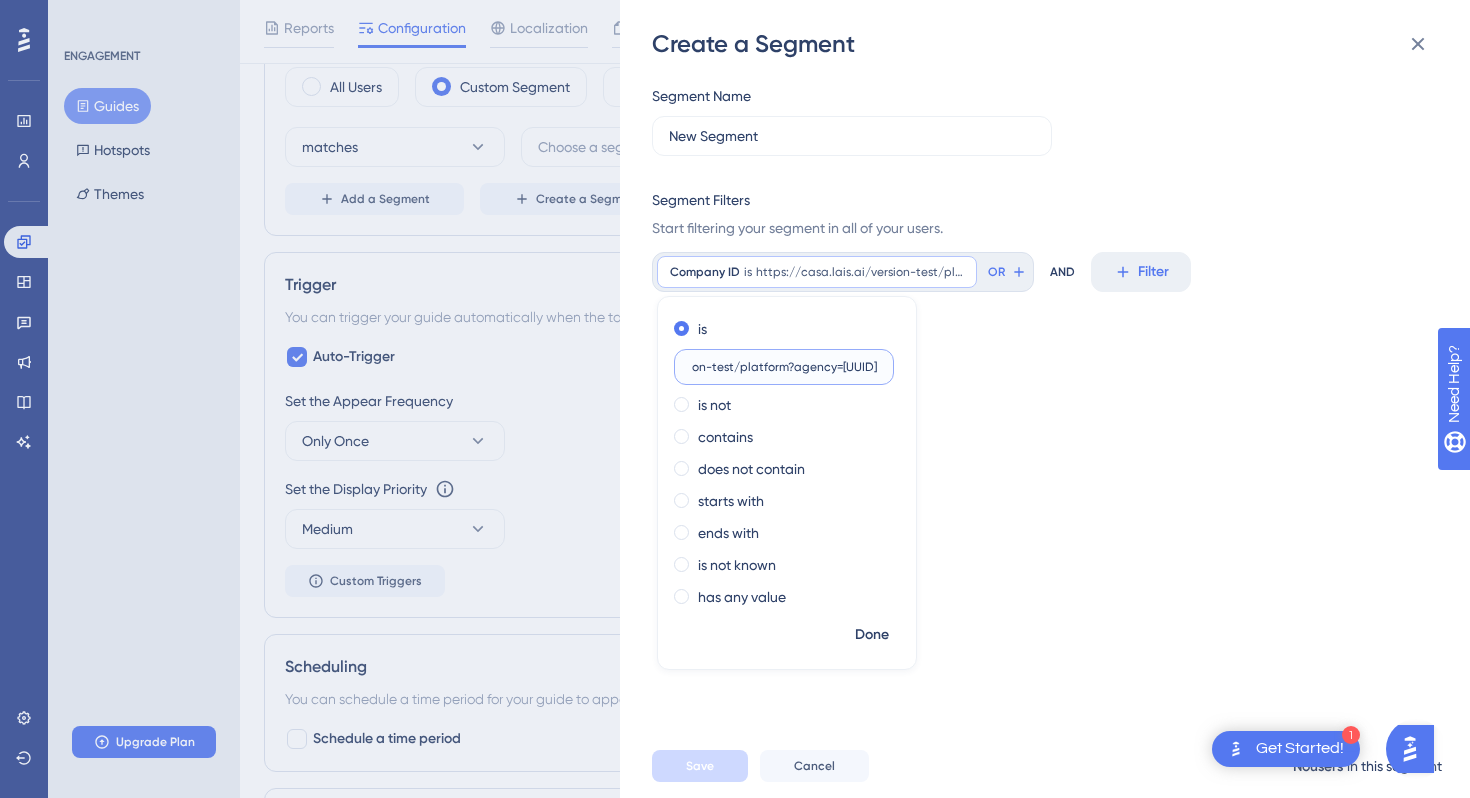 click on "https://casa.lais.ai/version-test/platform?agency=894b571d-ad41-4308-8c98-256cb6f9d7ab" at bounding box center (784, 367) 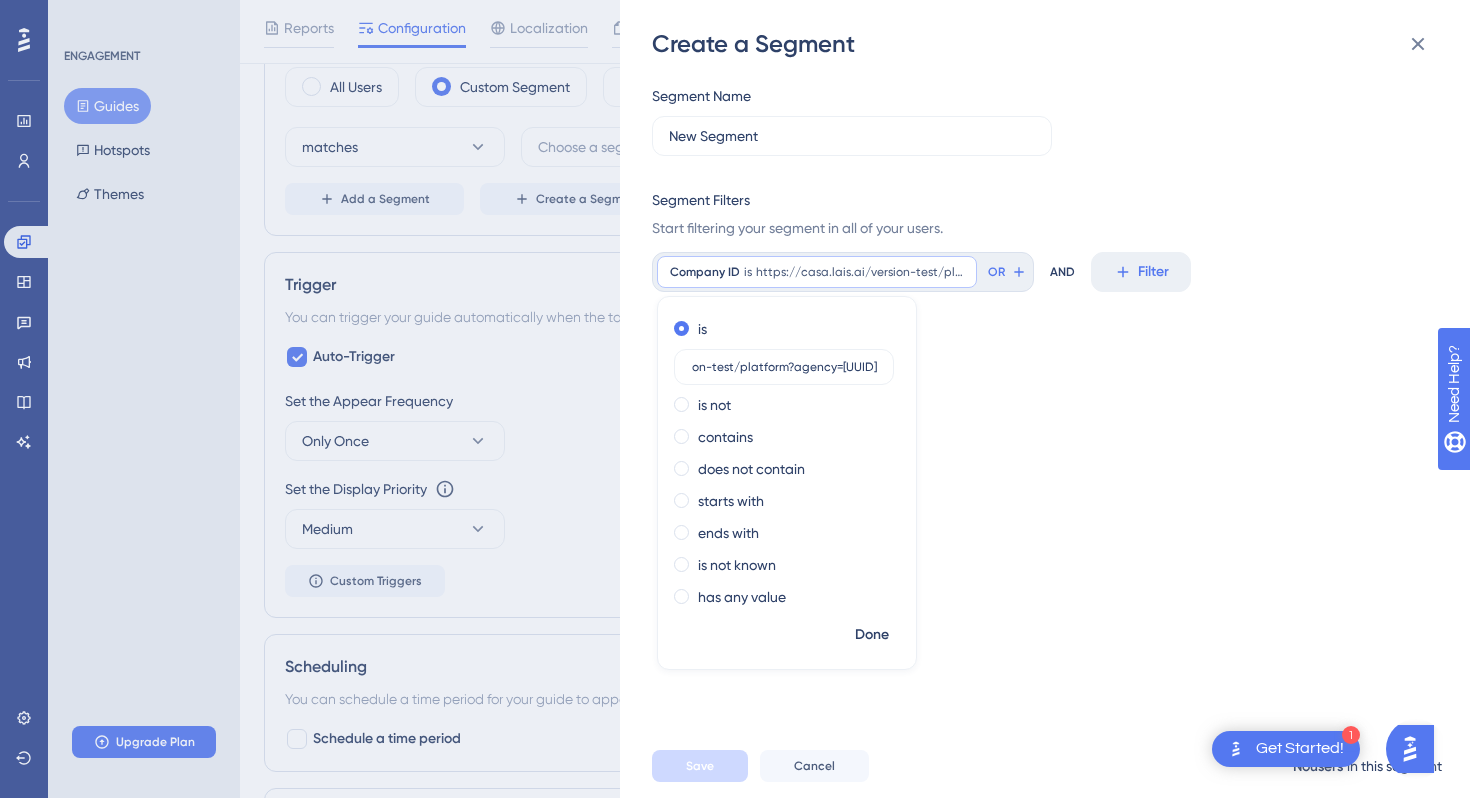 click on "Segment Name New Segment Segment Filters Start filtering your segment in all of your users. Company ID is https://casa.lais.ai/version-test/platform?agency=894b571d-ad41-4308-8c98-256cb6f9d7ab https://casa.lais.ai/version-test/platform?agency=894b571d-ad41-4308-8c98-256cb6f9d7ab Remove is https://casa.lais.ai/version-test/platform?agency=894b571d-ad41-4308-8c98-256cb6f9d7ab is not contains does not contain starts with ends with is not known has any value Done OR AND Filter" at bounding box center (1055, 397) 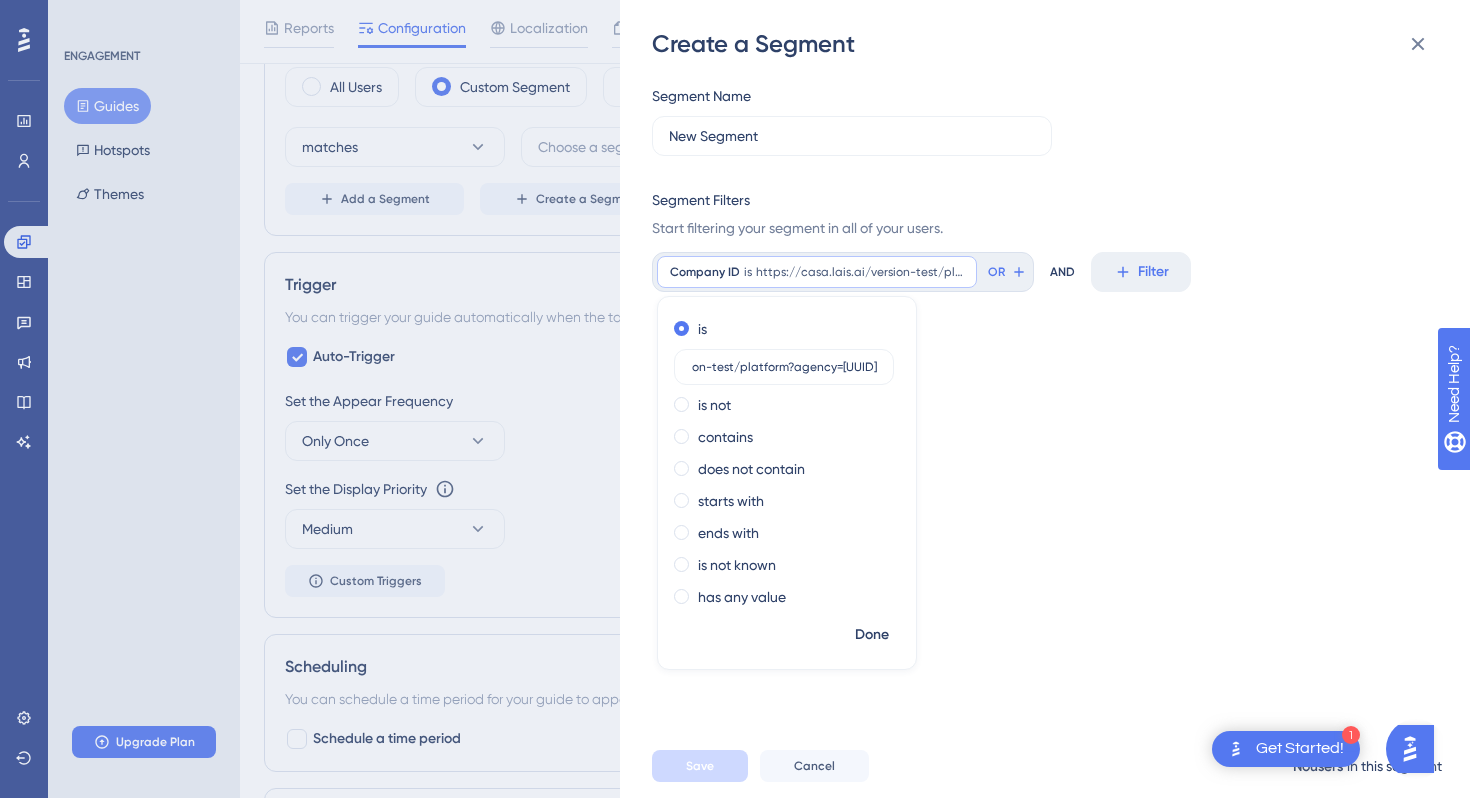 scroll, scrollTop: 0, scrollLeft: 0, axis: both 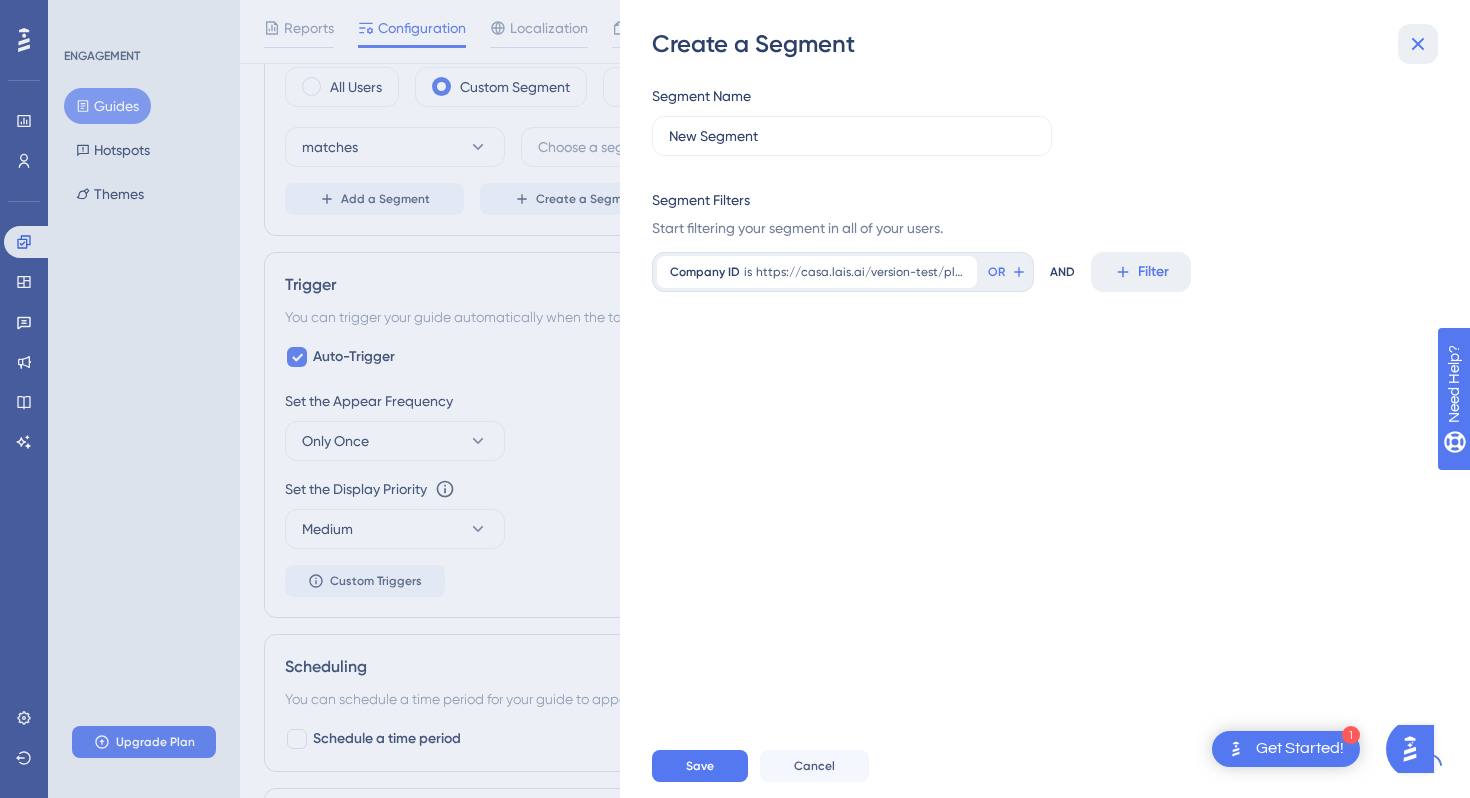 click 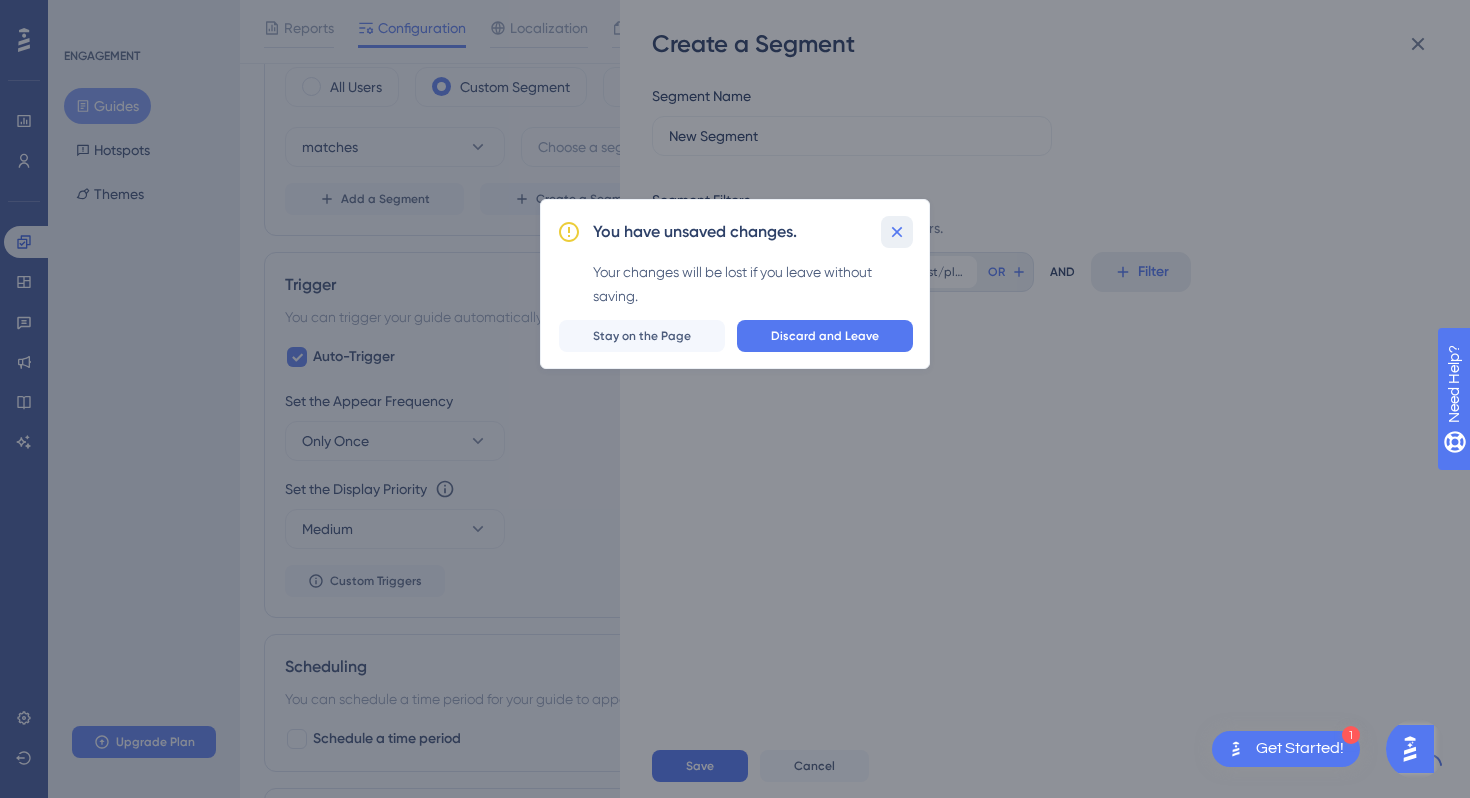 click 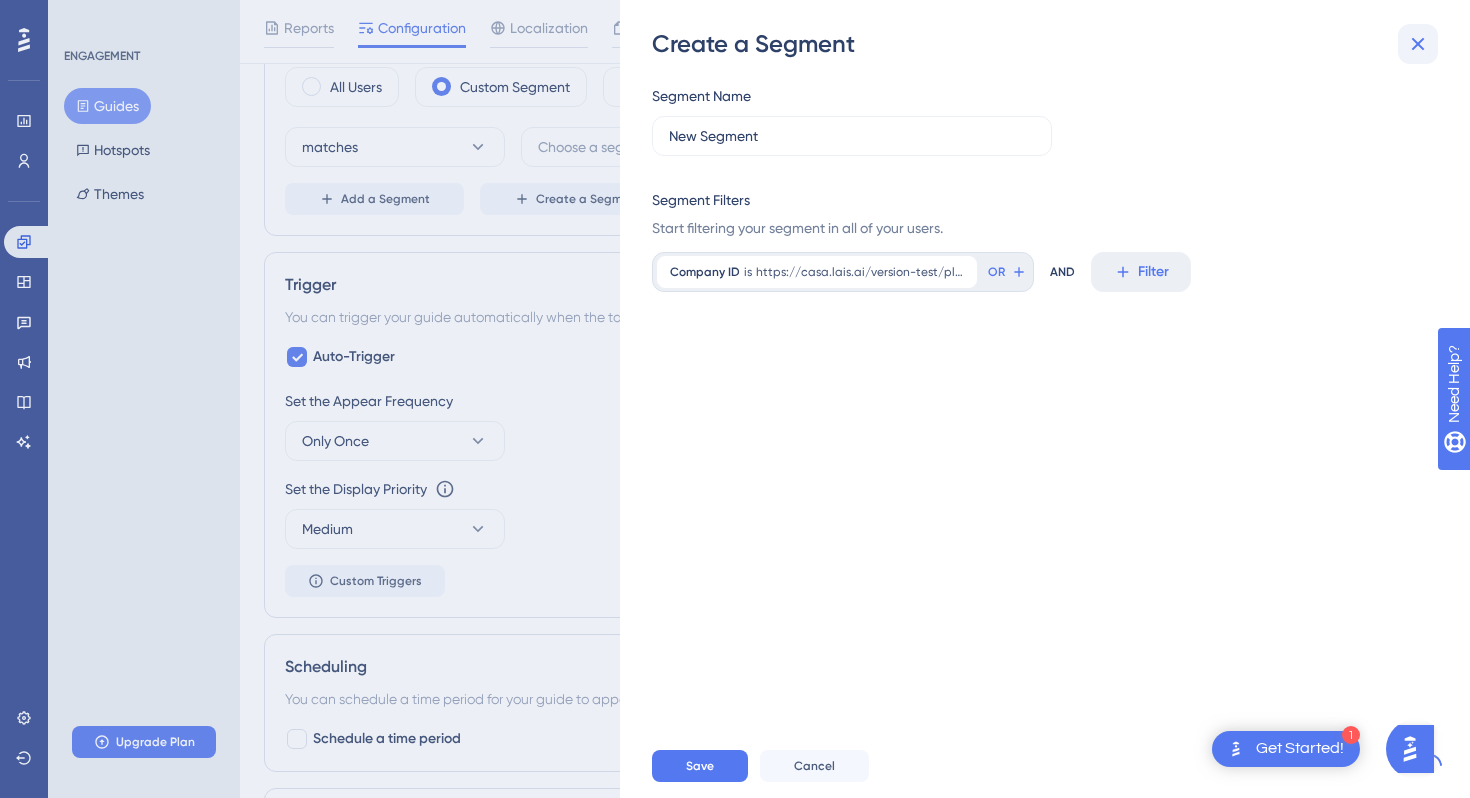 click 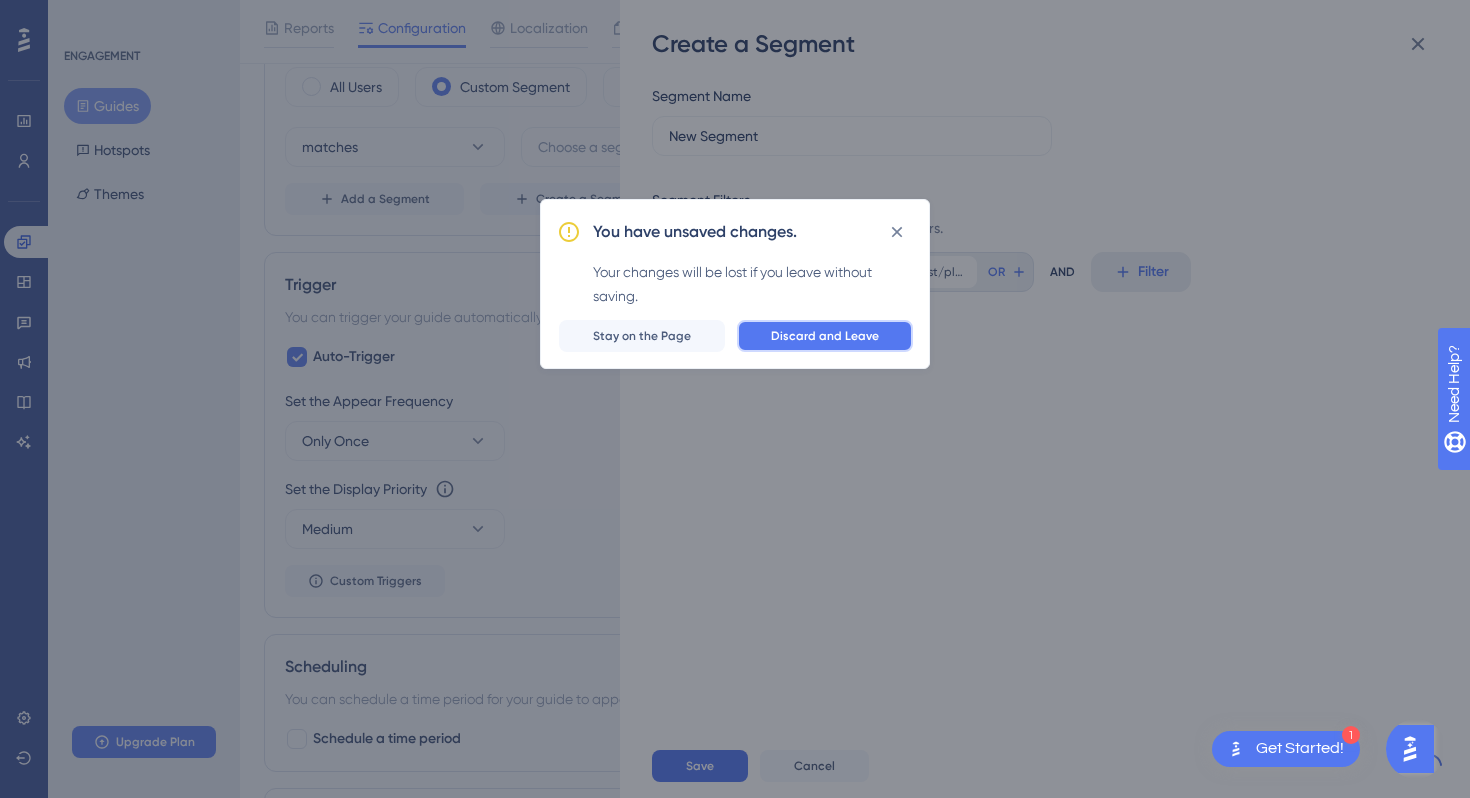 click on "Discard and Leave" at bounding box center [825, 336] 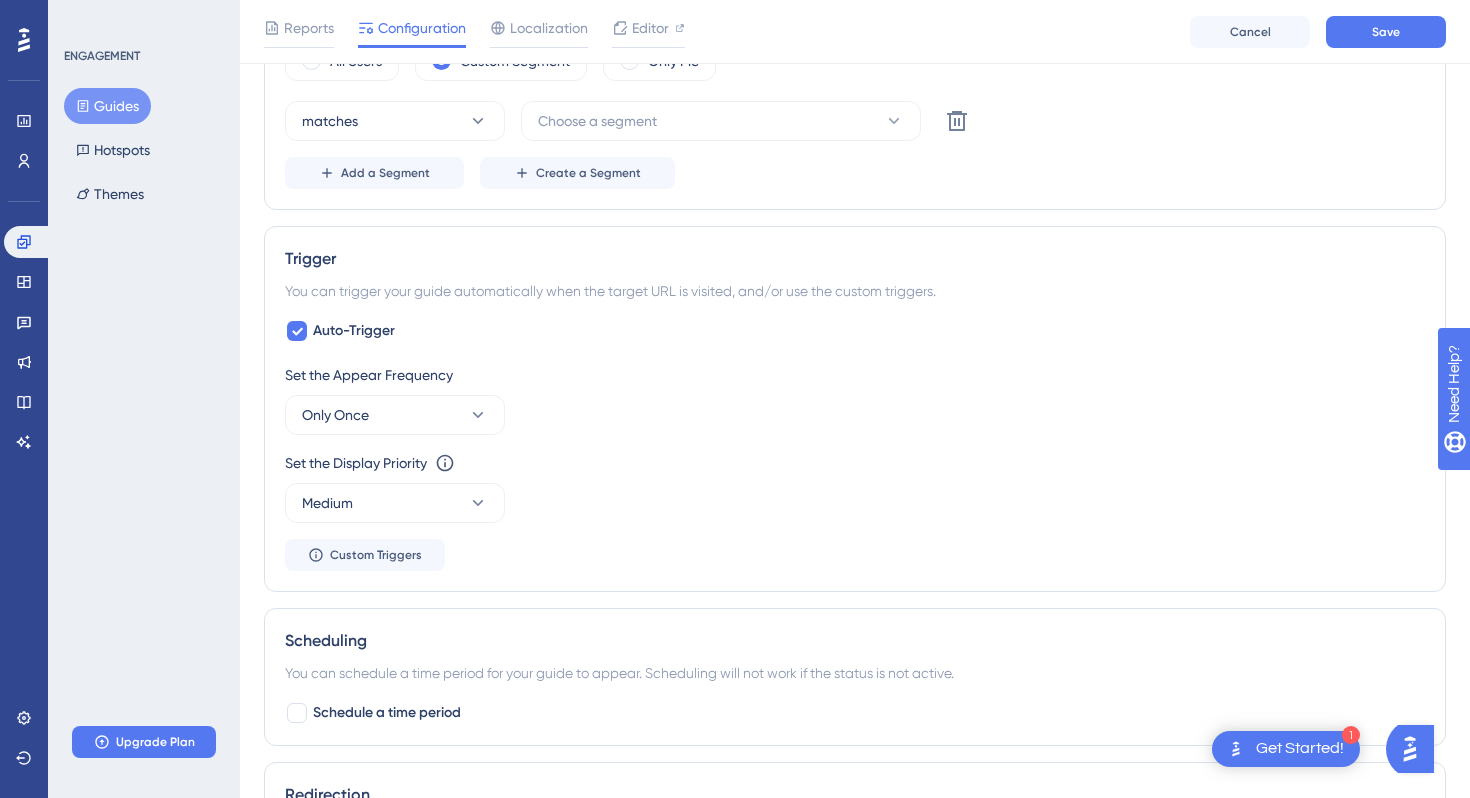 scroll, scrollTop: 835, scrollLeft: 0, axis: vertical 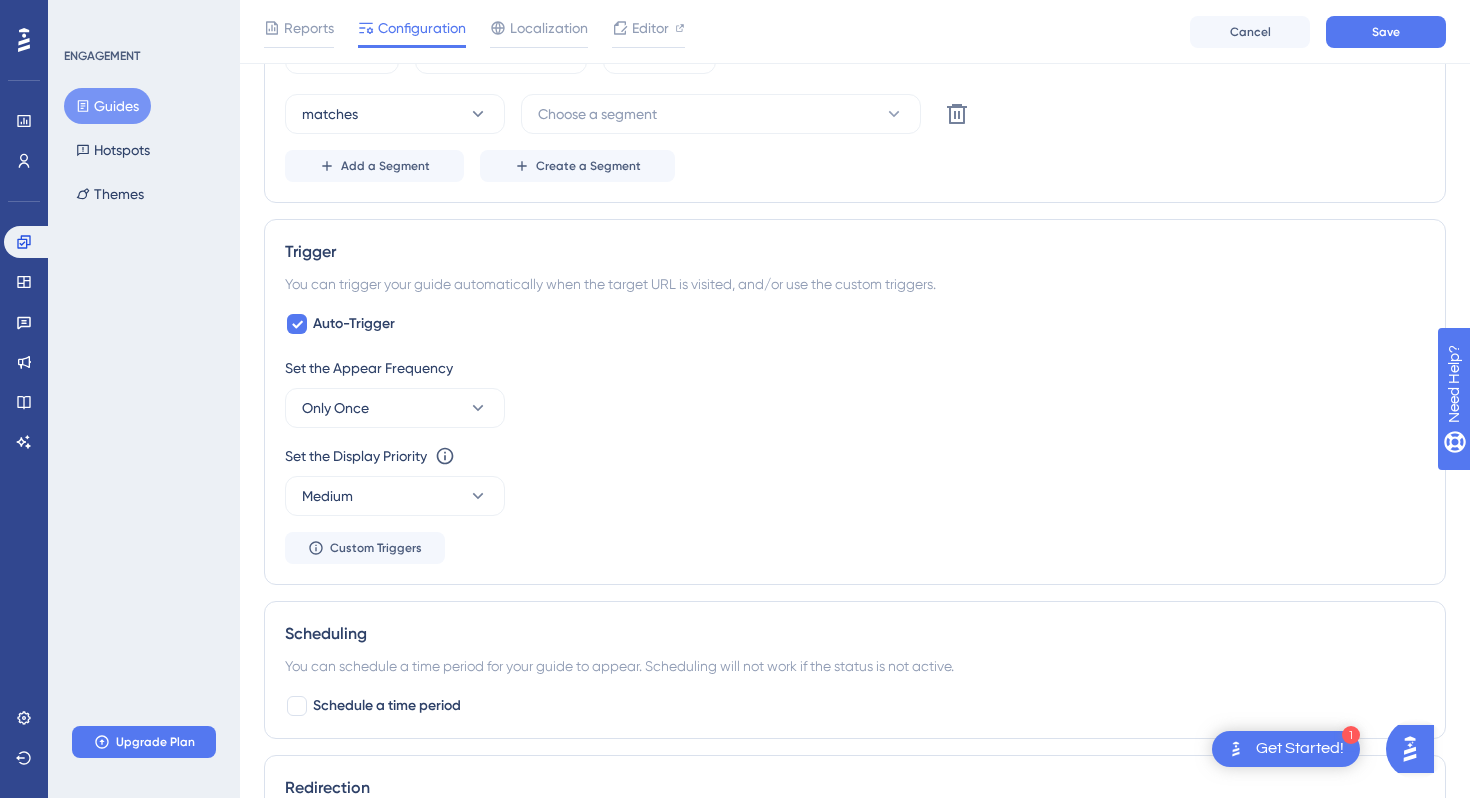 click on "You can trigger your guide automatically when the target URL is visited,
and/or use the custom triggers." at bounding box center (855, 284) 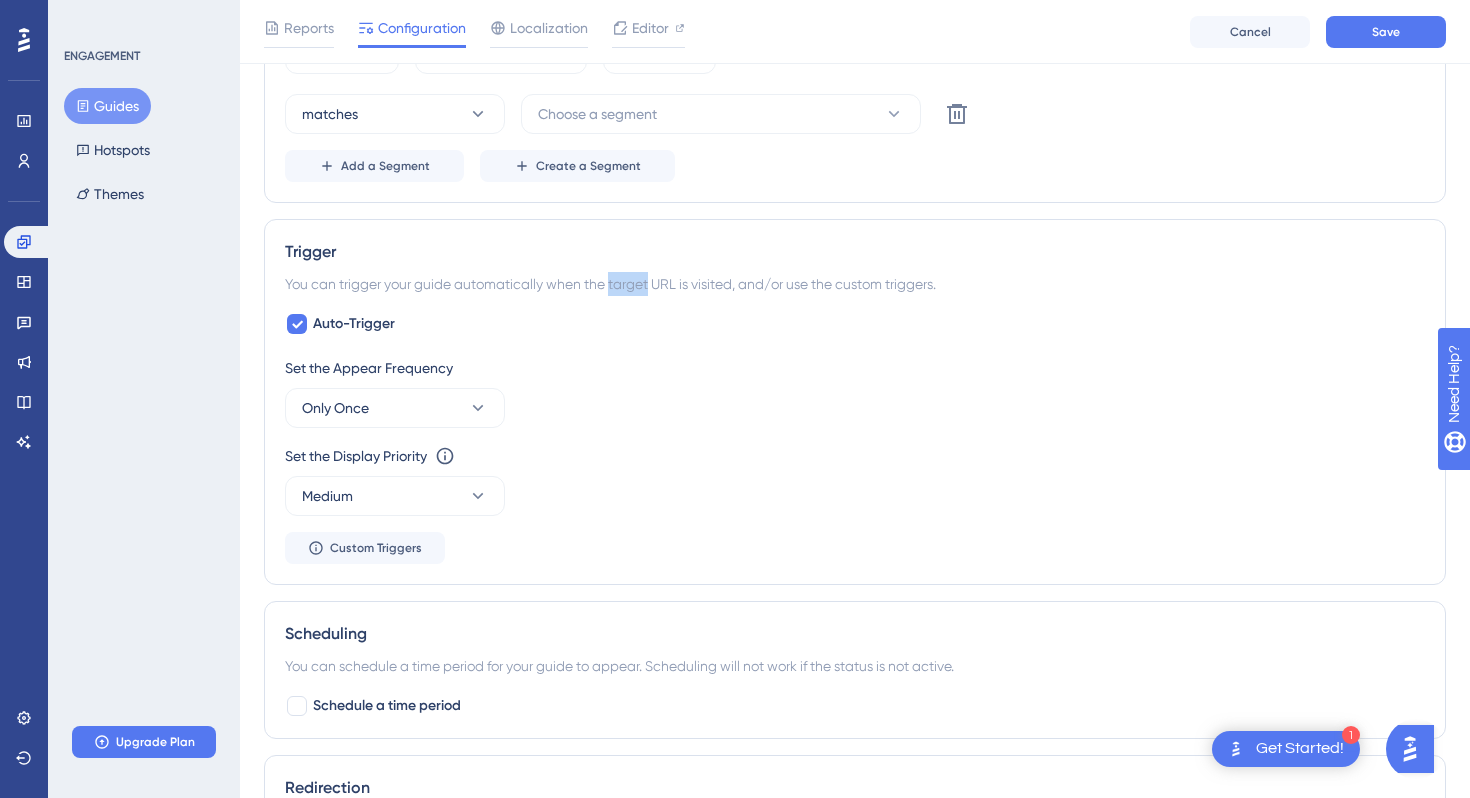 click on "You can trigger your guide automatically when the target URL is visited,
and/or use the custom triggers." at bounding box center [855, 284] 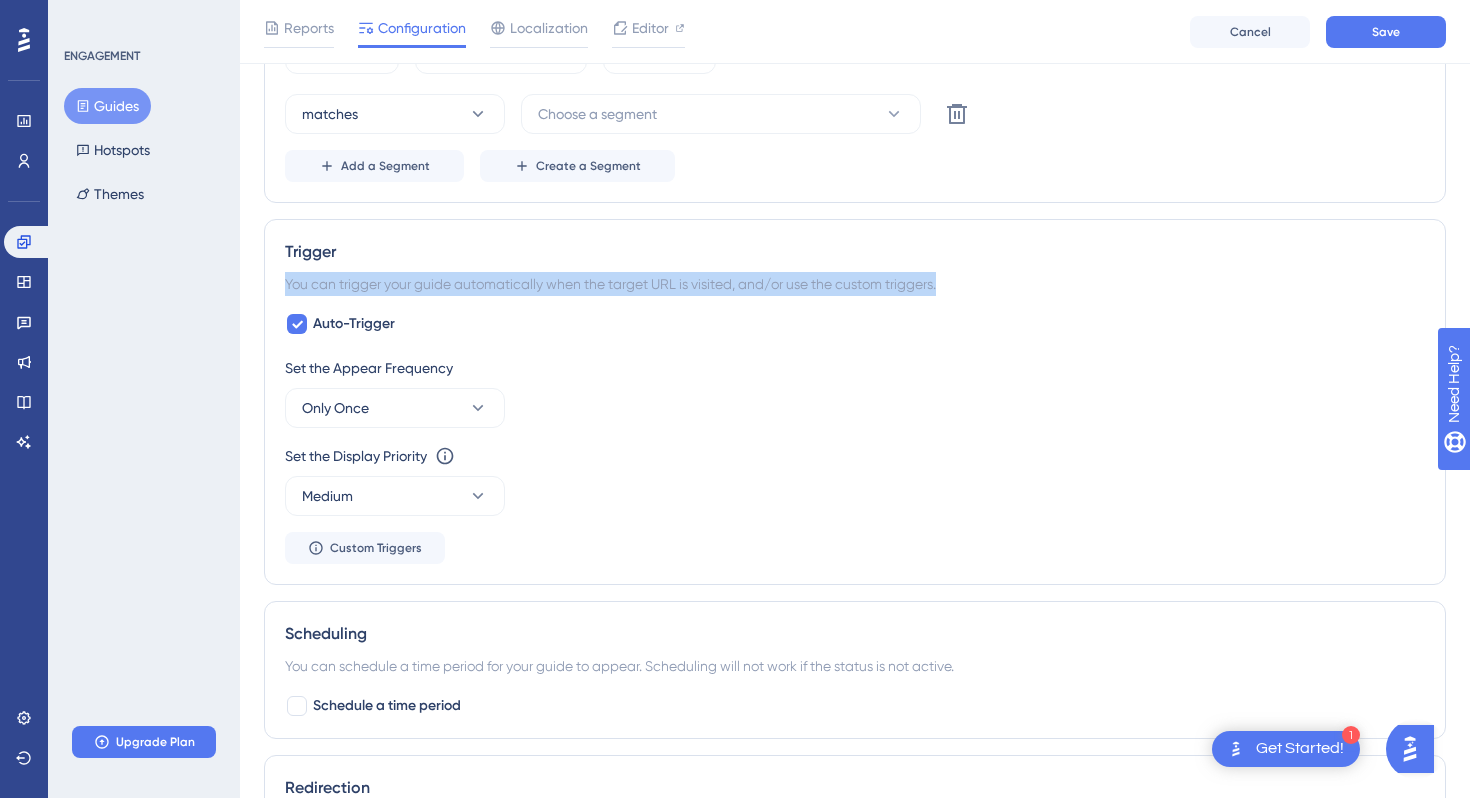 click on "You can trigger your guide automatically when the target URL is visited,
and/or use the custom triggers." at bounding box center (855, 284) 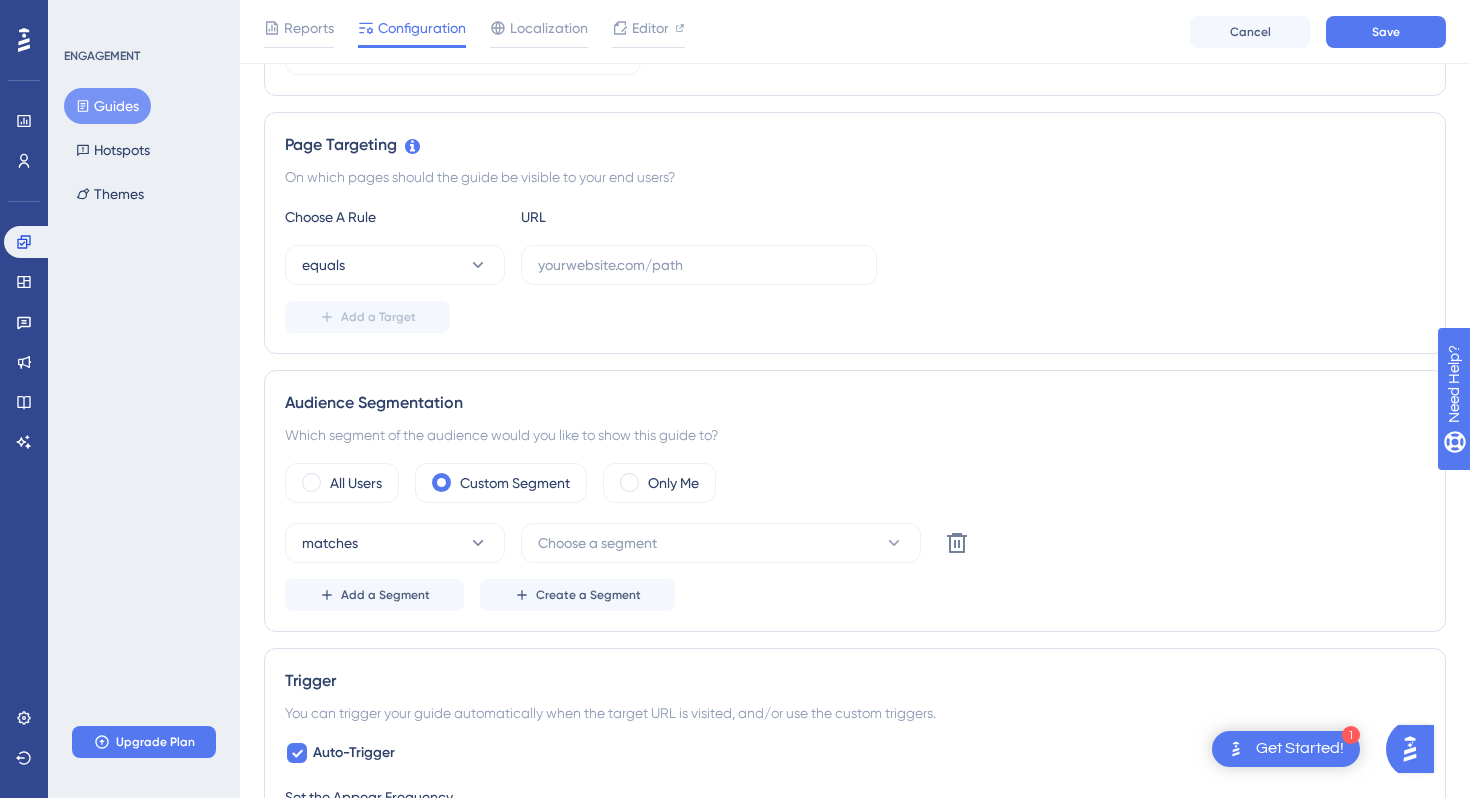scroll, scrollTop: 401, scrollLeft: 0, axis: vertical 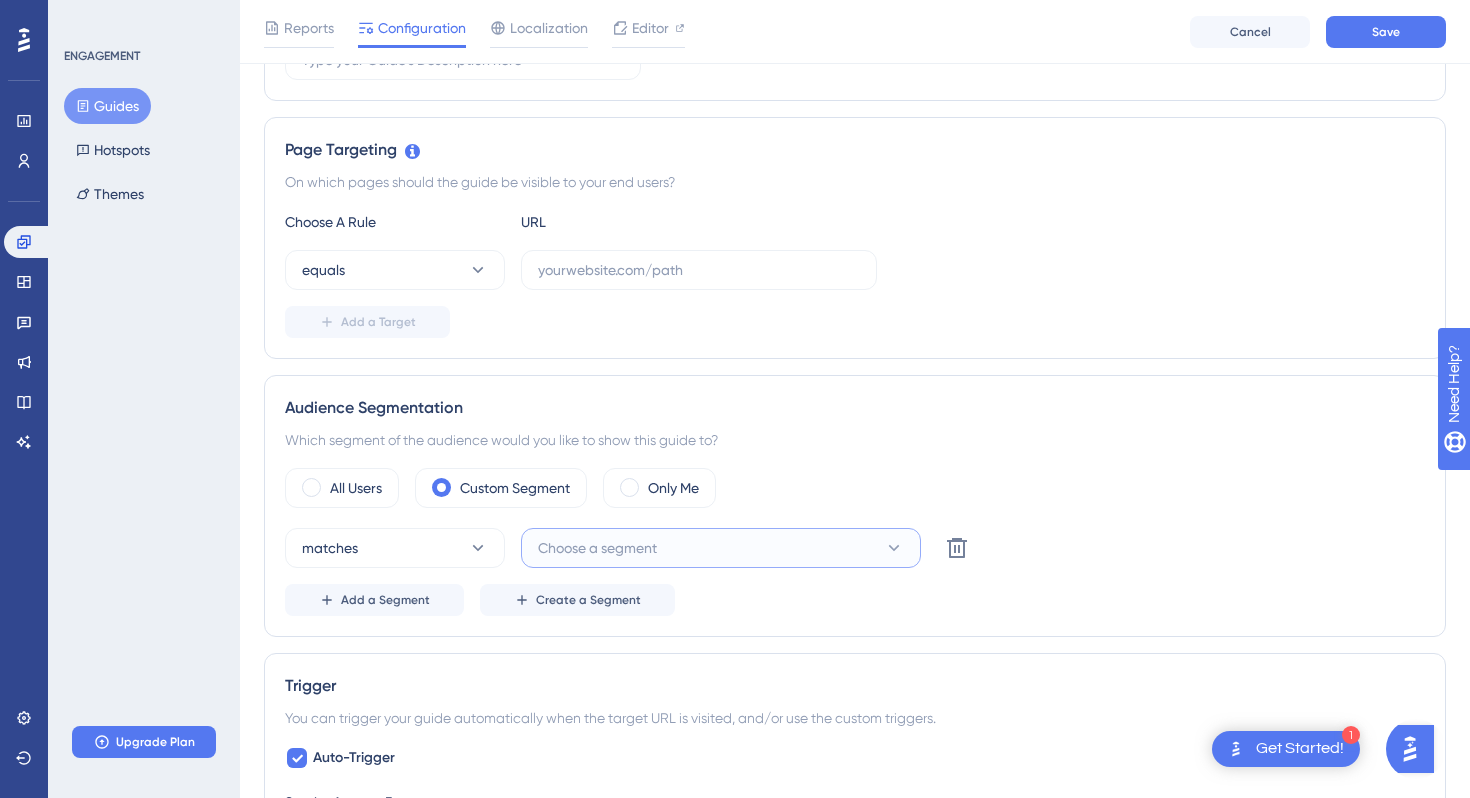 click on "Choose a segment" at bounding box center (721, 548) 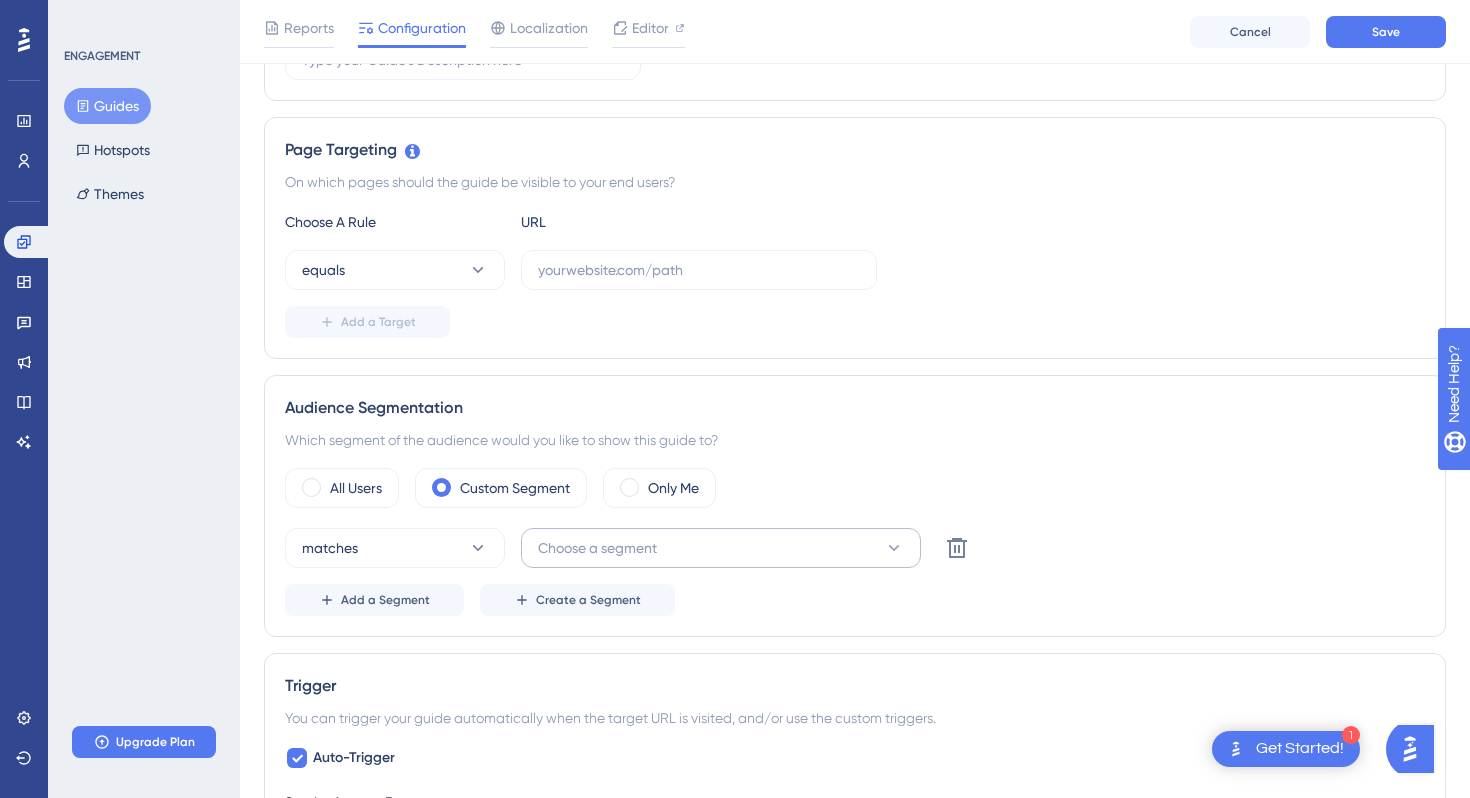 scroll, scrollTop: 682, scrollLeft: 0, axis: vertical 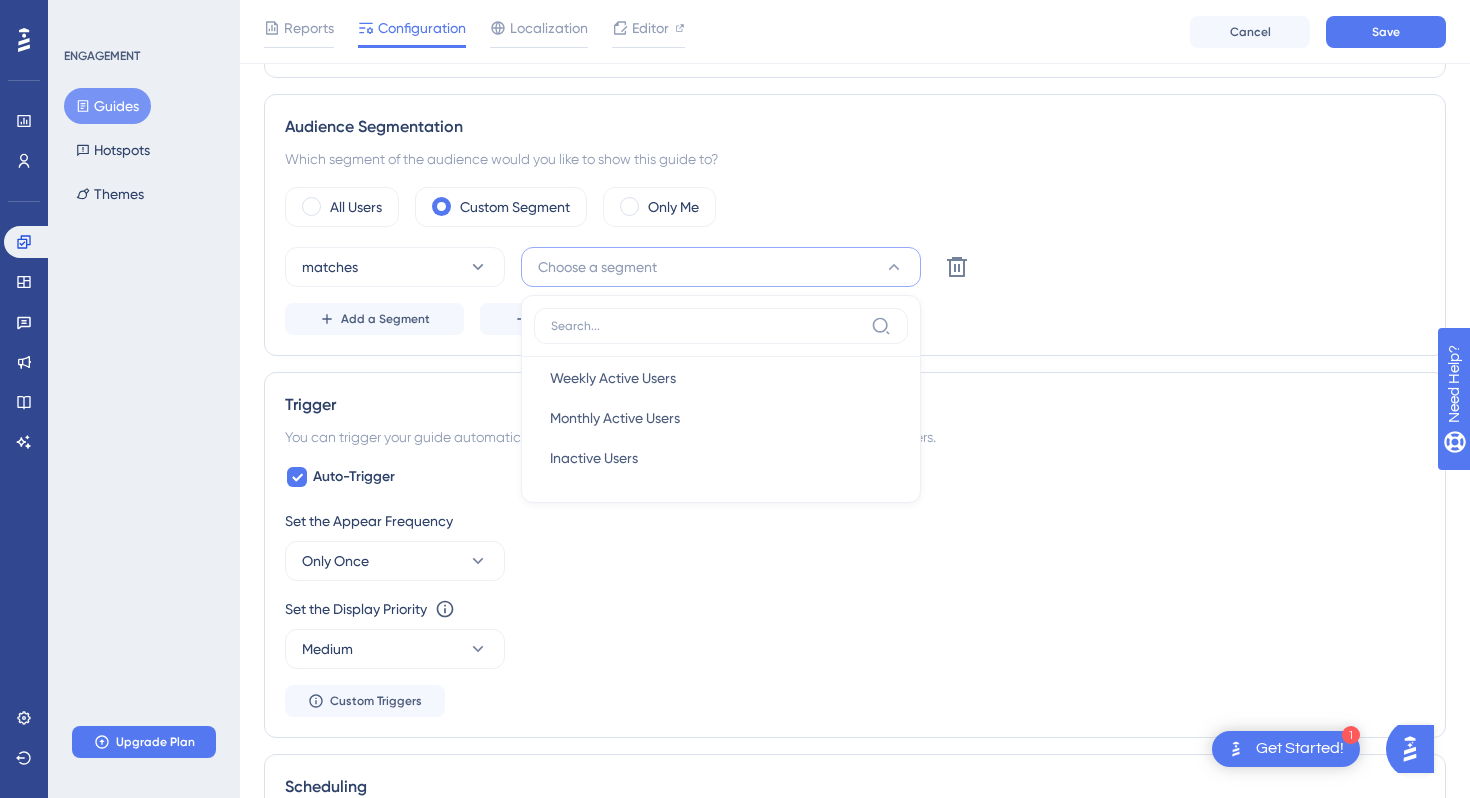 click on "Audience Segmentation Which segment of the audience would you like to show this guide to? All Users Custom Segment Only Me matches Choose a segment New Users New Users Weekly Active Users Weekly Active Users Monthly Active Users Monthly Active Users Inactive Users Inactive Users Delete Add a Segment Create a Segment" at bounding box center [855, 225] 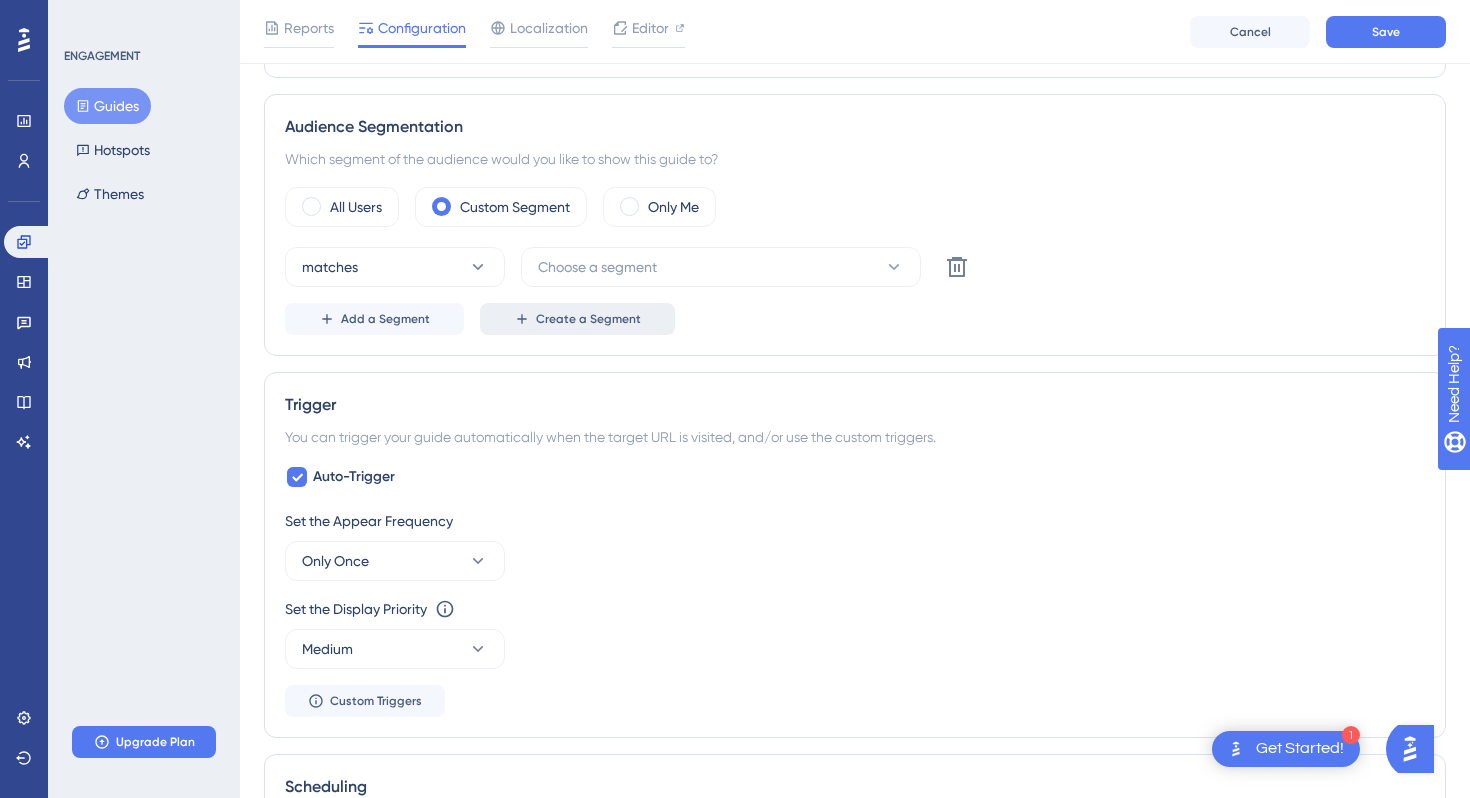 click 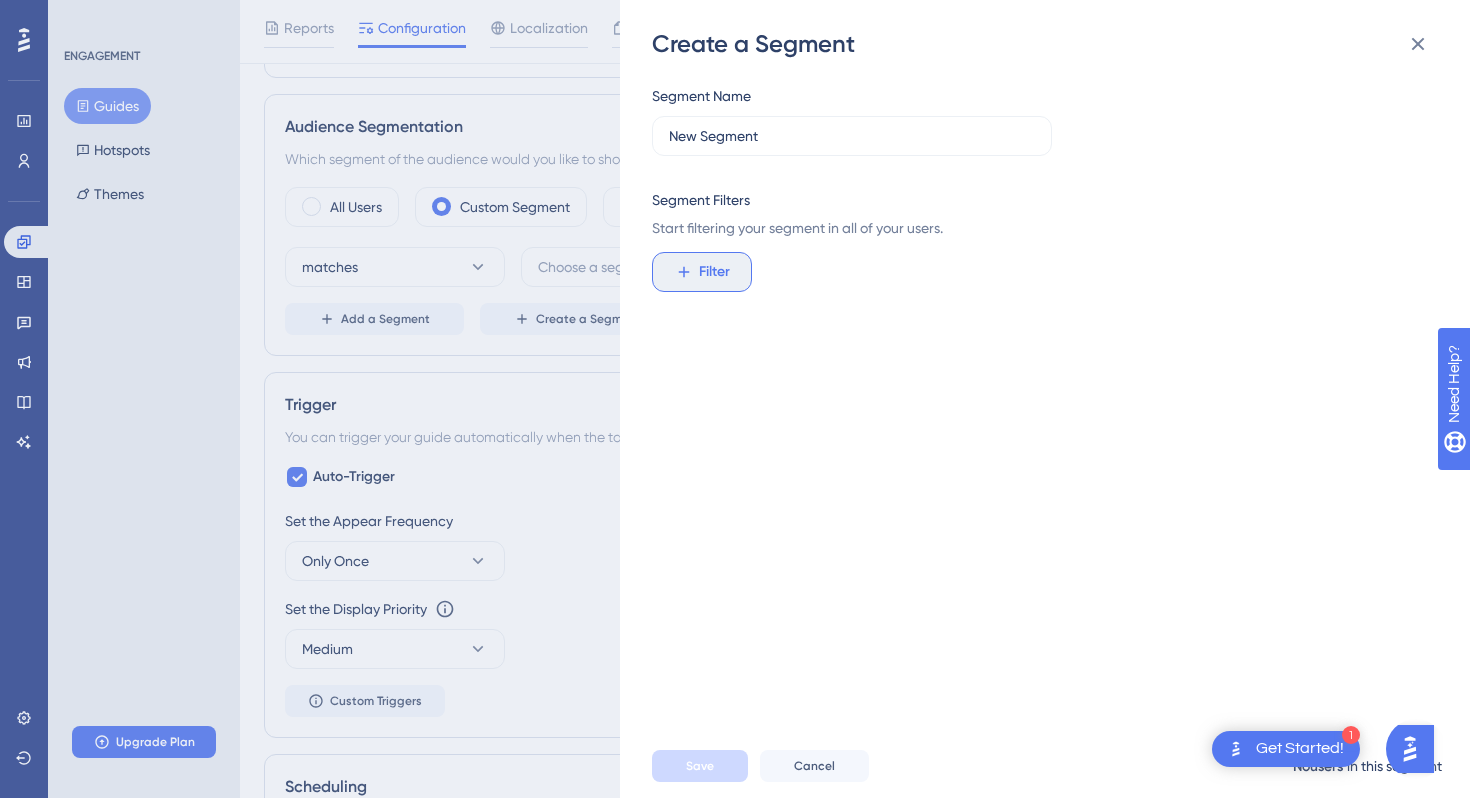 click on "Filter" at bounding box center [702, 272] 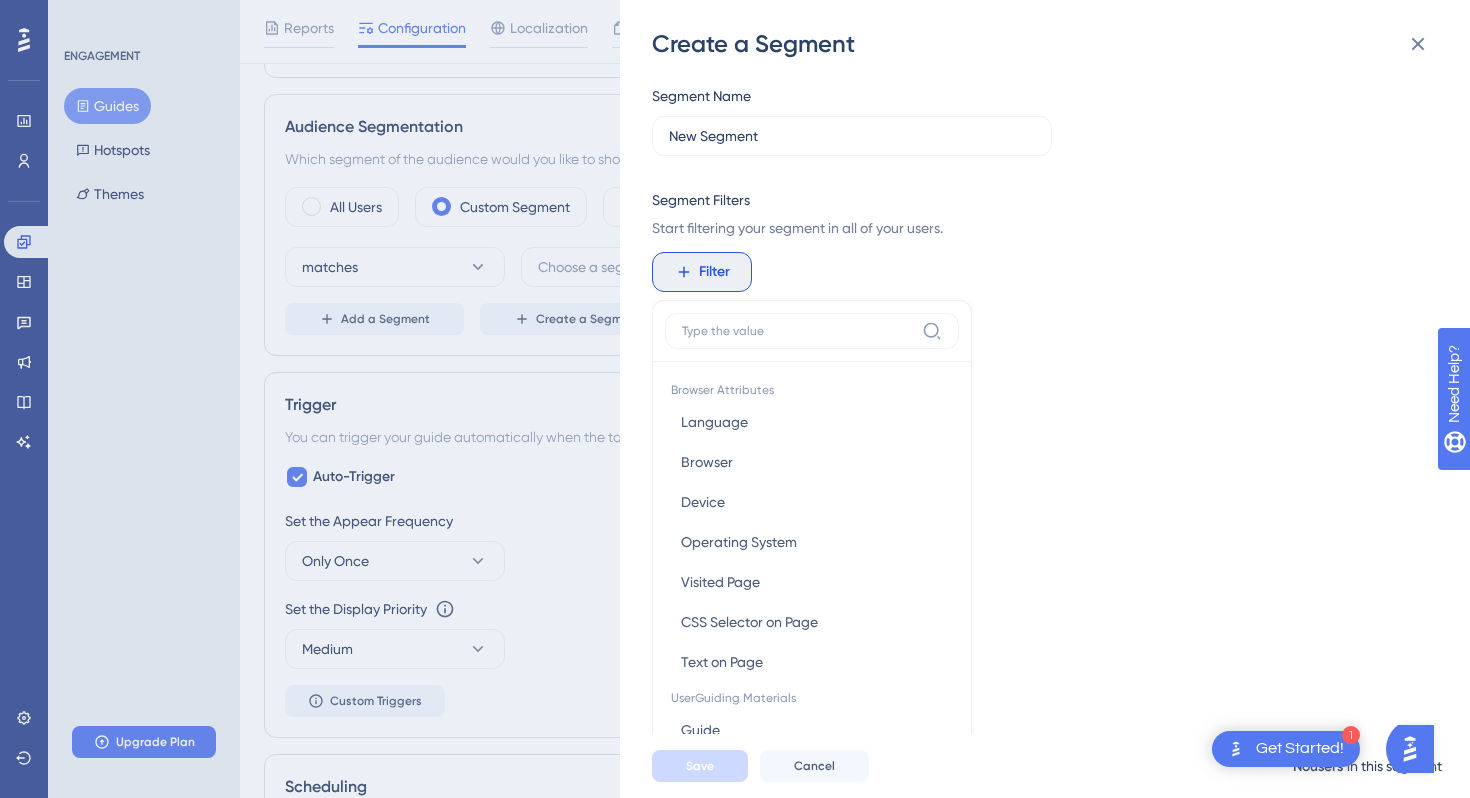 scroll, scrollTop: 145, scrollLeft: 0, axis: vertical 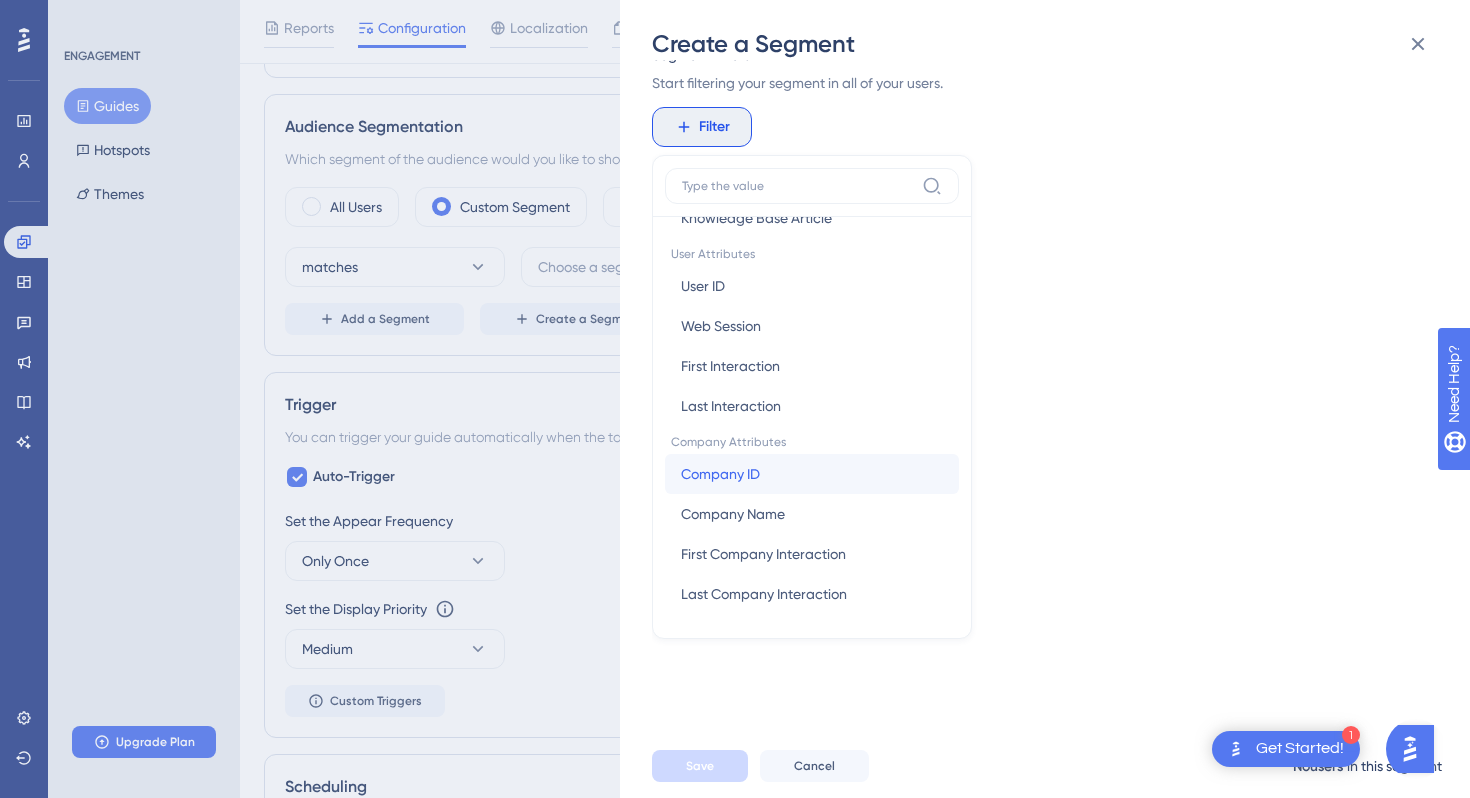 click on "Company ID Company ID" at bounding box center [812, 474] 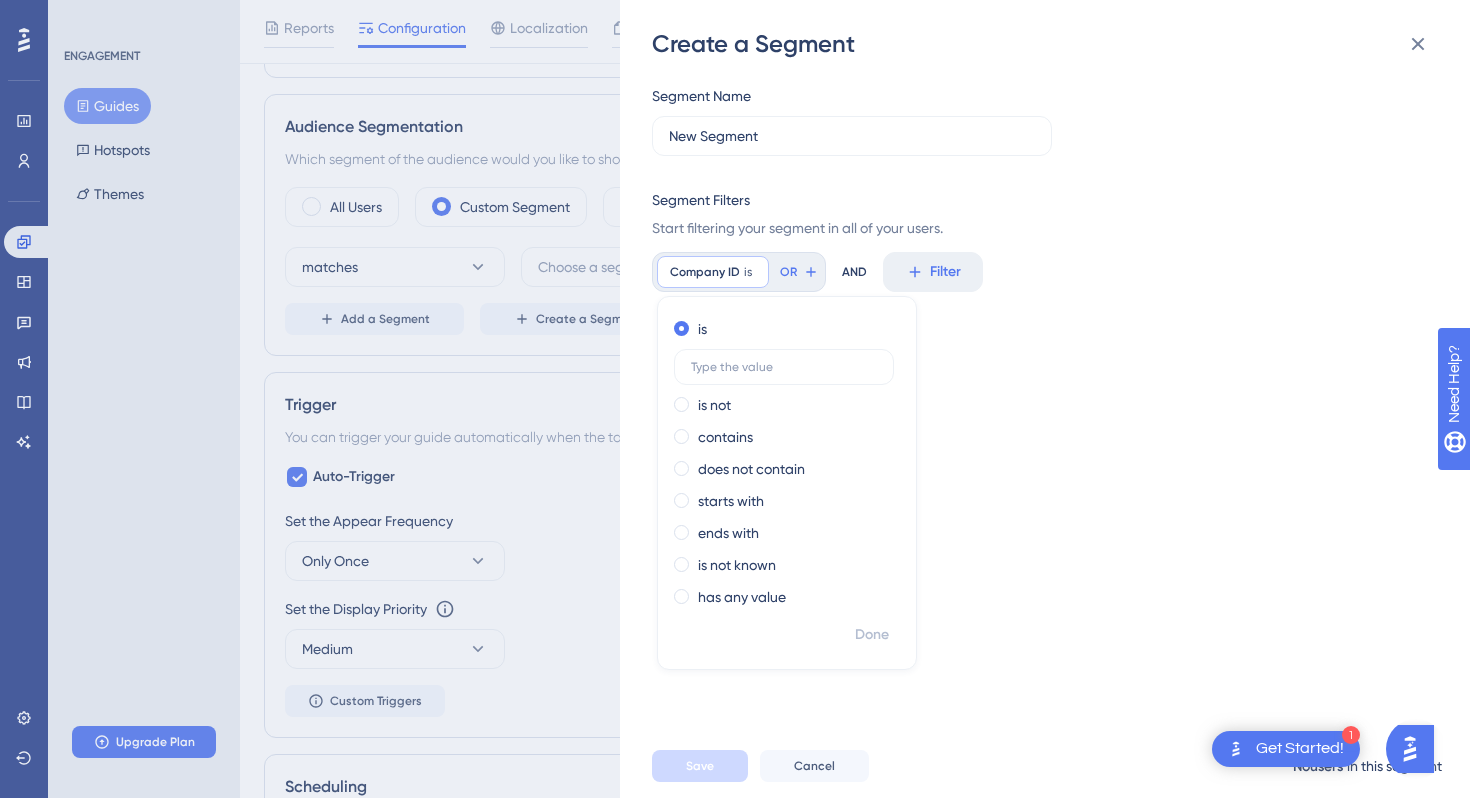 scroll, scrollTop: 0, scrollLeft: 0, axis: both 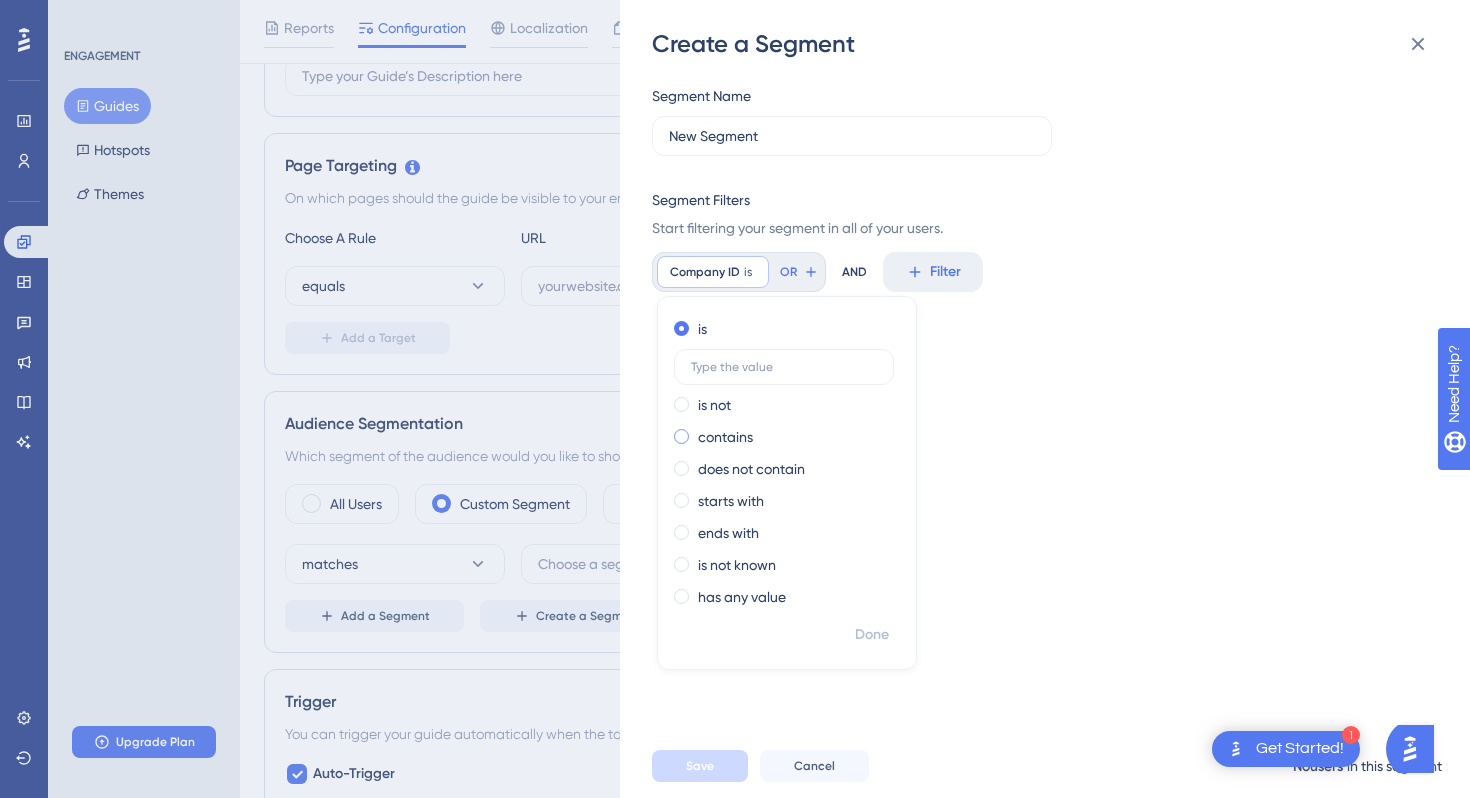 click on "contains" at bounding box center [725, 437] 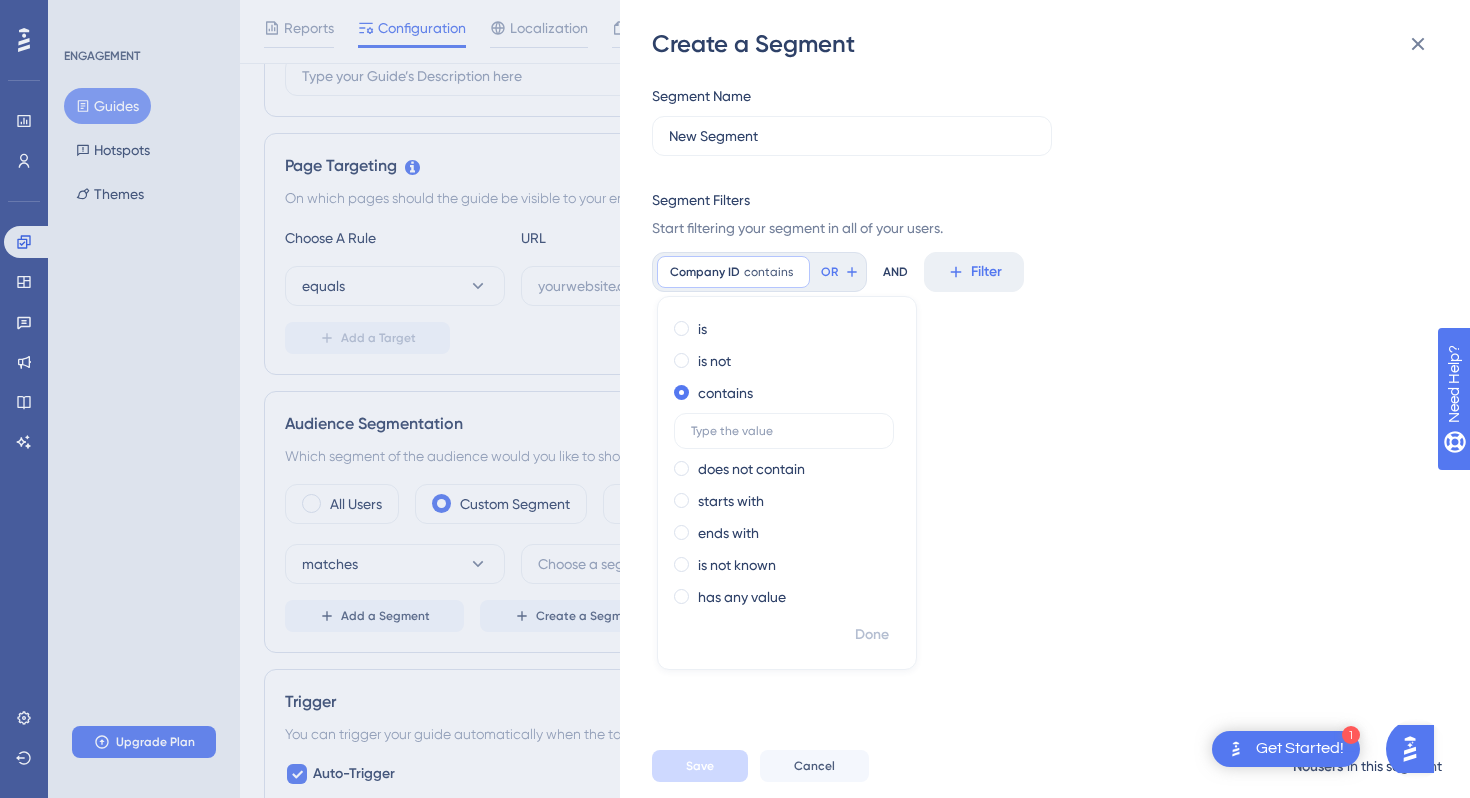 click on "is is not contains does not contain starts with ends with is not known has any value" at bounding box center (787, 465) 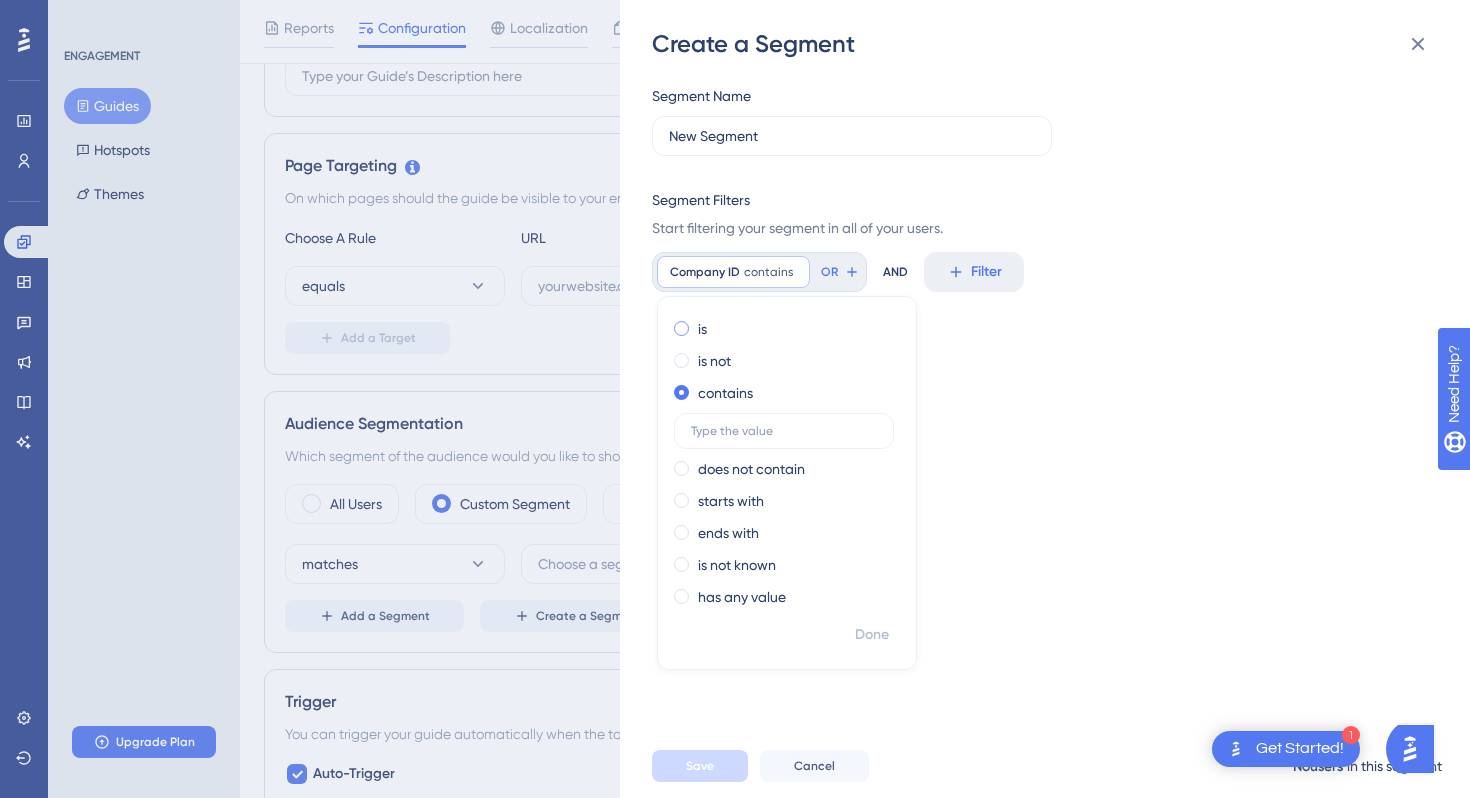 click at bounding box center [681, 328] 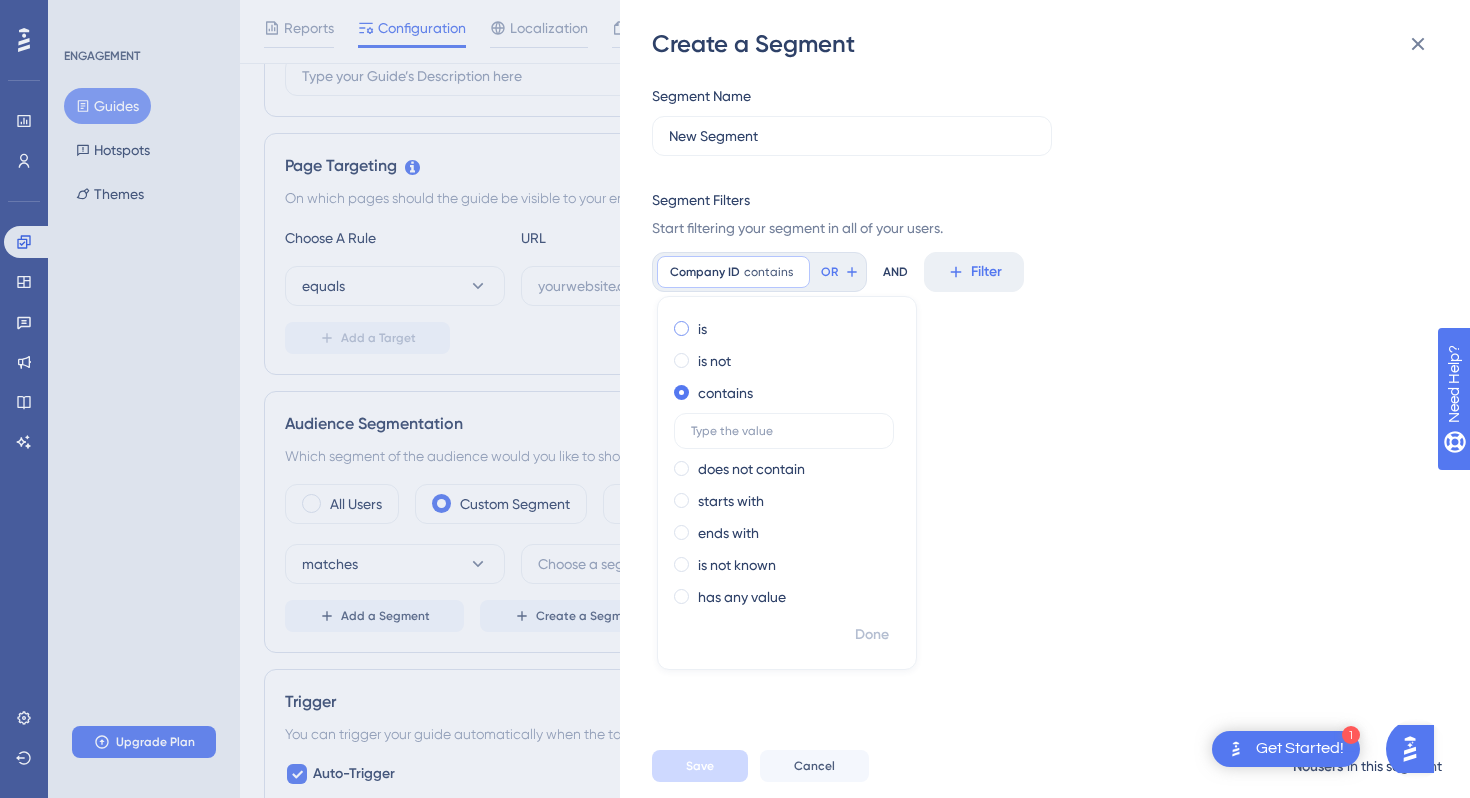 click at bounding box center [695, 324] 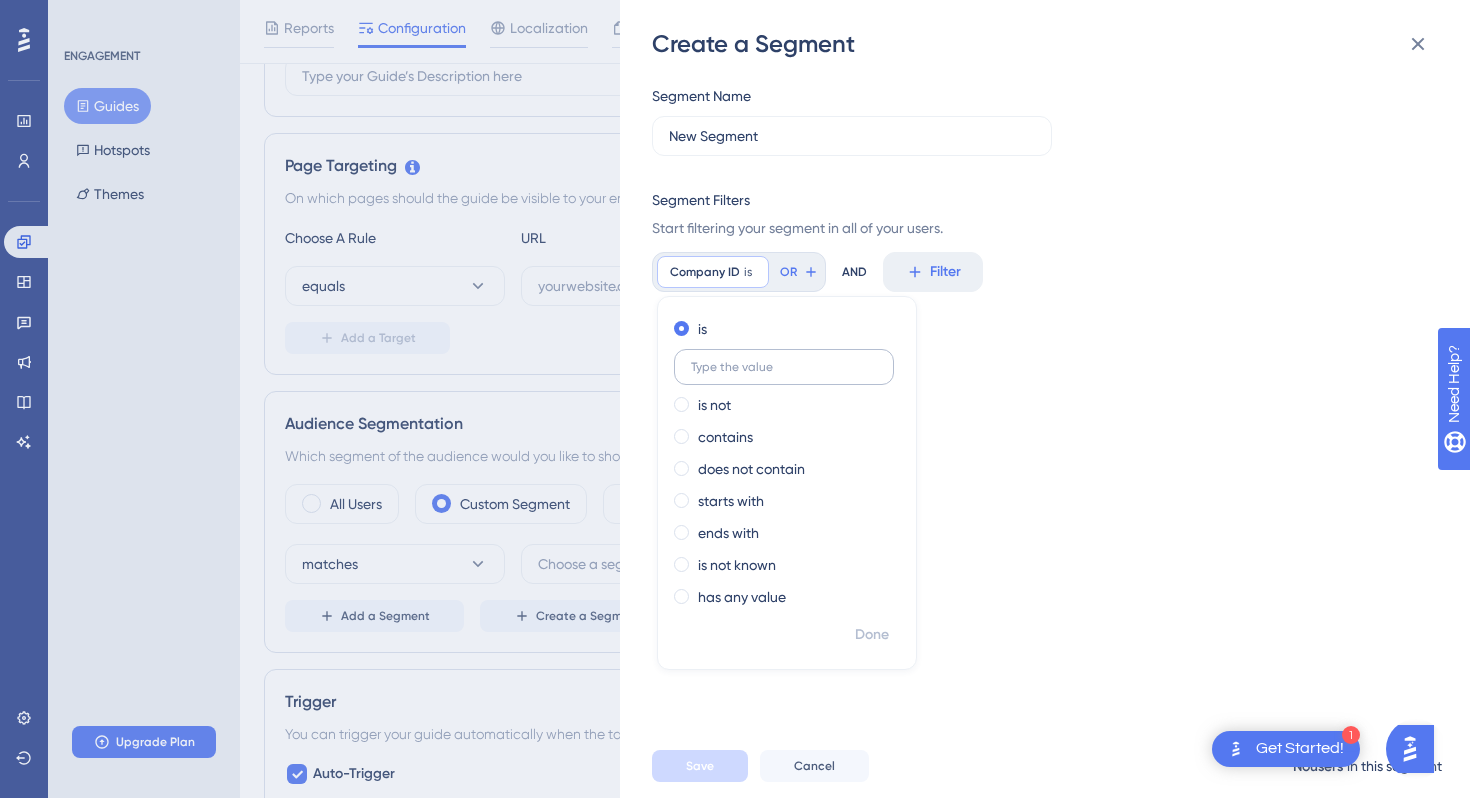 click at bounding box center (784, 367) 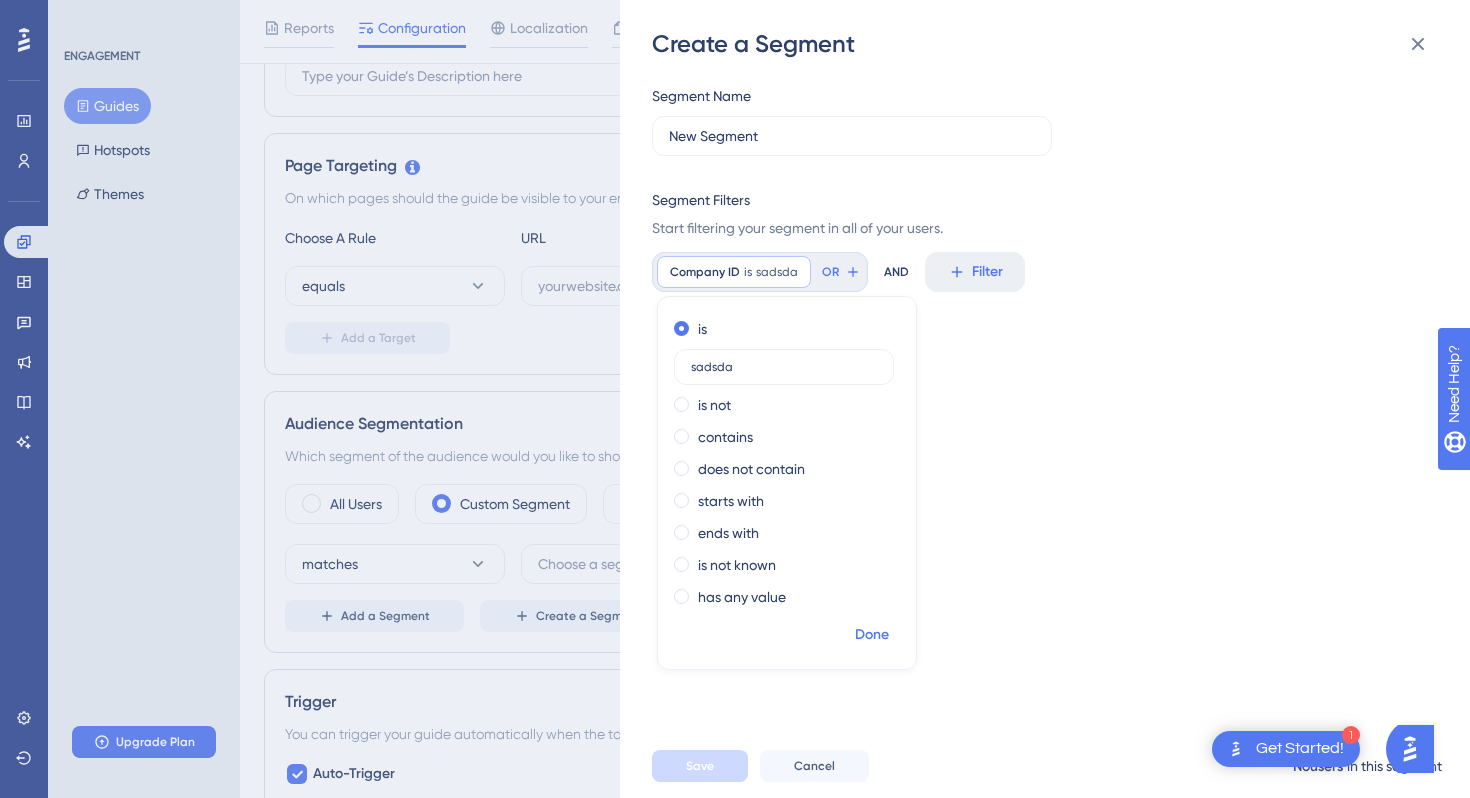 type on "sadsda" 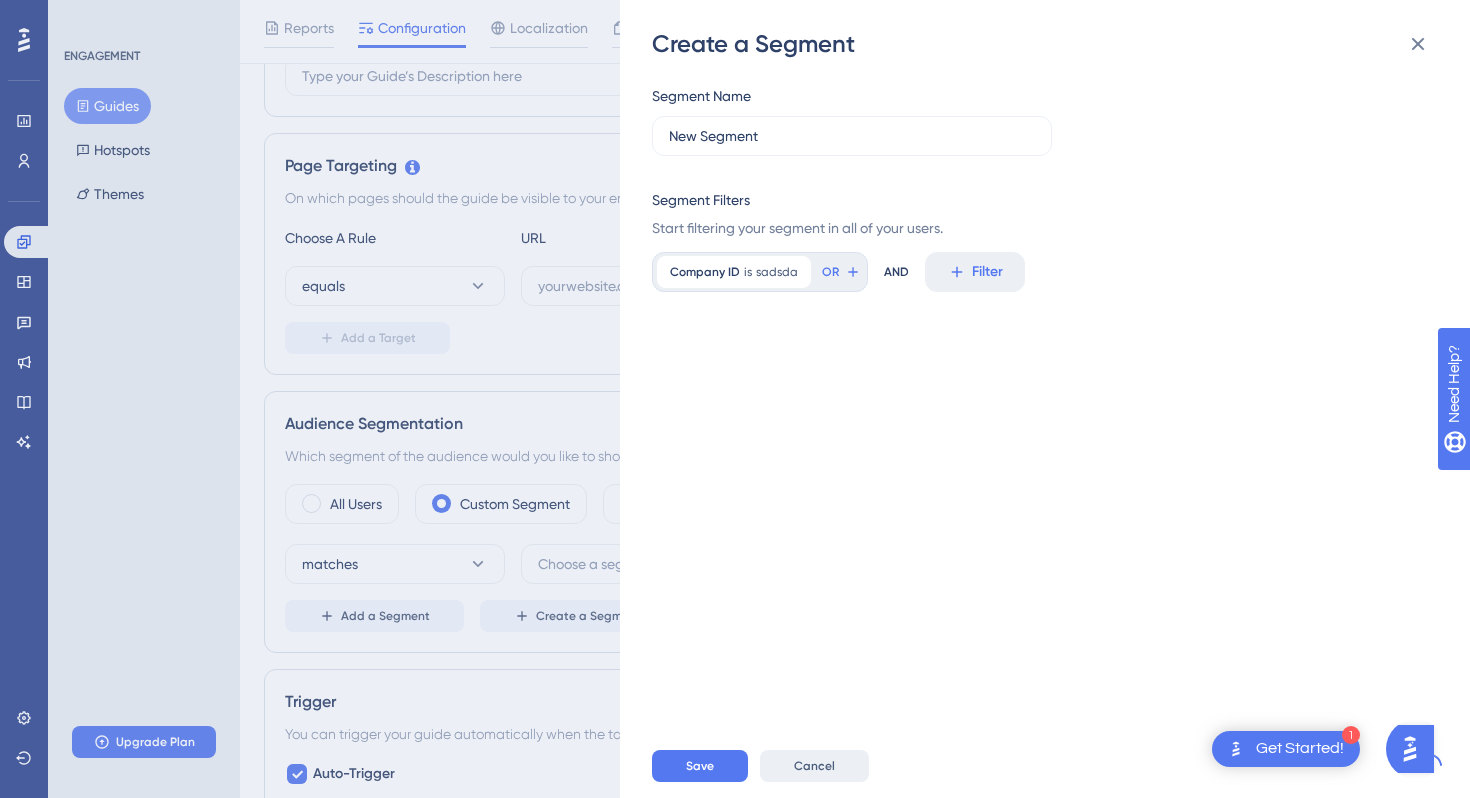 click on "Cancel" at bounding box center [814, 766] 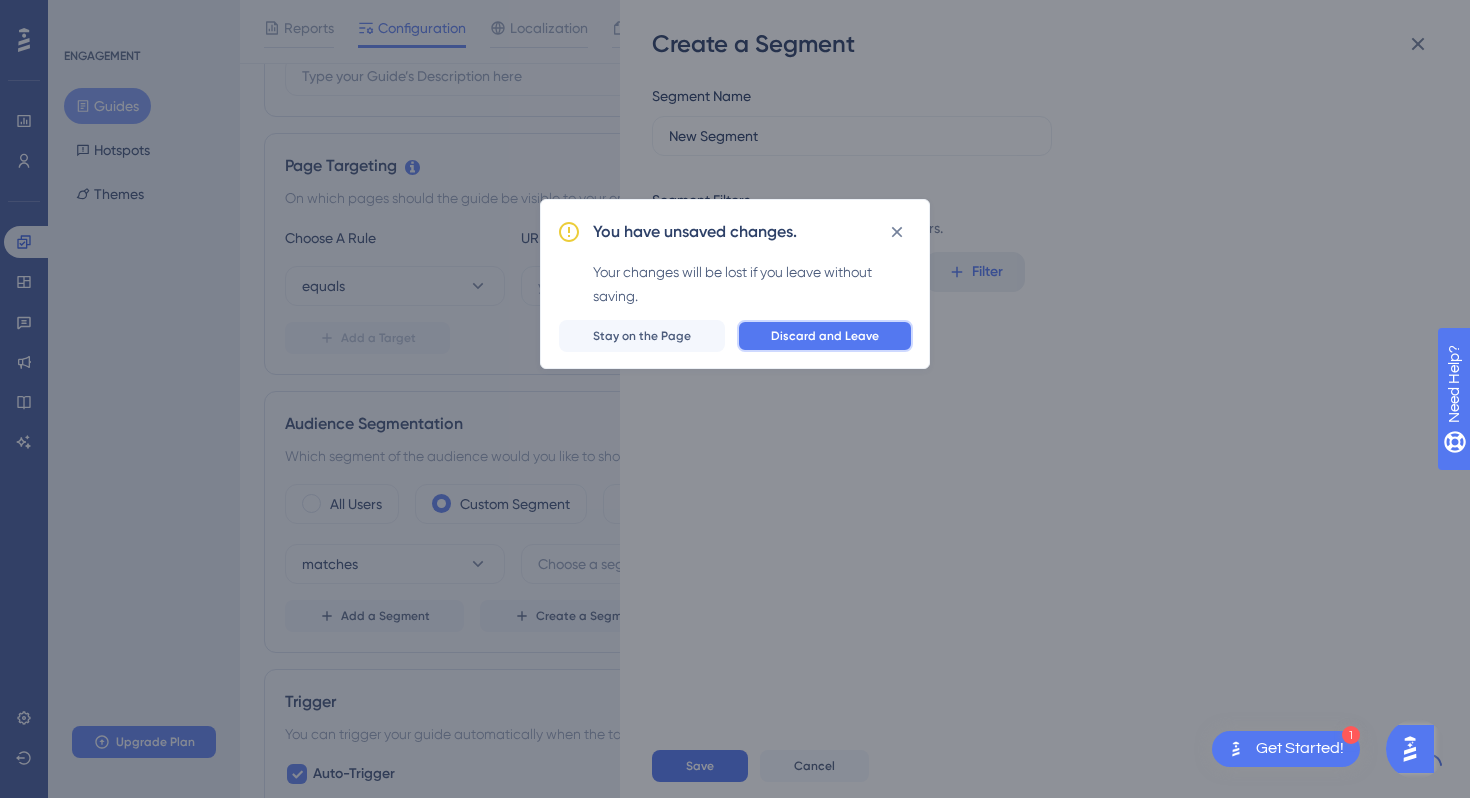 click on "Discard and Leave" at bounding box center (825, 336) 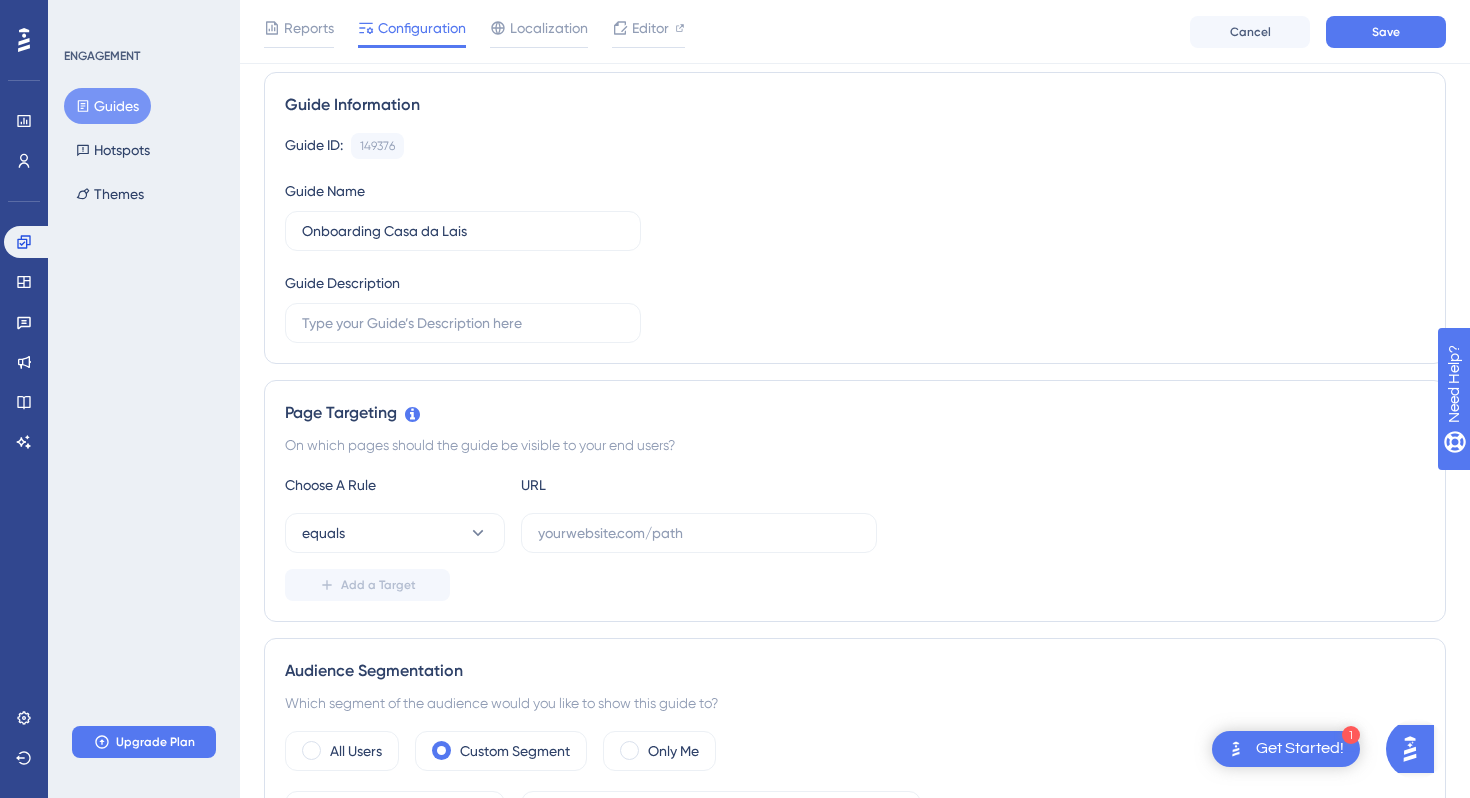 scroll, scrollTop: 0, scrollLeft: 0, axis: both 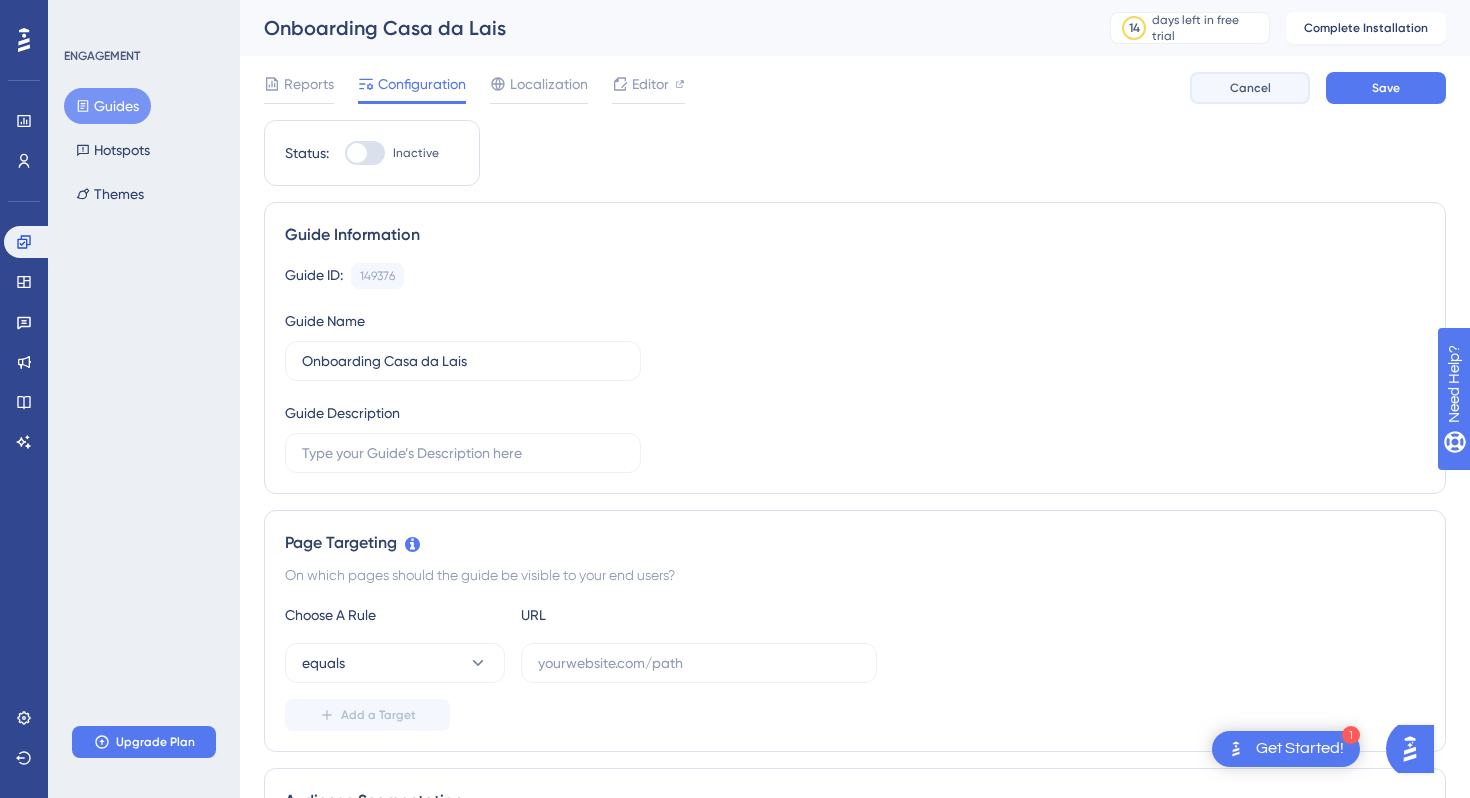 click on "Cancel" at bounding box center [1250, 88] 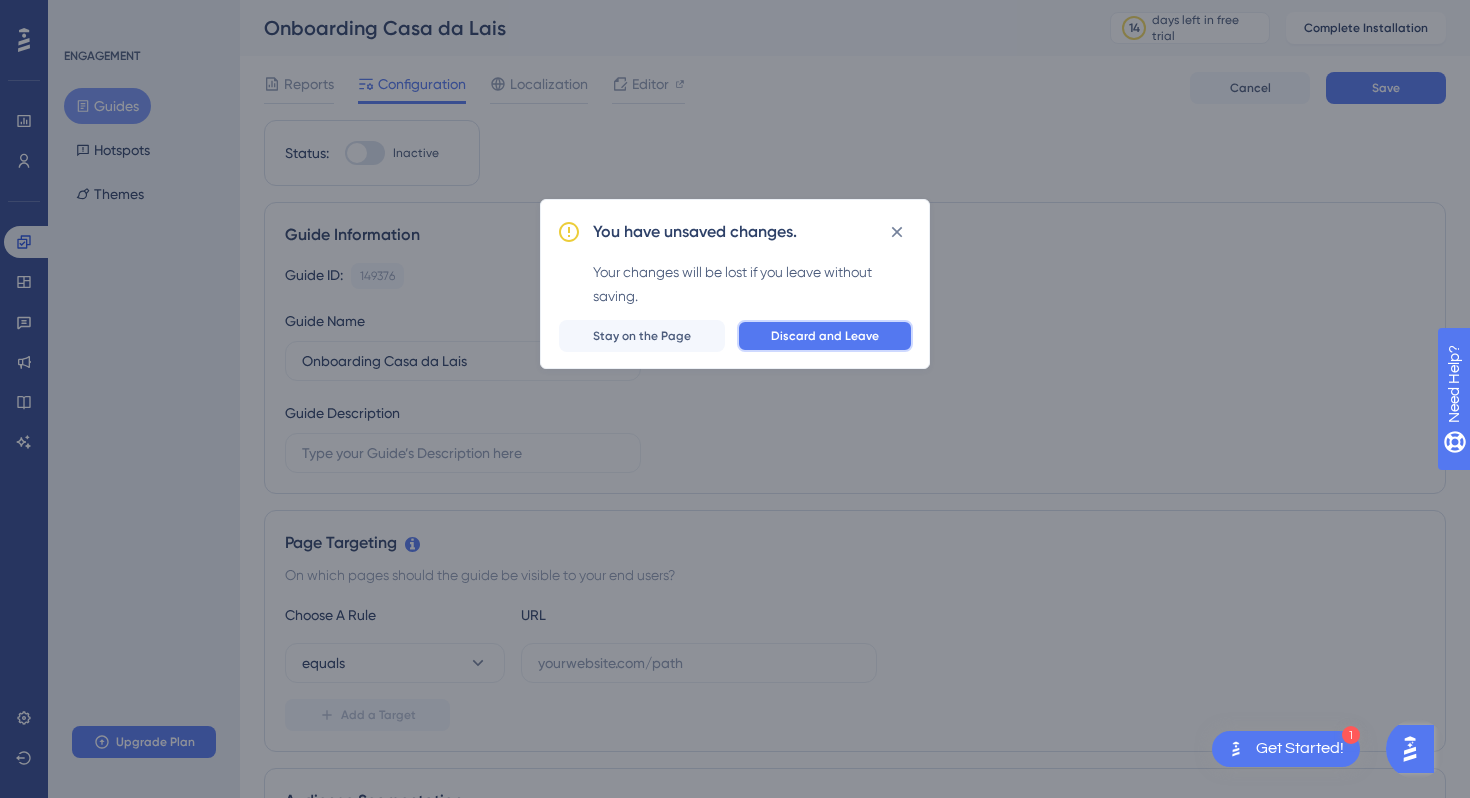 click on "Discard and Leave" at bounding box center [825, 336] 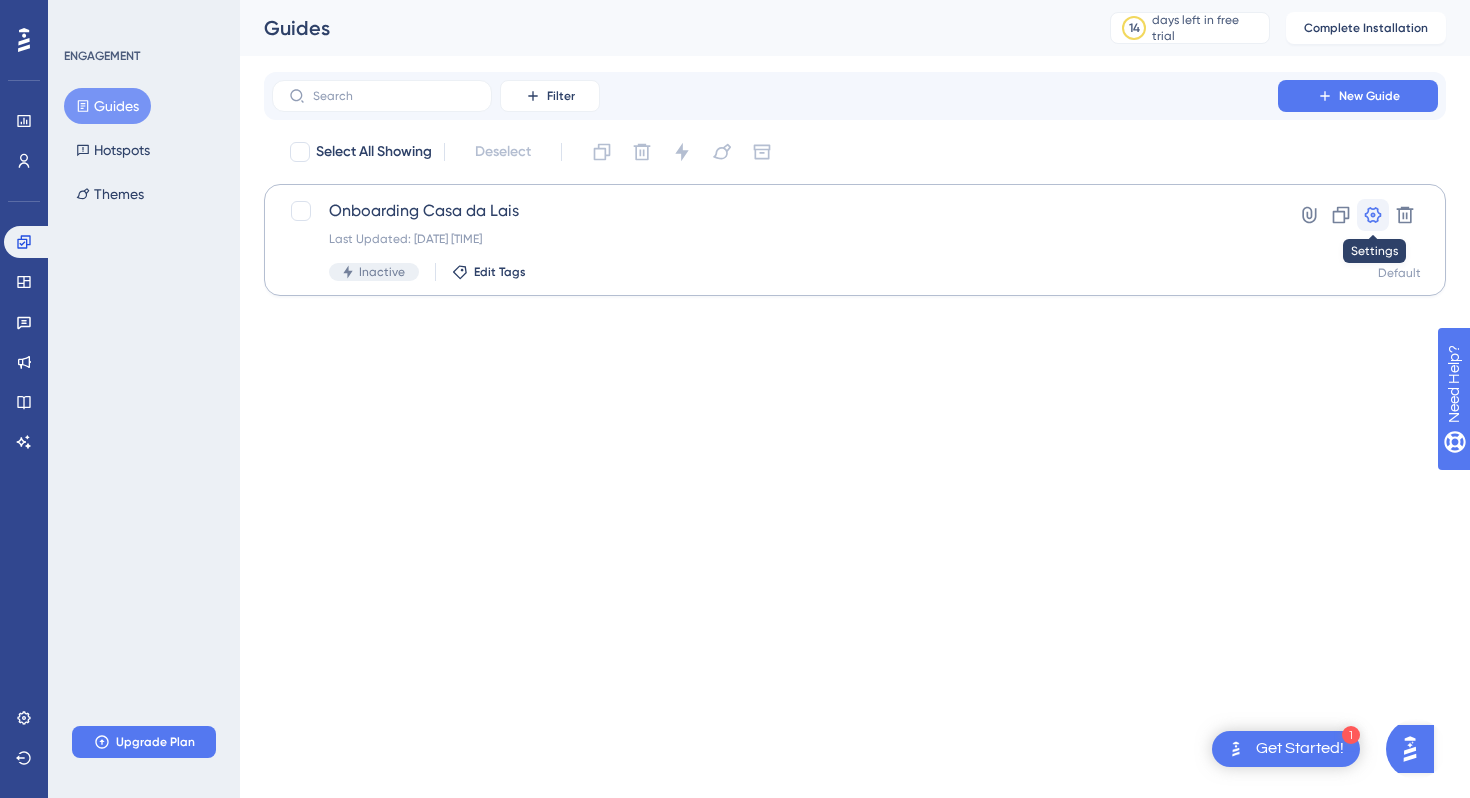 click 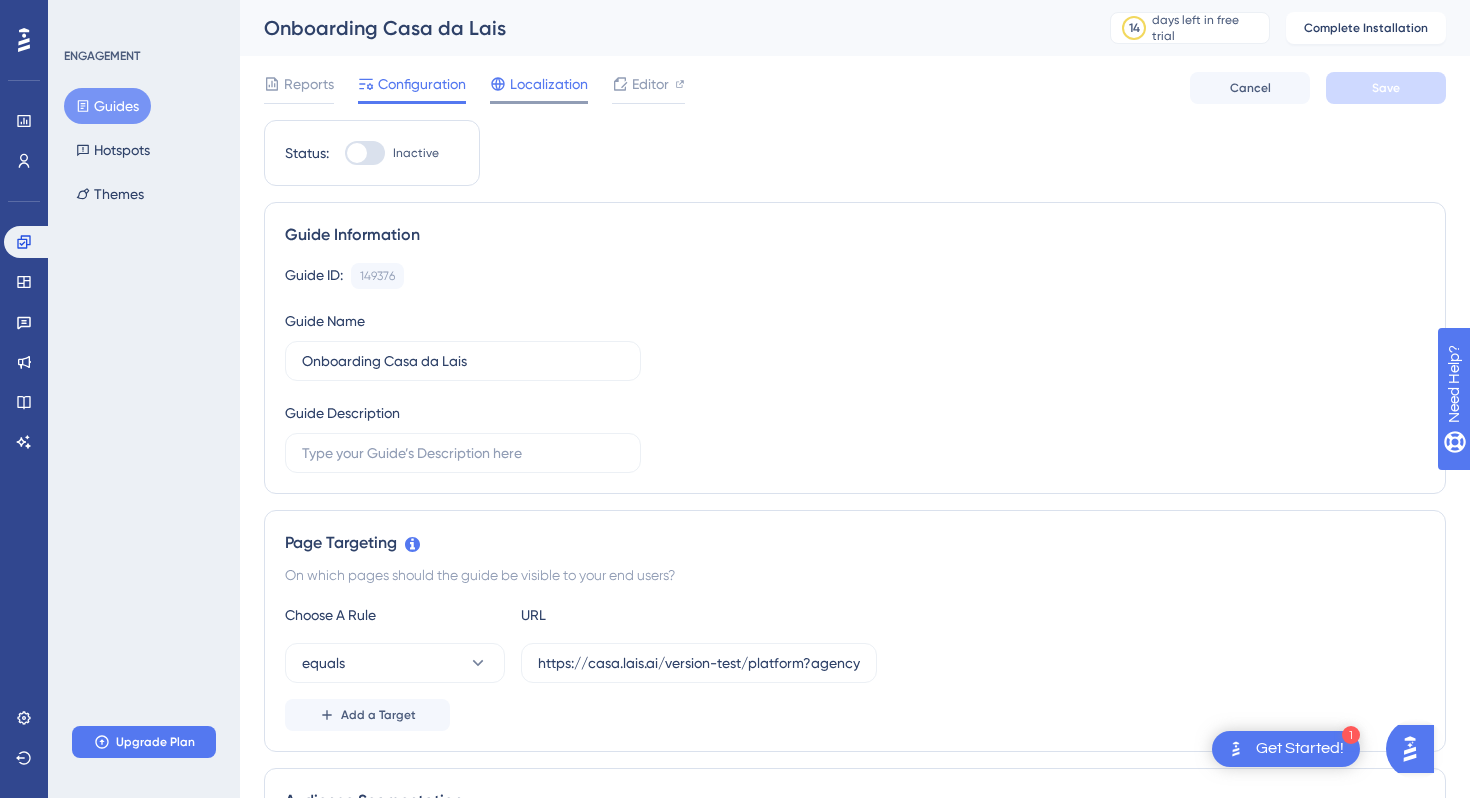 click on "Localization" at bounding box center [549, 84] 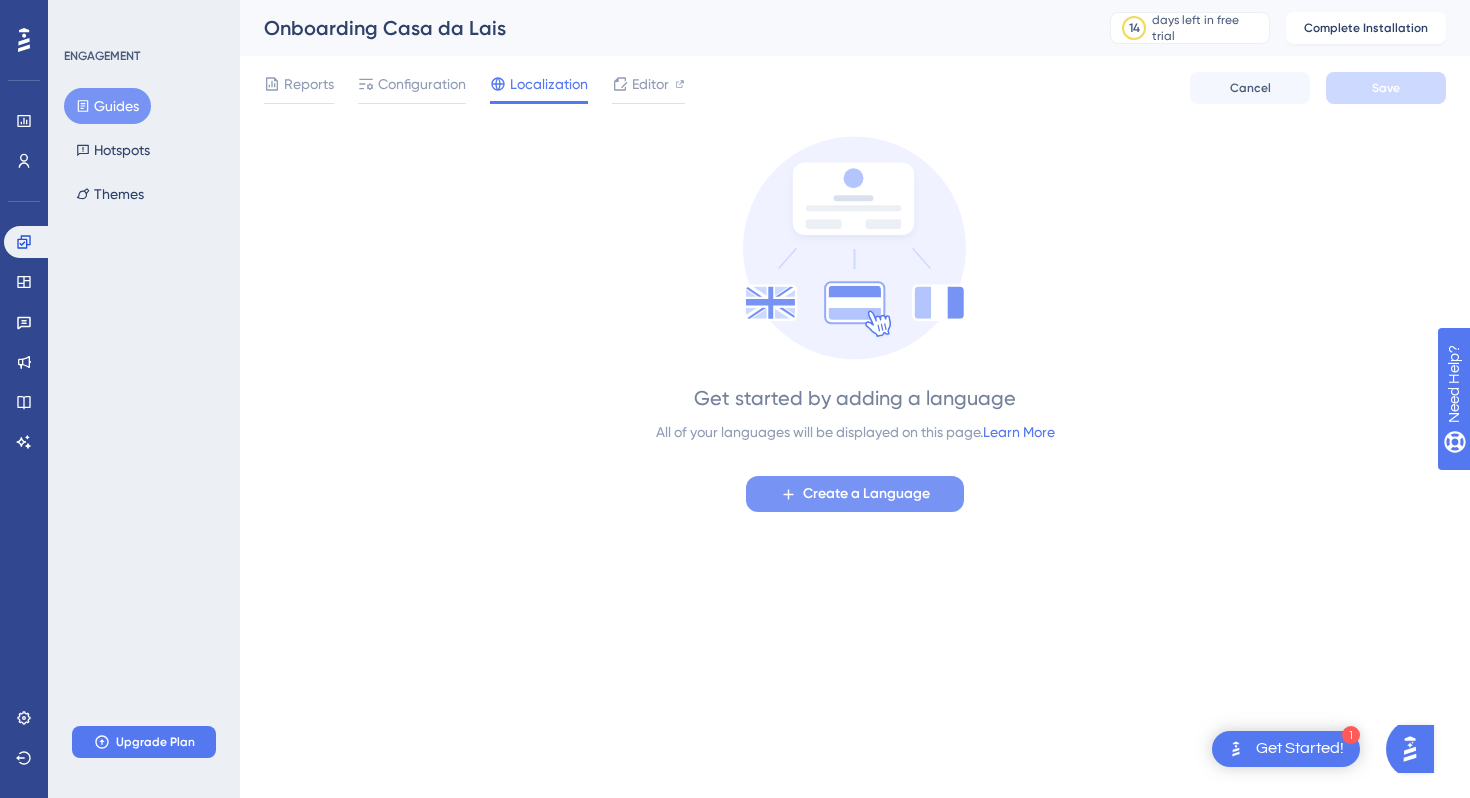 click on "Create a Language" at bounding box center [866, 494] 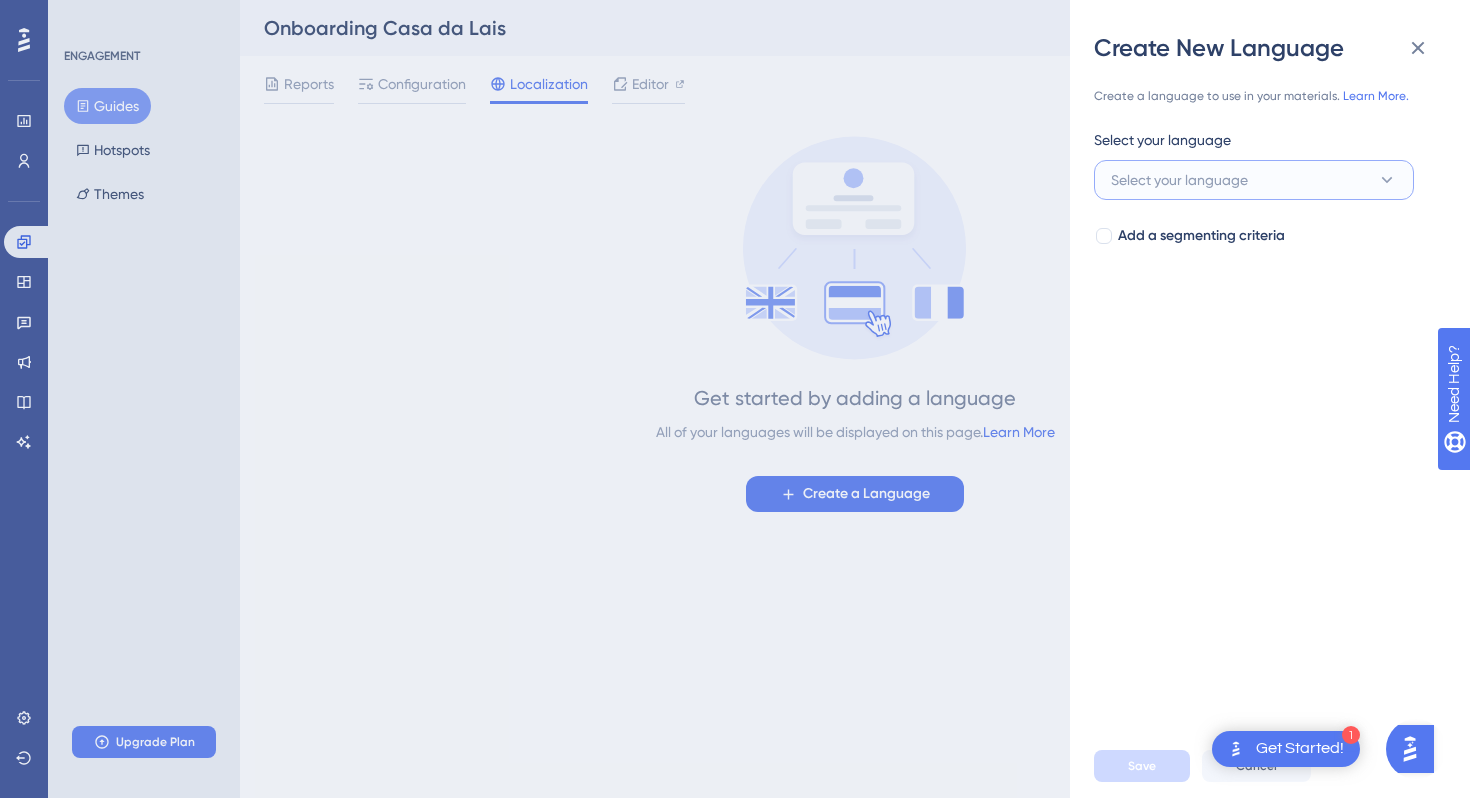 click on "Select your language" at bounding box center [1179, 180] 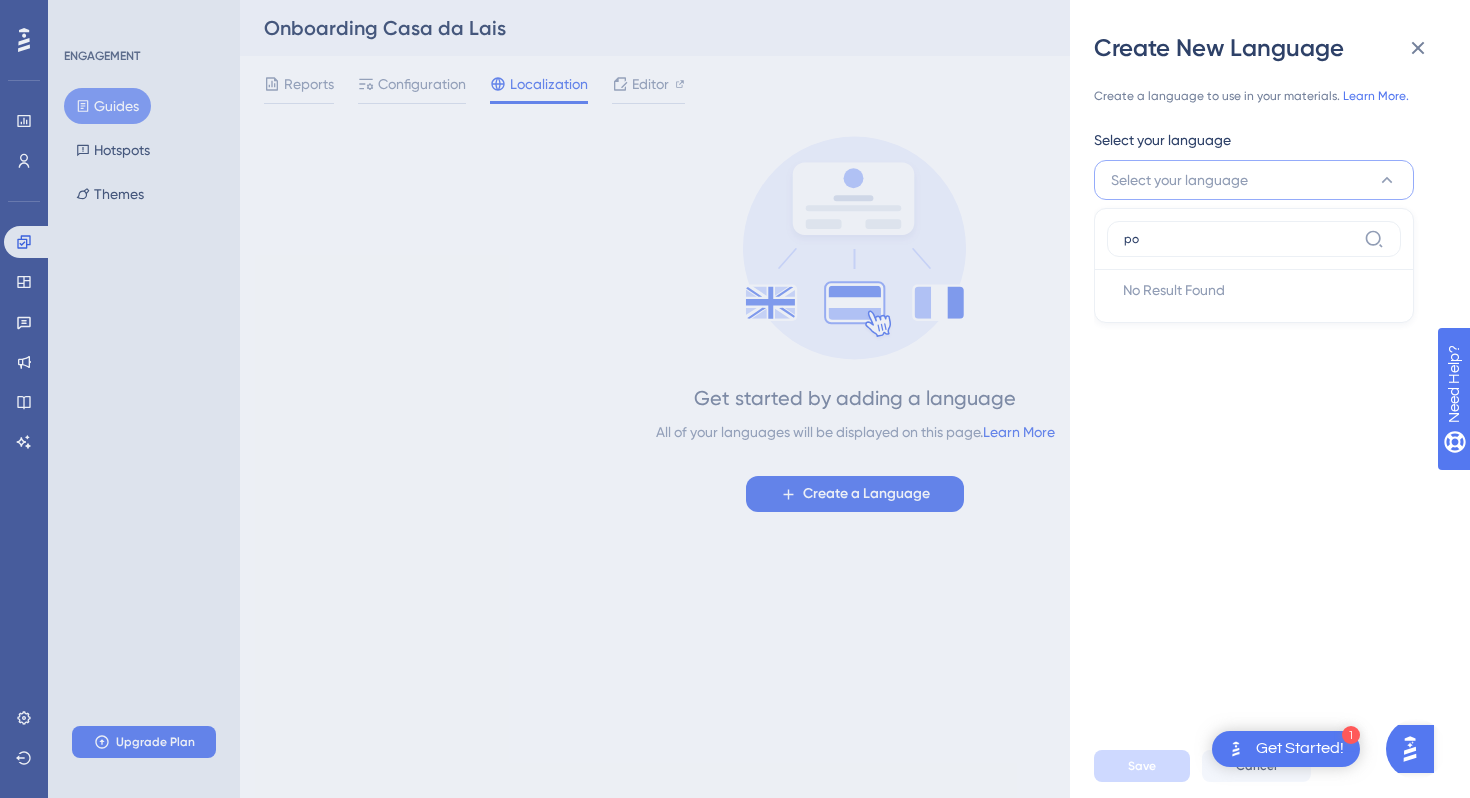type on "p" 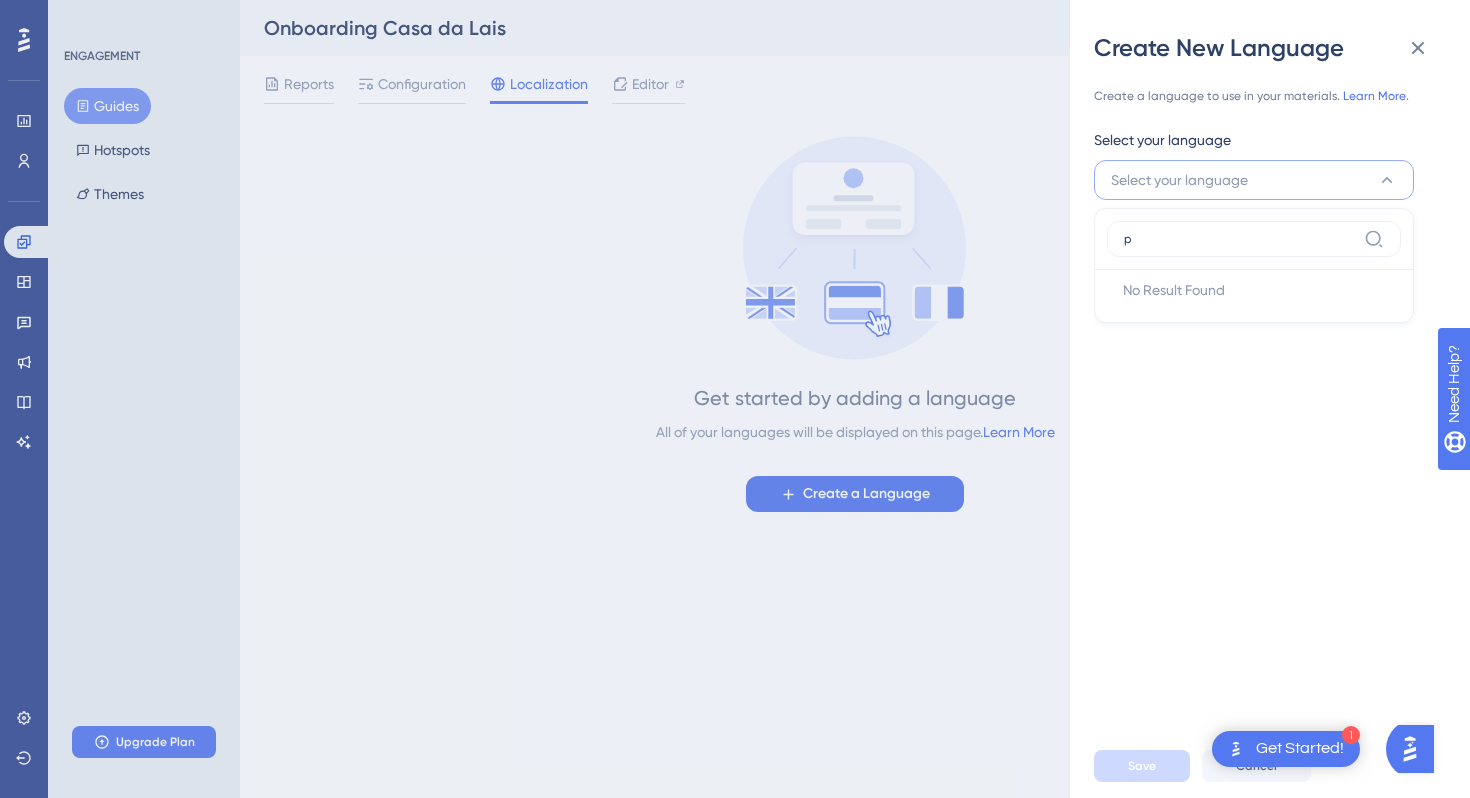 type 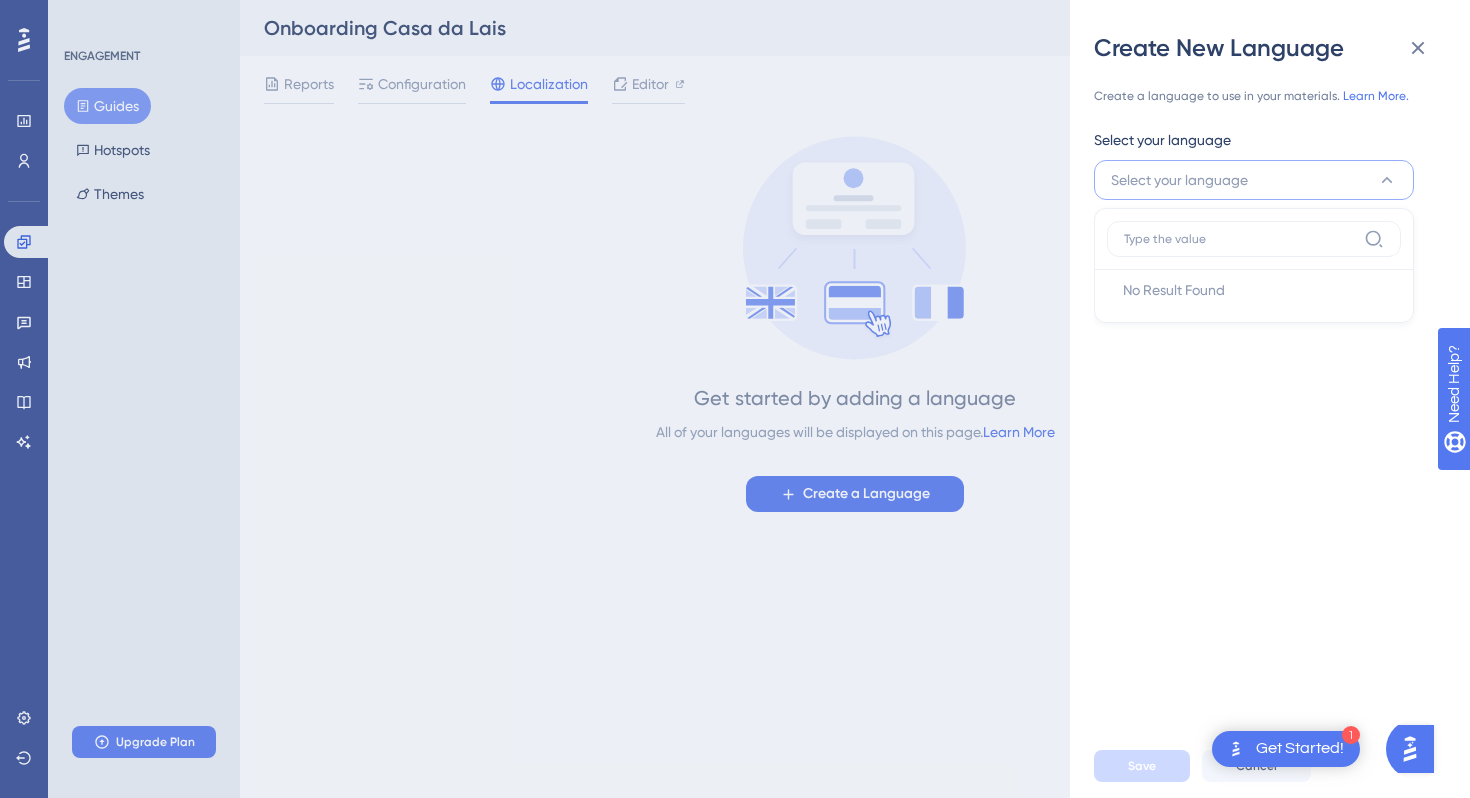 click on "Create a language to use in your materials.   Learn More. Select your language Select your language No Result Found No Result Found Add a segmenting criteria" at bounding box center [1278, 399] 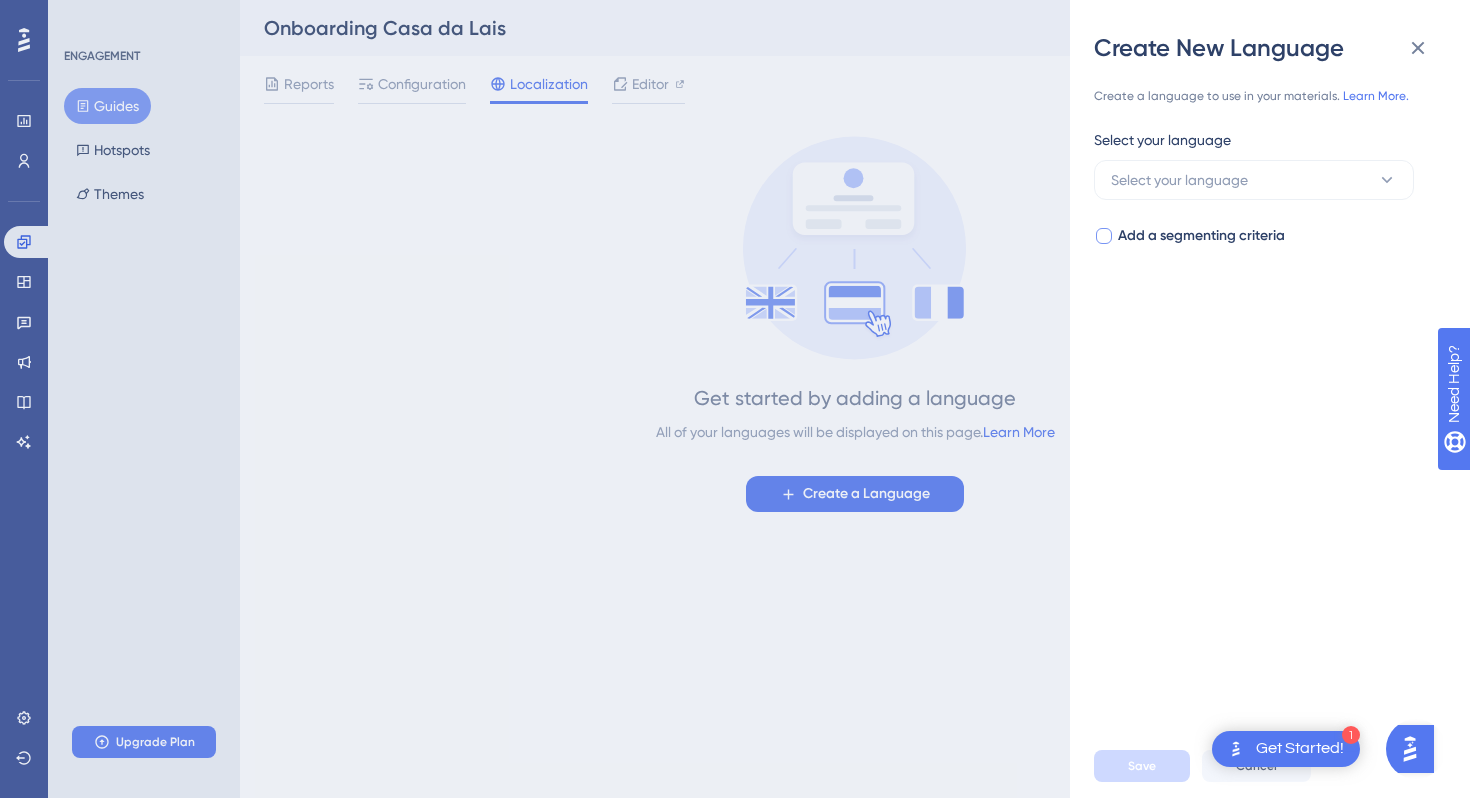 click on "Add a segmenting criteria" at bounding box center [1201, 236] 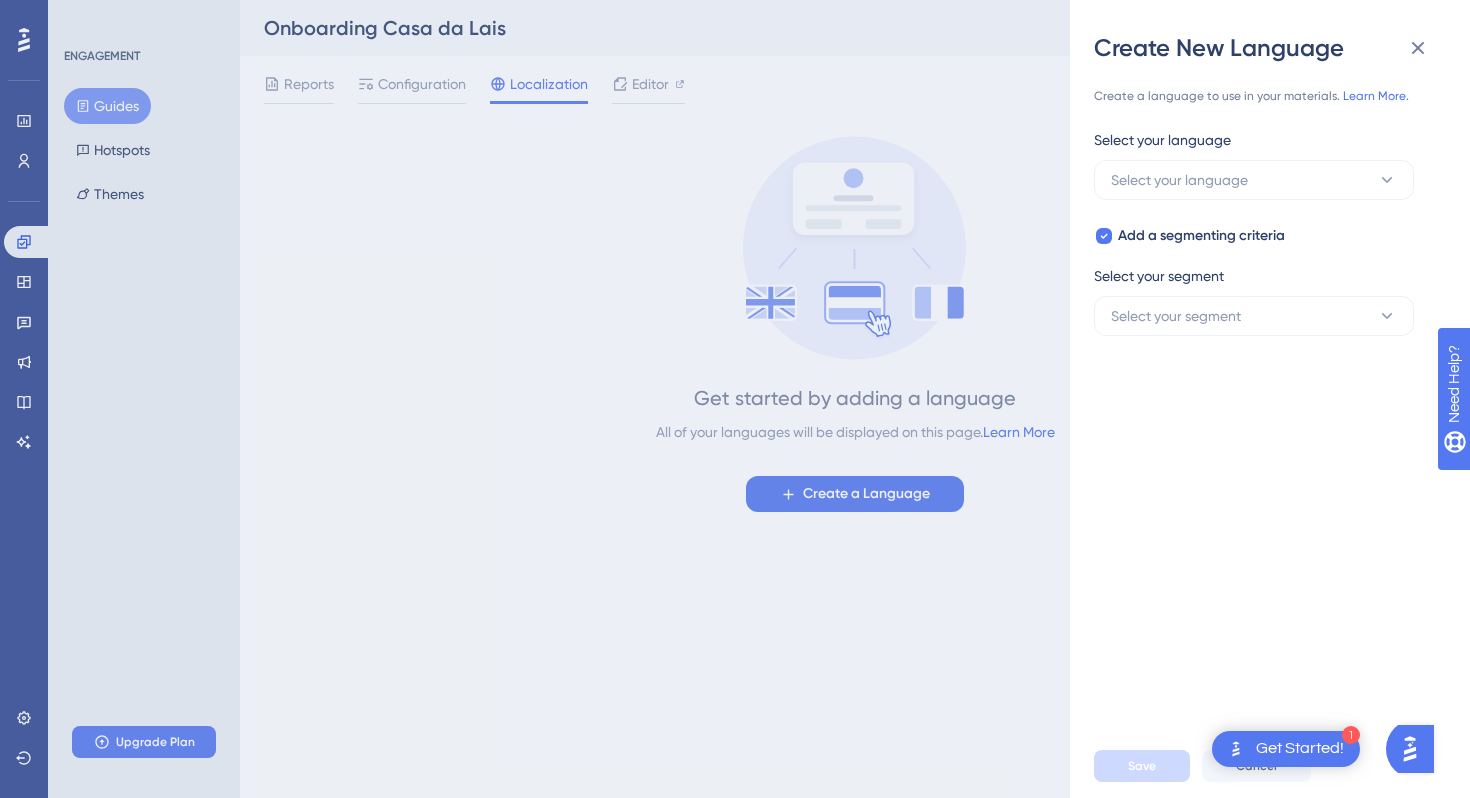 click on "Add a segmenting criteria Select your segment Select your segment" at bounding box center [1262, 280] 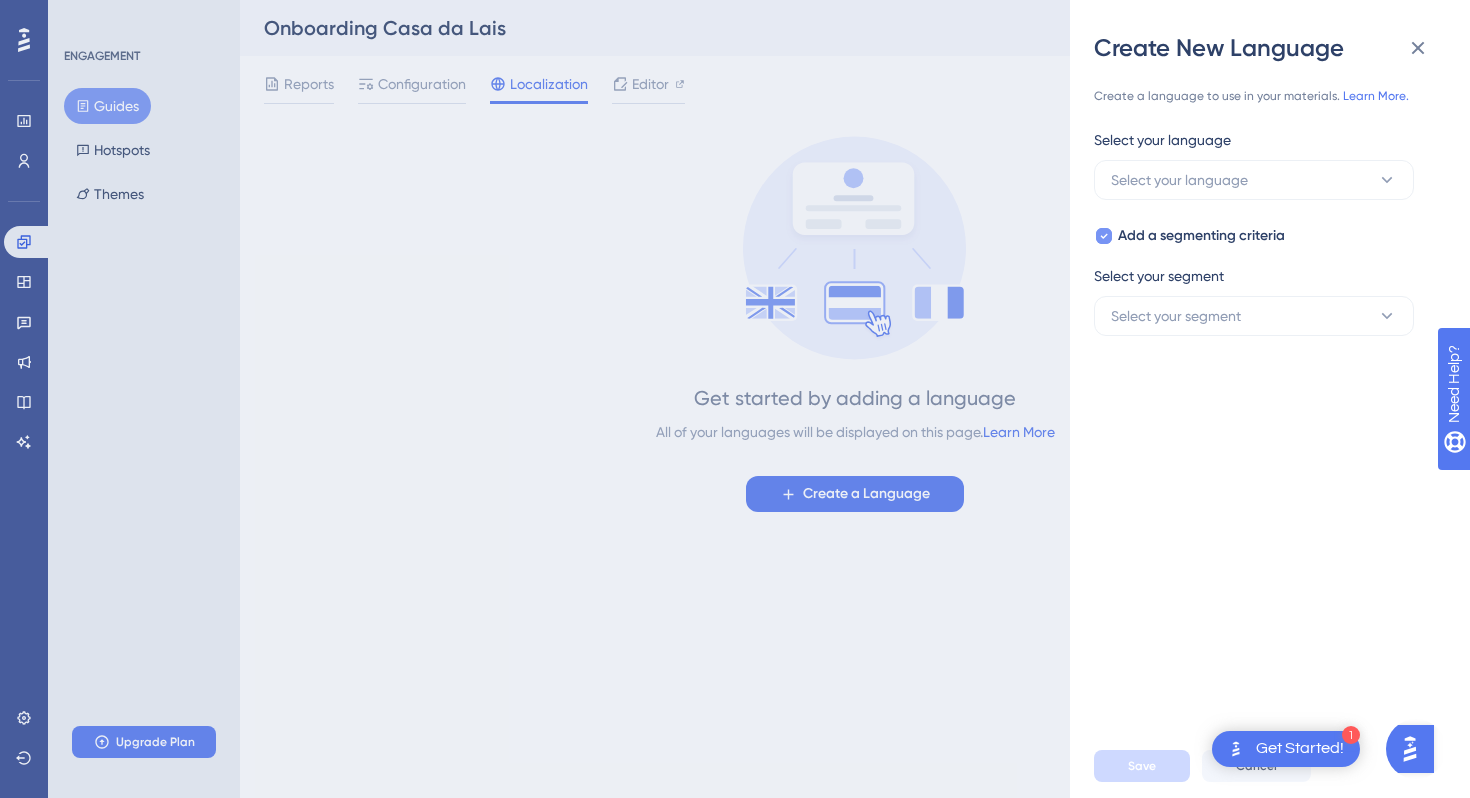 click on "Add a segmenting criteria" at bounding box center (1201, 236) 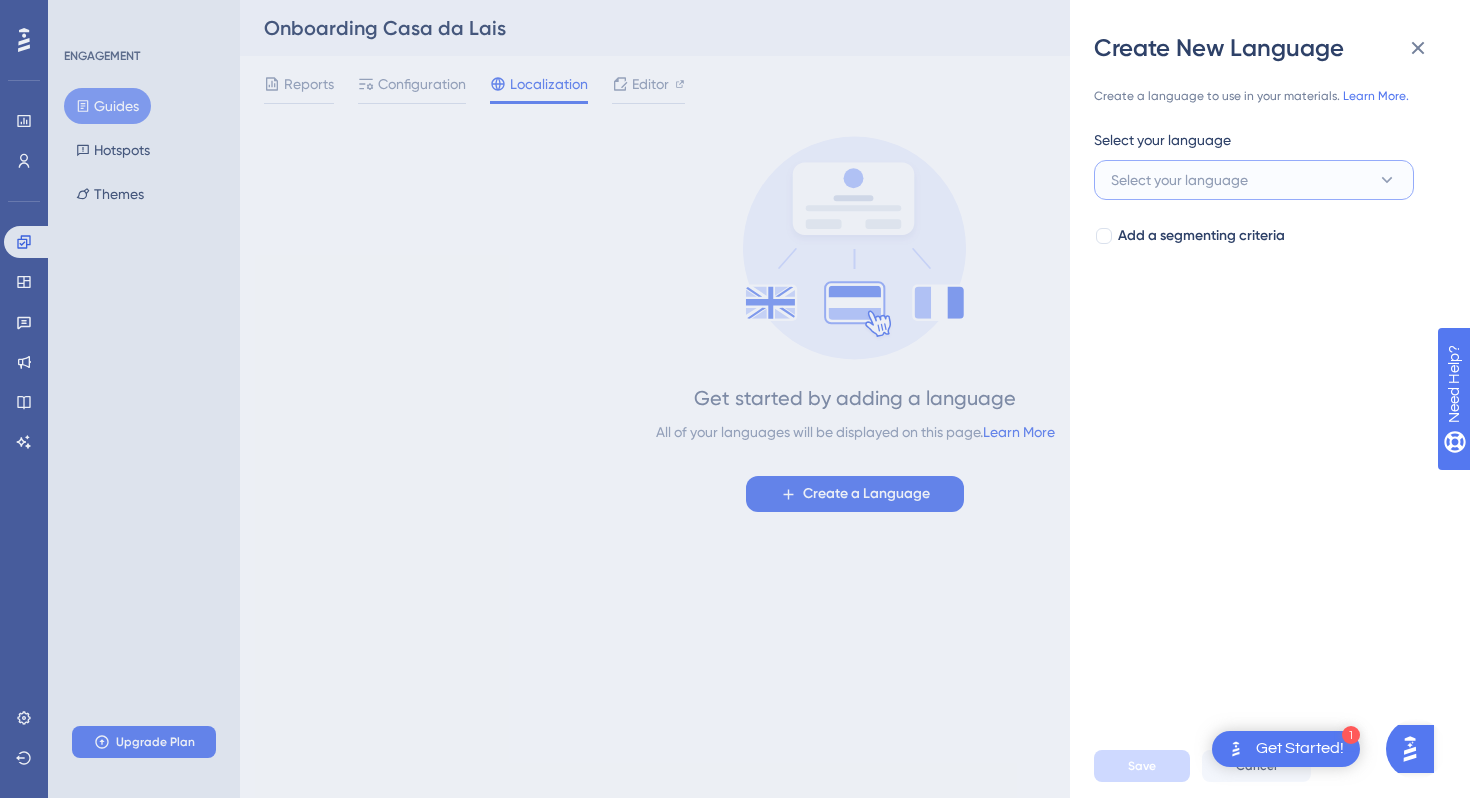 click on "Select your language" at bounding box center [1254, 180] 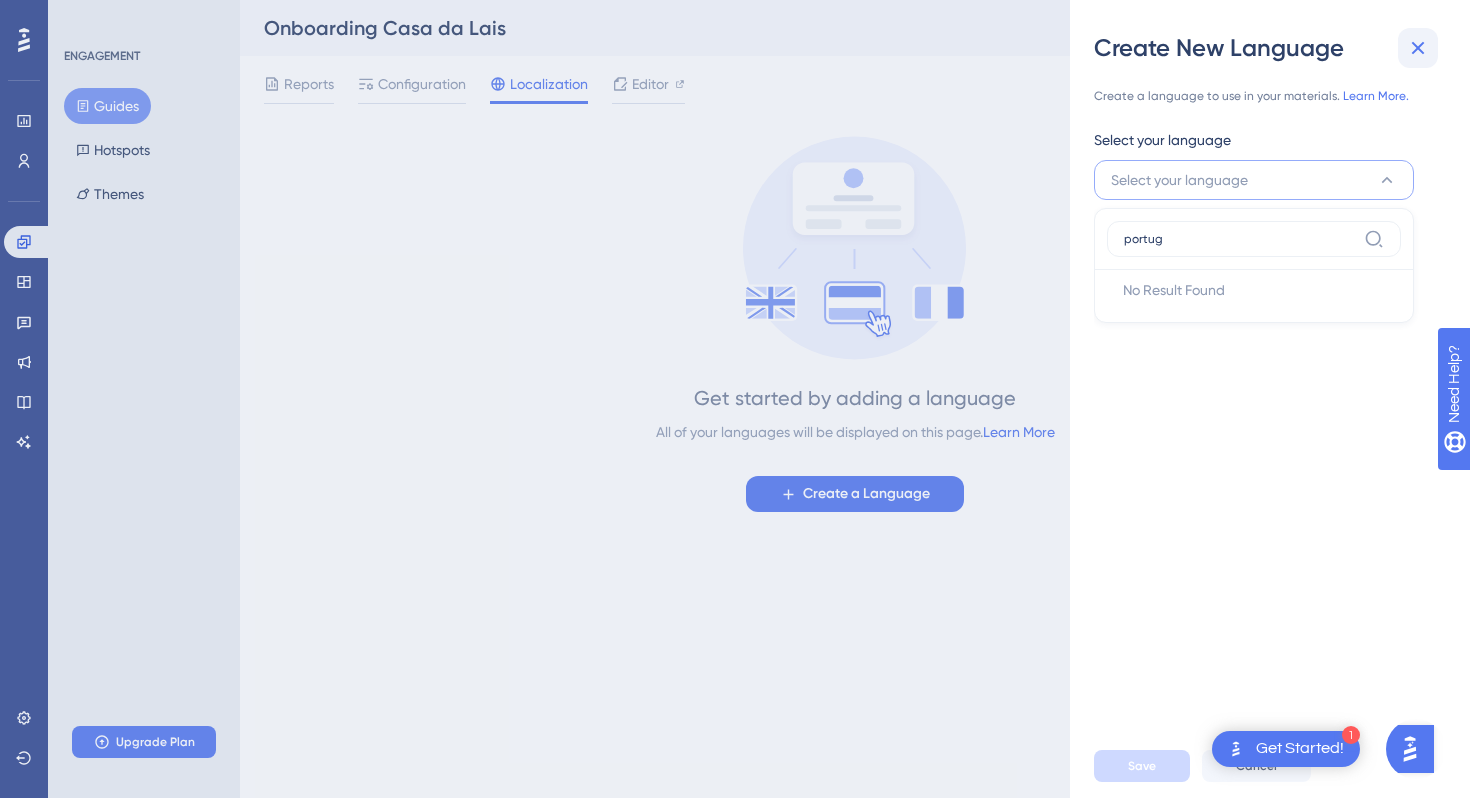 type on "portug" 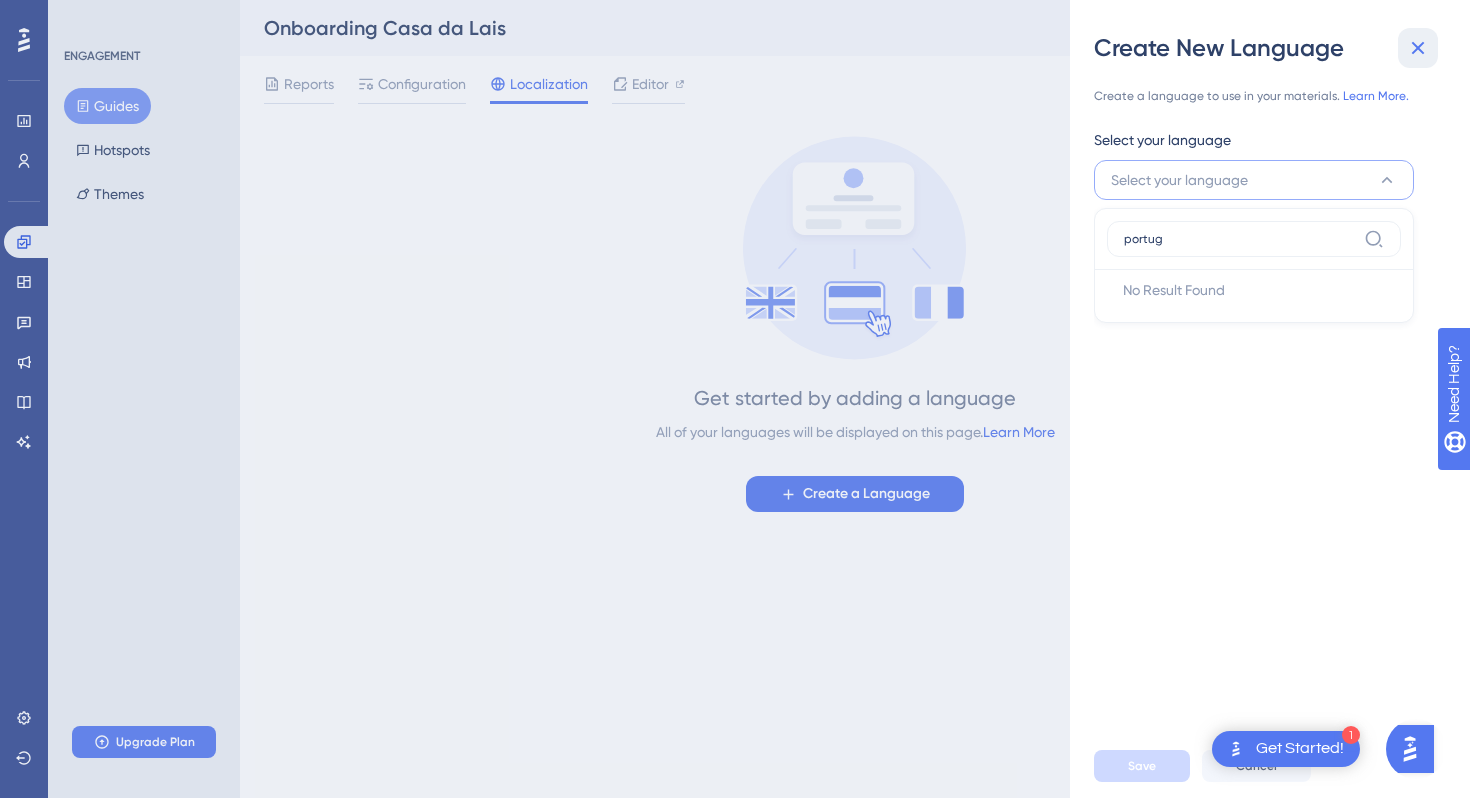 click 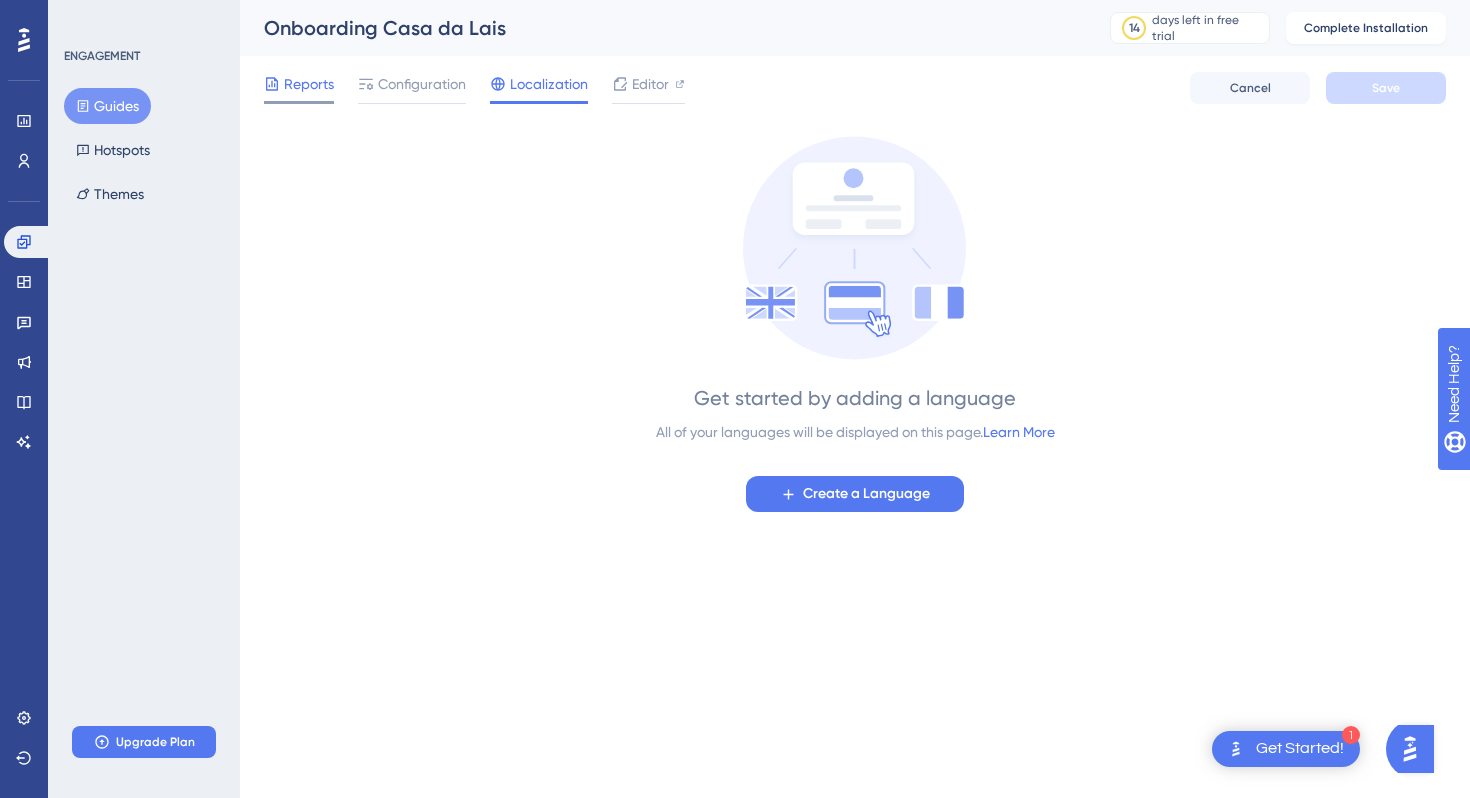 click on "Reports" at bounding box center (309, 84) 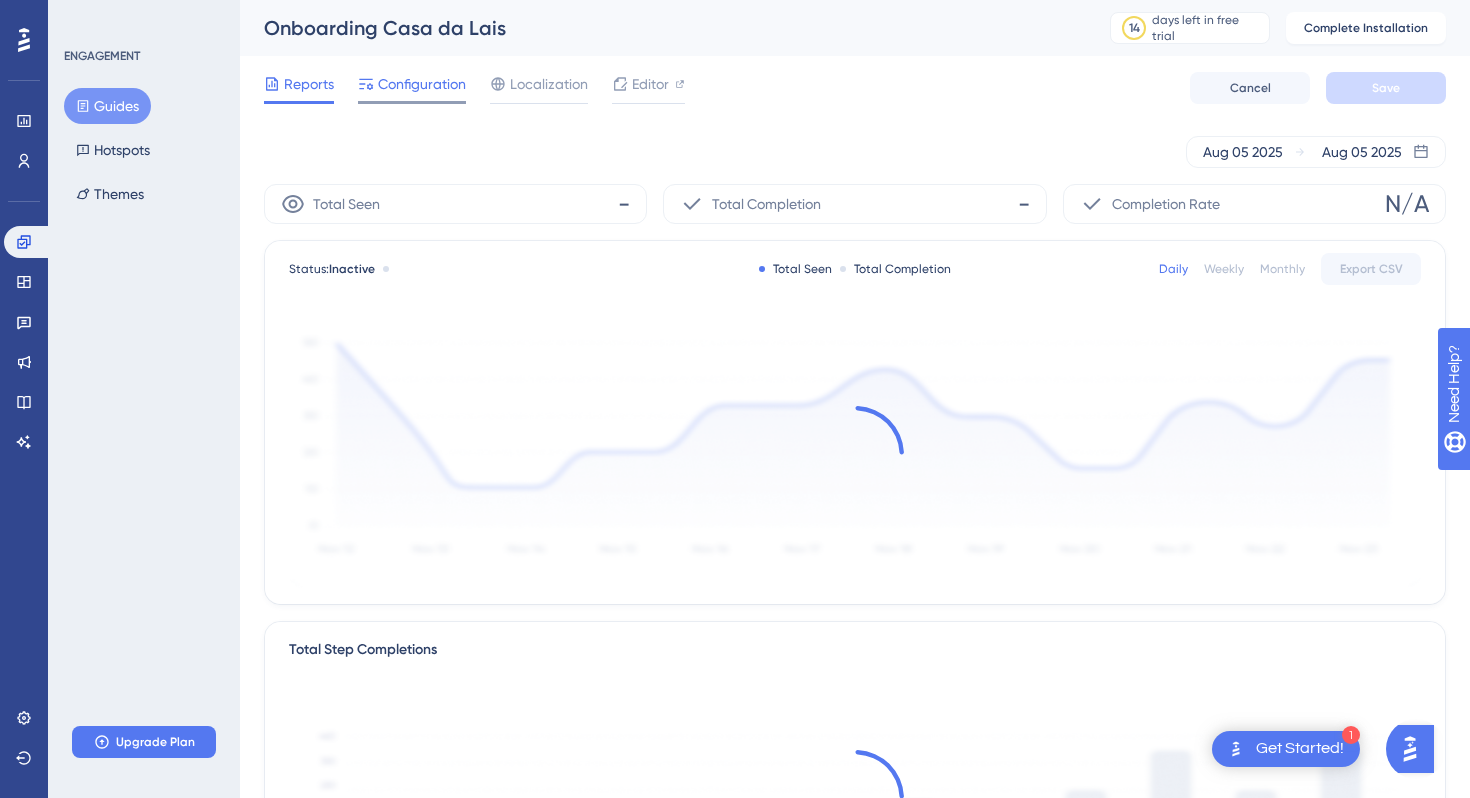 click on "Configuration" at bounding box center [422, 84] 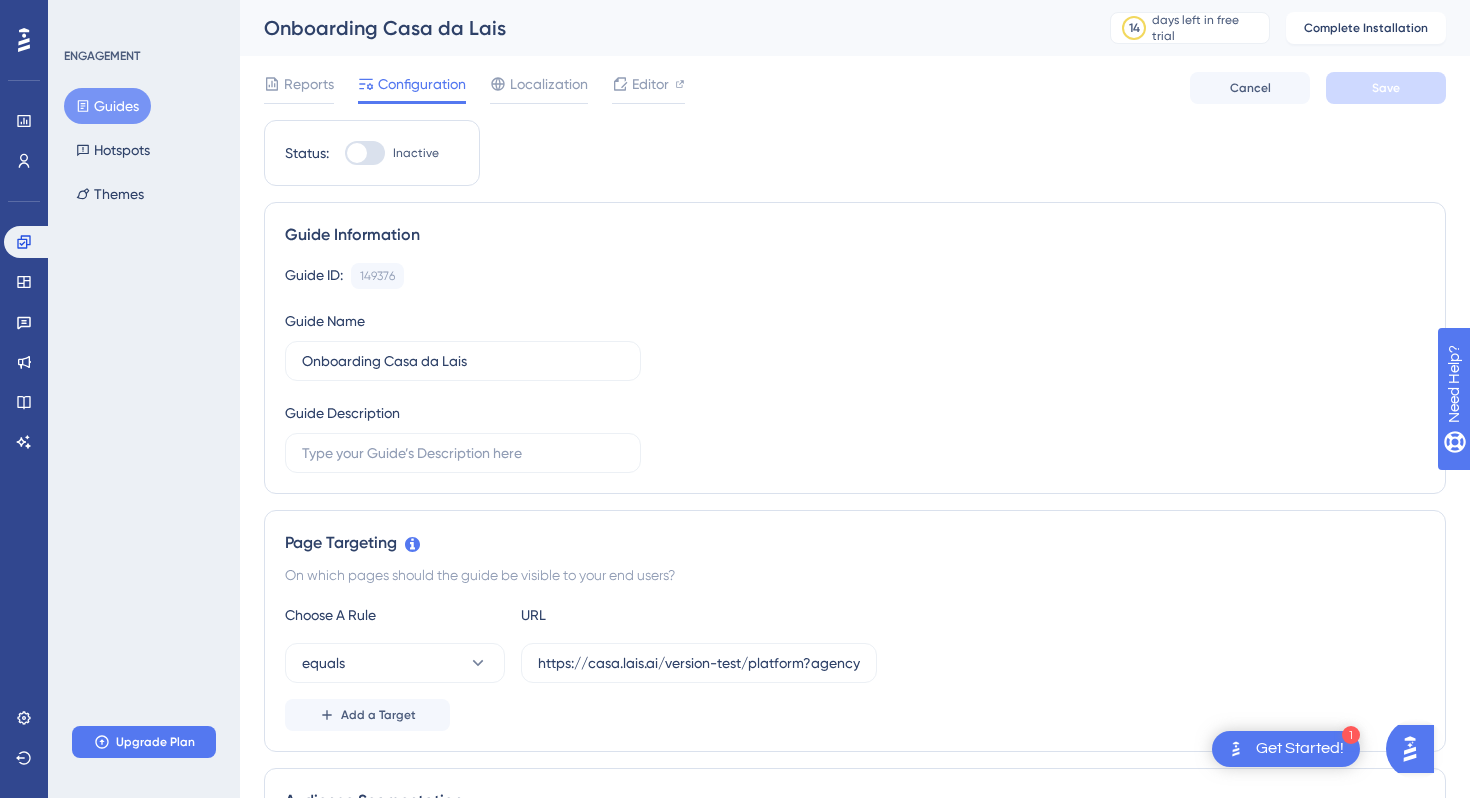 click at bounding box center (365, 153) 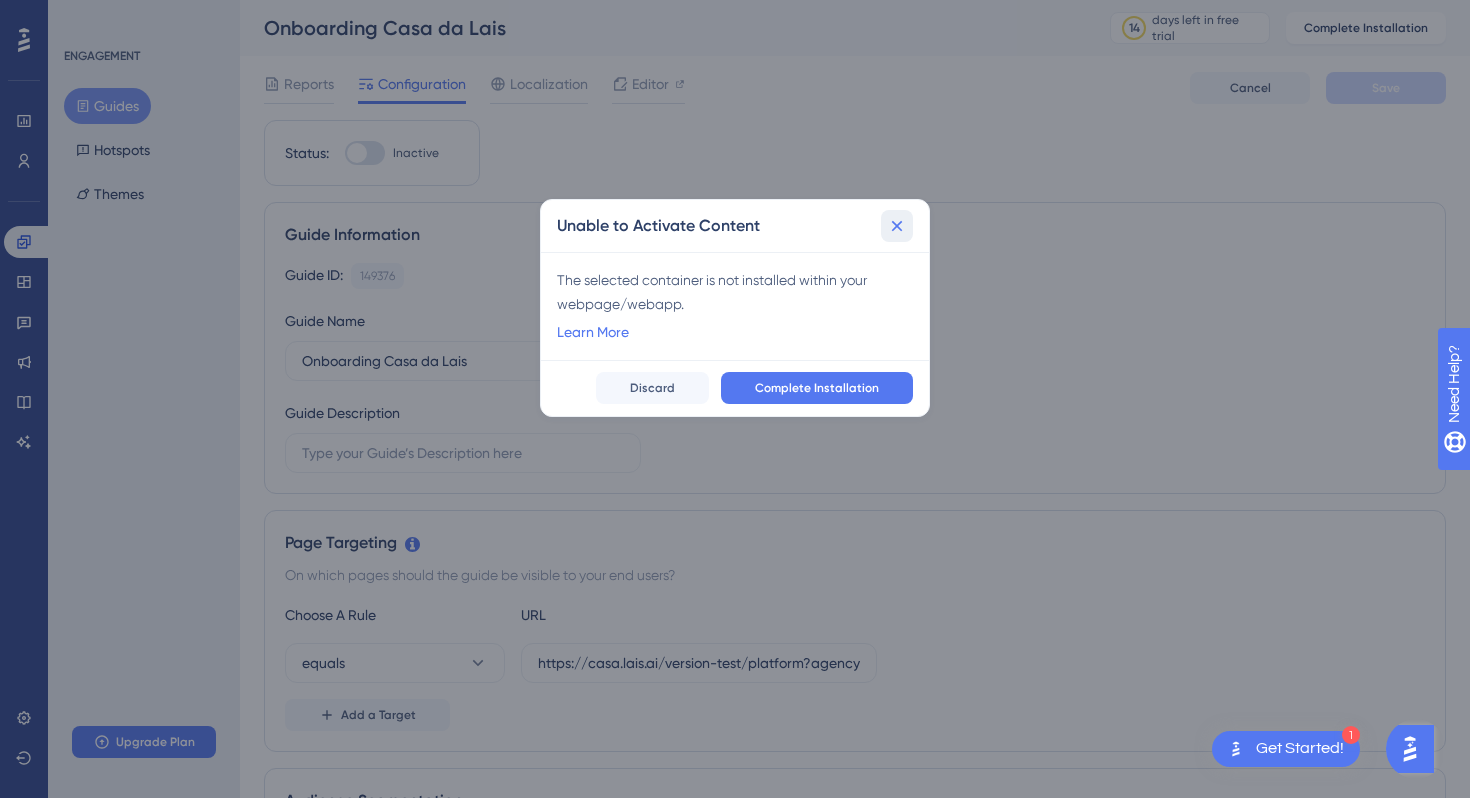 click 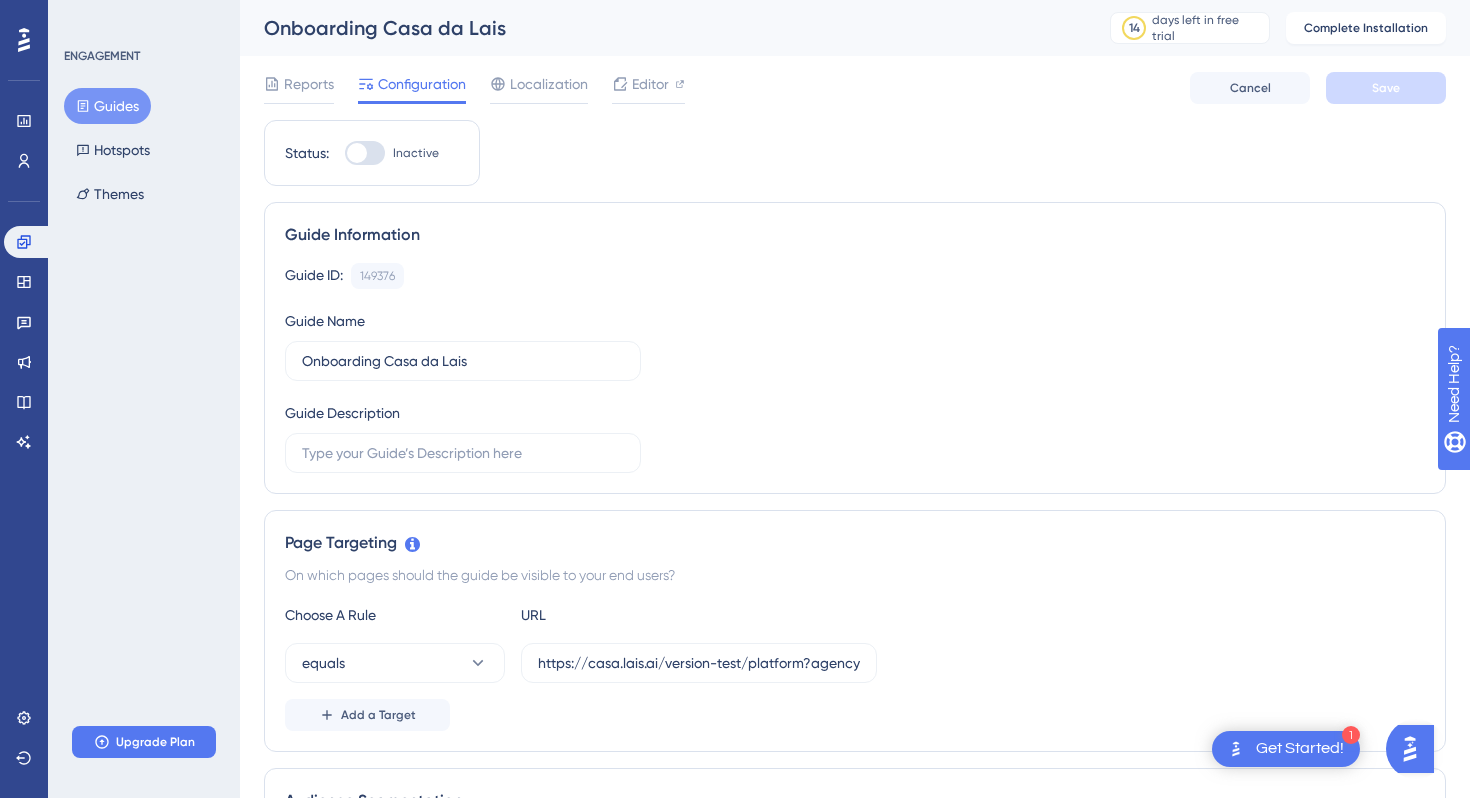 click at bounding box center (357, 153) 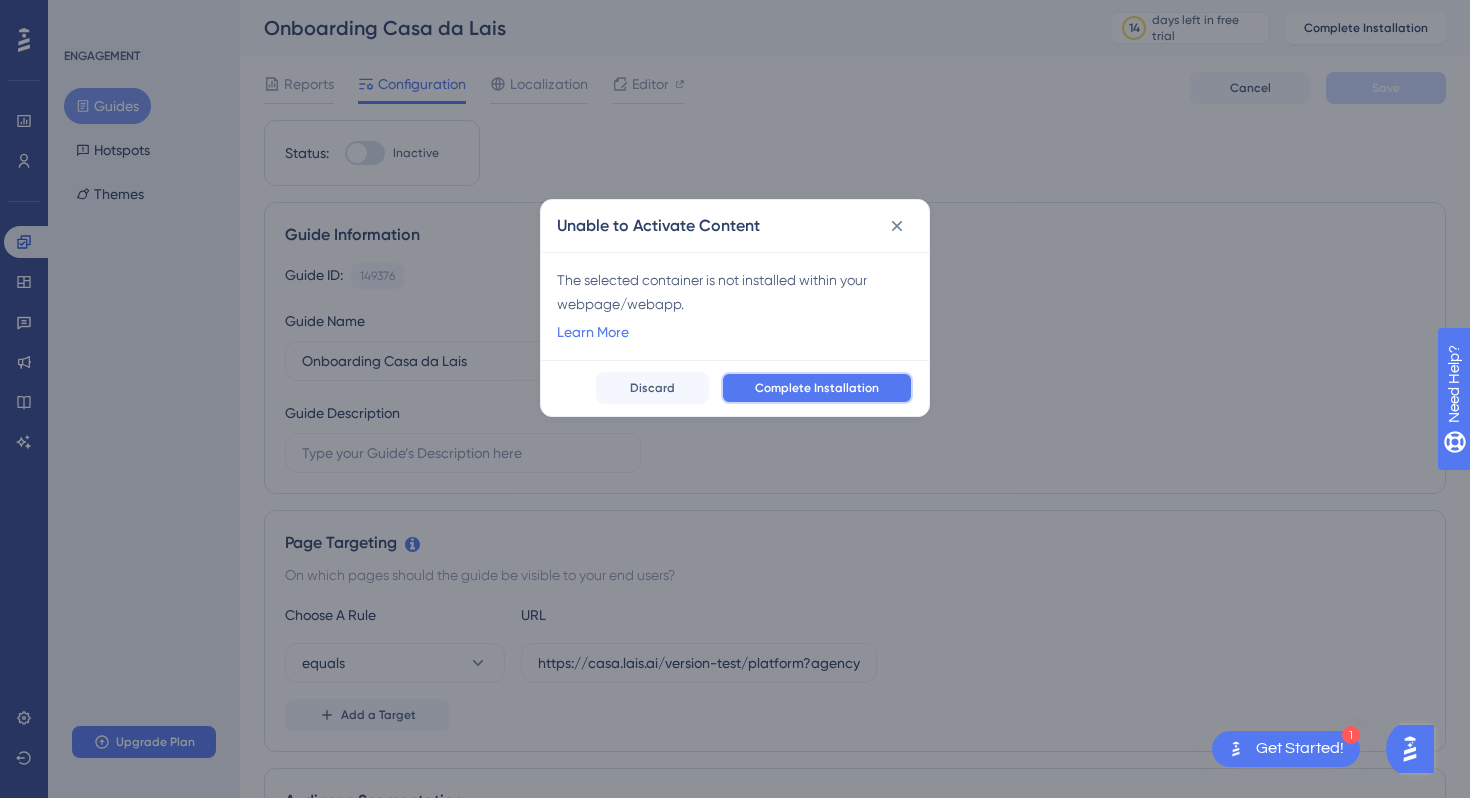 click on "Complete Installation" at bounding box center [817, 388] 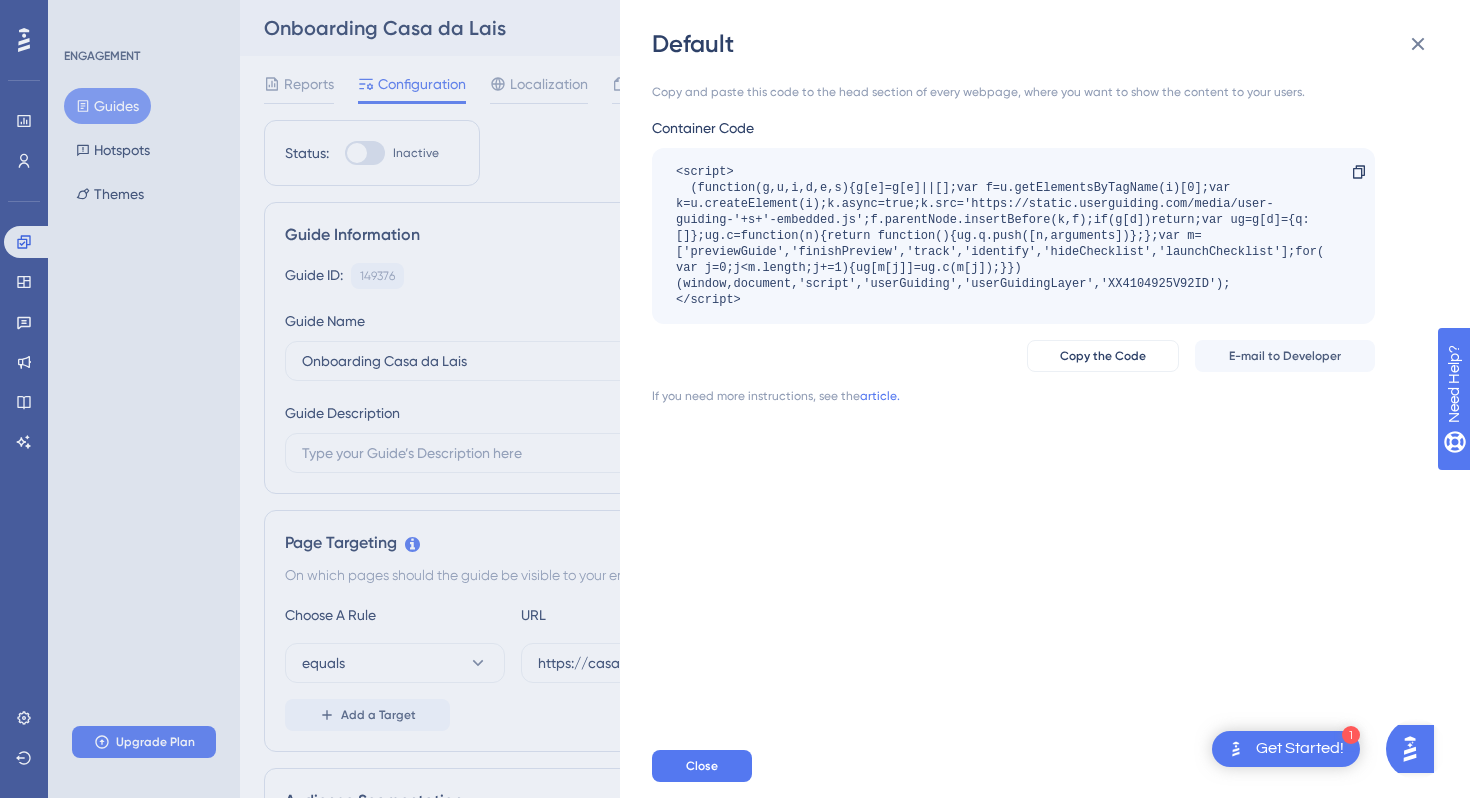 scroll, scrollTop: 0, scrollLeft: 0, axis: both 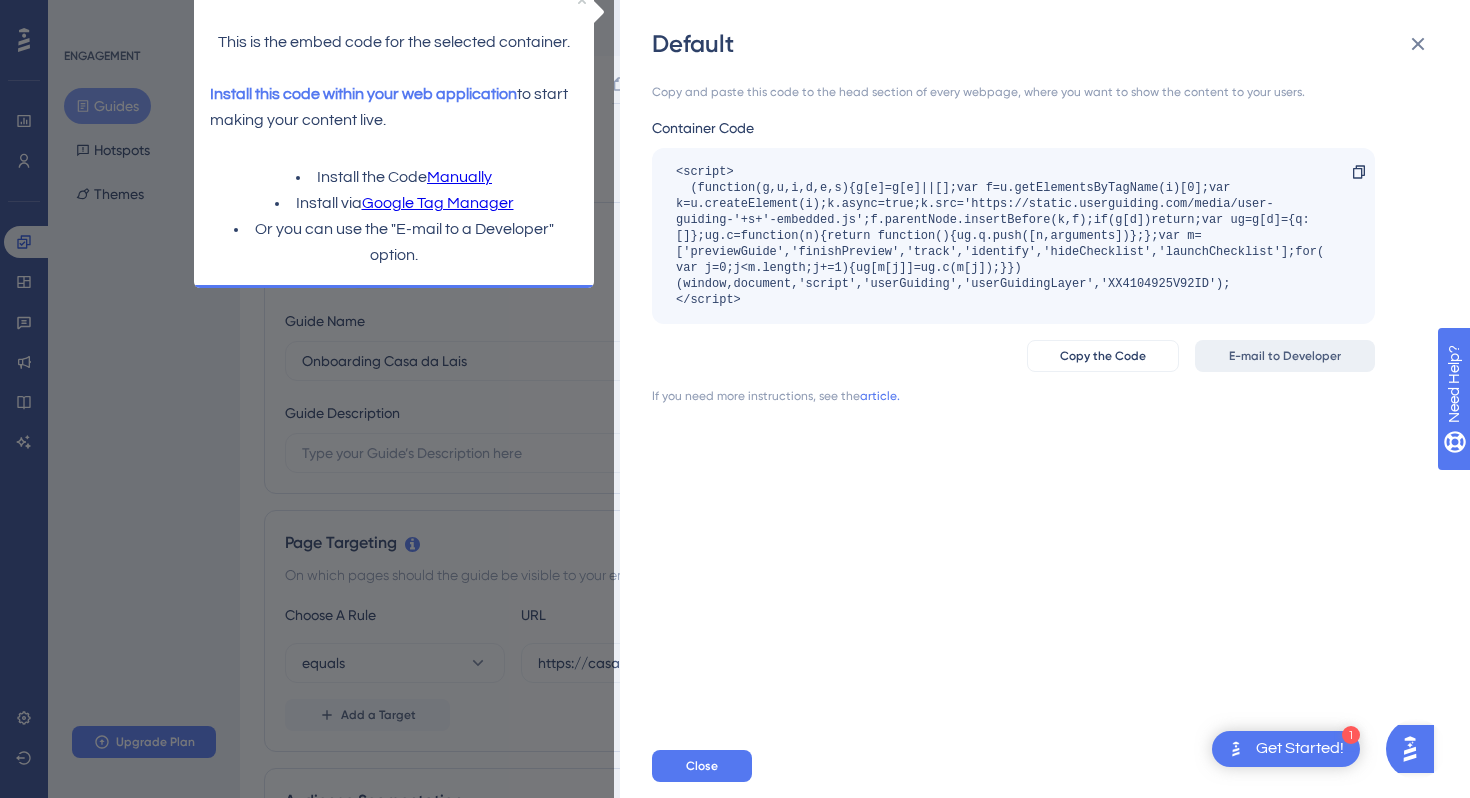 click on "E-mail to Developer" at bounding box center (1285, 356) 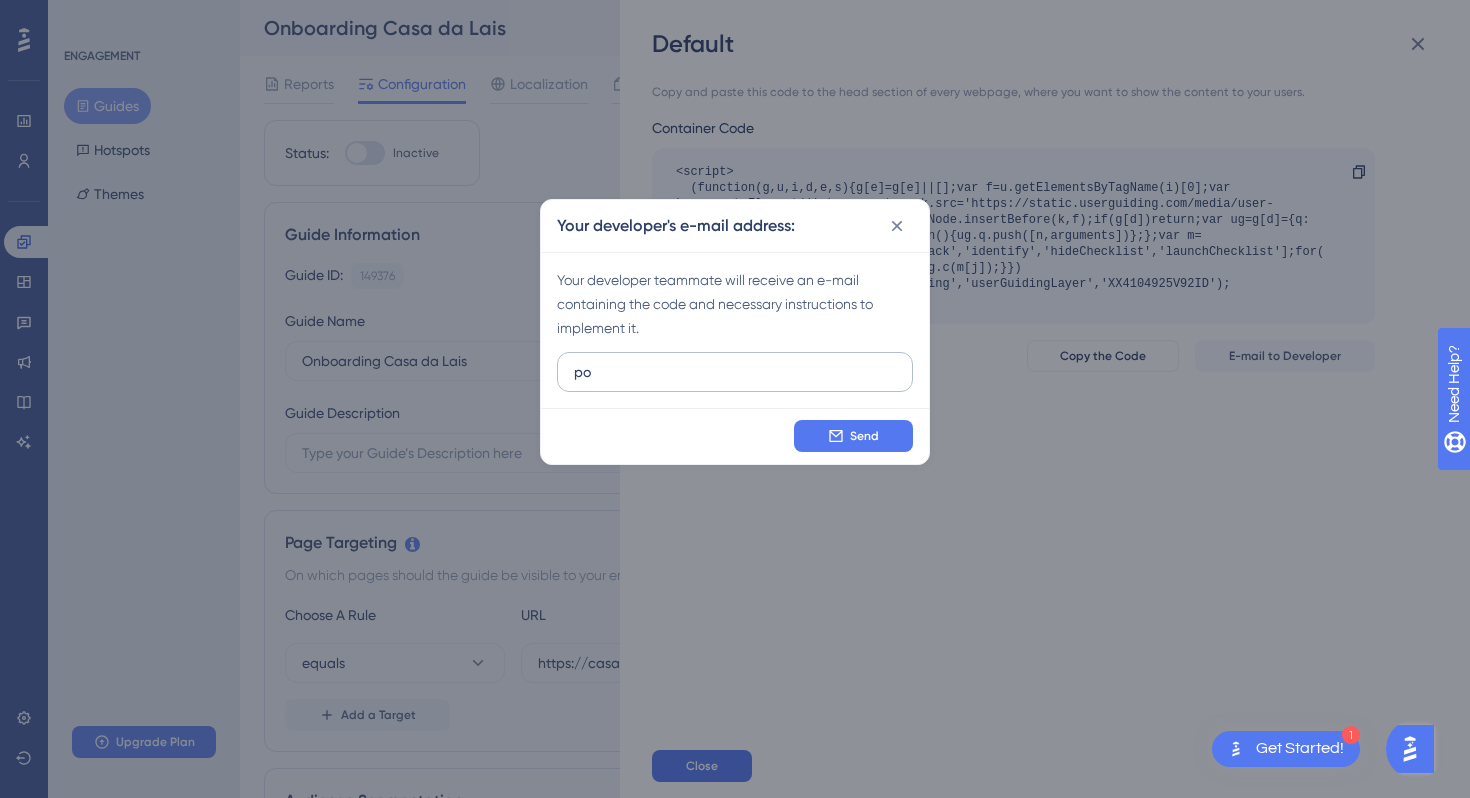type on "p" 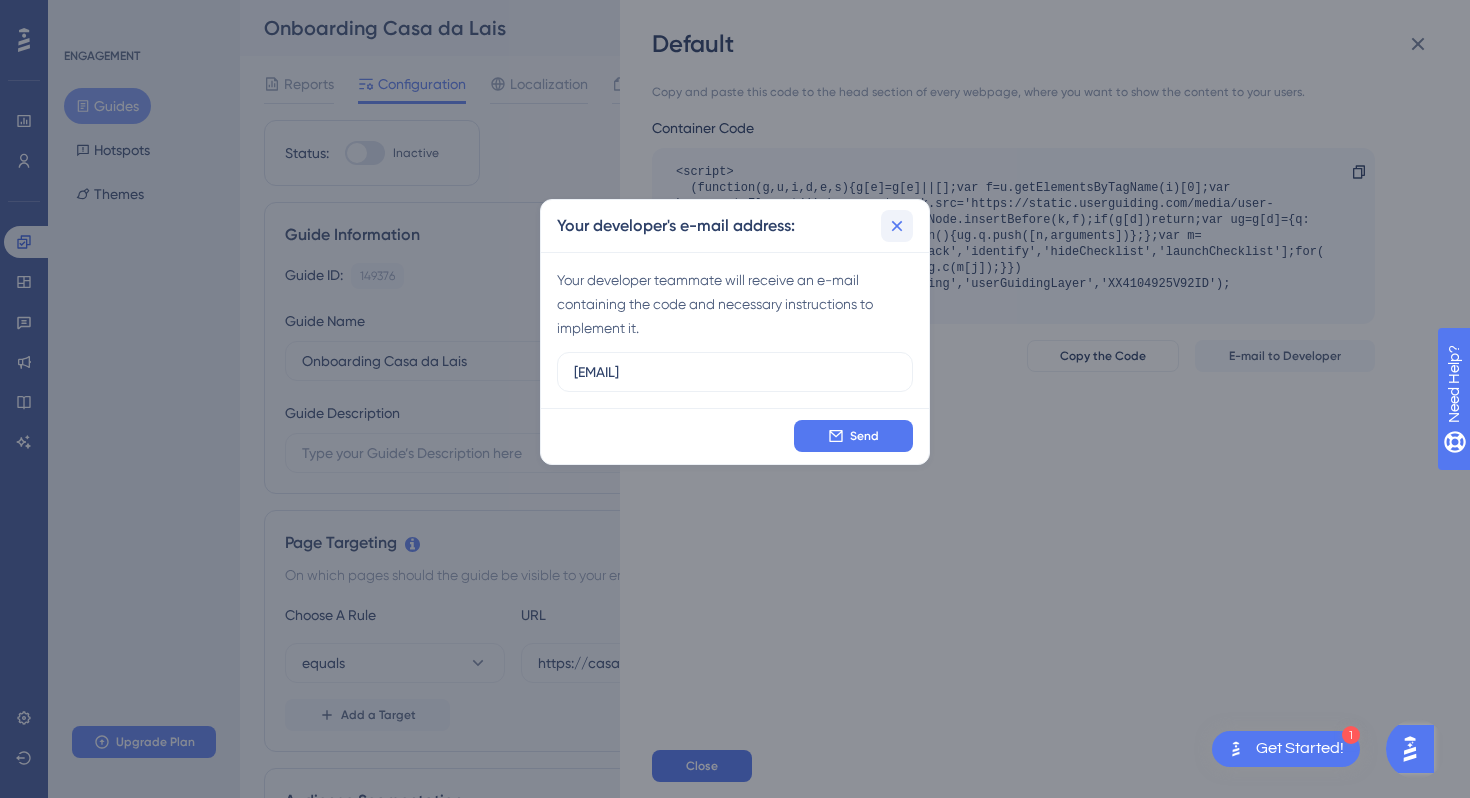 type on "guilherme.p" 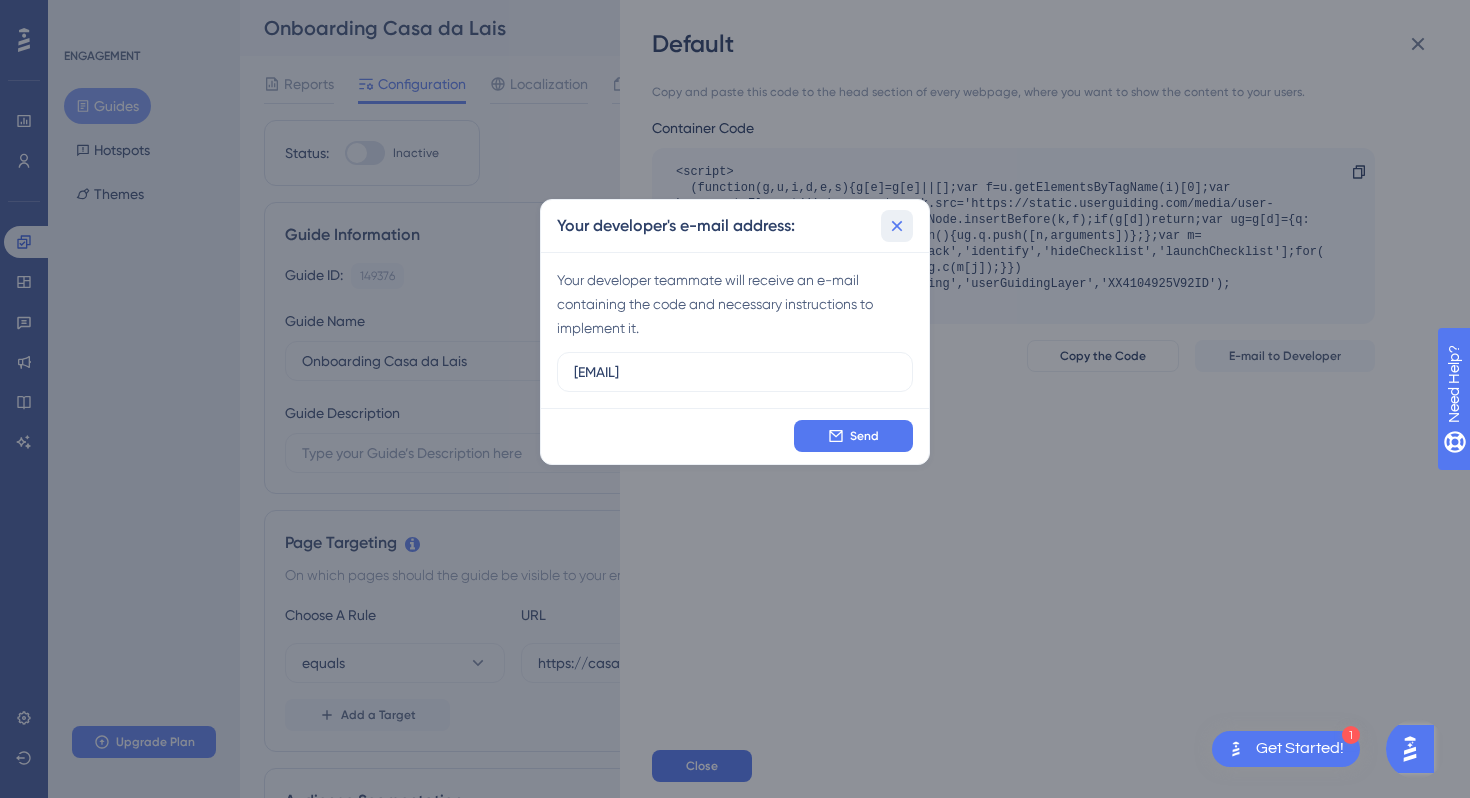 click at bounding box center [897, 226] 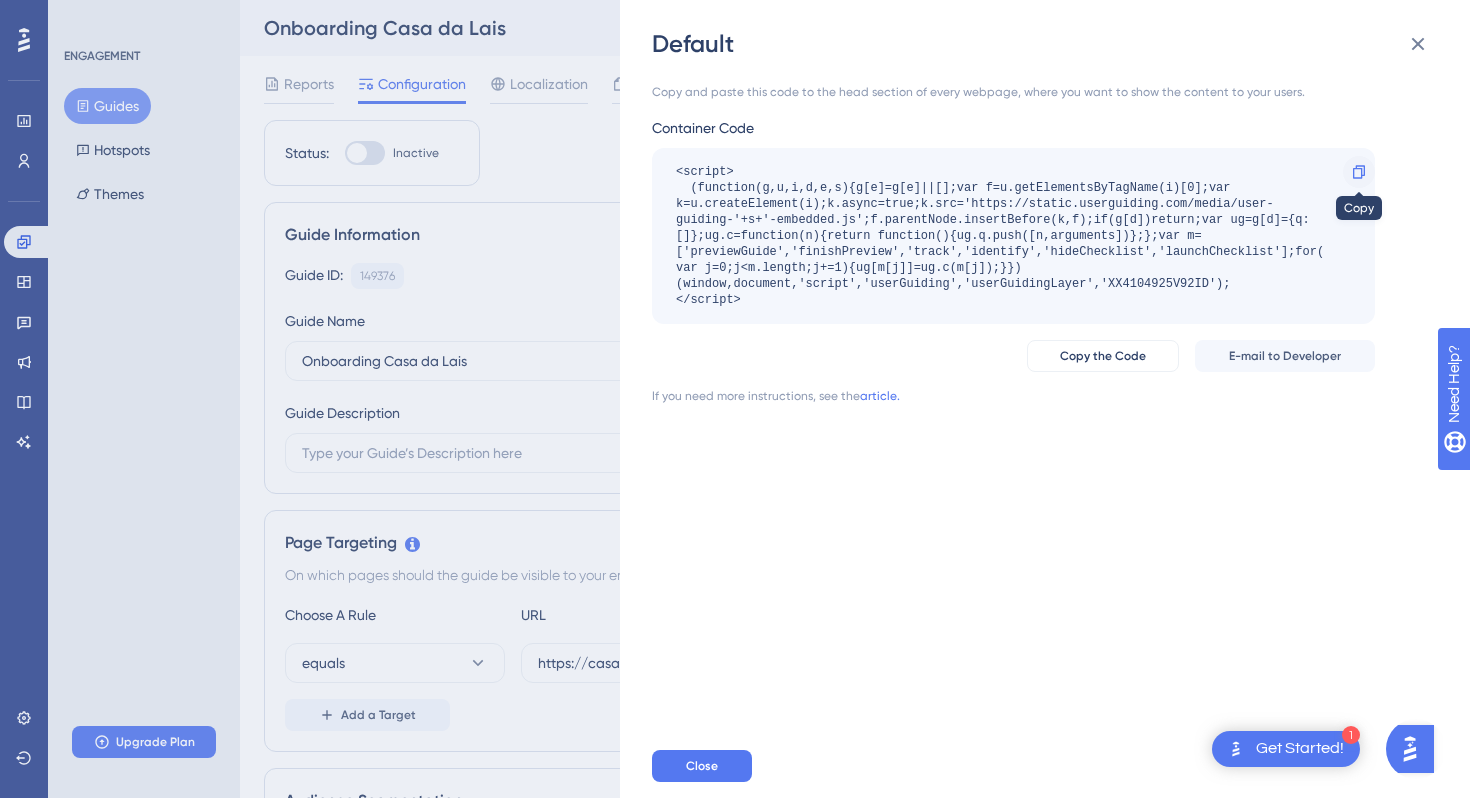 click 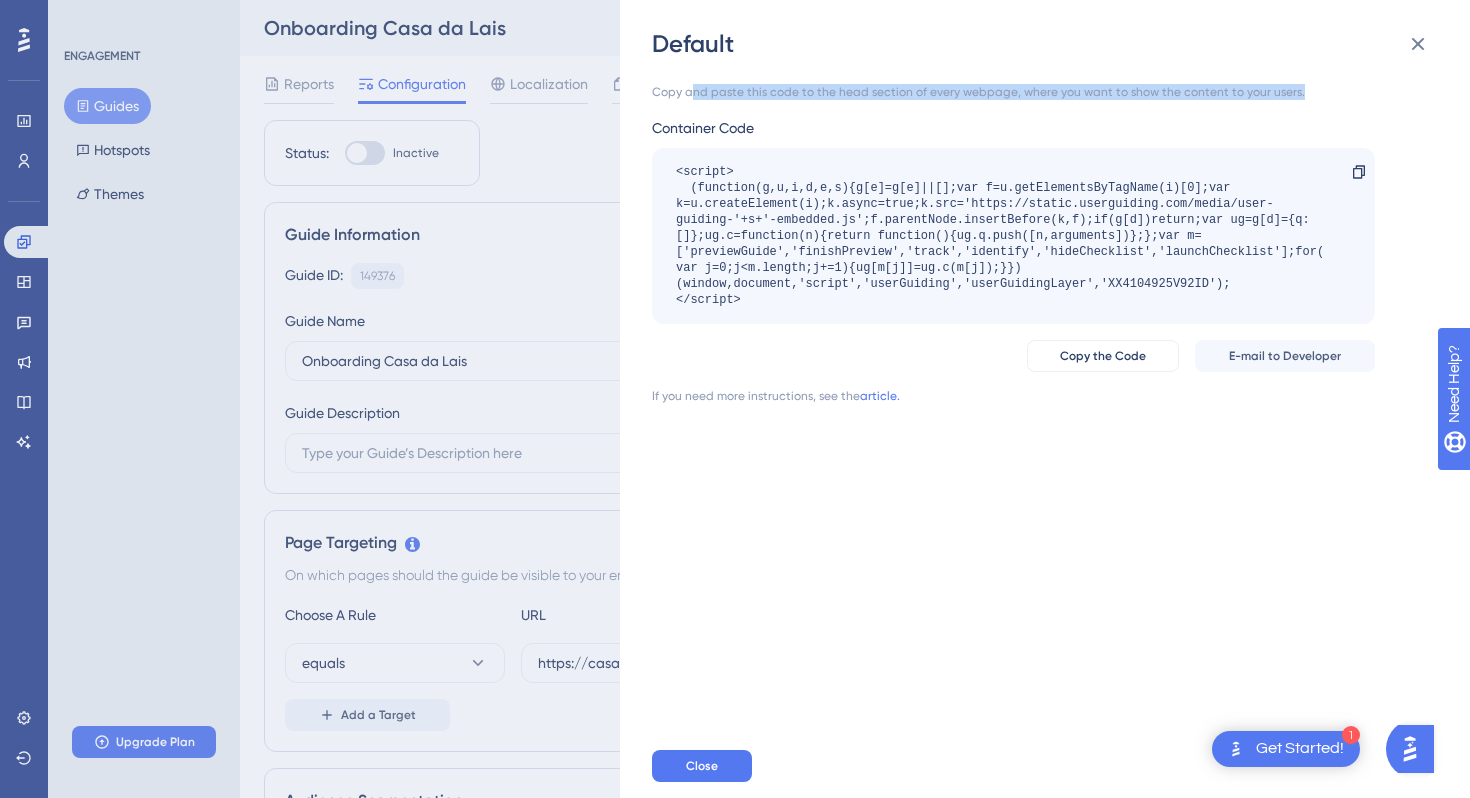drag, startPoint x: 688, startPoint y: 95, endPoint x: 1316, endPoint y: 86, distance: 628.0645 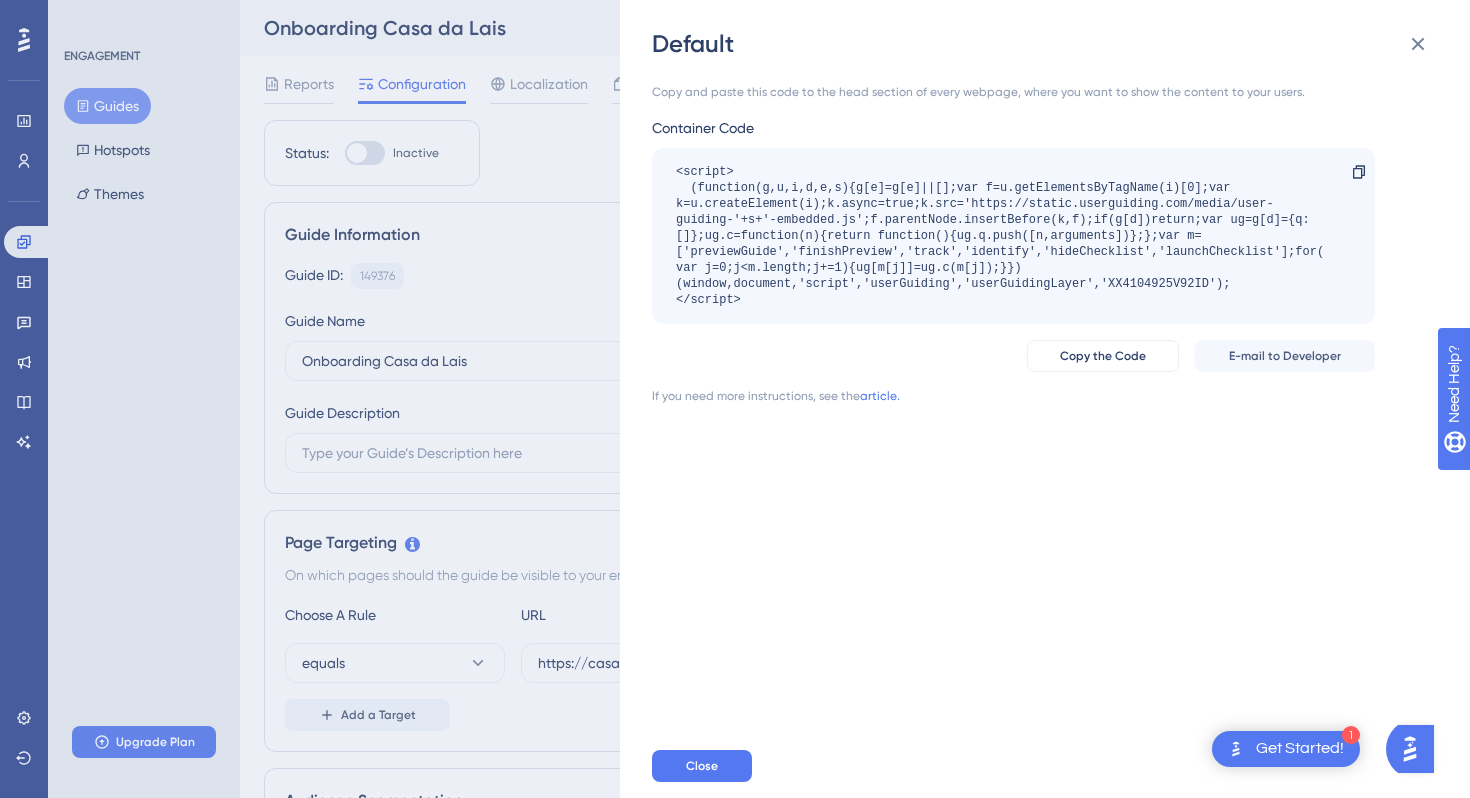click on "Copy and paste this code to the head section of every webpage, where you want to show the content to your users. Container Code <script>
(function(g,u,i,d,e,s){g[e]=g[e]||[];var f=u.getElementsByTagName(i)[0];var k=u.createElement(i);k.async=true;k.src='https://static.userguiding.com/media/user-guiding-'+s+'-embedded.js';f.parentNode.insertBefore(k,f);if(g[d])return;var ug=g[d]={q:[]};ug.c=function(n){return function(){ug.q.push([n,arguments])};};var m=['previewGuide','finishPreview','track','identify','hideChecklist','launchChecklist'];for(var j=0;j<m.length;j+=1){ug[m[j]]=ug.c(m[j]);}})(window,document,'script','userGuiding','userGuidingLayer','XX4104925V92ID');
</script>
Copy Copy the Code E-mail to Developer If you need more instructions, see the  article." at bounding box center [1013, 244] 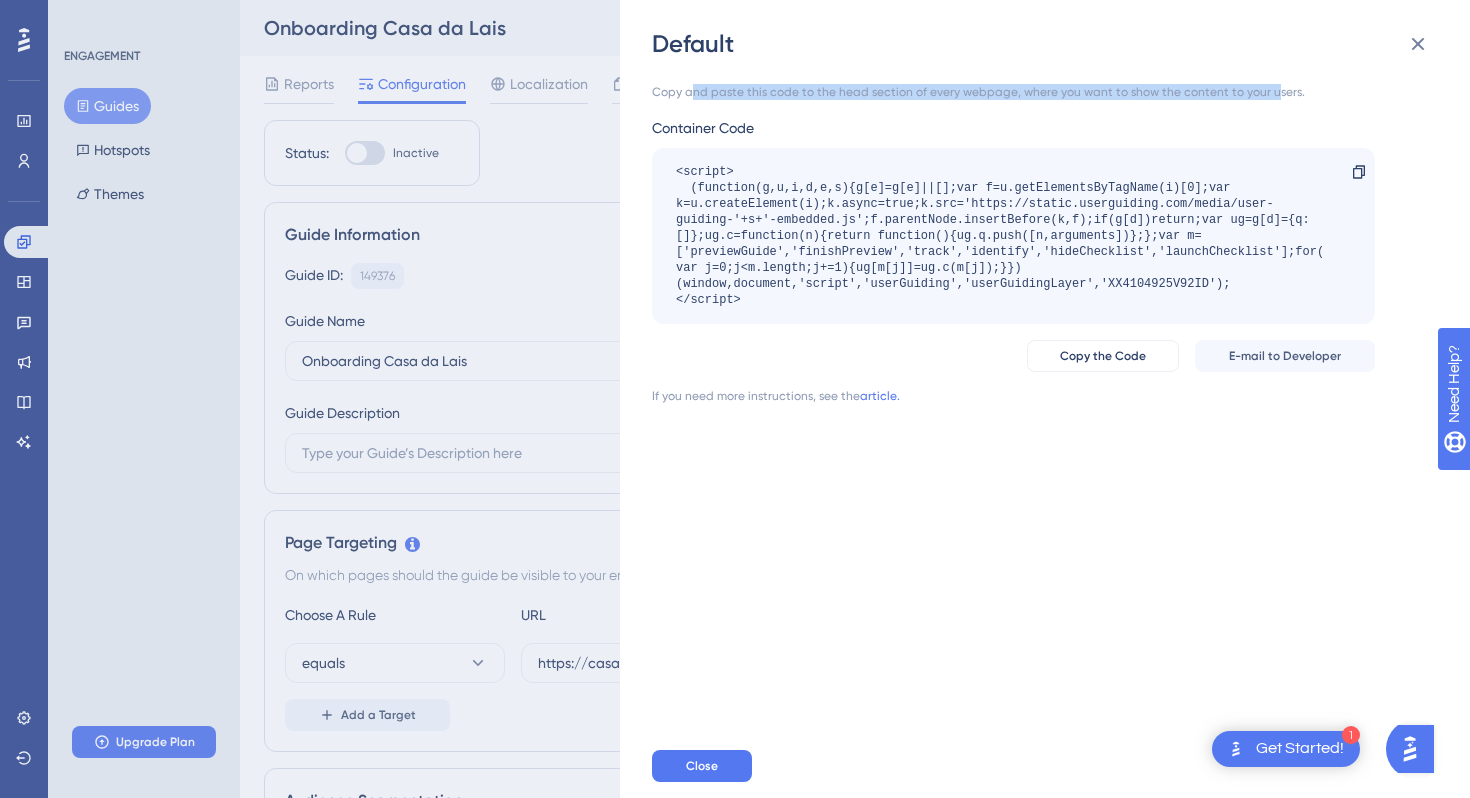 drag, startPoint x: 691, startPoint y: 94, endPoint x: 1262, endPoint y: 96, distance: 571.0035 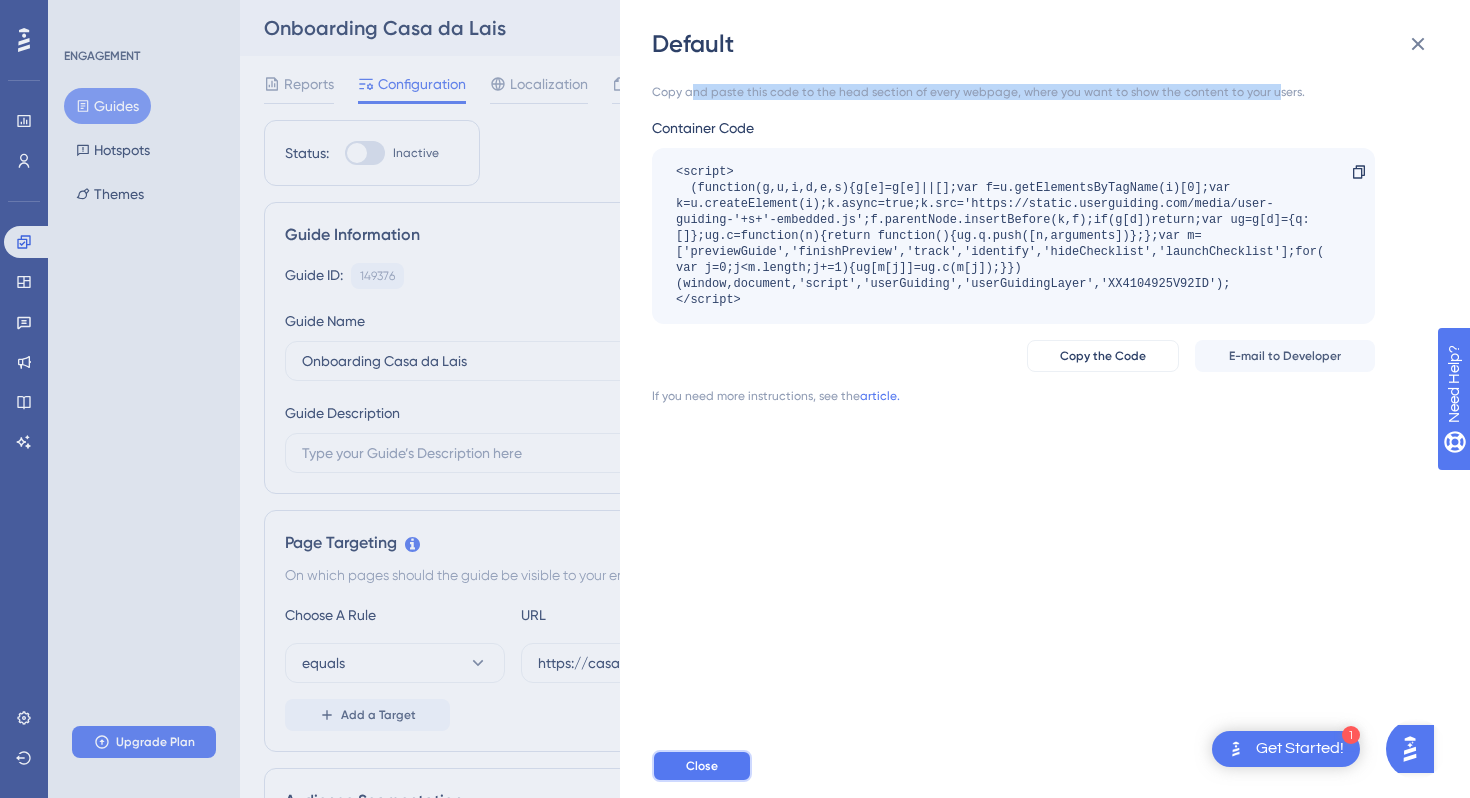 click on "Close" at bounding box center [702, 766] 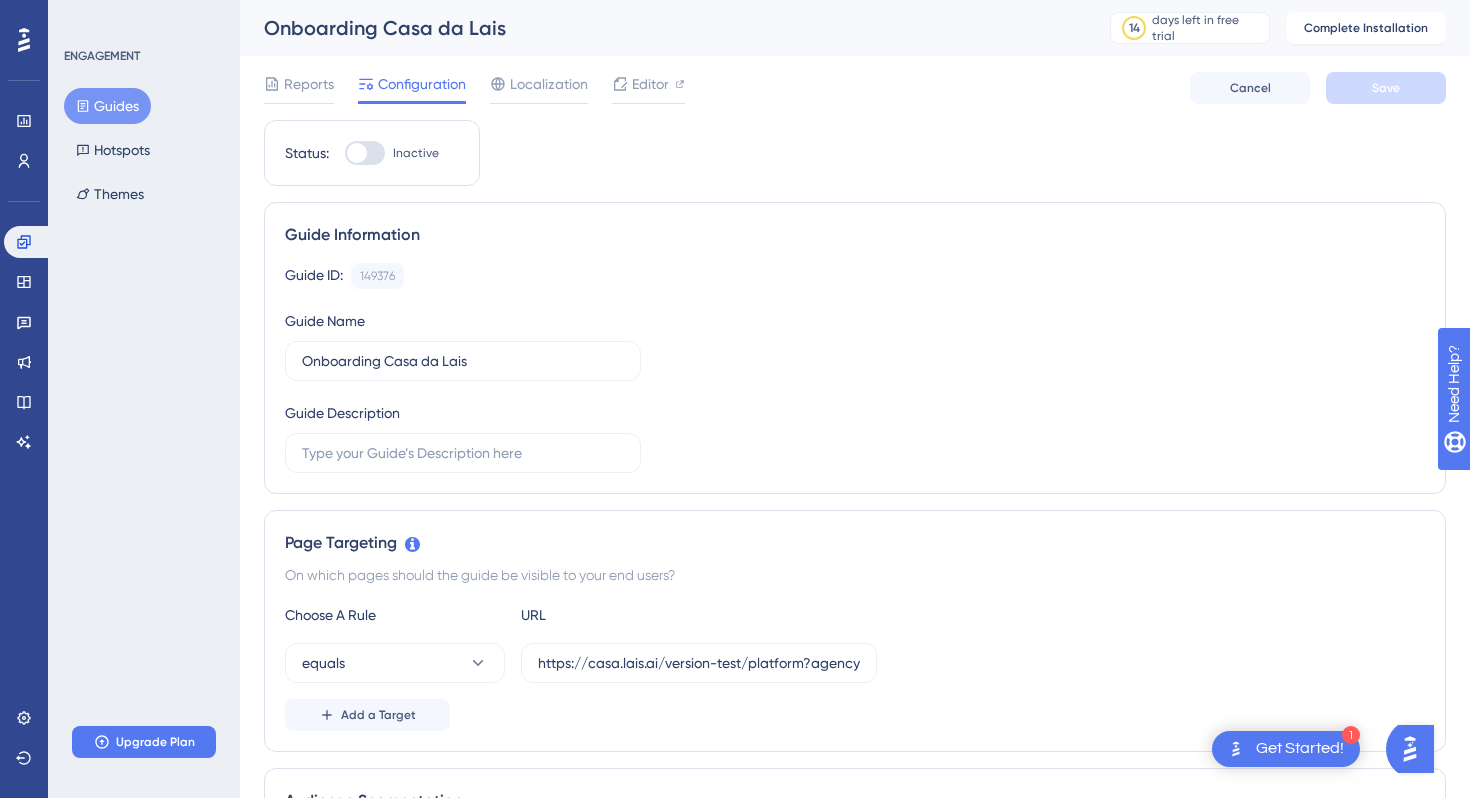 click at bounding box center [357, 153] 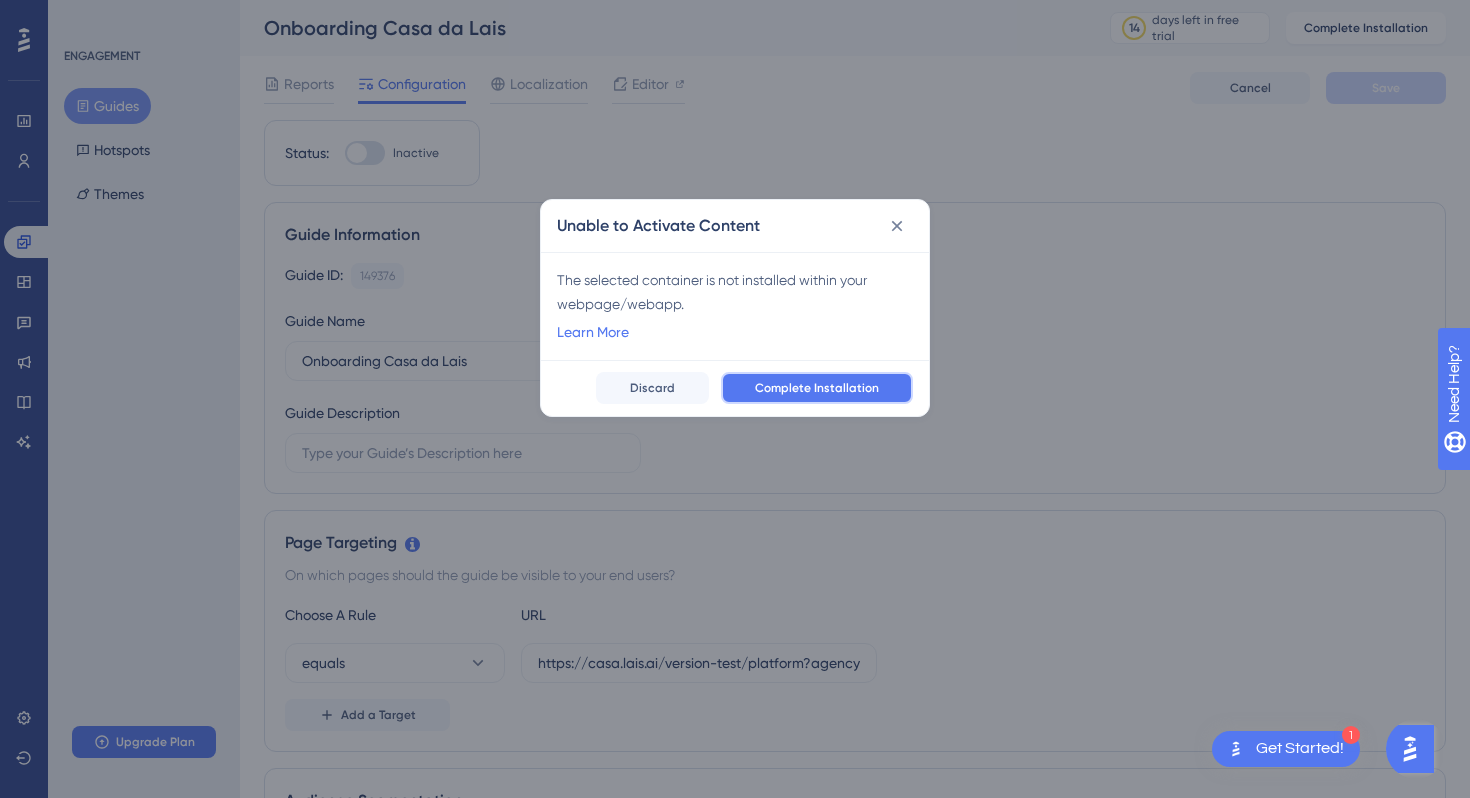 click on "Complete Installation" at bounding box center [817, 388] 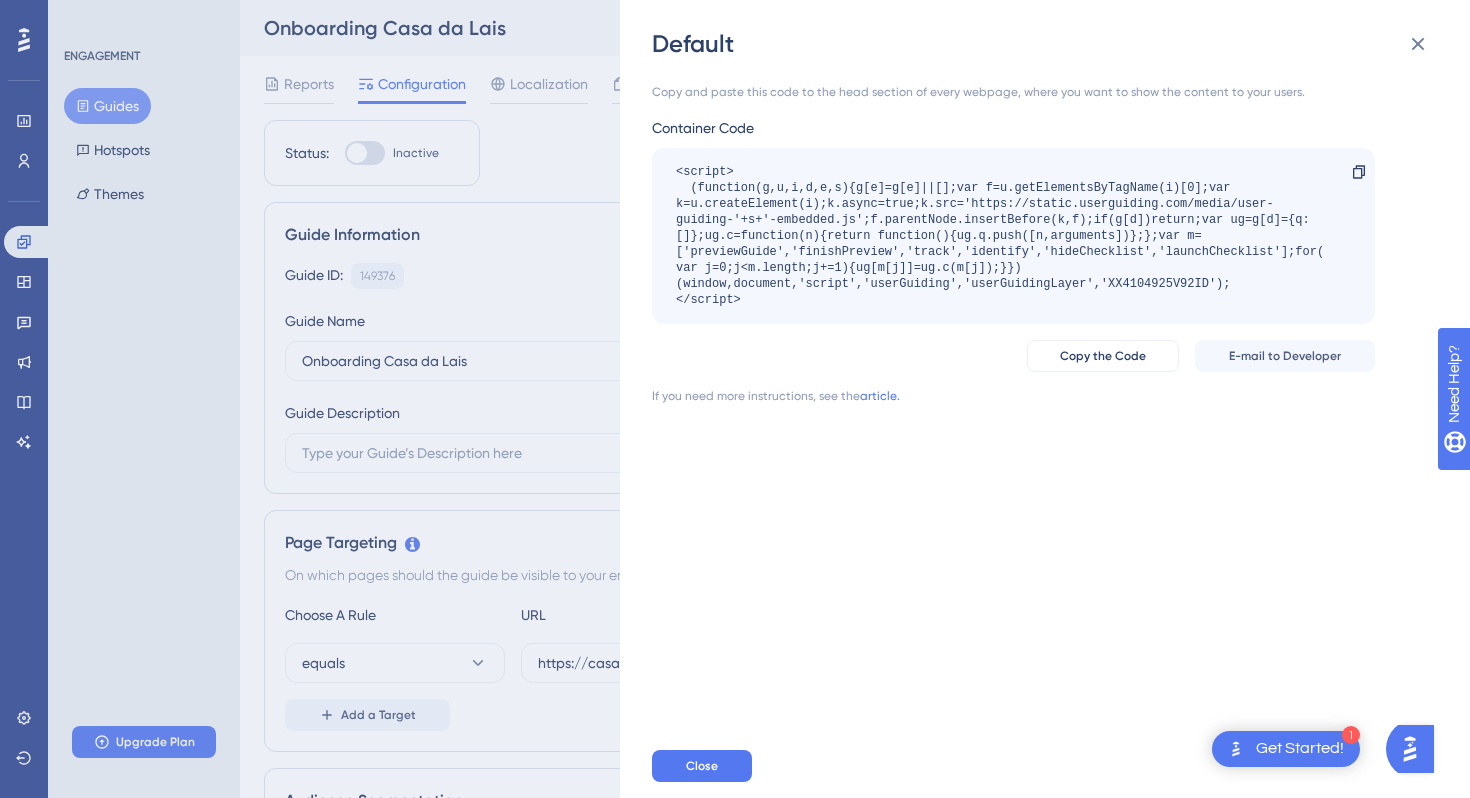 scroll, scrollTop: 0, scrollLeft: 0, axis: both 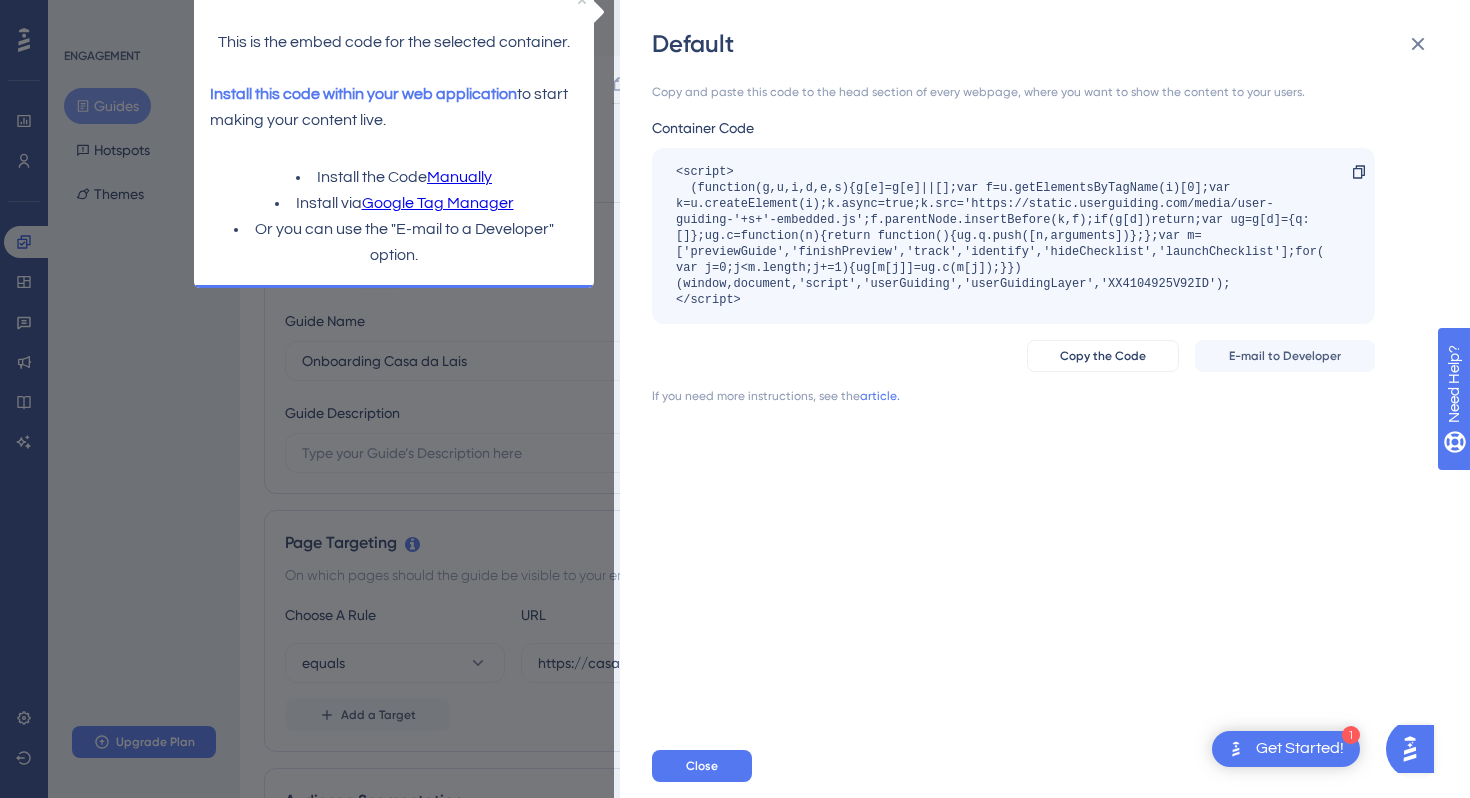 click on "Default Copy and paste this code to the head section of every webpage, where you want to show the content to your users. Container Code <script>
(function(g,u,i,d,e,s){g[e]=g[e]||[];var f=u.getElementsByTagName(i)[0];var k=u.createElement(i);k.async=true;k.src='https://static.userguiding.com/media/user-guiding-'+s+'-embedded.js';f.parentNode.insertBefore(k,f);if(g[d])return;var ug=g[d]={q:[]};ug.c=function(n){return function(){ug.q.push([n,arguments])};};var m=['previewGuide','finishPreview','track','identify','hideChecklist','launchChecklist'];for(var j=0;j<m.length;j+=1){ug[m[j]]=ug.c(m[j]);}})(window,document,'script','userGuiding','userGuidingLayer','XX4104925V92ID');
</script>
Copy Copy the Code E-mail to Developer If you need more instructions, see the  article. Close" at bounding box center [735, 399] 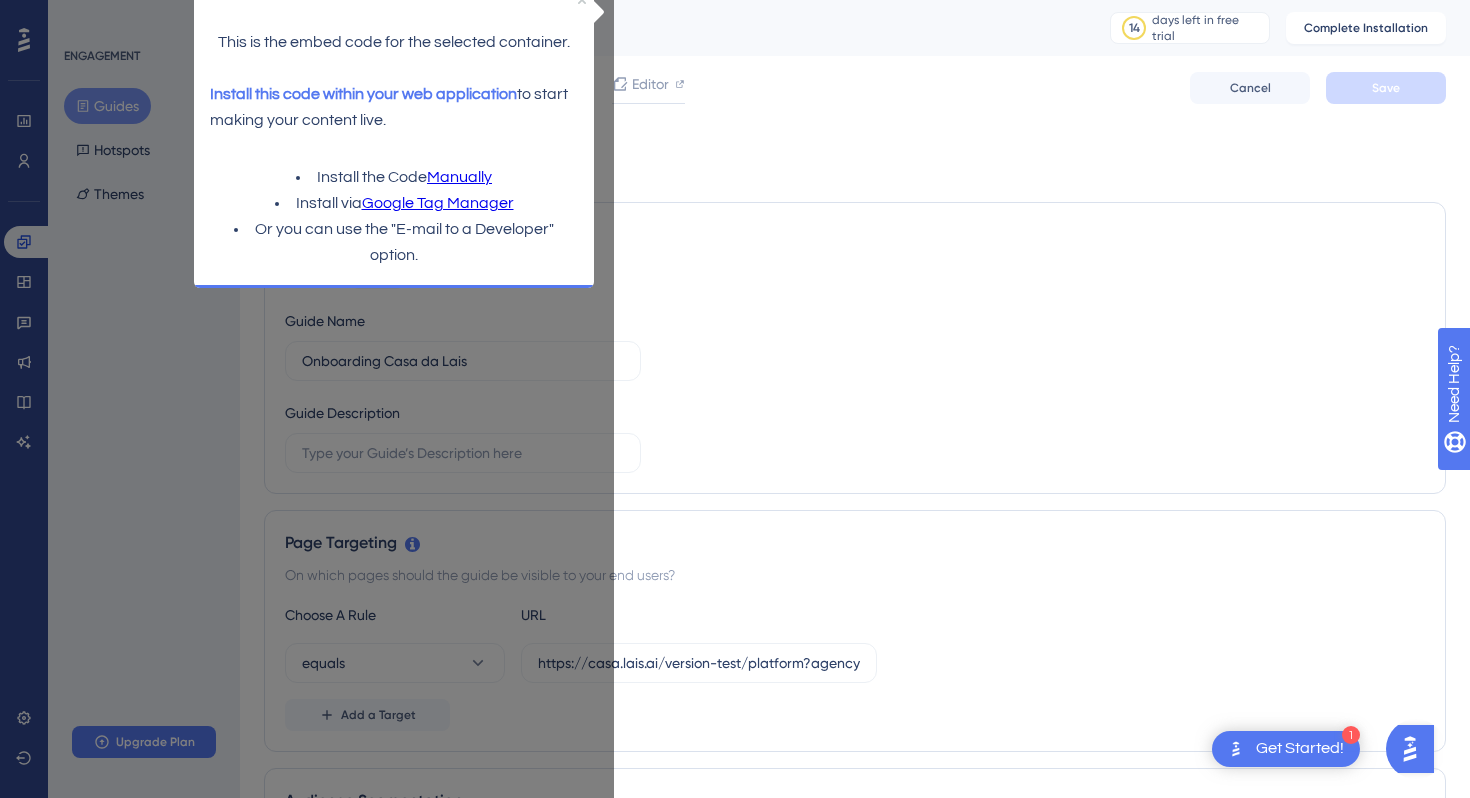 click on "Guide Information Guide ID: 149376 Copy Guide Name Onboarding Casa da Lais Guide Description" at bounding box center [855, 348] 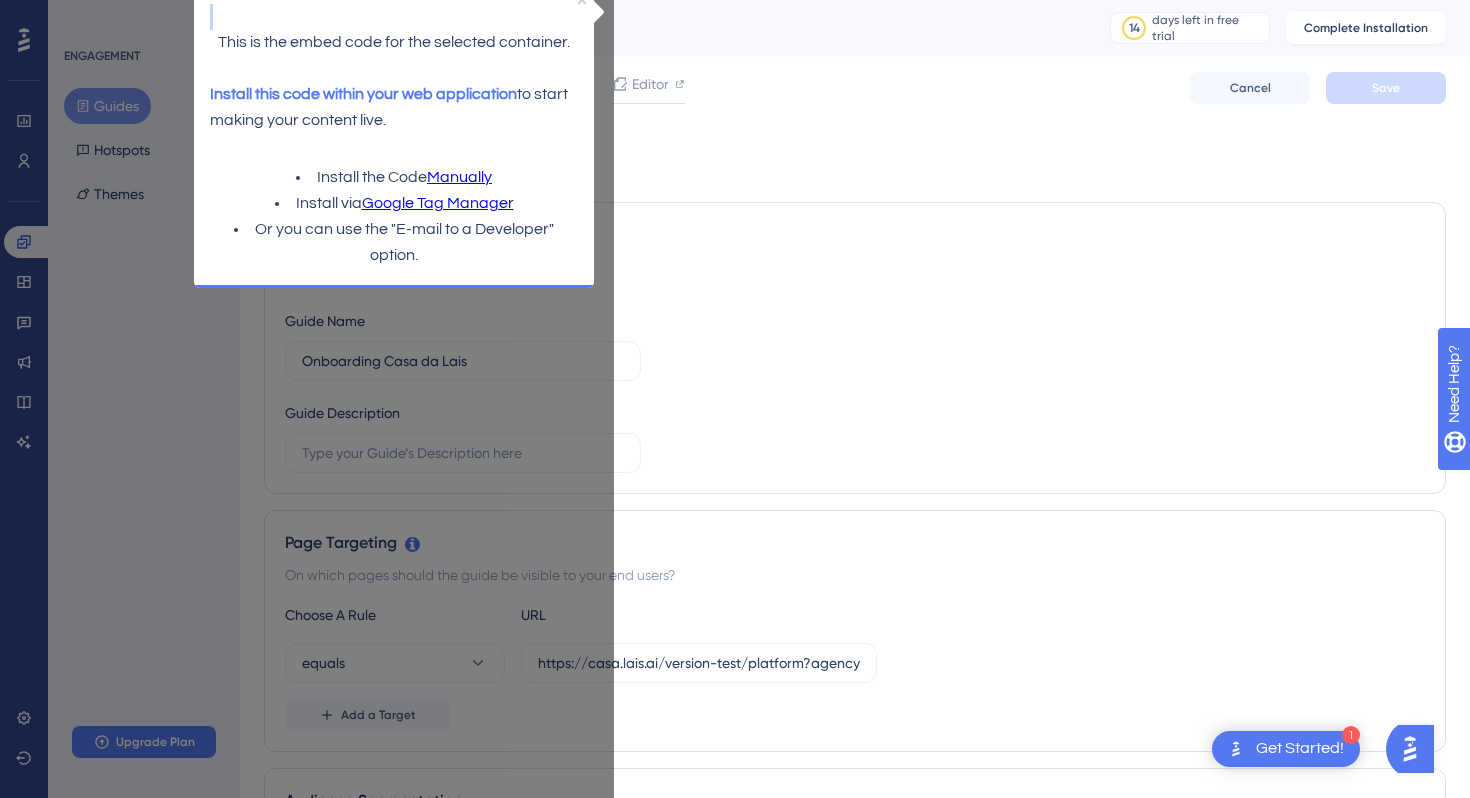 click on "This is the embed code for the selected container.  Install this code within your web application  to start making your content live." at bounding box center (394, 68) 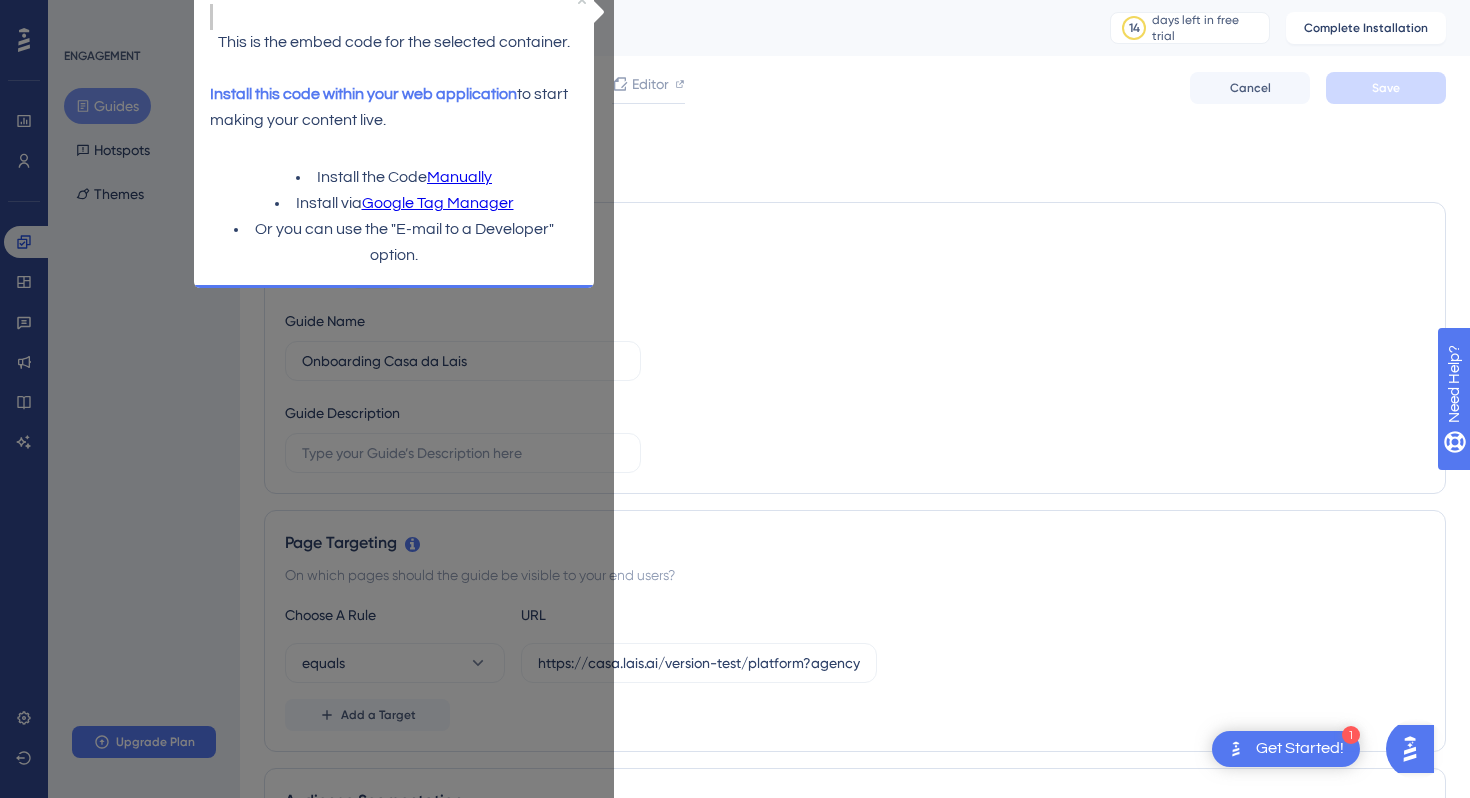 click on "Guide Name Onboarding Casa da Lais" at bounding box center (463, 345) 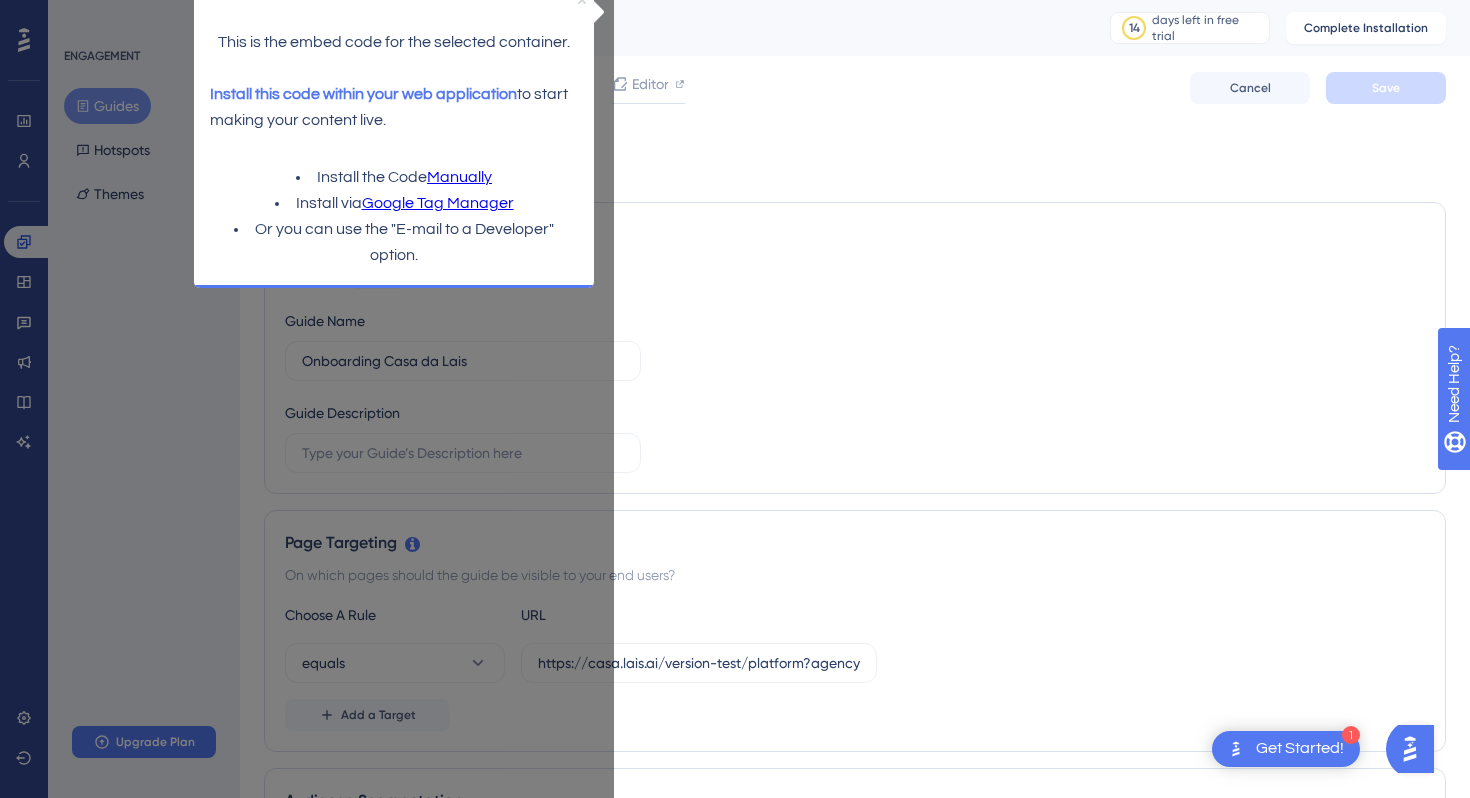 click 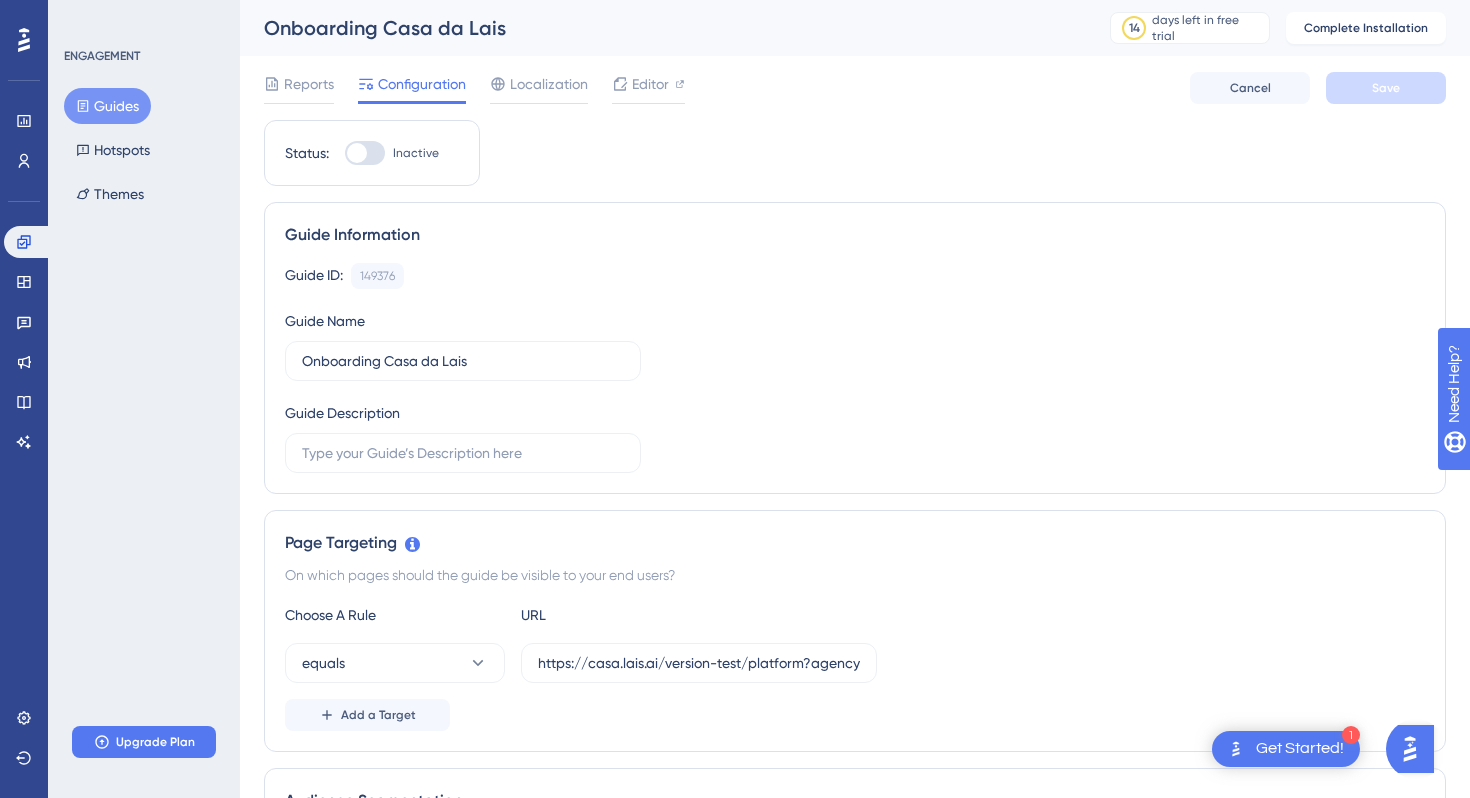 click at bounding box center (357, 153) 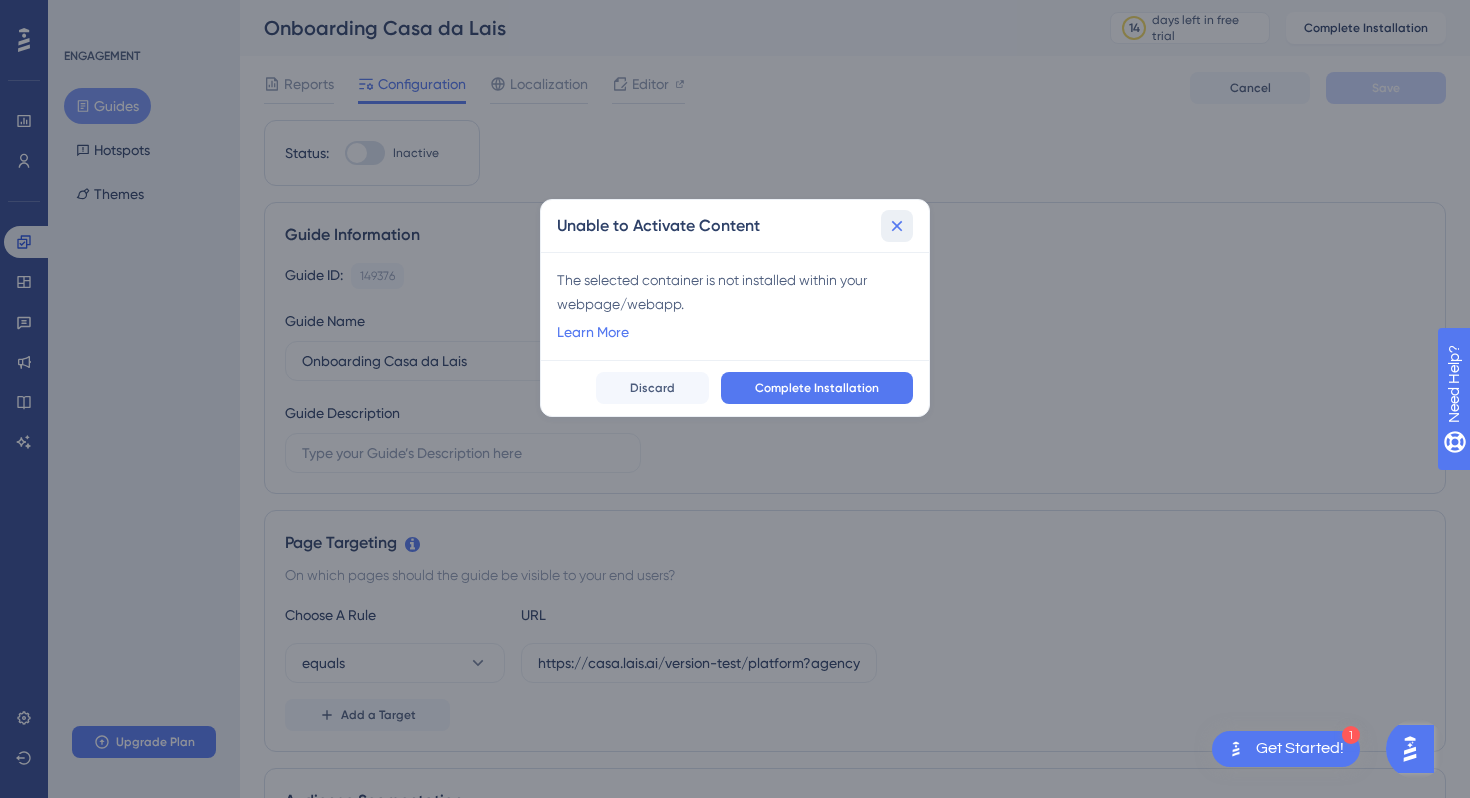 click at bounding box center (897, 226) 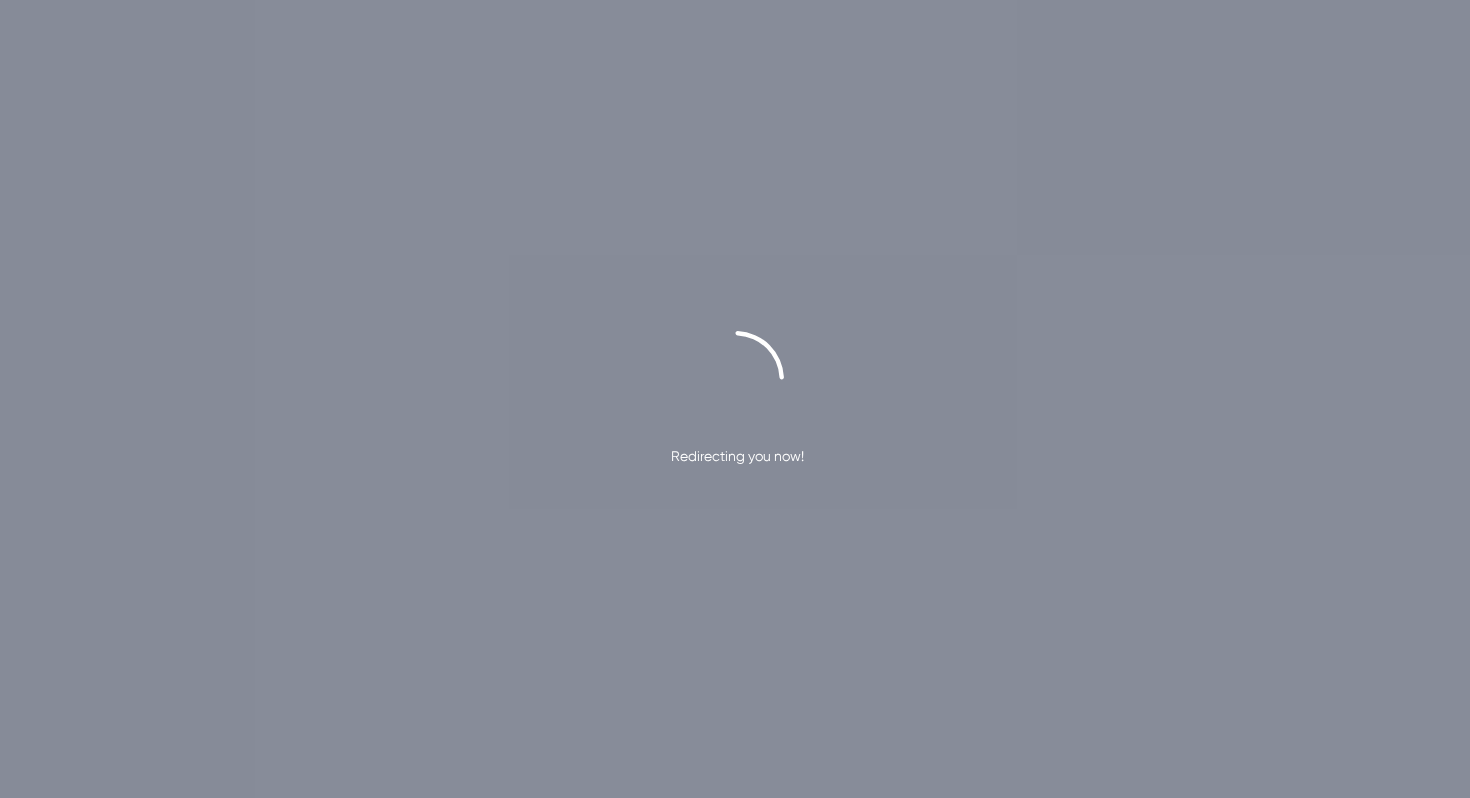 scroll, scrollTop: 0, scrollLeft: 0, axis: both 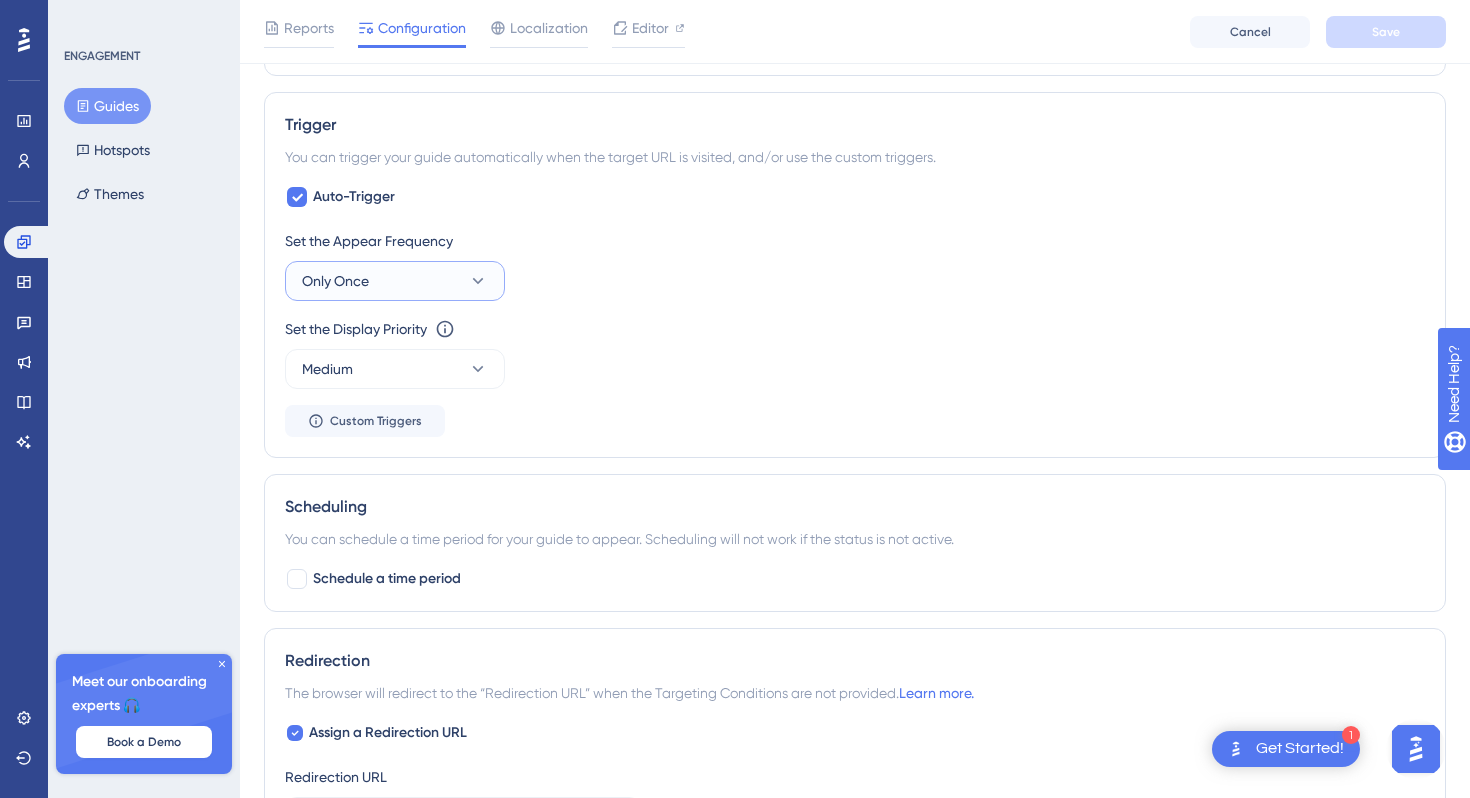 click on "Only Once" at bounding box center [395, 281] 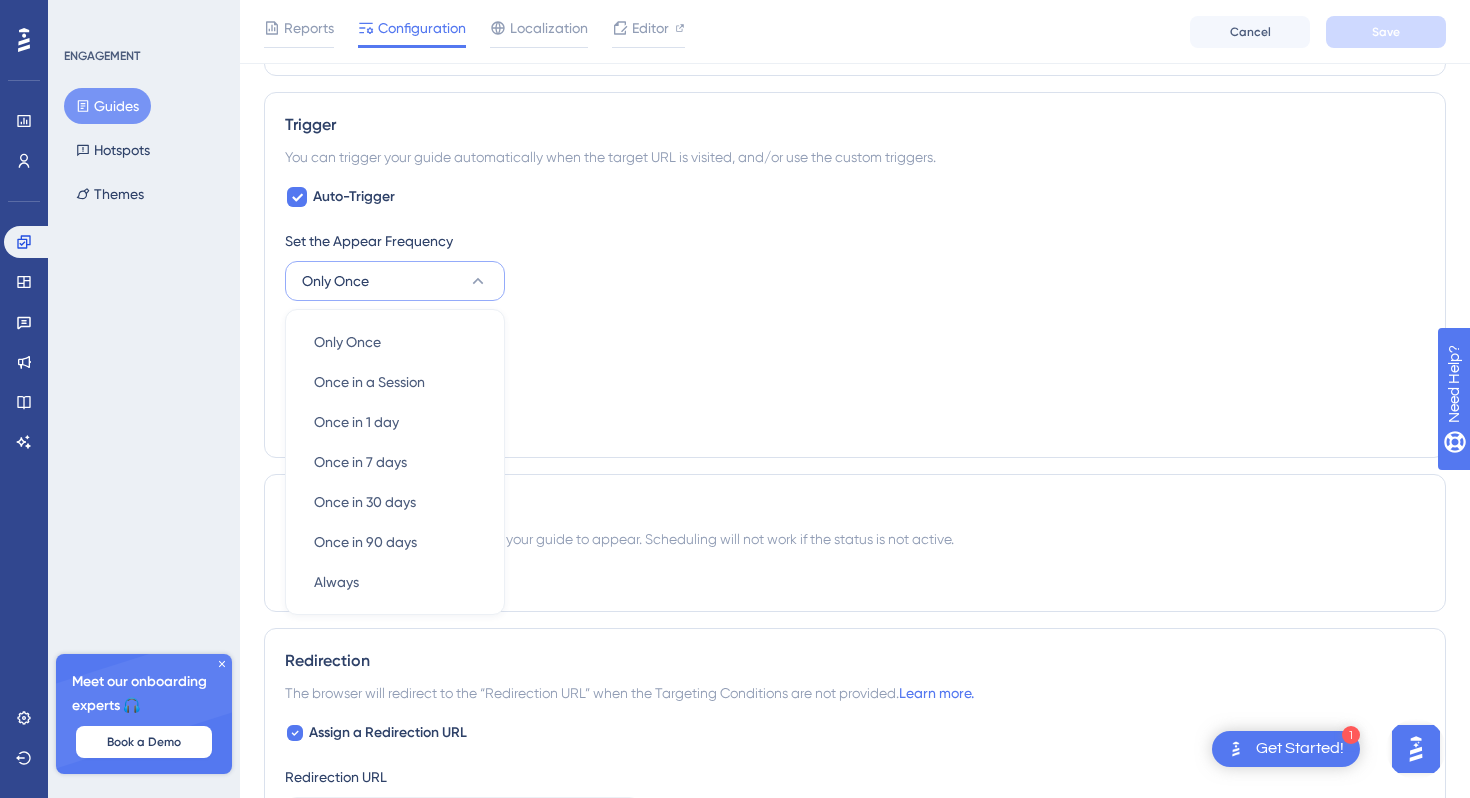 scroll, scrollTop: 917, scrollLeft: 0, axis: vertical 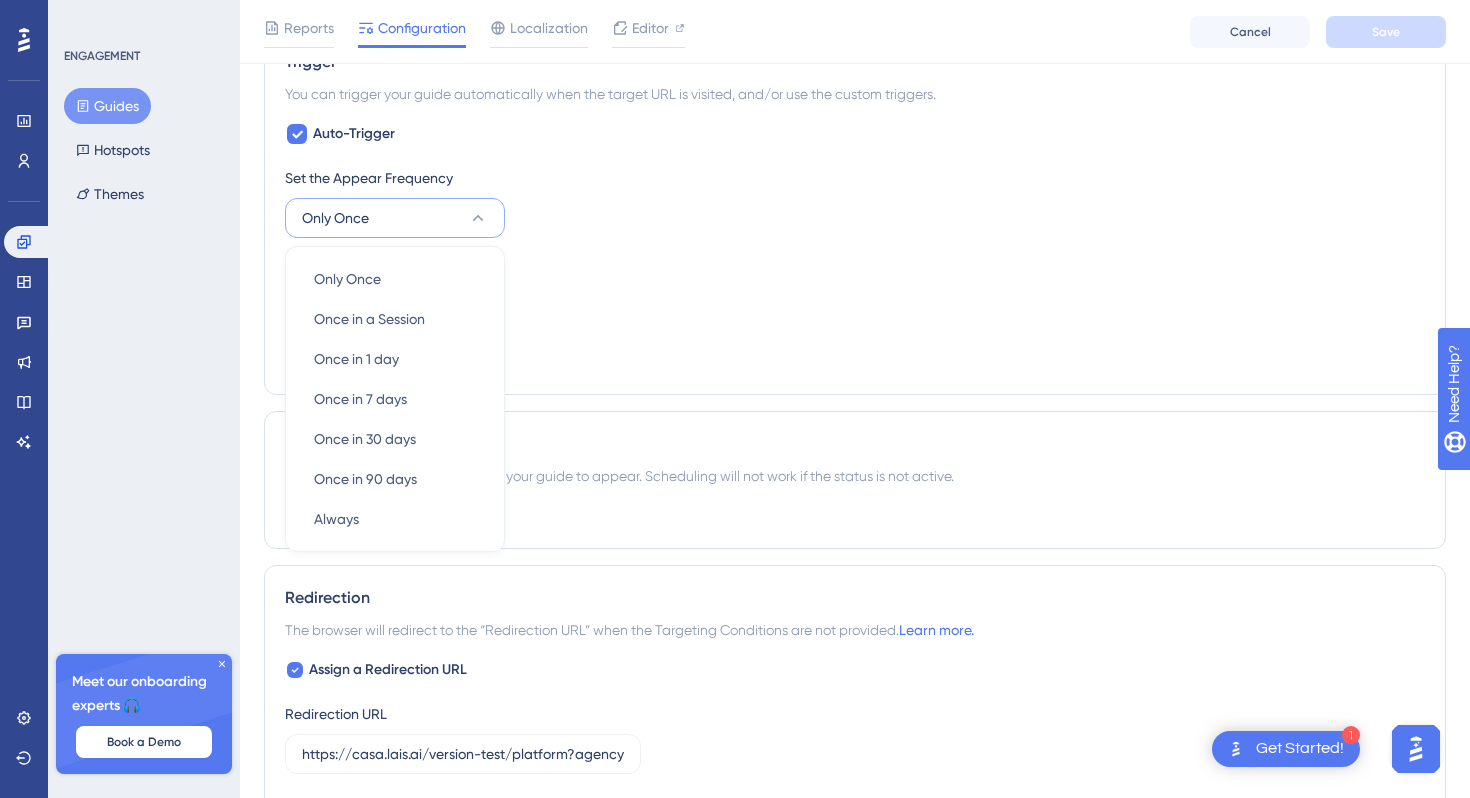 click on "Set the Appear Frequency Only Once Only Once Only Once Once in a Session Once in a Session Once in 1 day Once in 1 day Once in 7 days Once in 7 days Once in 30 days Once in 30 days Once in 90 days Once in 90 days Always Always Set the Display Priority This option will set the display priority between
auto-triggered materials in cases of conflicts between multiple materials Medium Custom Triggers" at bounding box center (855, 270) 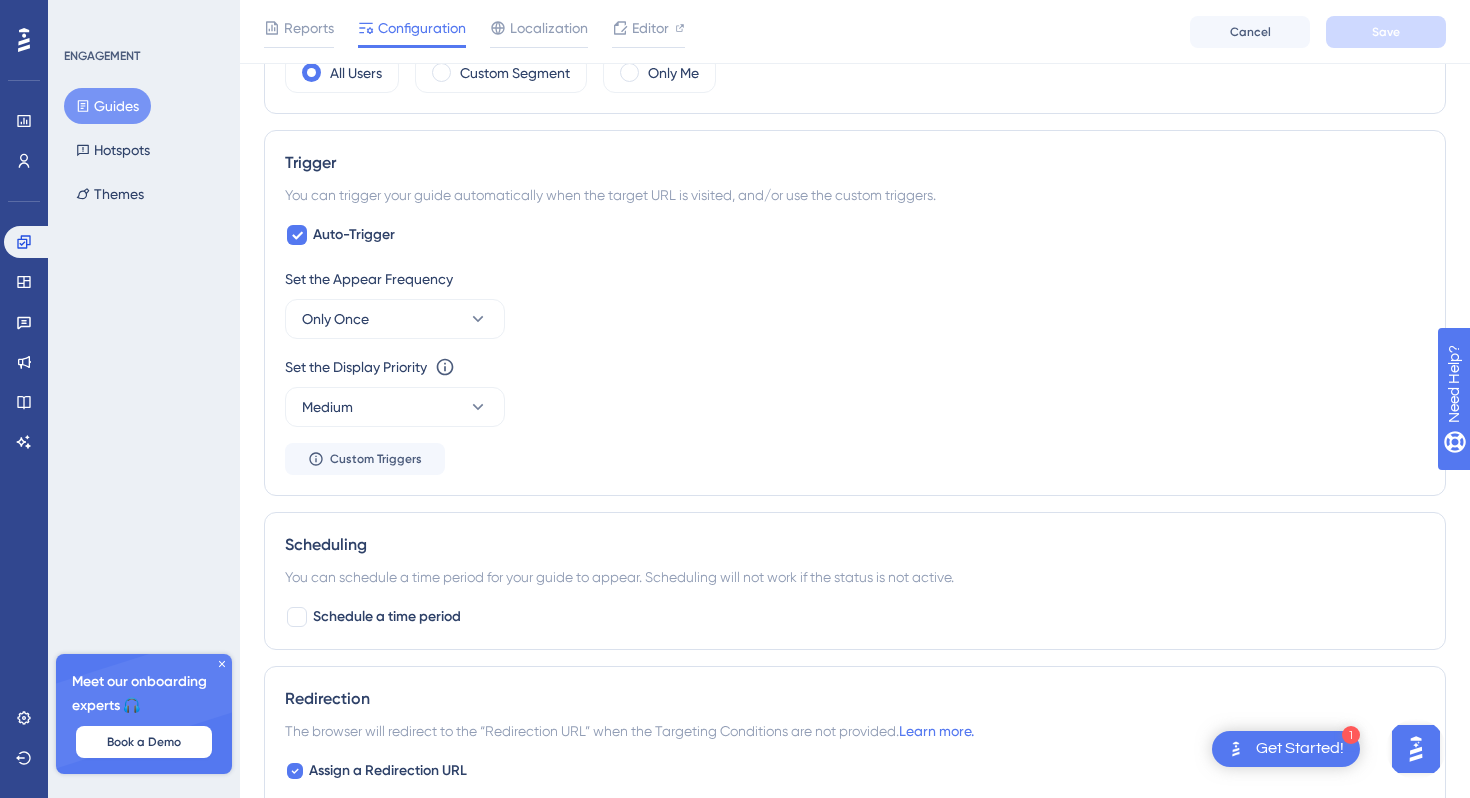 scroll, scrollTop: 786, scrollLeft: 0, axis: vertical 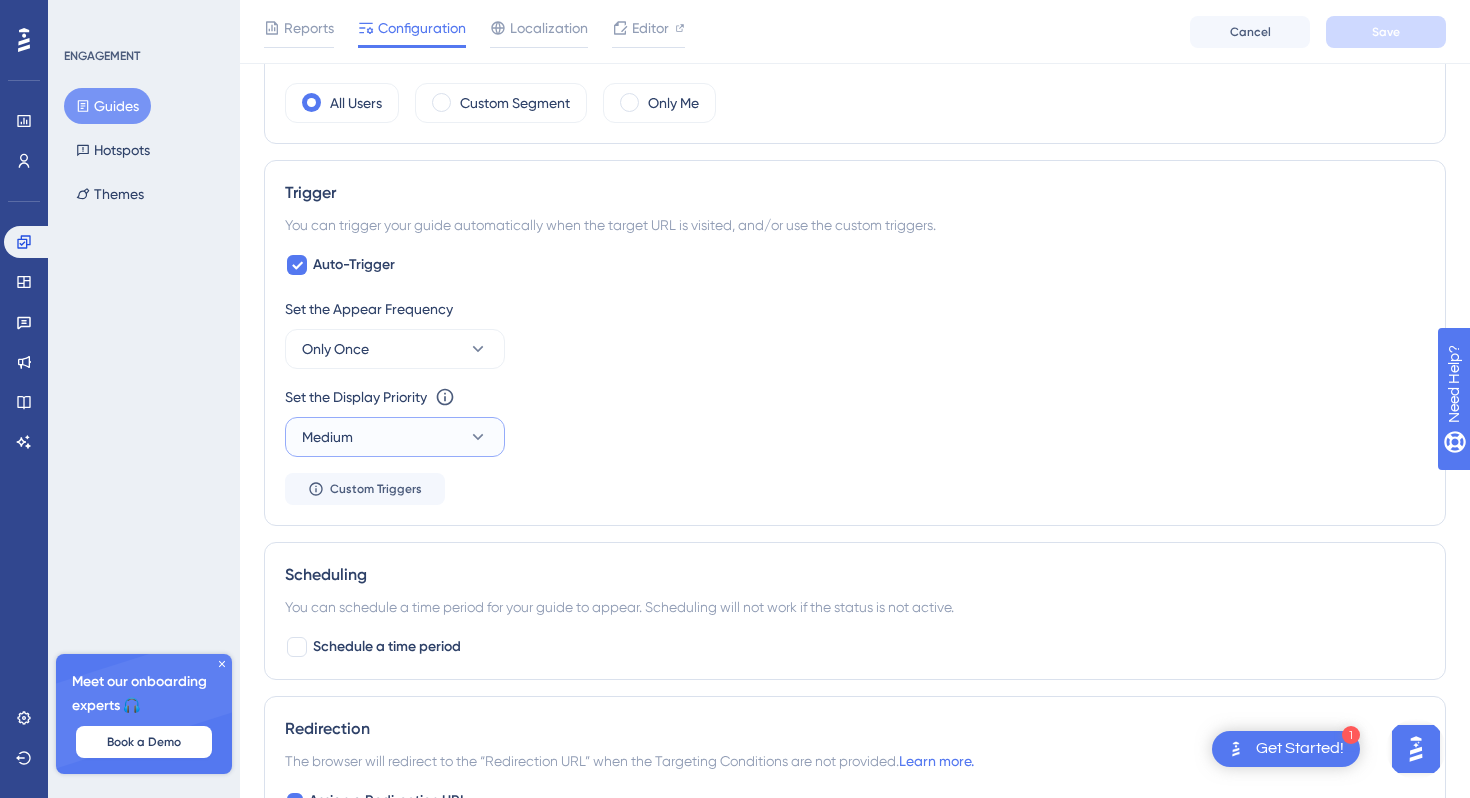 click 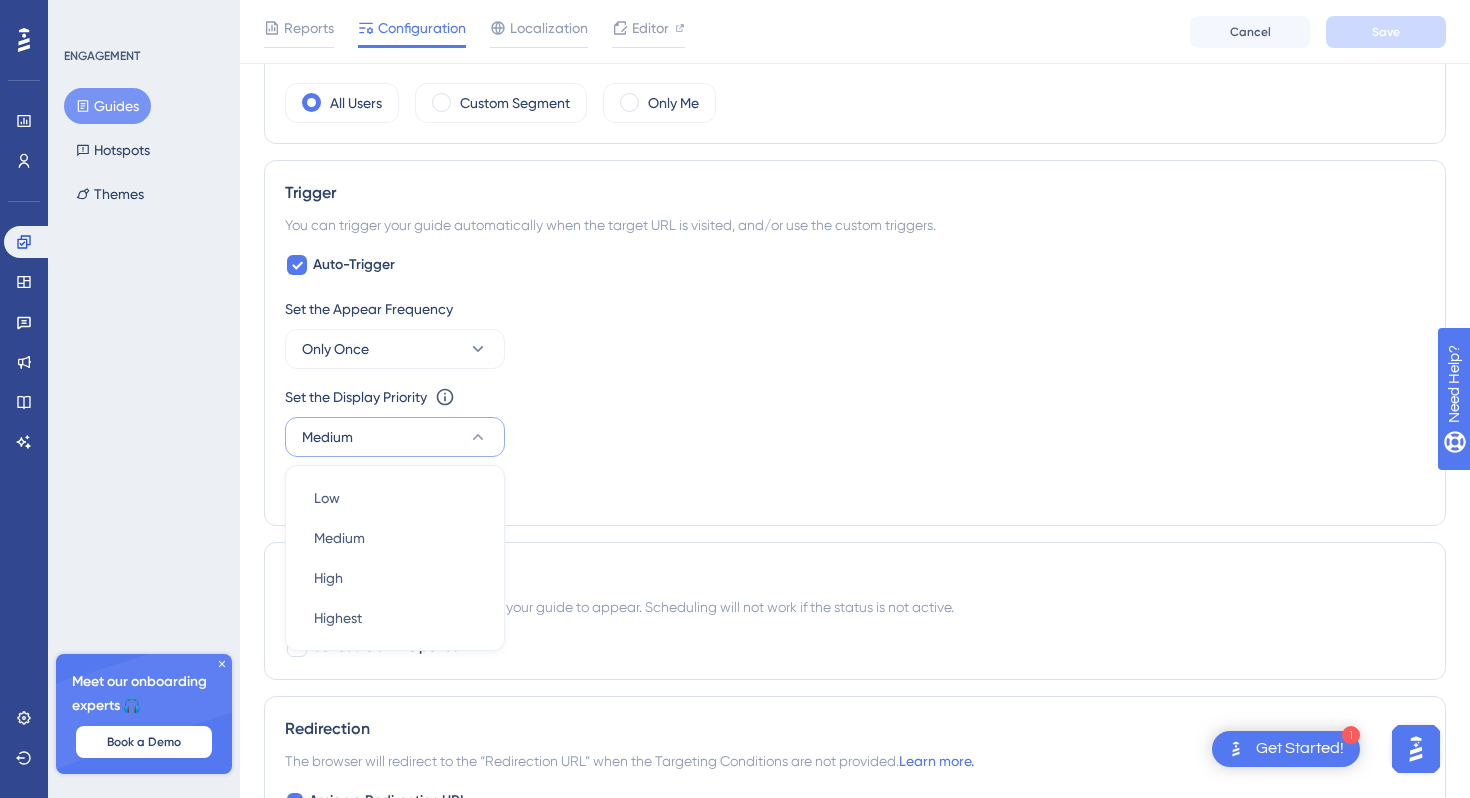 scroll, scrollTop: 945, scrollLeft: 0, axis: vertical 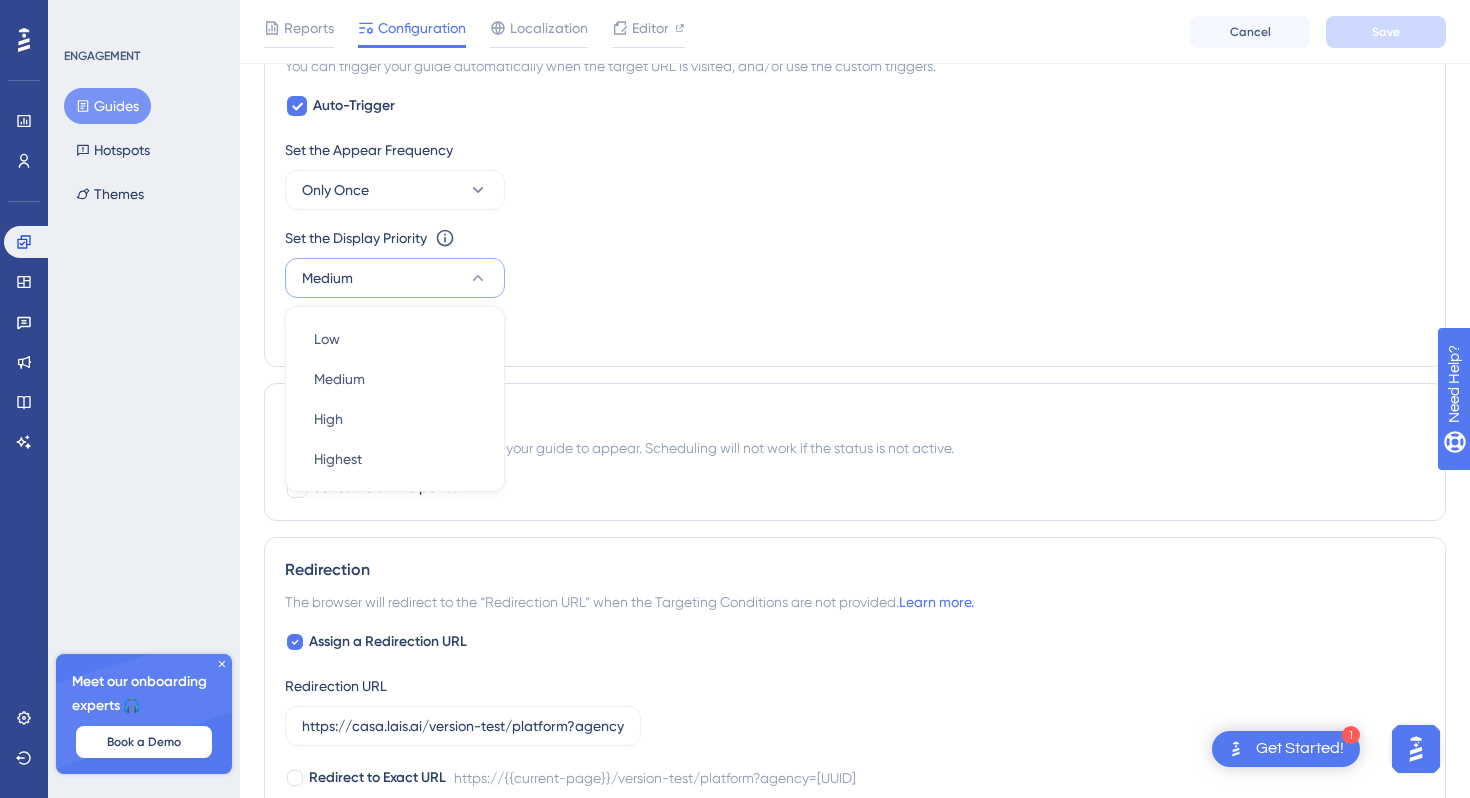 click on "Set the Appear Frequency Only Once Set the Display Priority This option will set the display priority between
auto-triggered materials in cases of conflicts between multiple materials Medium Low Low Medium Medium High High Highest Highest Custom Triggers" at bounding box center (855, 242) 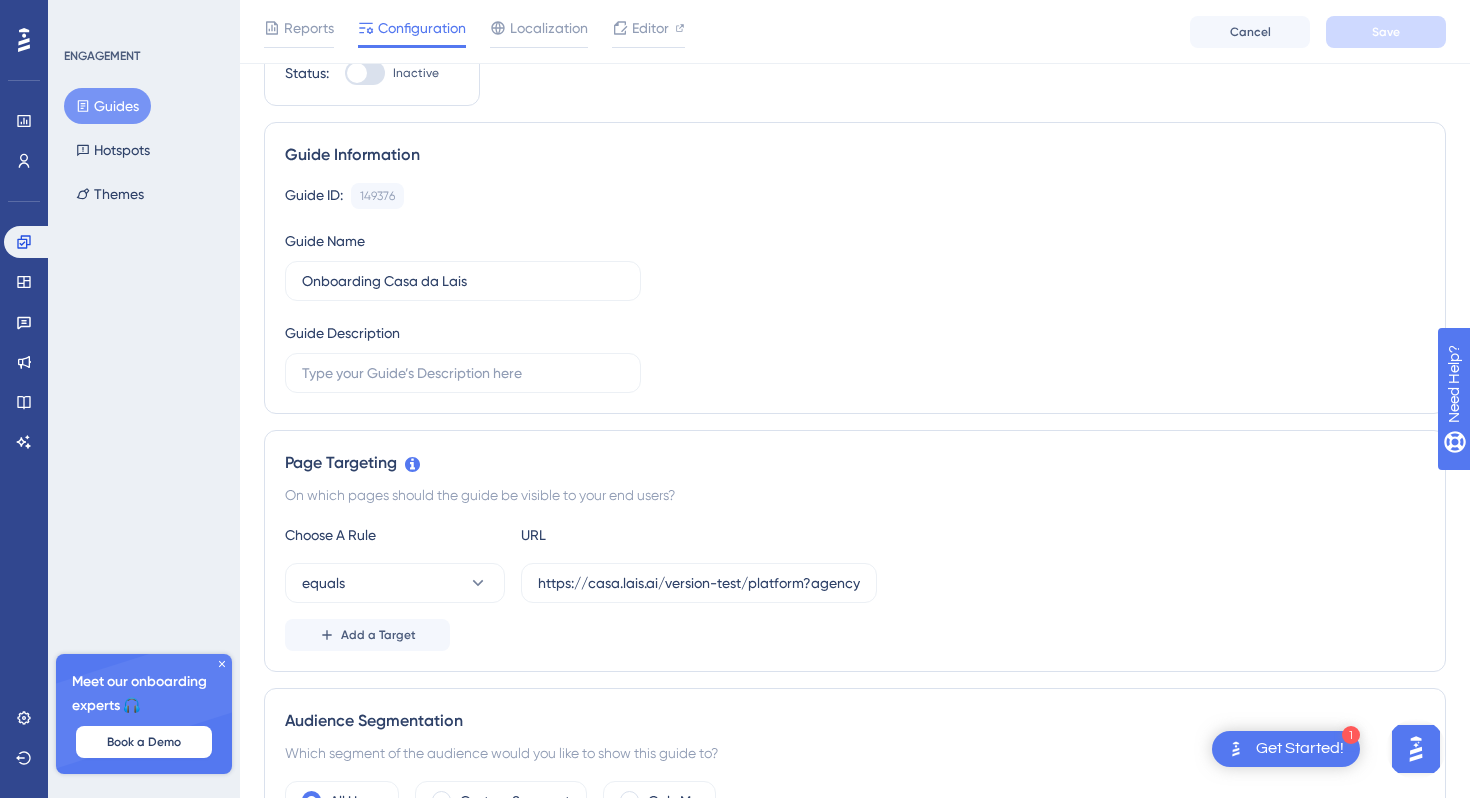 scroll, scrollTop: 0, scrollLeft: 0, axis: both 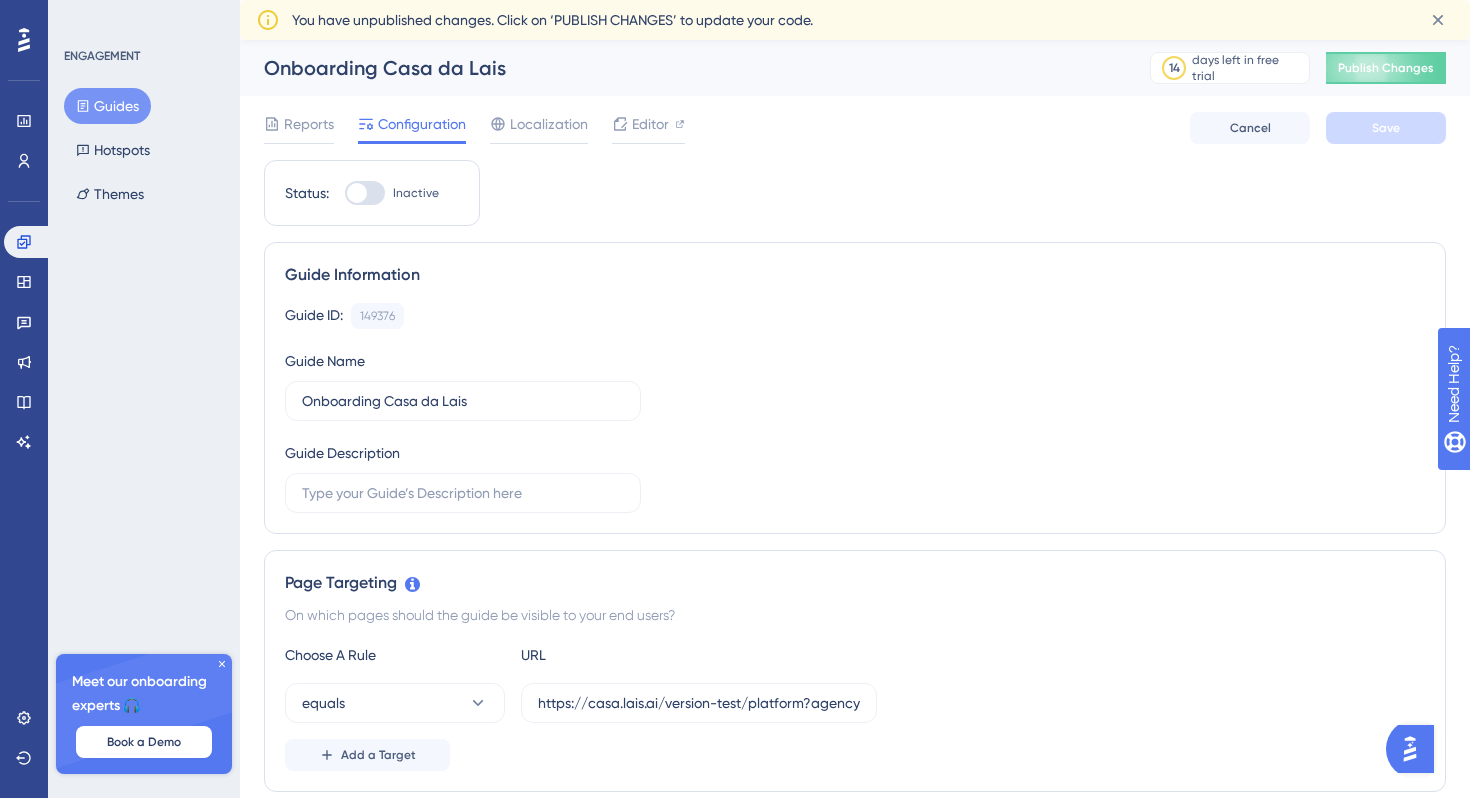 click on "Status: Inactive" at bounding box center [372, 193] 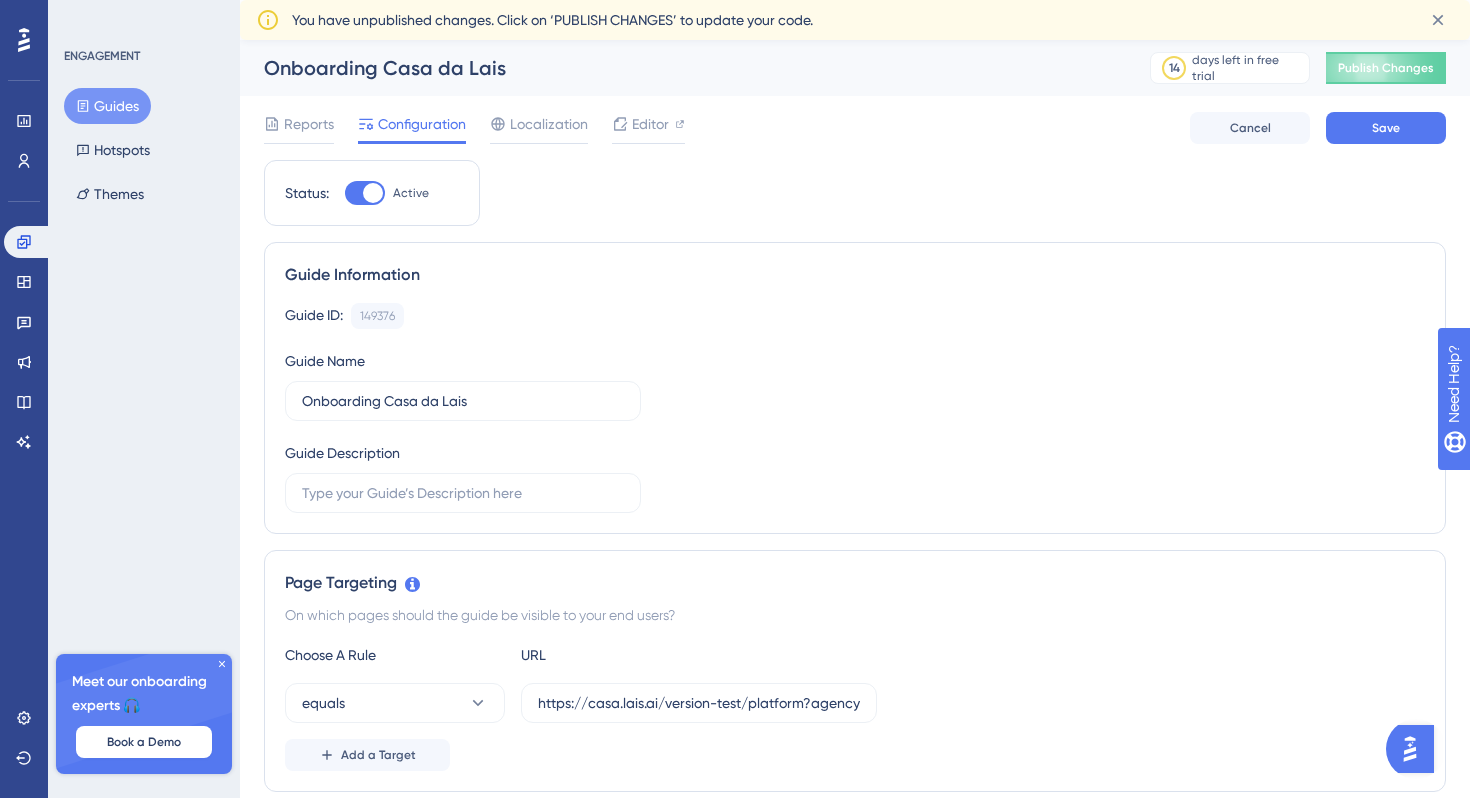 click on "Reports Configuration Localization Editor Cancel Save" at bounding box center [855, 128] 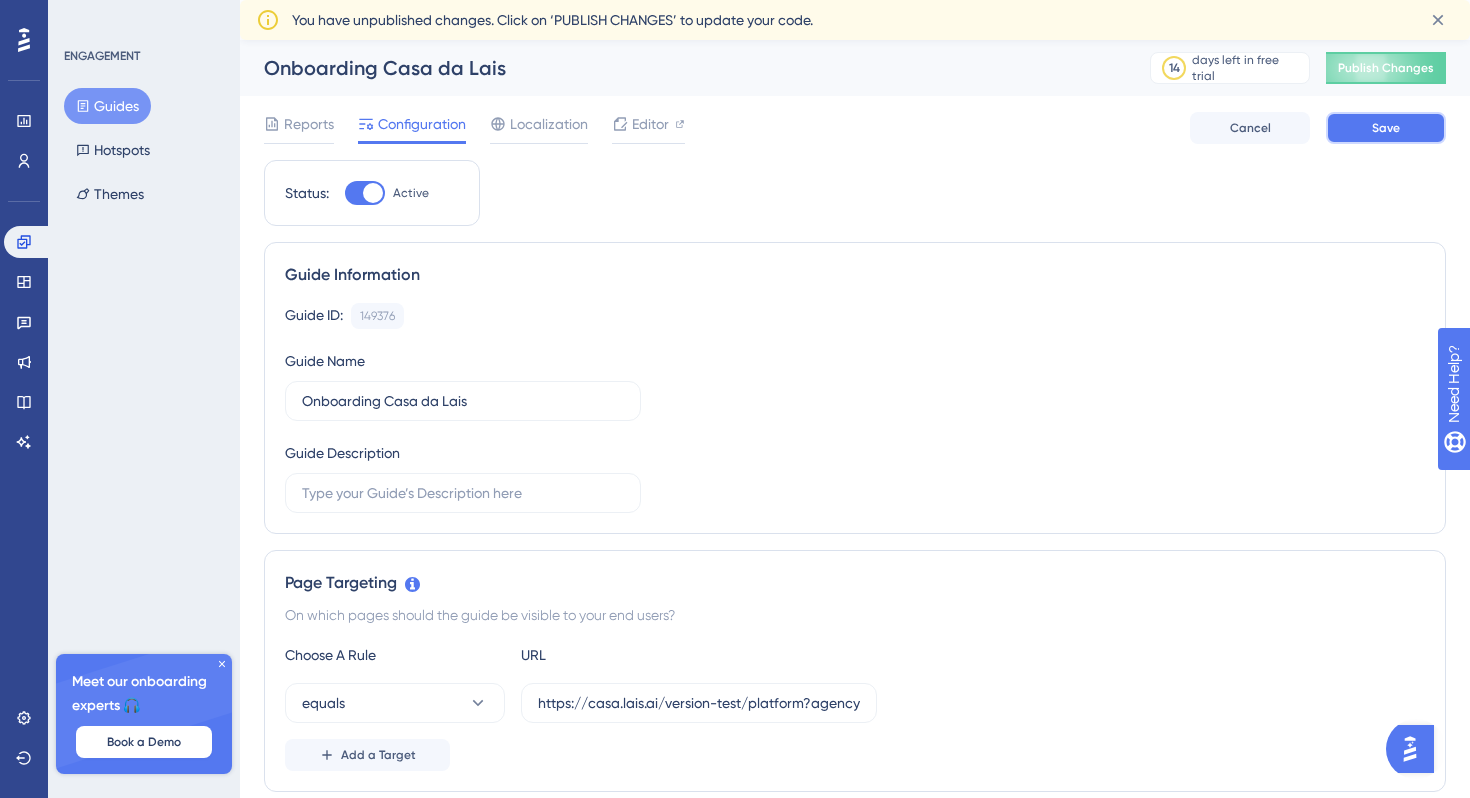click on "Save" at bounding box center (1386, 128) 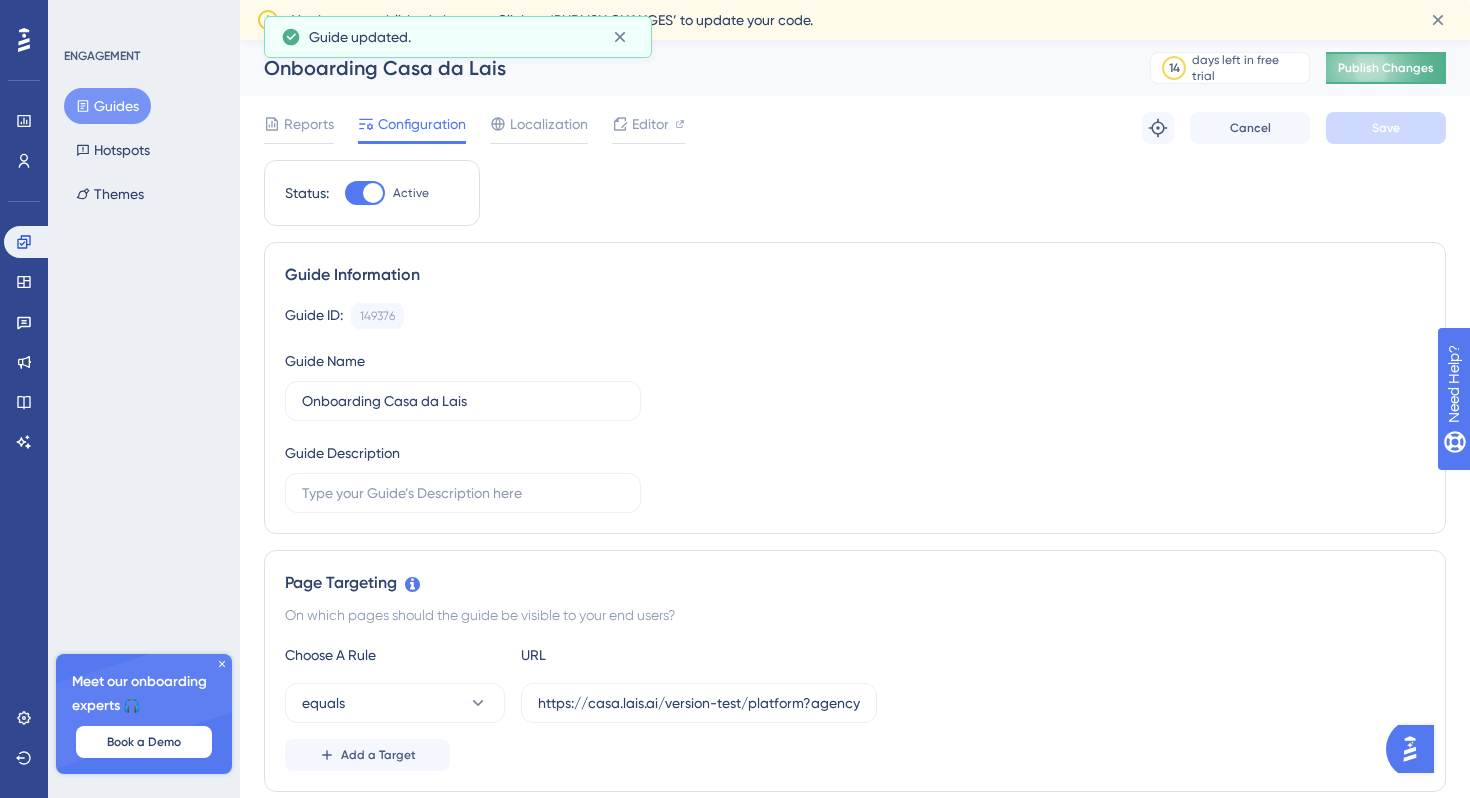 click on "Publish Changes" at bounding box center [1386, 68] 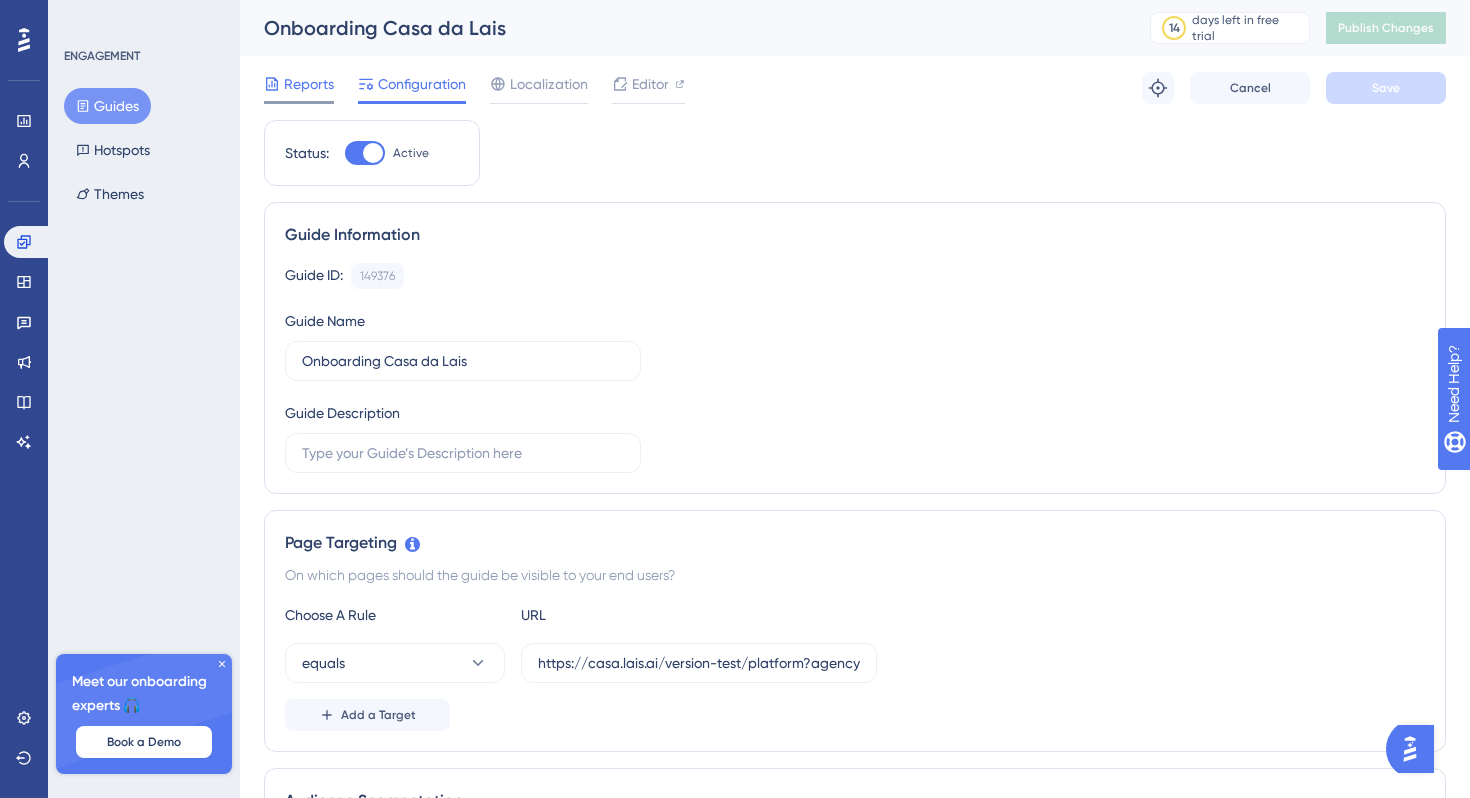 click on "Reports" at bounding box center (309, 84) 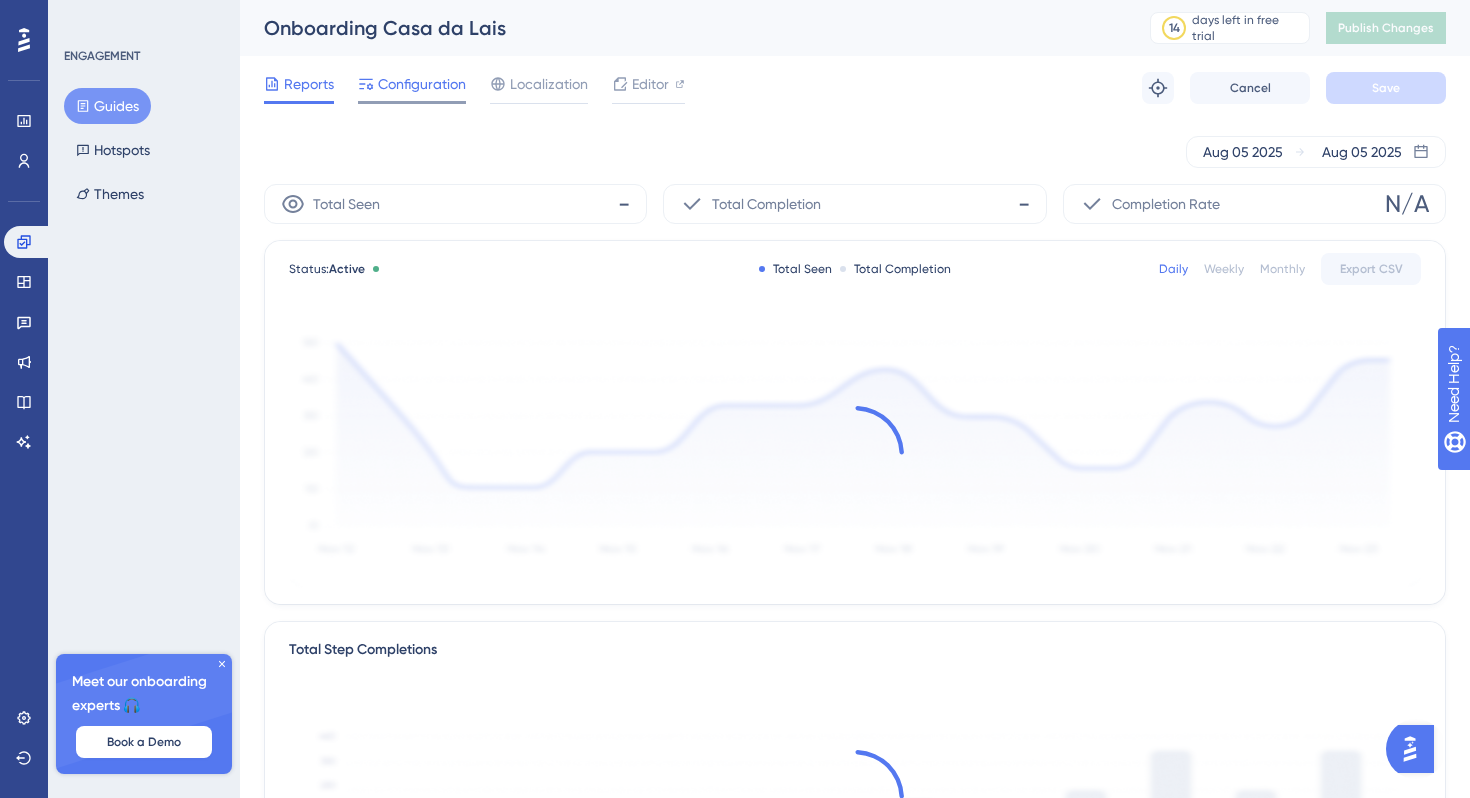 click at bounding box center (366, 84) 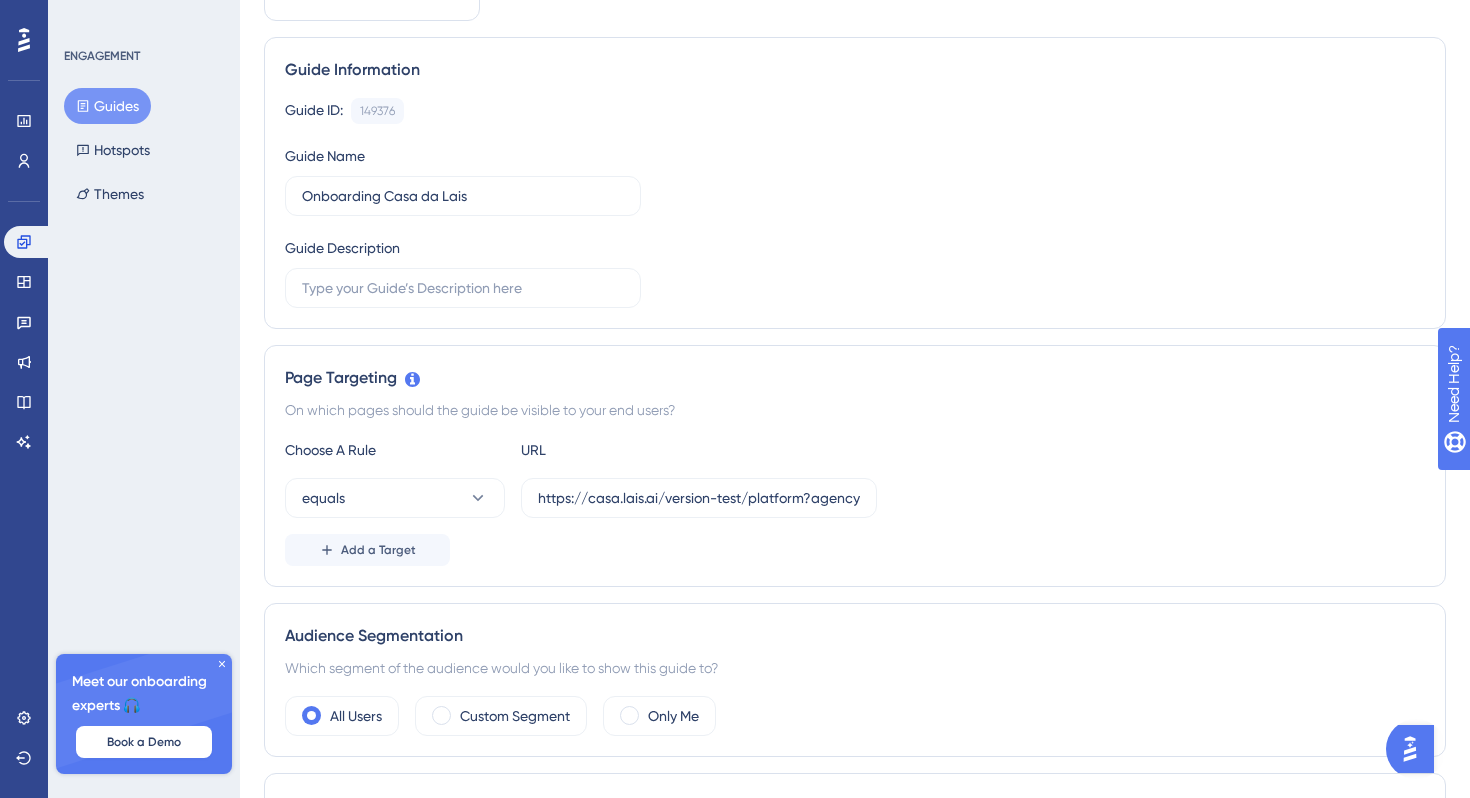scroll, scrollTop: 205, scrollLeft: 0, axis: vertical 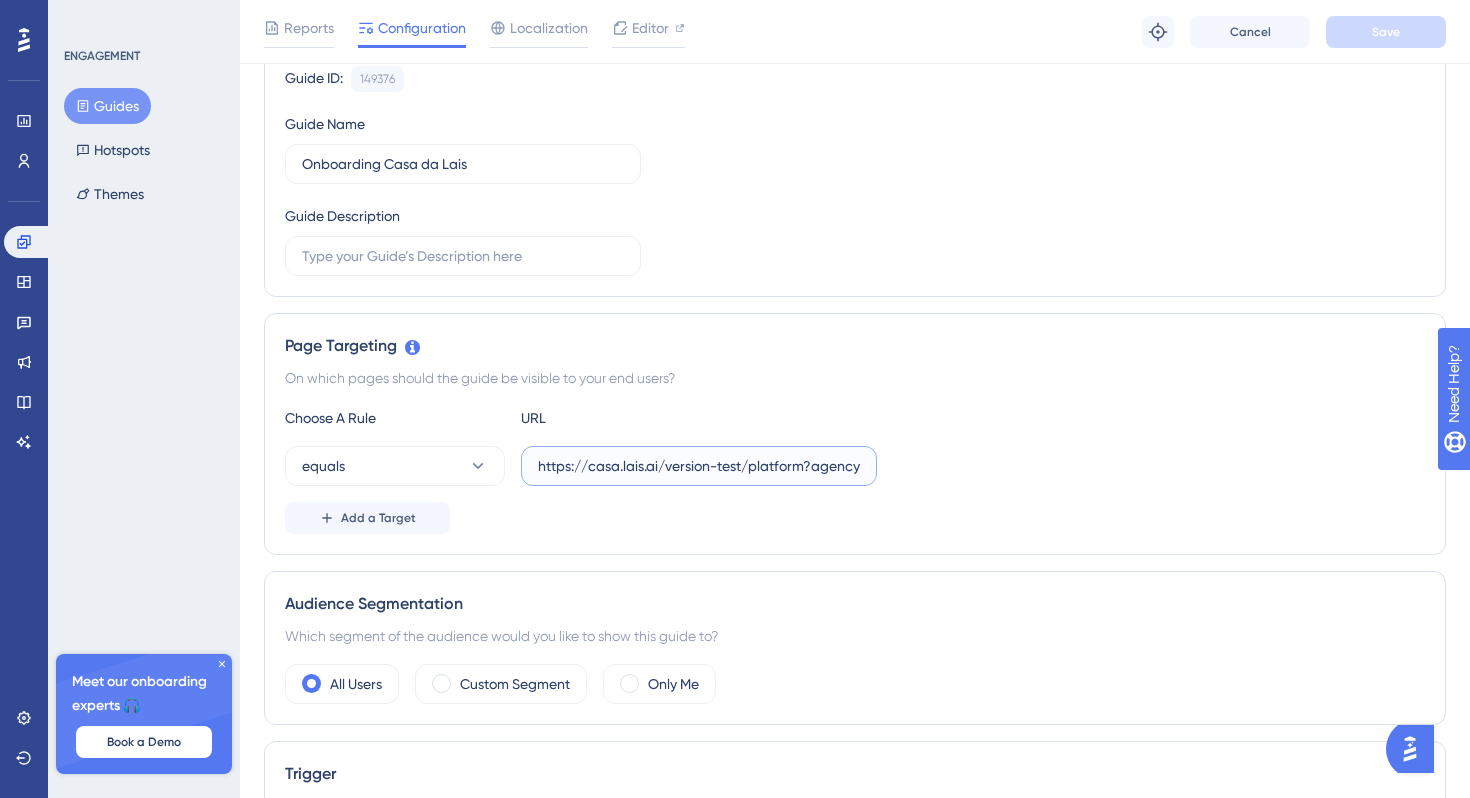 click on "https://casa.lais.ai/version-test/platform?agency=894b571d-ad41-4308-8c98-256cb6f9d7ab" at bounding box center (699, 466) 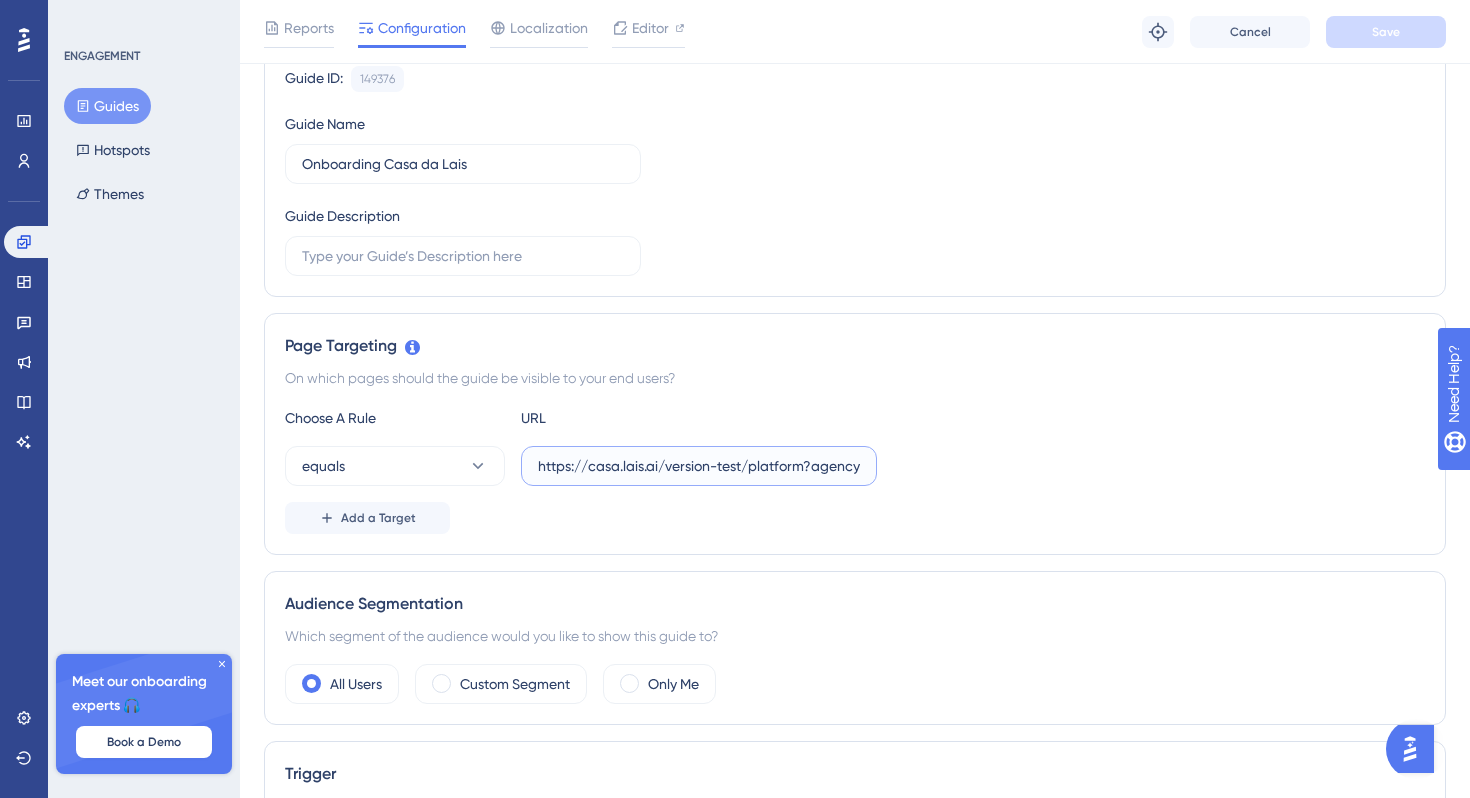 paste on "62kib" 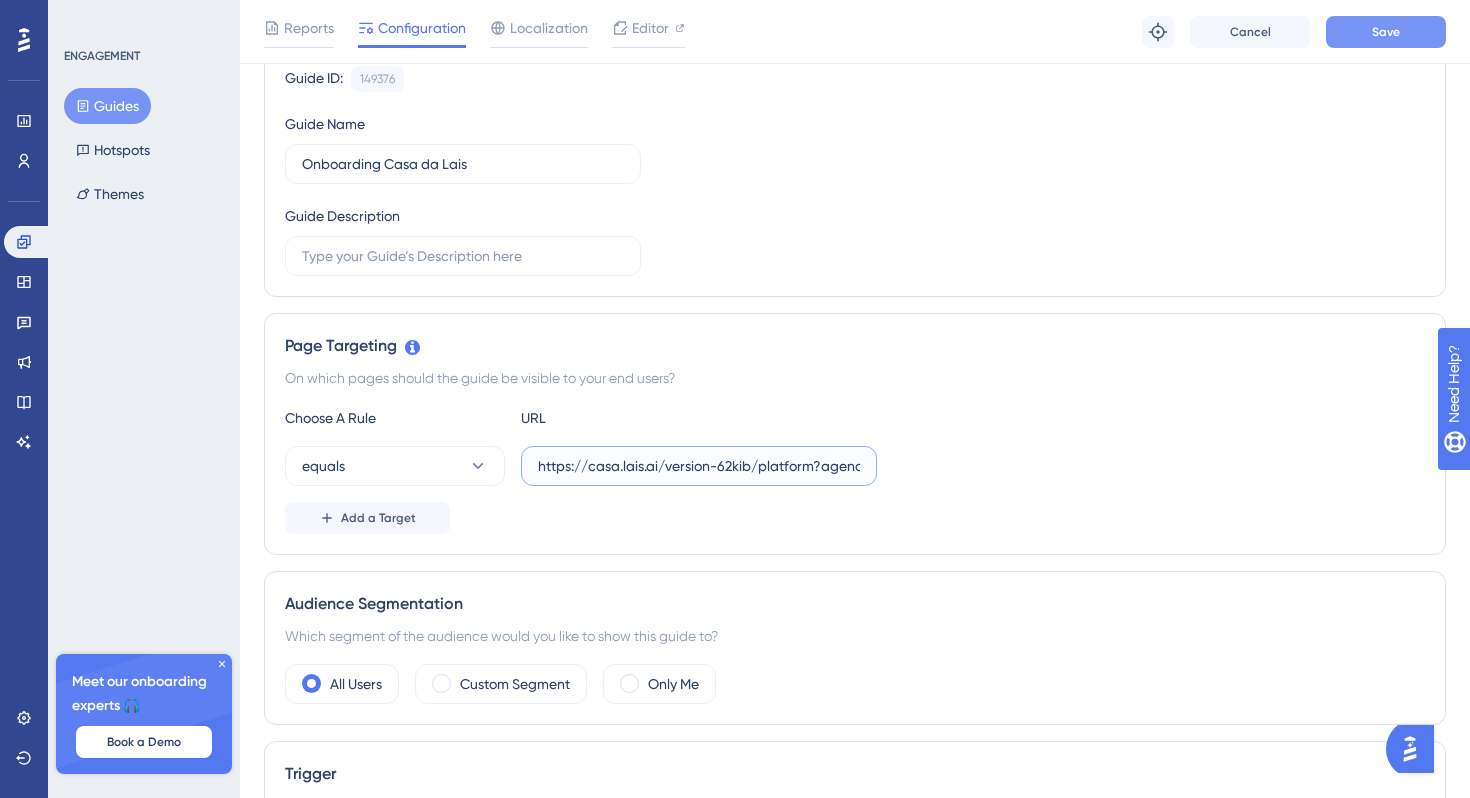 type on "https://casa.lais.ai/version-62kib/platform?agency=894b571d-ad41-4308-8c98-256cb6f9d7ab" 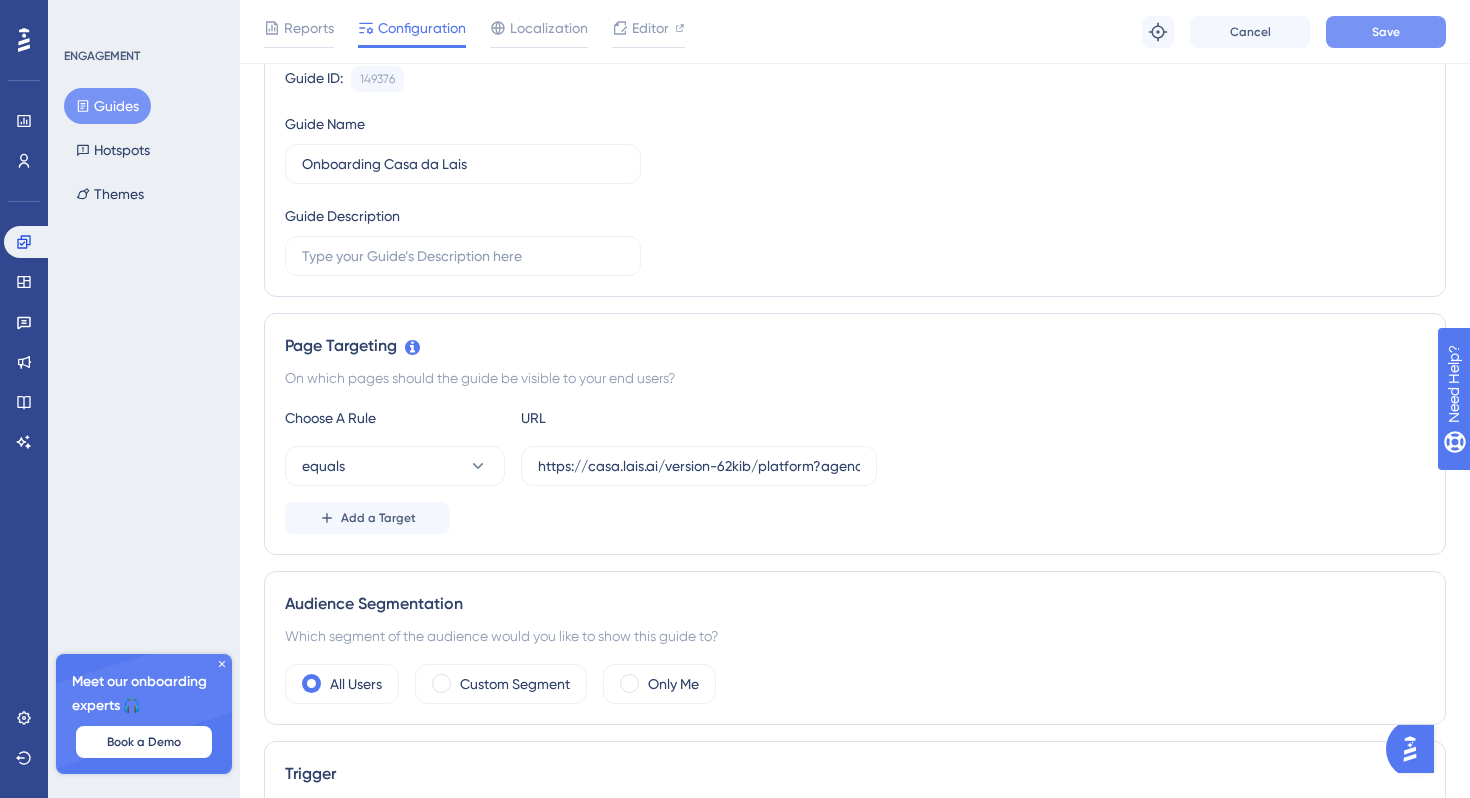 click on "Save" at bounding box center [1386, 32] 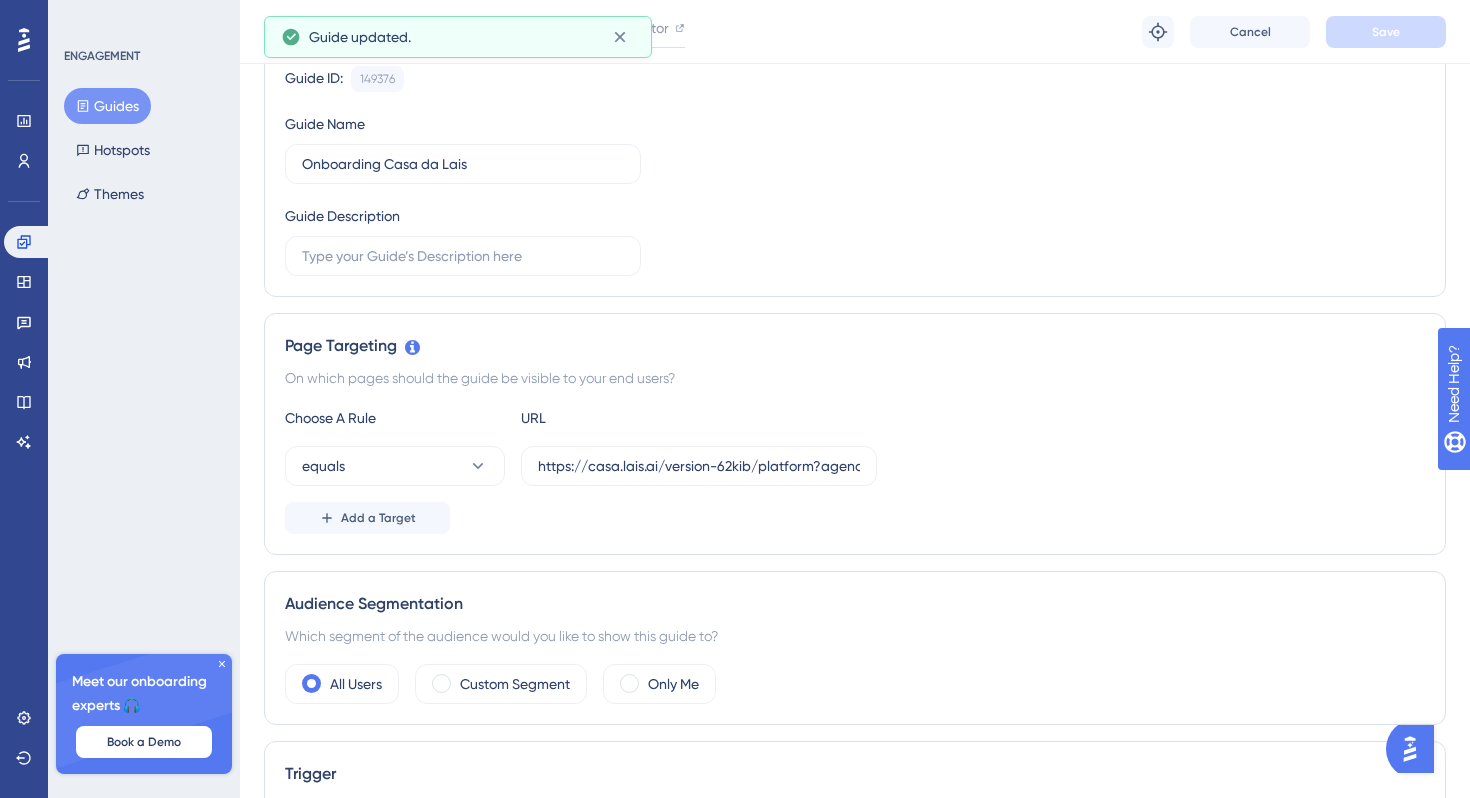 scroll, scrollTop: 0, scrollLeft: 0, axis: both 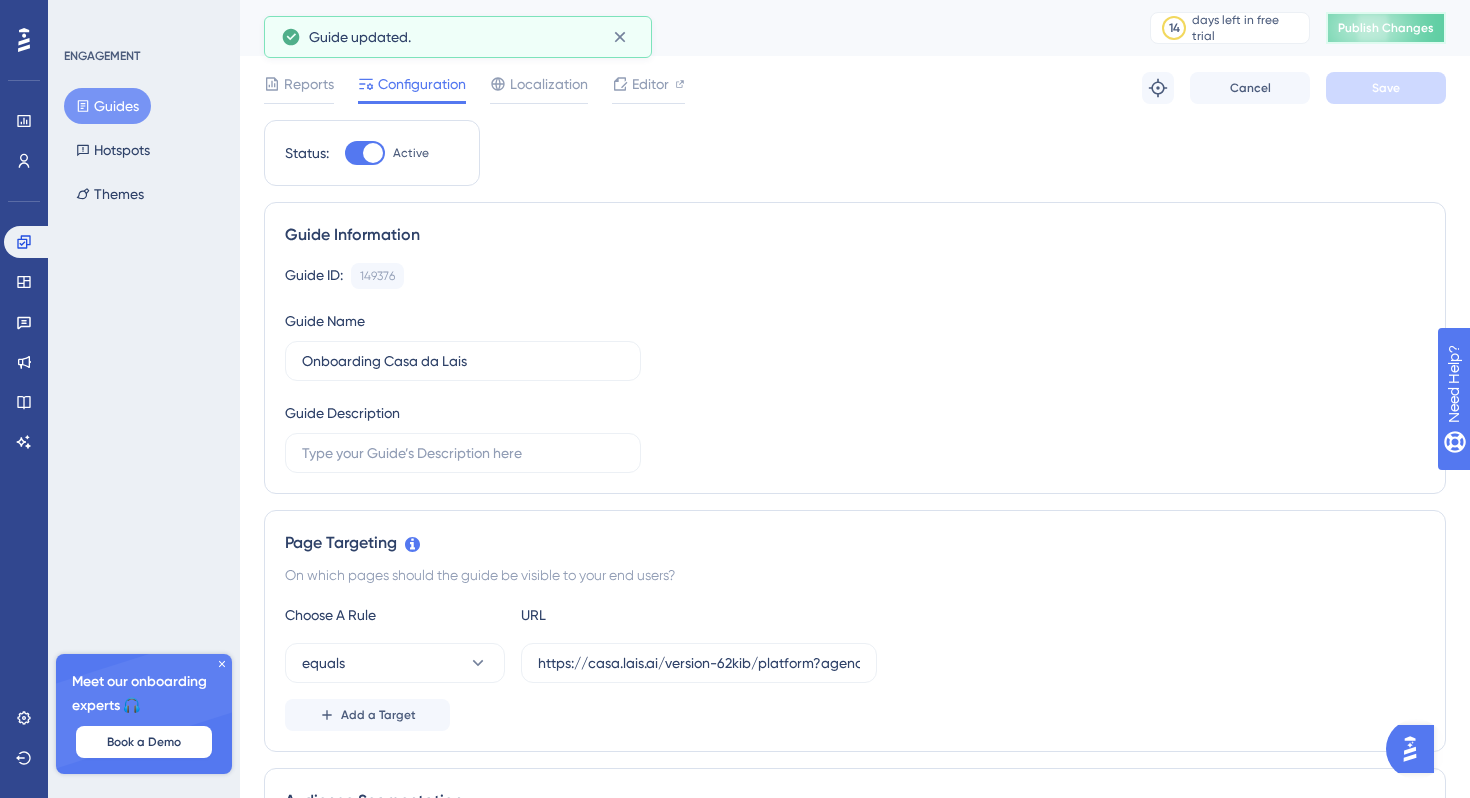 click on "Publish Changes" at bounding box center (1386, 28) 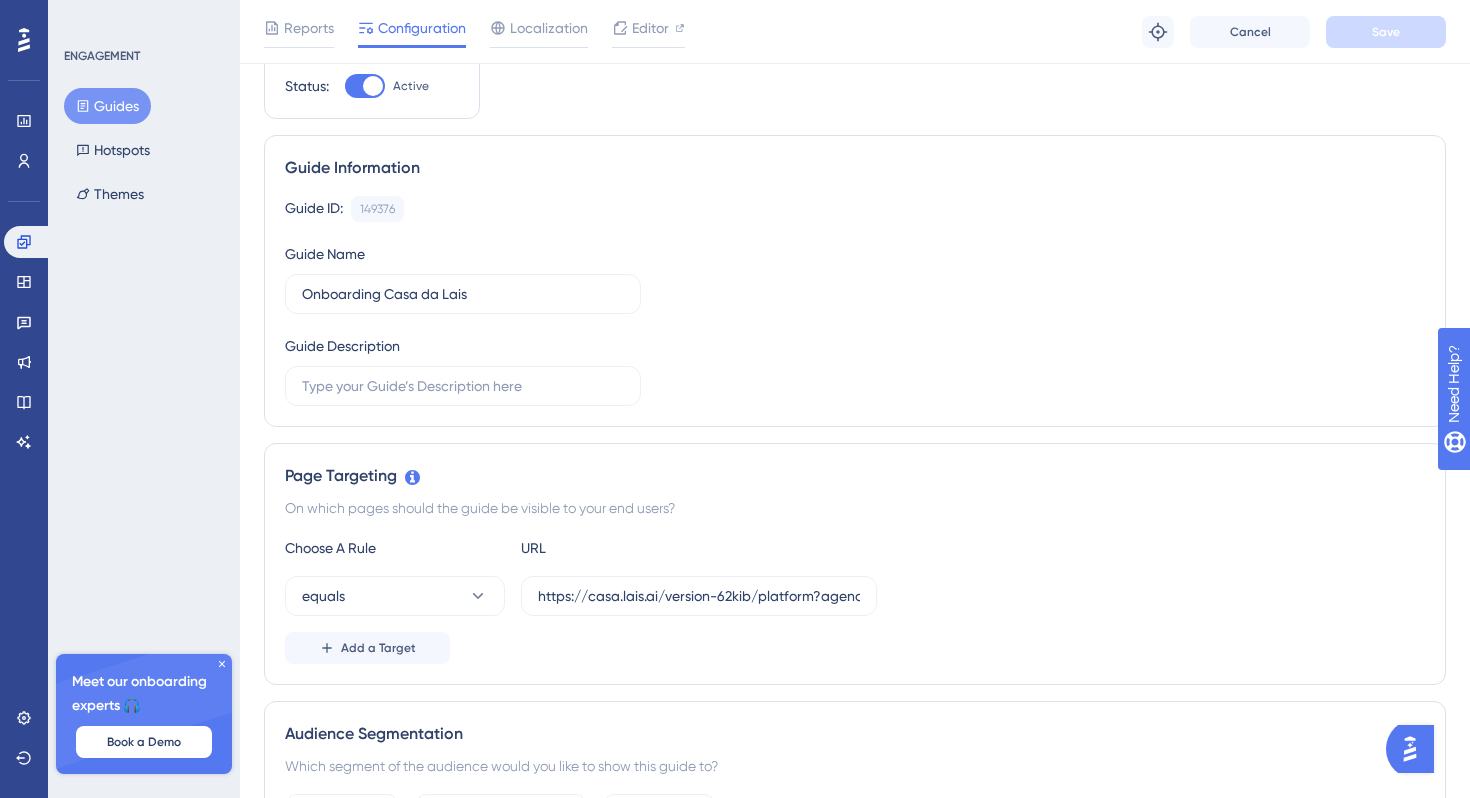 scroll, scrollTop: 0, scrollLeft: 0, axis: both 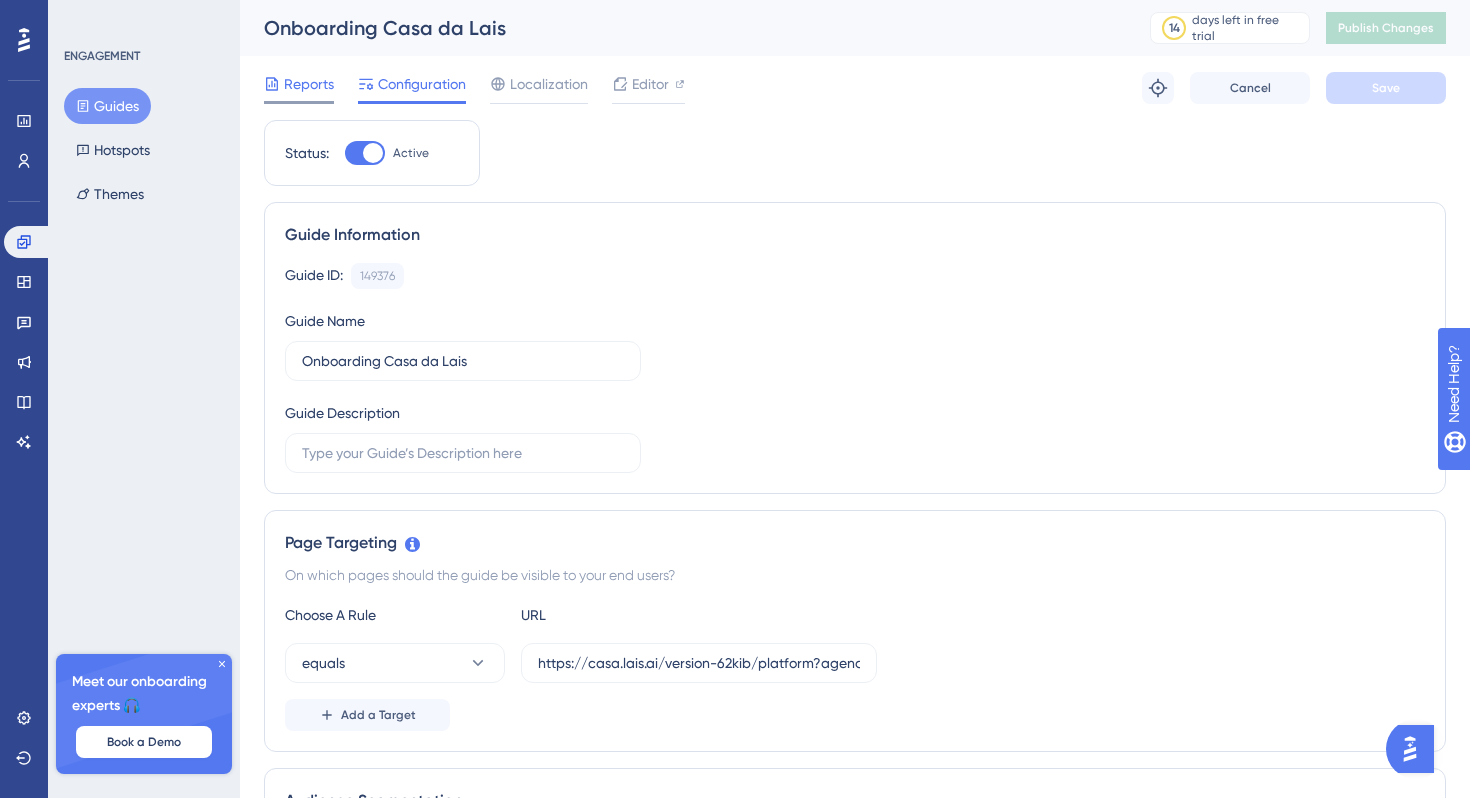 click on "Reports" at bounding box center [309, 84] 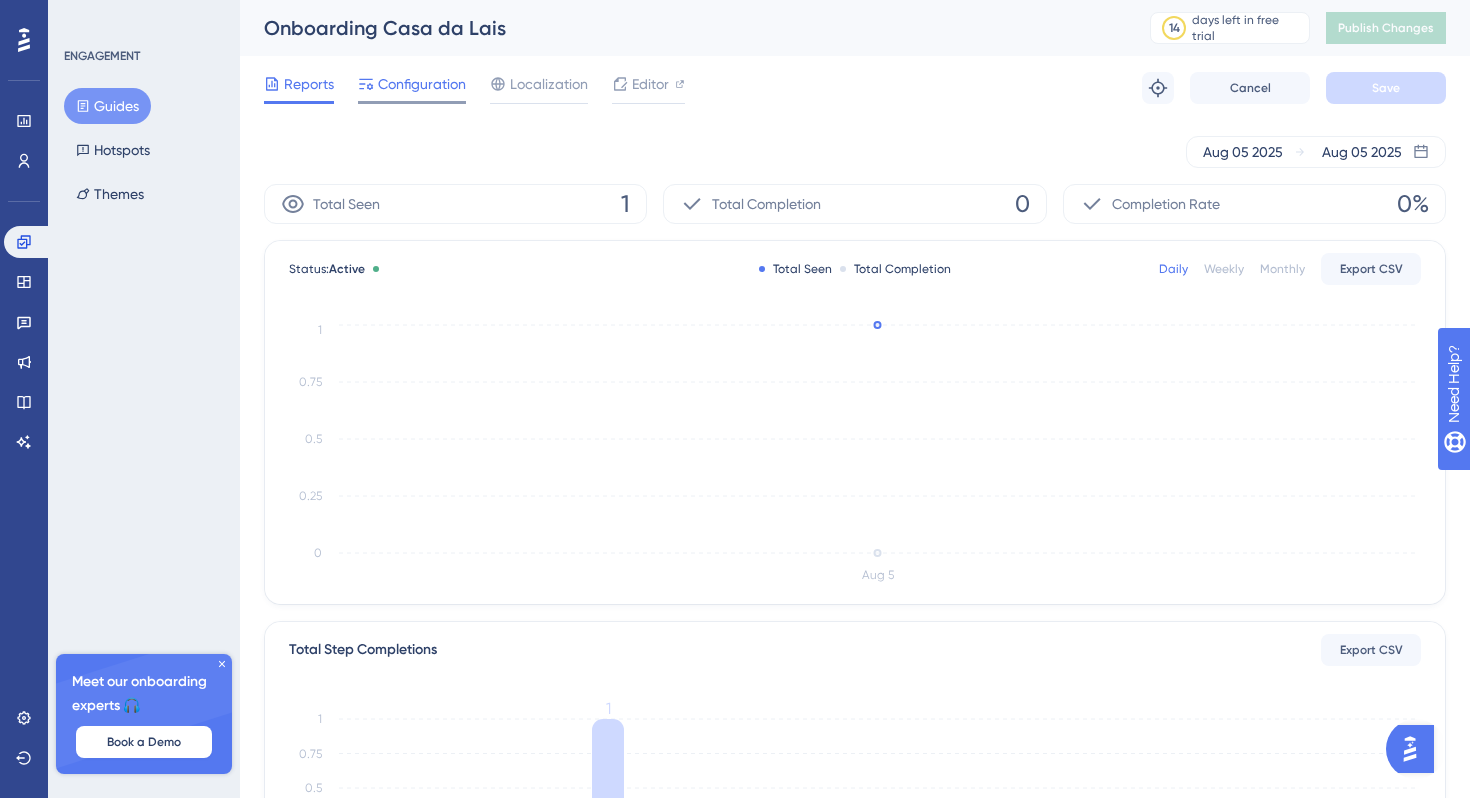 click on "Configuration" at bounding box center (412, 88) 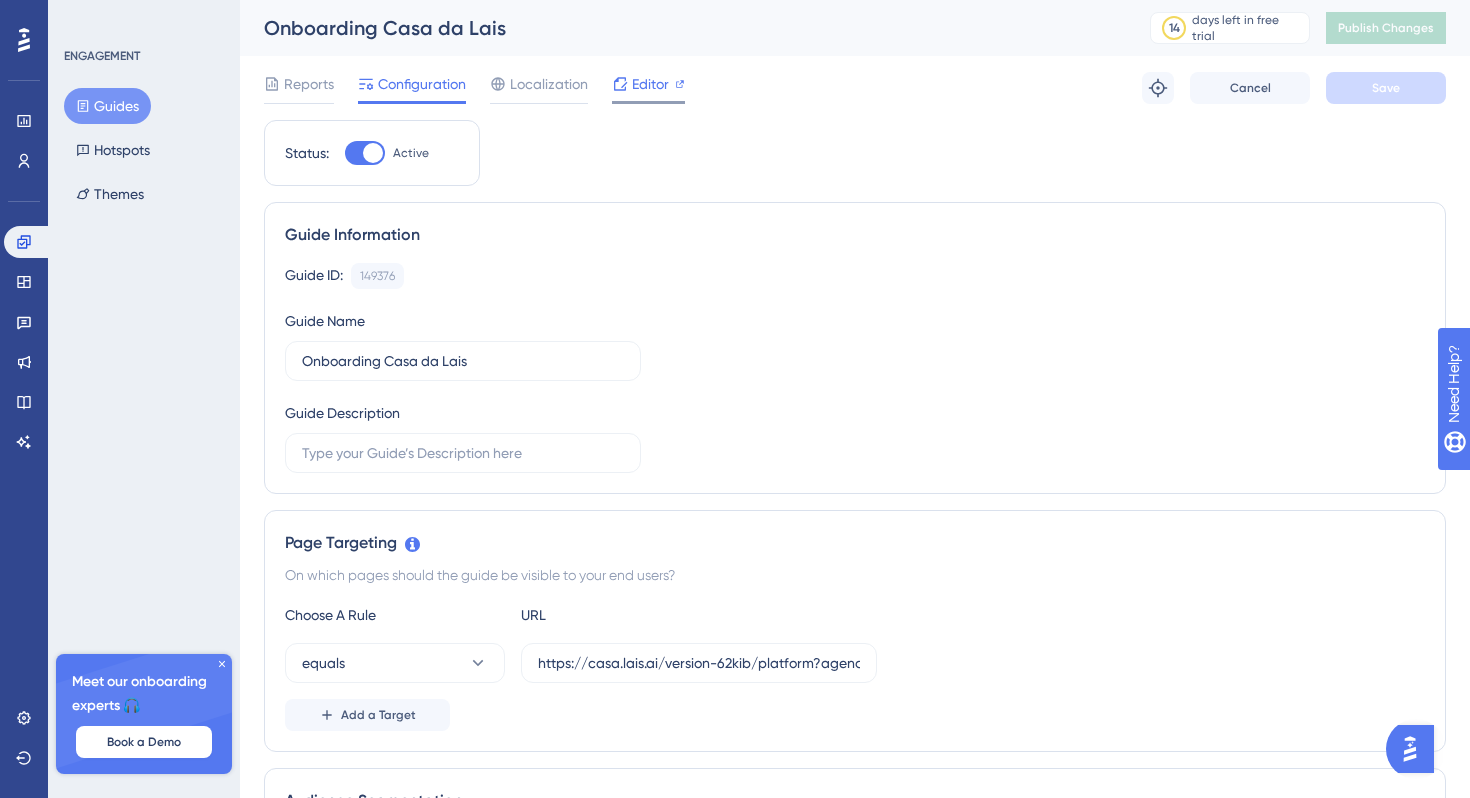 click on "Editor" at bounding box center [648, 88] 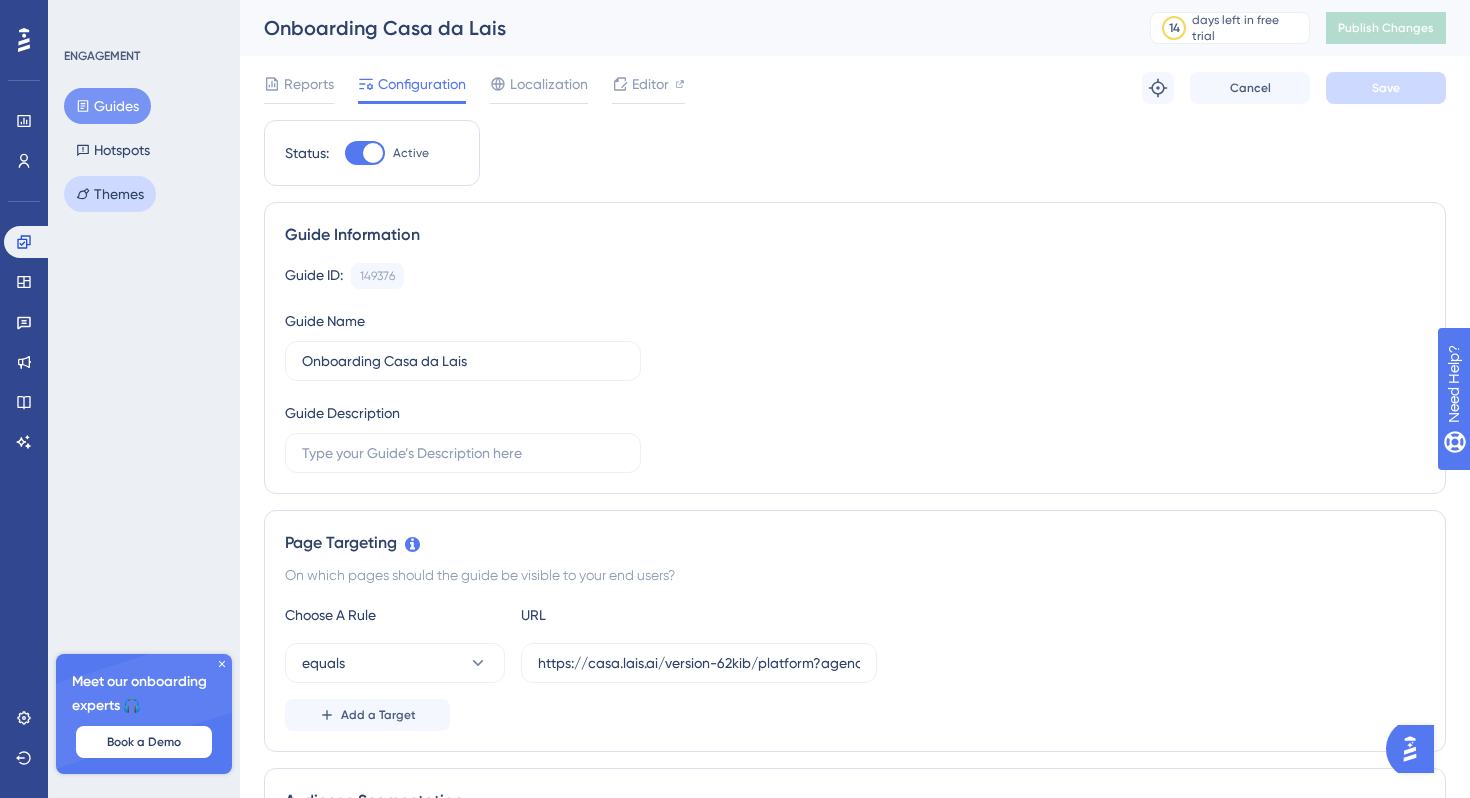 click on "Themes" at bounding box center (110, 194) 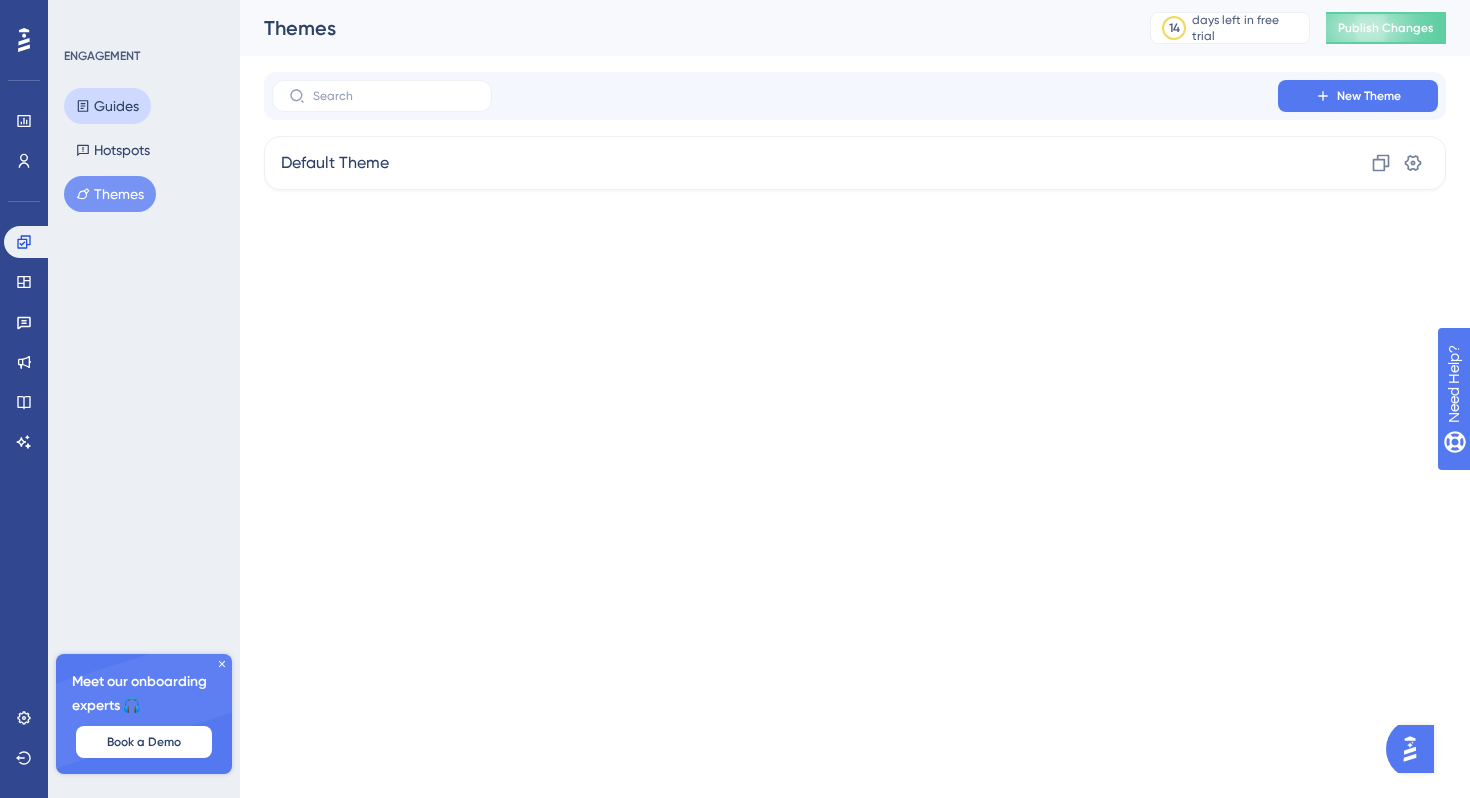 click on "Guides" at bounding box center [107, 106] 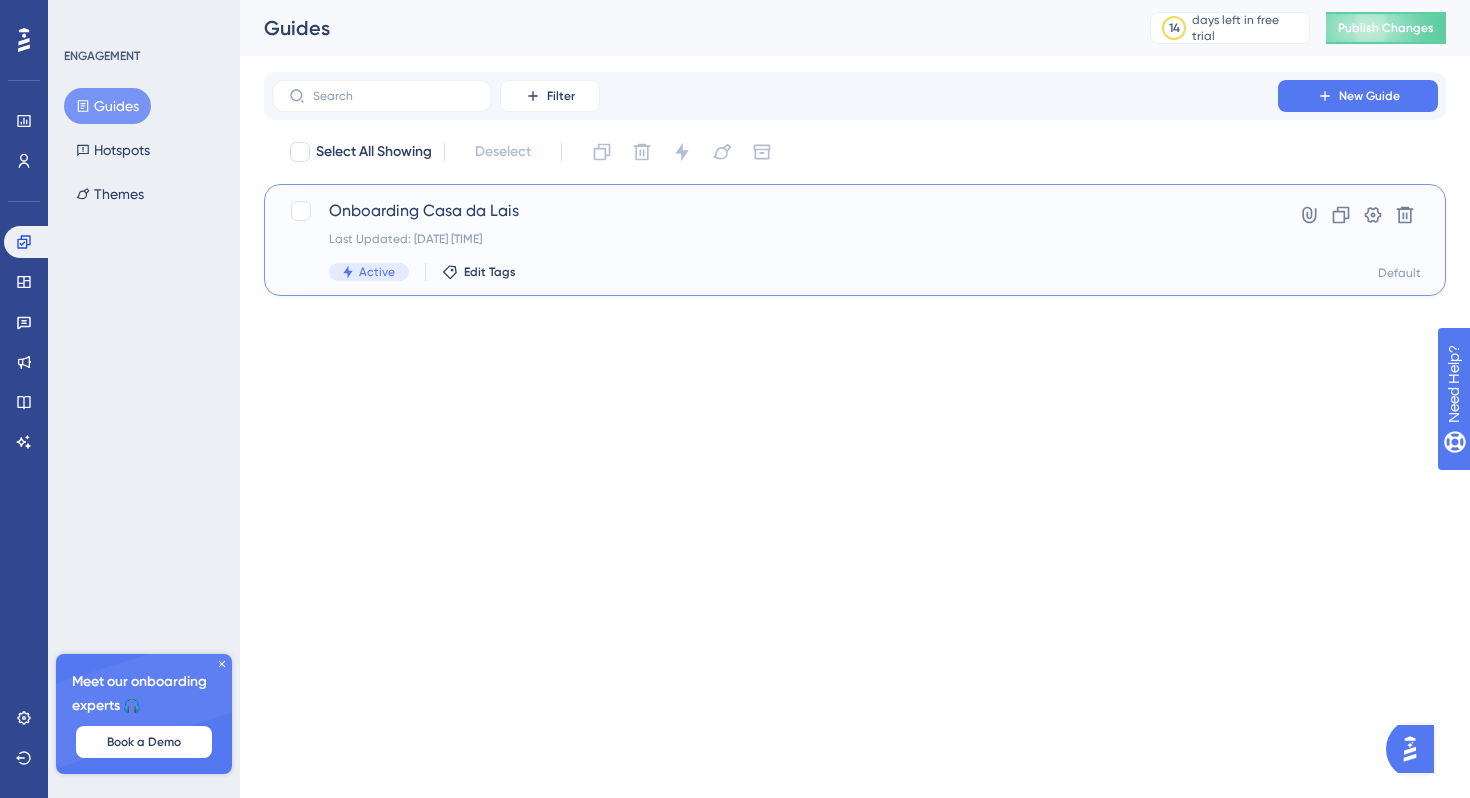 click on "Onboarding Casa da Lais Last Updated: 05 de ago. de 2025 03:55 PM Active Edit Tags" at bounding box center (775, 240) 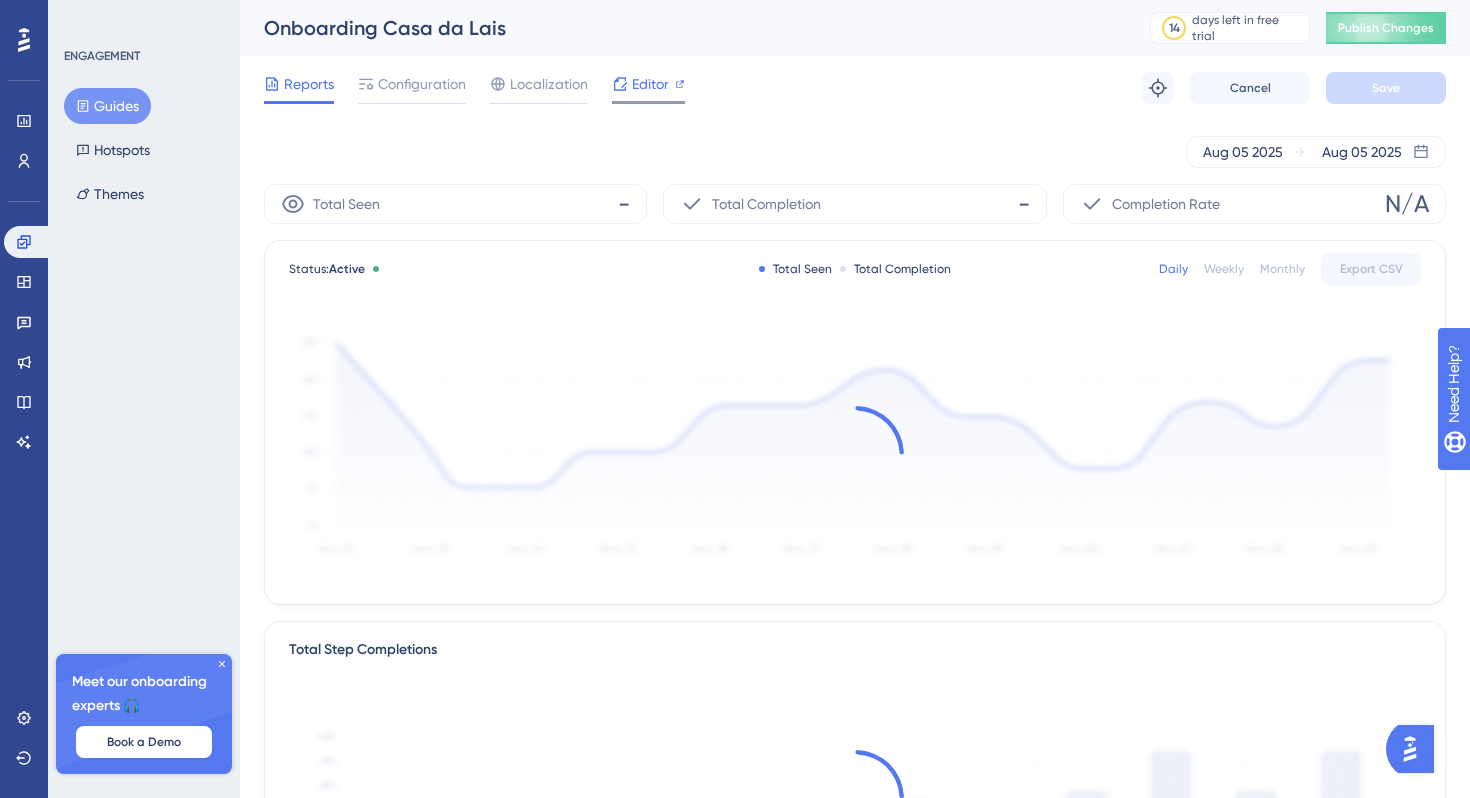 click on "Editor" at bounding box center (650, 84) 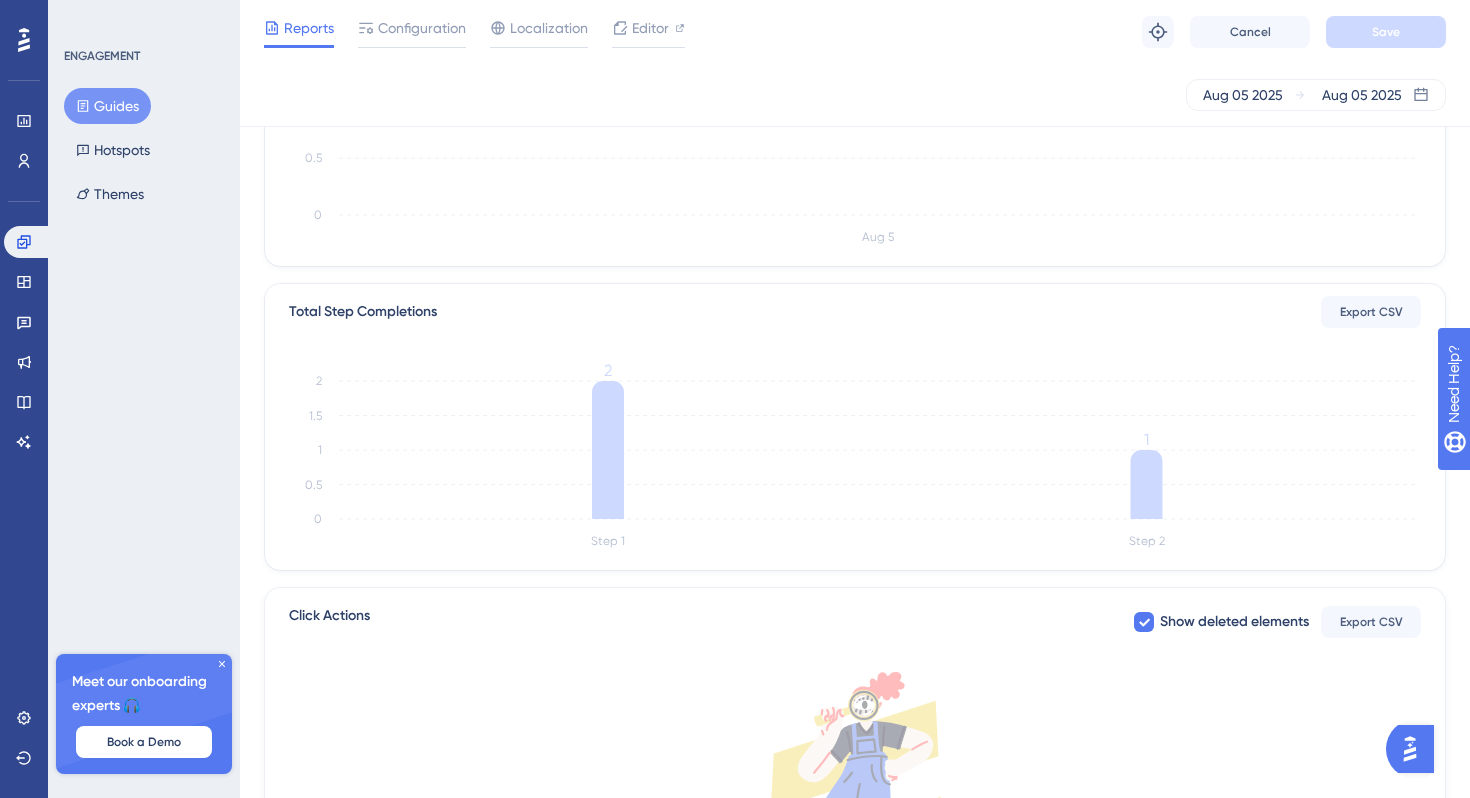 scroll, scrollTop: 0, scrollLeft: 0, axis: both 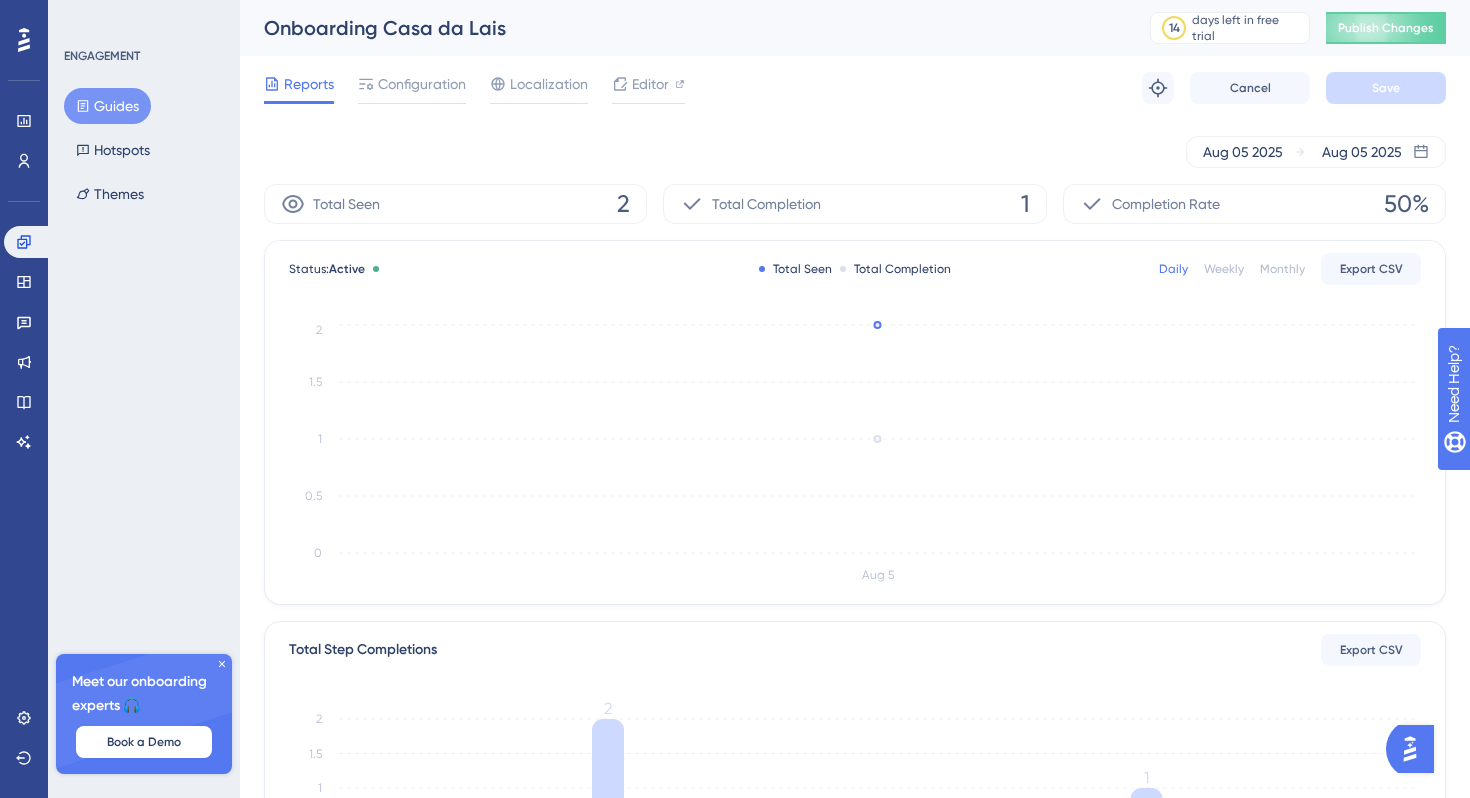 click on "Reports Configuration Localization Editor Troubleshoot Cancel Save" at bounding box center [855, 88] 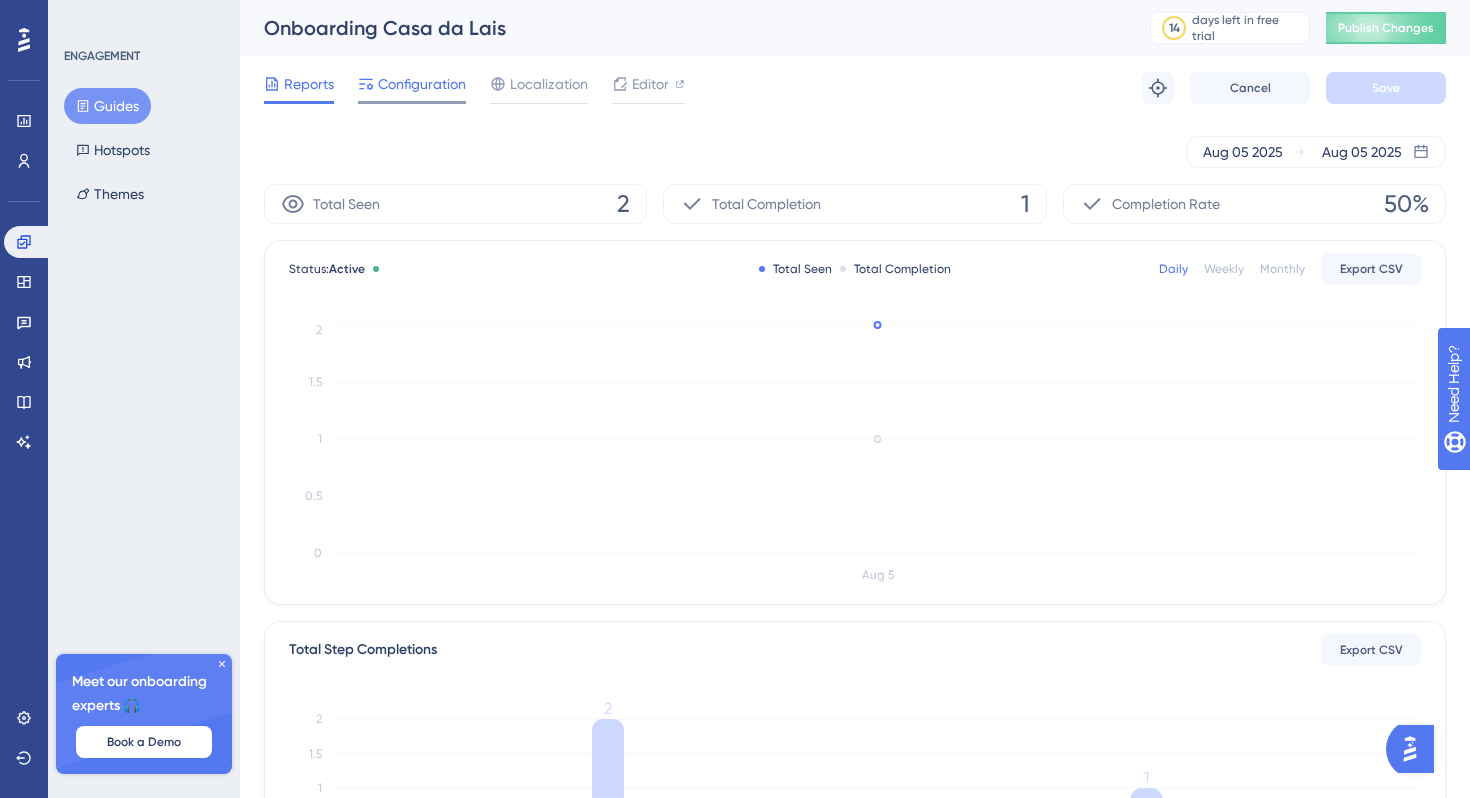 click on "Configuration" at bounding box center [422, 84] 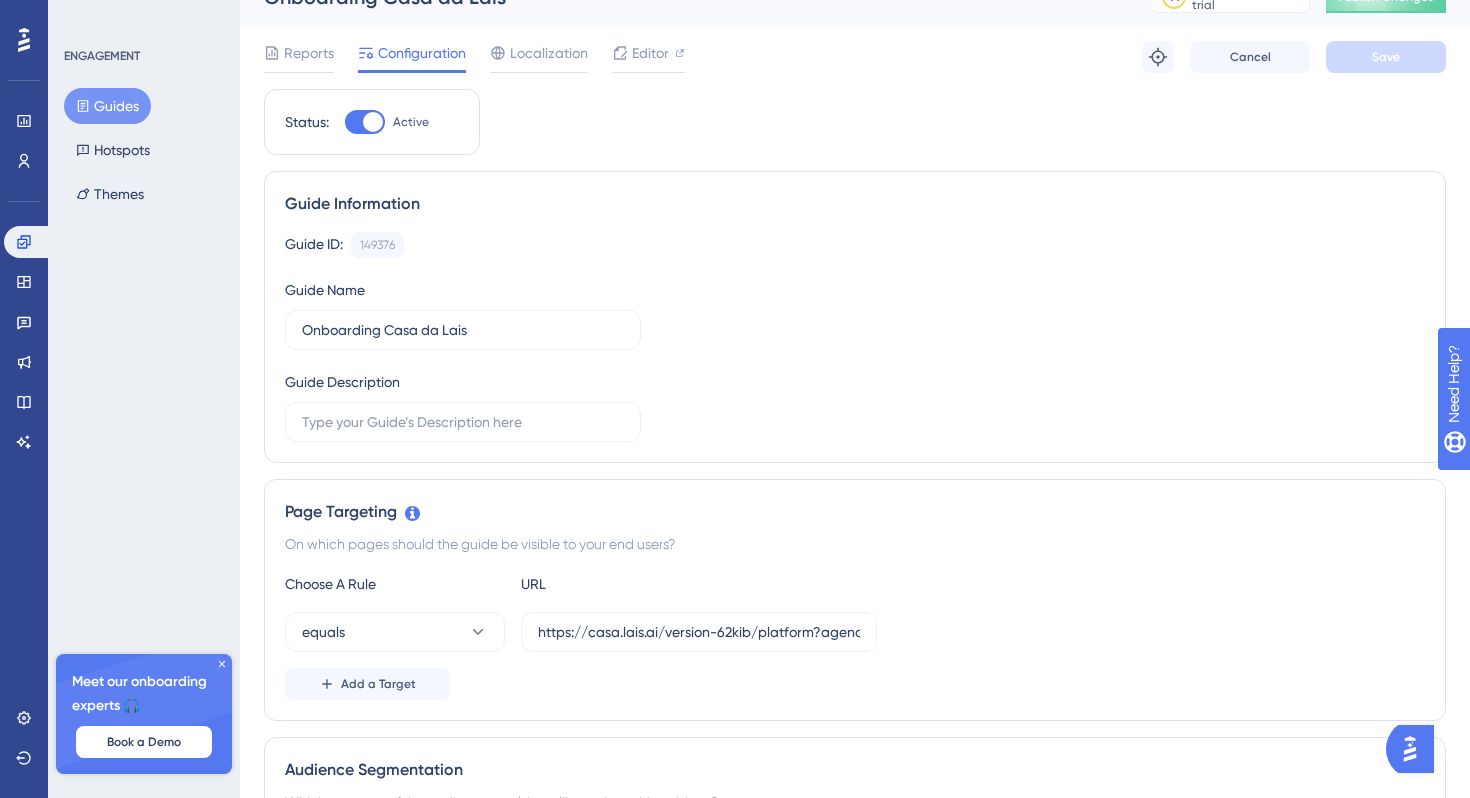 scroll, scrollTop: 56, scrollLeft: 0, axis: vertical 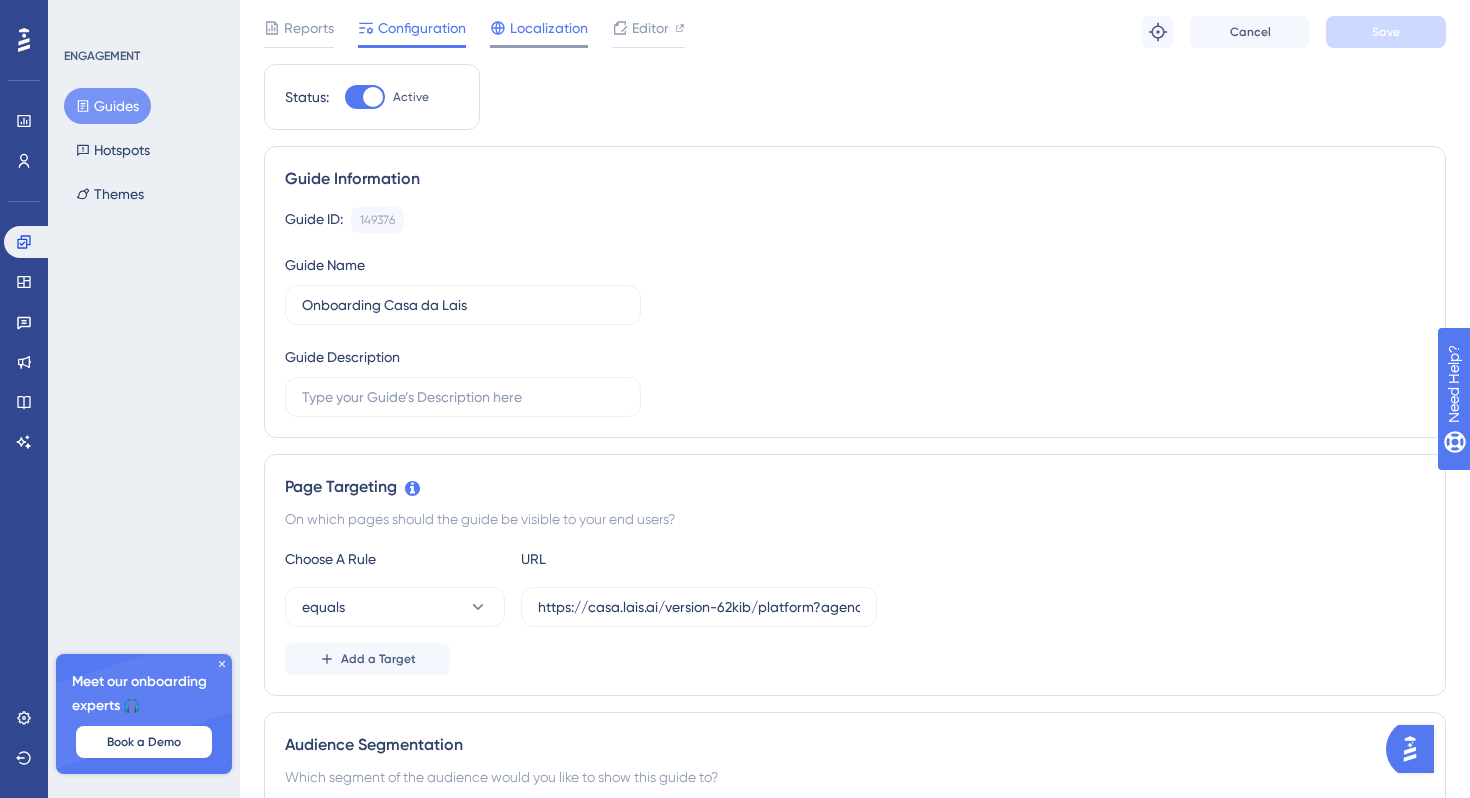 click on "Localization" at bounding box center (549, 28) 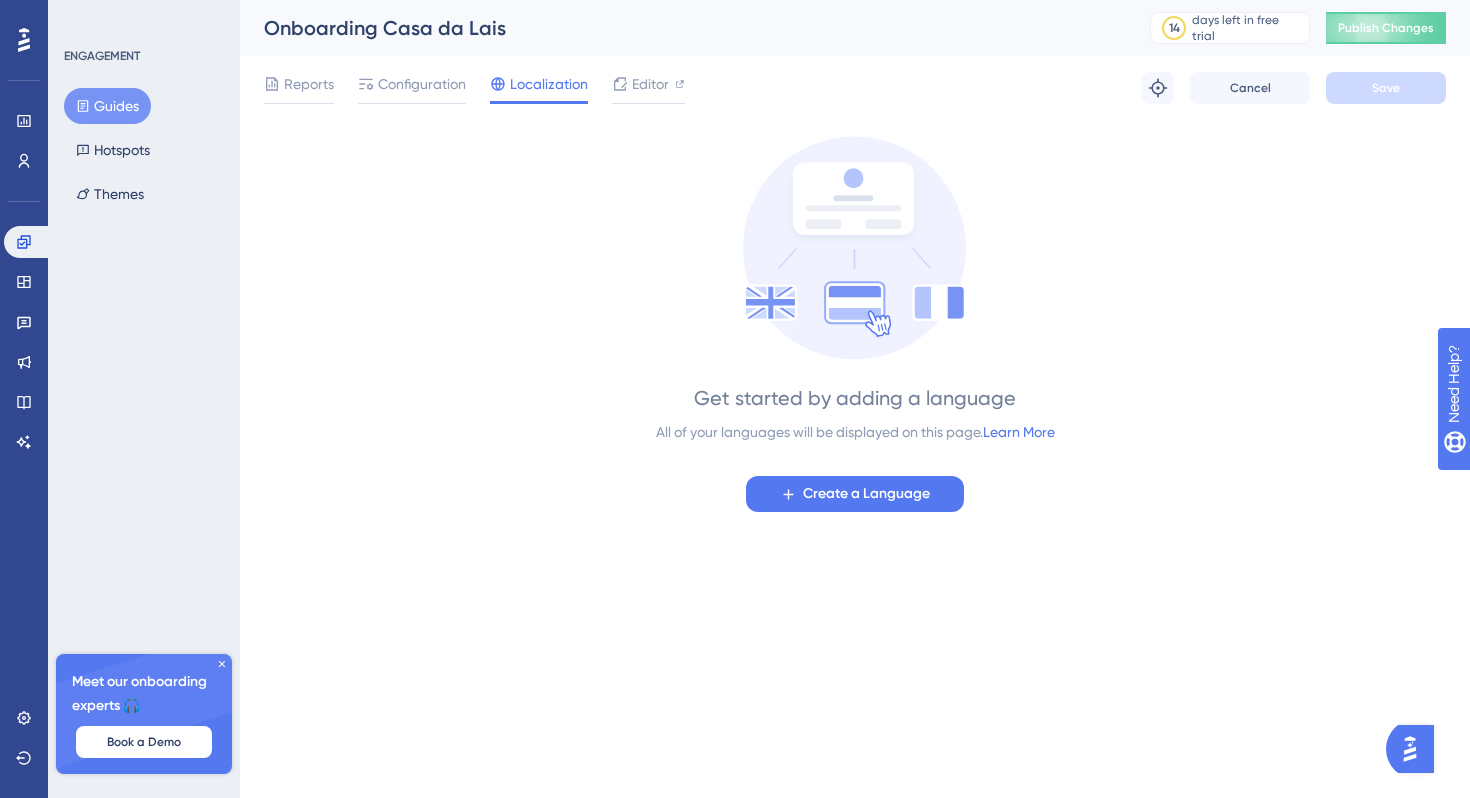 scroll, scrollTop: 0, scrollLeft: 0, axis: both 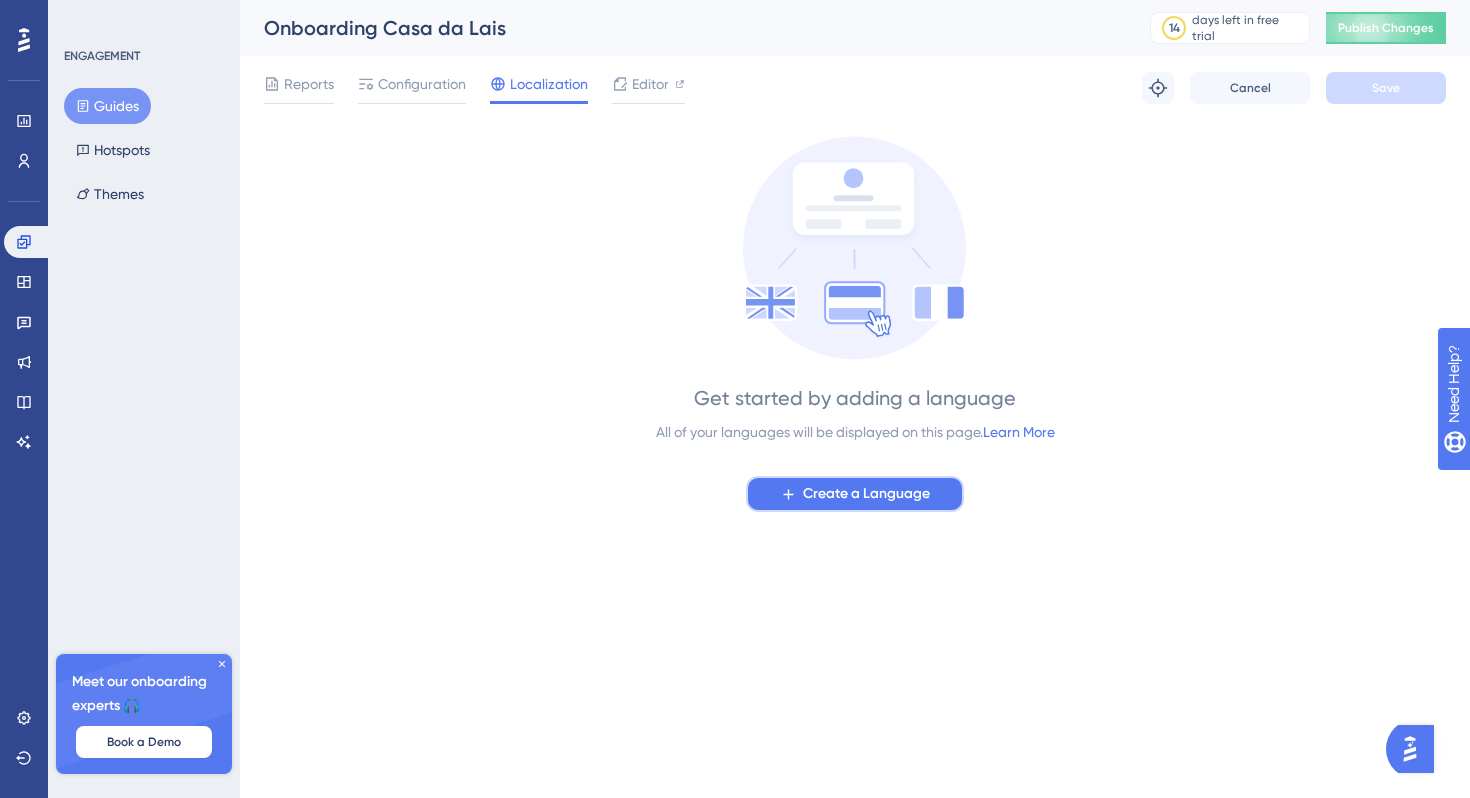 click on "Create a Language" at bounding box center (855, 494) 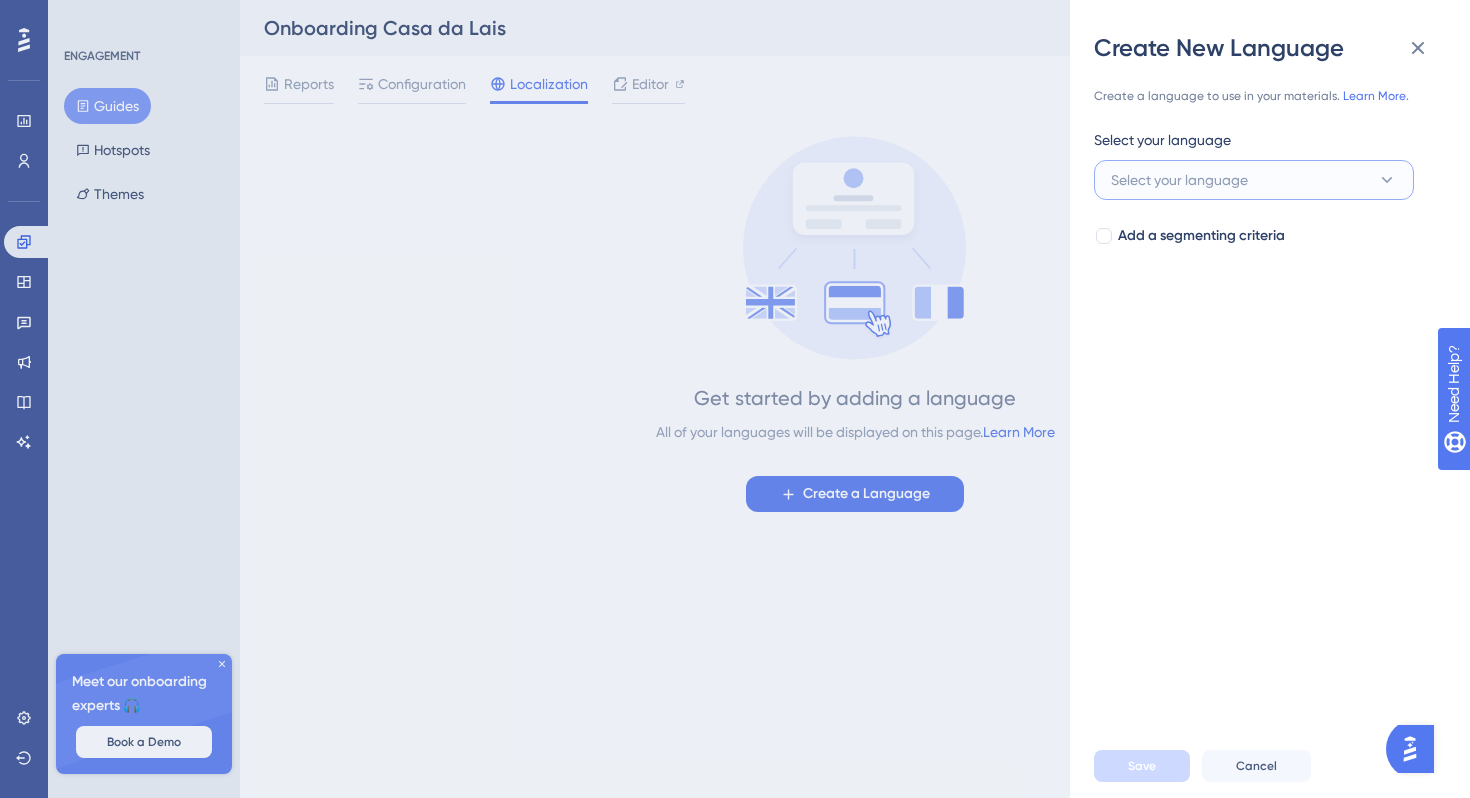 click on "Select your language" at bounding box center (1179, 180) 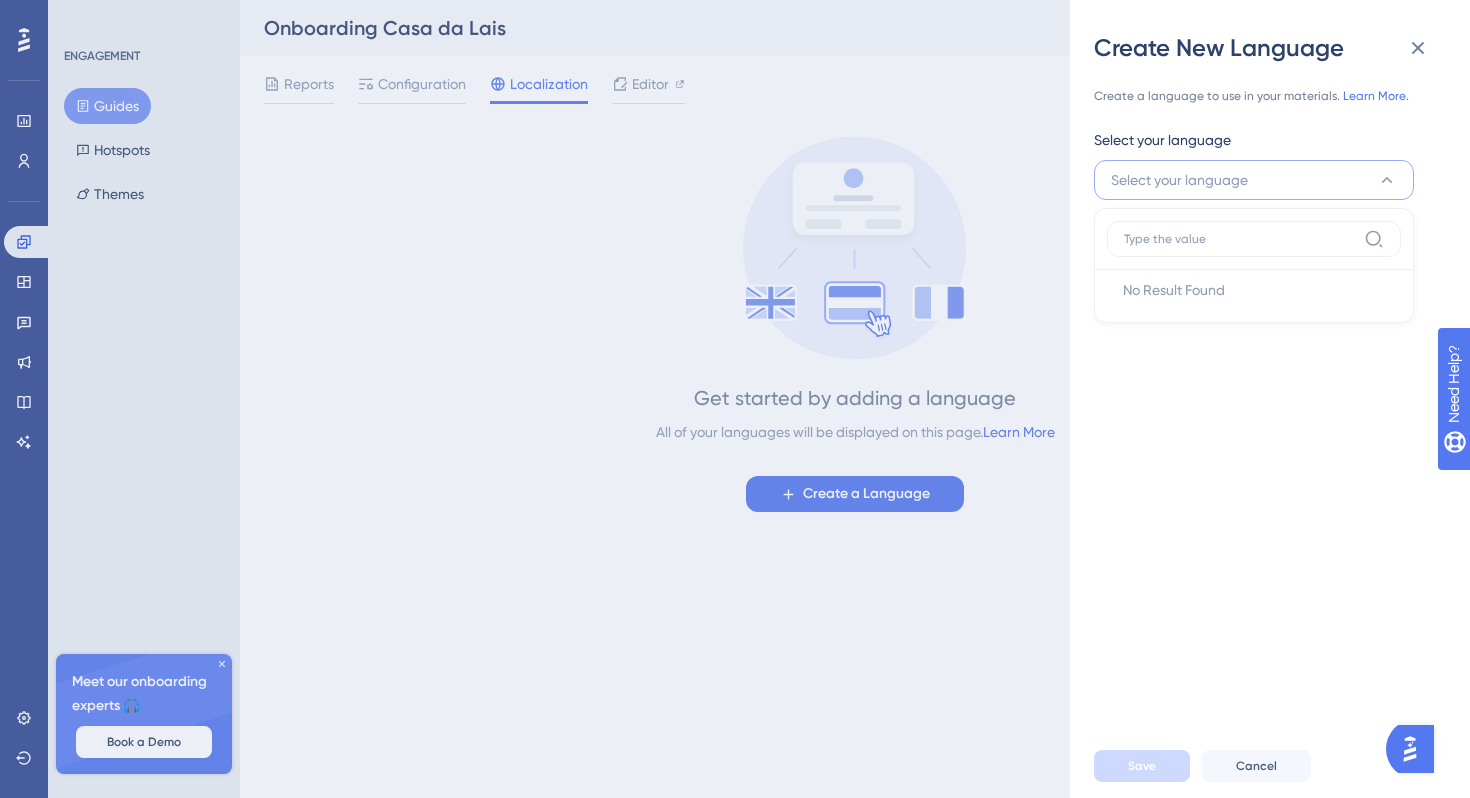 click on "Create a language to use in your materials.   Learn More. Select your language Select your language No Result Found No Result Found Add a segmenting criteria" at bounding box center (1278, 399) 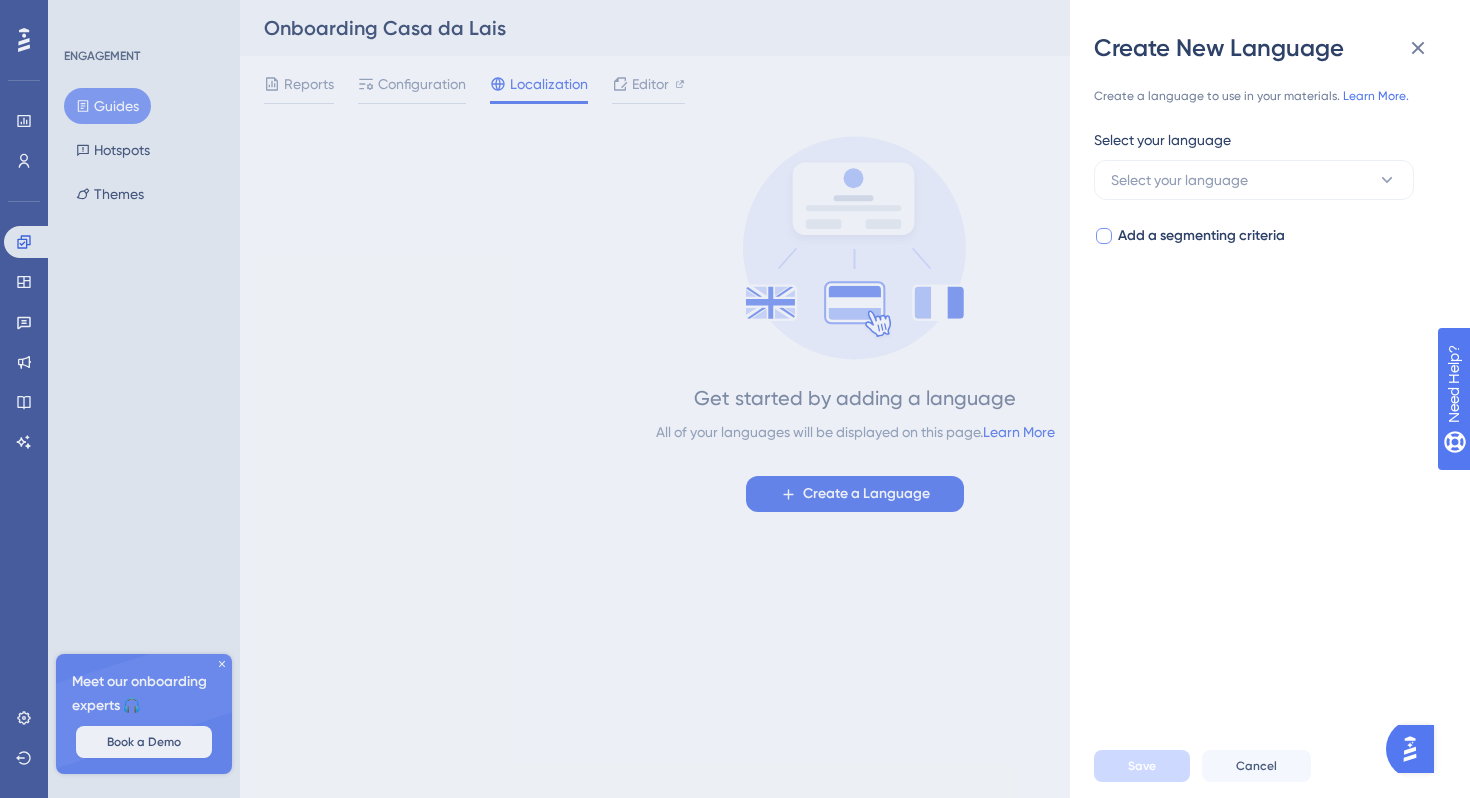 click on "Add a segmenting criteria" at bounding box center [1201, 236] 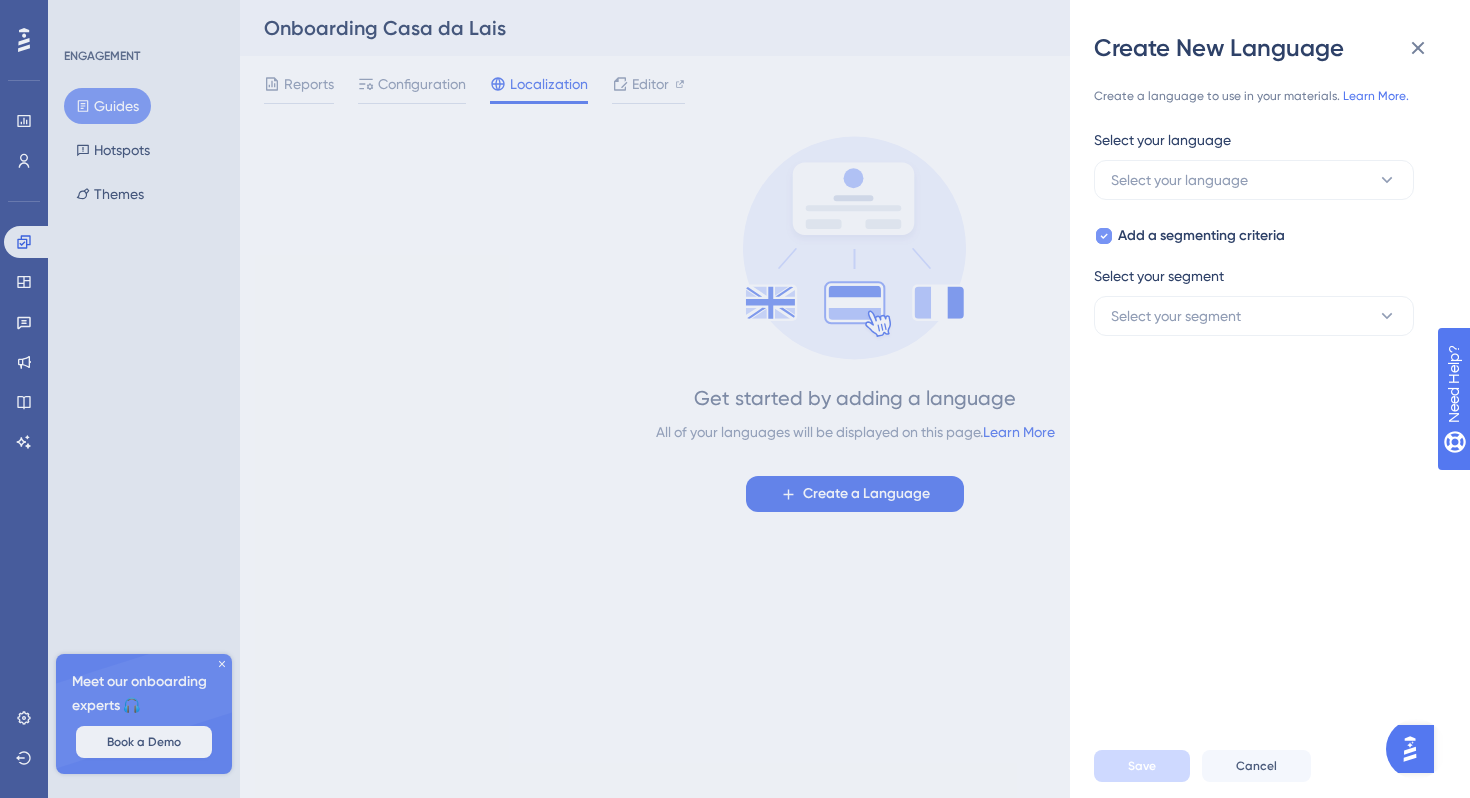click on "Add a segmenting criteria" at bounding box center [1201, 236] 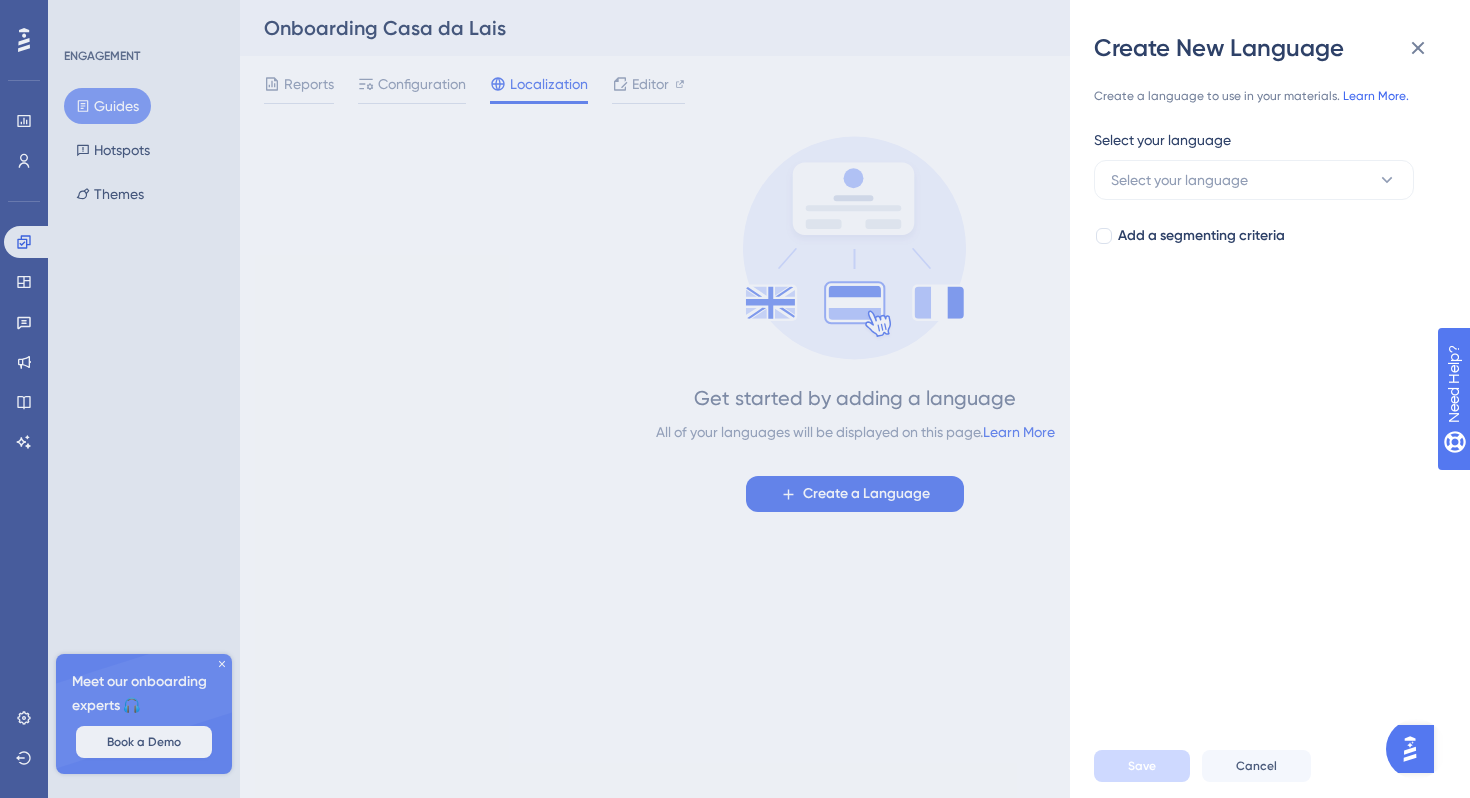 click on "Learn More." at bounding box center (1376, 96) 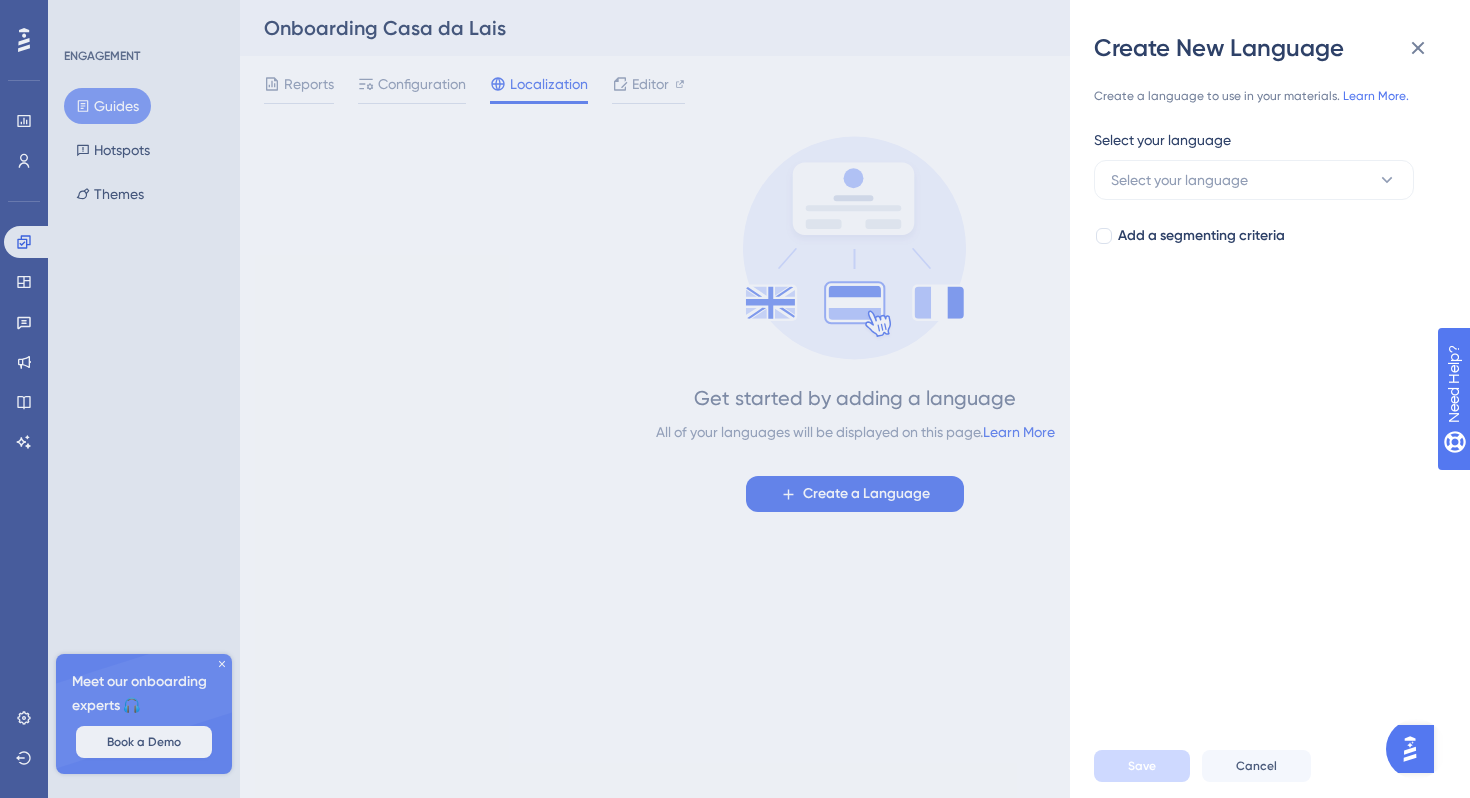 click on "Create New Language Create a language to use in your materials.   Learn More. Select your language Select your language Add a segmenting criteria Save Cancel" at bounding box center [735, 399] 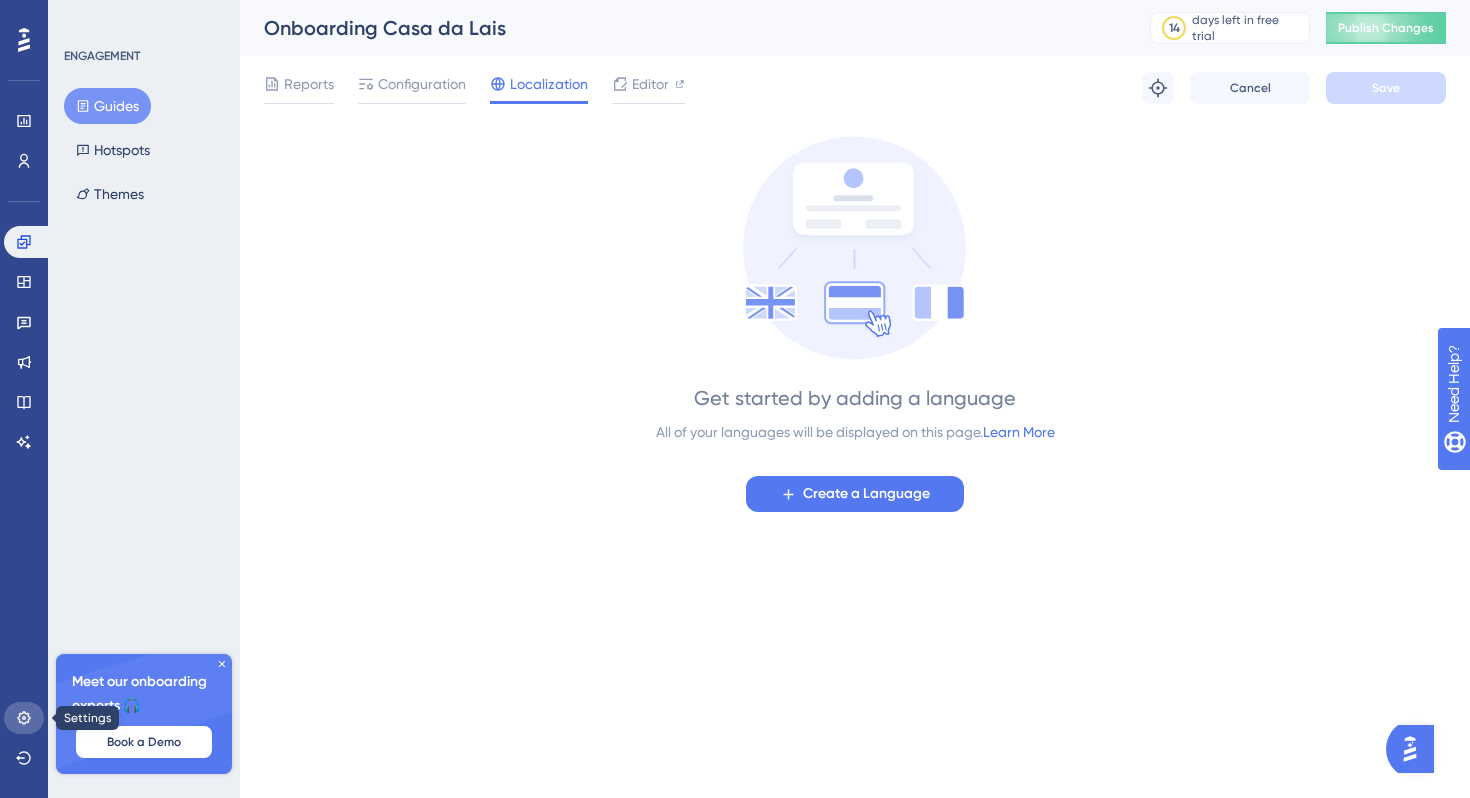 click 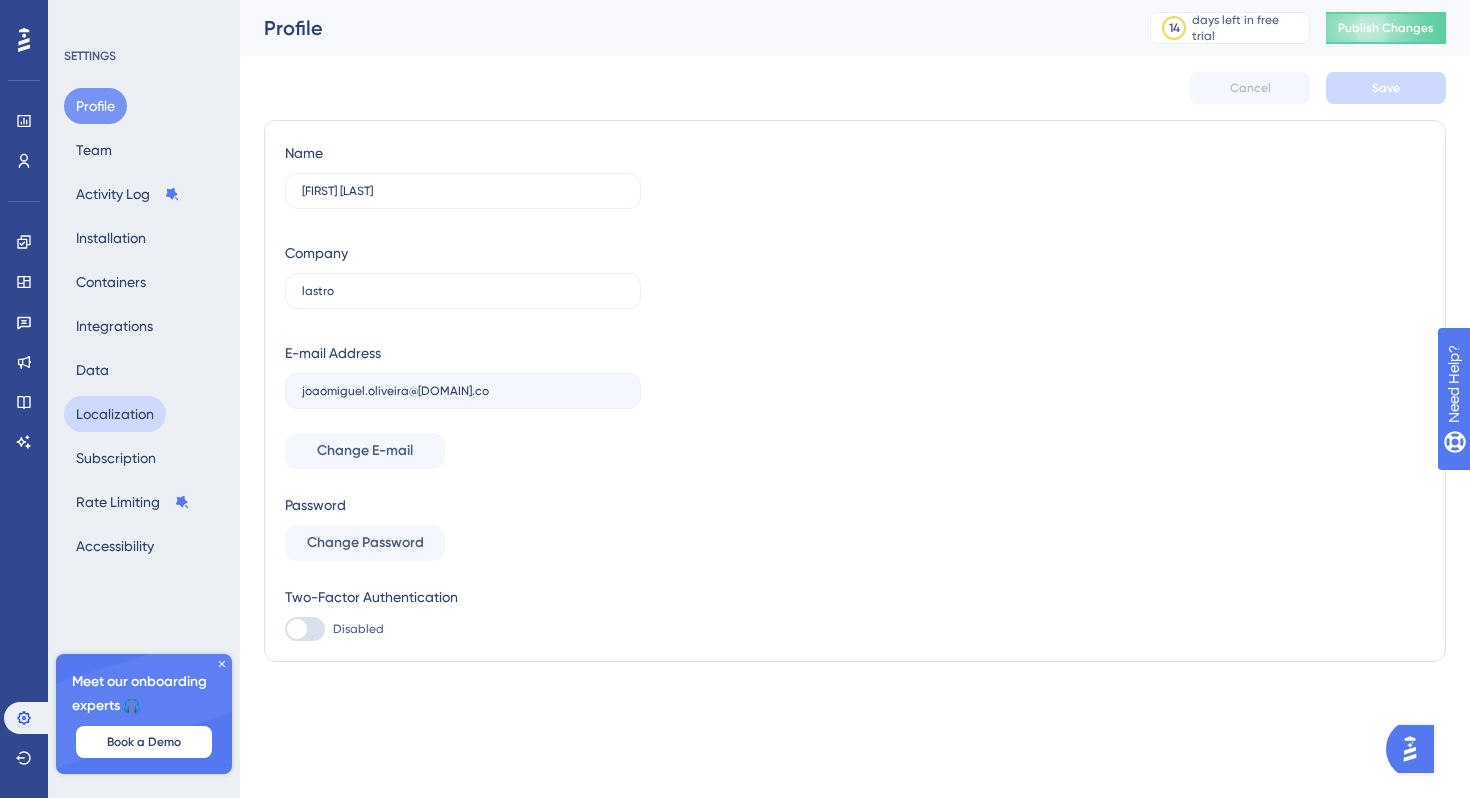 click on "Localization" at bounding box center [115, 414] 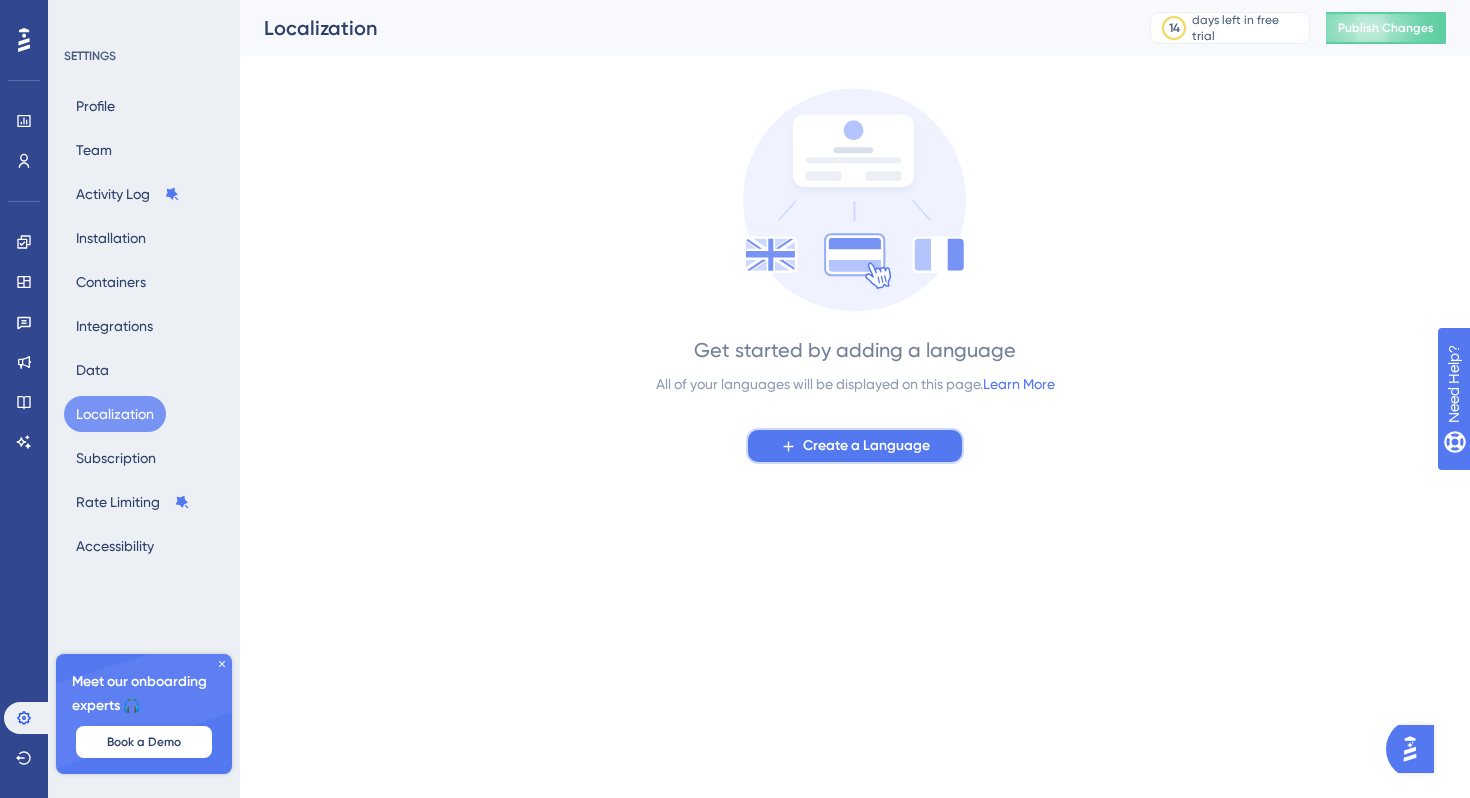 click on "Create a Language" at bounding box center (866, 446) 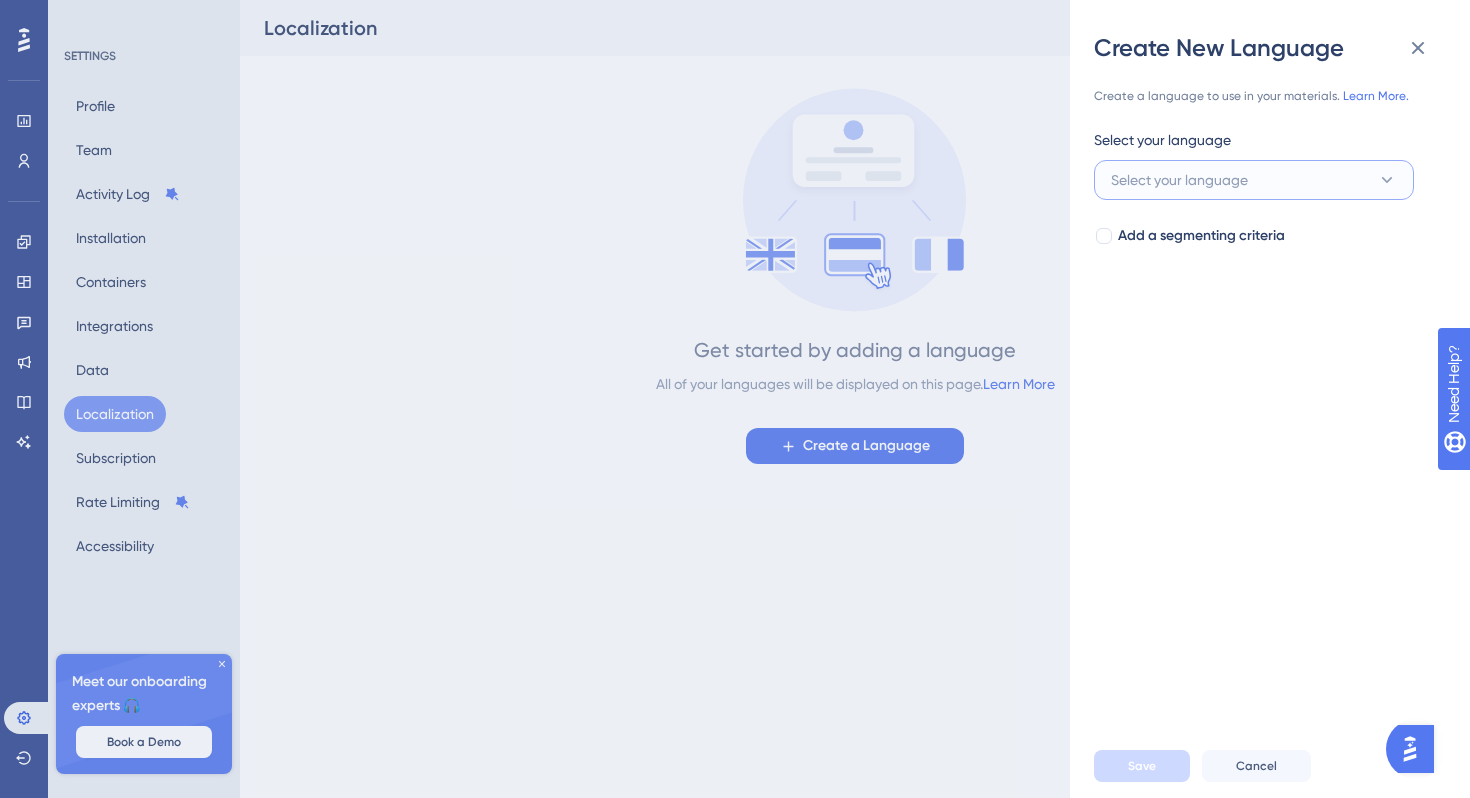 click on "Select your language" at bounding box center [1254, 180] 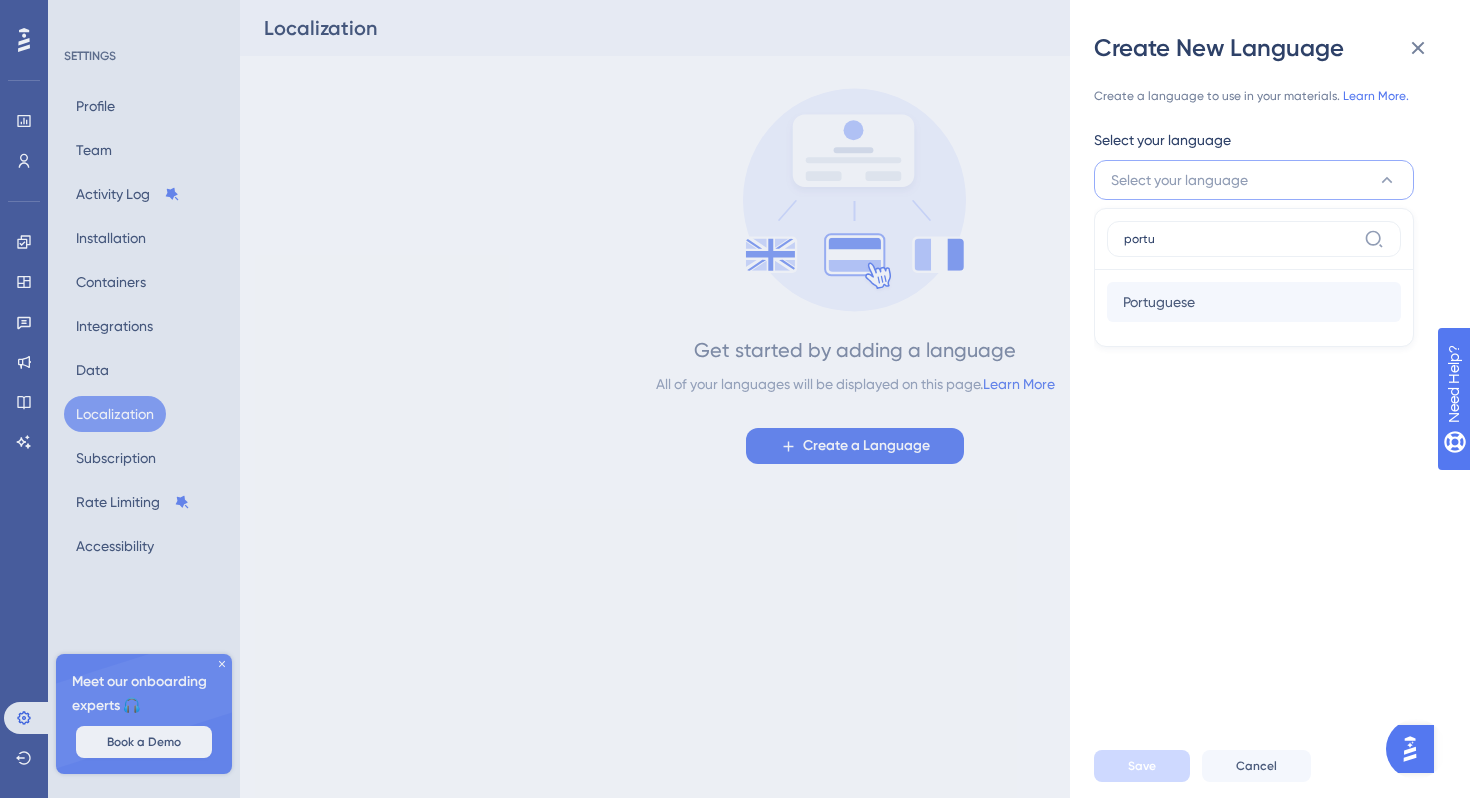 type on "portu" 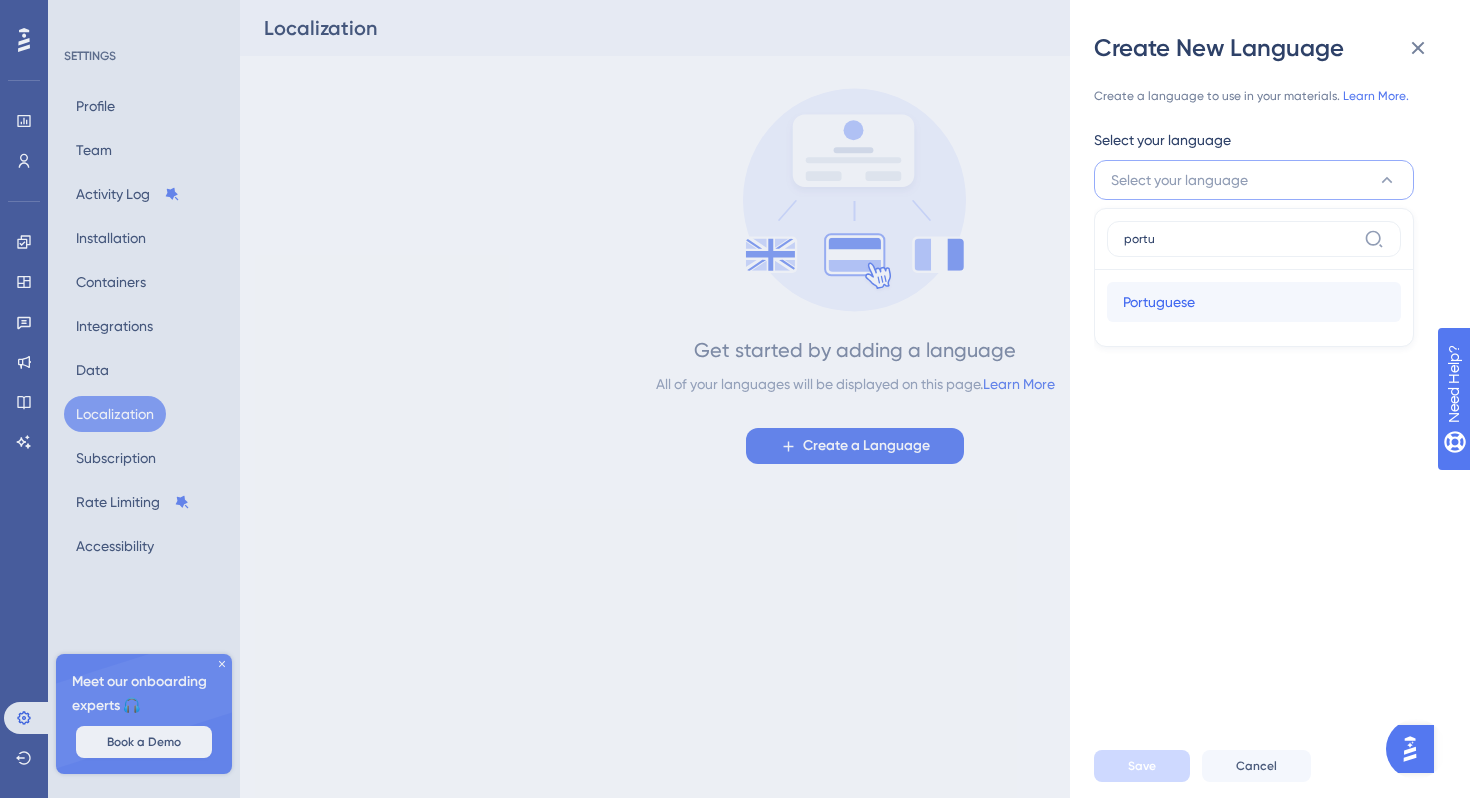 click on "Portuguese Portuguese" at bounding box center [1254, 302] 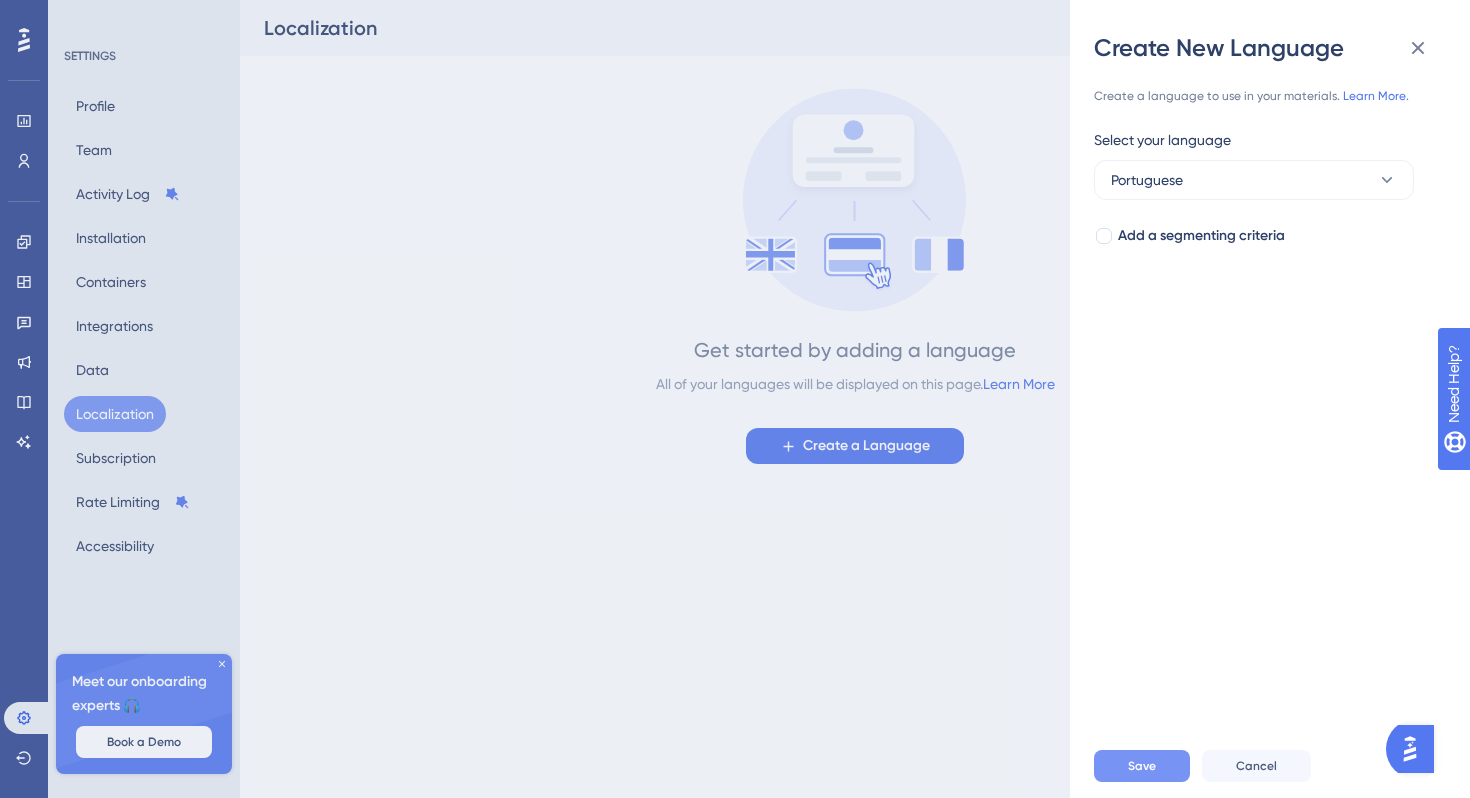 click on "Save" at bounding box center [1142, 766] 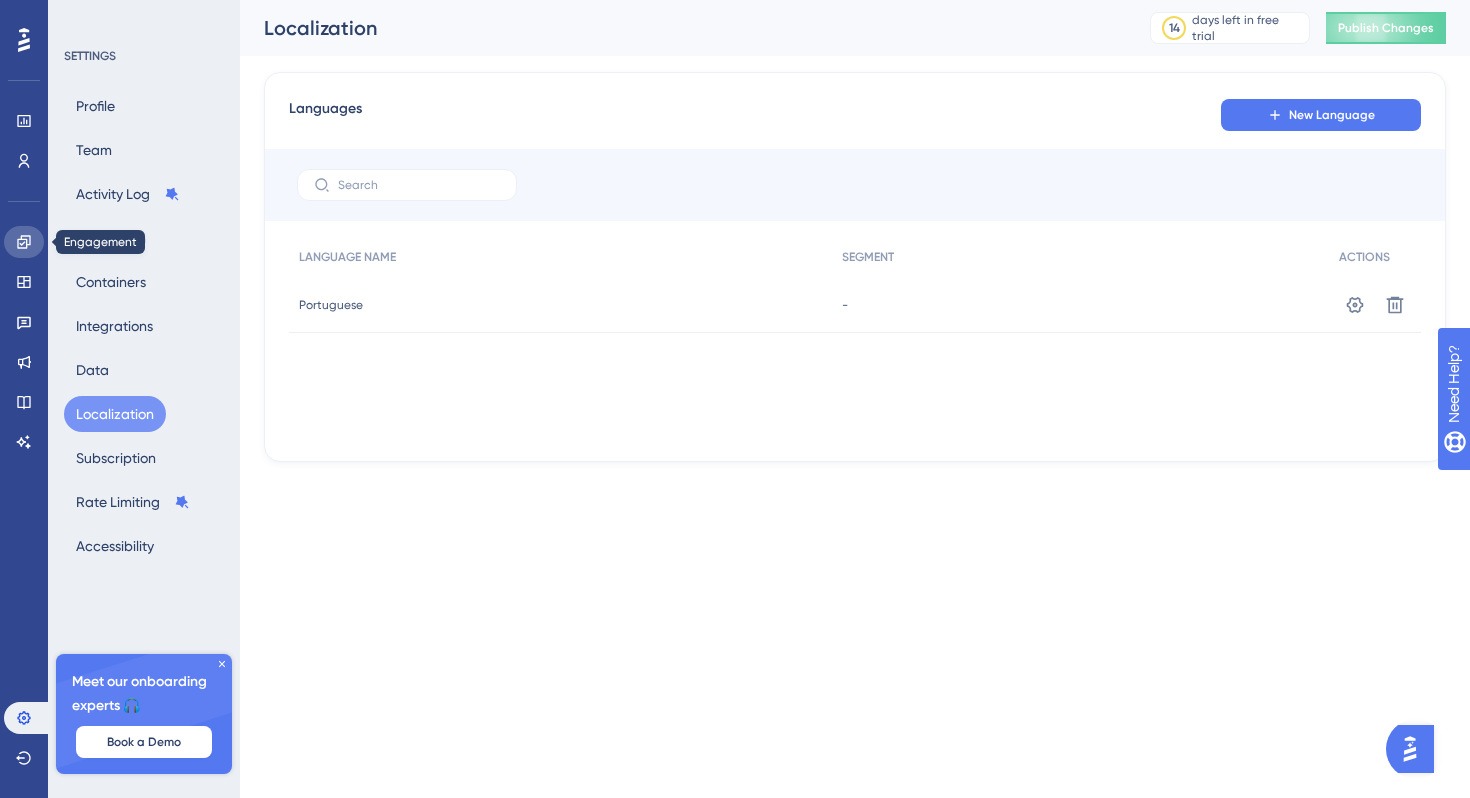 click at bounding box center [24, 242] 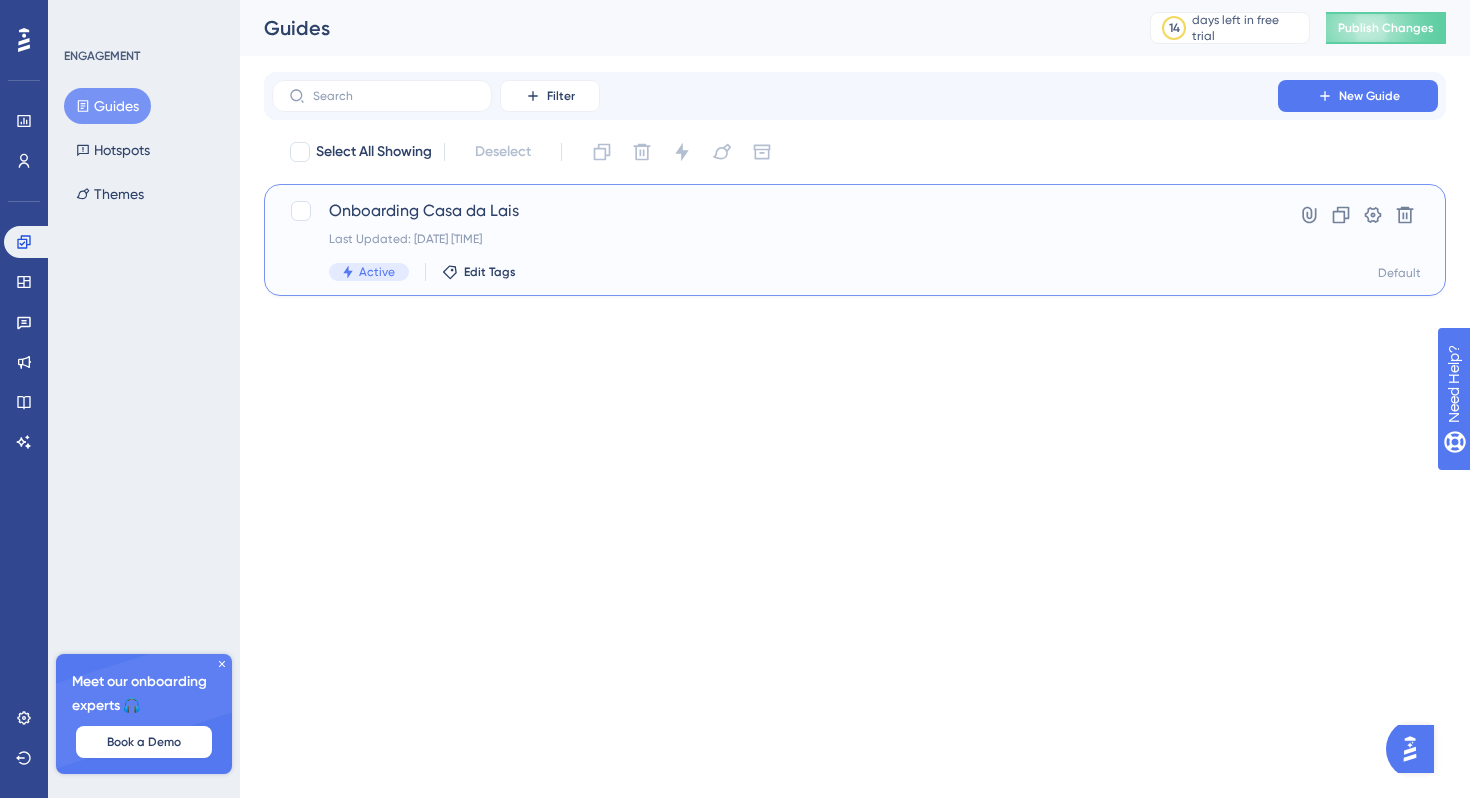 click on "Onboarding Casa da Lais" at bounding box center (775, 211) 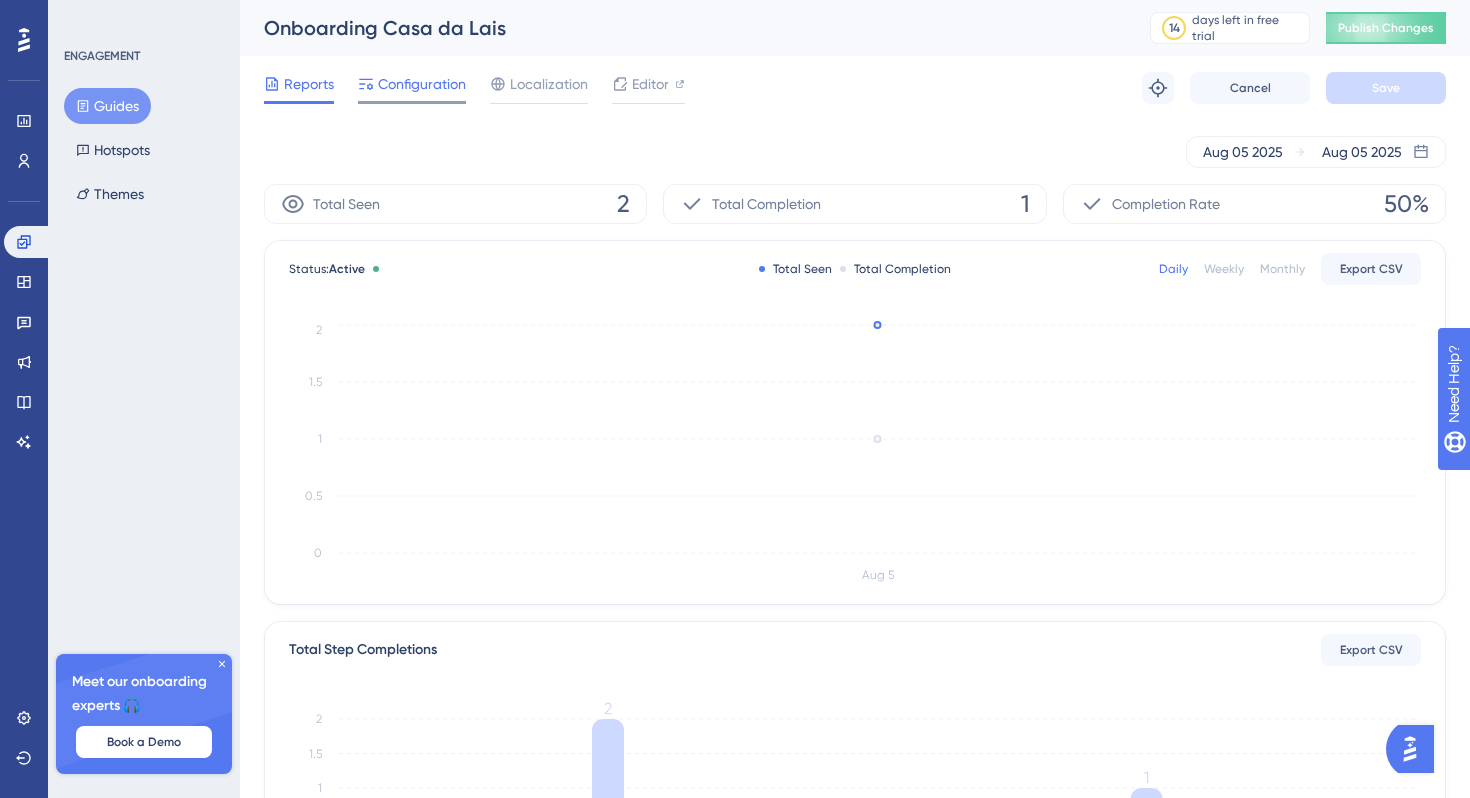 click on "Configuration" at bounding box center (422, 84) 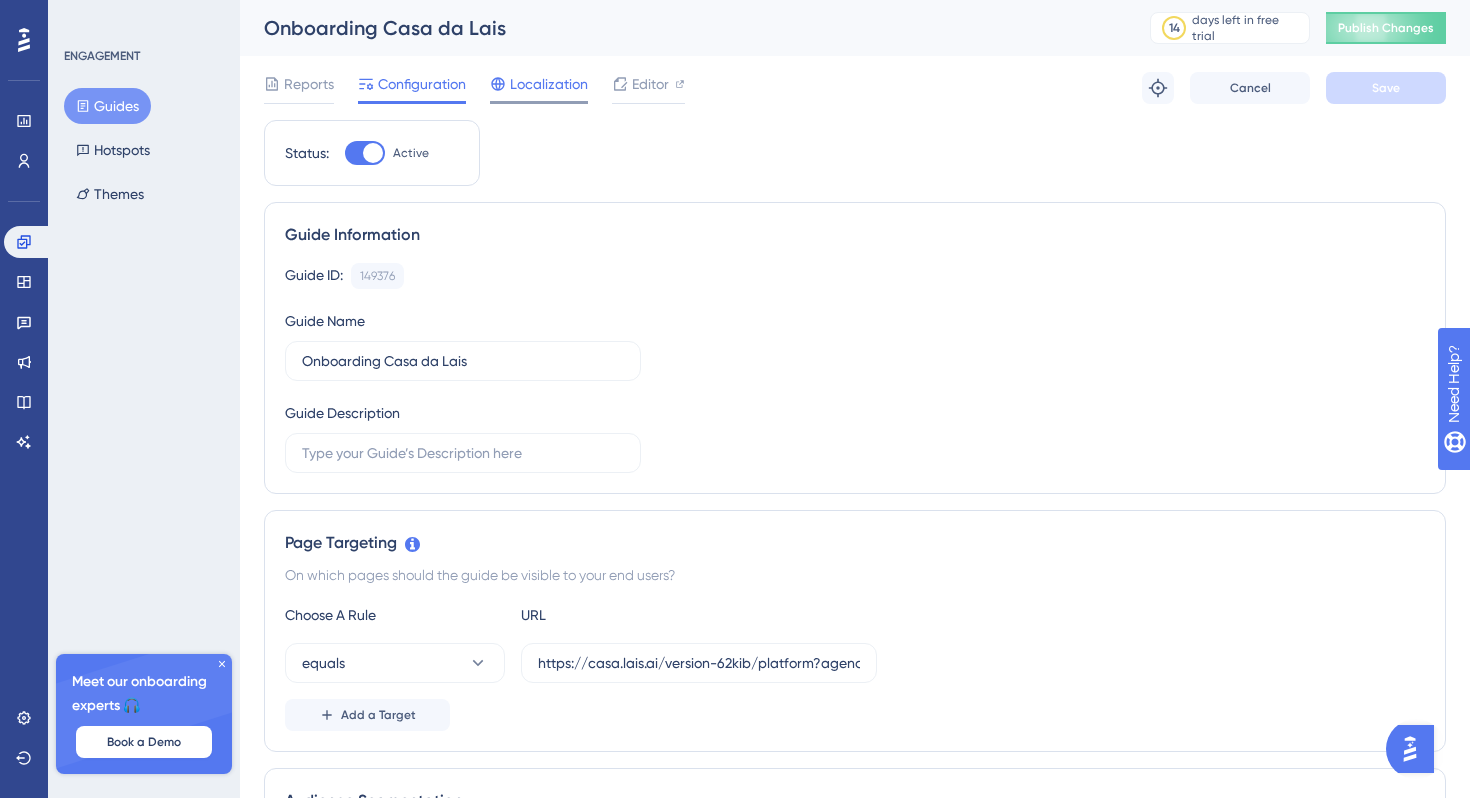 click on "Localization" at bounding box center (549, 84) 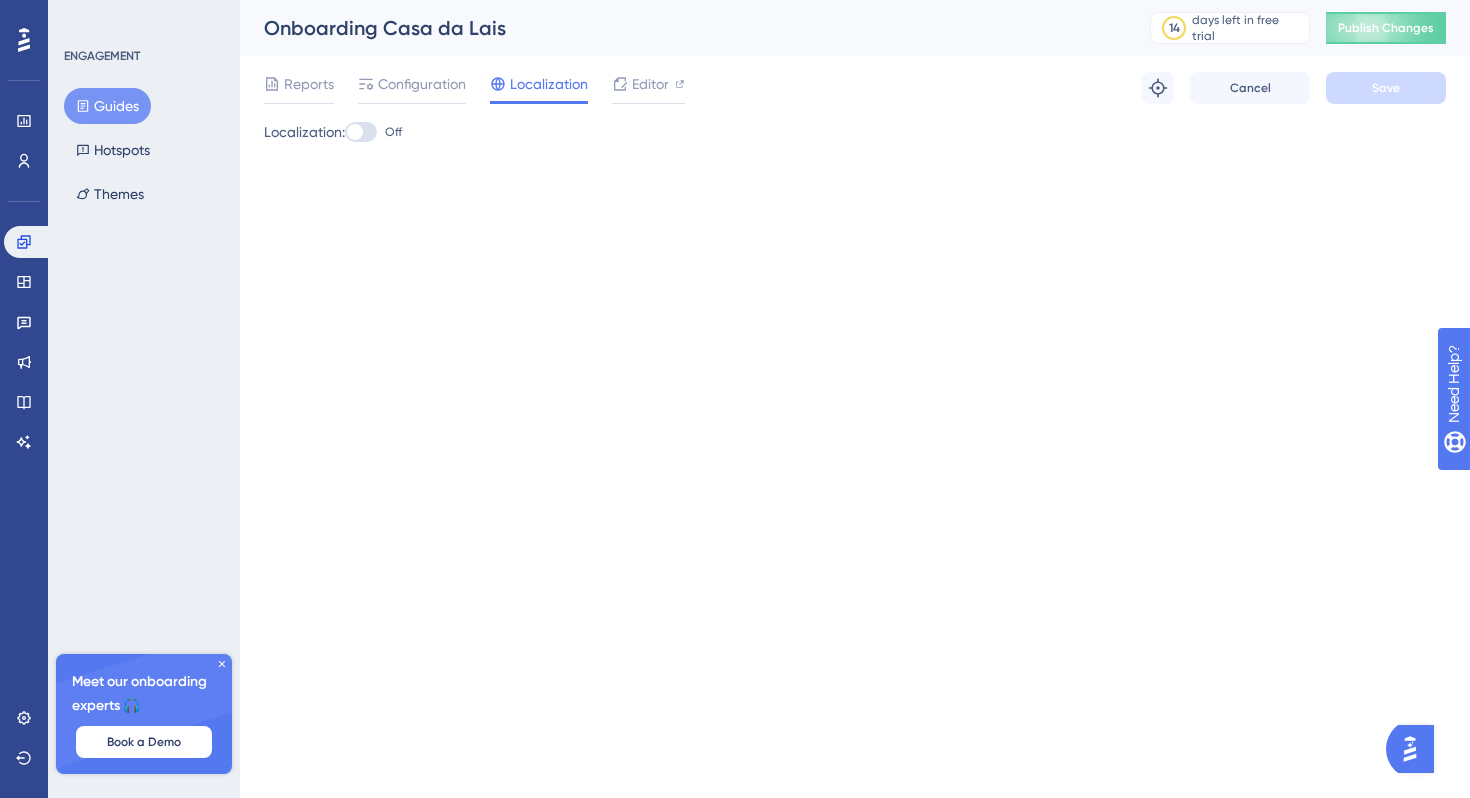 click at bounding box center (361, 132) 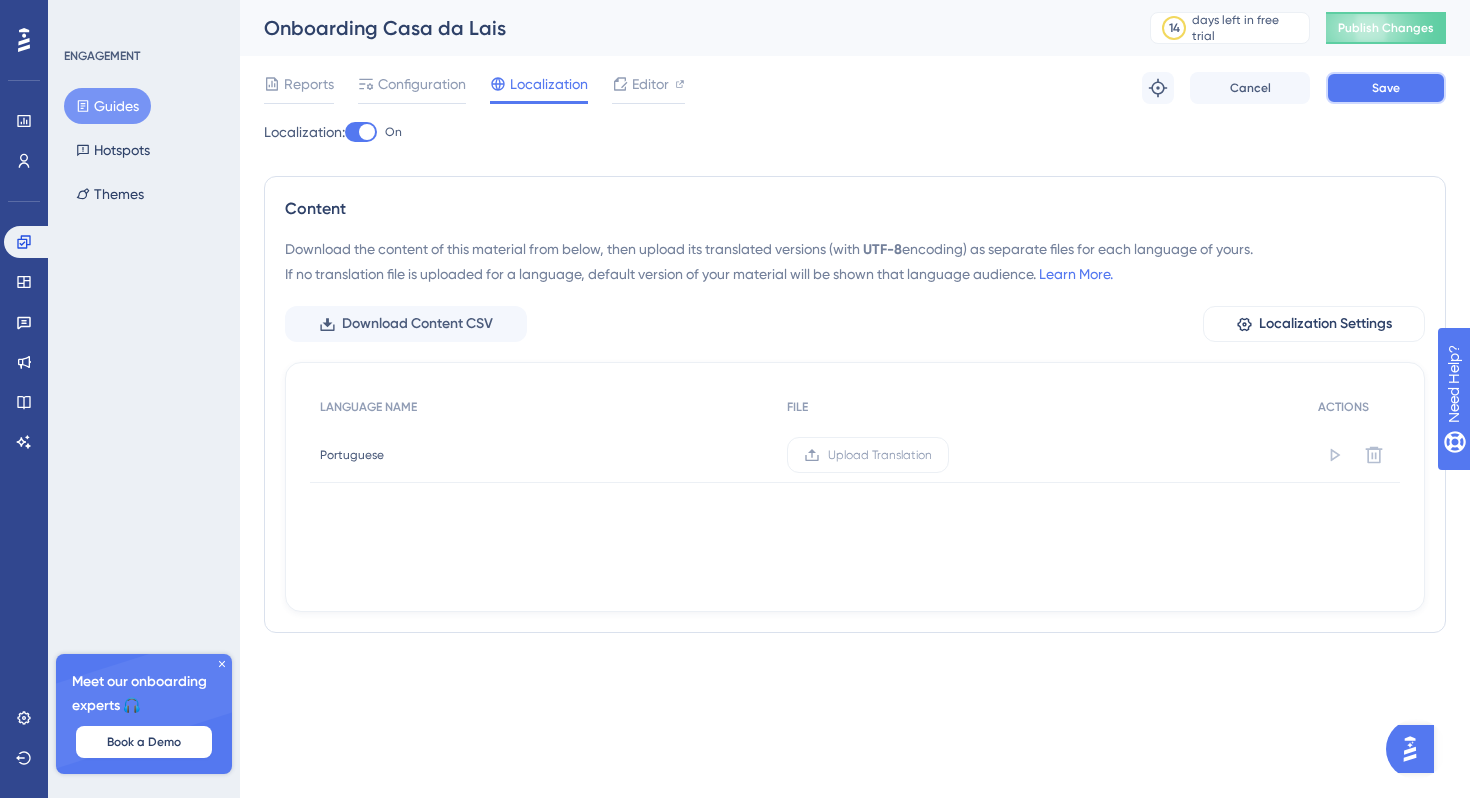click on "Save" at bounding box center [1386, 88] 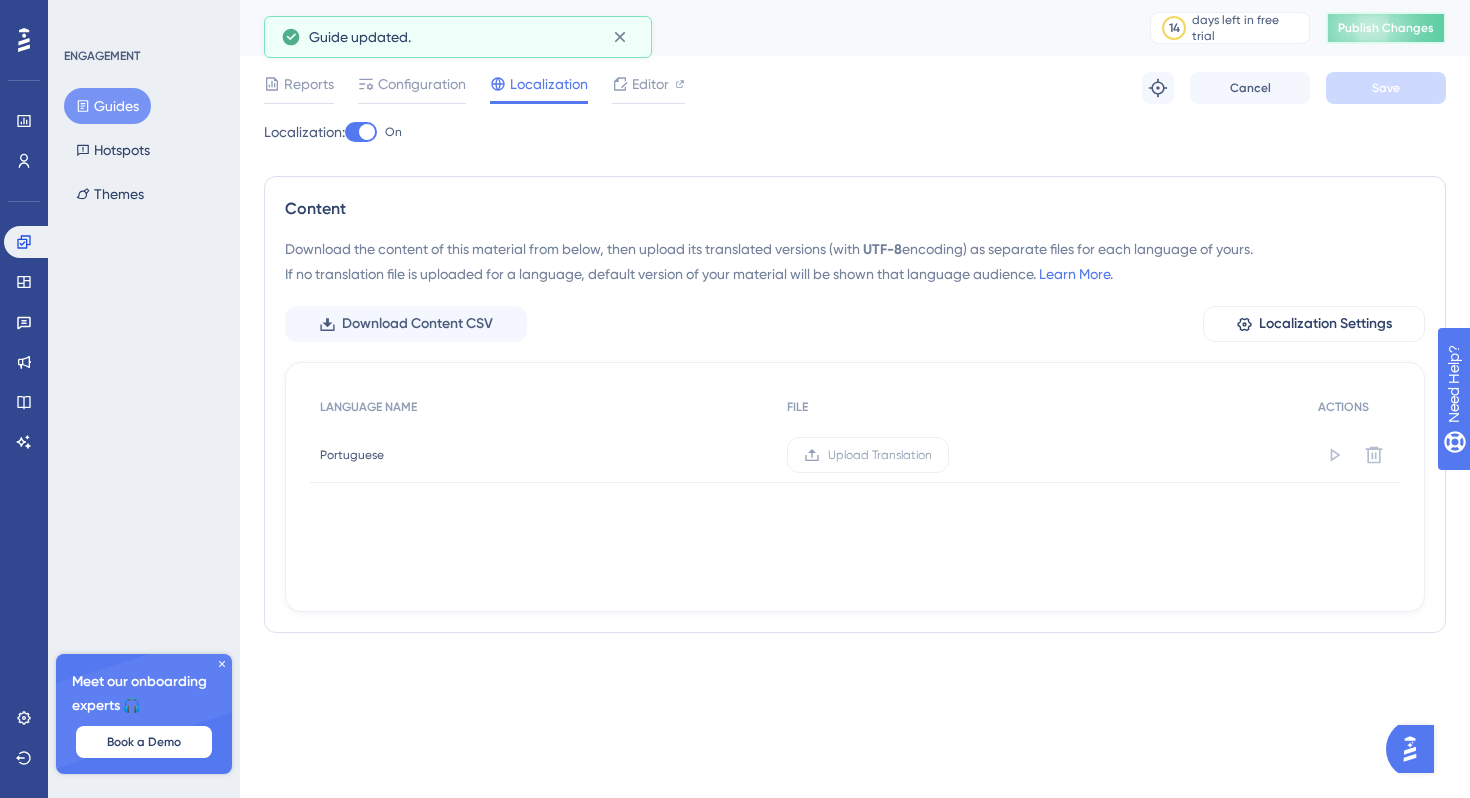 click on "Publish Changes" at bounding box center (1386, 28) 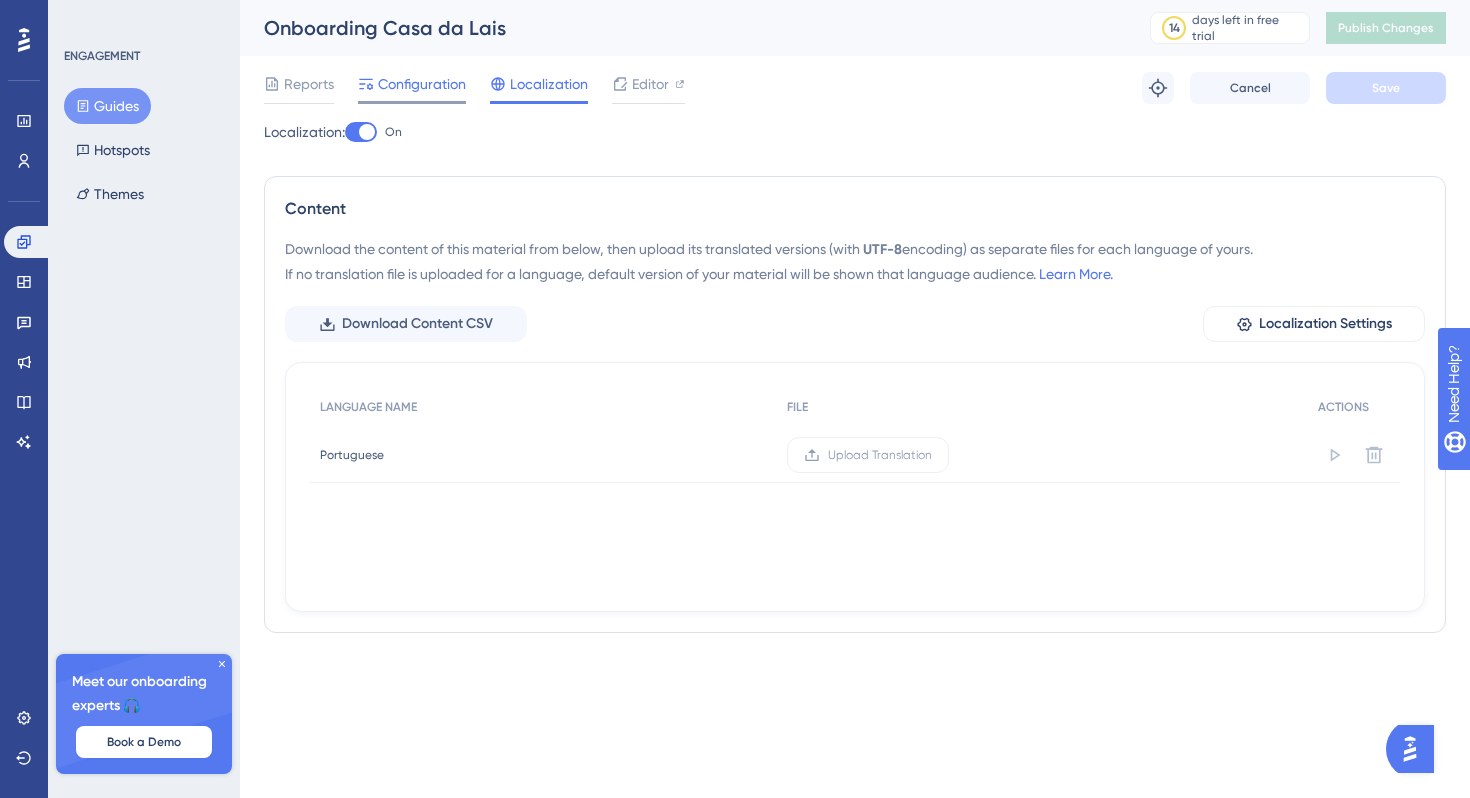 click on "Configuration" at bounding box center [422, 84] 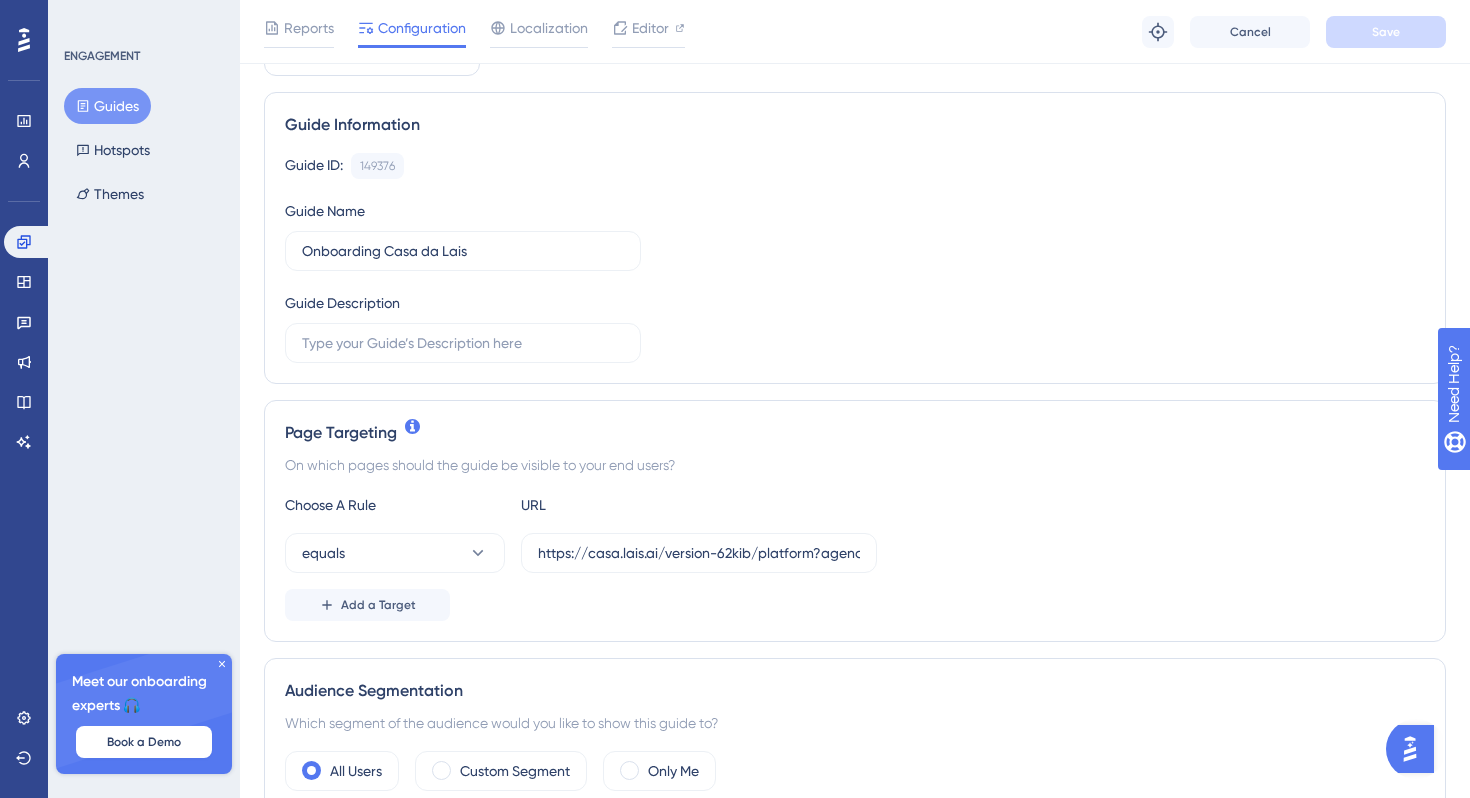 scroll, scrollTop: 125, scrollLeft: 0, axis: vertical 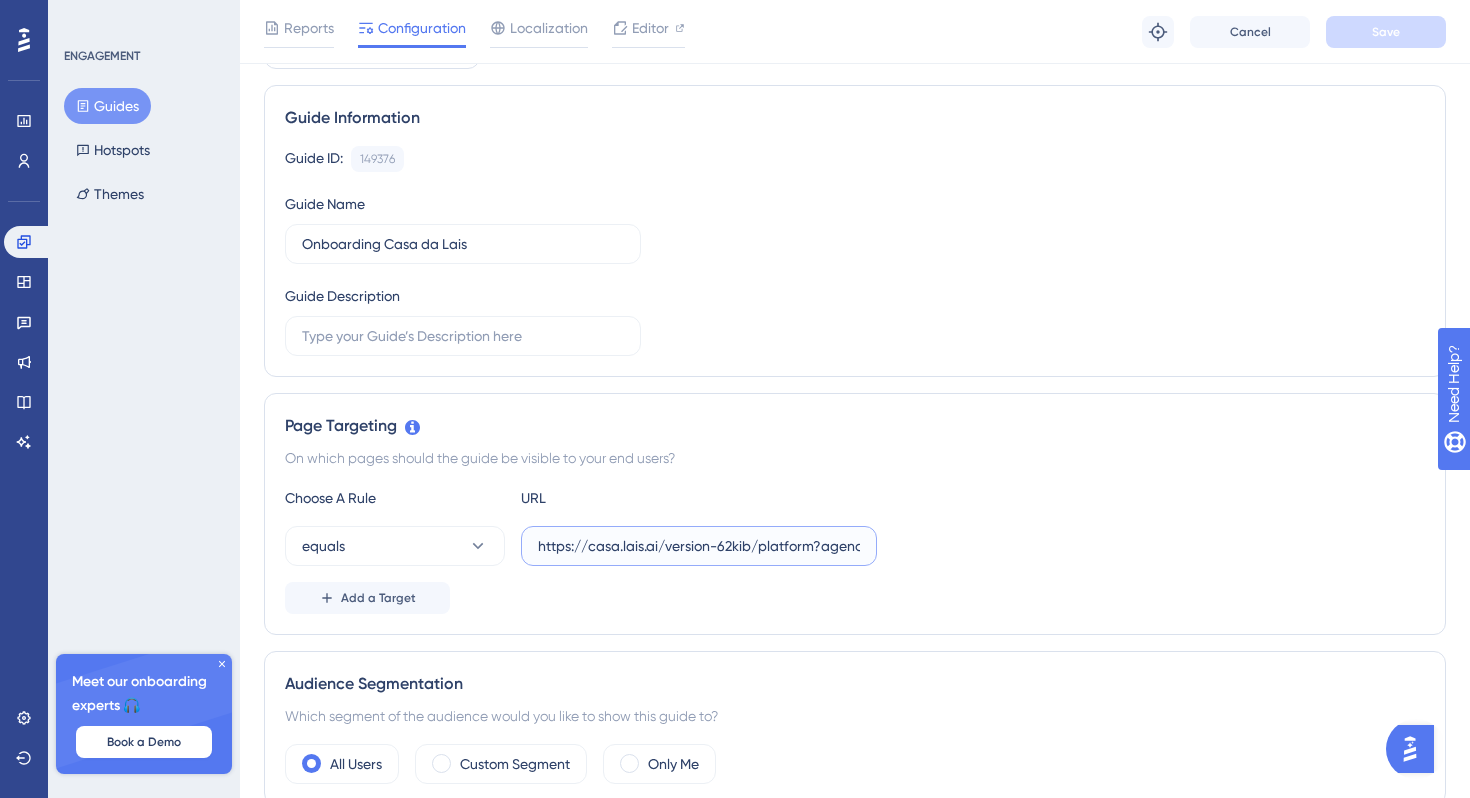 click on "https://casa.lais.ai/version-62kib/platform?agency=[UUID]" at bounding box center (699, 546) 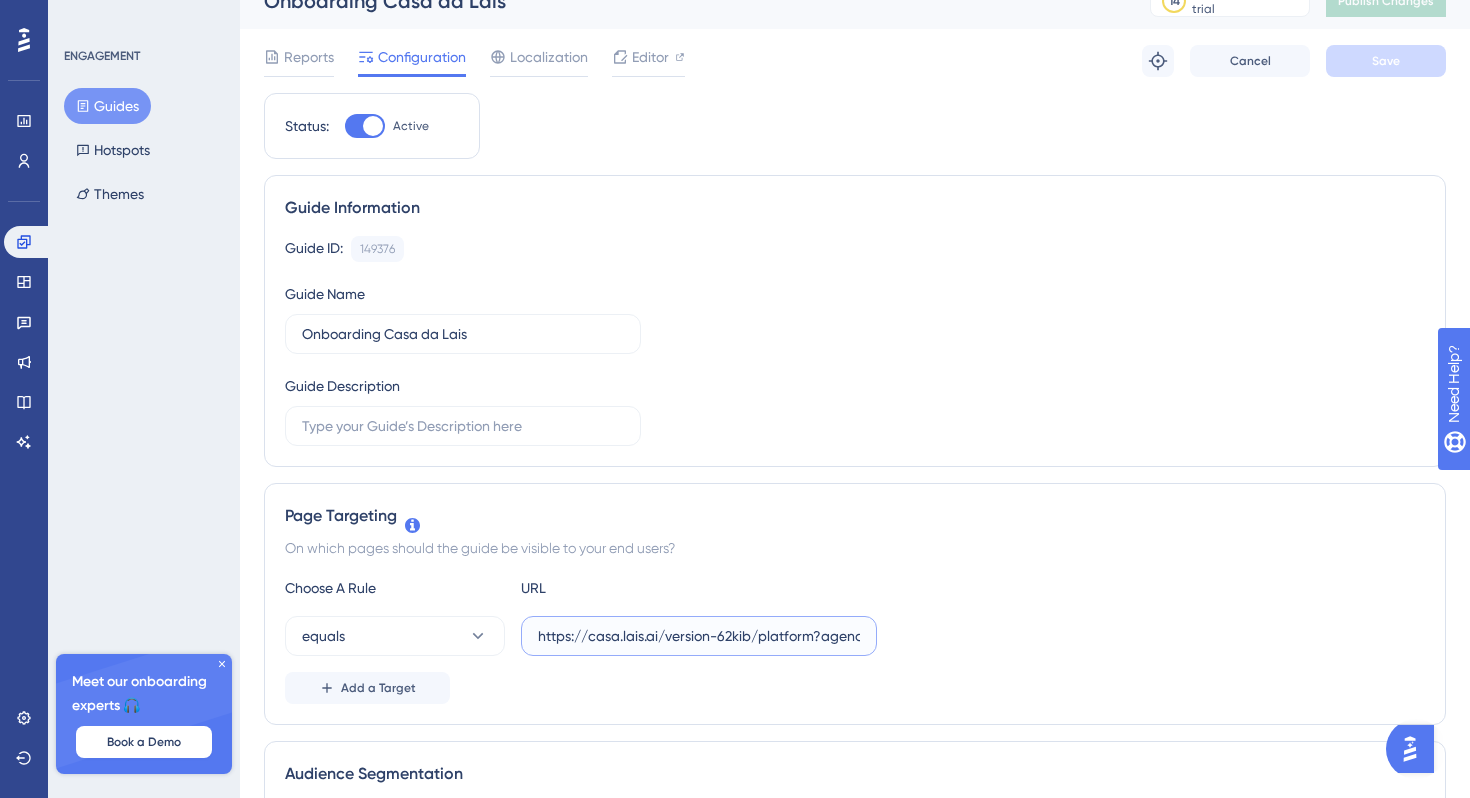 scroll, scrollTop: 0, scrollLeft: 0, axis: both 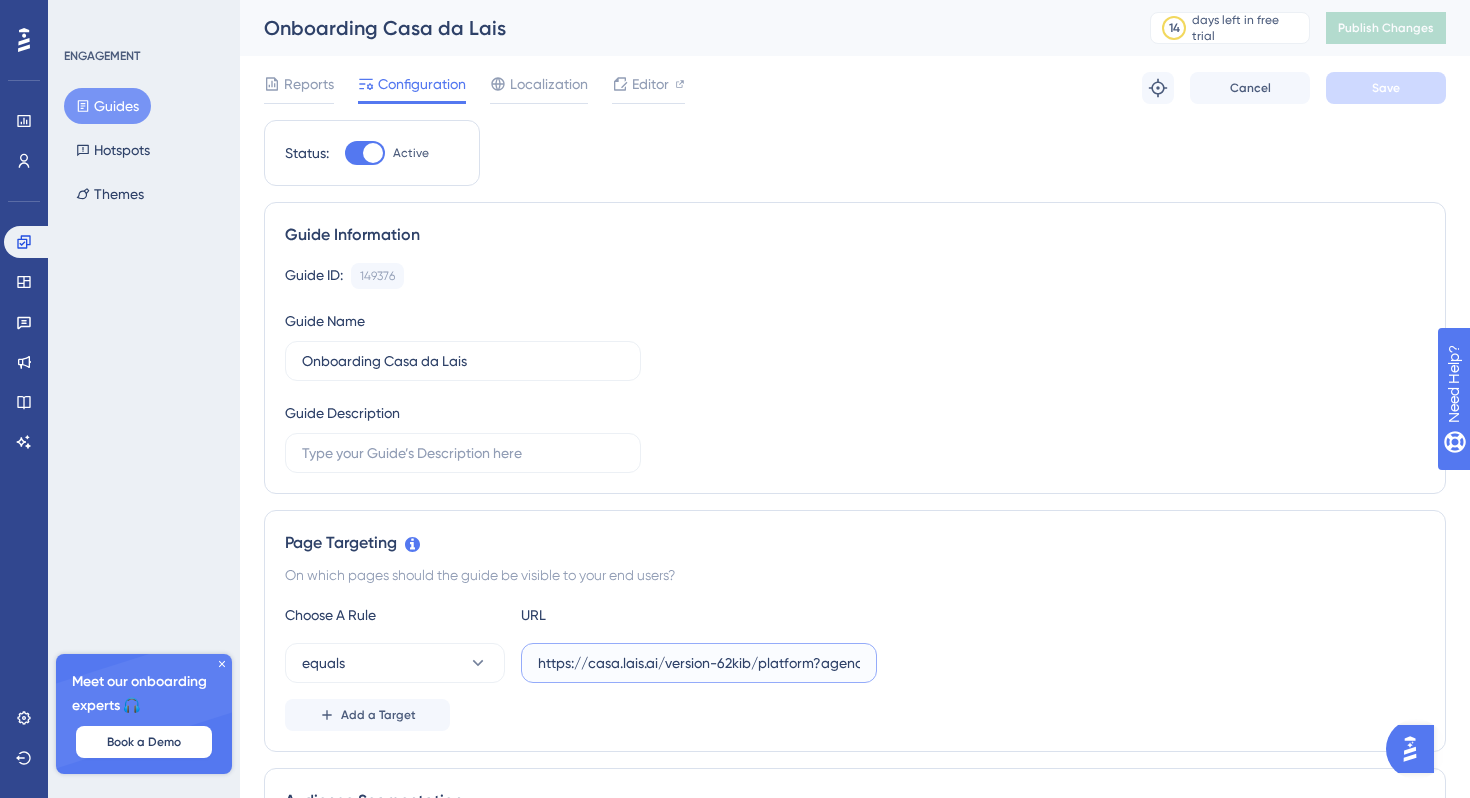 click on "https://casa.lais.ai/version-62kib/platform?agency=[UUID]" at bounding box center (699, 663) 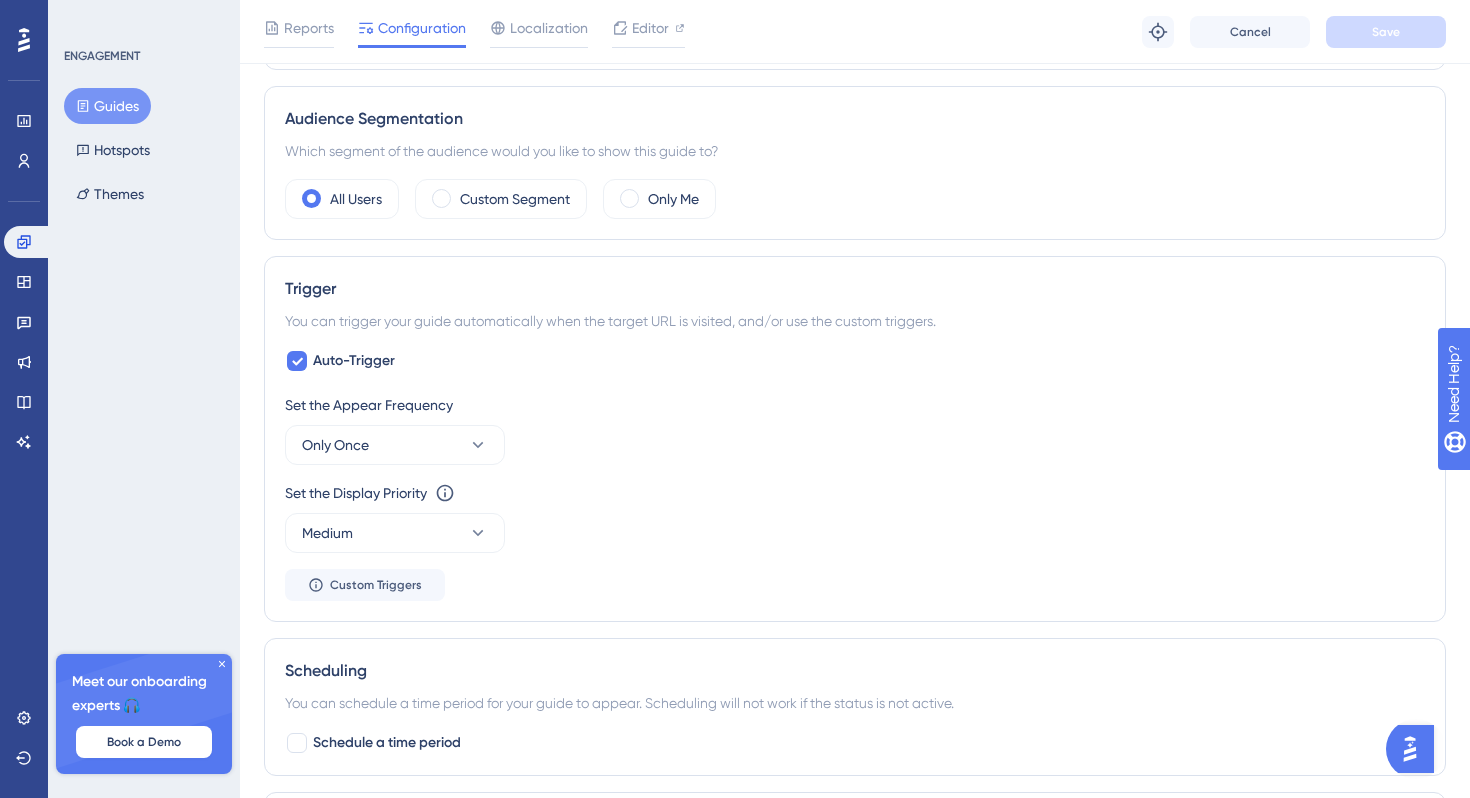 scroll, scrollTop: 664, scrollLeft: 0, axis: vertical 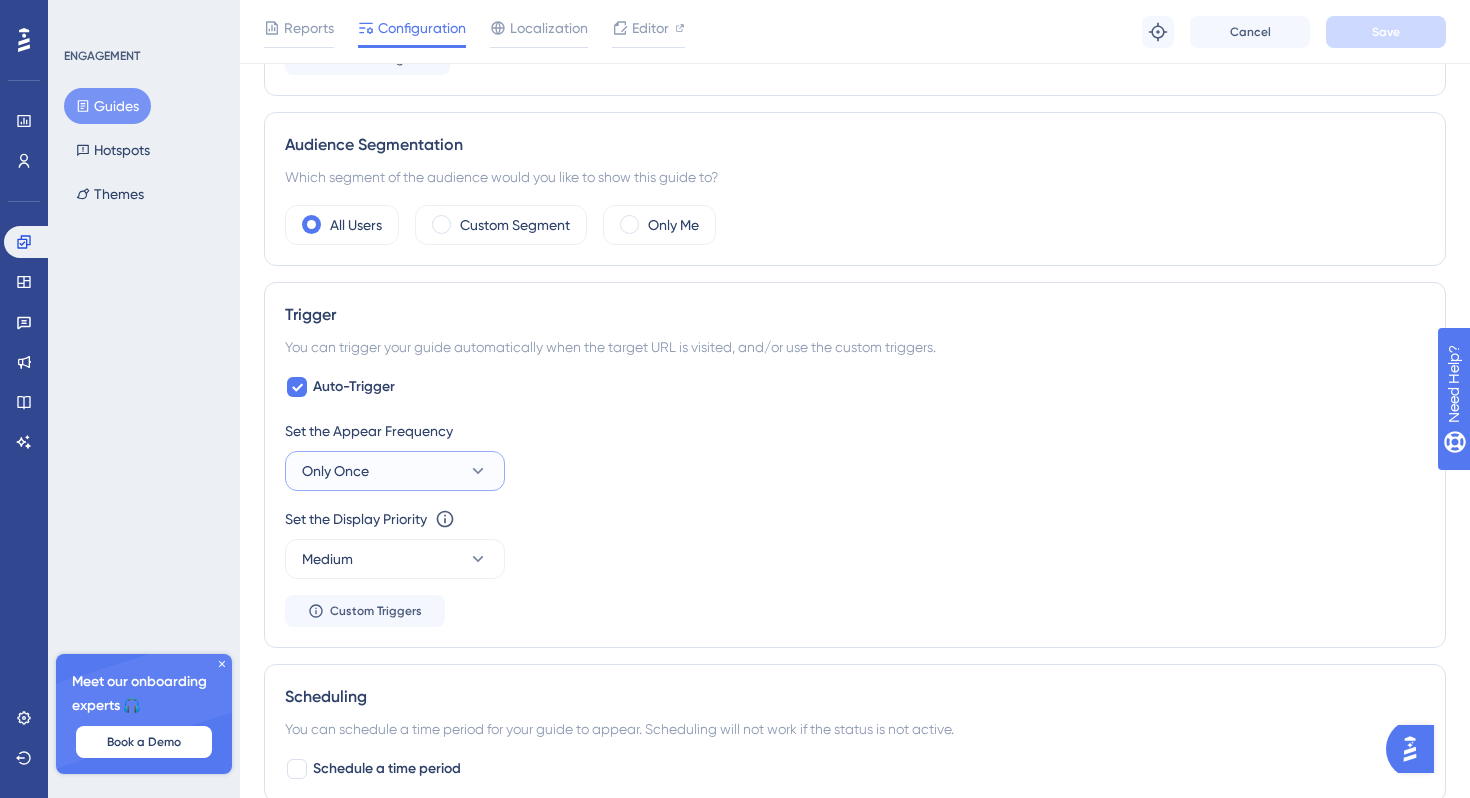 click on "Only Once" at bounding box center (395, 471) 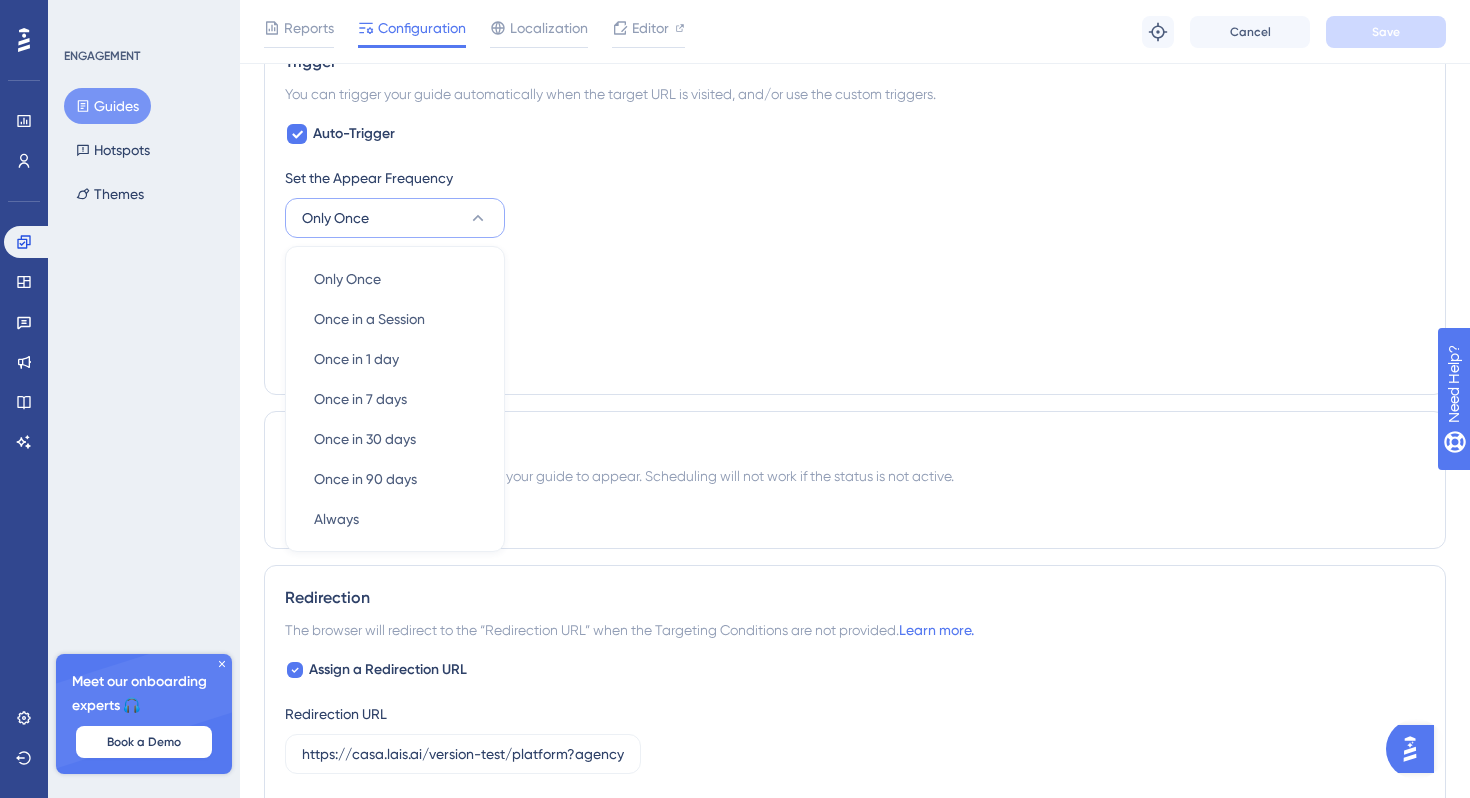 click on "Set the Display Priority This option will set the display priority between
auto-triggered materials in cases of conflicts between multiple materials Medium" at bounding box center [855, 290] 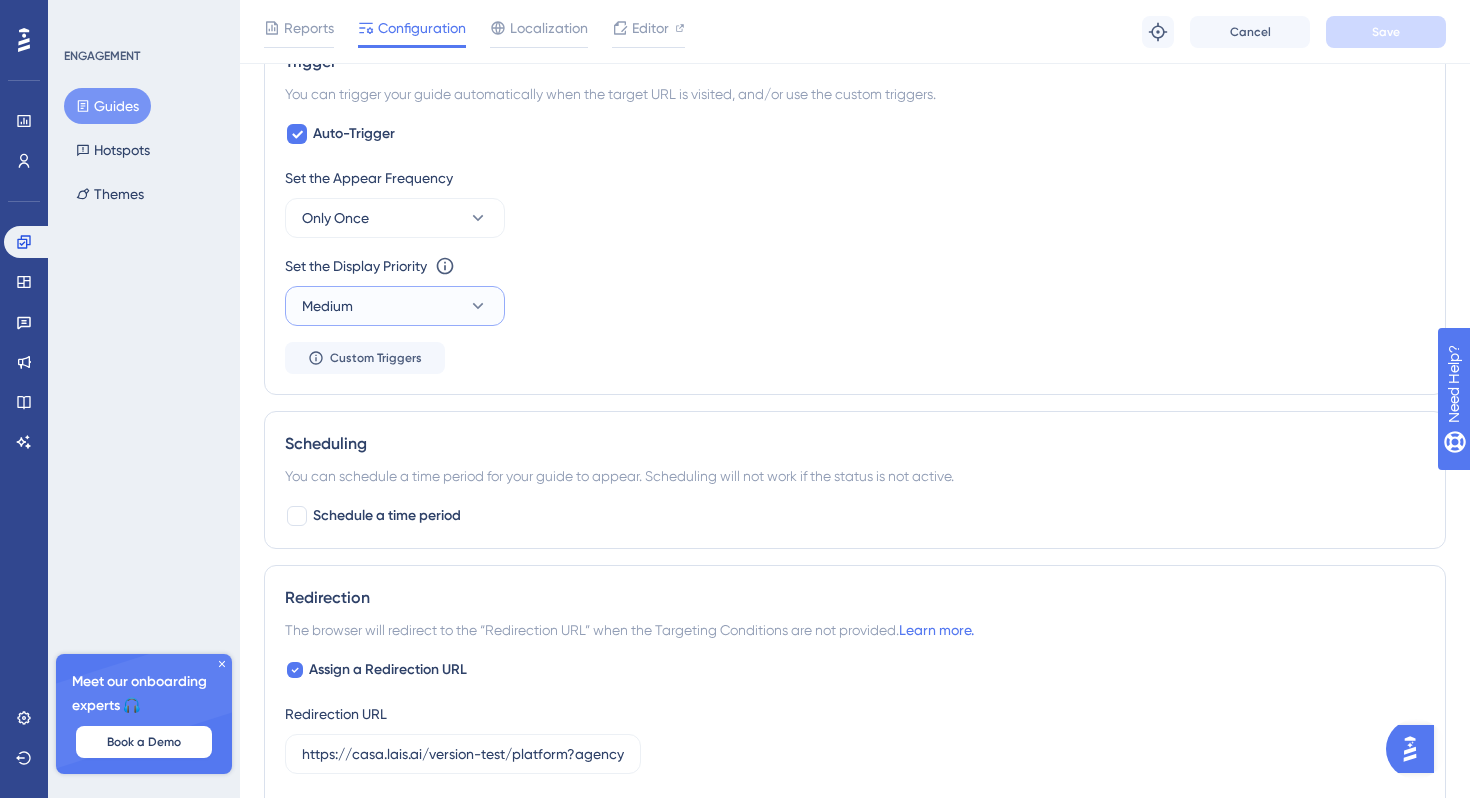 click on "Medium" at bounding box center [395, 306] 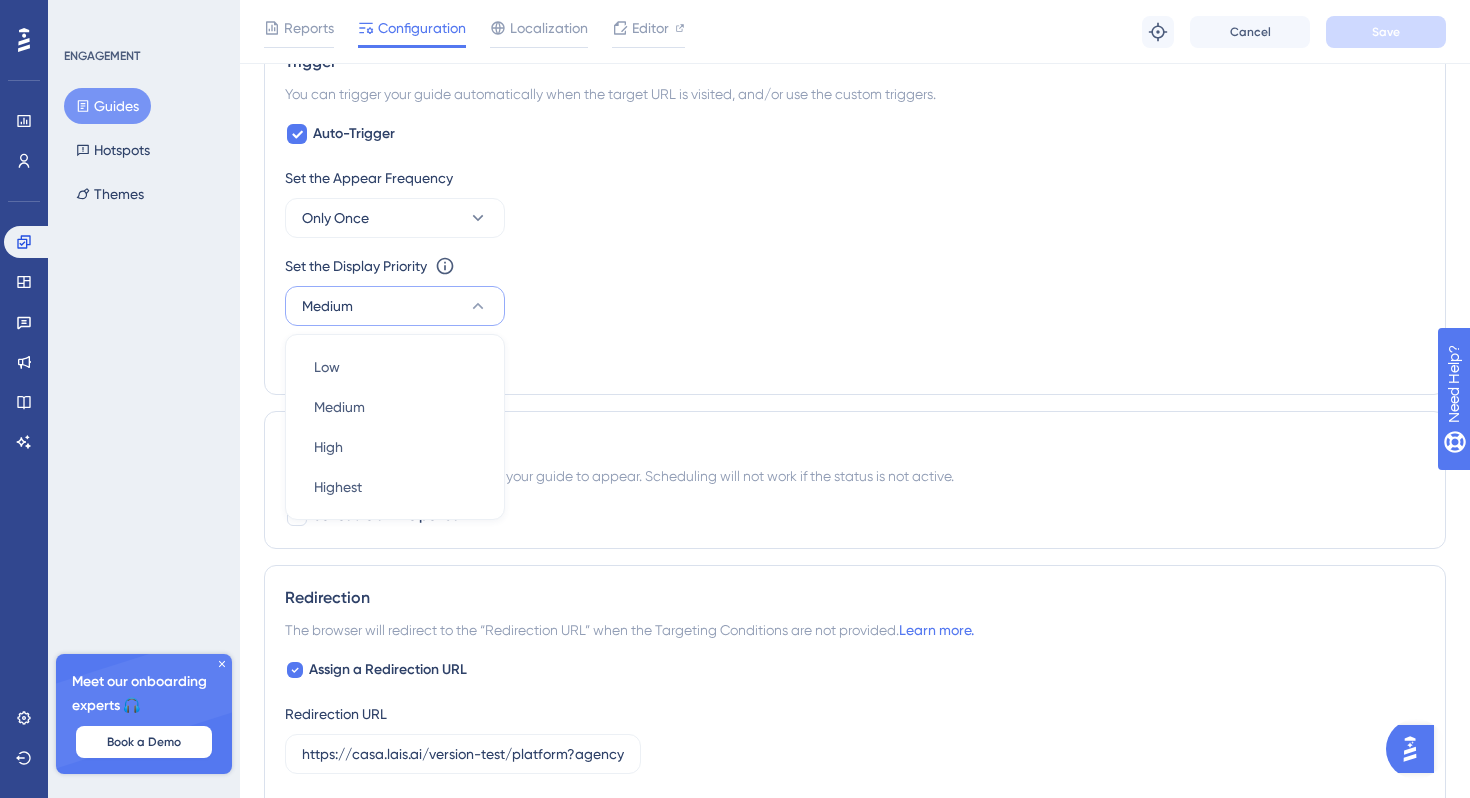 click on "Medium" at bounding box center (395, 306) 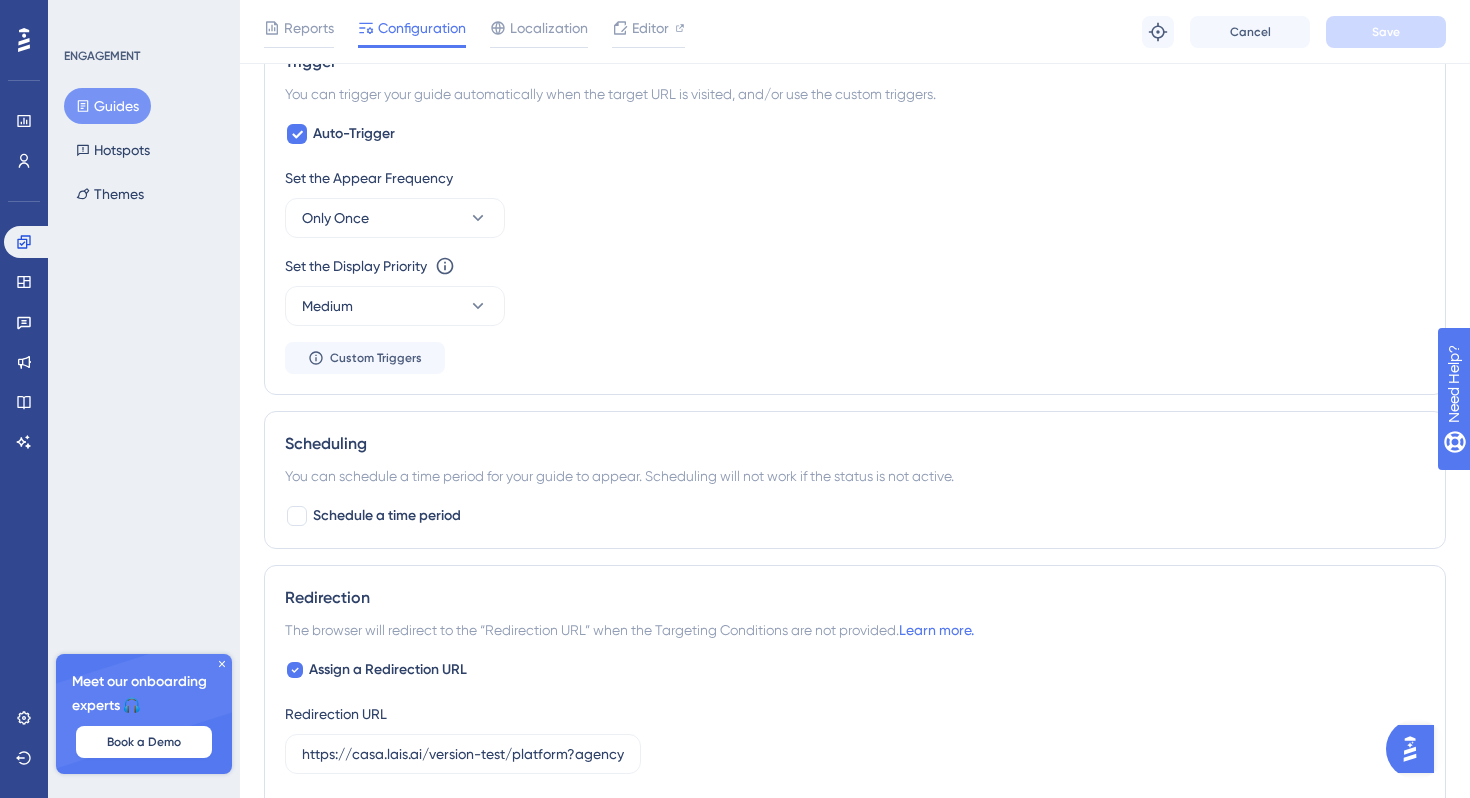 click on "Set the Appear Frequency Only Once Set the Display Priority This option will set the display priority between
auto-triggered materials in cases of conflicts between multiple materials Medium Custom Triggers" at bounding box center [855, 270] 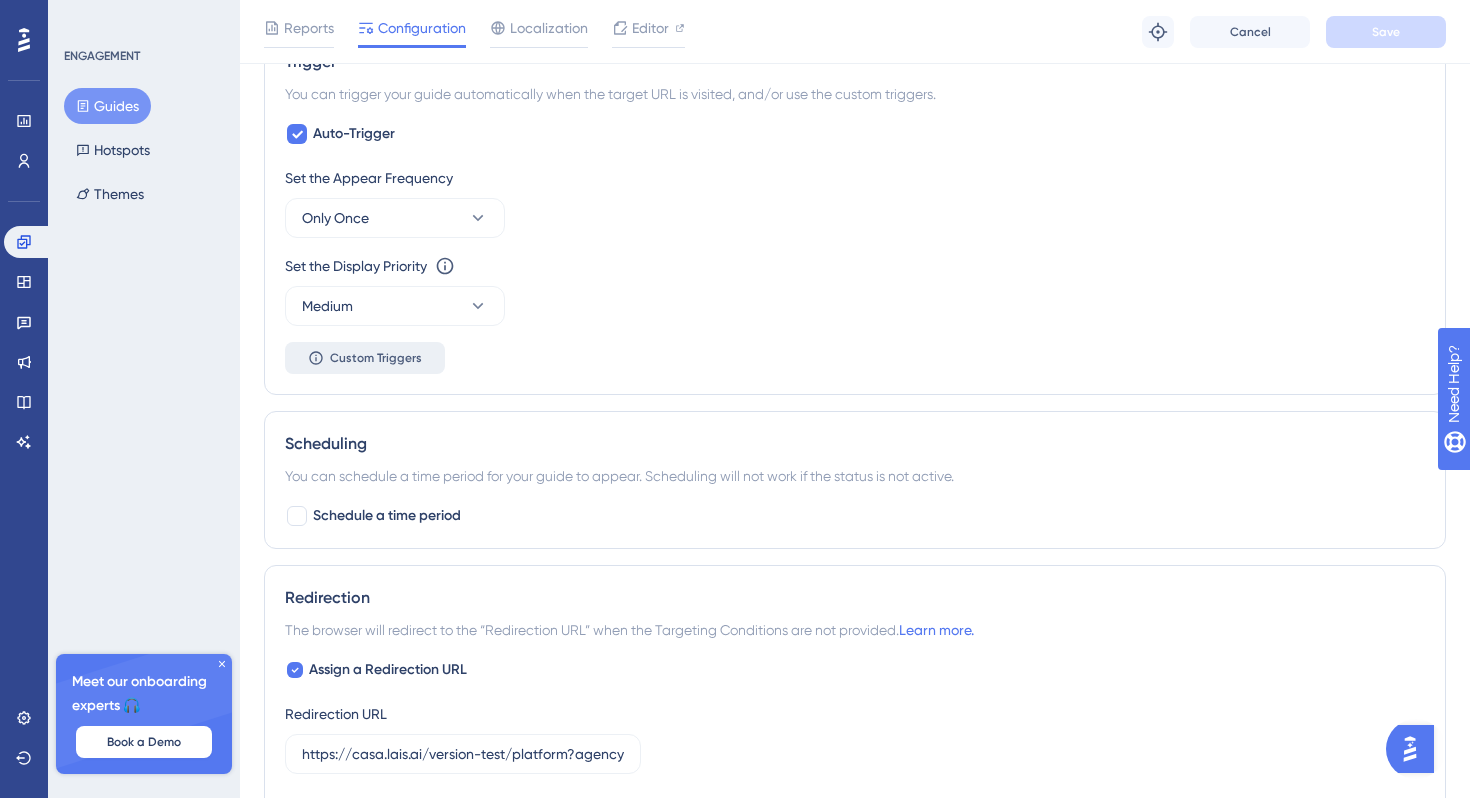 click on "Custom Triggers" at bounding box center (376, 358) 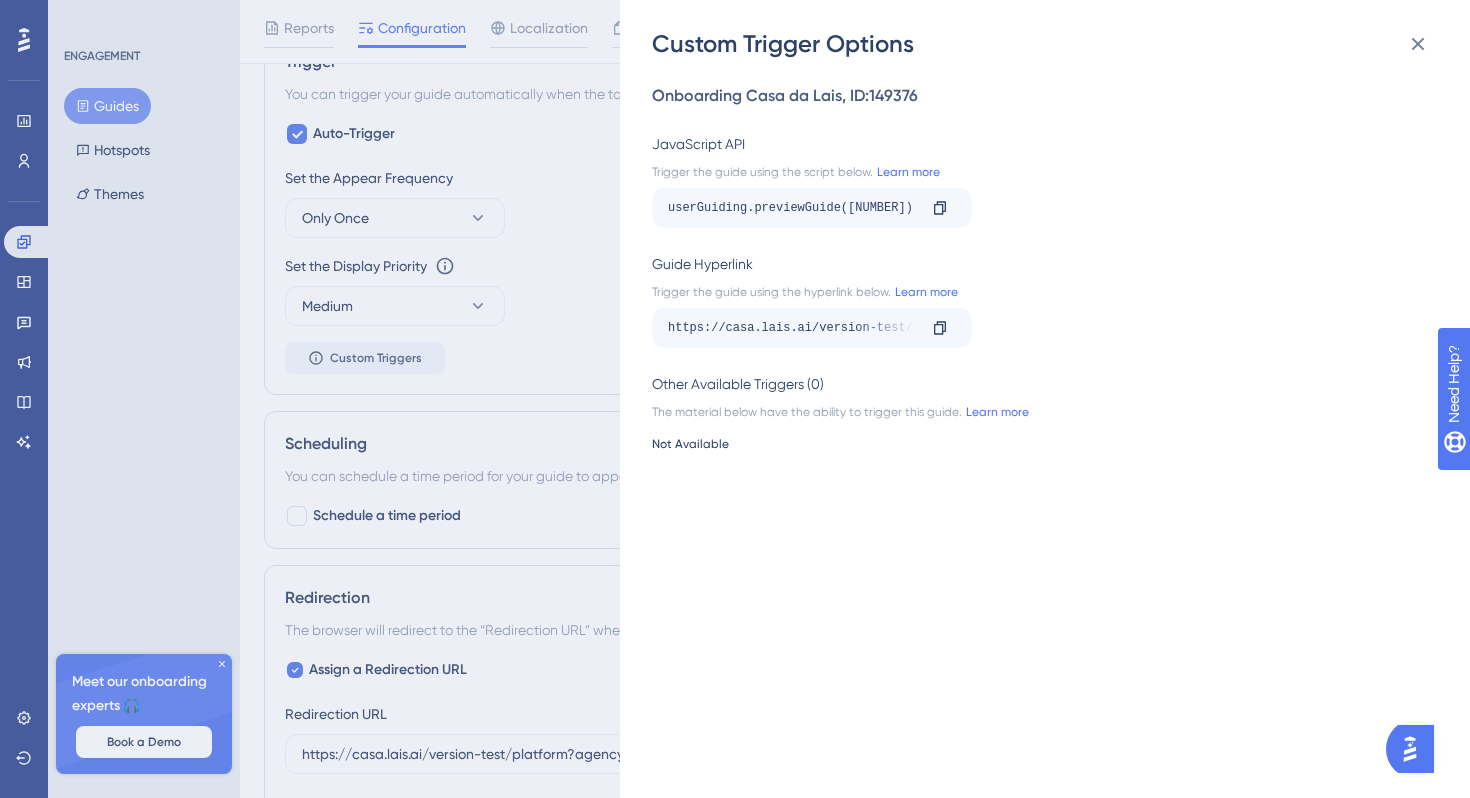 click on "https://casa.lais.ai/version-test/platform?agency=894b571d-ad41-4308-8c98-256cb6f9d7ab&__ug__=149376" at bounding box center [792, 328] 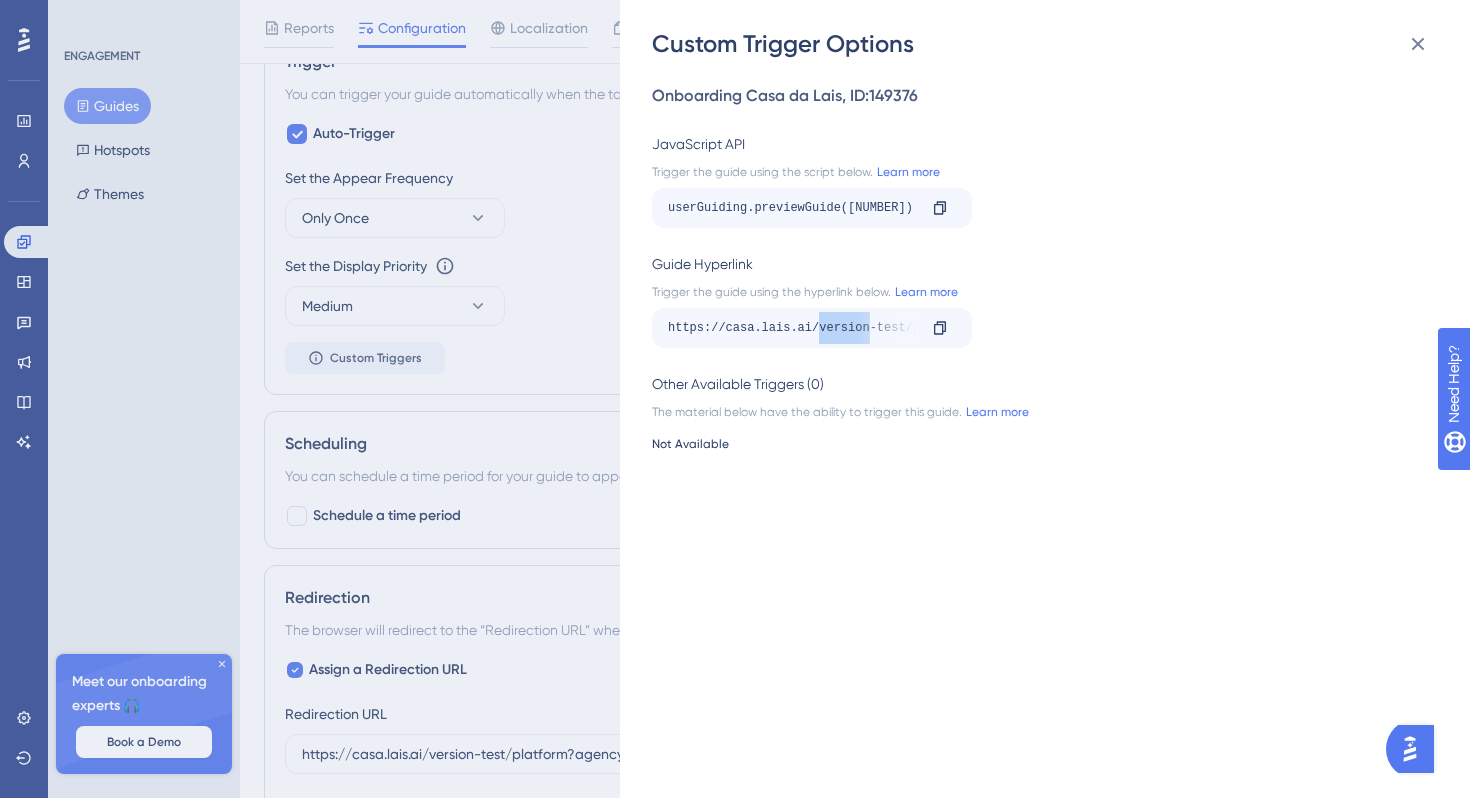 click on "https://casa.lais.ai/version-test/platform?agency=894b571d-ad41-4308-8c98-256cb6f9d7ab&__ug__=149376" at bounding box center (792, 328) 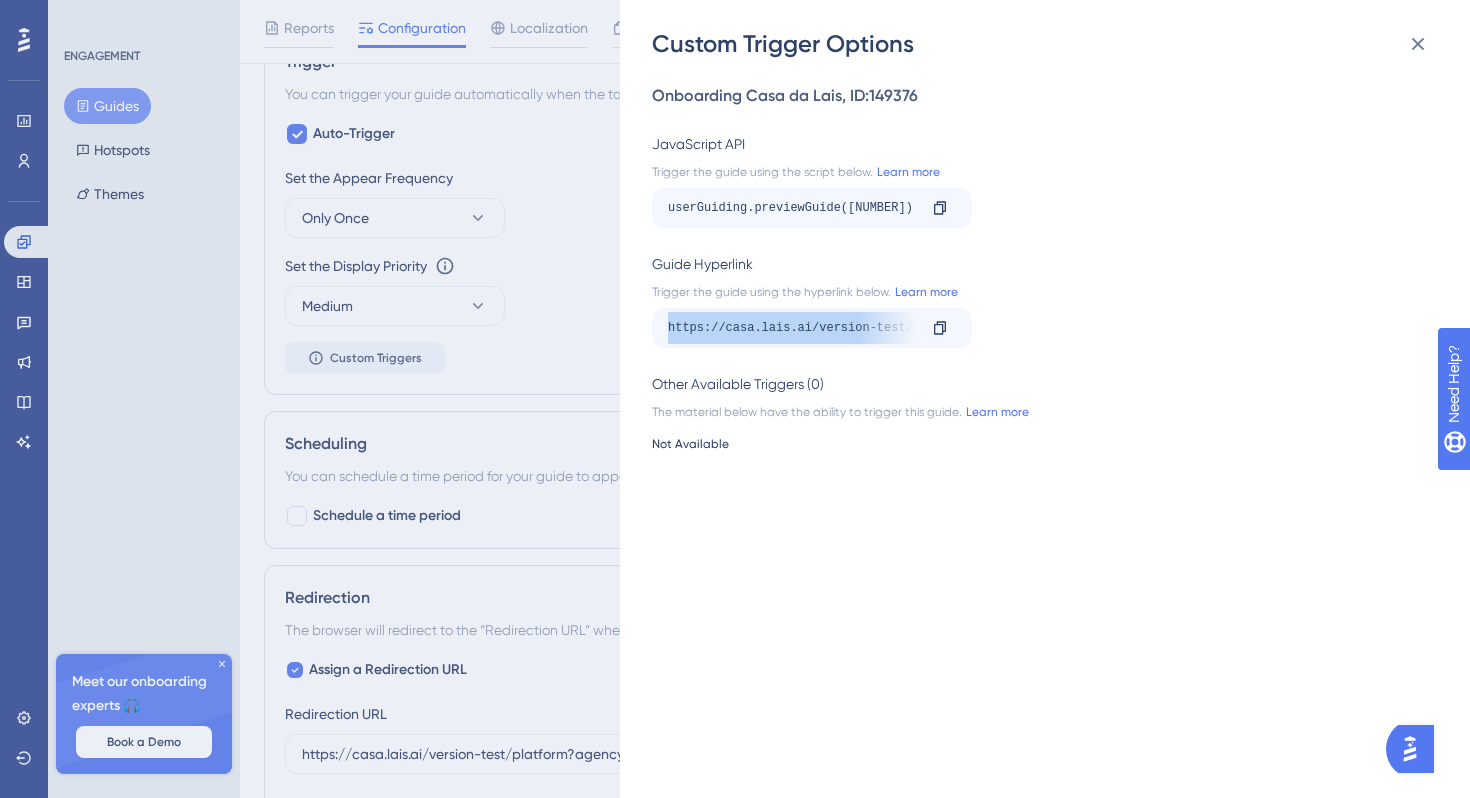 click on "https://casa.lais.ai/version-test/platform?agency=894b571d-ad41-4308-8c98-256cb6f9d7ab&__ug__=149376" at bounding box center [792, 328] 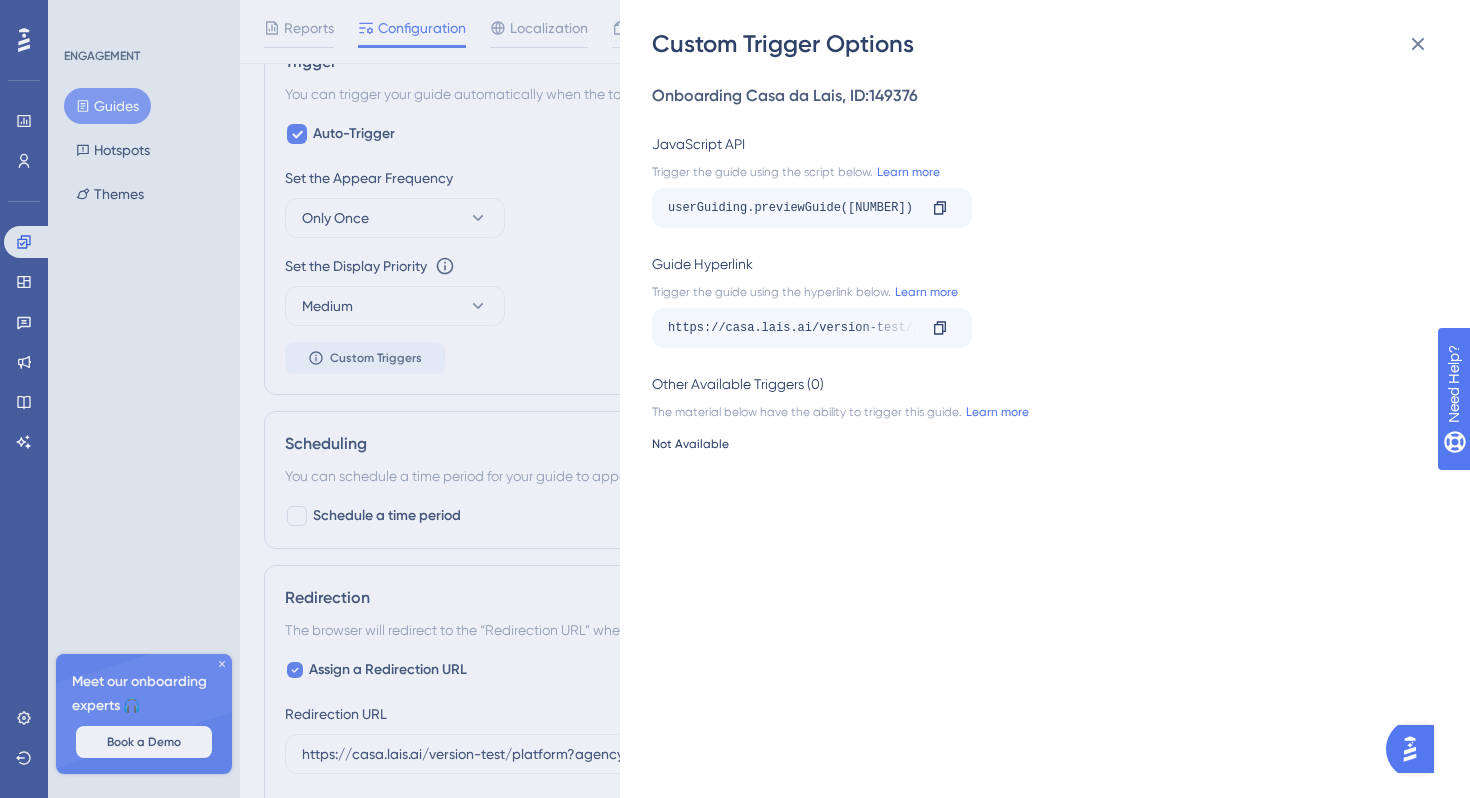 click on "Custom Trigger Options Onboarding Casa da Lais , ID: 149376 JavaScript API Trigger the guide using the script below. Learn more userGuiding.previewGuide(149376) Copy Guide Hyperlink Trigger the guide using the hyperlink below. Learn more https://casa.lais.ai/version-test/platform?agency=894b571d-ad41-4308-8c98-256cb6f9d7ab&__ug__=149376 Copy Other Available Triggers (0) The material below have the ability to trigger this guide. Learn more Not Available" at bounding box center [735, 399] 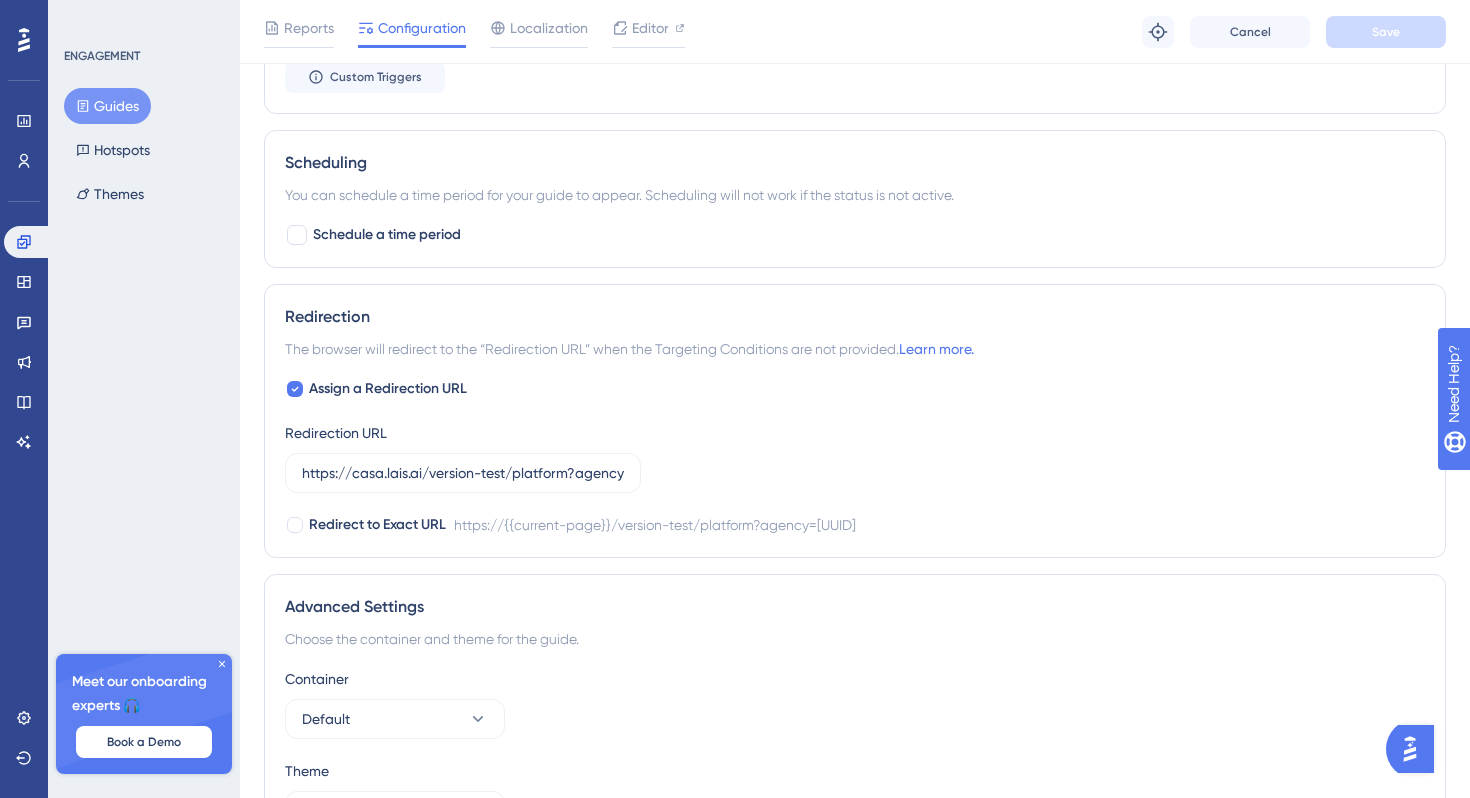 scroll, scrollTop: 1204, scrollLeft: 0, axis: vertical 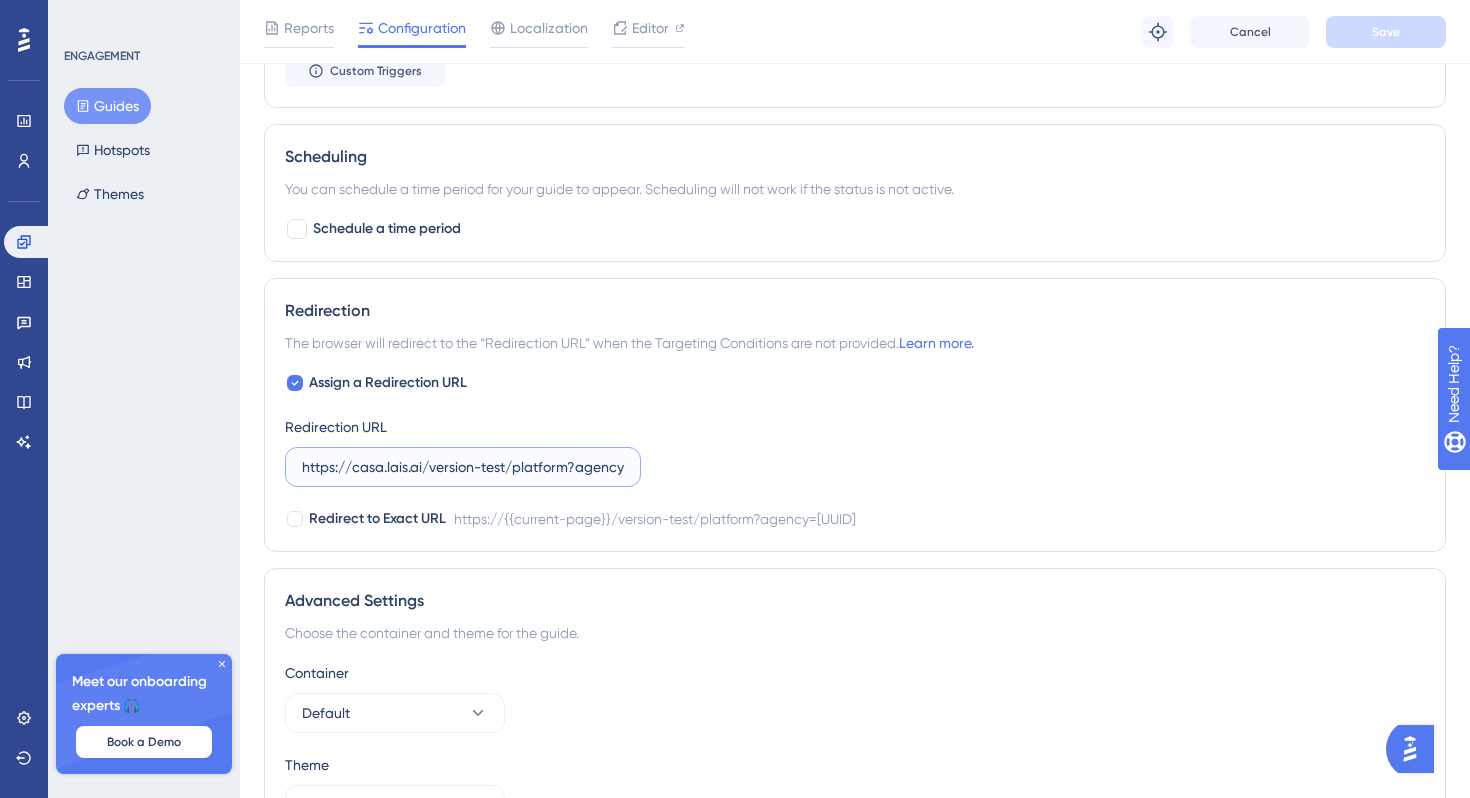 click on "https://casa.lais.ai/version-test/platform?agency=894b571d-ad41-4308-8c98-256cb6f9d7ab" at bounding box center [463, 467] 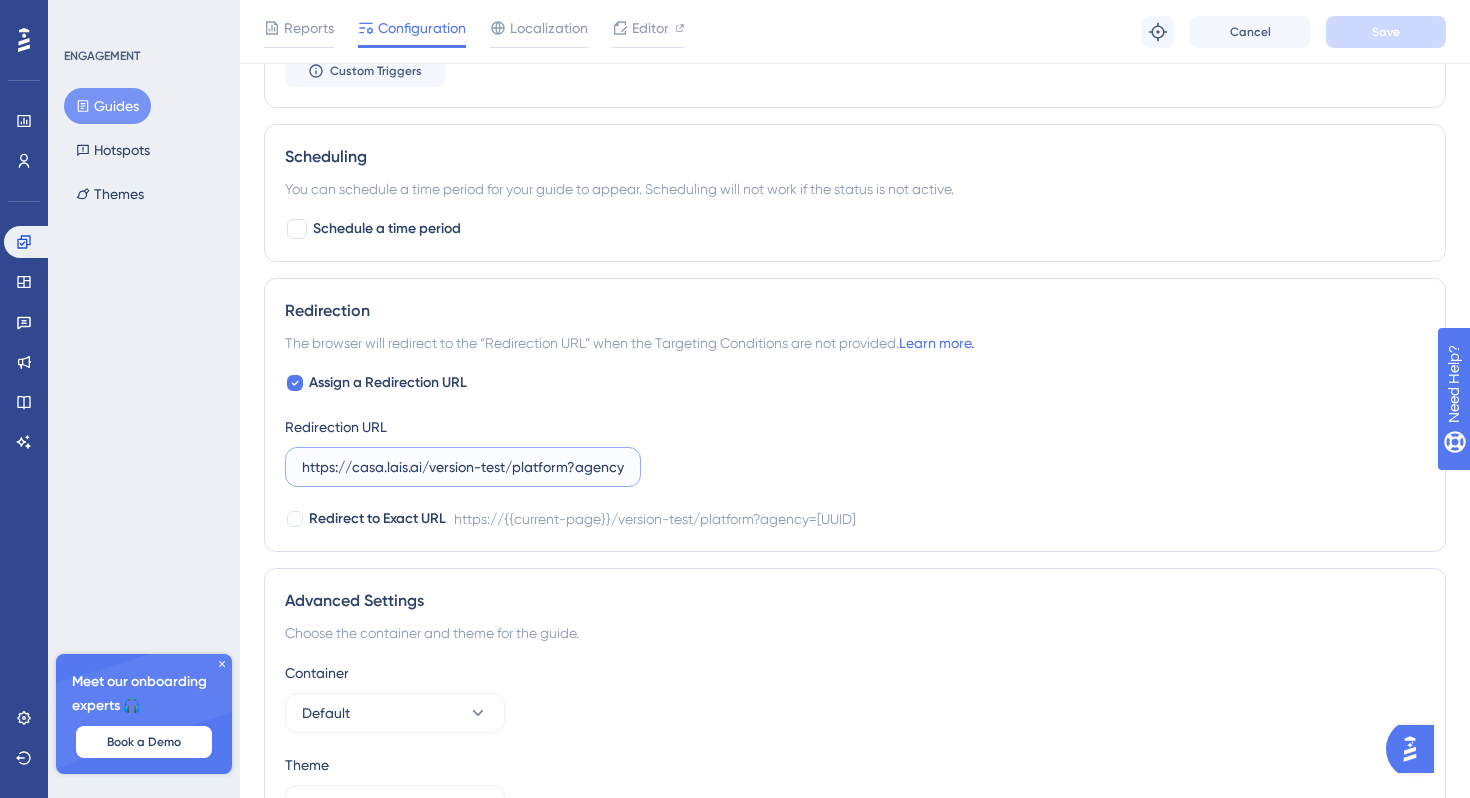 click on "https://casa.lais.ai/version-test/platform?agency=894b571d-ad41-4308-8c98-256cb6f9d7ab" at bounding box center [463, 467] 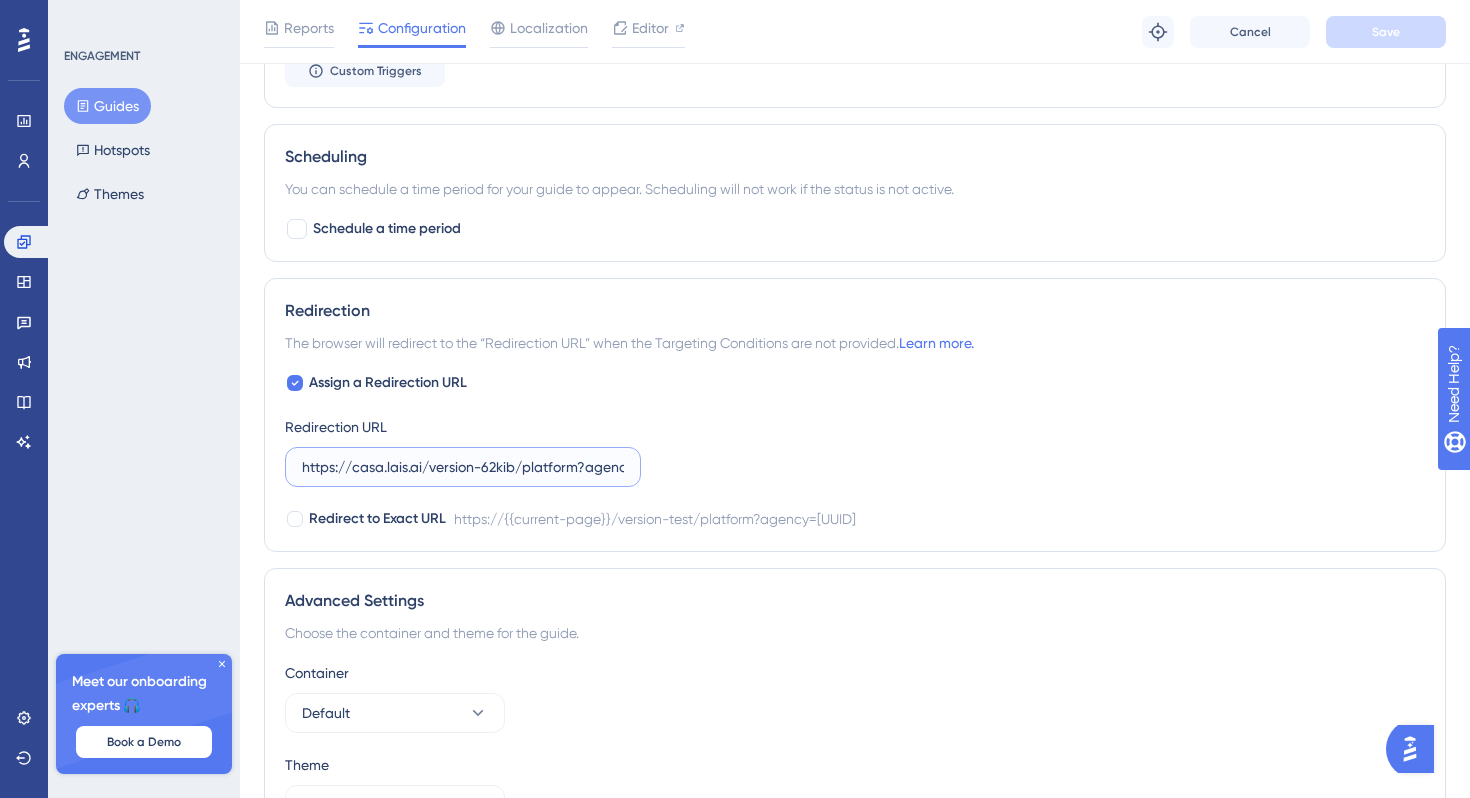 scroll, scrollTop: 0, scrollLeft: 291, axis: horizontal 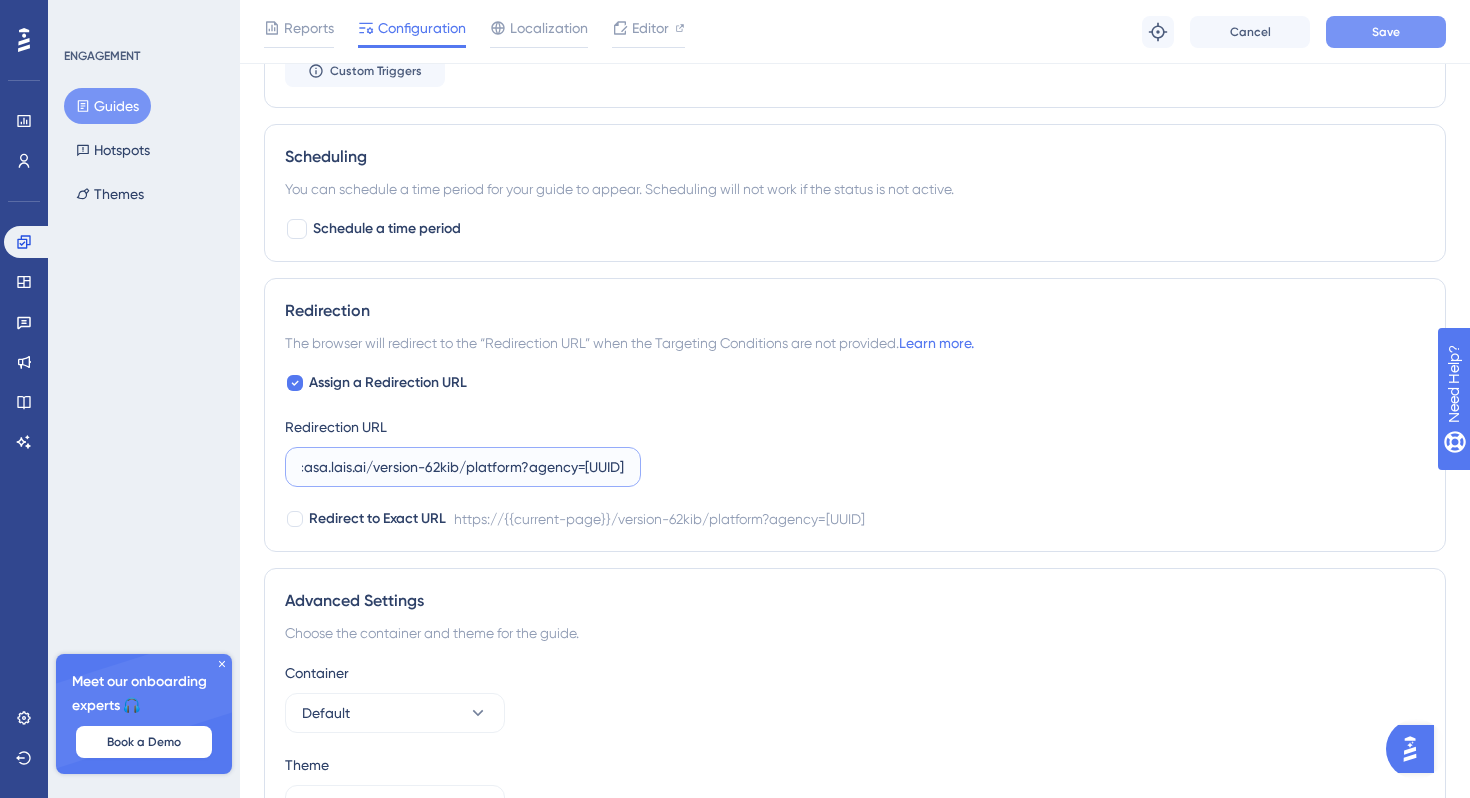 type on "https://casa.lais.ai/version-62kib/platform?agency=[UUID]" 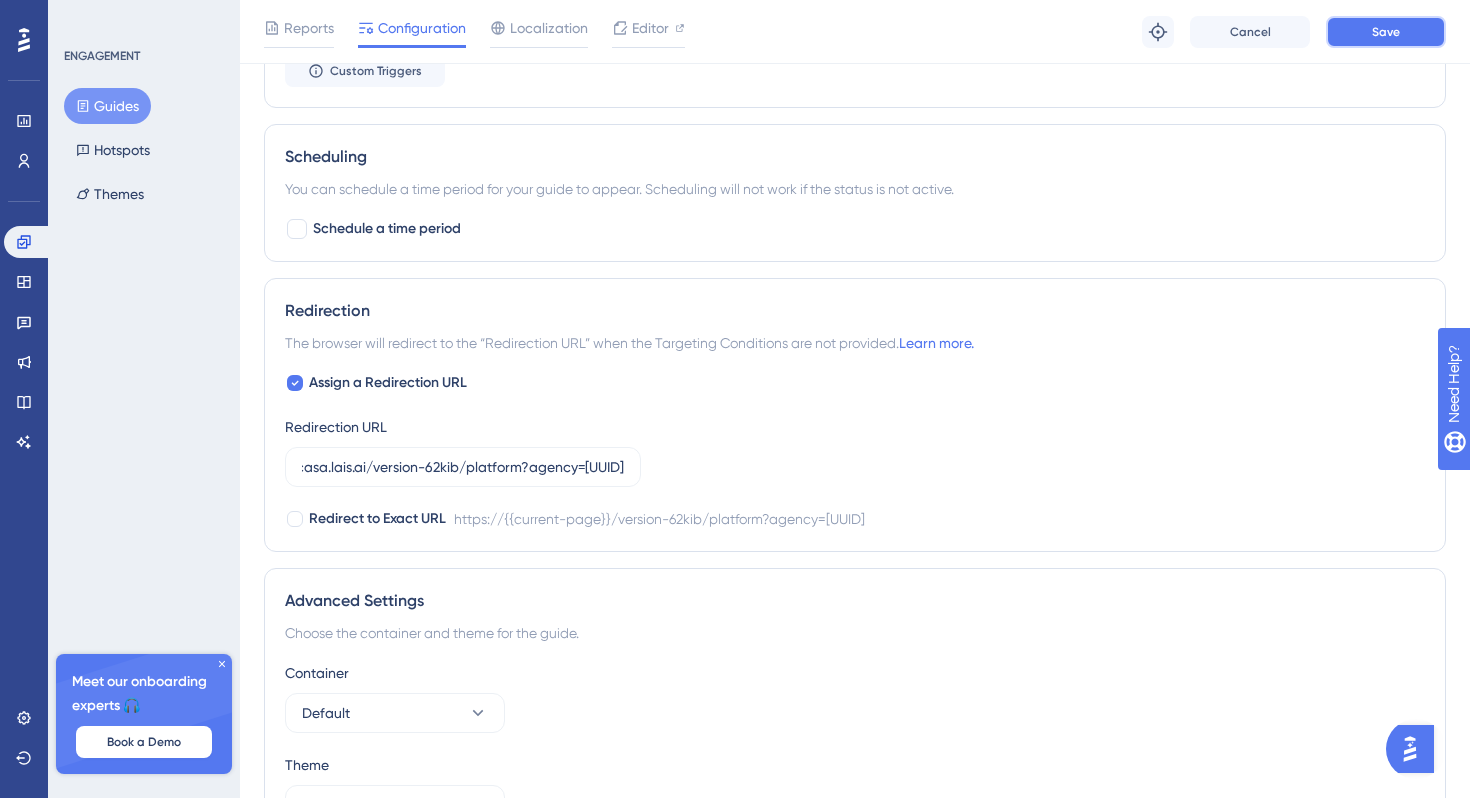 click on "Save" at bounding box center [1386, 32] 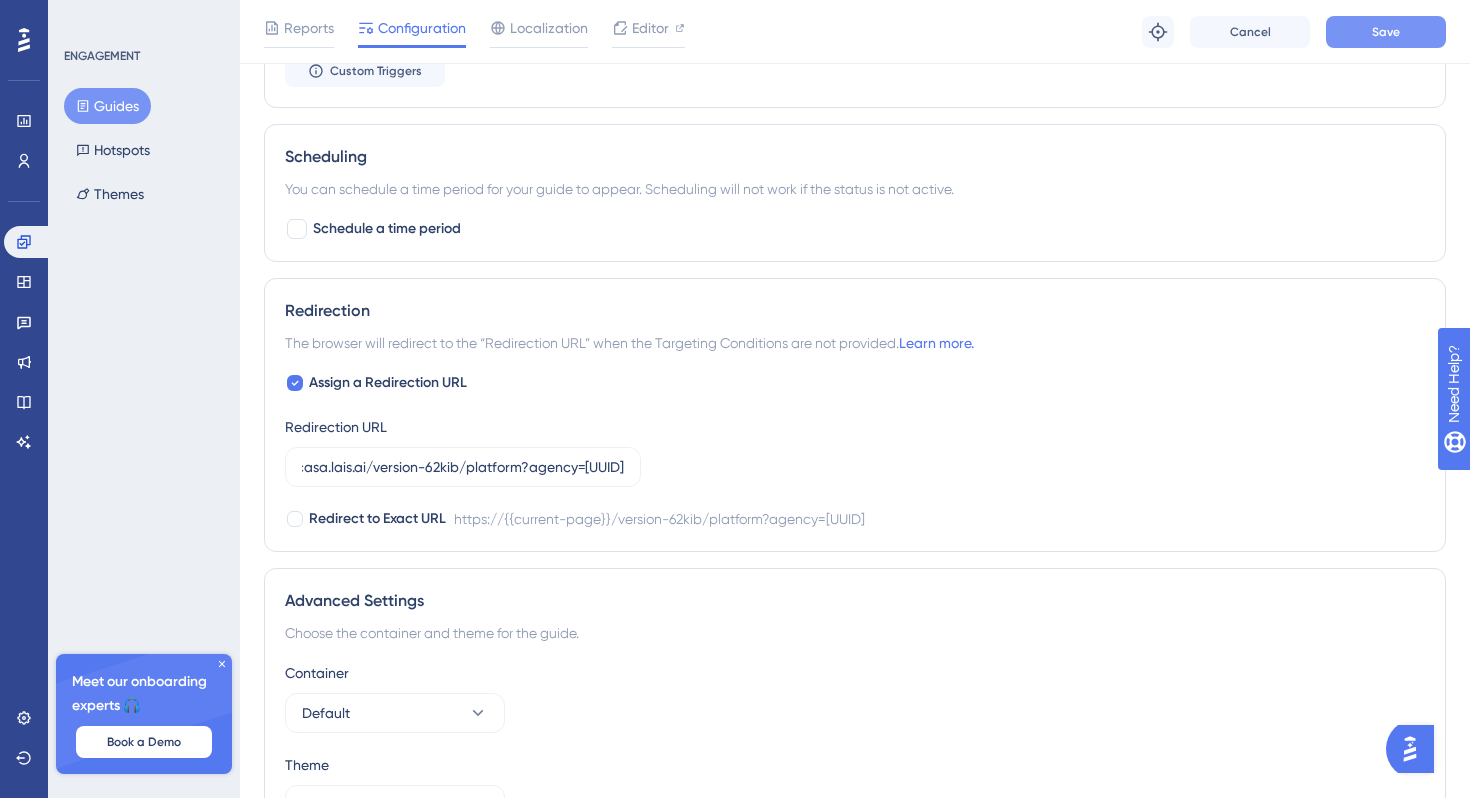 scroll, scrollTop: 0, scrollLeft: 0, axis: both 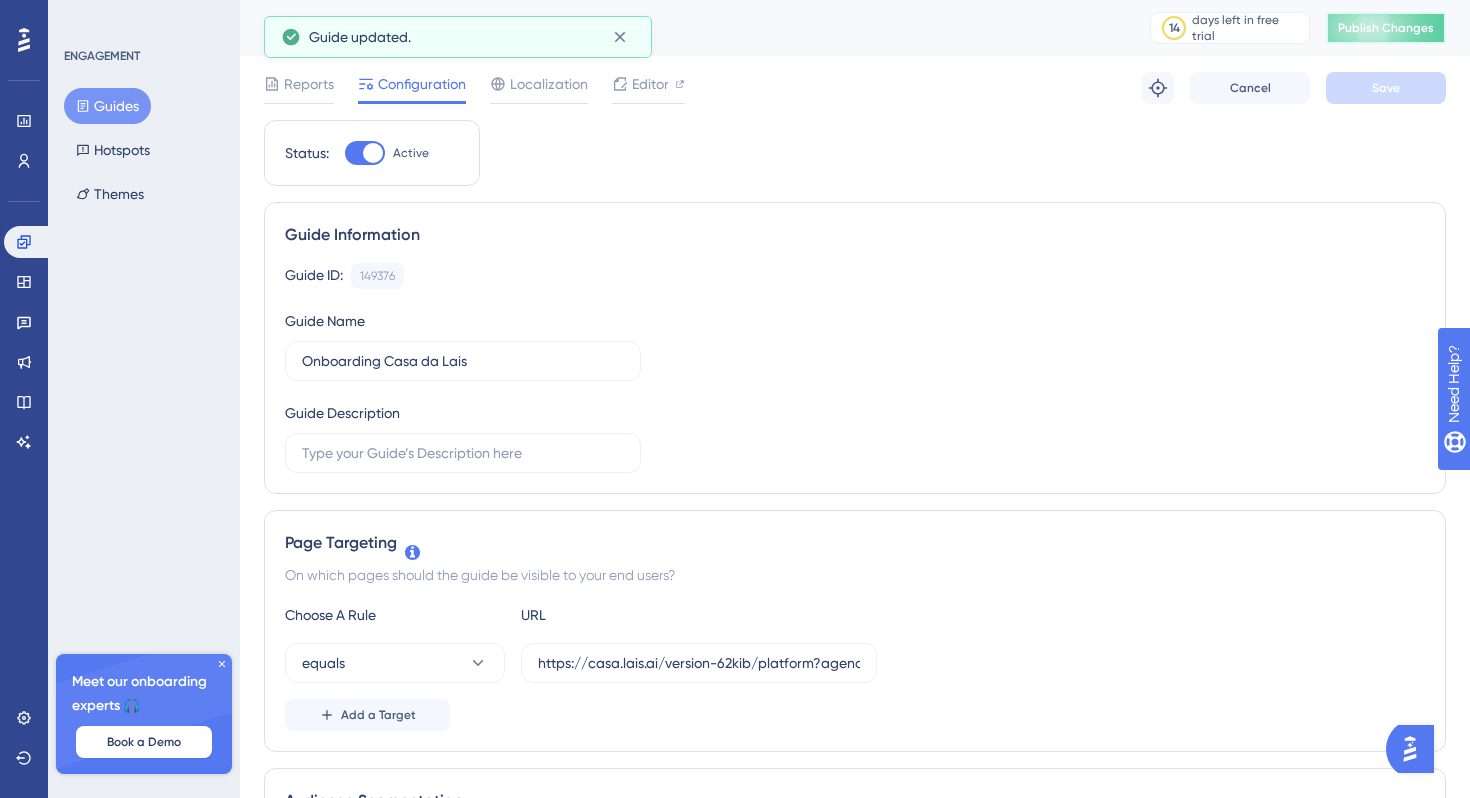 click on "Publish Changes" at bounding box center (1386, 28) 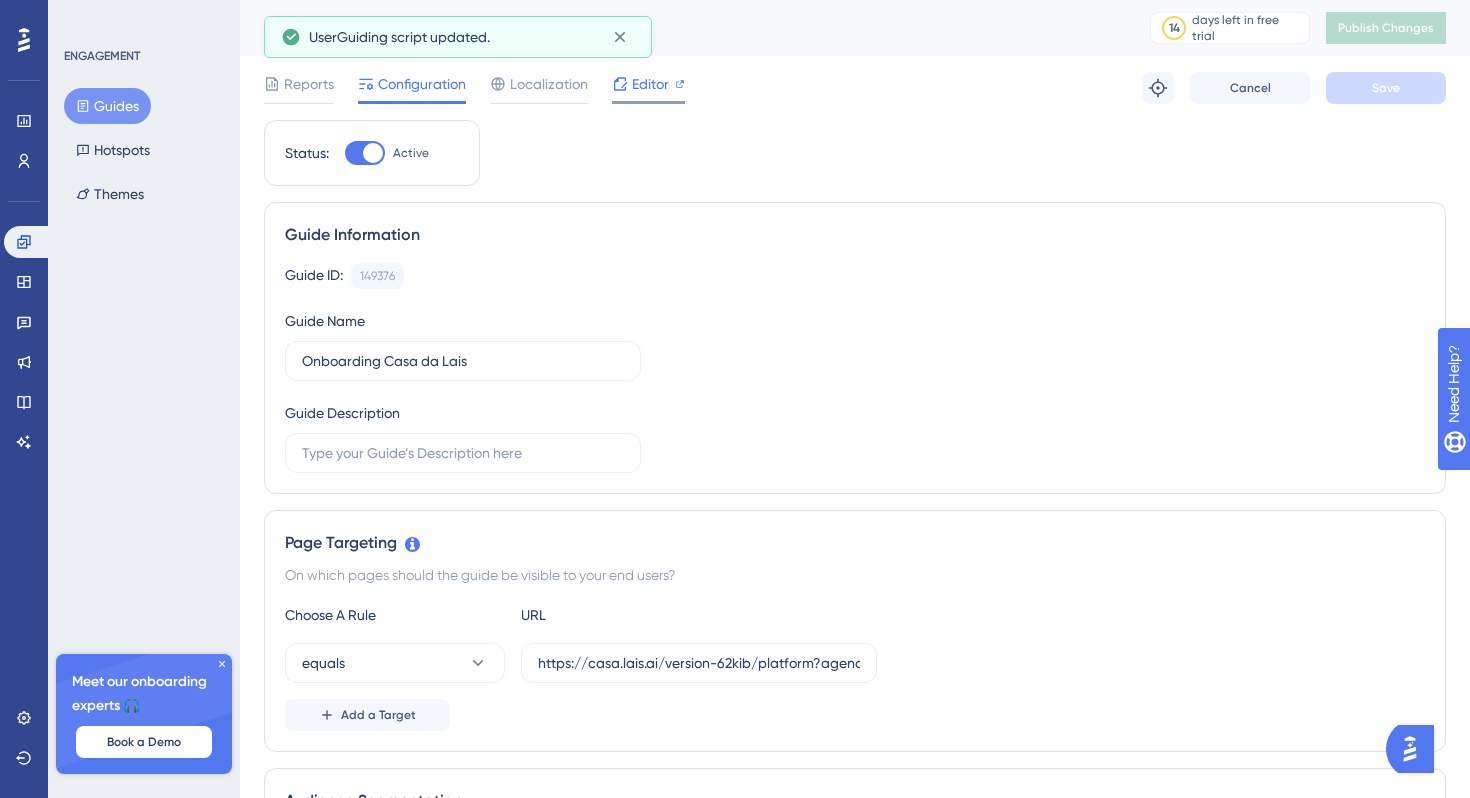 click on "Editor" at bounding box center (650, 84) 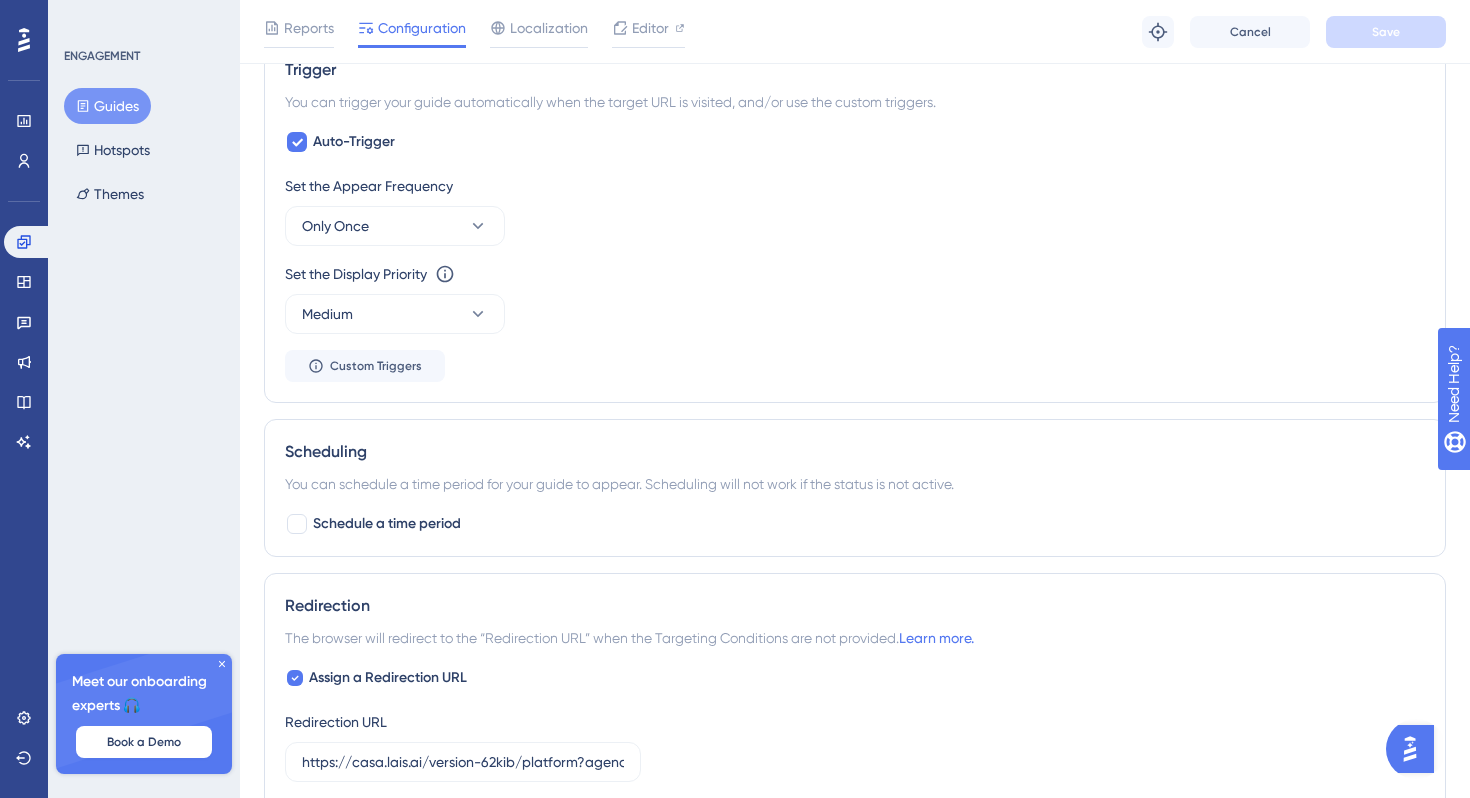 scroll, scrollTop: 912, scrollLeft: 0, axis: vertical 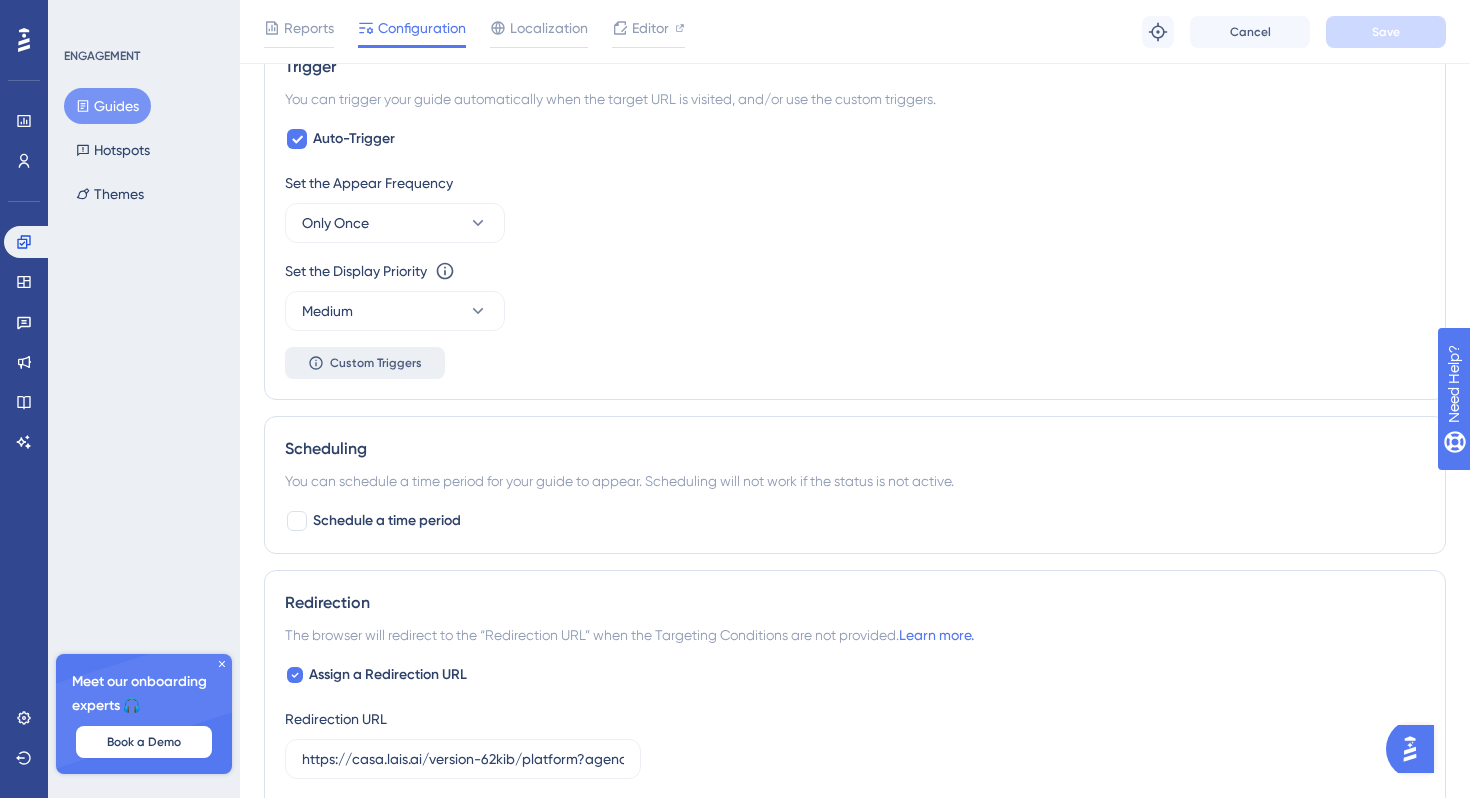 click on "Custom Triggers" at bounding box center (376, 363) 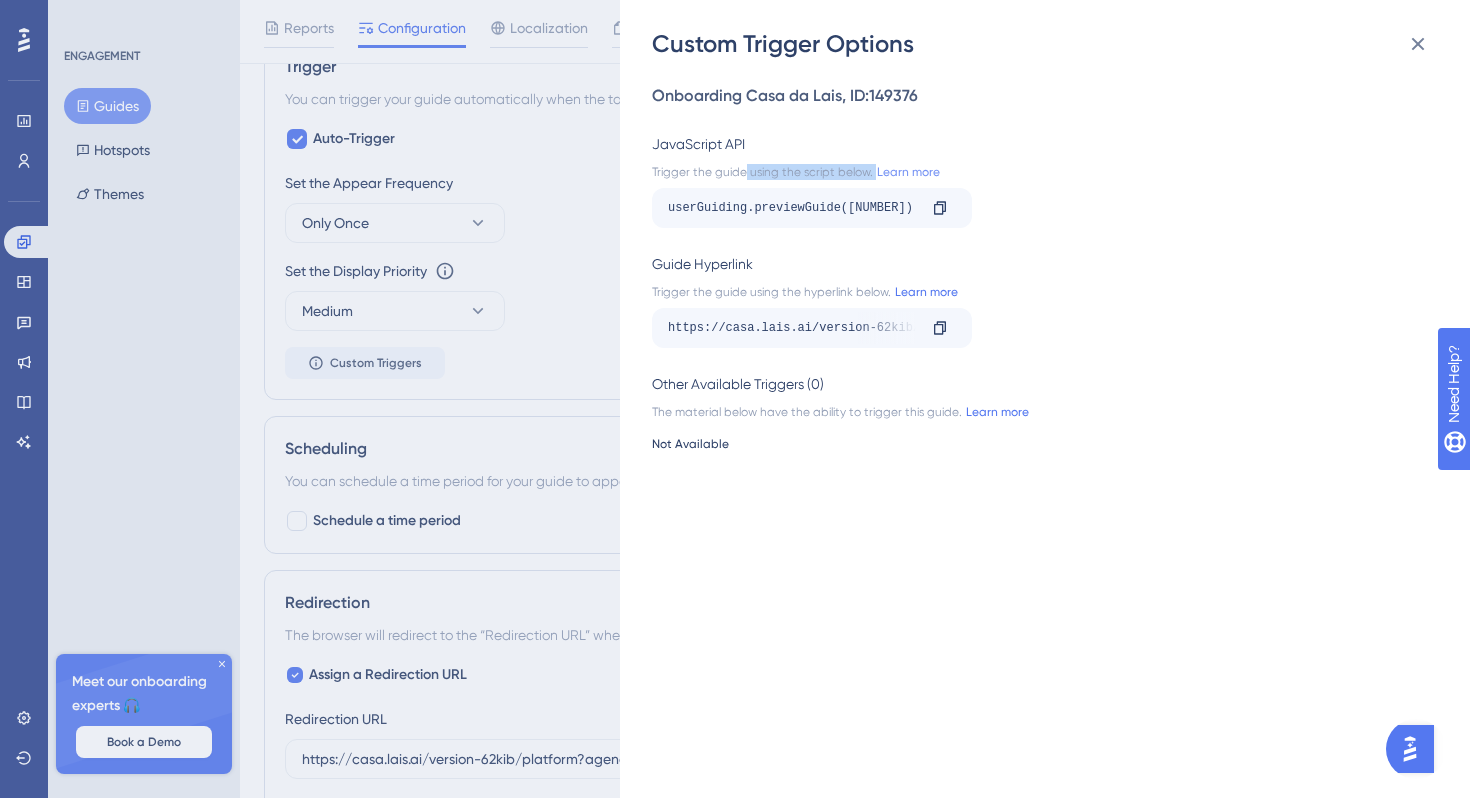drag, startPoint x: 744, startPoint y: 172, endPoint x: 870, endPoint y: 174, distance: 126.01587 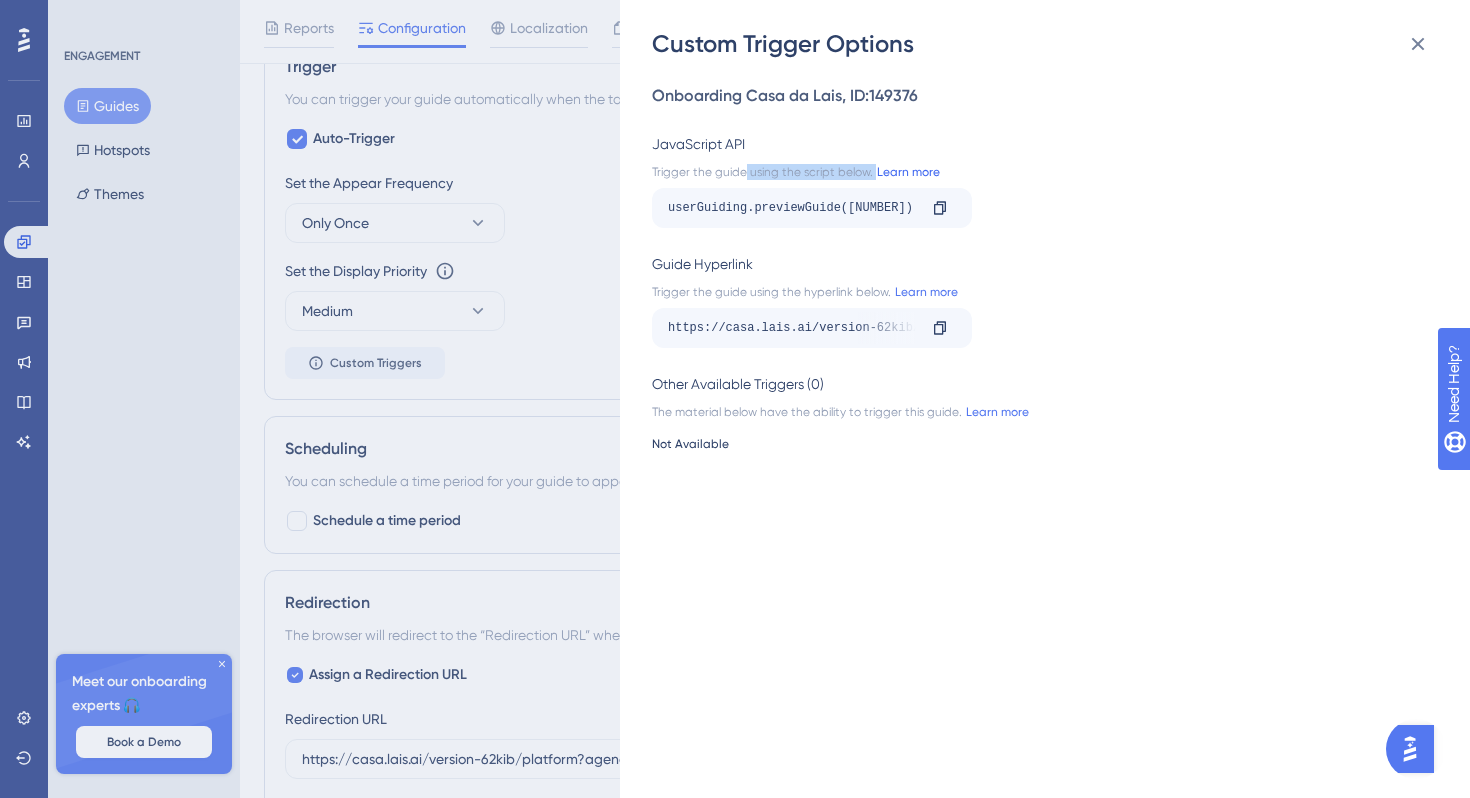 click on "Learn more" at bounding box center (906, 172) 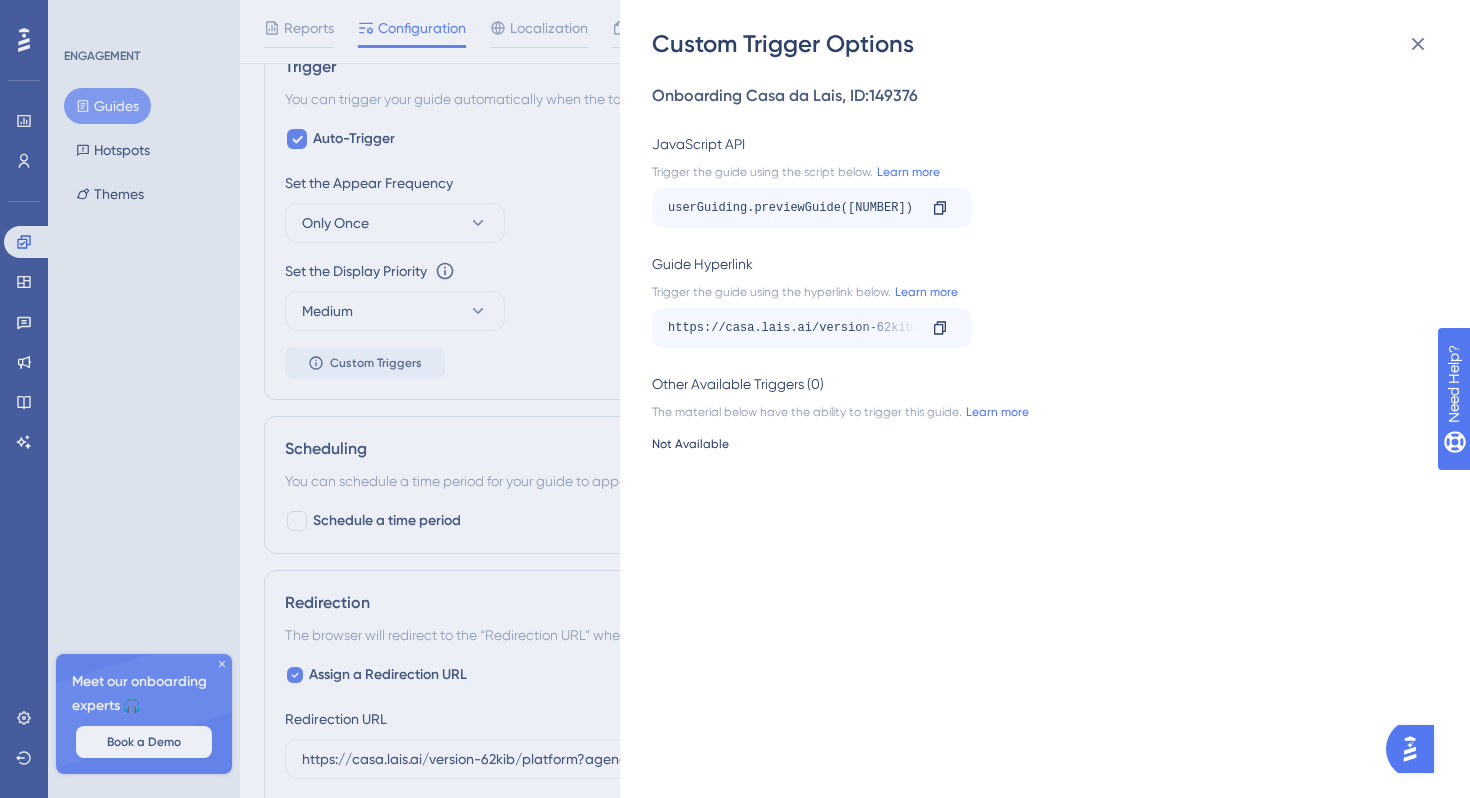 click on "Custom Trigger Options Onboarding Casa da Lais , ID: 149376 JavaScript API Trigger the guide using the script below. Learn more userGuiding.previewGuide(149376) Copy Guide Hyperlink Trigger the guide using the hyperlink below. Learn more https://casa.lais.ai/version-62kib/platform?agency=894b571d-ad41-4308-8c98-256cb6f9d7ab&__ug__=149376 Copy Other Available Triggers (0) The material below have the ability to trigger this guide. Learn more Not Available" at bounding box center [735, 399] 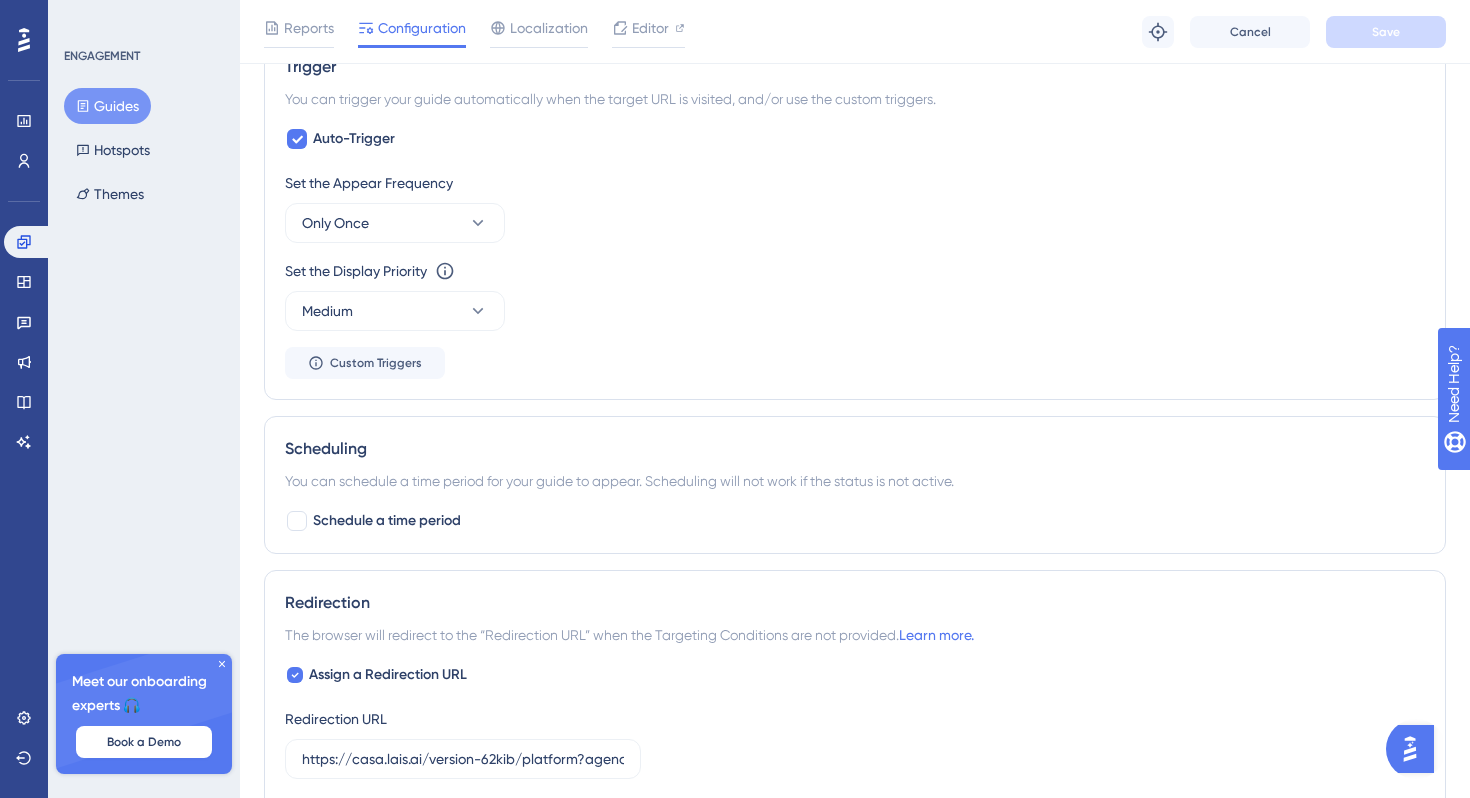 click on "Set the Appear Frequency Only Once" at bounding box center [855, 207] 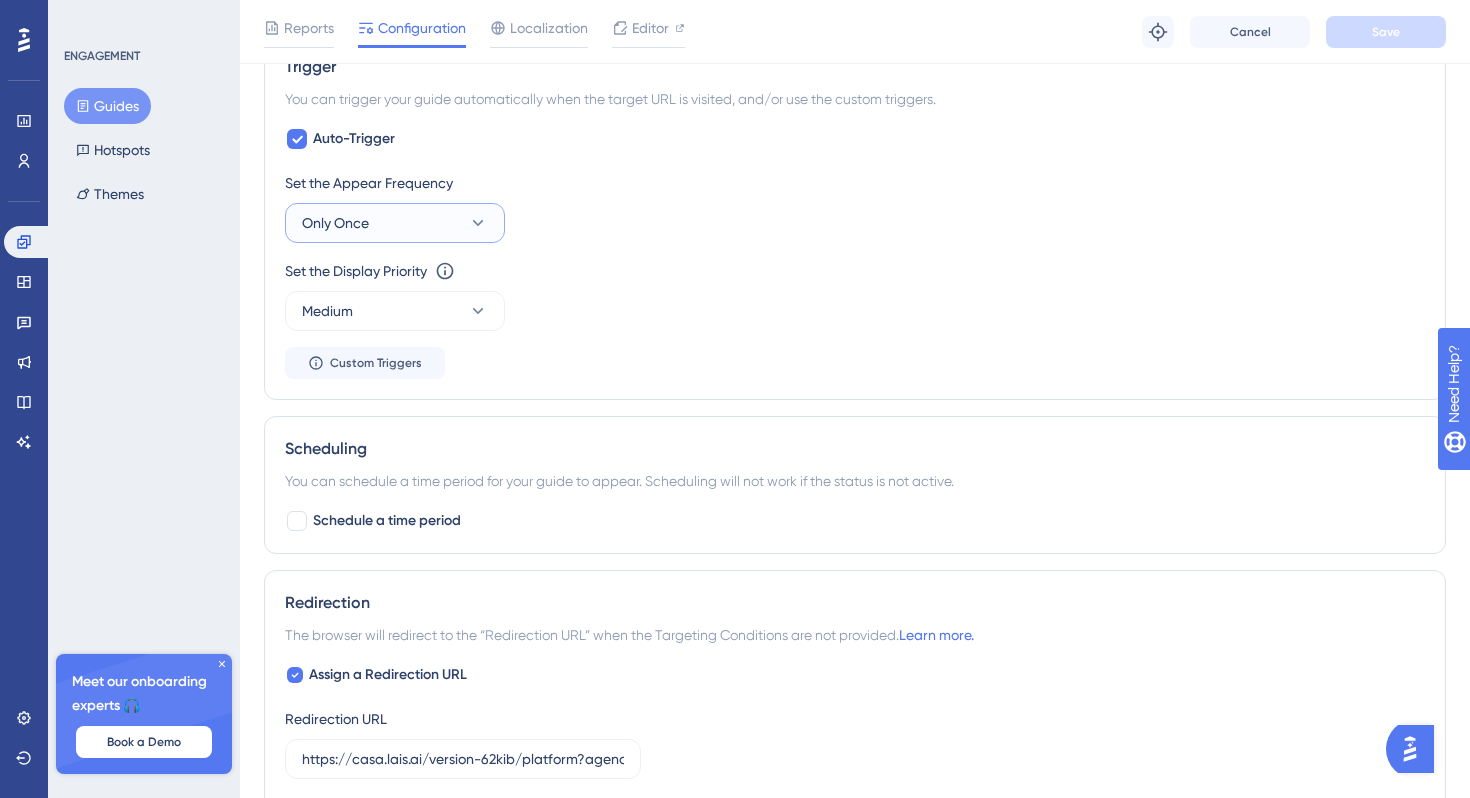click on "Only Once" at bounding box center (395, 223) 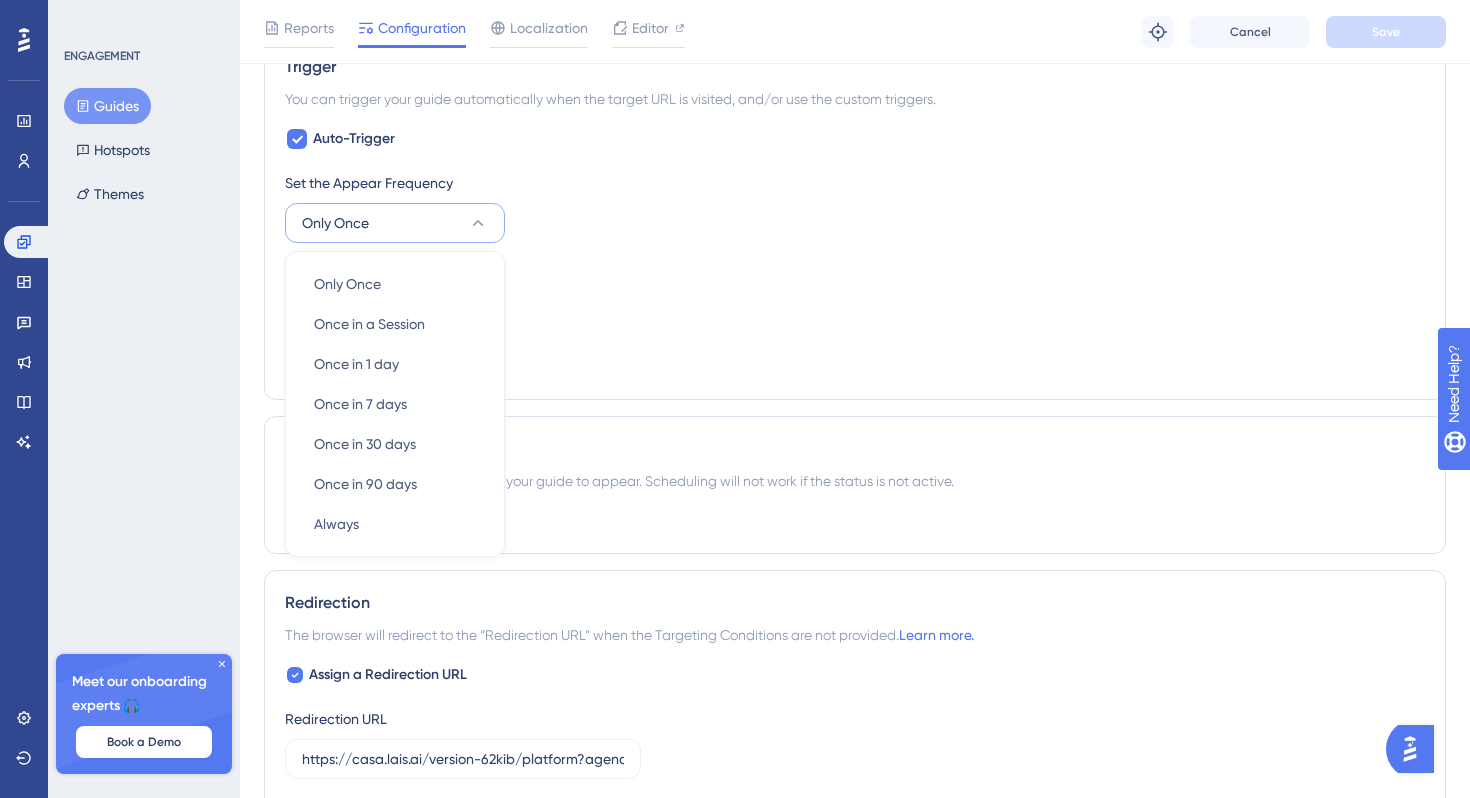 scroll, scrollTop: 917, scrollLeft: 0, axis: vertical 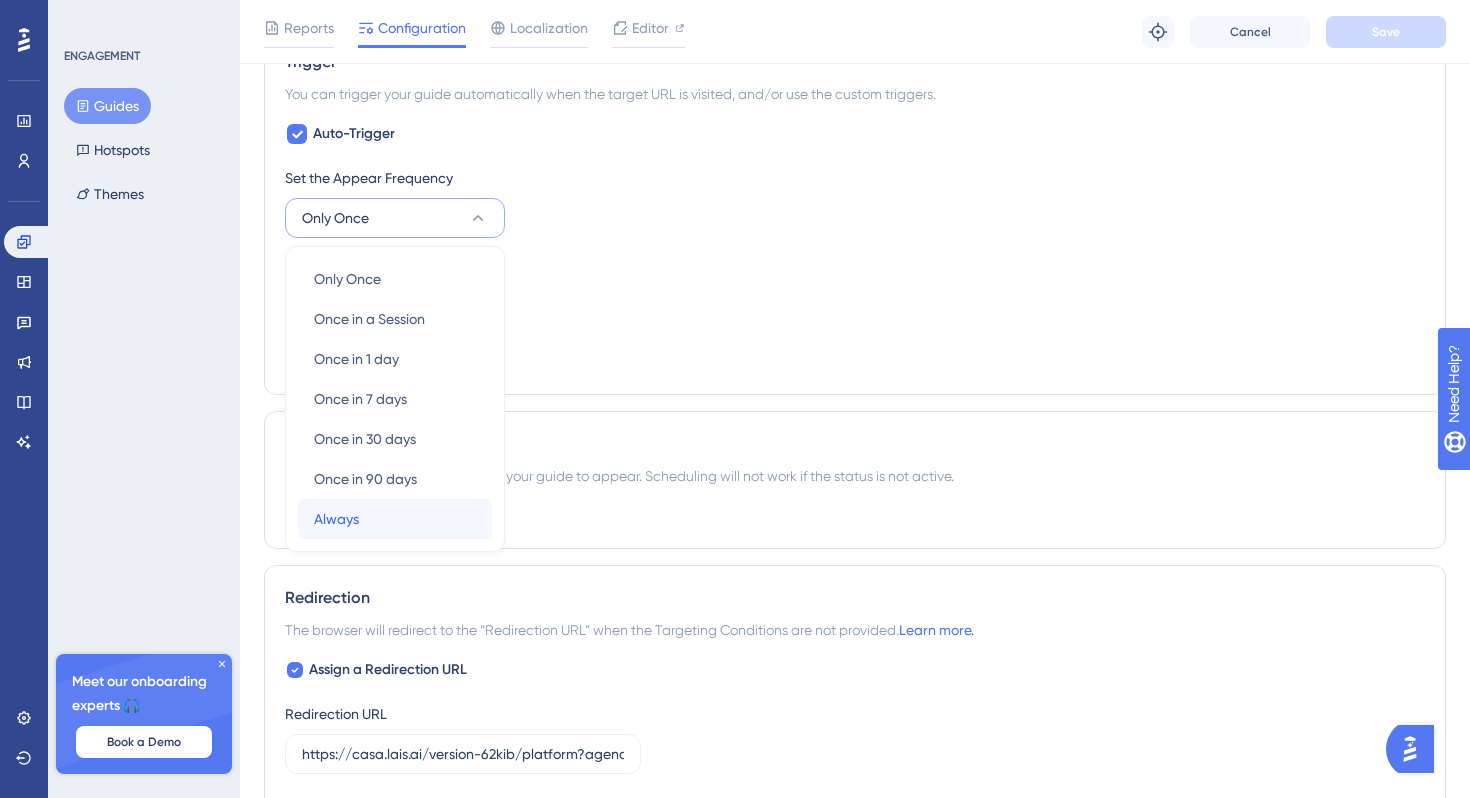 click on "Always Always" at bounding box center [395, 519] 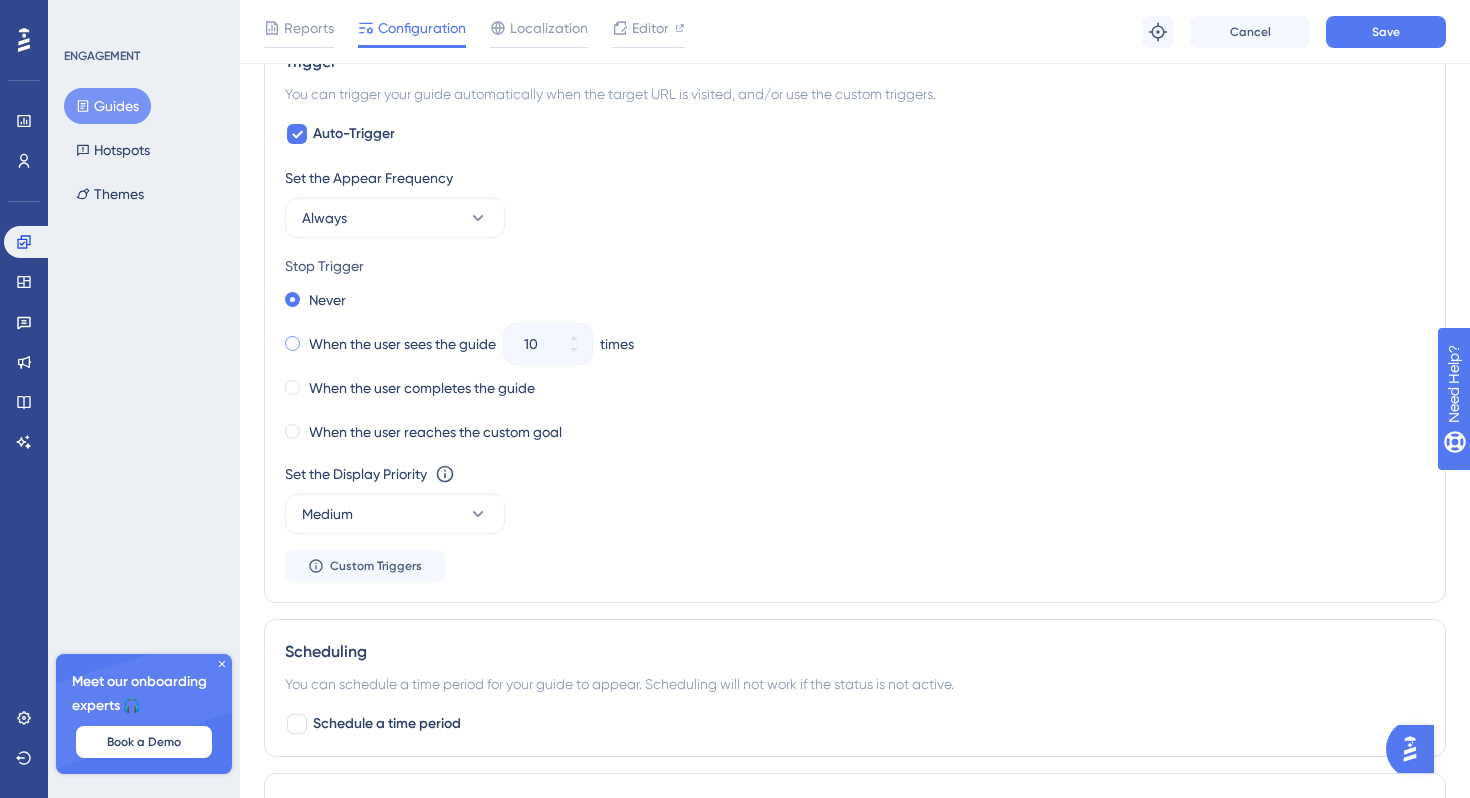 click on "When the user sees the guide" at bounding box center [402, 344] 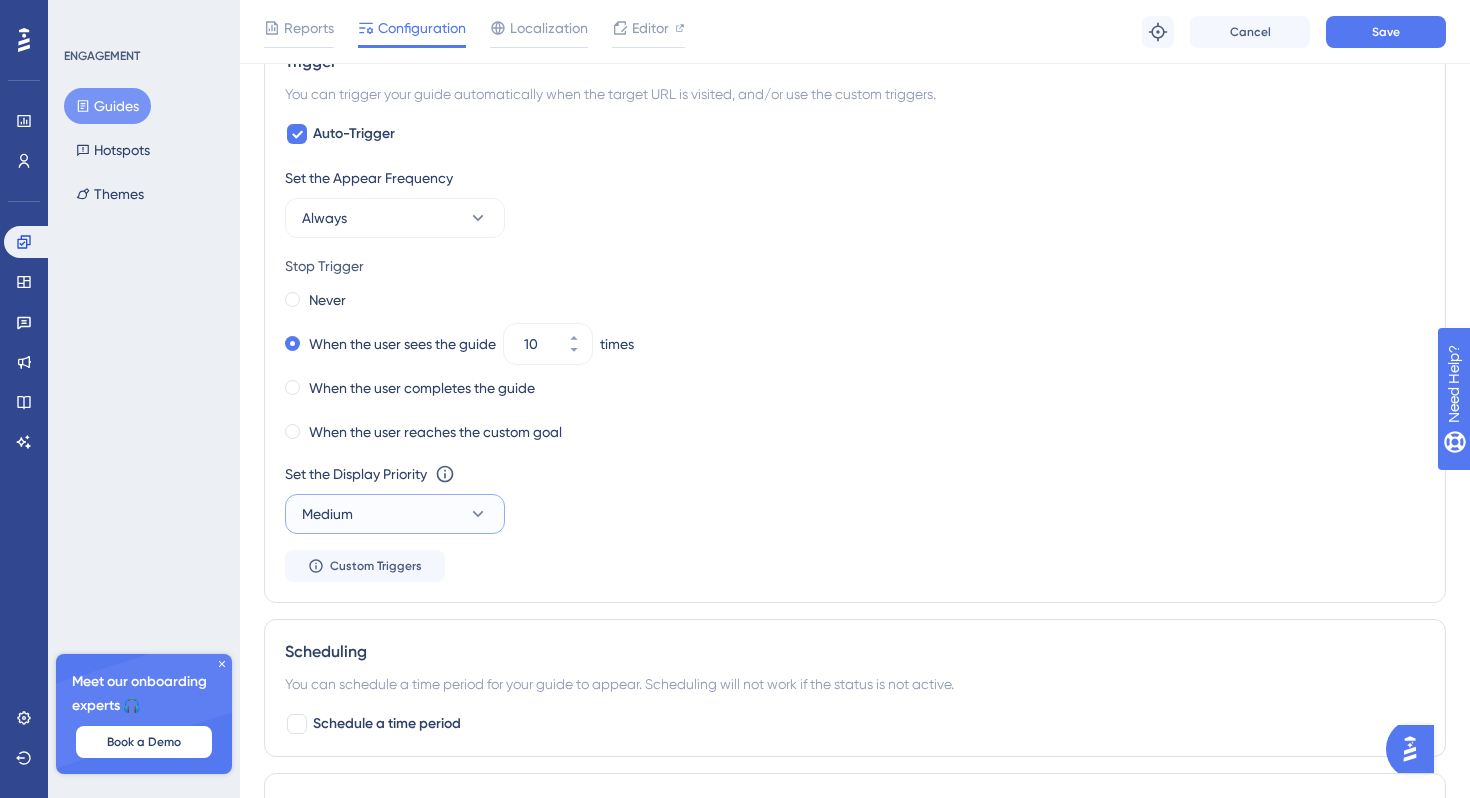 click on "Medium" at bounding box center [395, 514] 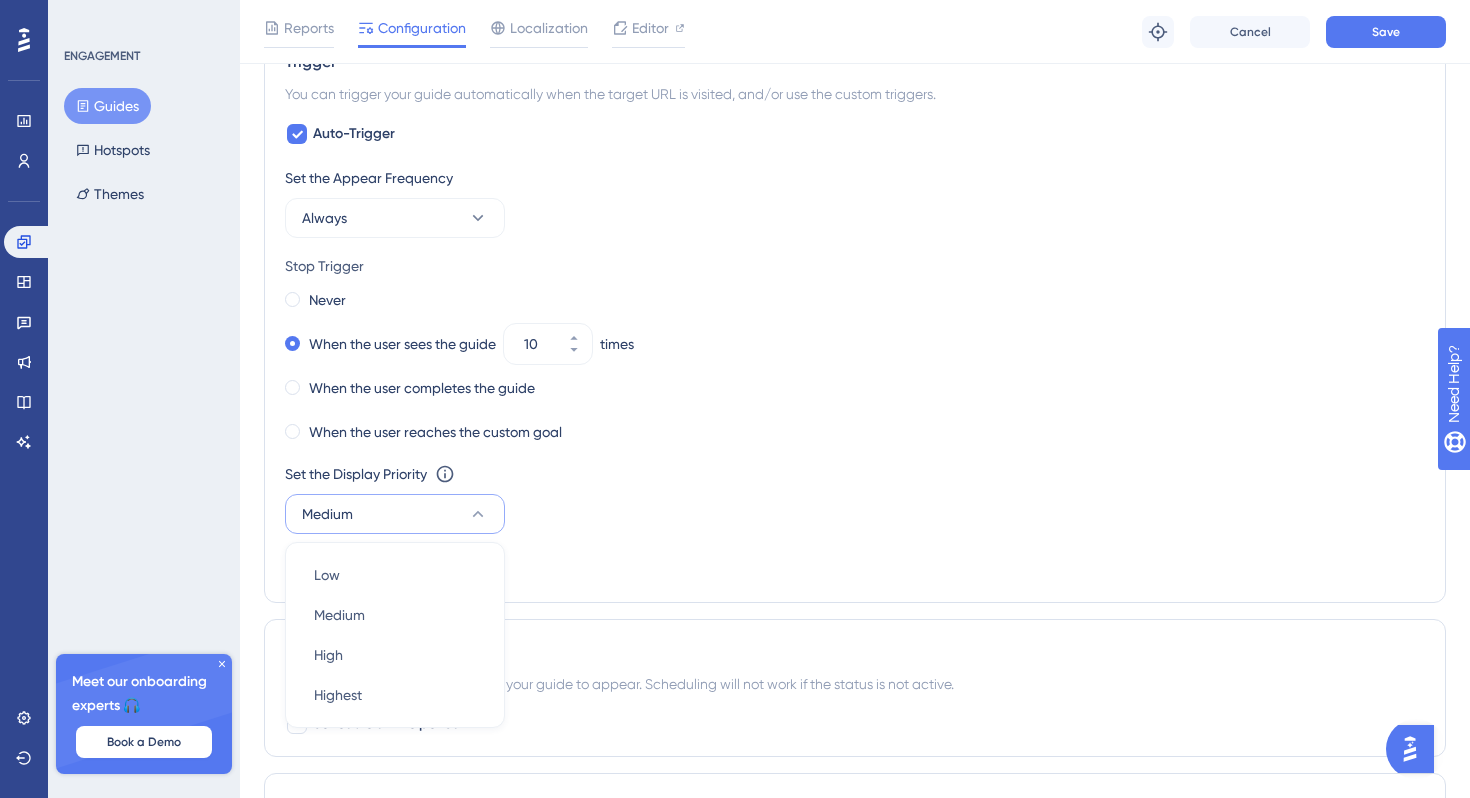 scroll, scrollTop: 1153, scrollLeft: 0, axis: vertical 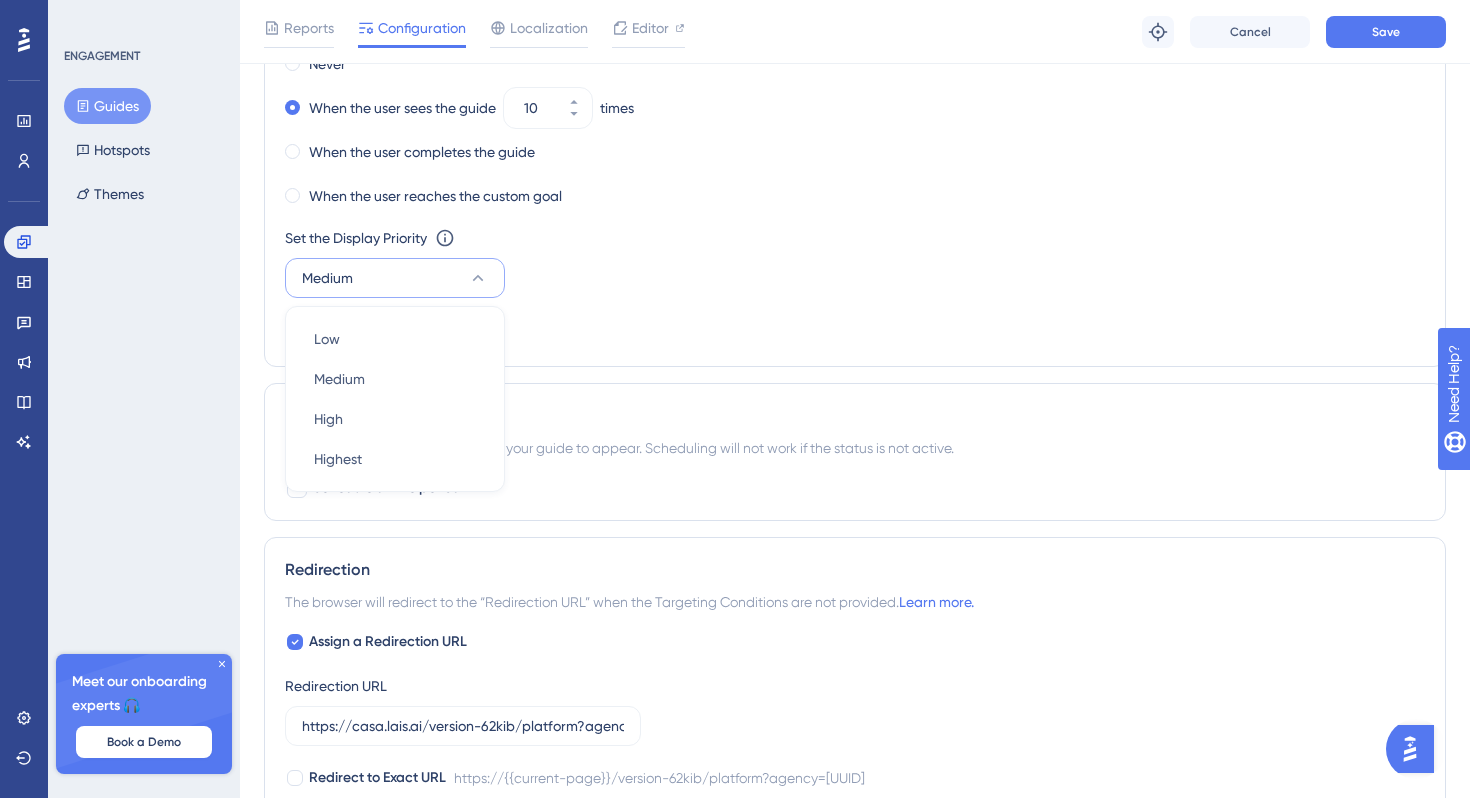 click on "Set the Display Priority This option will set the display priority between
auto-triggered materials in cases of conflicts between multiple materials Medium Low Low Medium Medium High High Highest Highest" at bounding box center (855, 262) 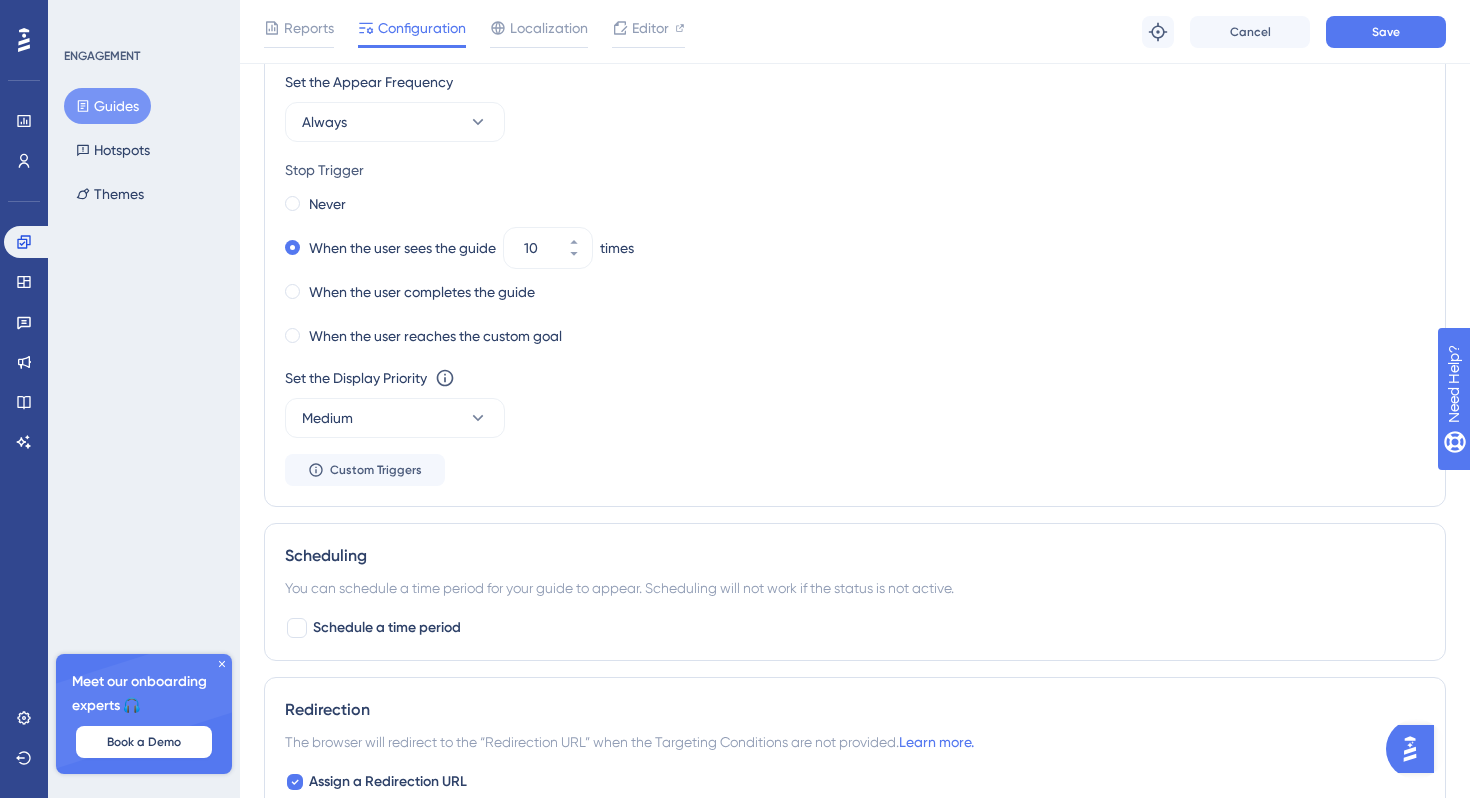 scroll, scrollTop: 1001, scrollLeft: 0, axis: vertical 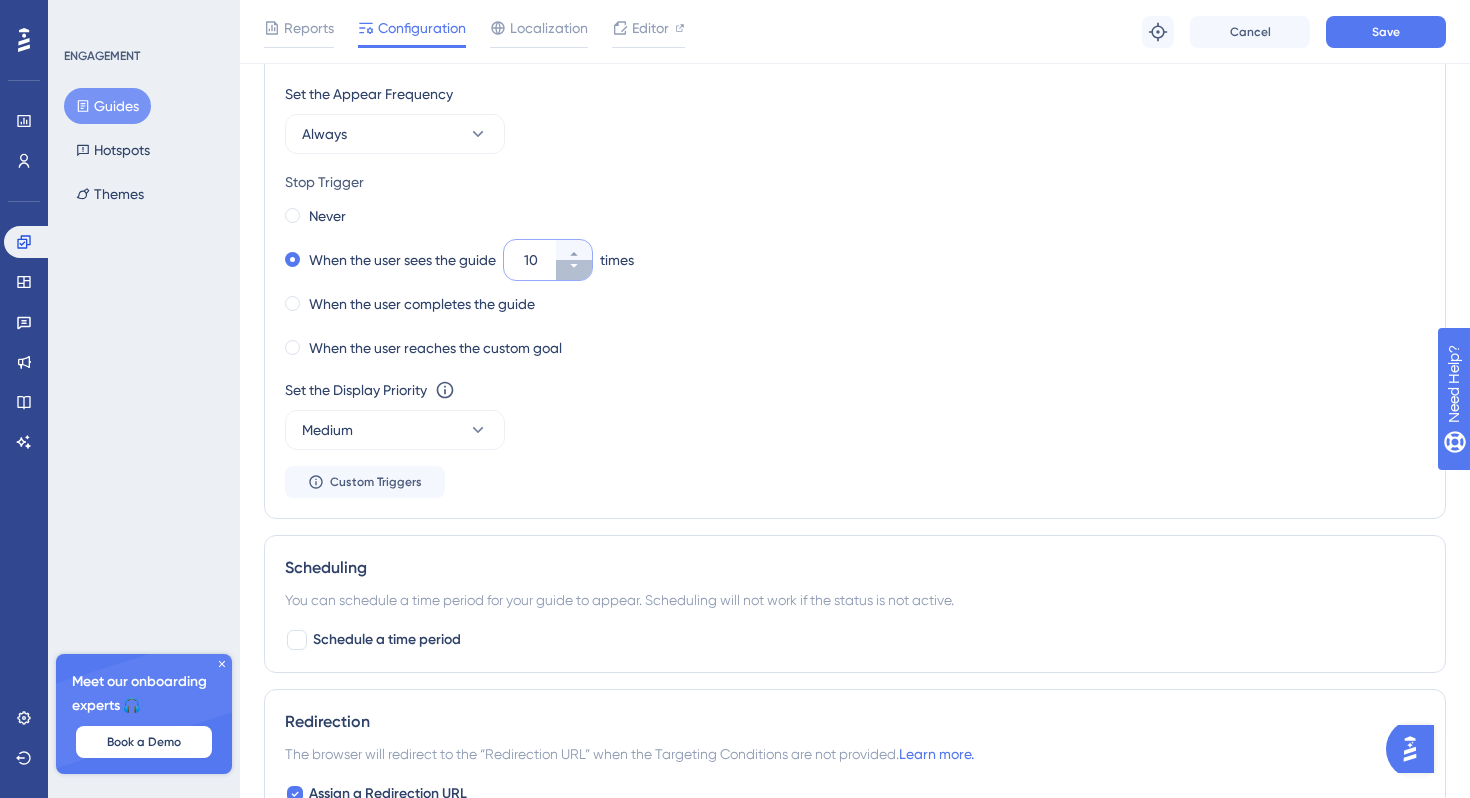 click on "10" at bounding box center (574, 270) 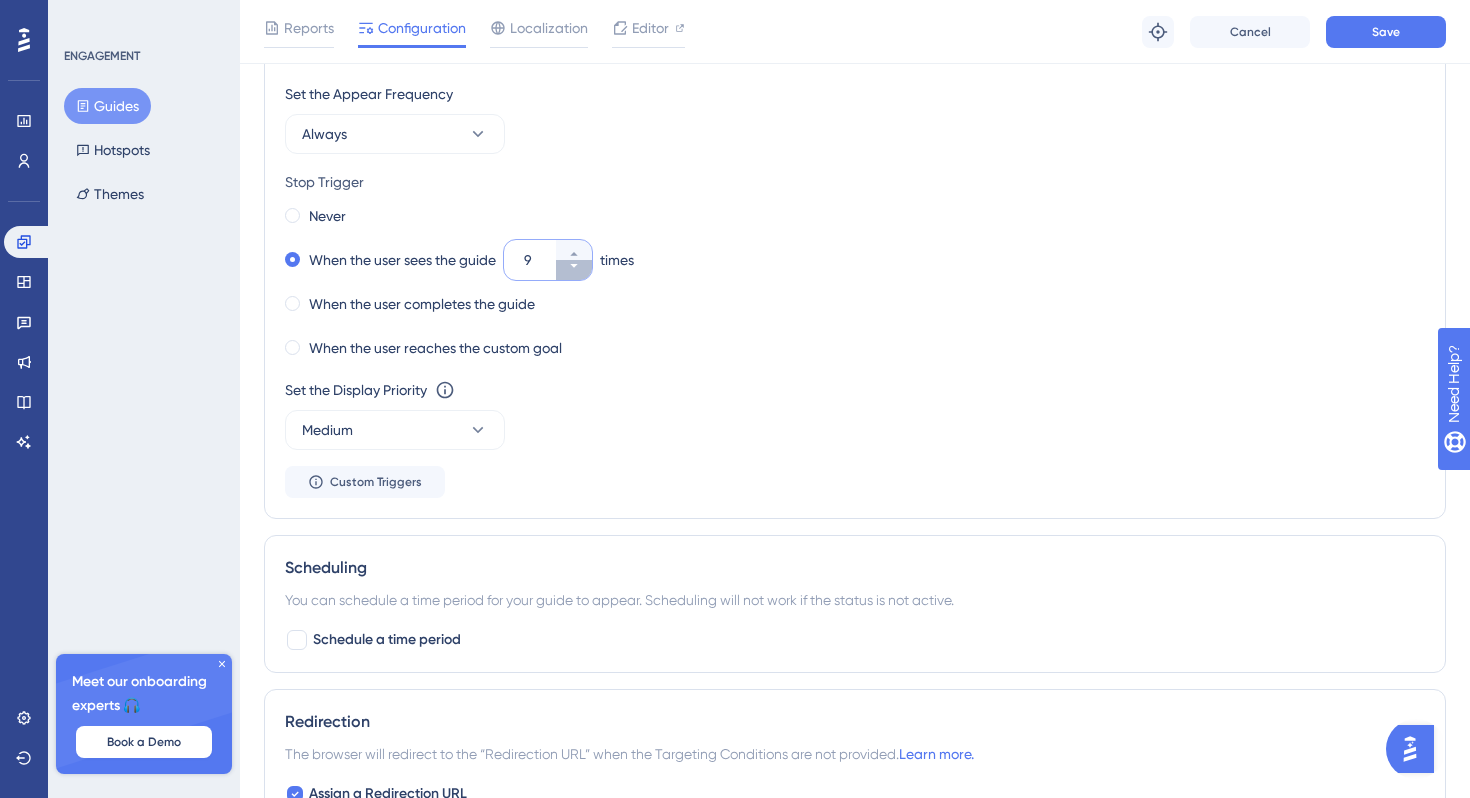 click on "9" at bounding box center [574, 270] 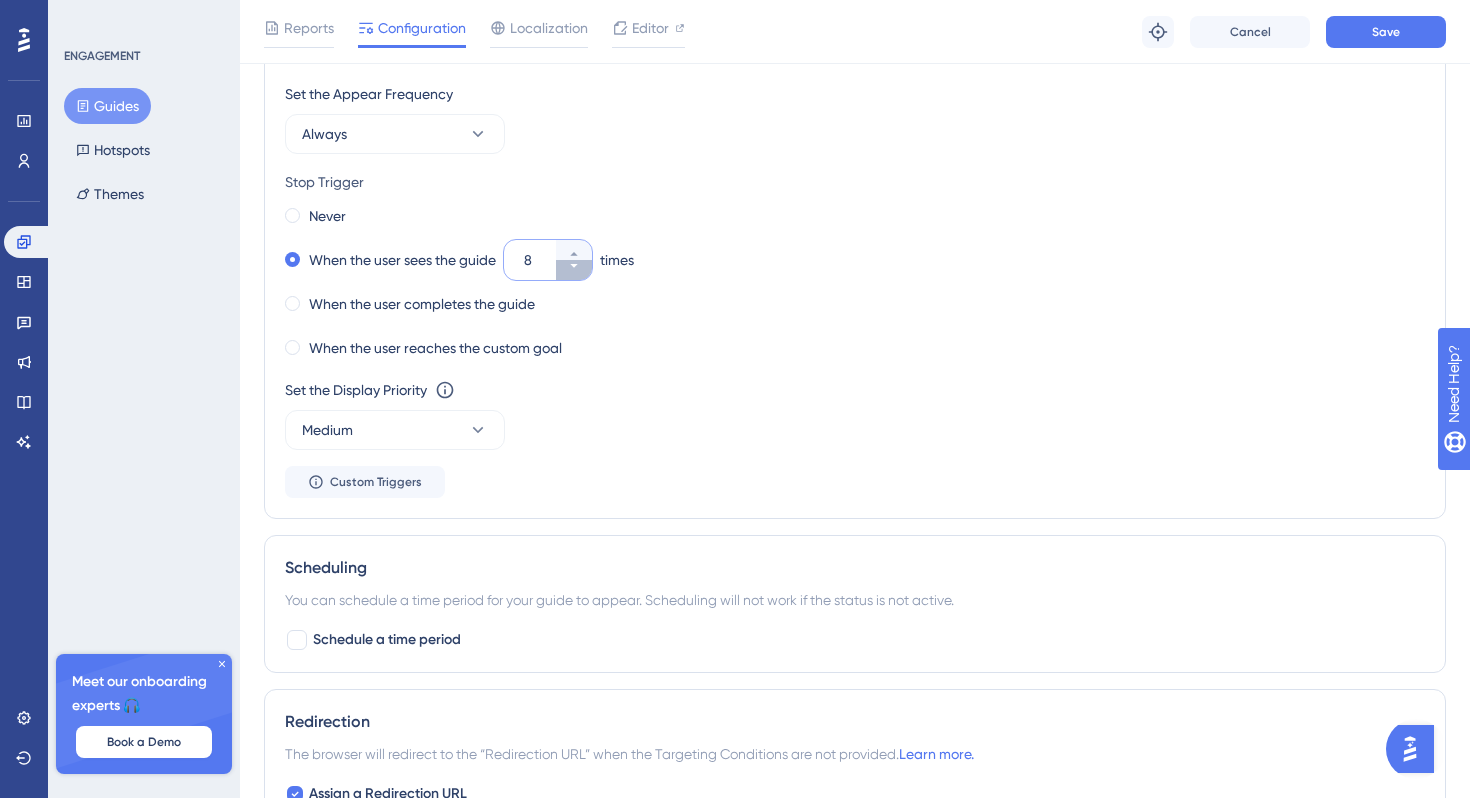 click on "8" at bounding box center (574, 270) 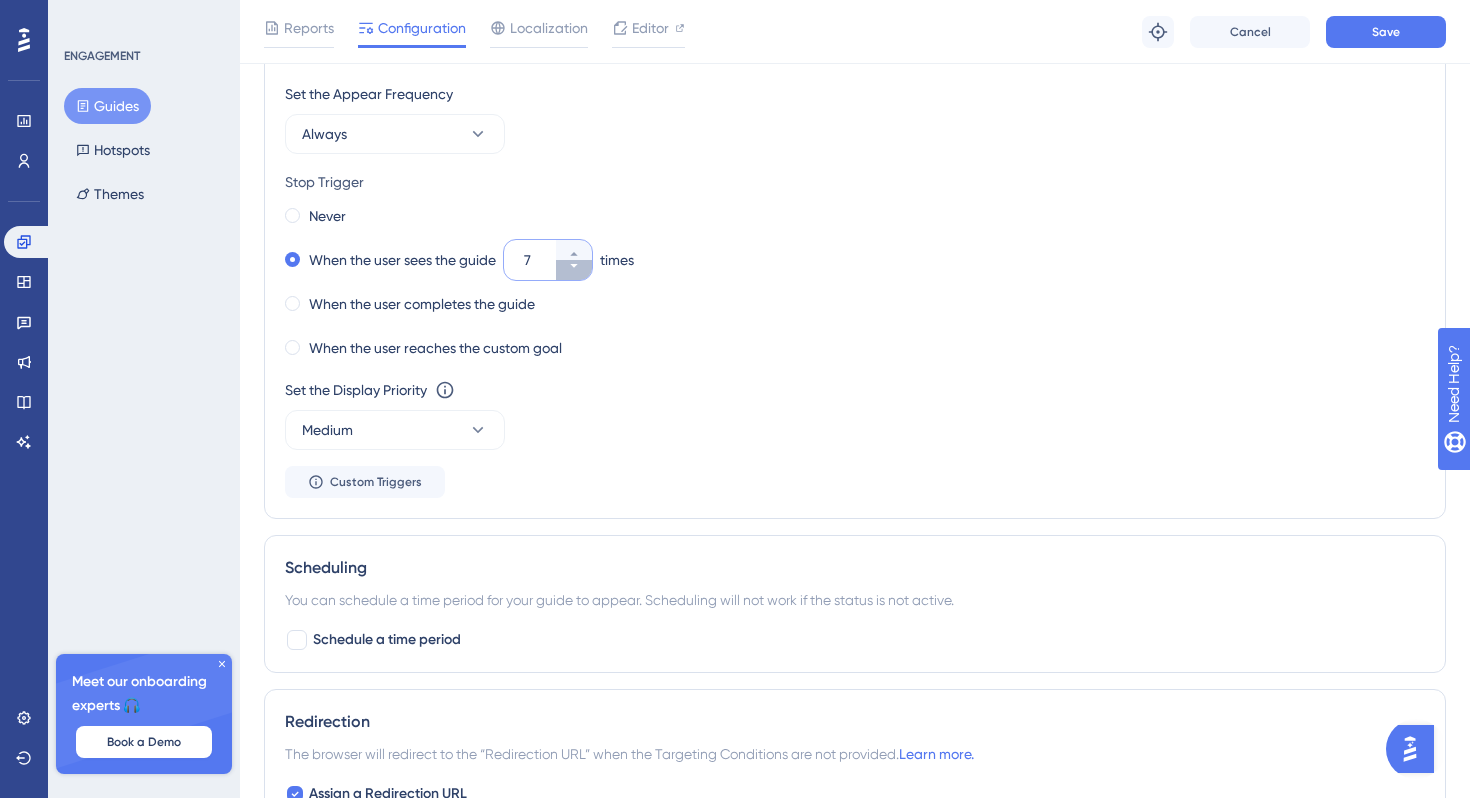 click on "7" at bounding box center [574, 270] 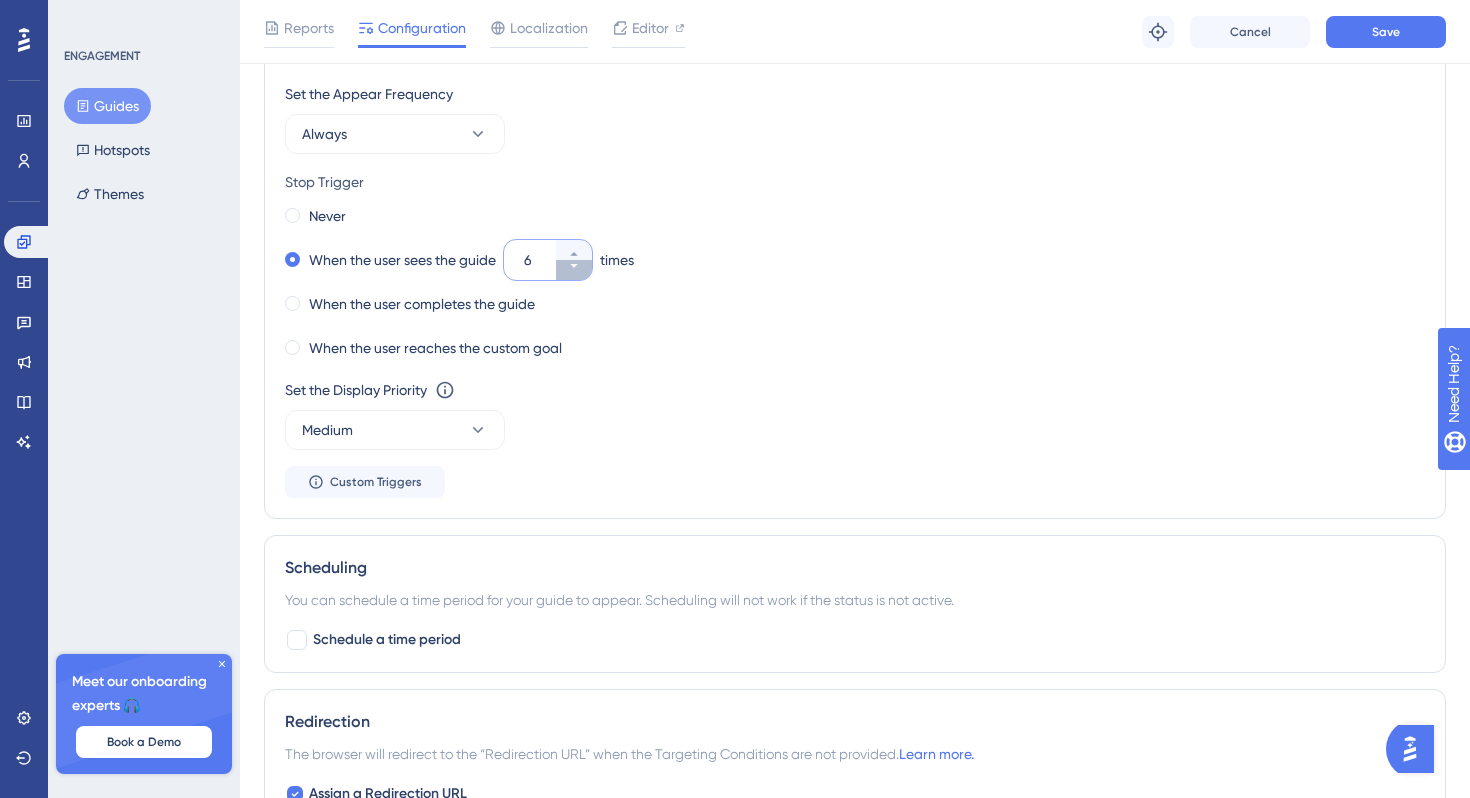click on "6" at bounding box center [574, 270] 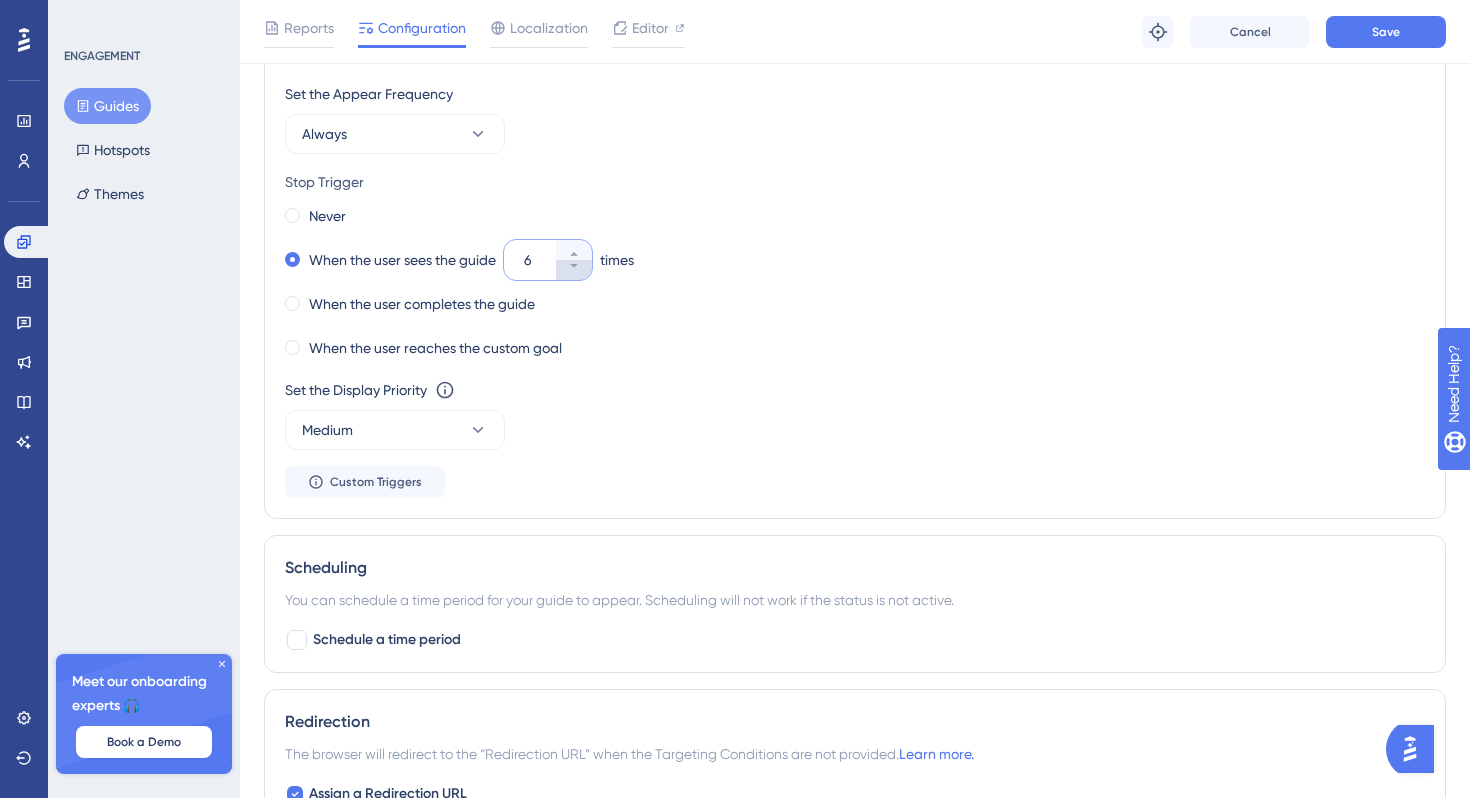 type on "5" 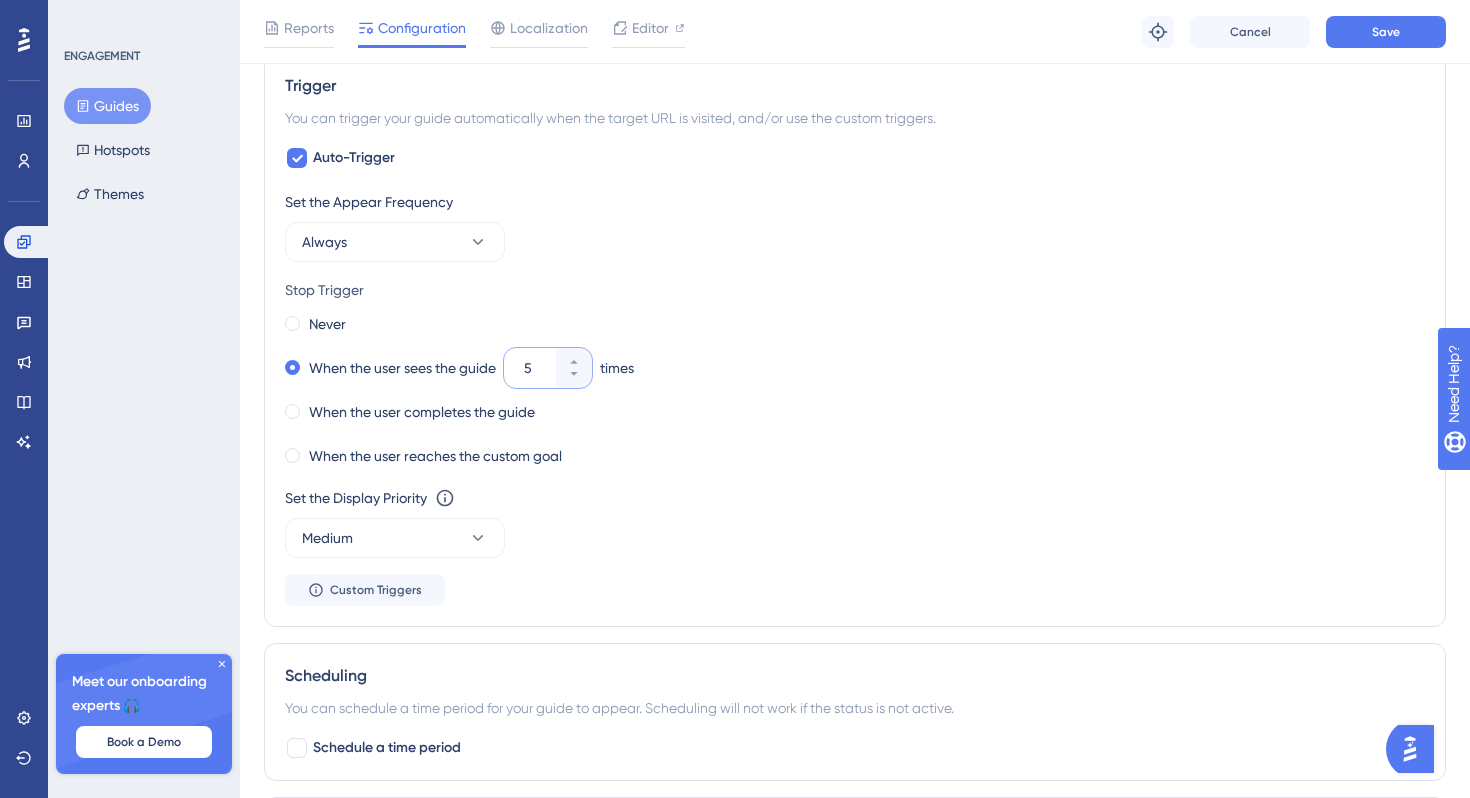 scroll, scrollTop: 888, scrollLeft: 0, axis: vertical 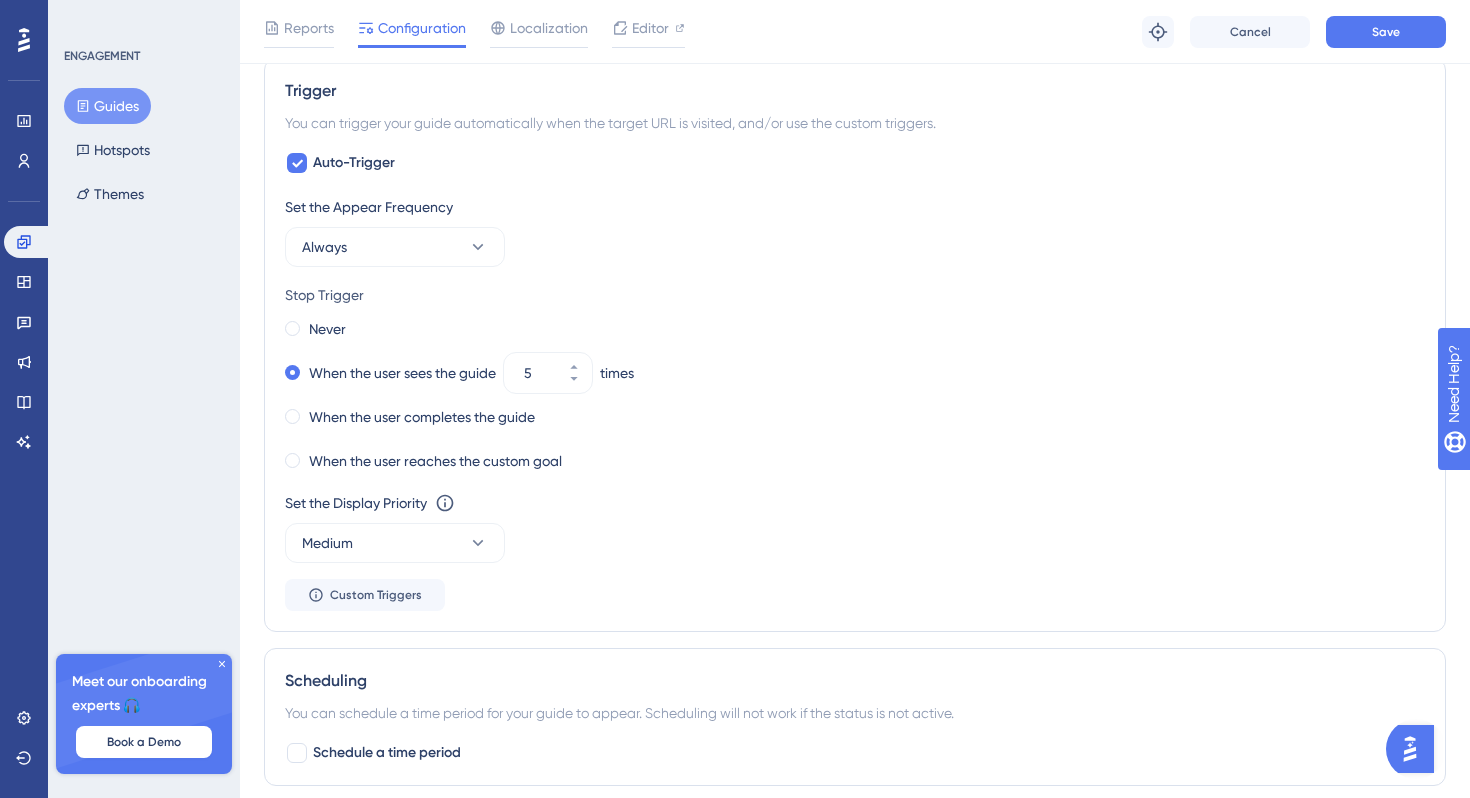 click on "Reports Configuration Localization Editor Troubleshoot Cancel Save" at bounding box center (855, 32) 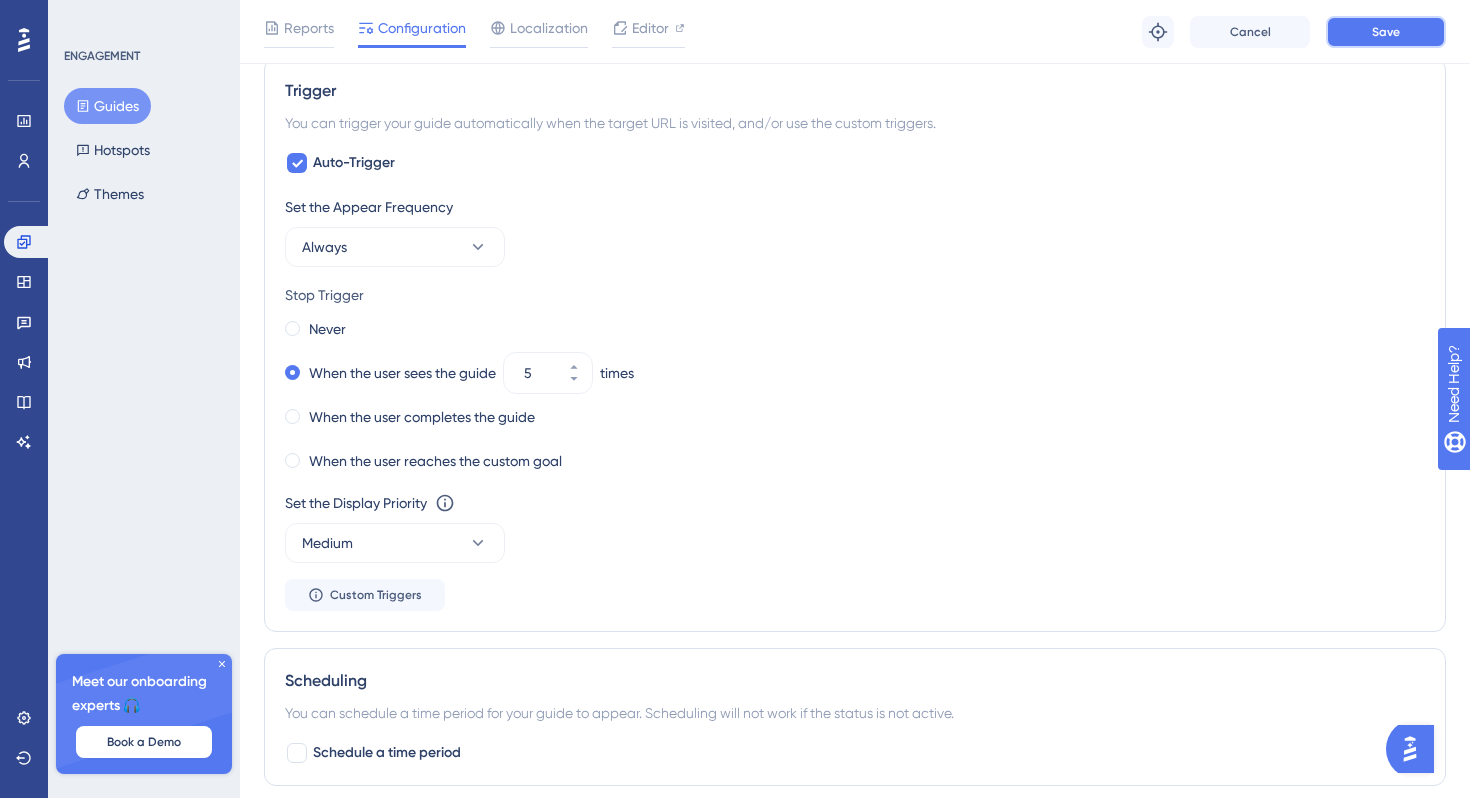 click on "Save" at bounding box center (1386, 32) 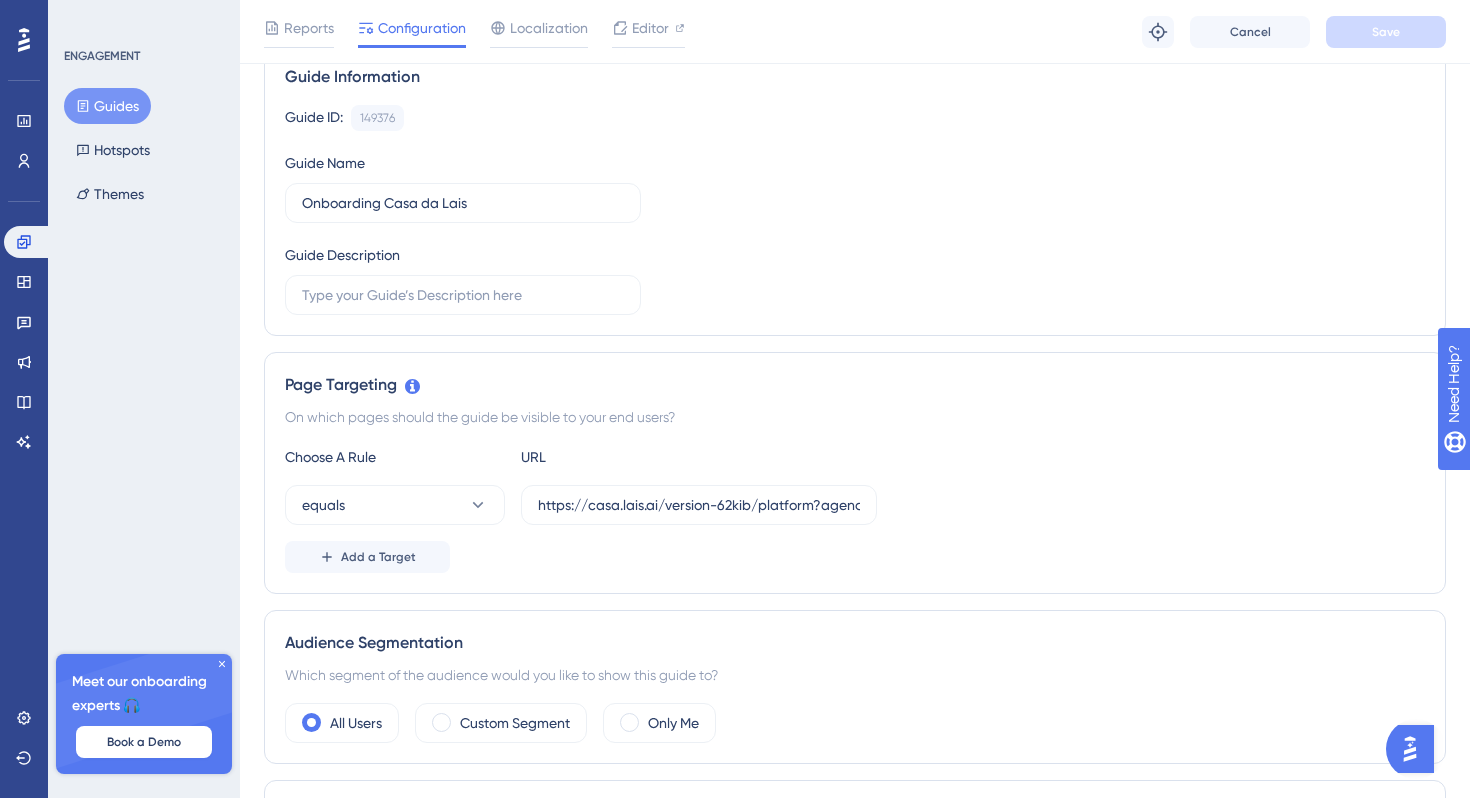 scroll, scrollTop: 0, scrollLeft: 0, axis: both 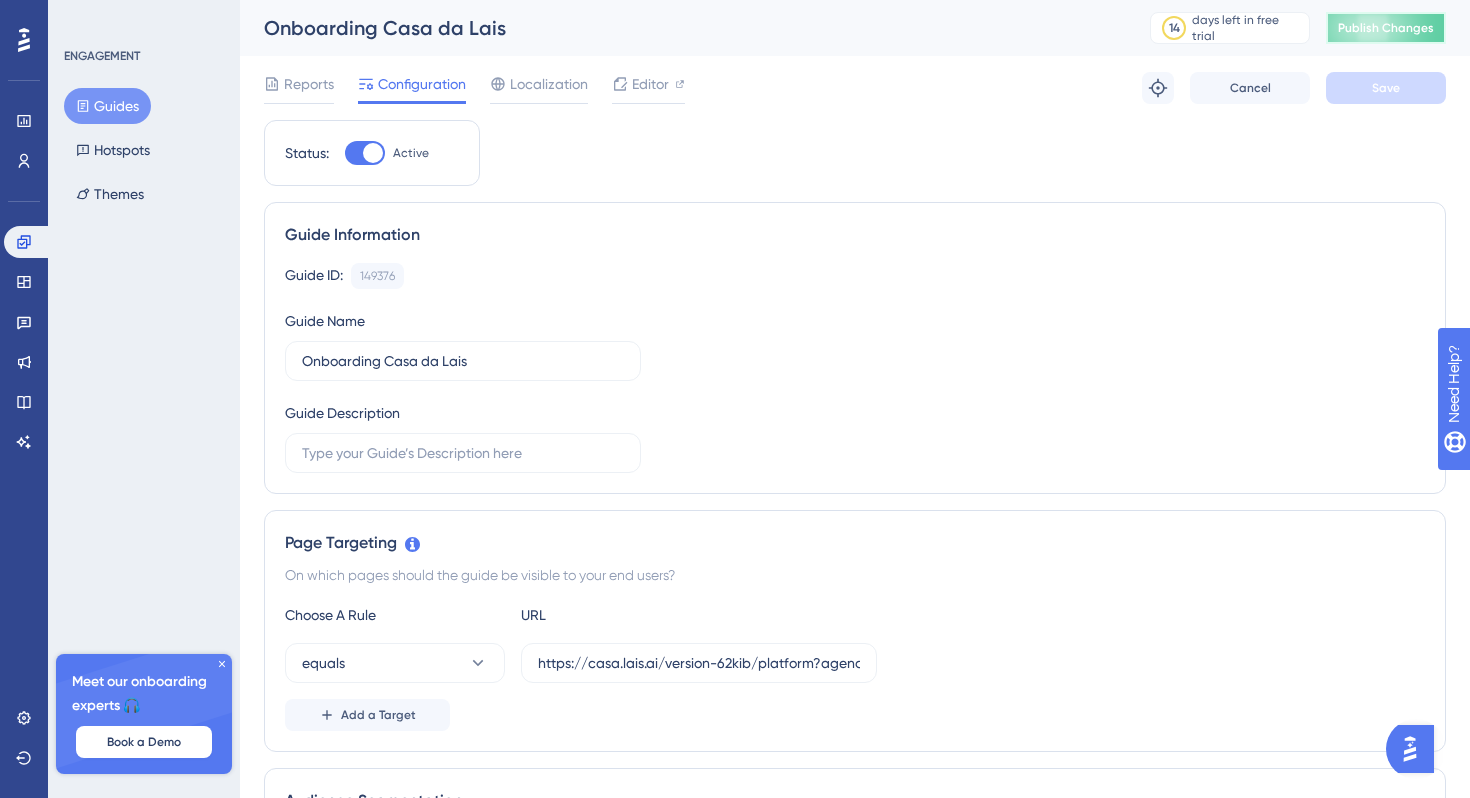 click on "Publish Changes" at bounding box center [1386, 28] 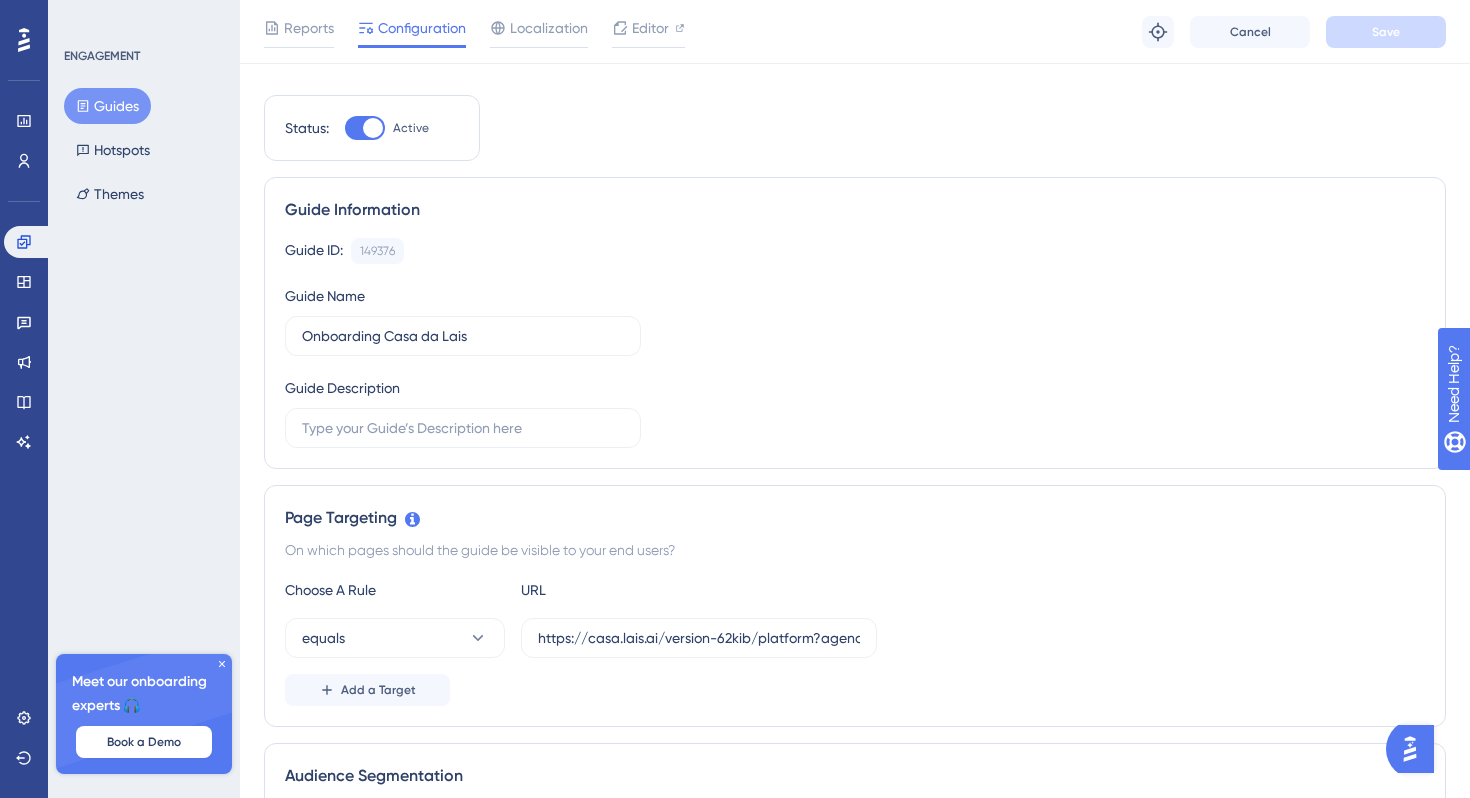 scroll, scrollTop: 0, scrollLeft: 0, axis: both 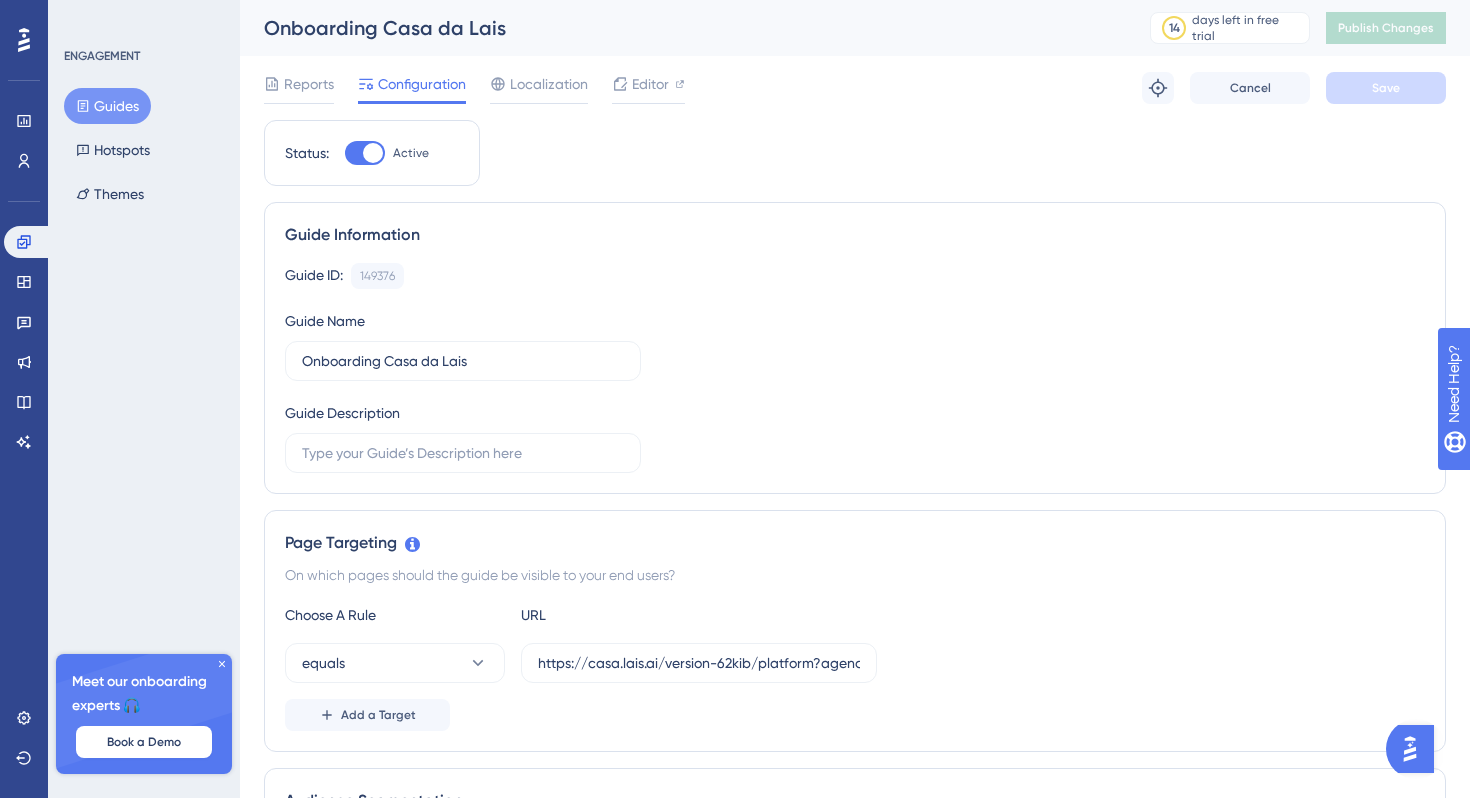 click on "Guides" at bounding box center (107, 106) 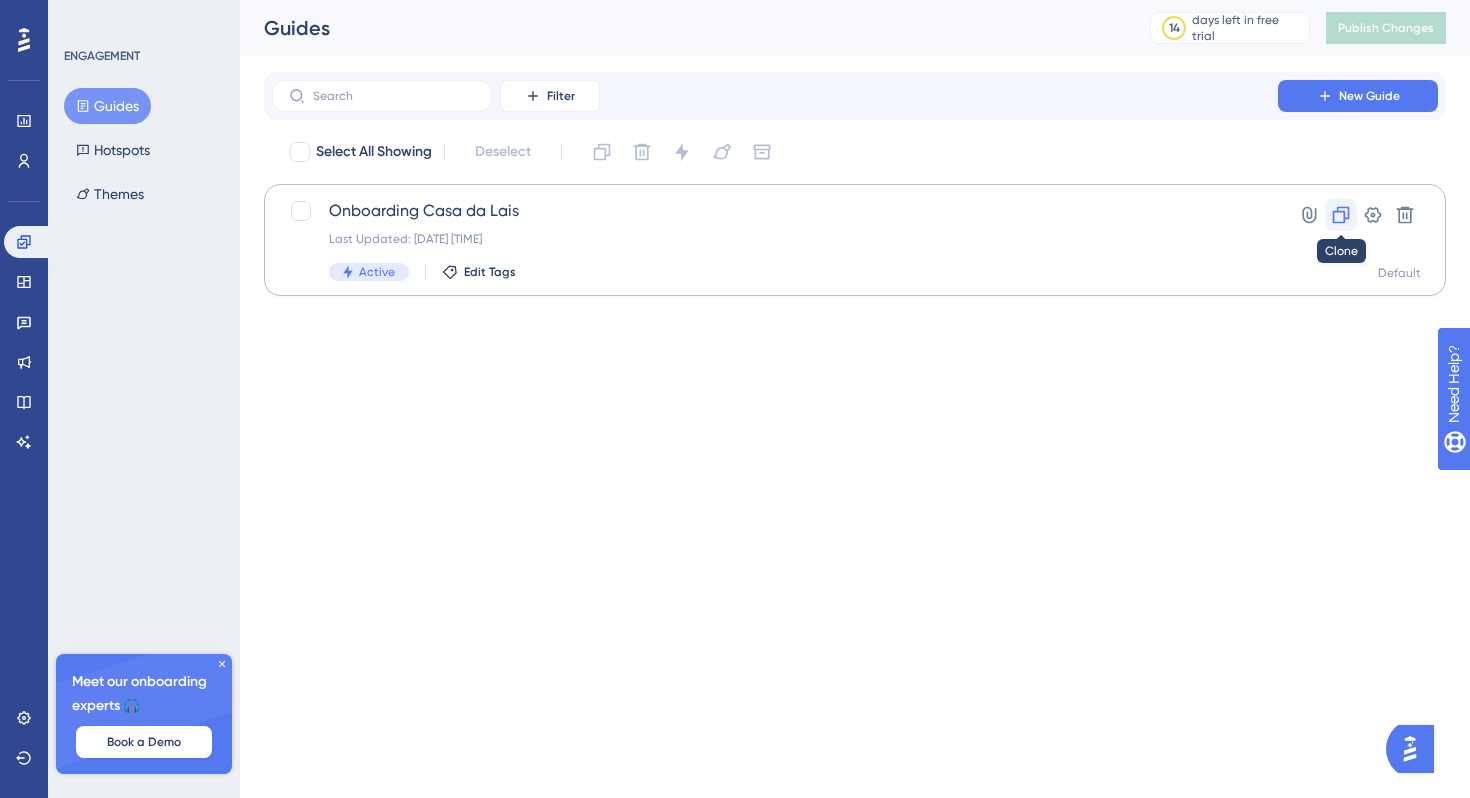 click 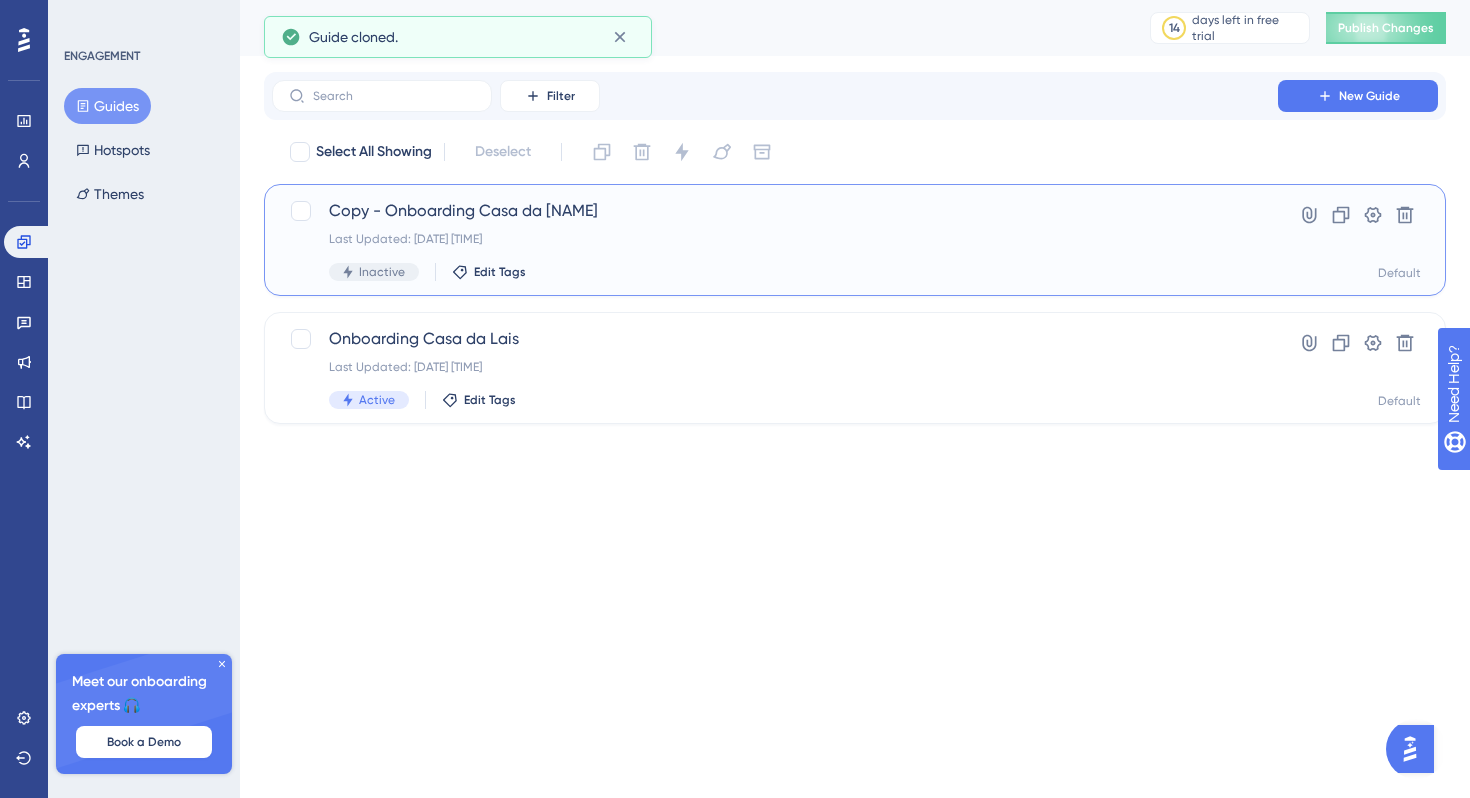 click on "Last Updated: 05 de ago. de 2025 04:03 PM" at bounding box center [775, 239] 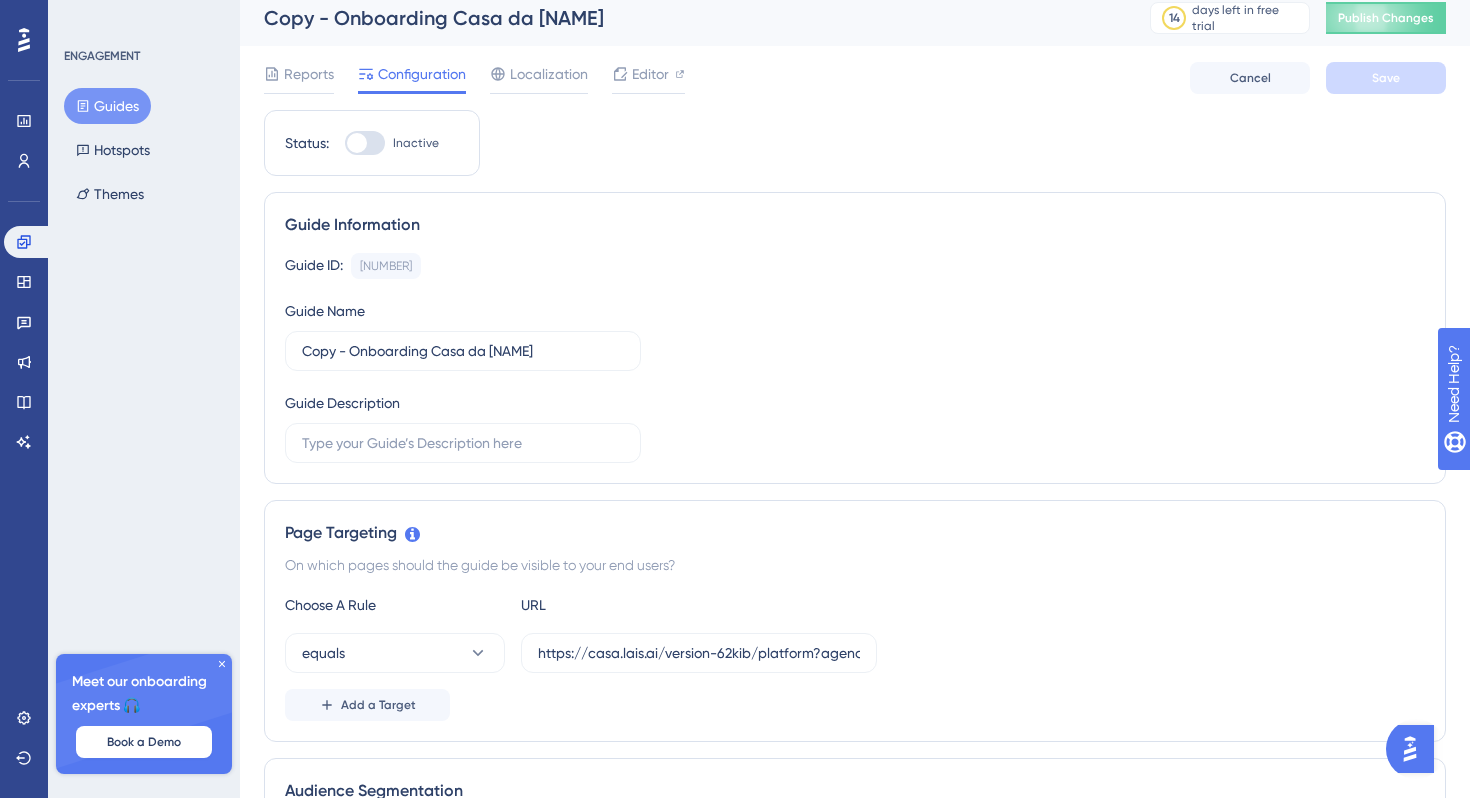 scroll, scrollTop: 0, scrollLeft: 0, axis: both 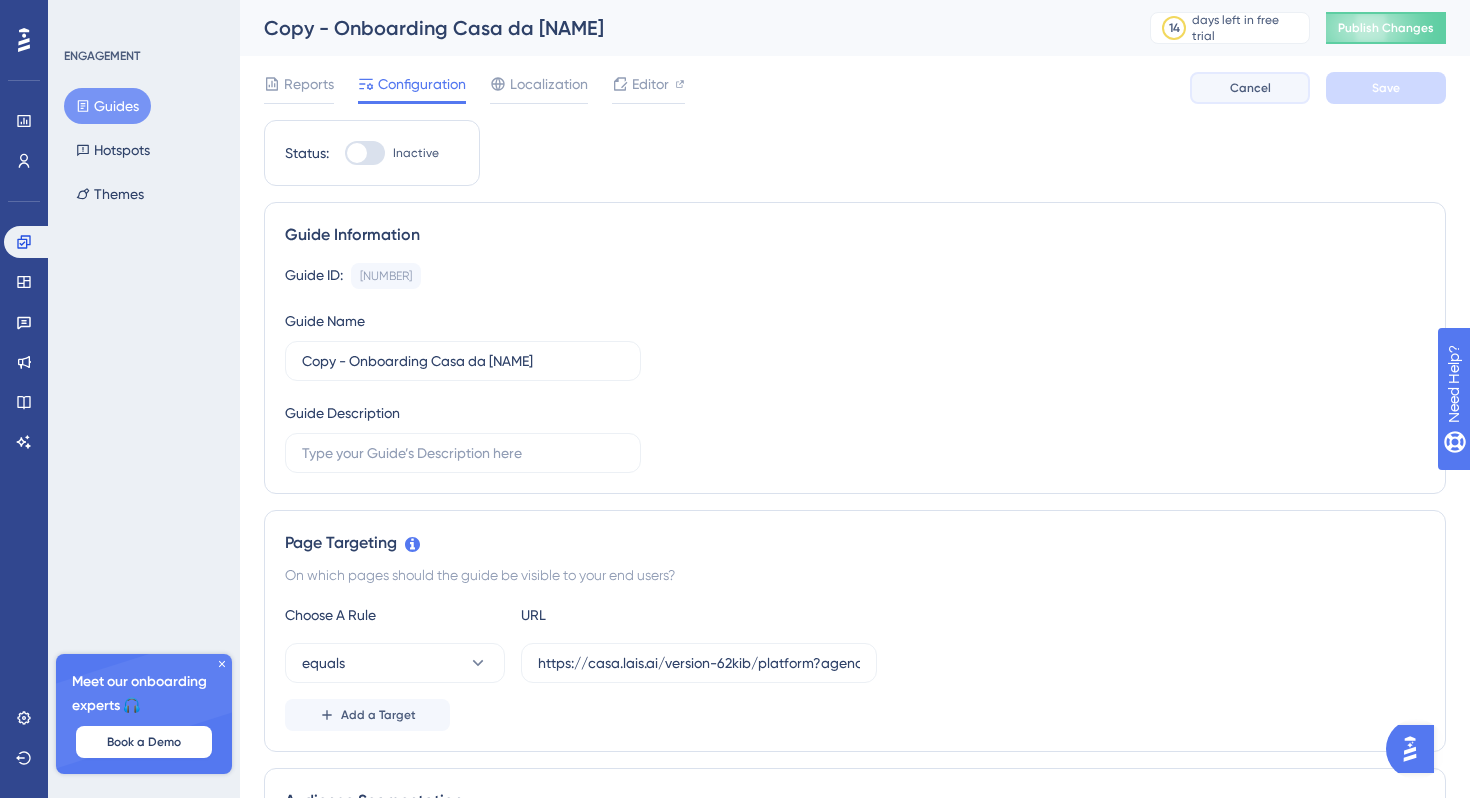 click on "Cancel" at bounding box center (1250, 88) 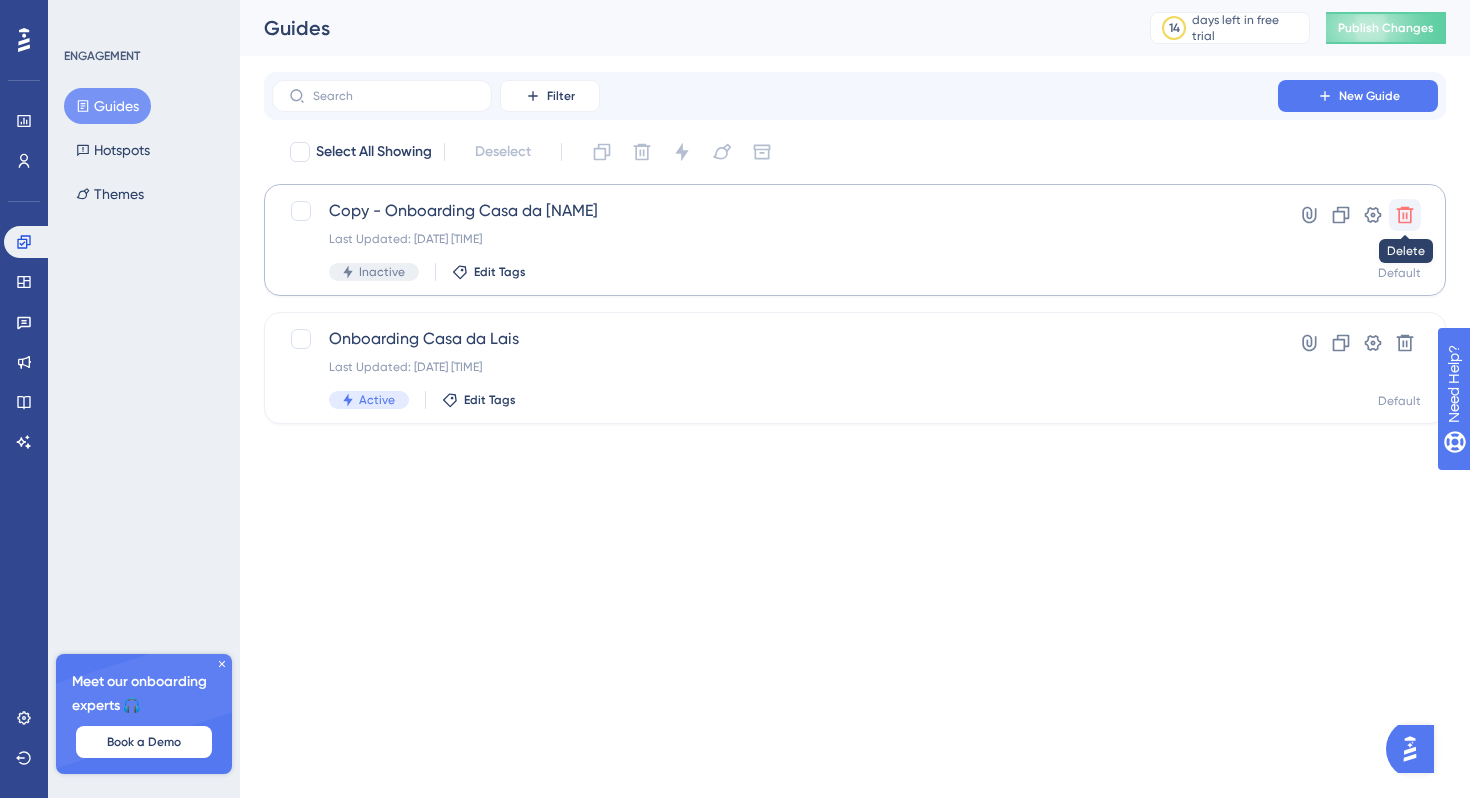 click at bounding box center (1405, 215) 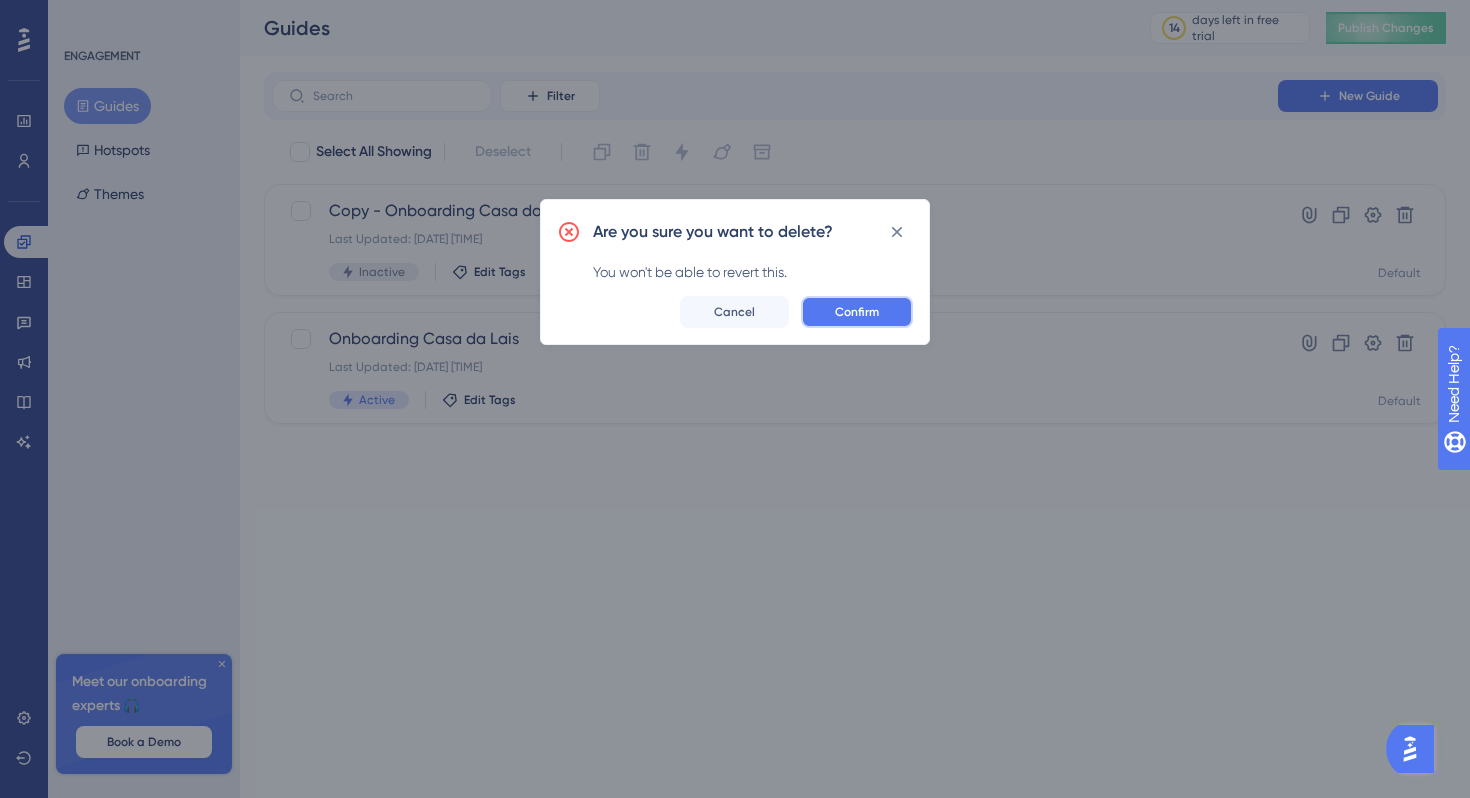 click on "Confirm" at bounding box center [857, 312] 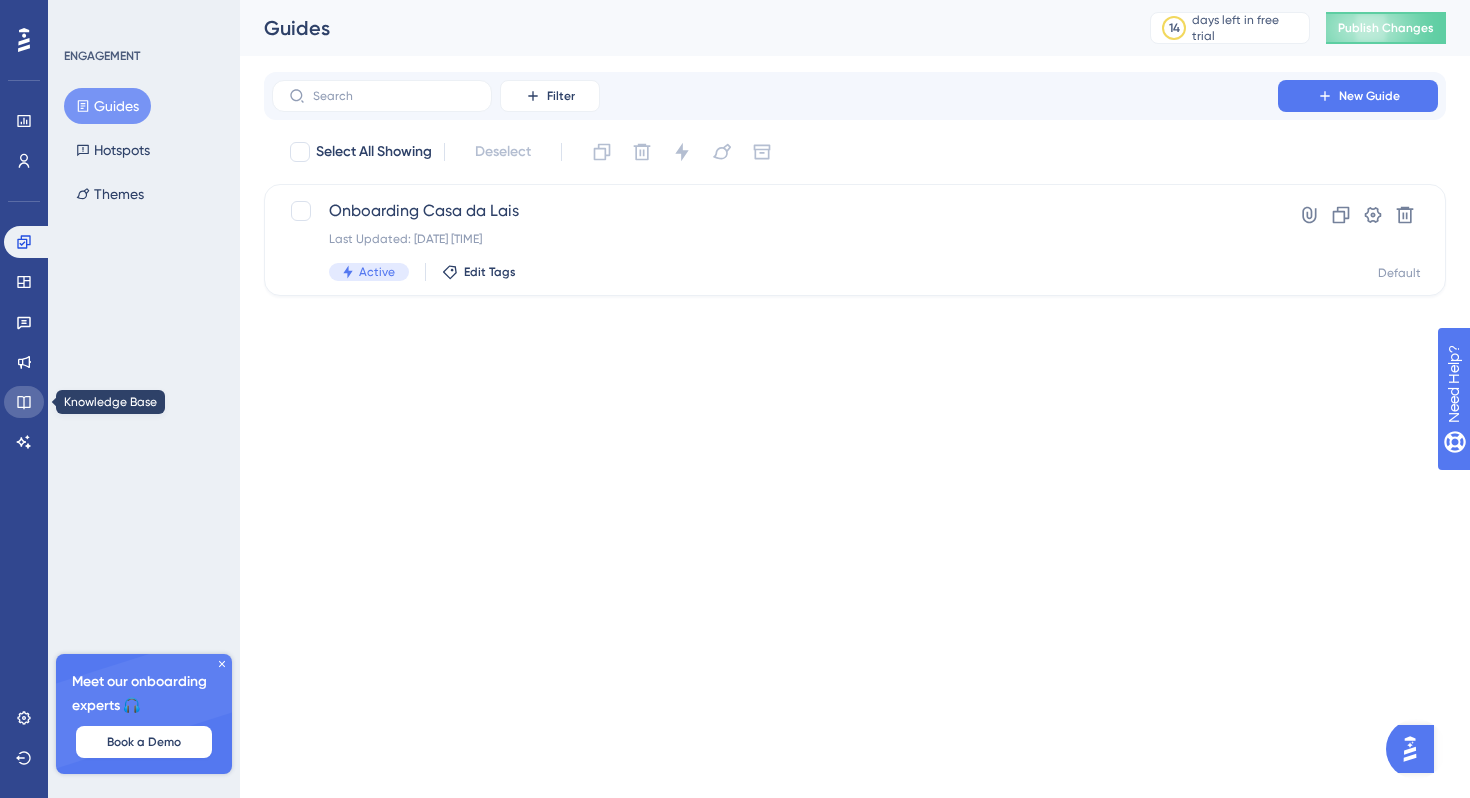 click 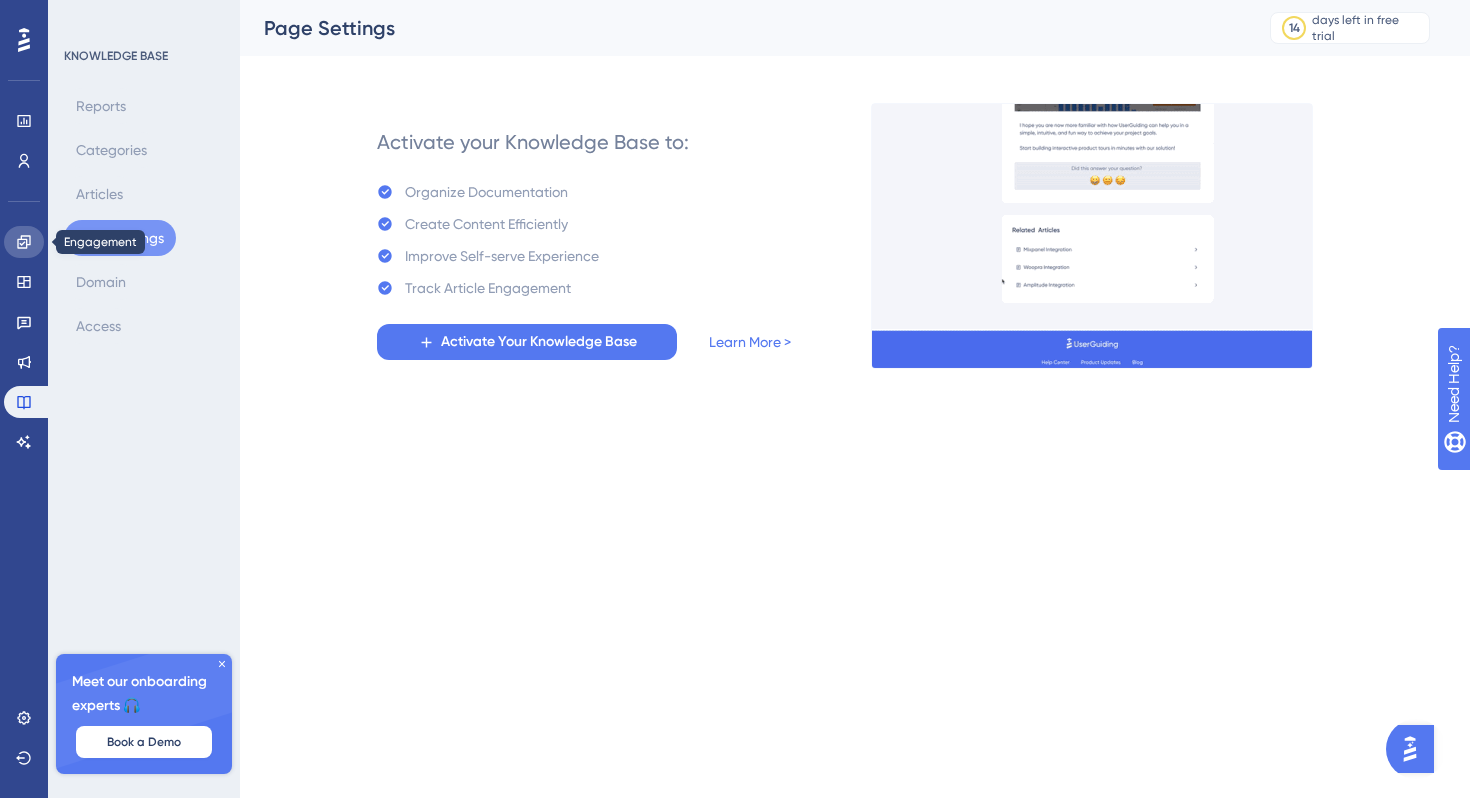 click 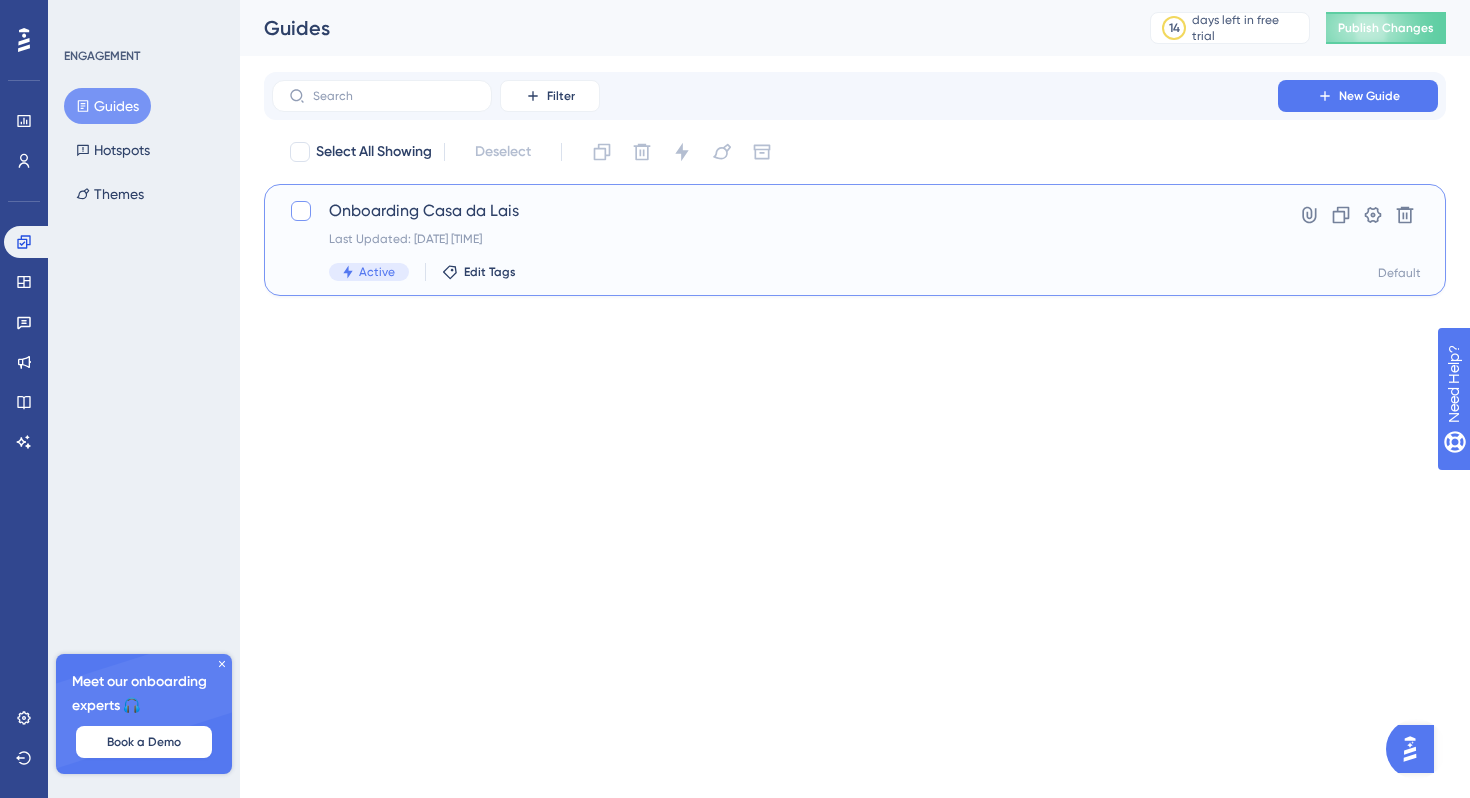 click at bounding box center (301, 211) 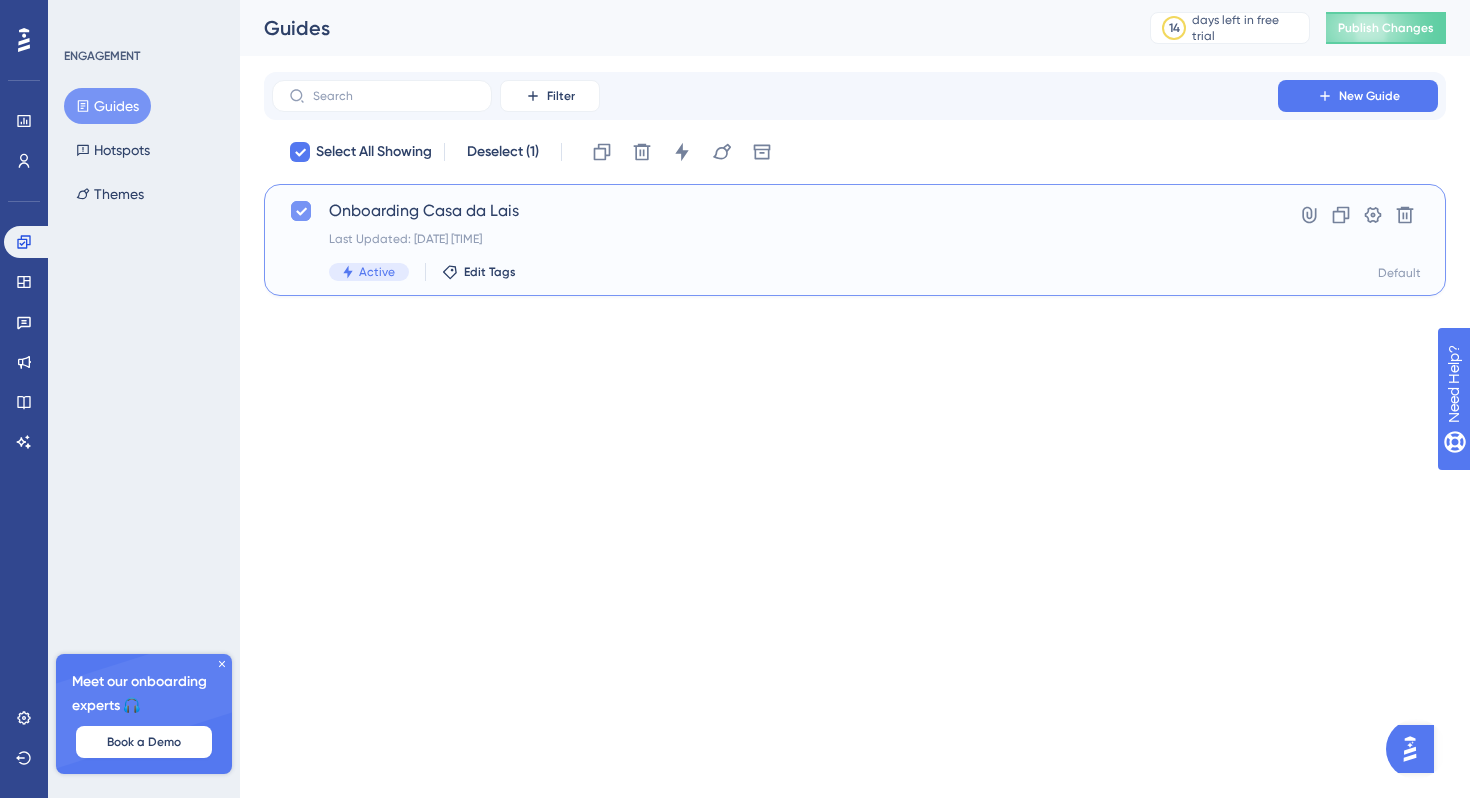 click 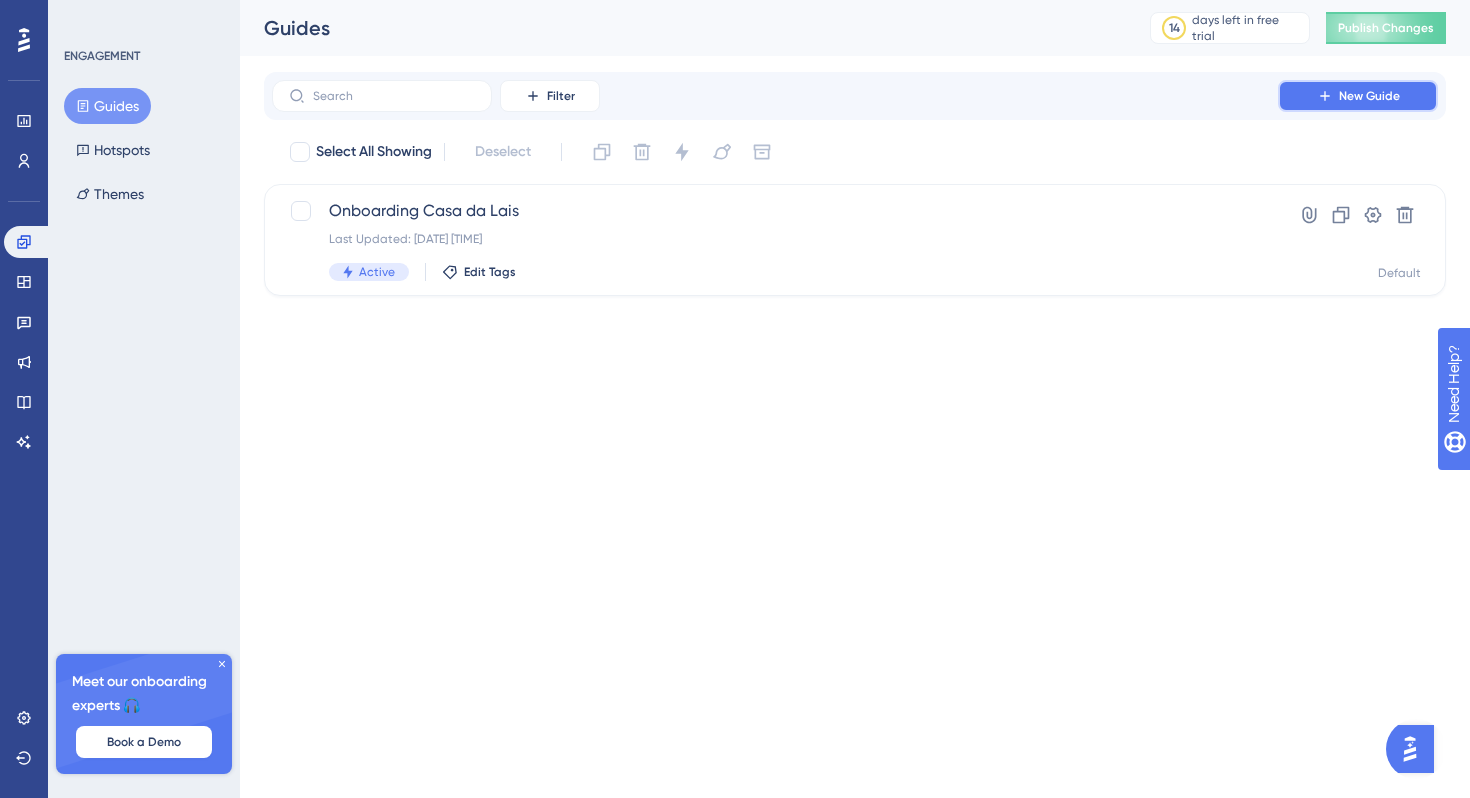 click on "New Guide" at bounding box center (1358, 96) 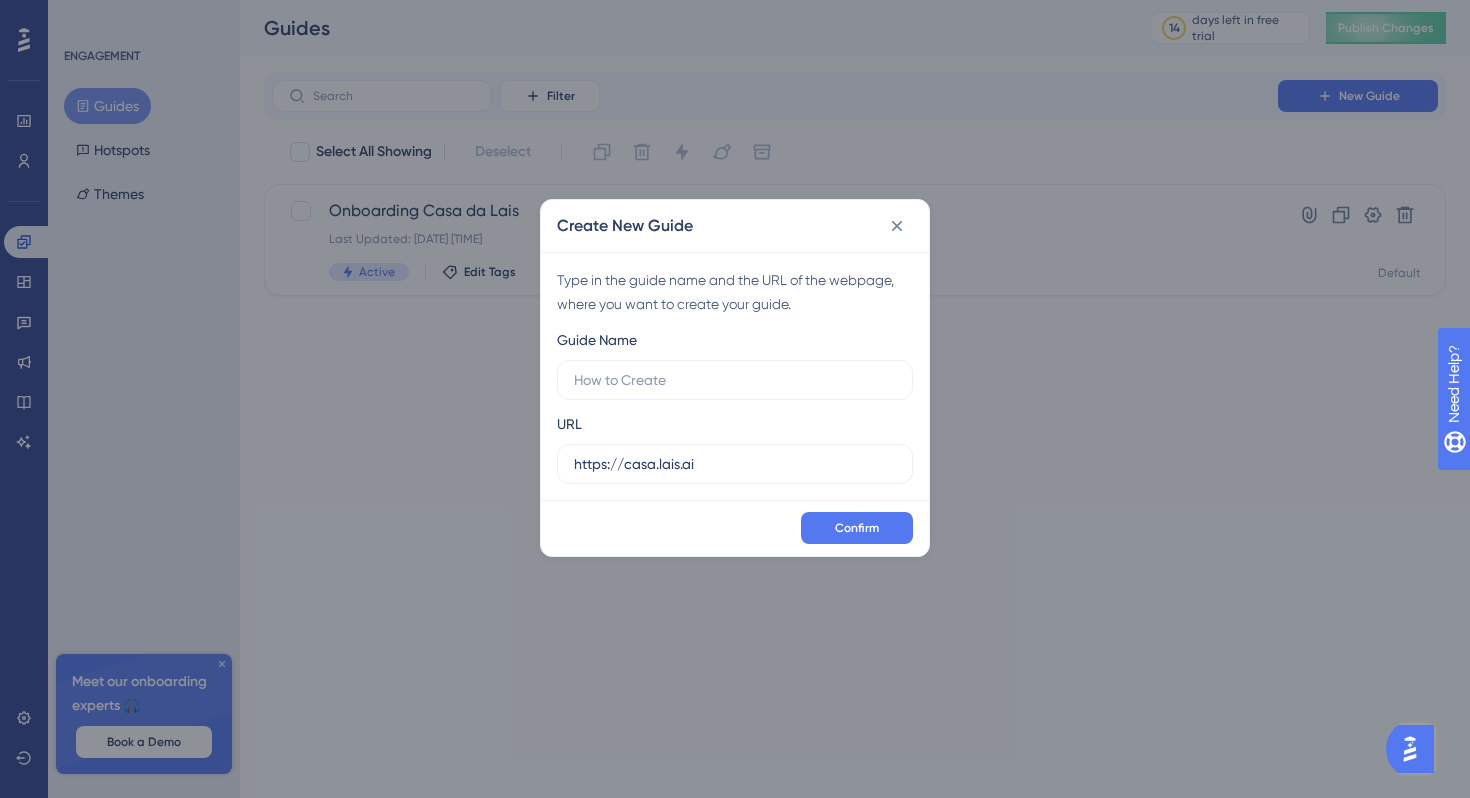 type on "https://casa.lais.ai/version-62kib/platform?agency=[UUID]" 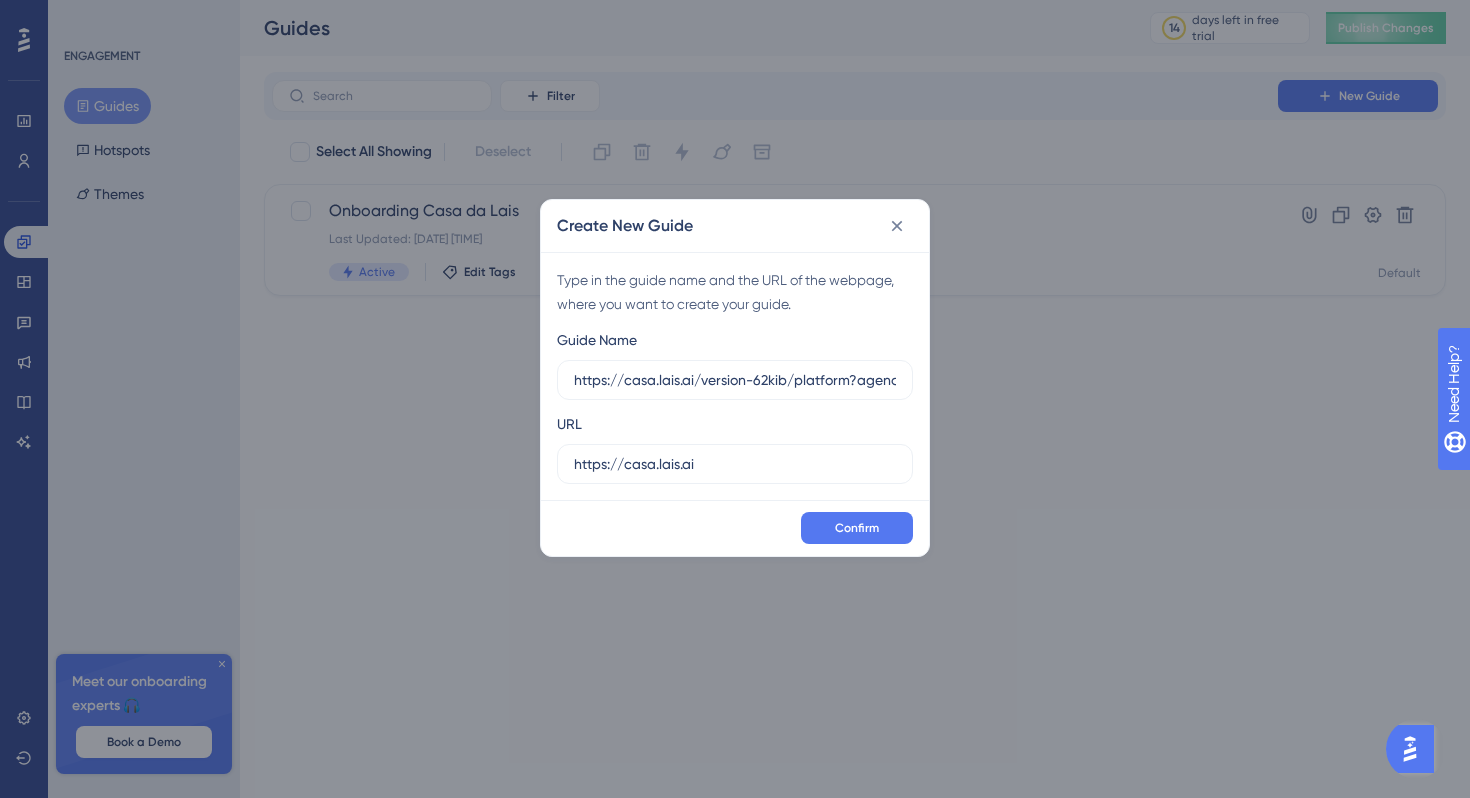 scroll, scrollTop: 0, scrollLeft: 291, axis: horizontal 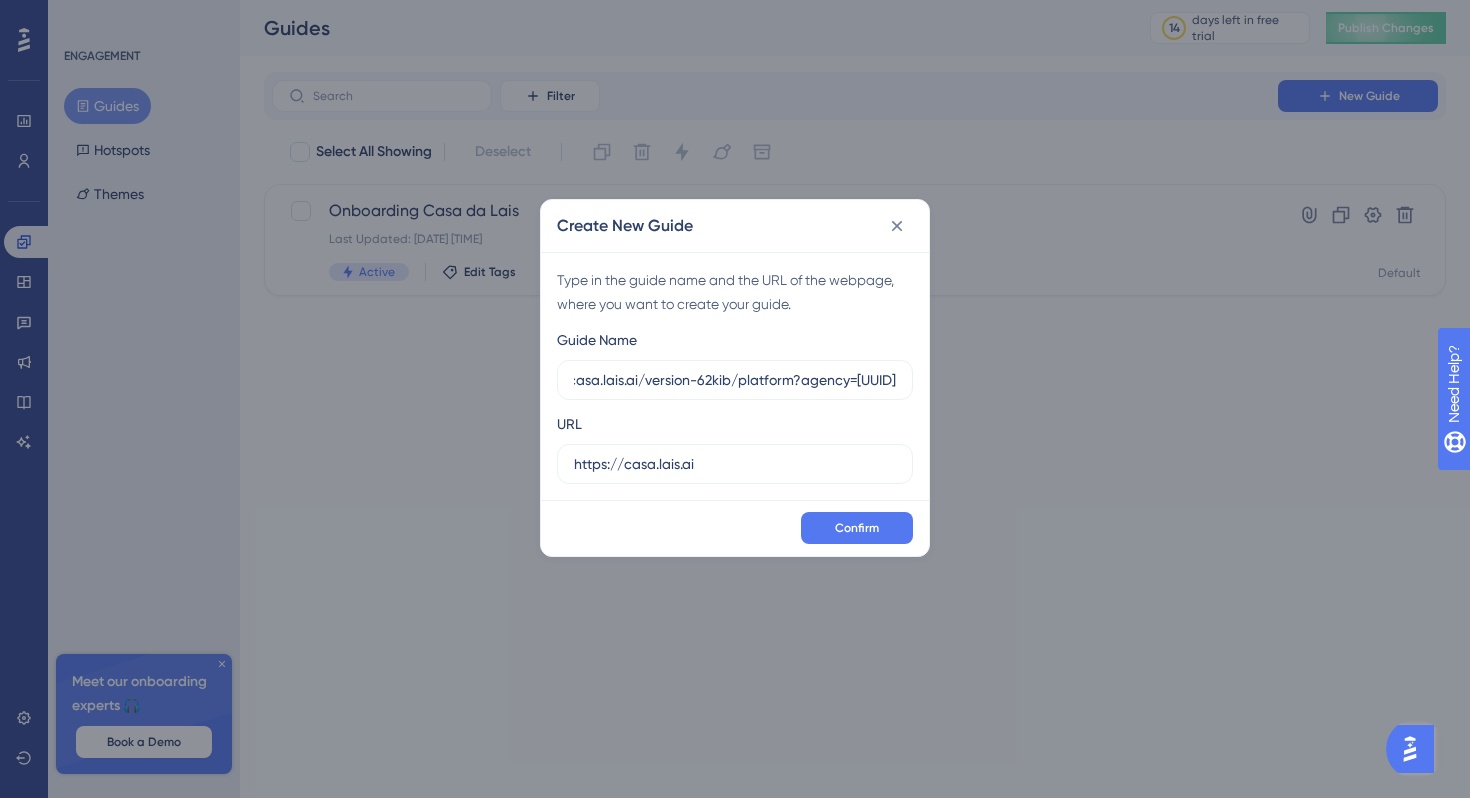 type 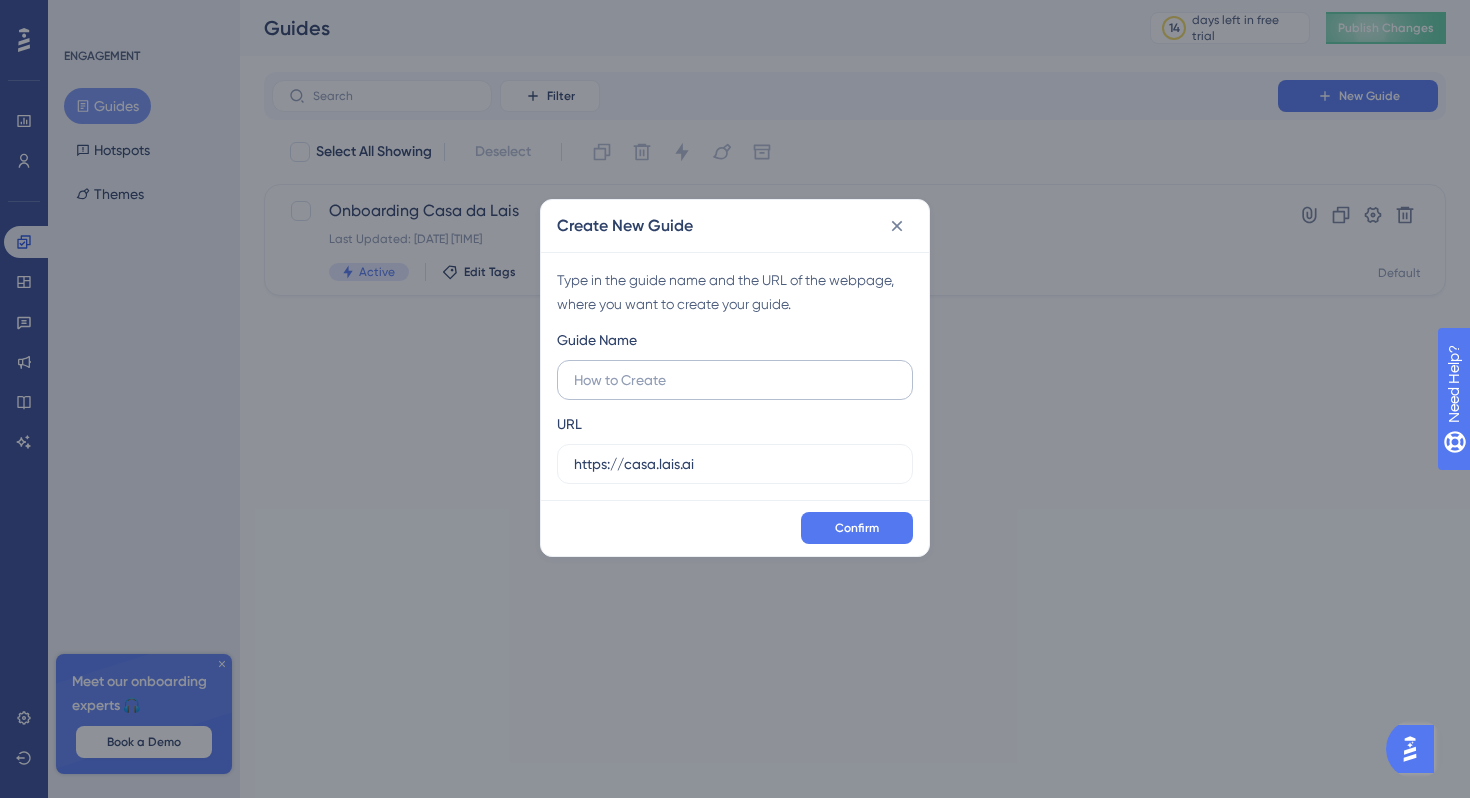 scroll, scrollTop: 0, scrollLeft: 0, axis: both 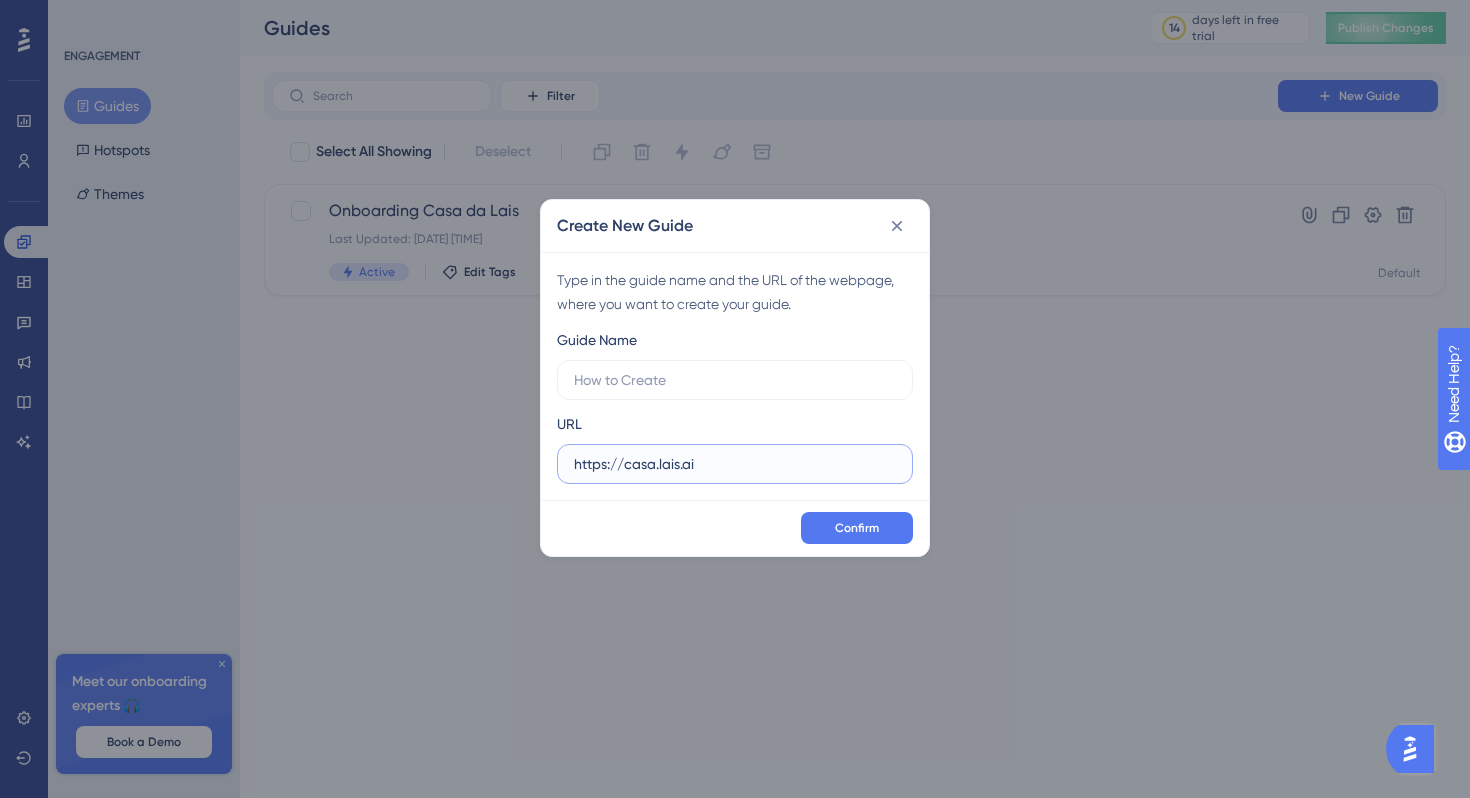 click on "https://casa.lais.ai" at bounding box center (735, 464) 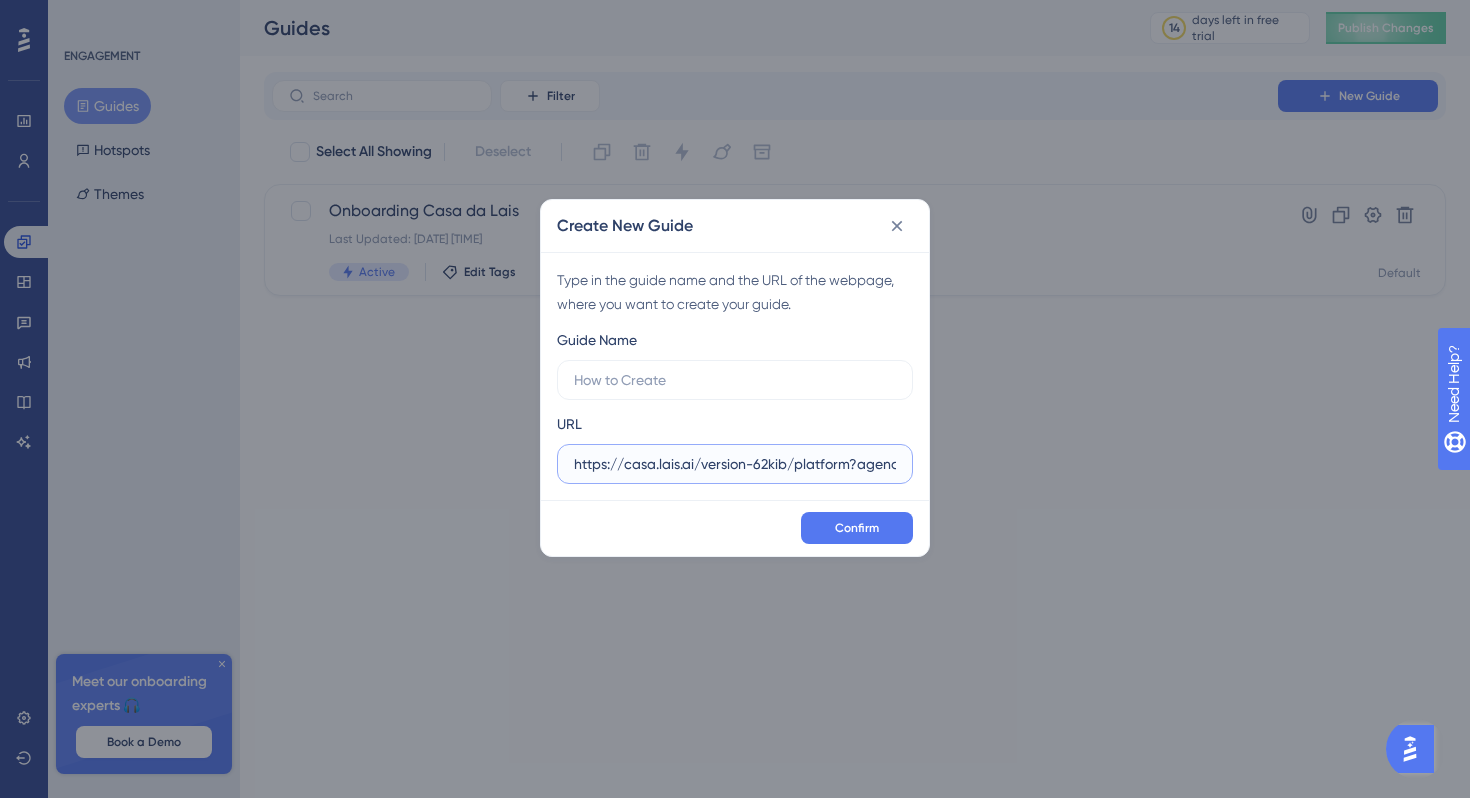 scroll, scrollTop: 0, scrollLeft: 291, axis: horizontal 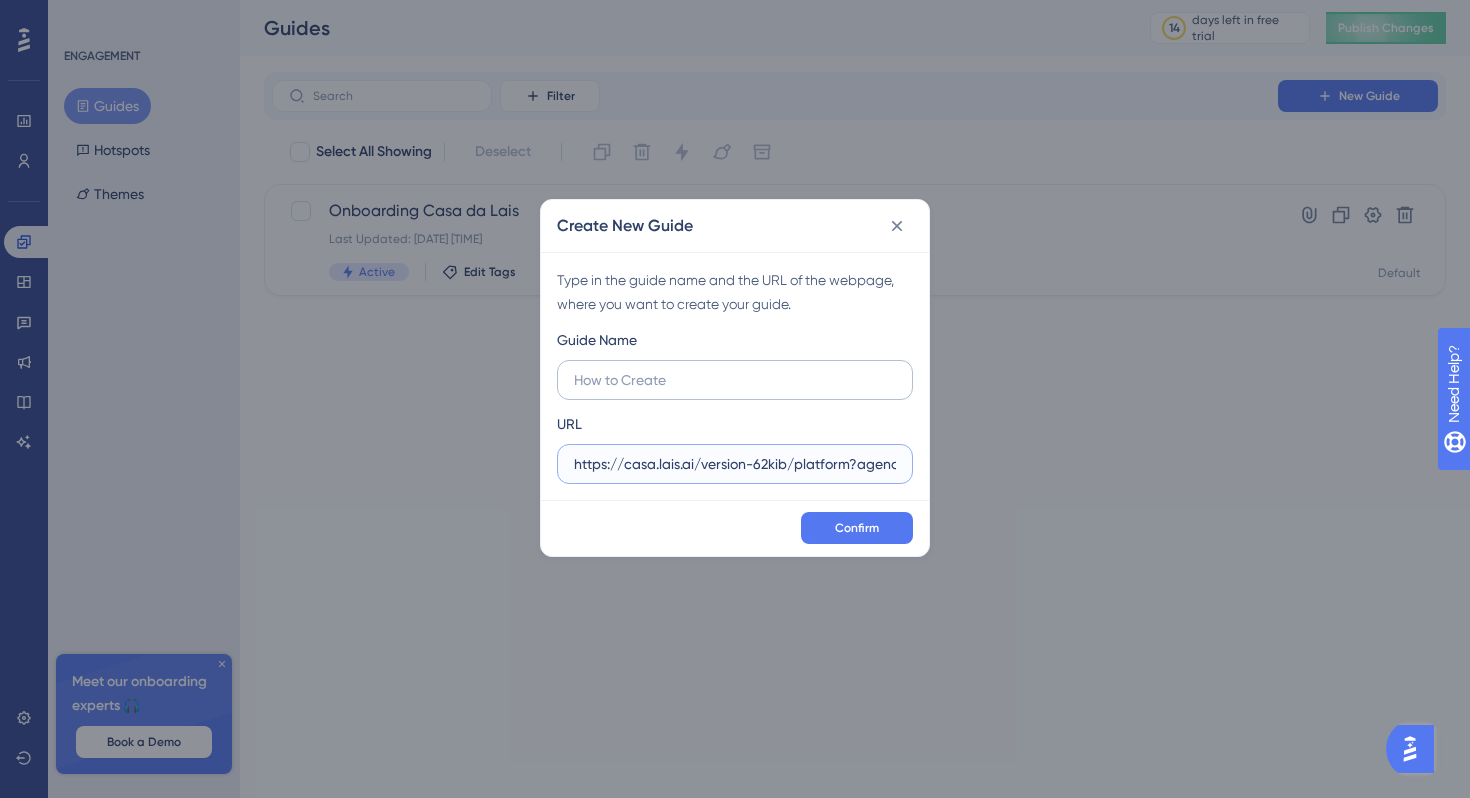 type on "https://casa.lais.ai/version-62kib/platform?agency=[UUID]" 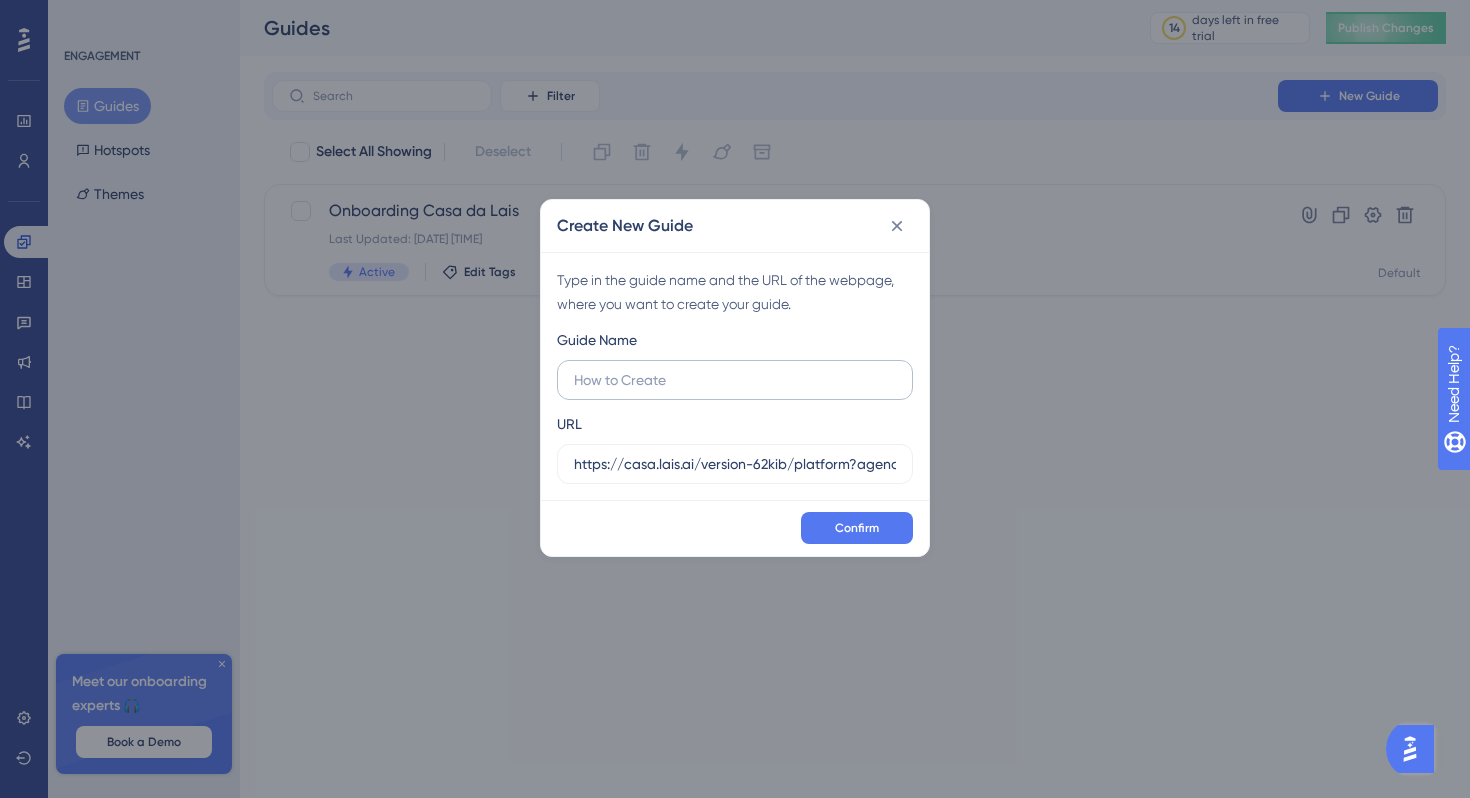 click at bounding box center (735, 380) 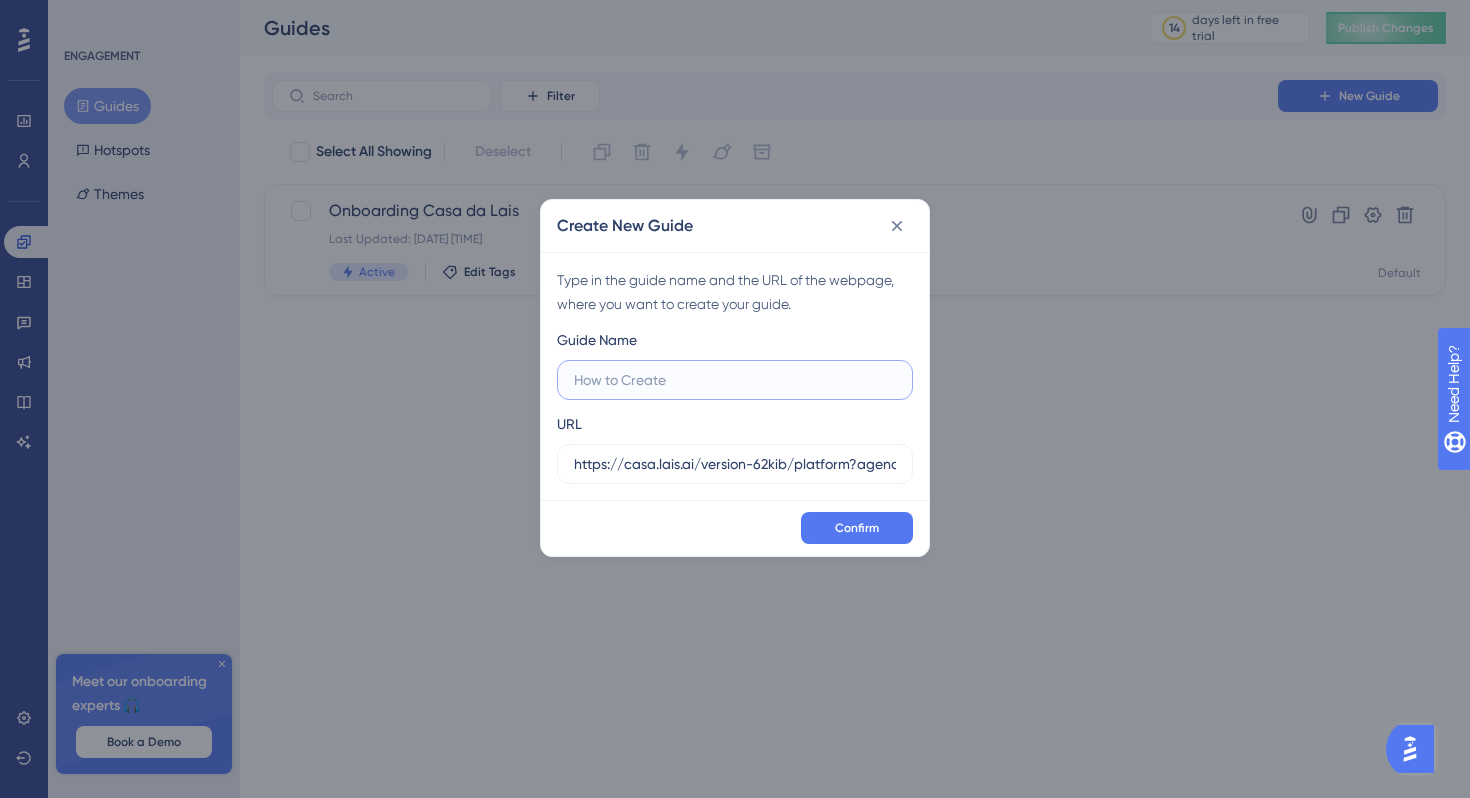 click at bounding box center [735, 380] 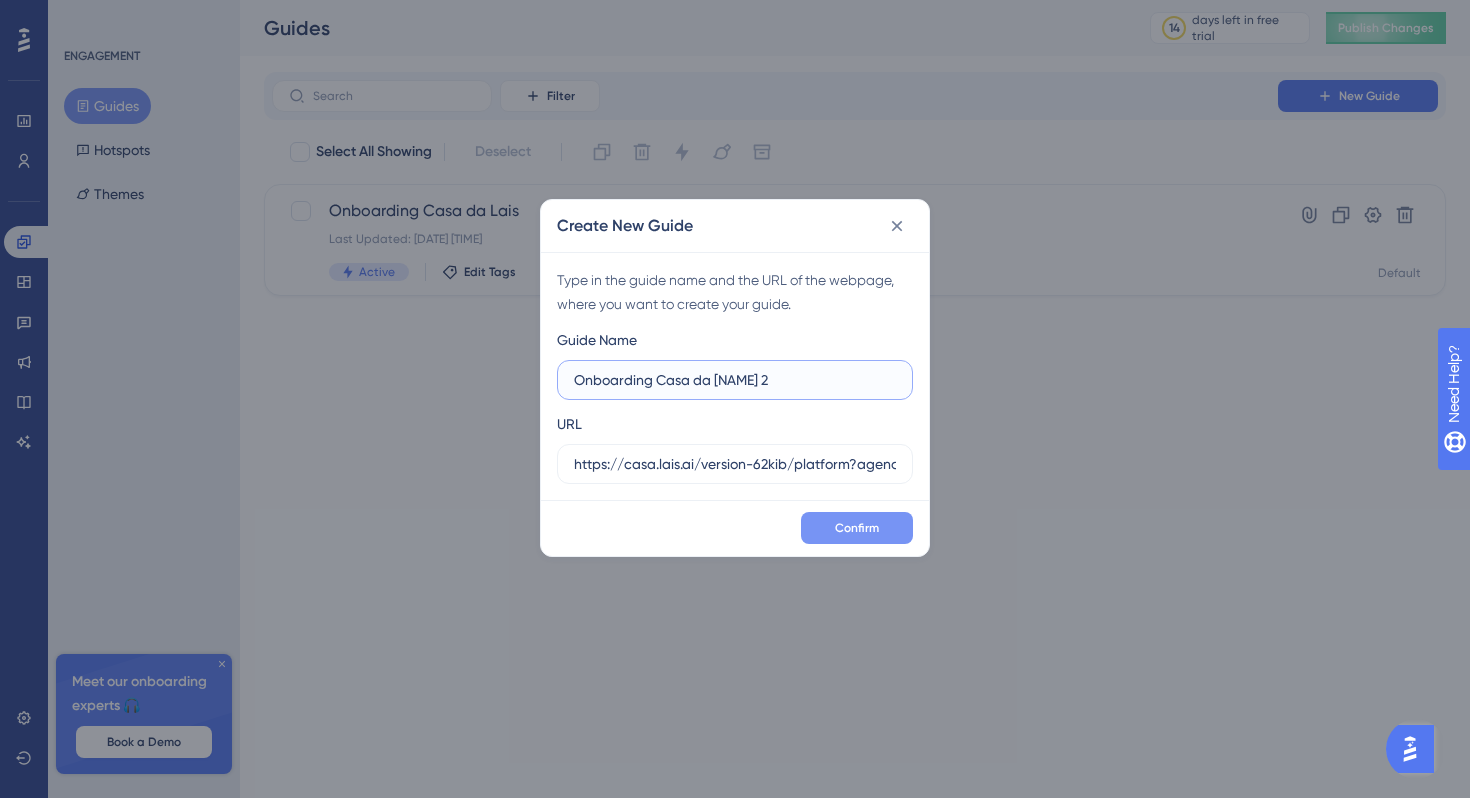 type on "Onboarding Casa da Lais 2" 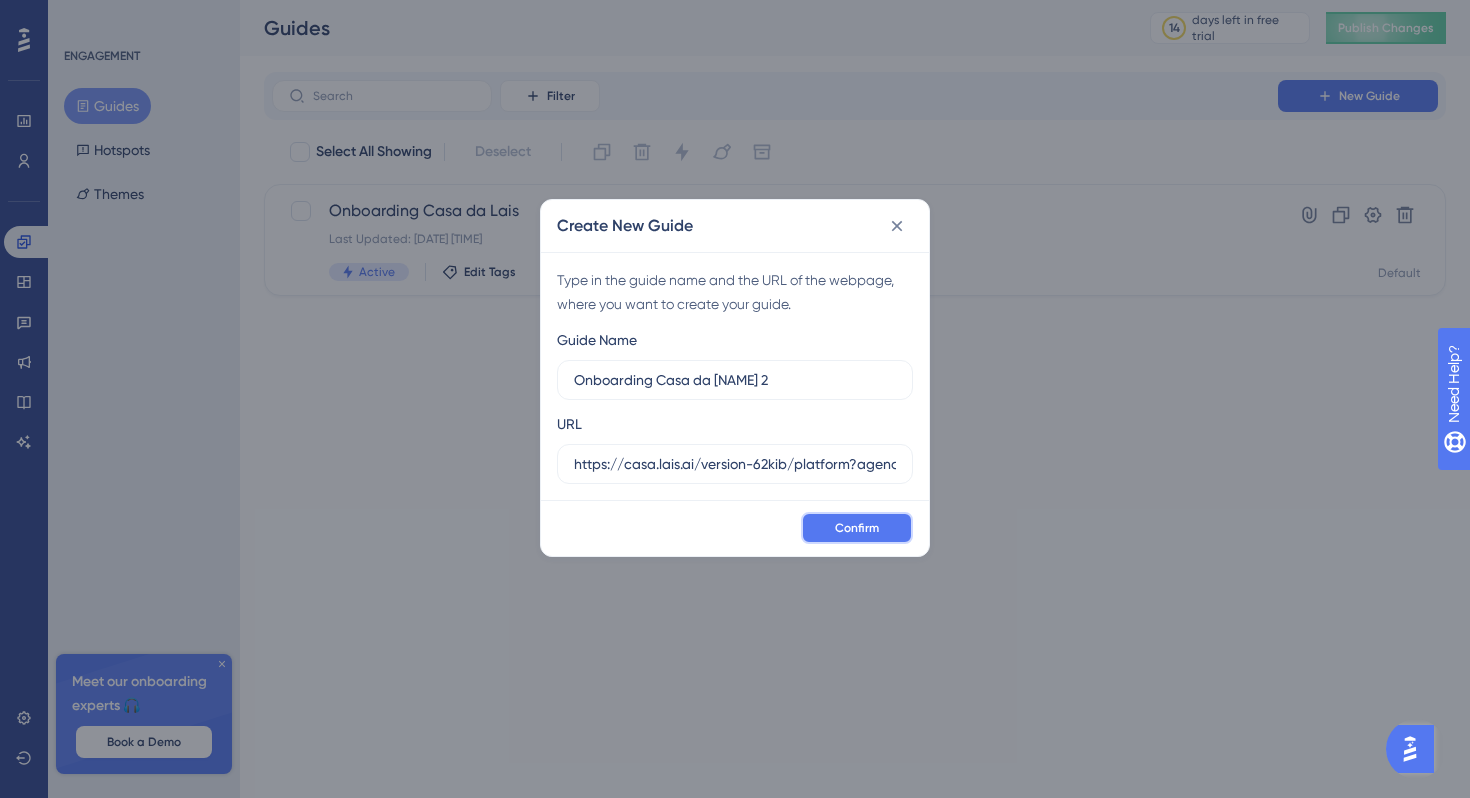 click on "Confirm" at bounding box center [857, 528] 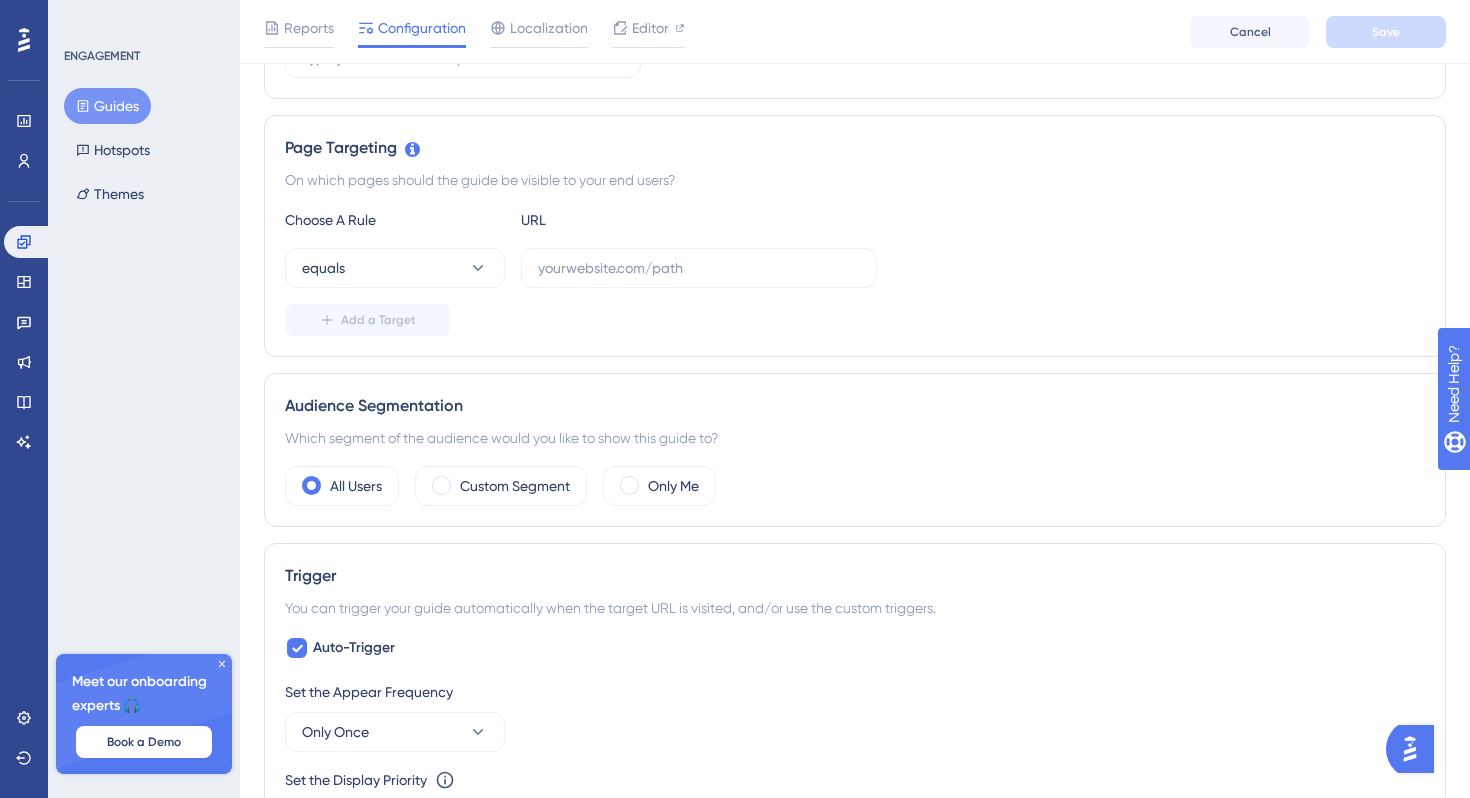 scroll, scrollTop: 401, scrollLeft: 0, axis: vertical 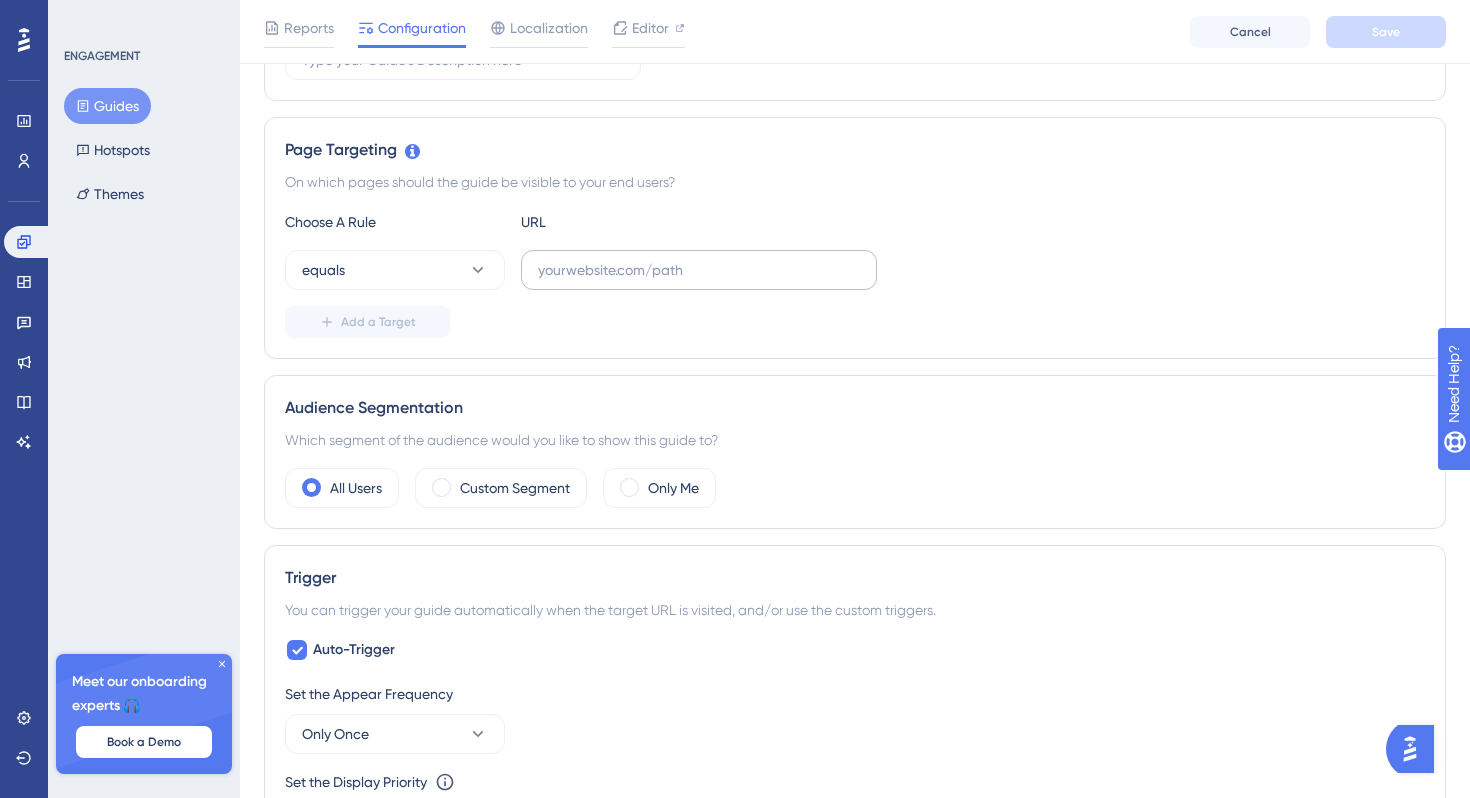 click at bounding box center [699, 270] 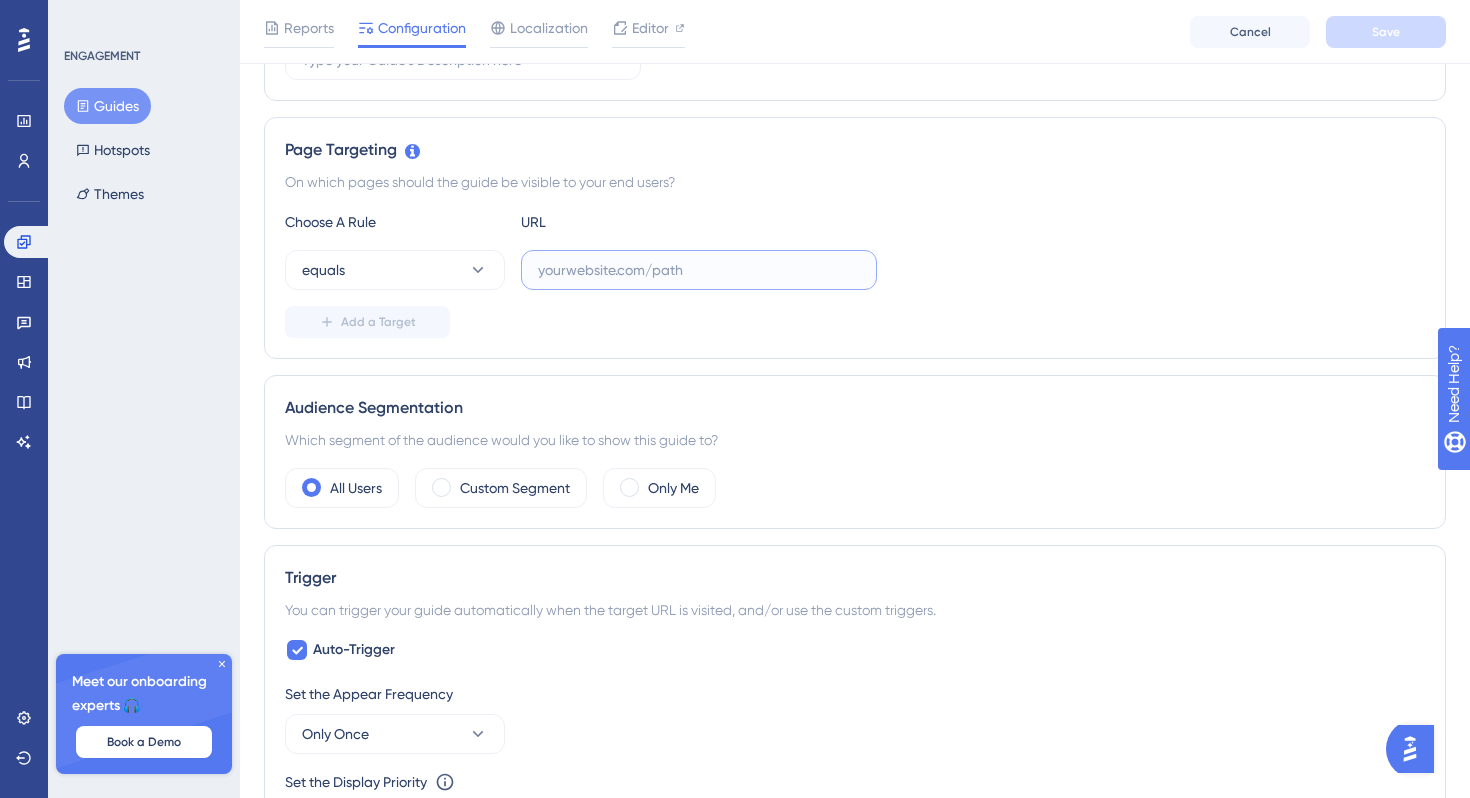 paste on "https://casa.lais.ai/version-62kib/platform?agency=[UUID]" 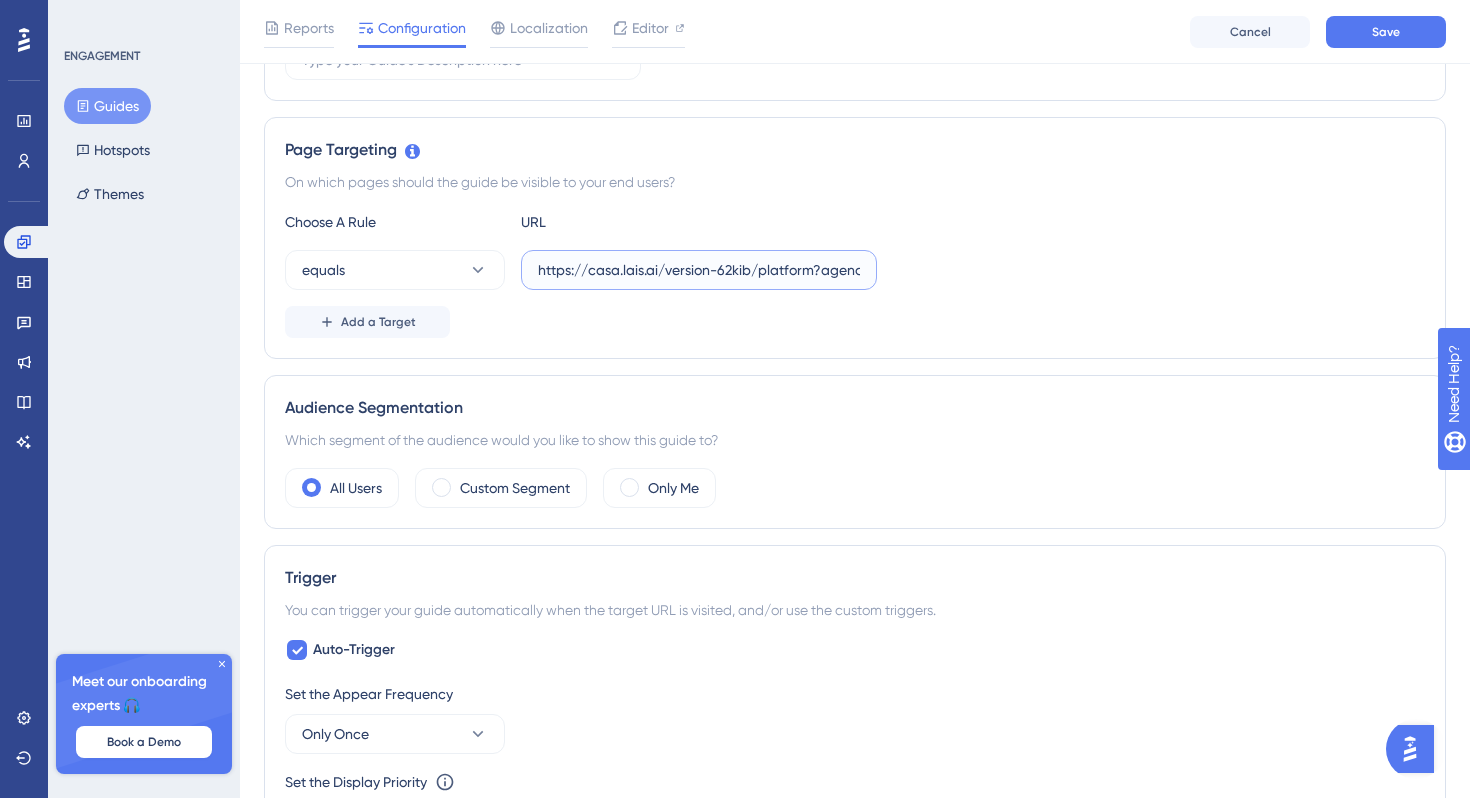 scroll, scrollTop: 0, scrollLeft: 291, axis: horizontal 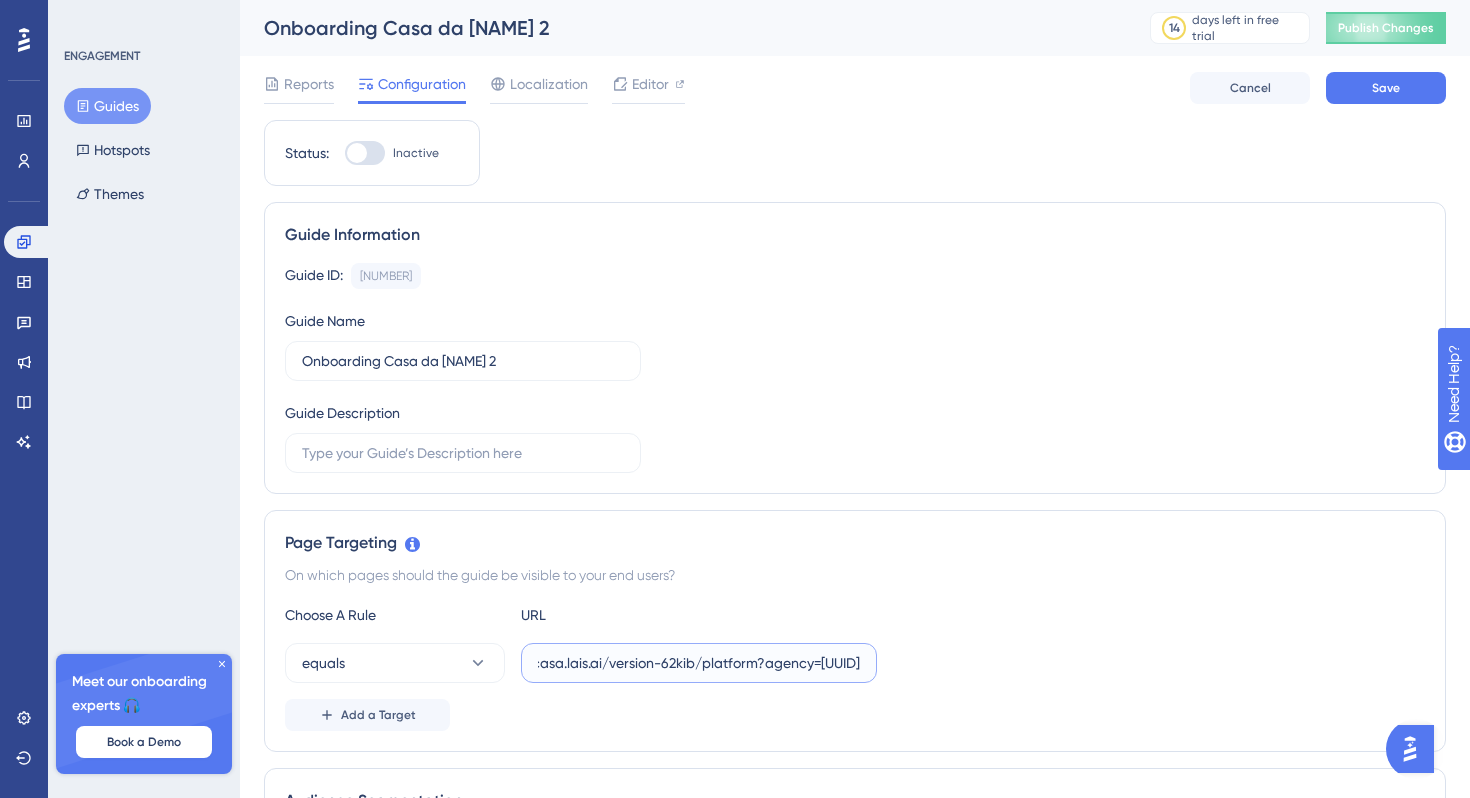 type on "https://casa.lais.ai/version-62kib/platform?agency=[UUID]" 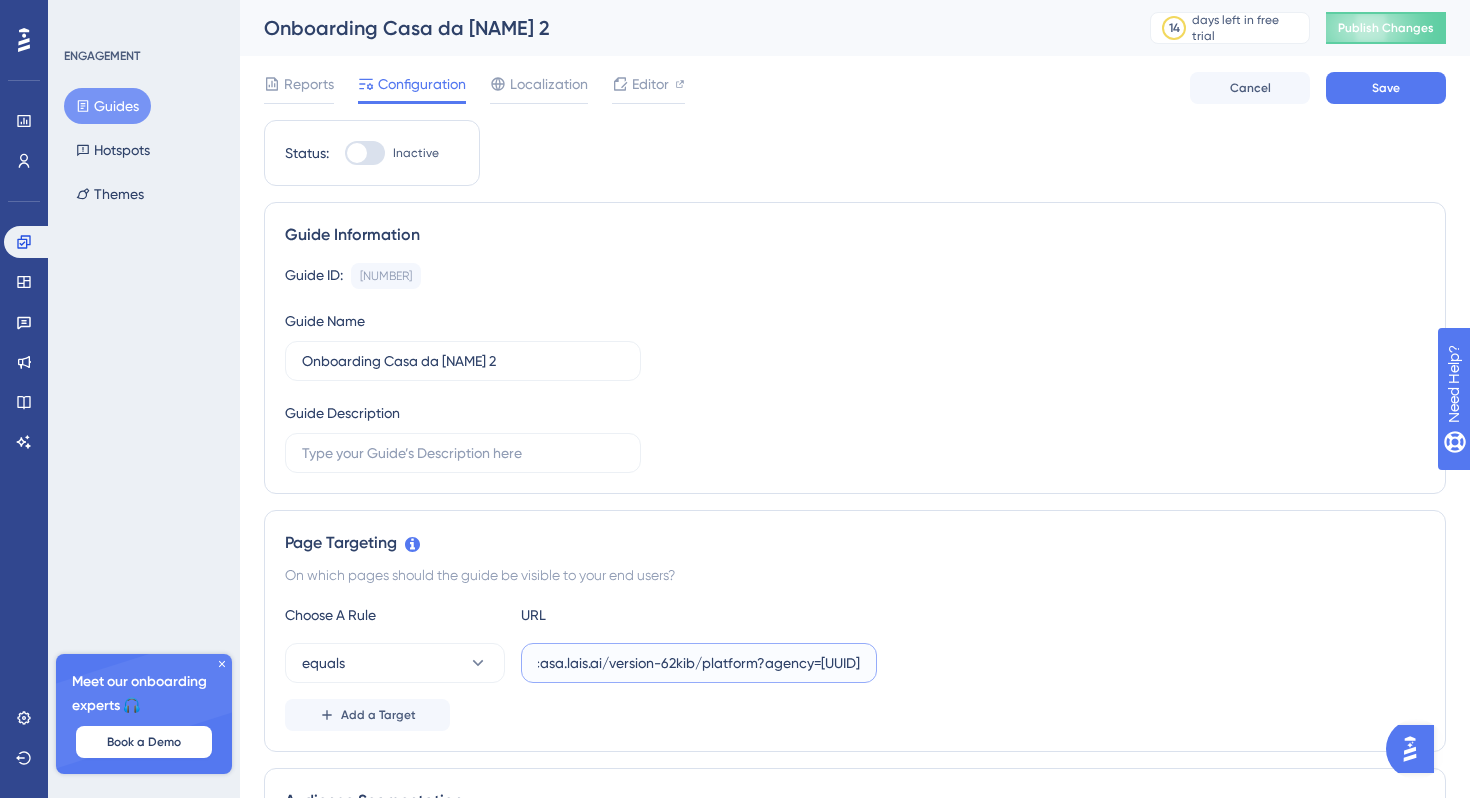 scroll, scrollTop: 0, scrollLeft: 0, axis: both 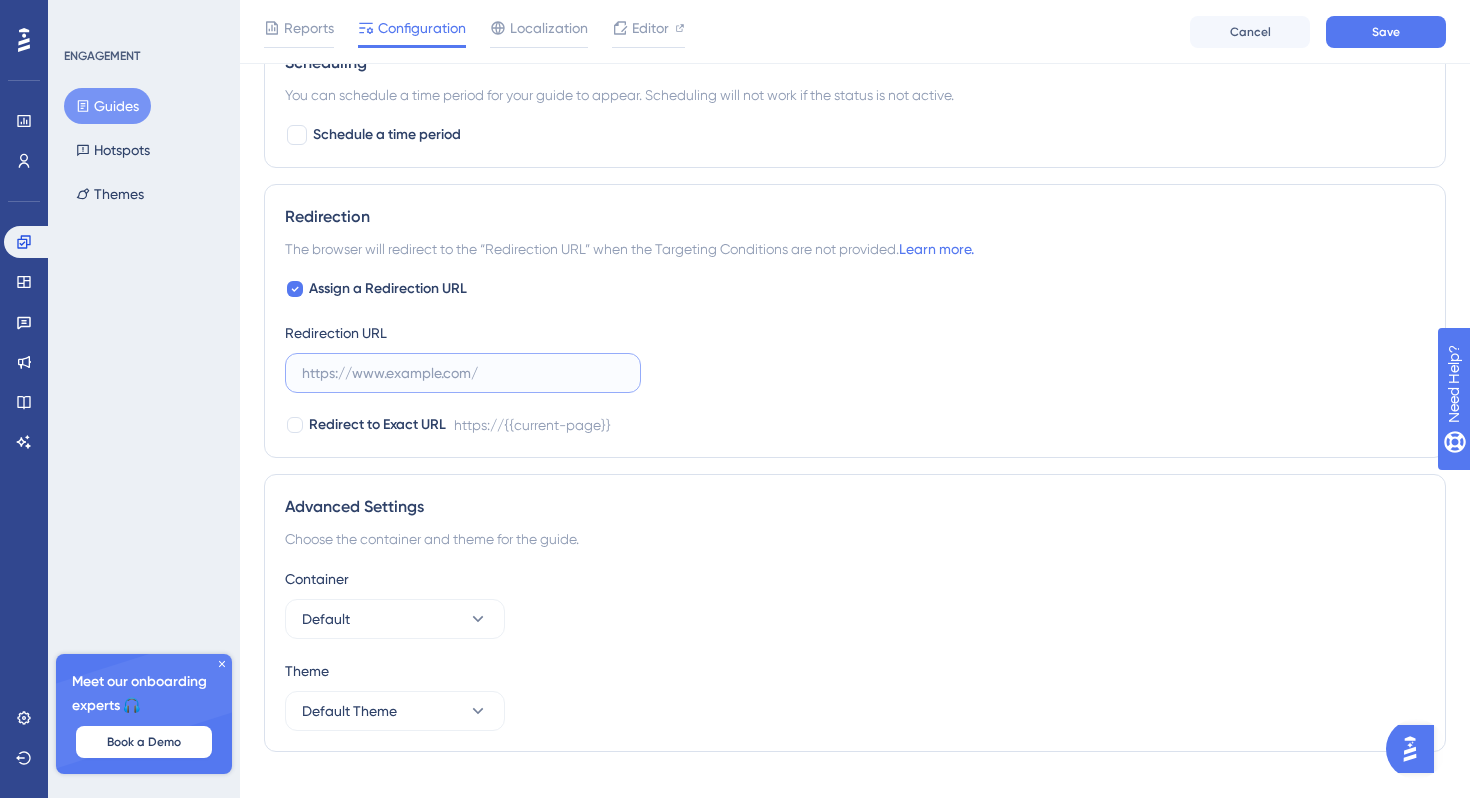 click at bounding box center (463, 373) 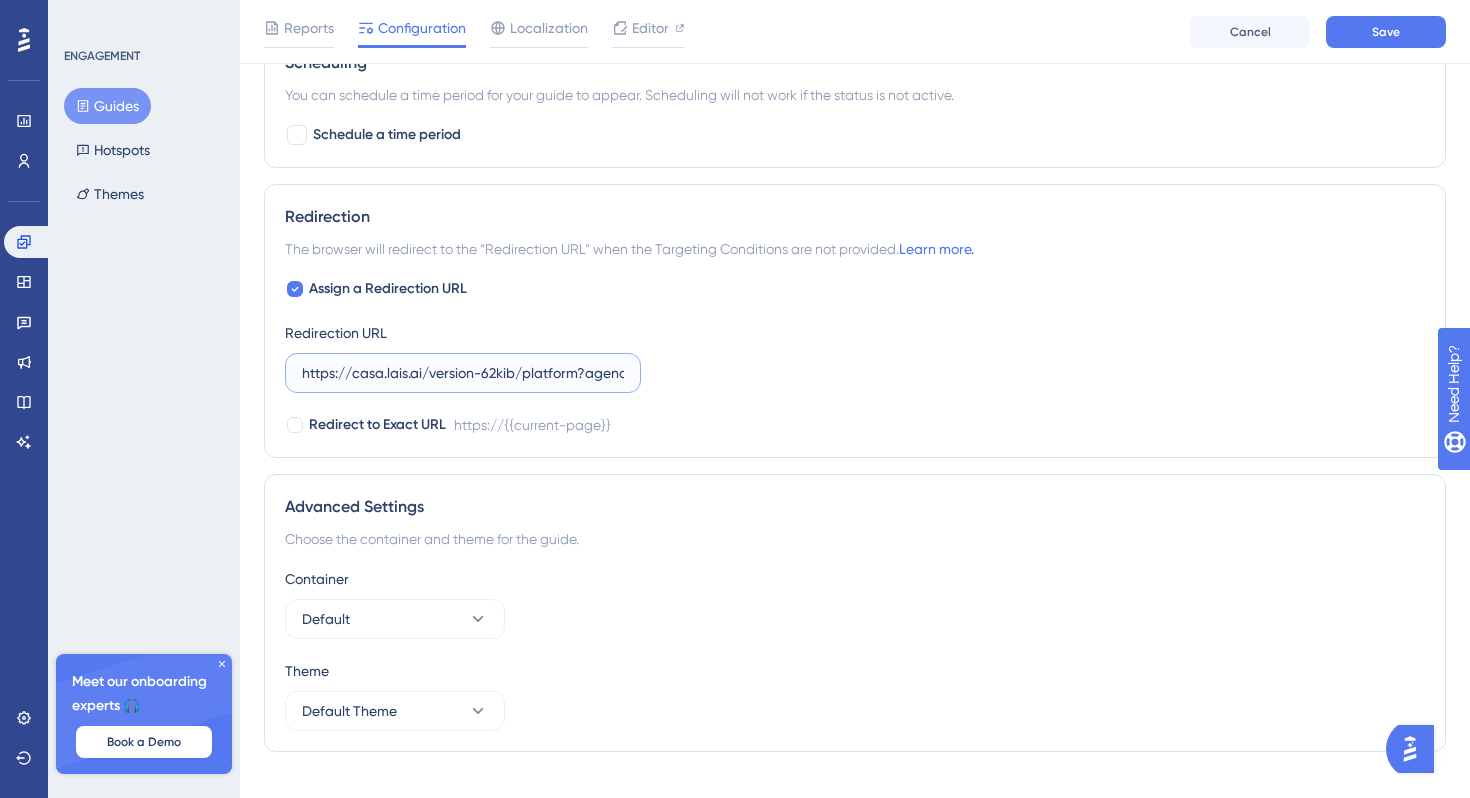 scroll, scrollTop: 0, scrollLeft: 291, axis: horizontal 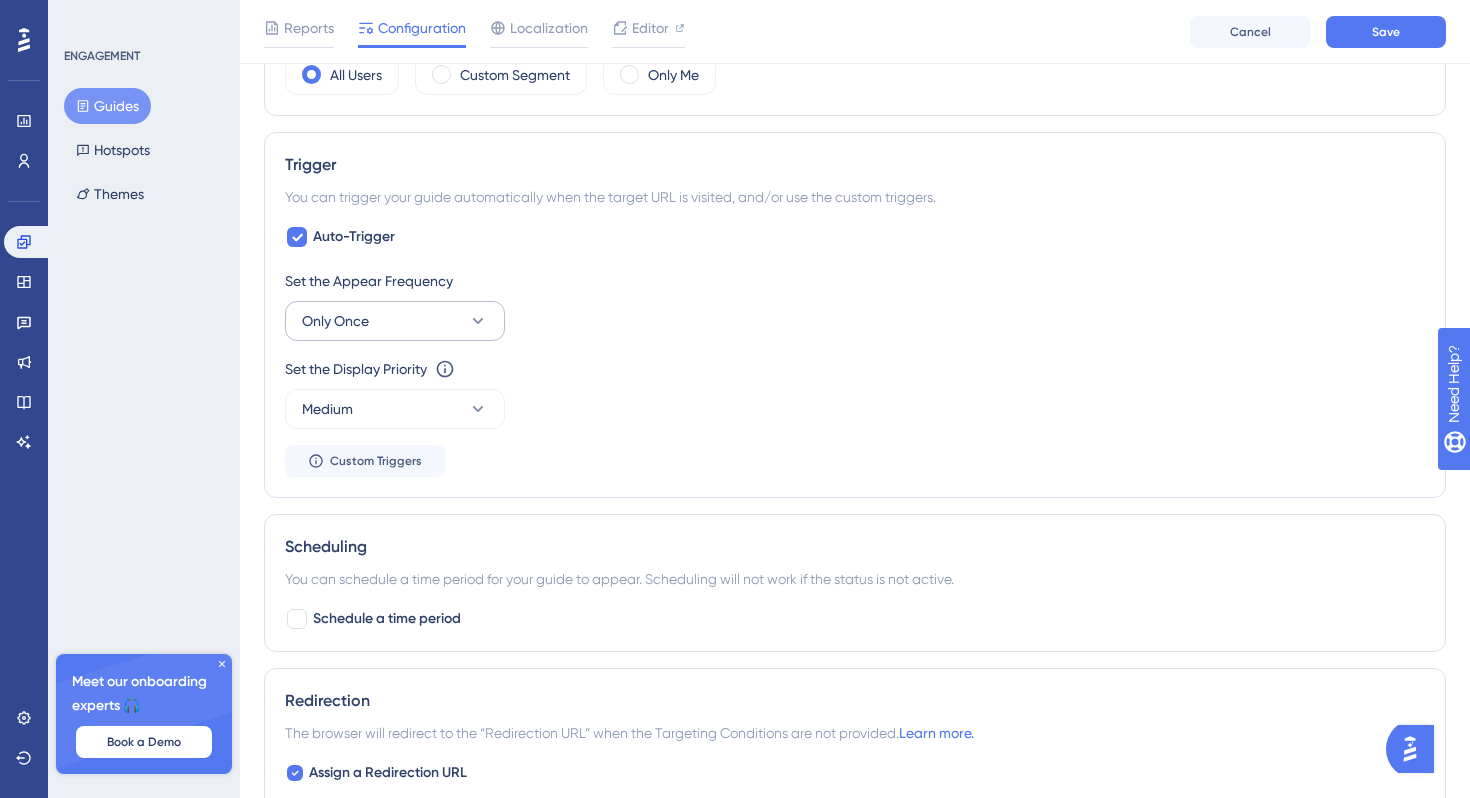 type on "https://casa.lais.ai/version-62kib/platform?agency=[UUID]" 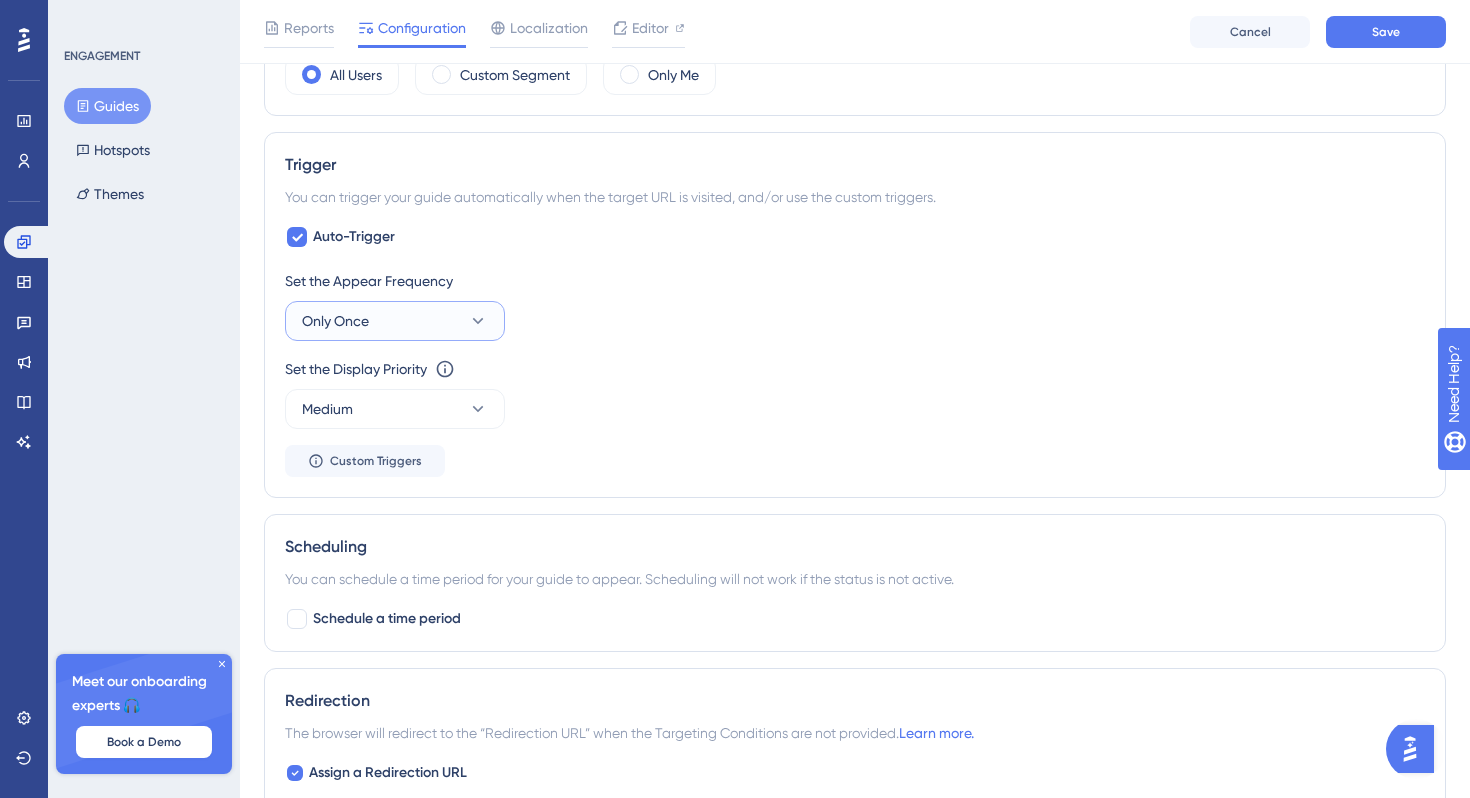 click on "Only Once" at bounding box center (395, 321) 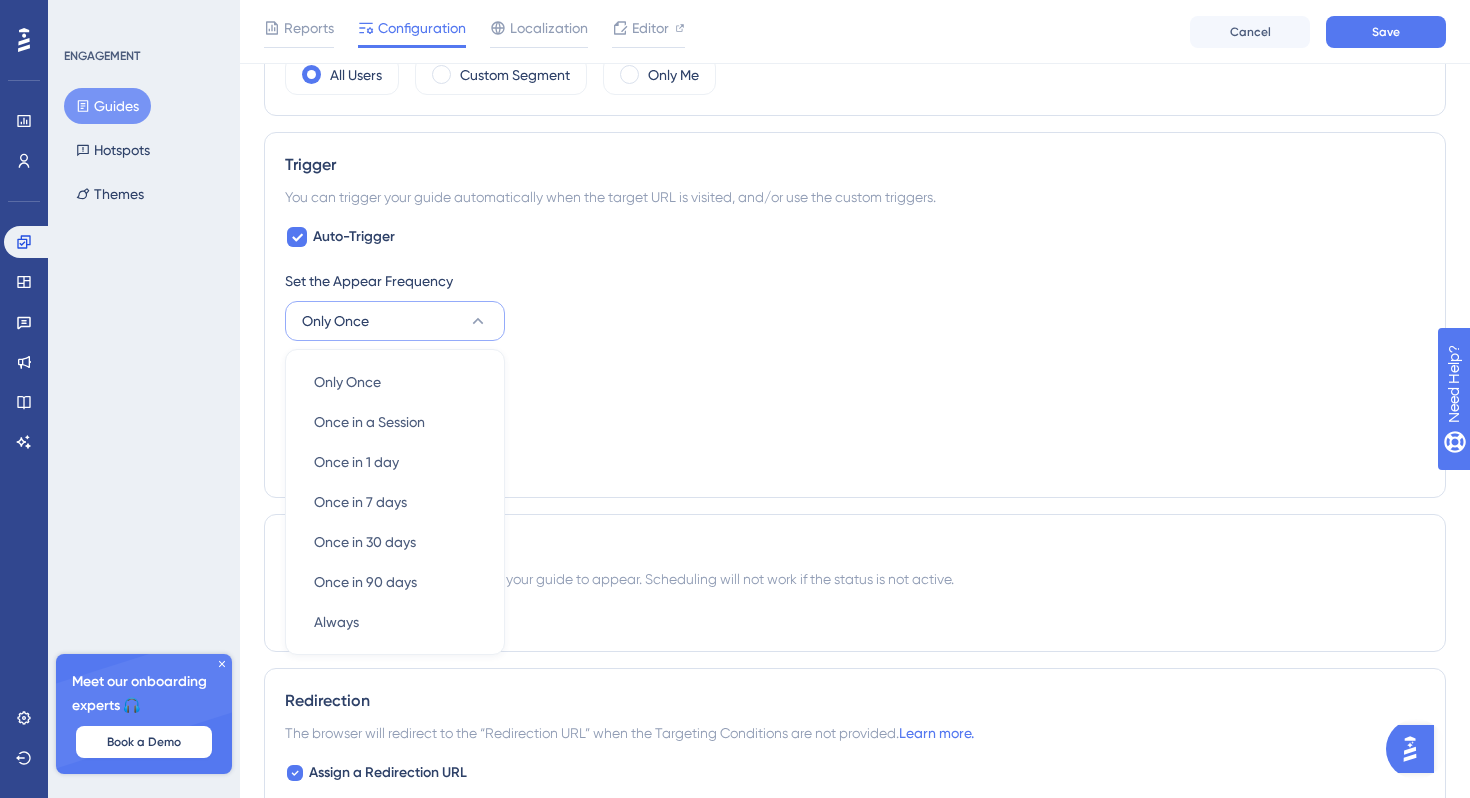 scroll, scrollTop: 0, scrollLeft: 0, axis: both 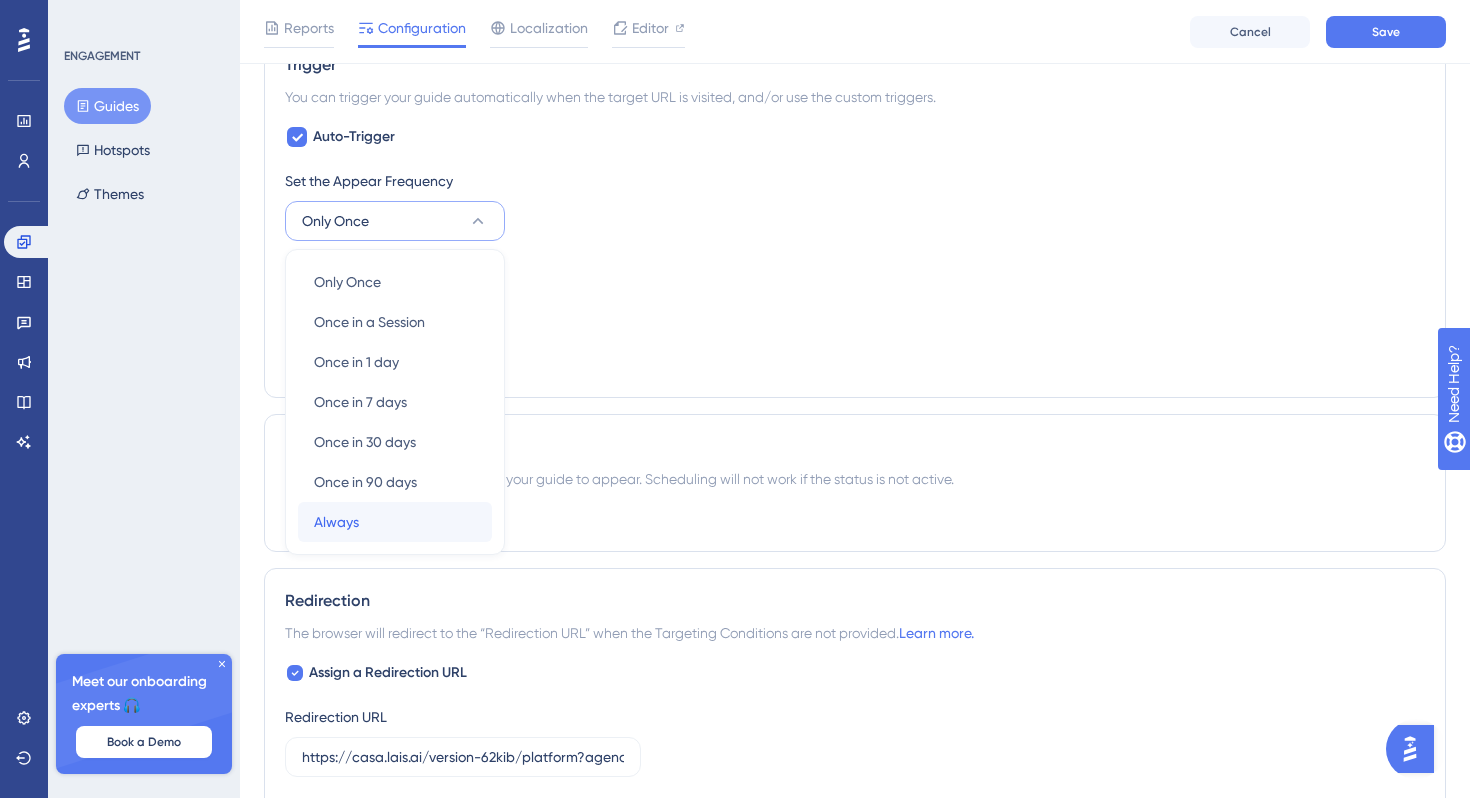 click on "Always Always" at bounding box center [395, 522] 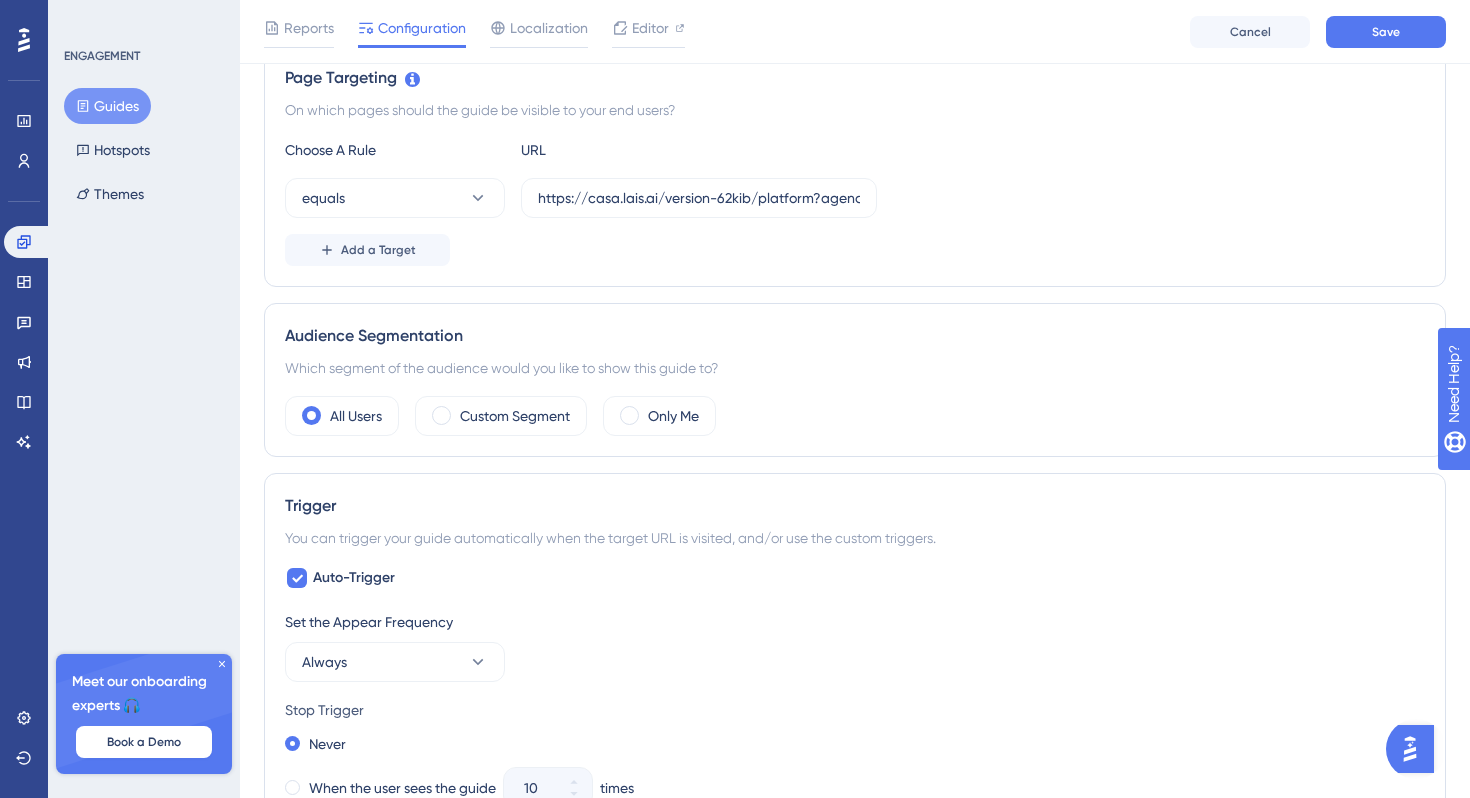 scroll, scrollTop: 0, scrollLeft: 0, axis: both 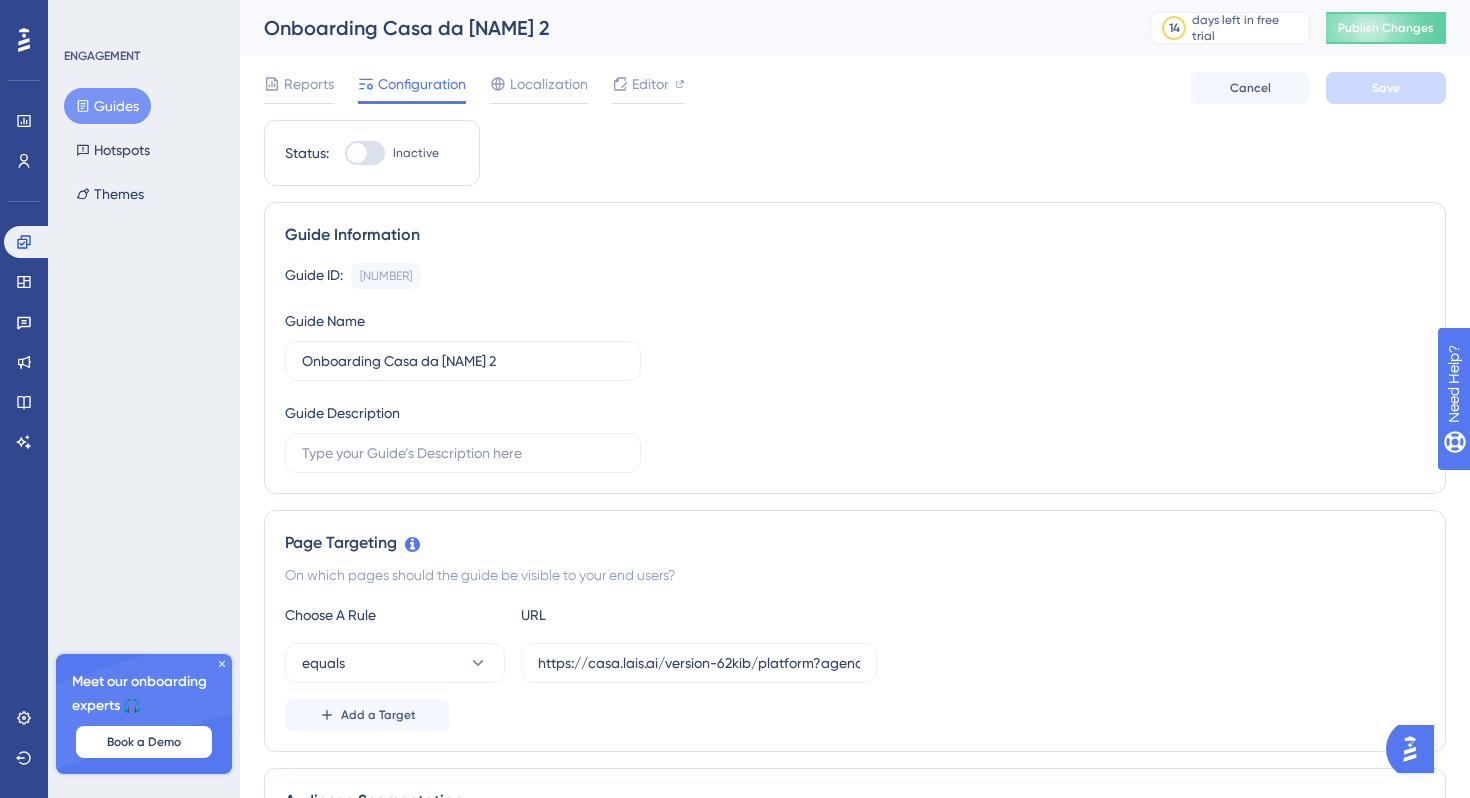 click on "Guides" at bounding box center [107, 106] 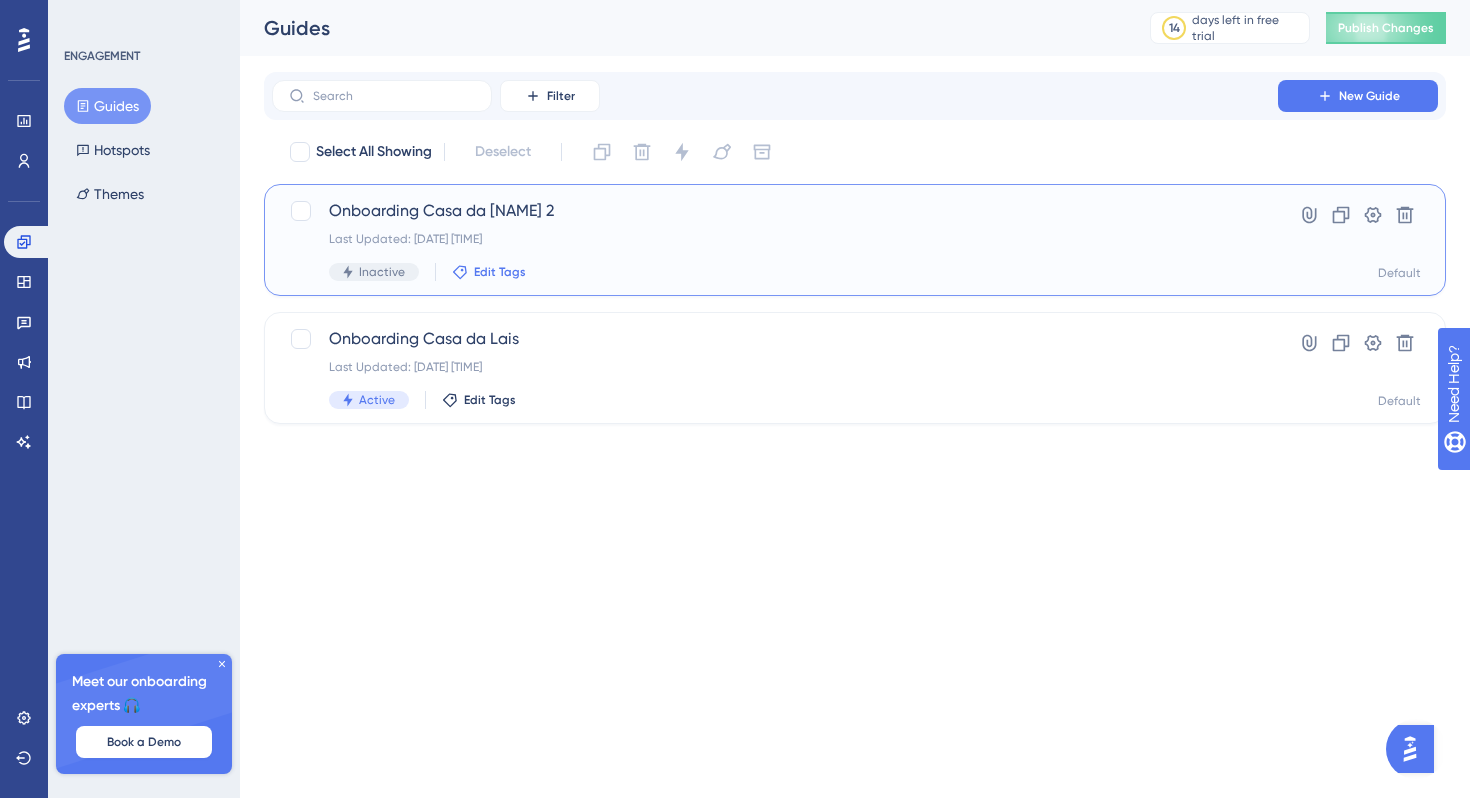 click on "Edit Tags" at bounding box center (500, 272) 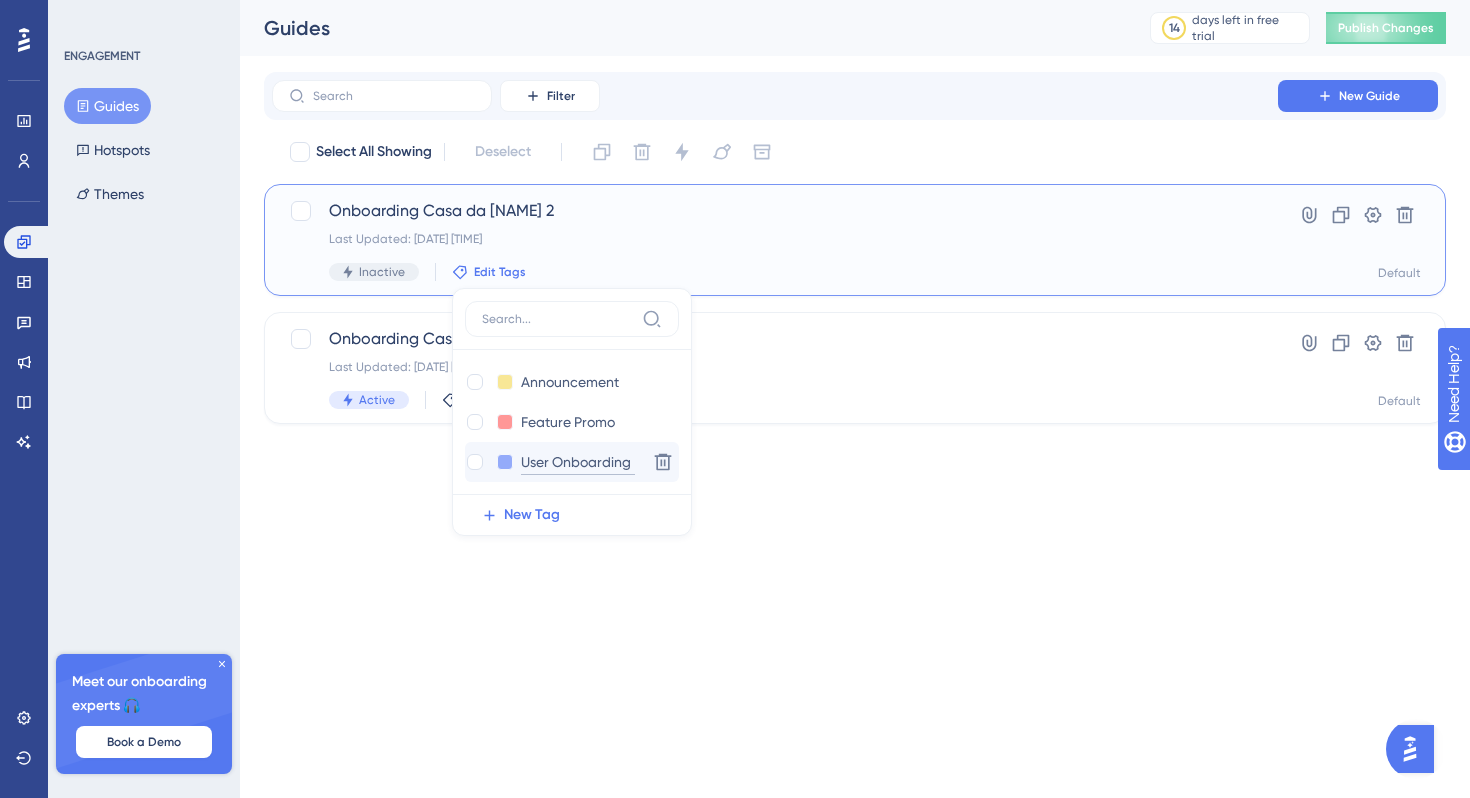 click on "User Onboarding" at bounding box center [578, 462] 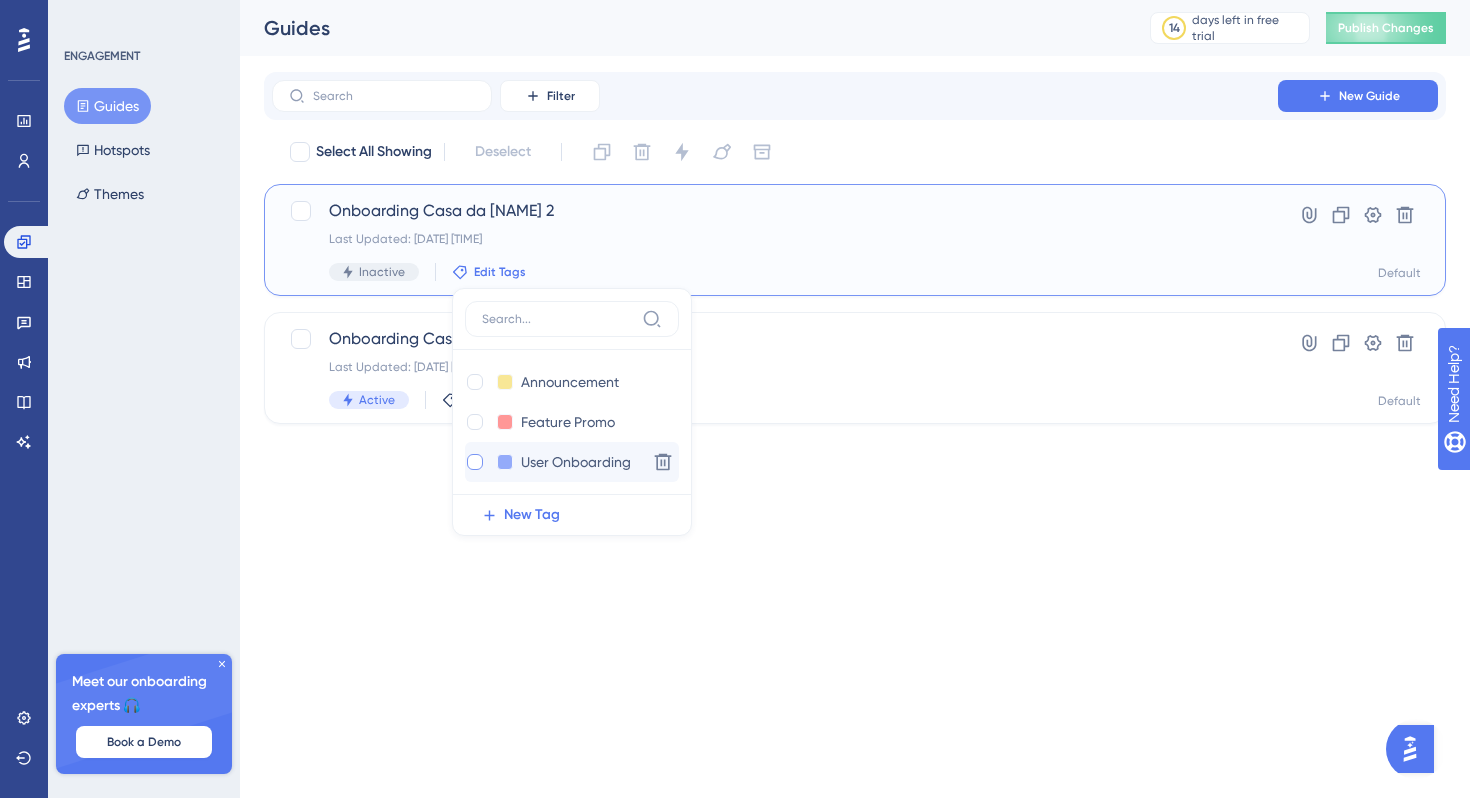 click at bounding box center (475, 462) 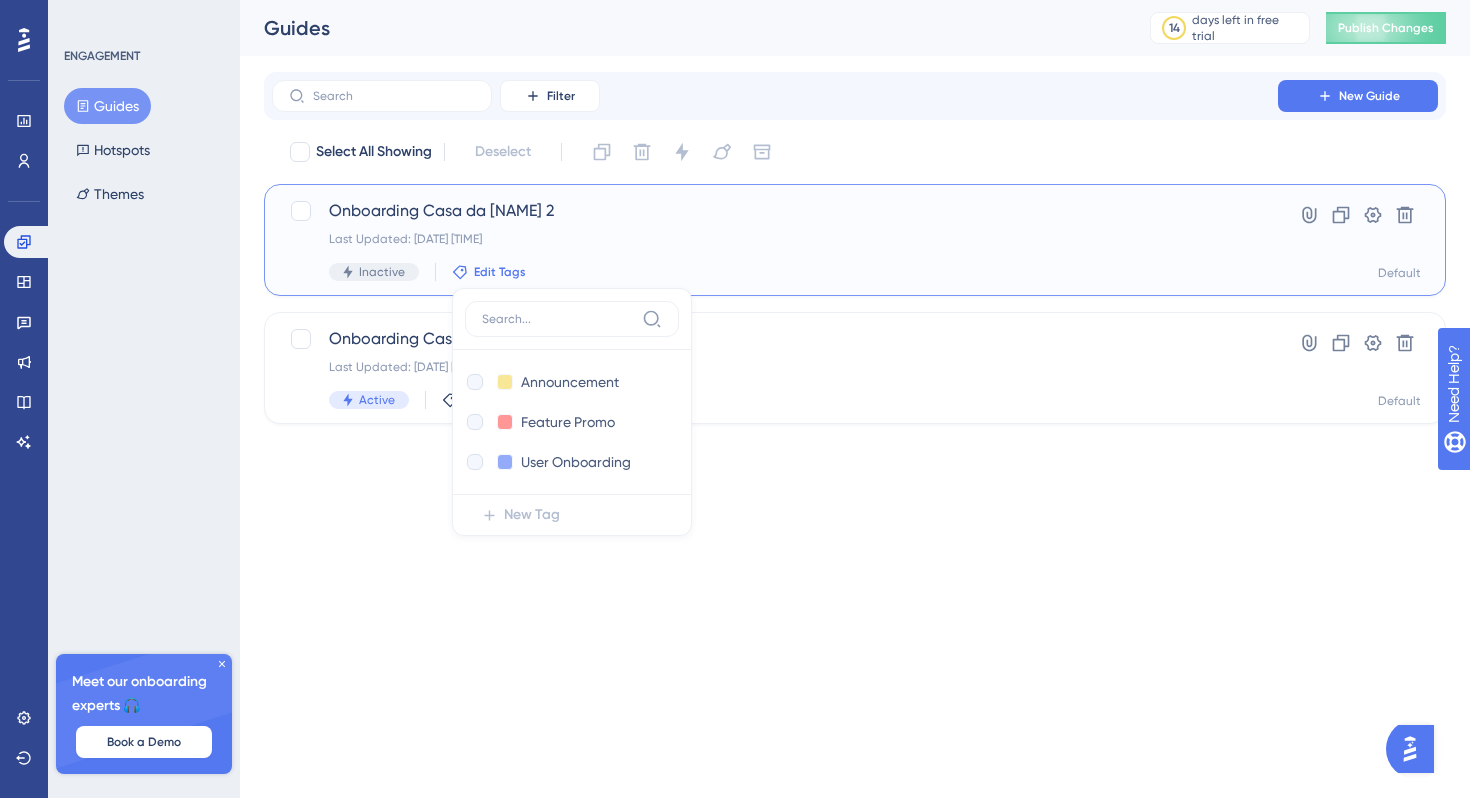 checkbox on "true" 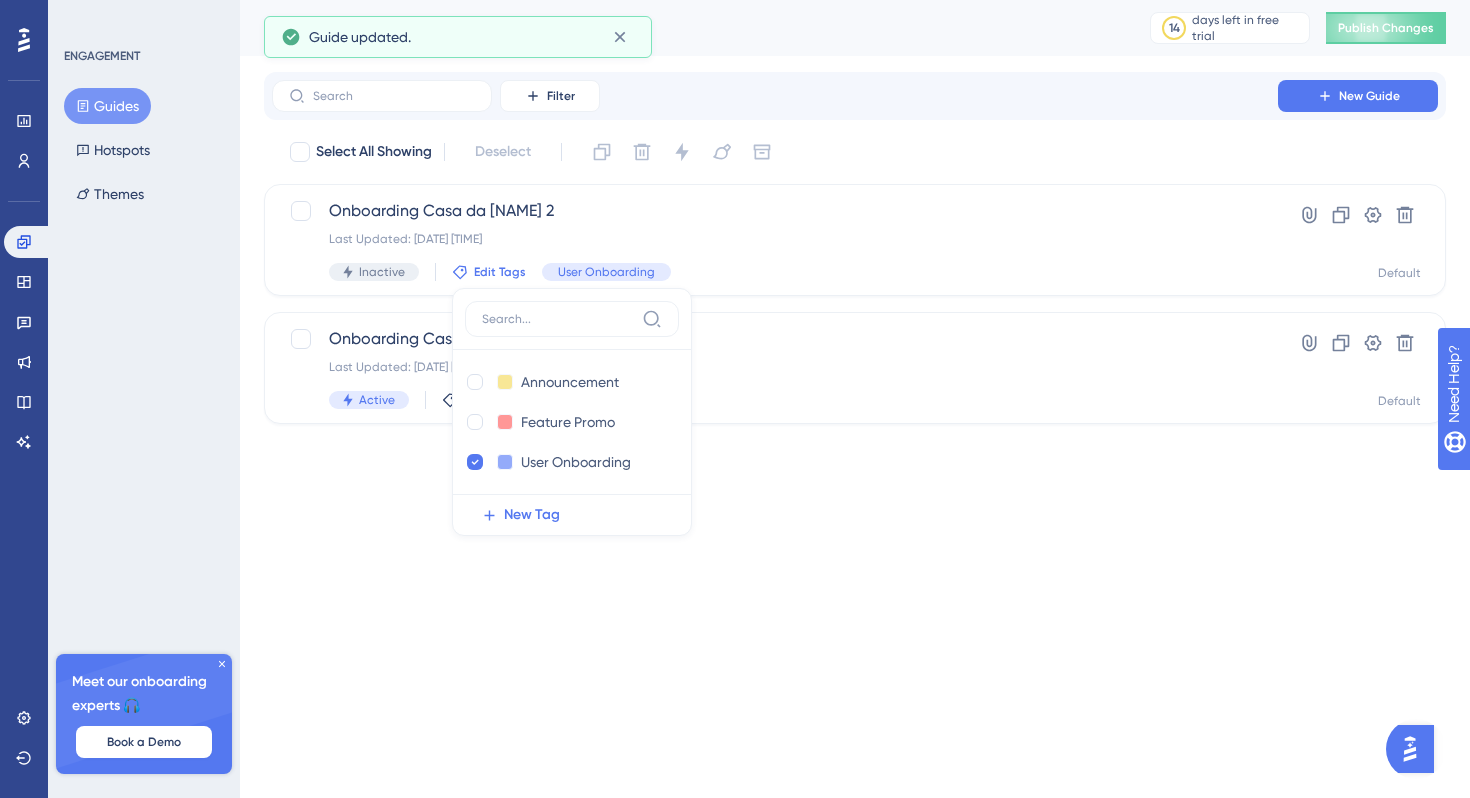 click on "Performance Users Engagement Widgets Feedback Product Updates Knowledge Base AI Assistant Settings Logout ENGAGEMENT Guides Hotspots Themes Meet our onboarding experts 🎧 Book a Demo Upgrade Plan Guides 14 days left in free trial Click to see  upgrade options Publish Changes Filter New Guide Select All Showing Deselect Onboarding Casa da Lais 2 Last Updated: 05 de ago. de 2025 04:10 PM Inactive Edit Tags Announcement Announcement Delete Feature Promo Feature Promo Delete User Onboarding User Onboarding Delete New Tag User Onboarding Hyperlink Clone Settings Delete Default Onboarding Casa da Lais Last Updated: 05 de ago. de 2025 04:00 PM Active Edit Tags Hyperlink Clone Settings Delete Default Guide updated.
1.5" at bounding box center (735, 0) 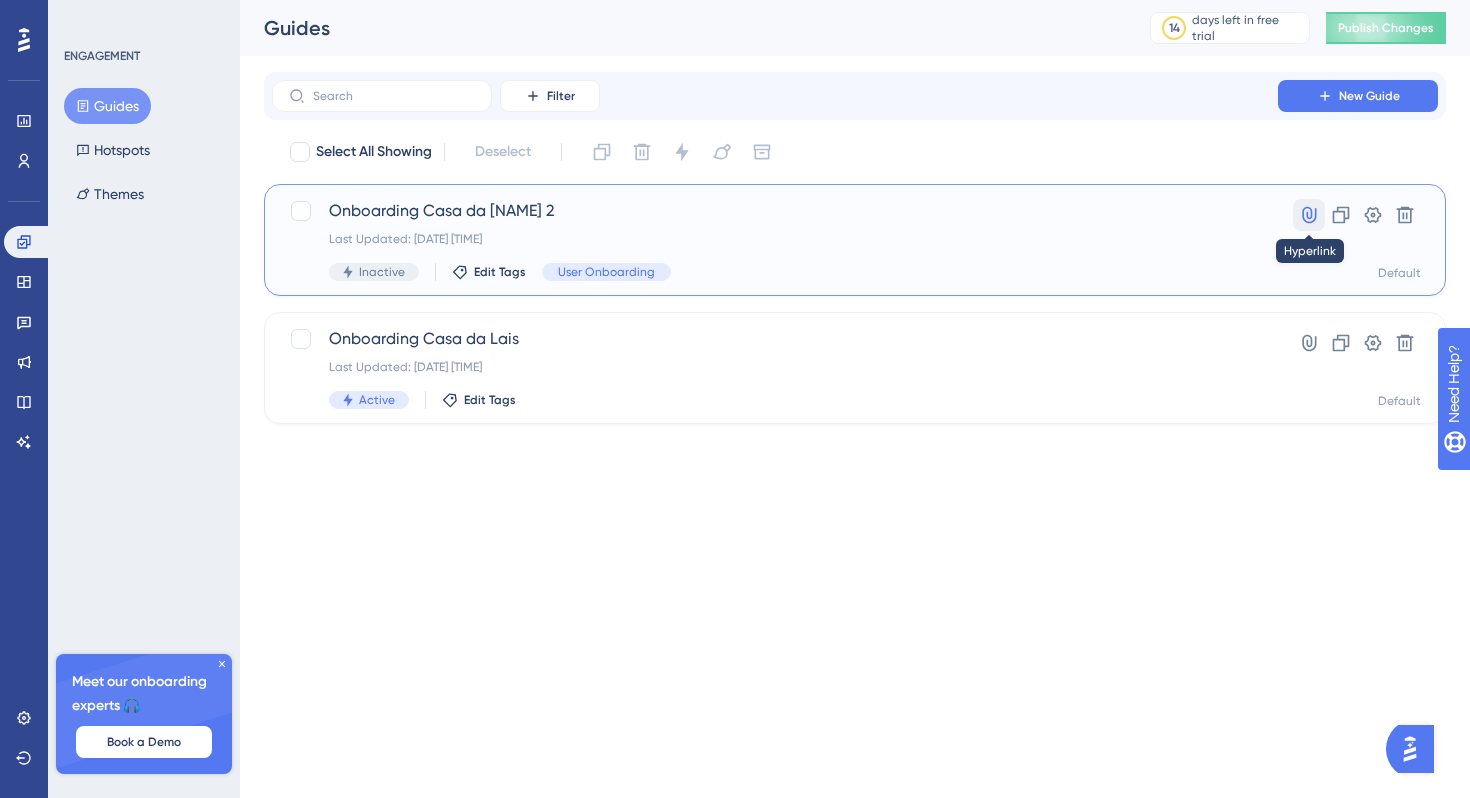 click 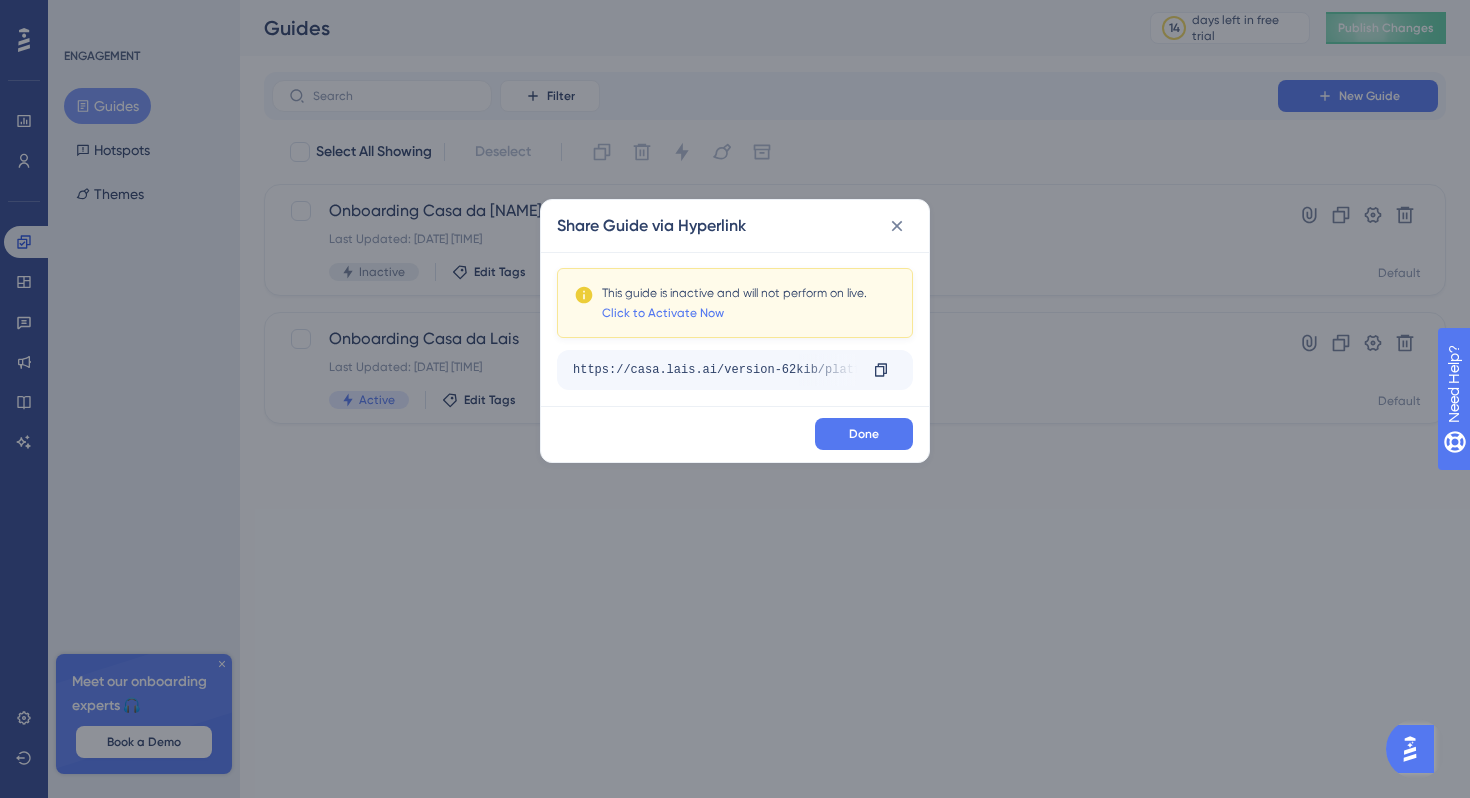 click on "Share Guide via Hyperlink This guide is inactive and will not perform on live. Click to Activate Now https://casa.lais.ai/version-62kib/platform?agency=894b571d-ad41-4308-8c98-256cb6f9d7ab&__ug__=149379 Copy Done" at bounding box center (735, 399) 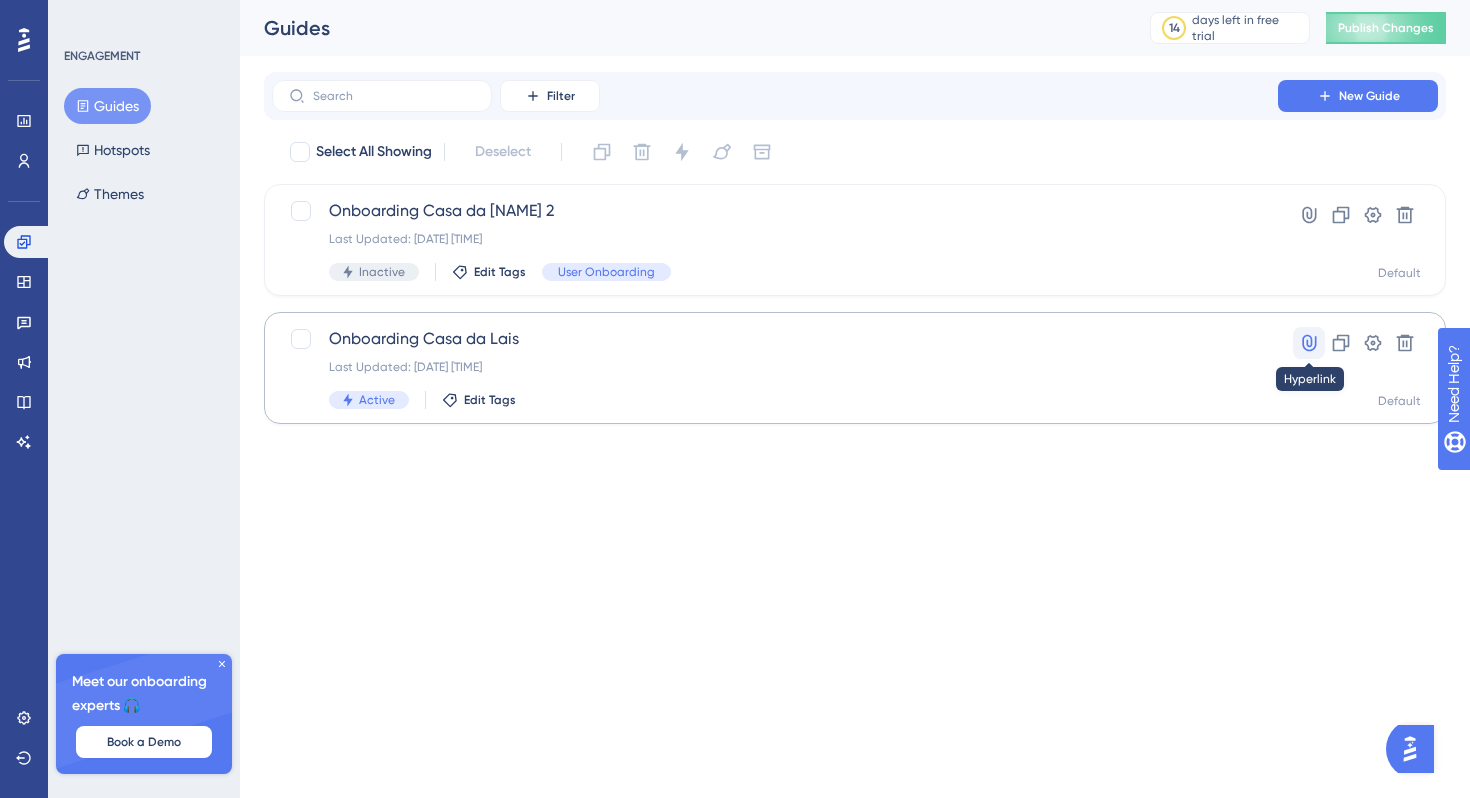 click 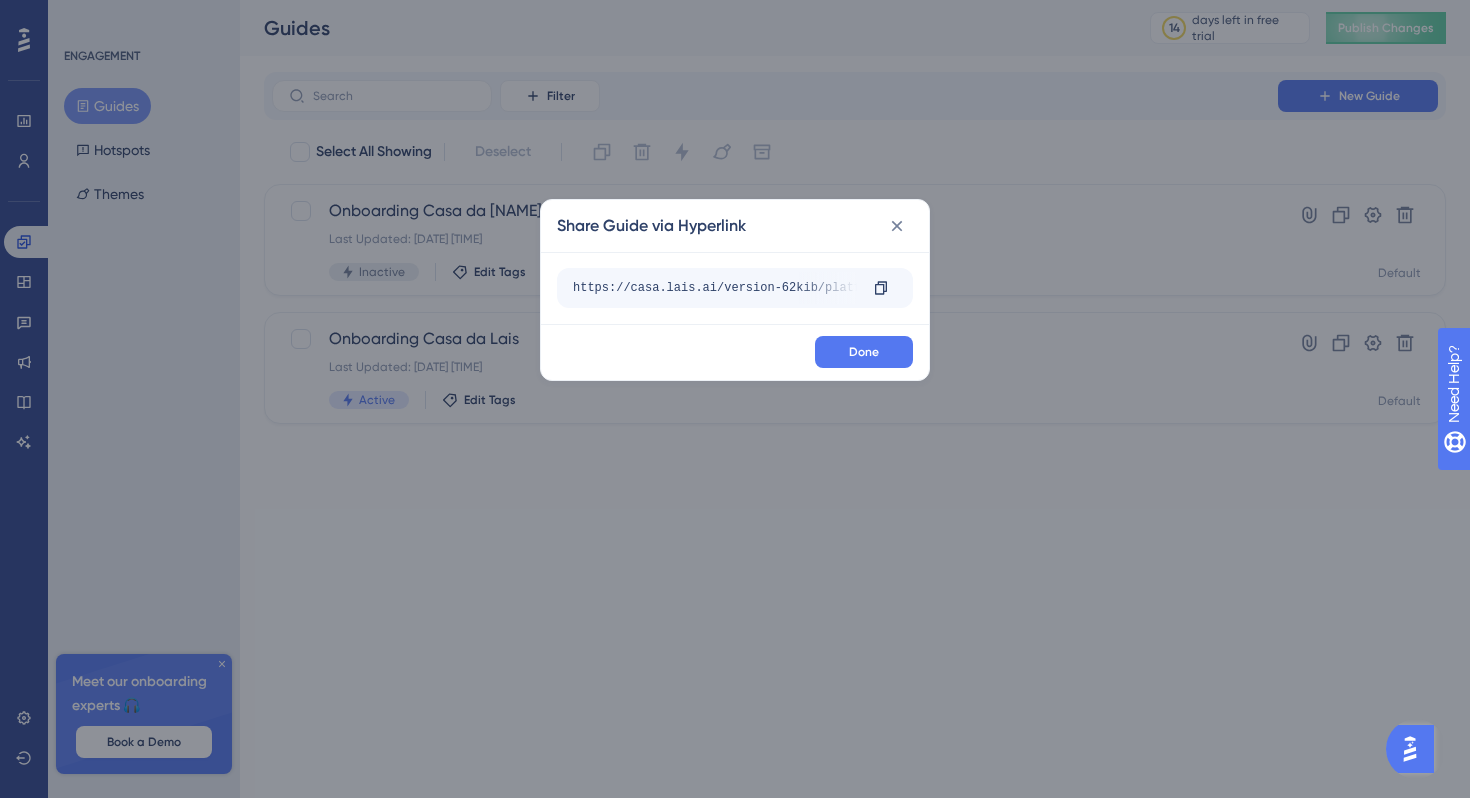 click on "Share Guide via Hyperlink https://casa.lais.ai/version-62kib/platform?agency=894b571d-ad41-4308-8c98-256cb6f9d7ab&__ug__=149376 Copy Done" at bounding box center (735, 399) 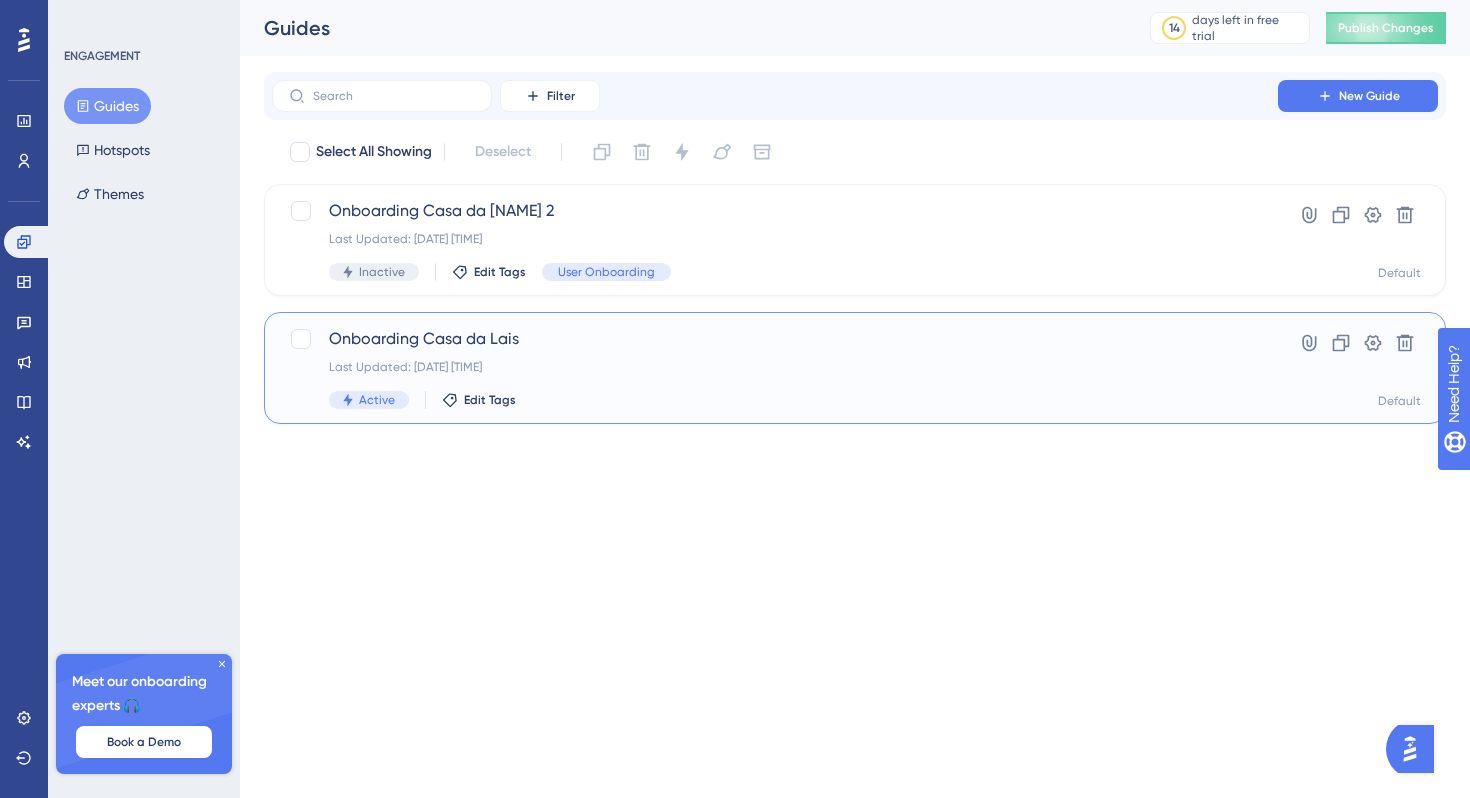 click on "Onboarding Casa da Lais" at bounding box center (775, 339) 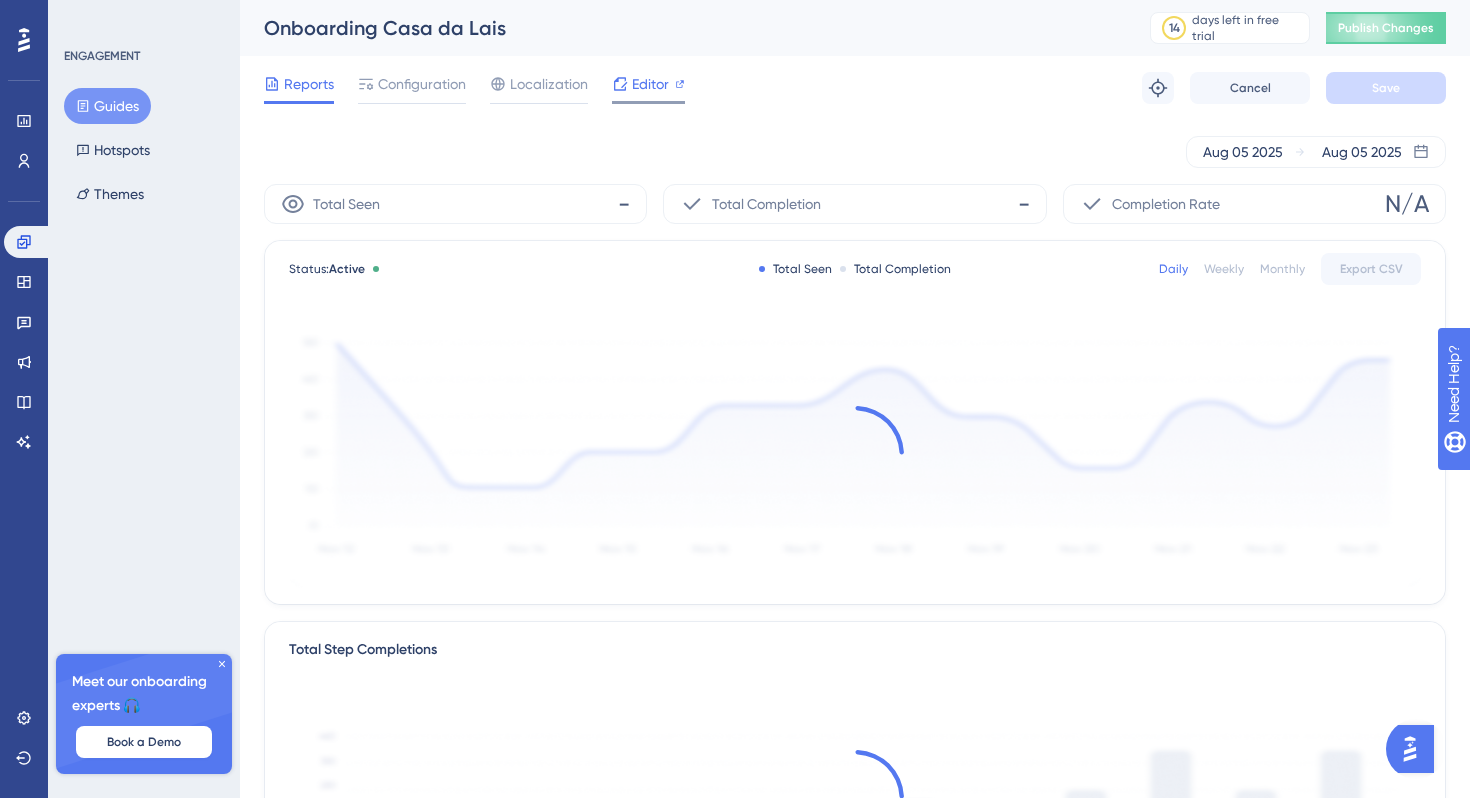 click on "Editor" at bounding box center [650, 84] 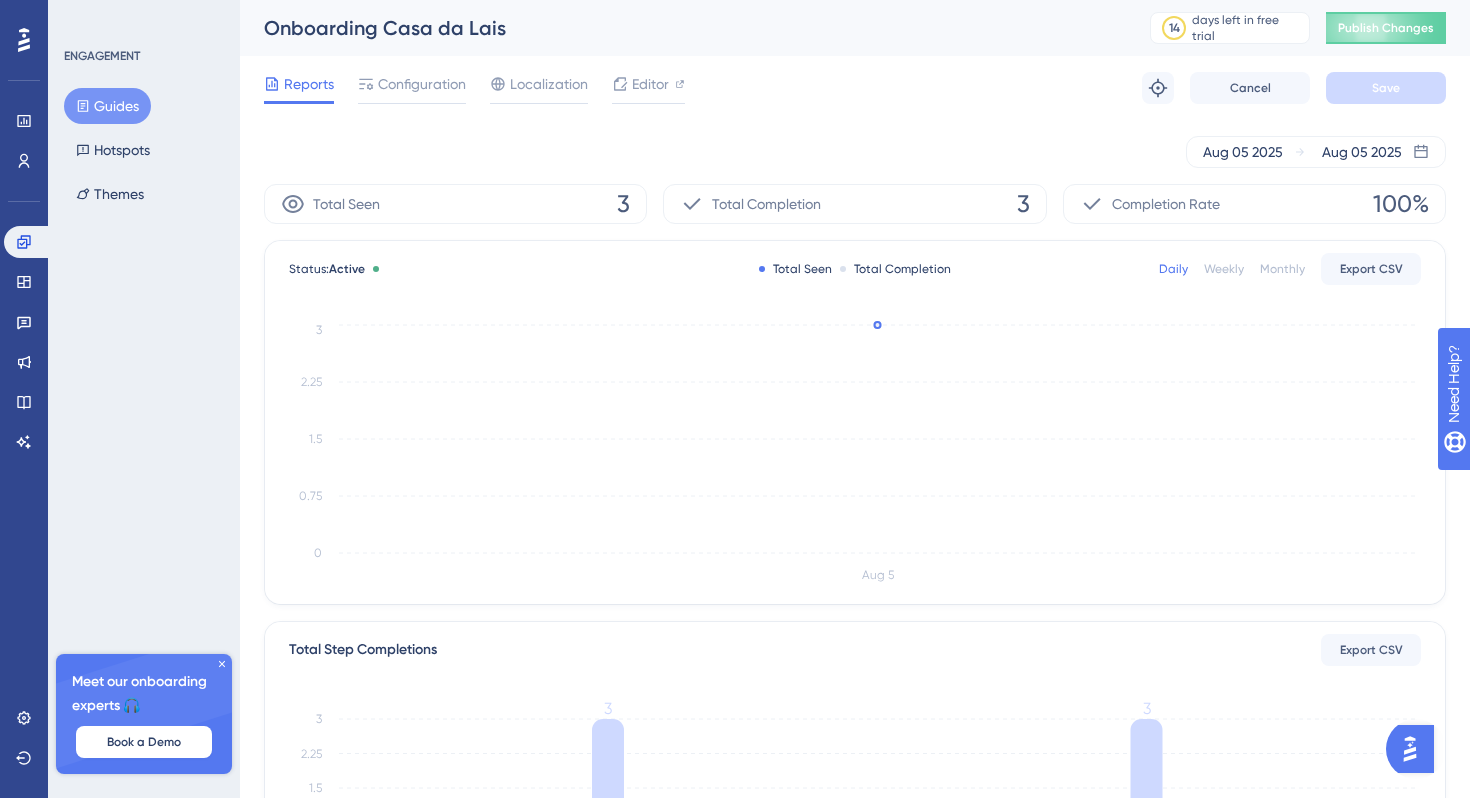 click on "Guides" at bounding box center [107, 106] 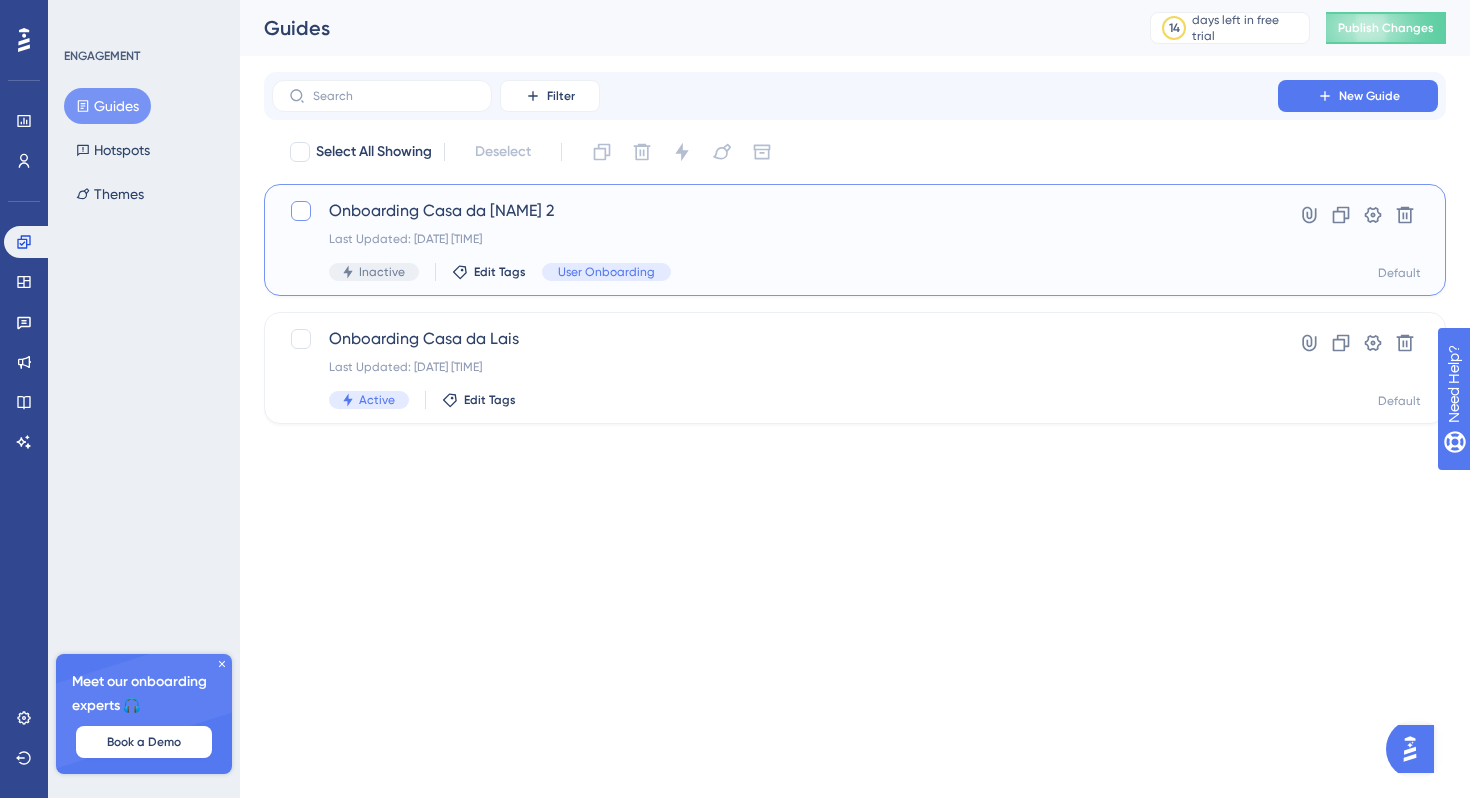 click at bounding box center (301, 211) 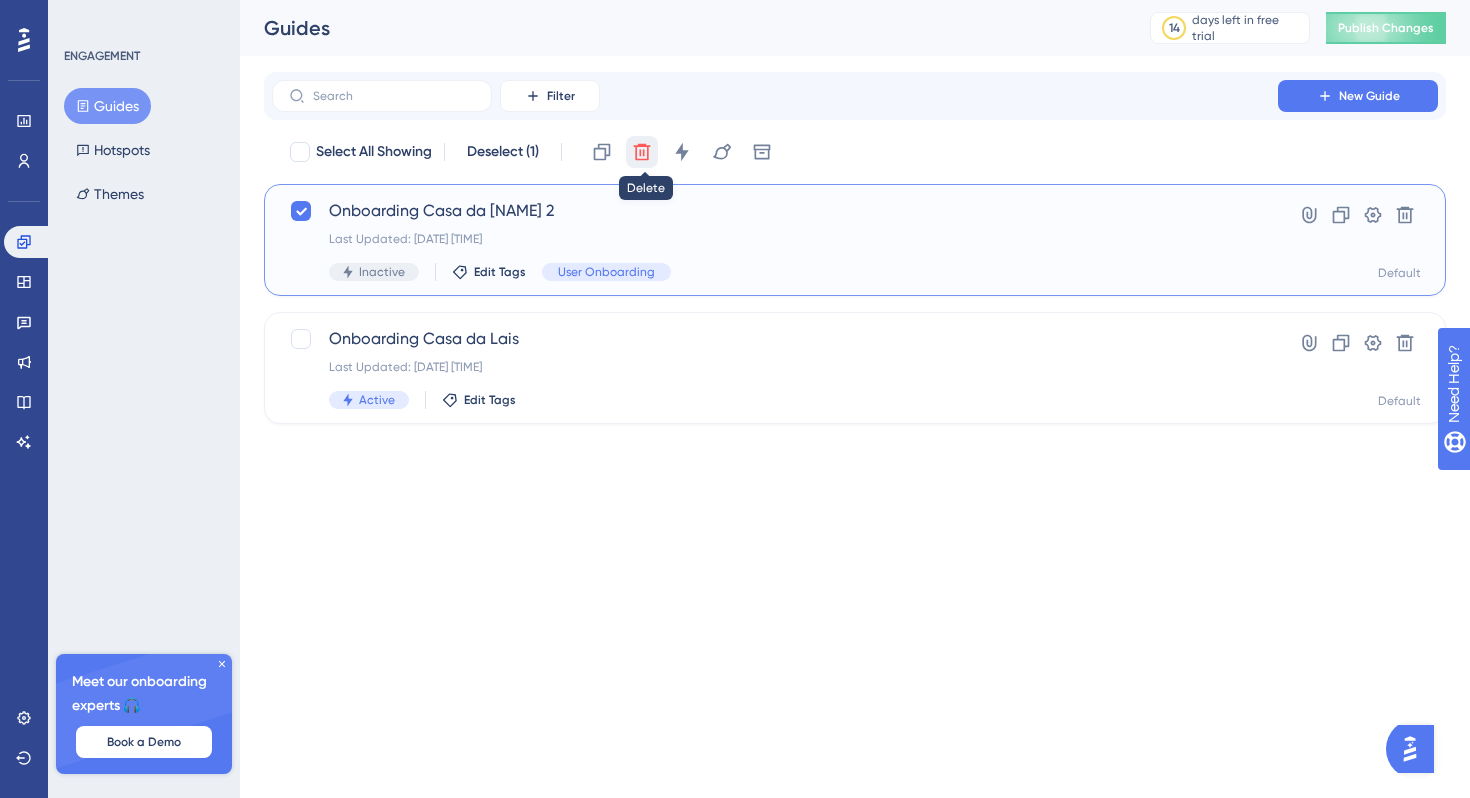 click 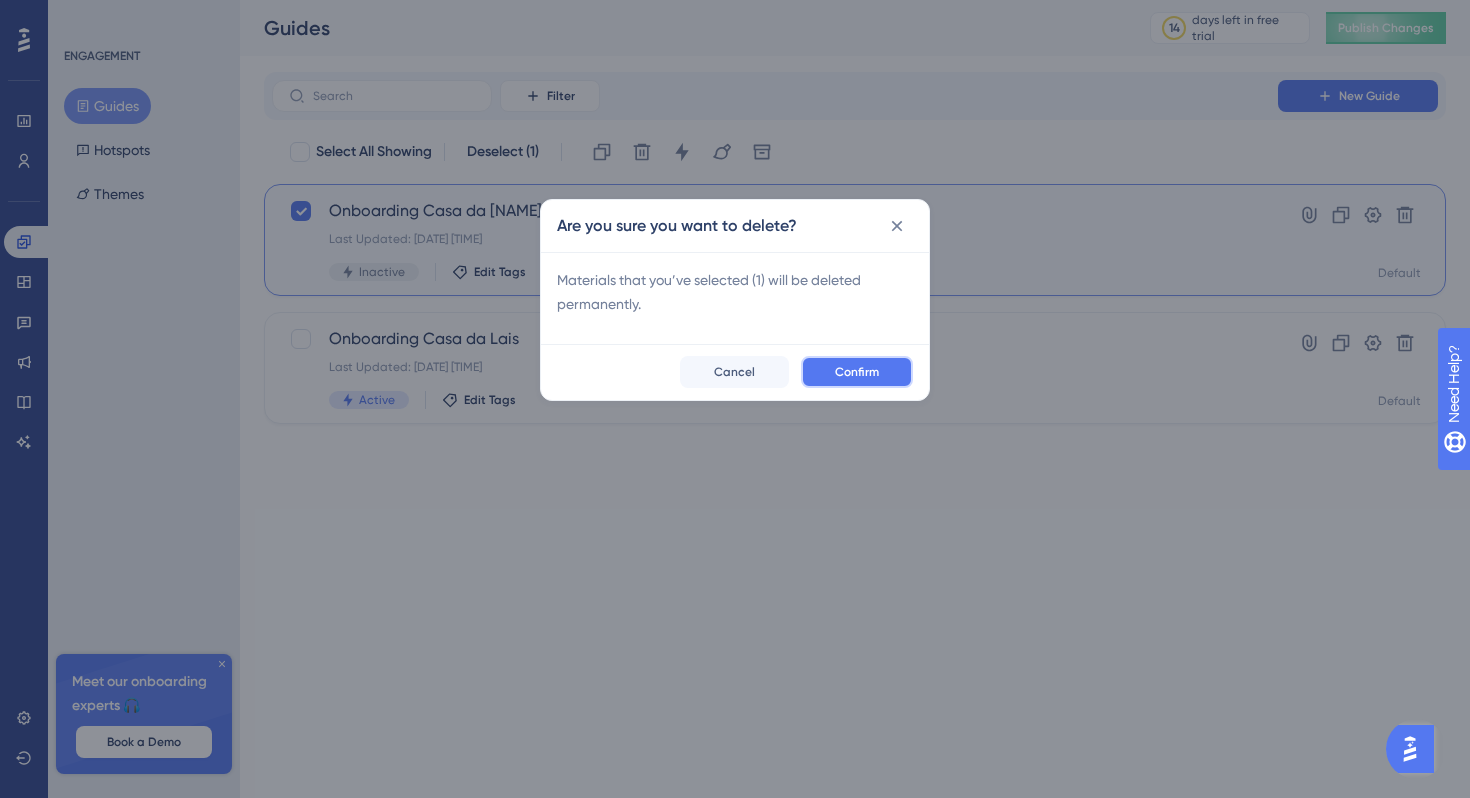 click on "Confirm" at bounding box center [857, 372] 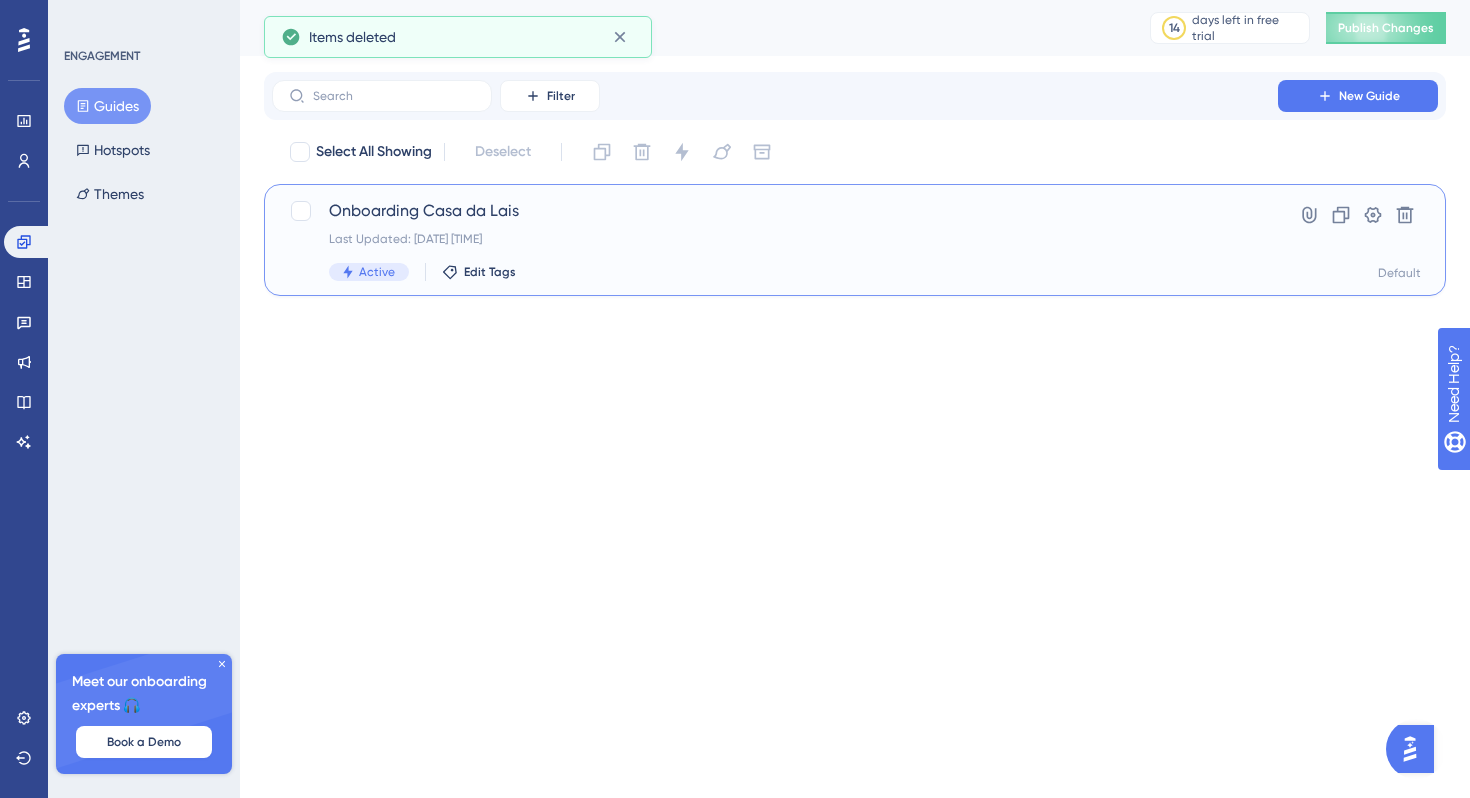 click on "Onboarding Casa da Lais Last Updated: 05 de ago. de 2025 04:00 PM Active Edit Tags" at bounding box center [775, 240] 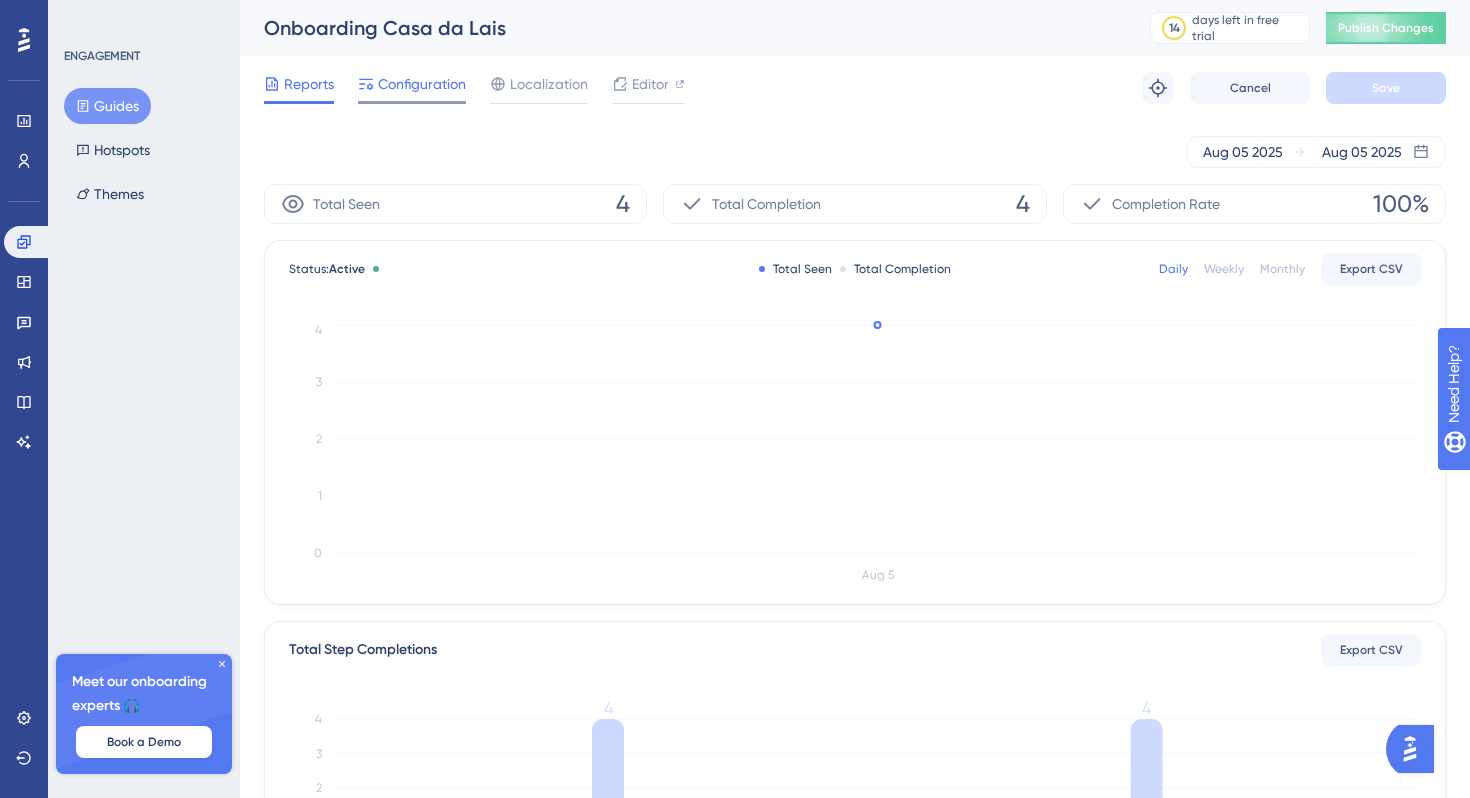 click on "Configuration" at bounding box center [422, 84] 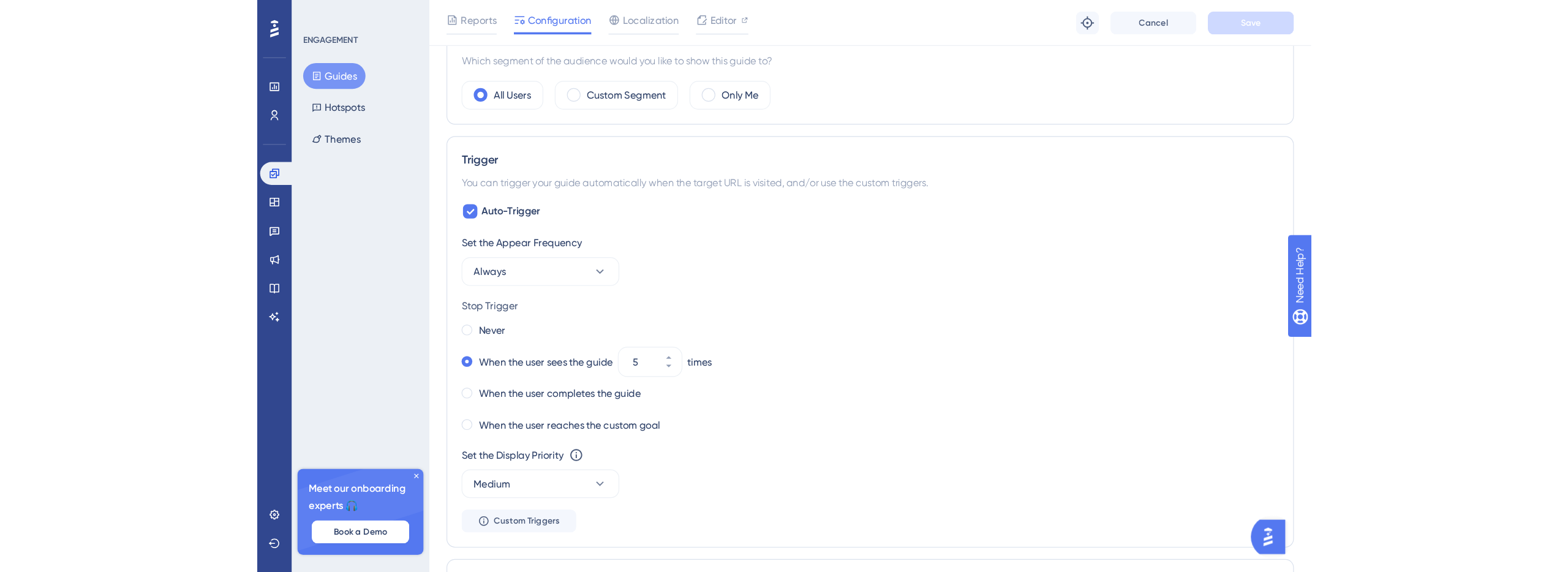 scroll, scrollTop: 0, scrollLeft: 0, axis: both 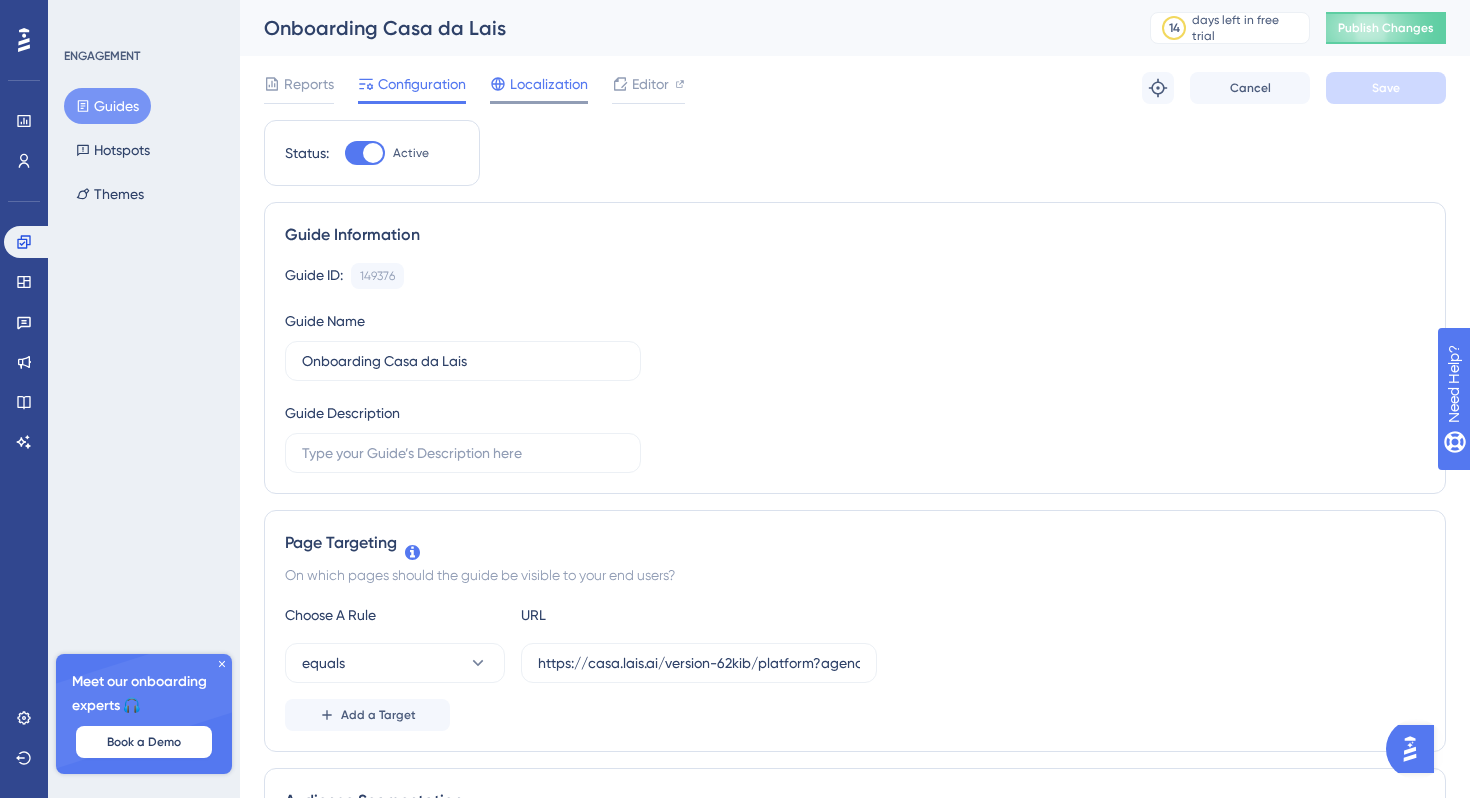 click at bounding box center [539, 102] 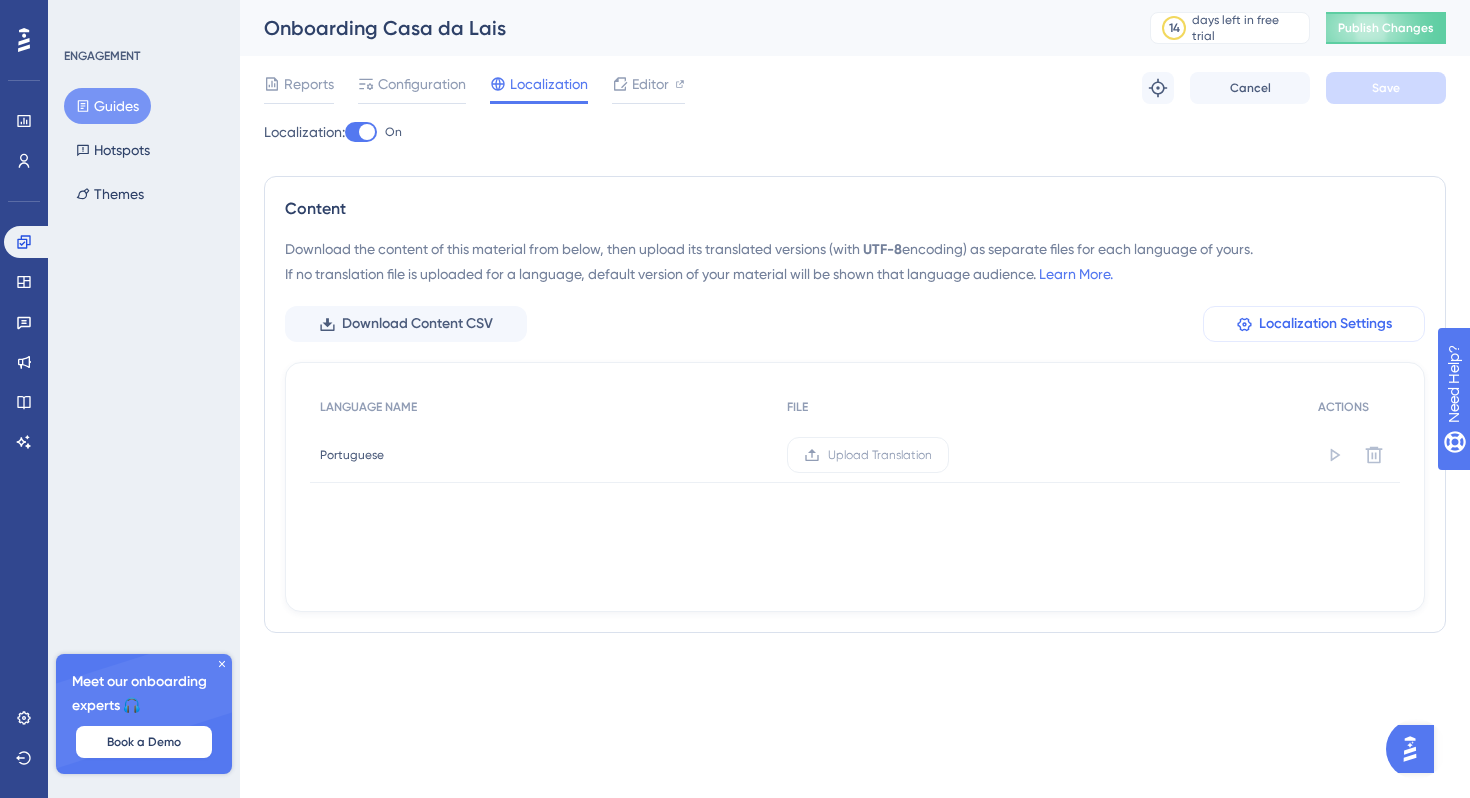 click on "Localization Settings" at bounding box center [1314, 324] 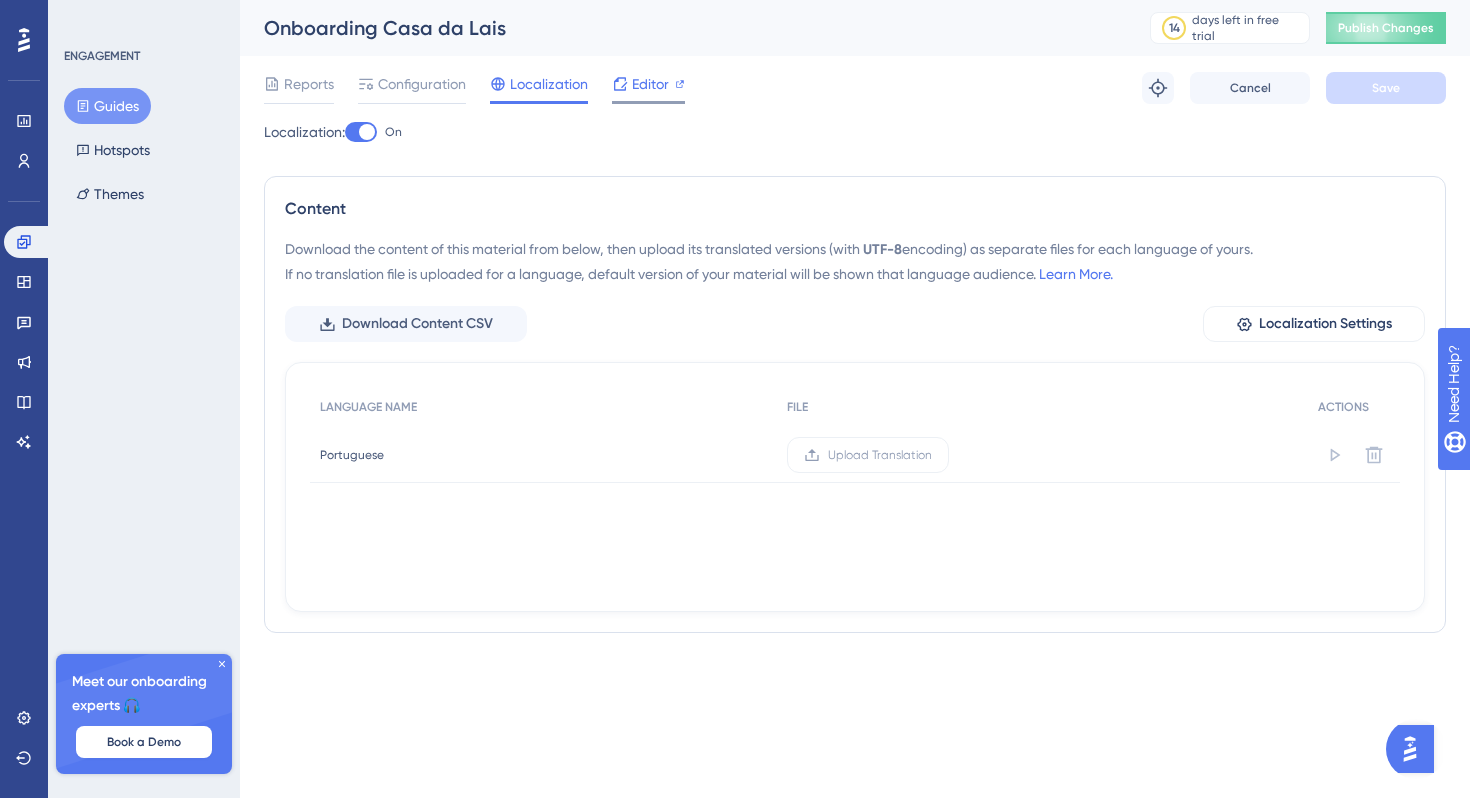 click on "Editor" at bounding box center (650, 84) 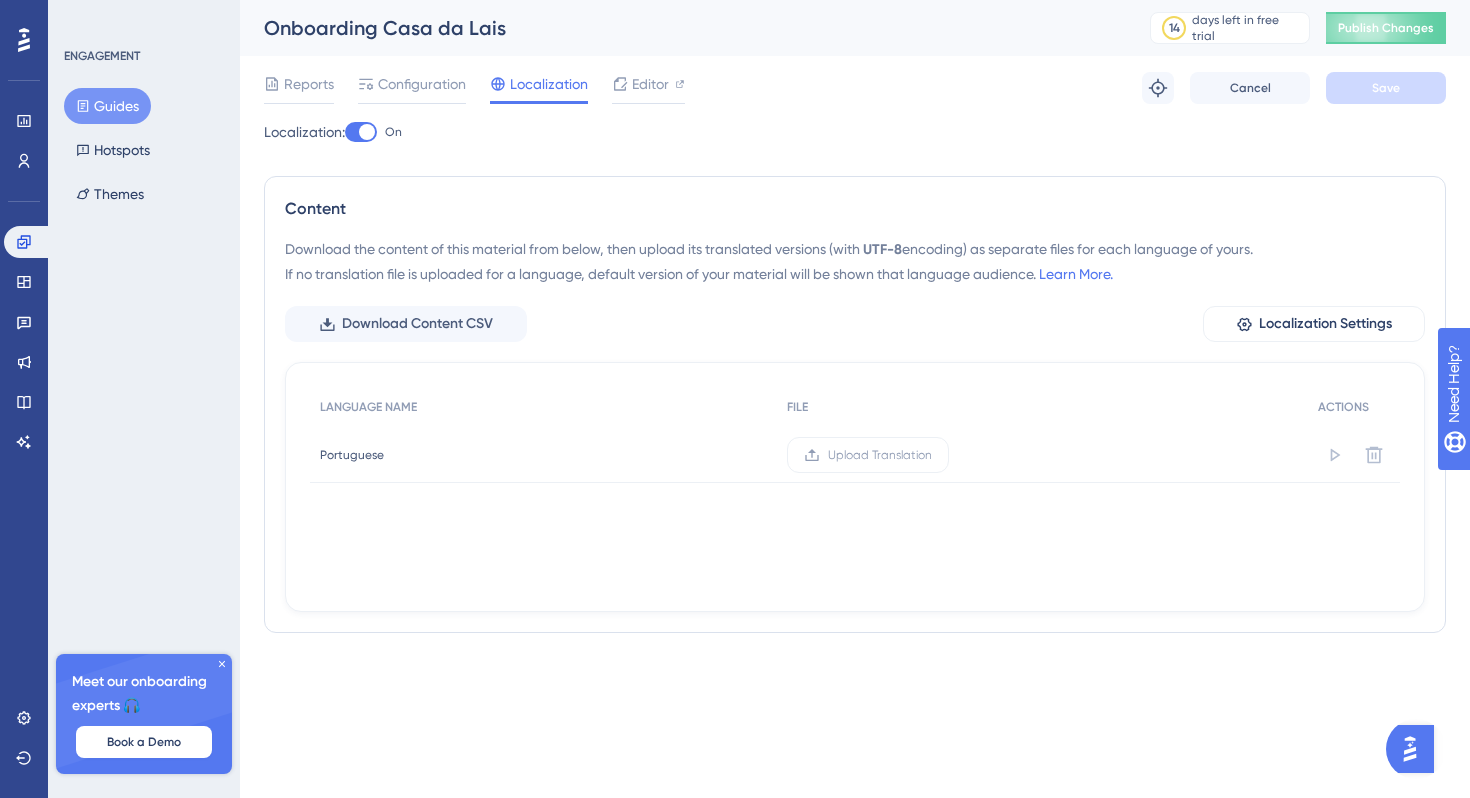 click at bounding box center (367, 132) 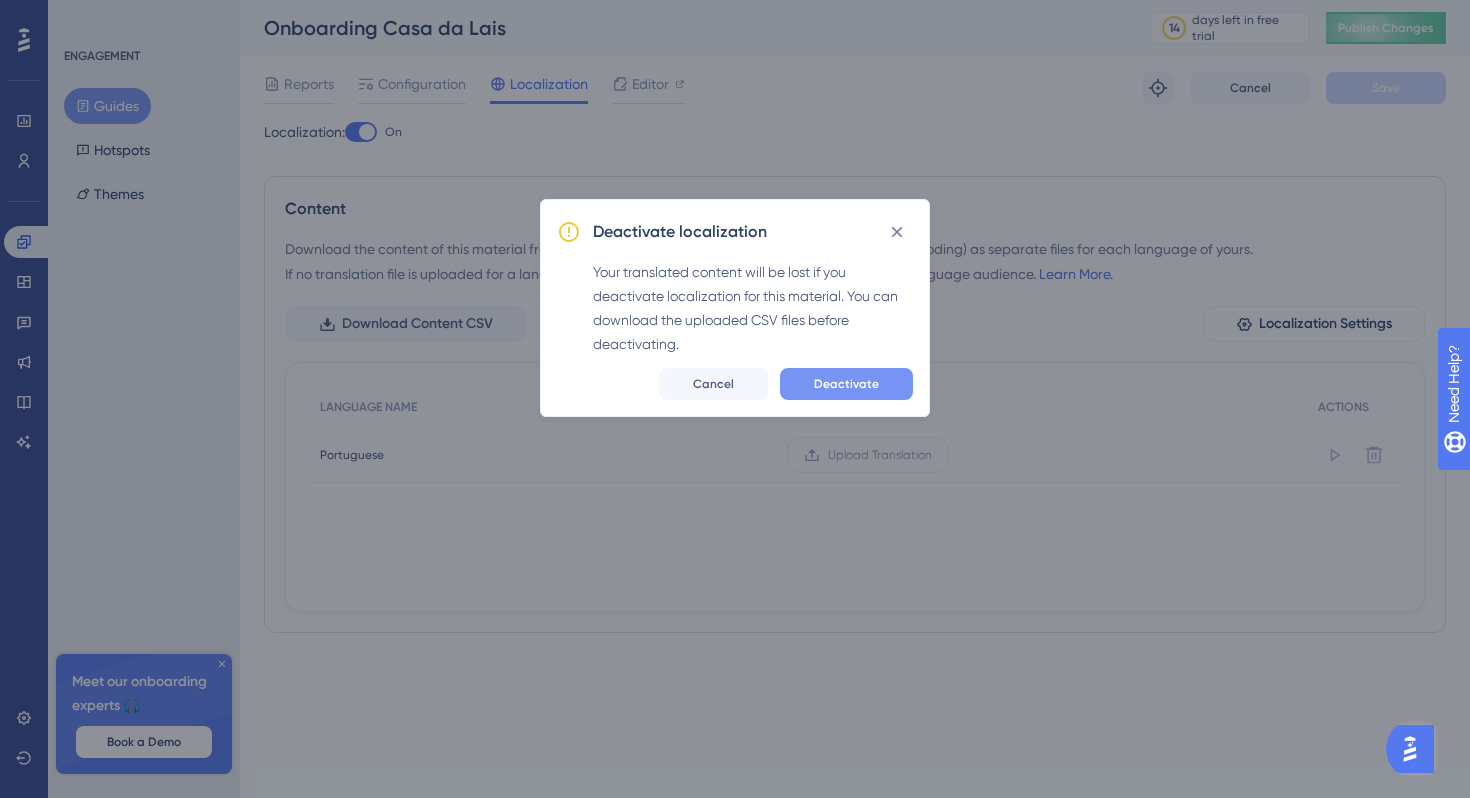 click on "Deactivate" at bounding box center (846, 384) 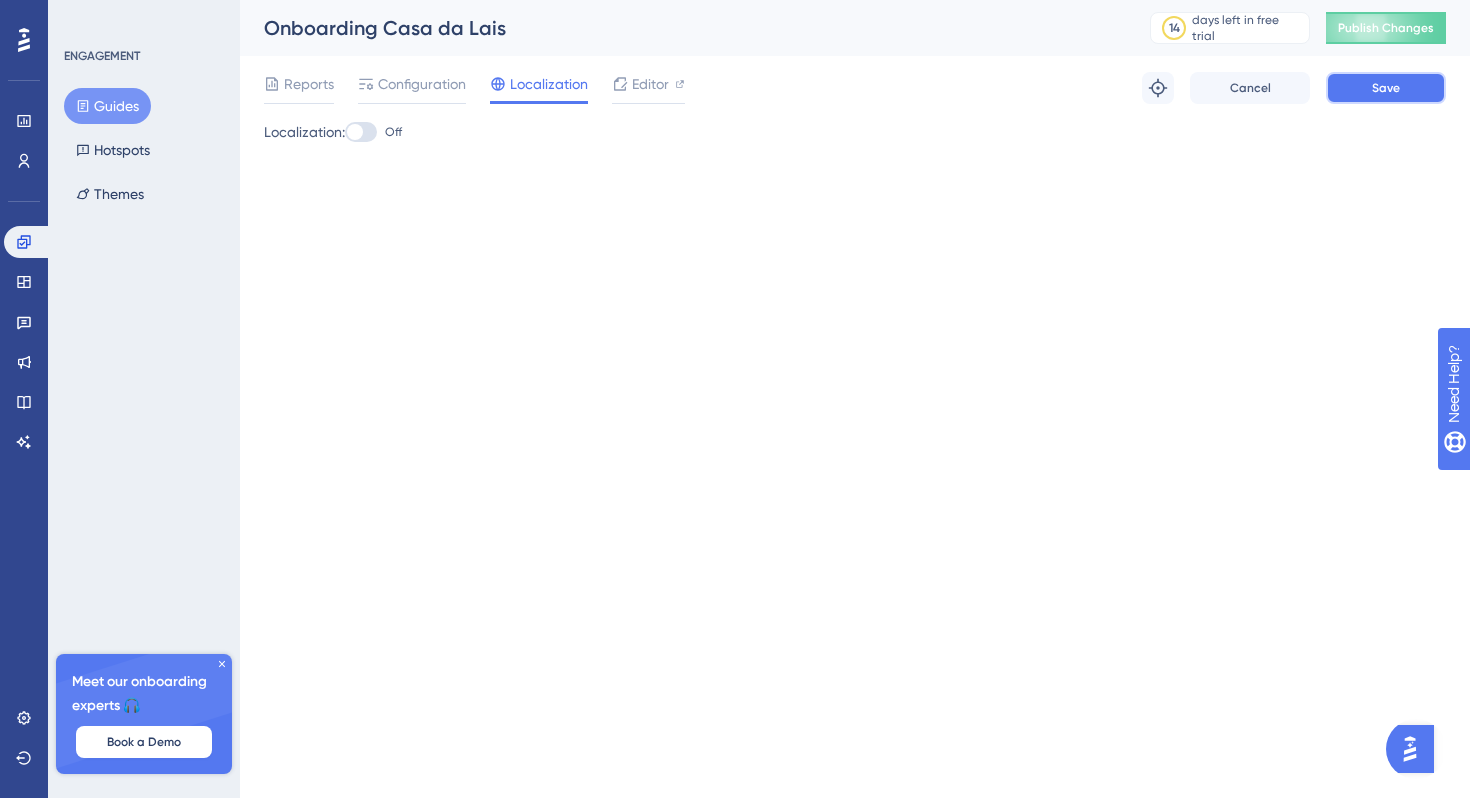 click on "Save" at bounding box center (1386, 88) 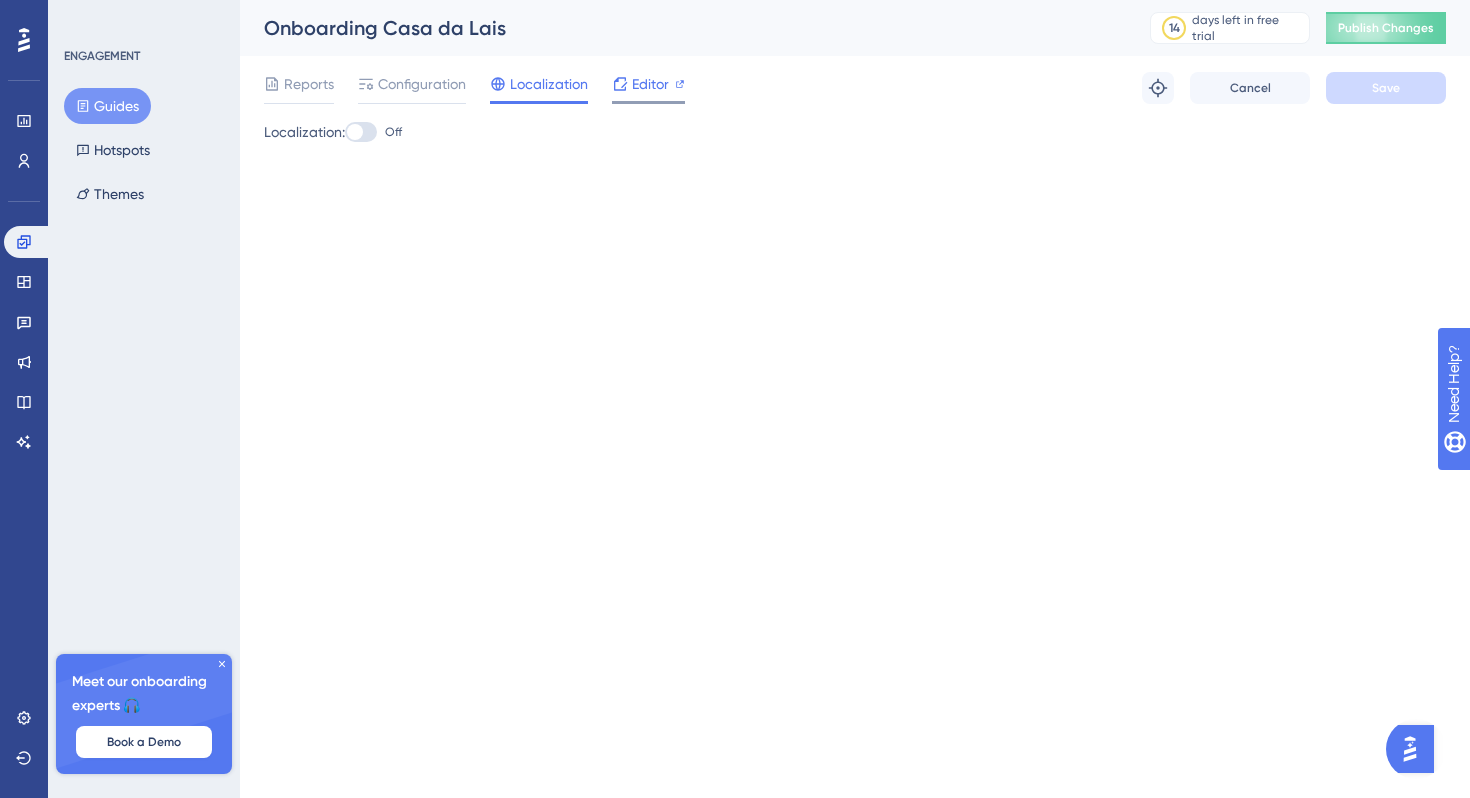 click 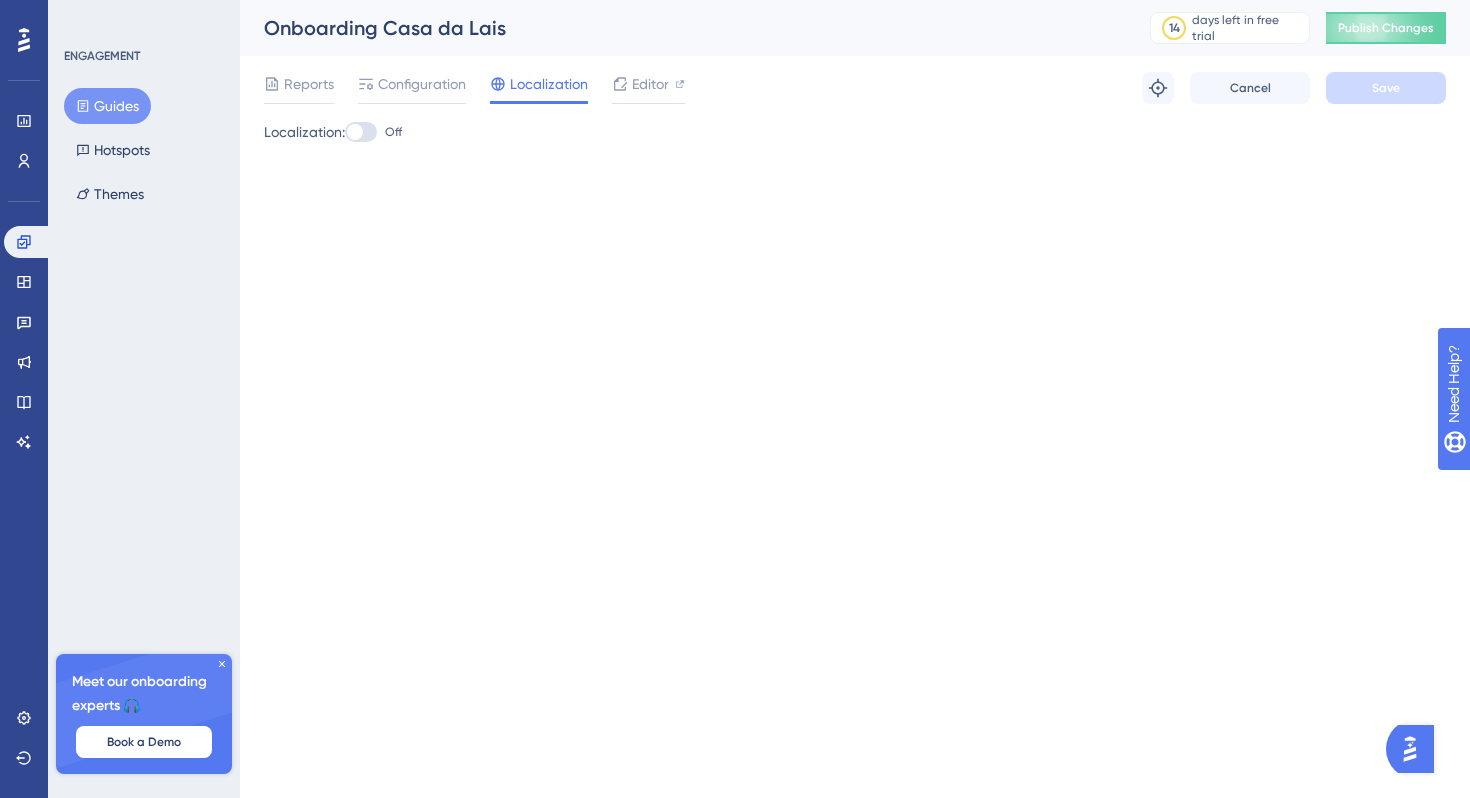 click at bounding box center [361, 132] 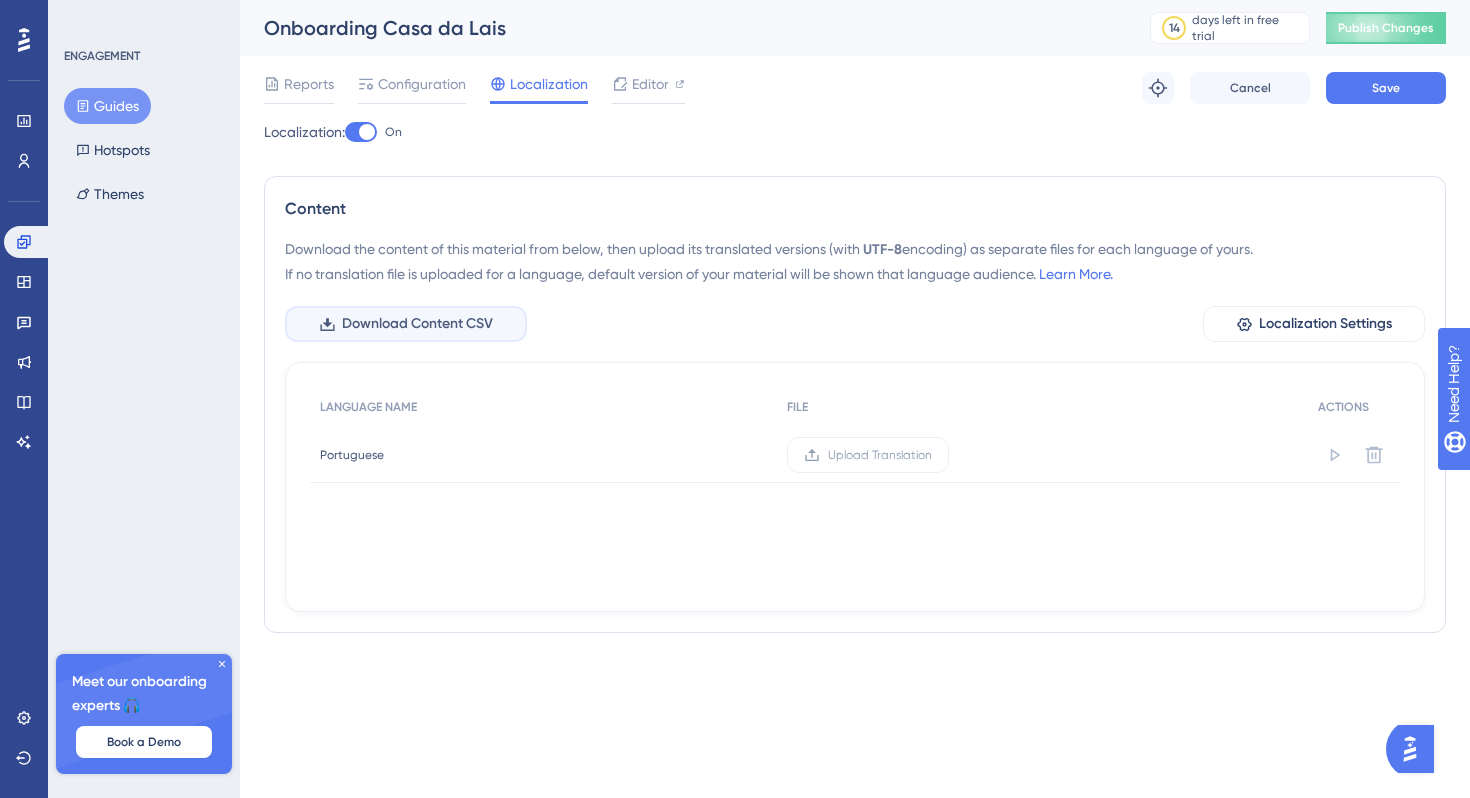 click on "Download Content CSV" at bounding box center (417, 324) 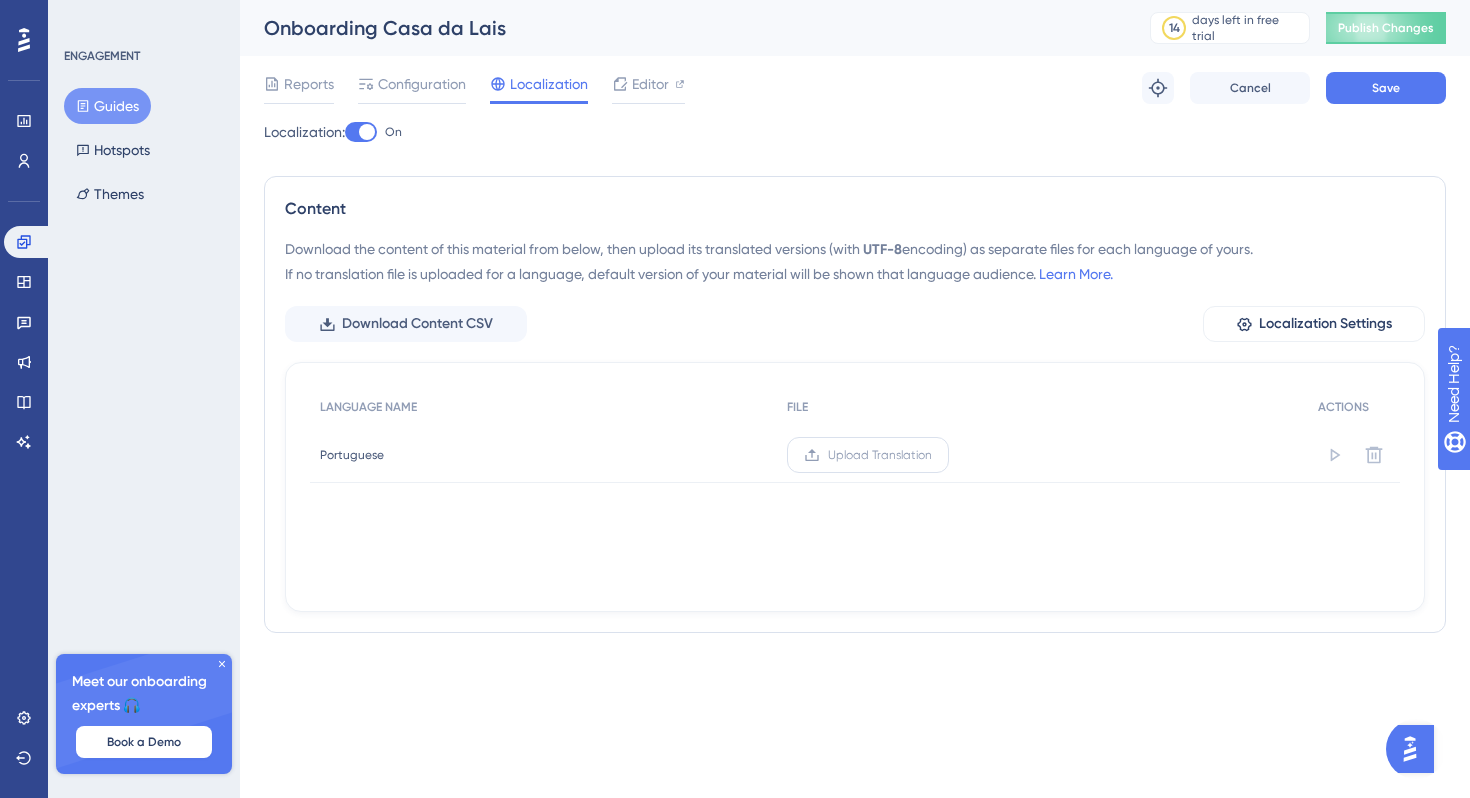 click on "Upload Translation" at bounding box center [880, 455] 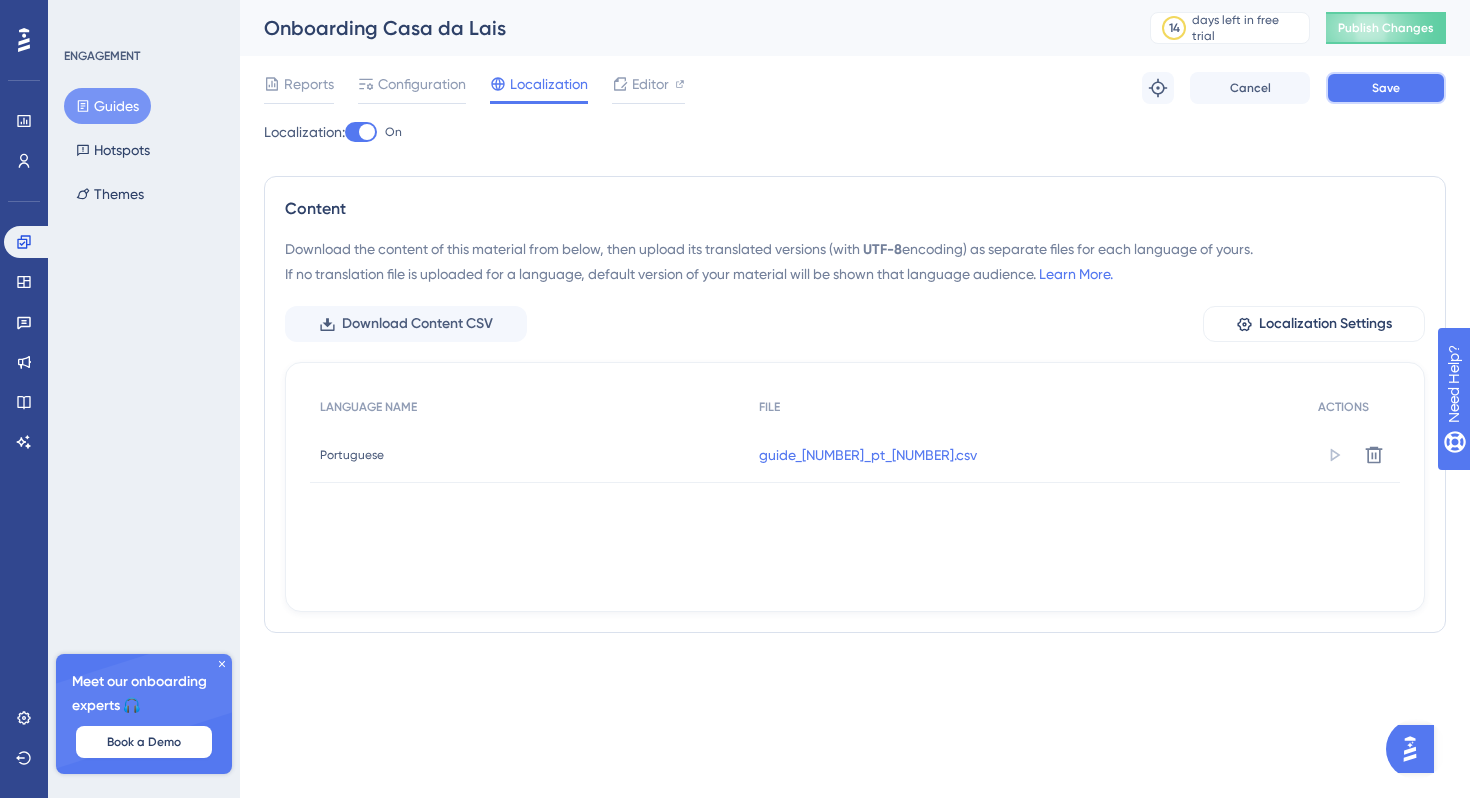 click on "Save" at bounding box center [1386, 88] 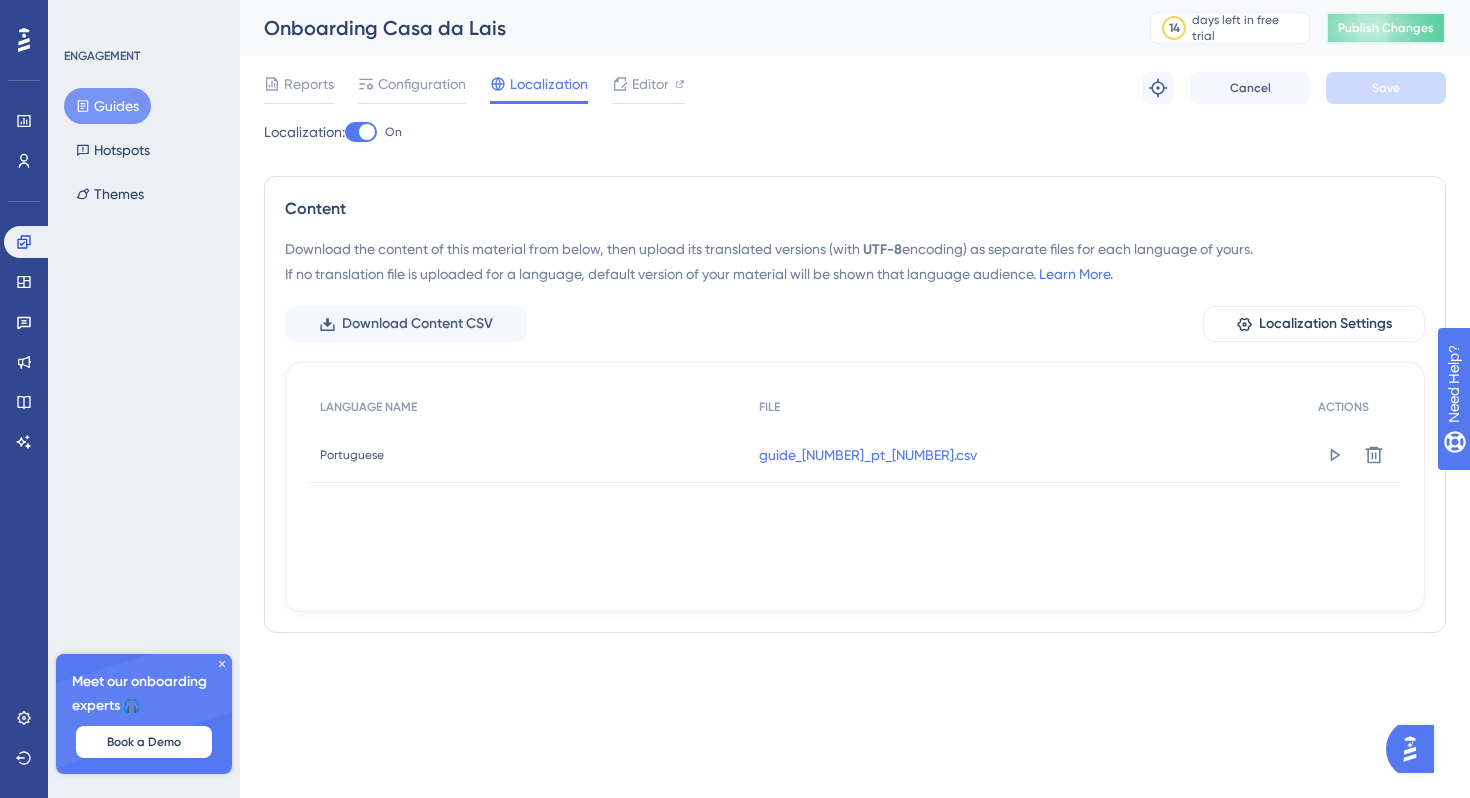 click on "Publish Changes" at bounding box center (1386, 28) 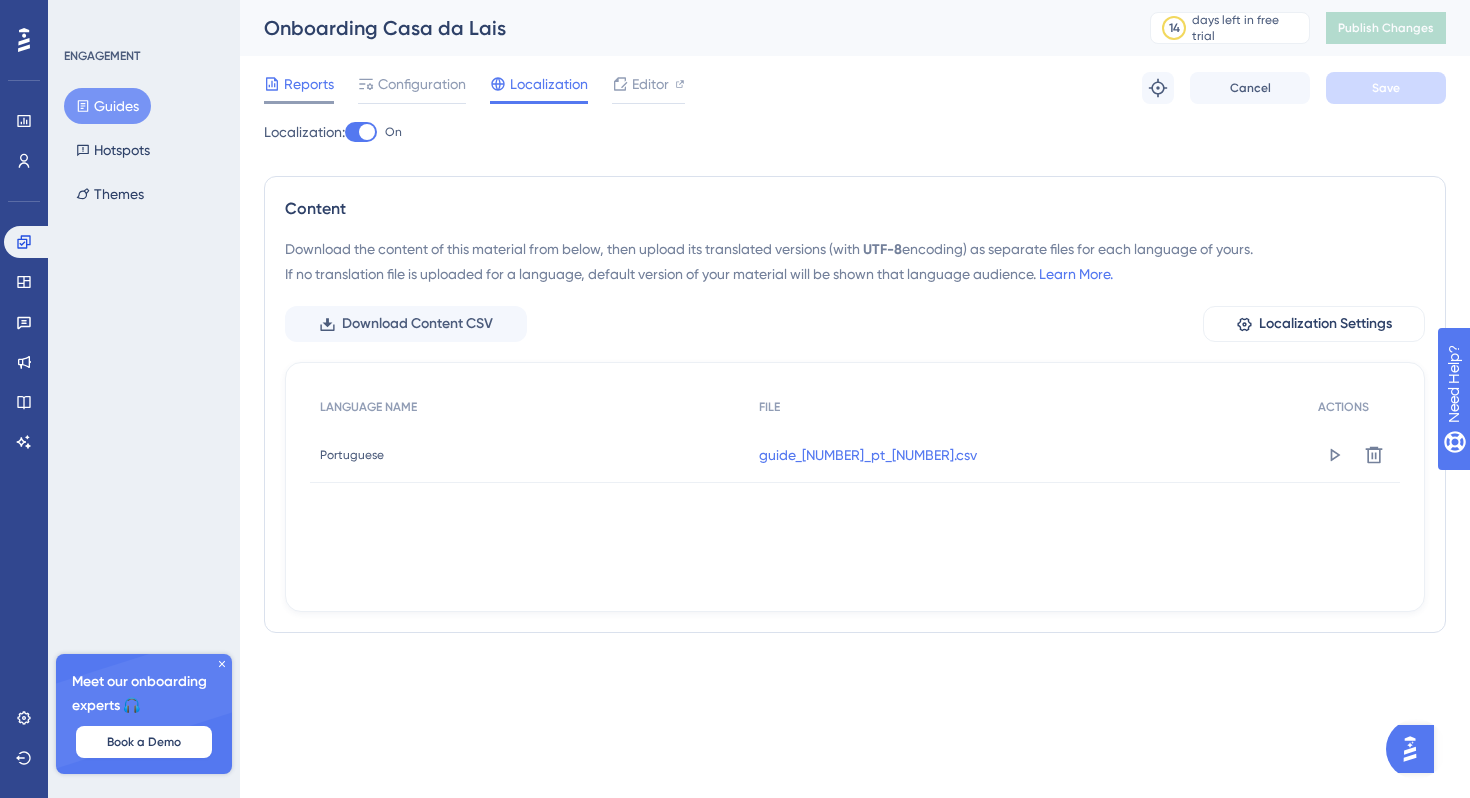 click on "Reports" at bounding box center [309, 84] 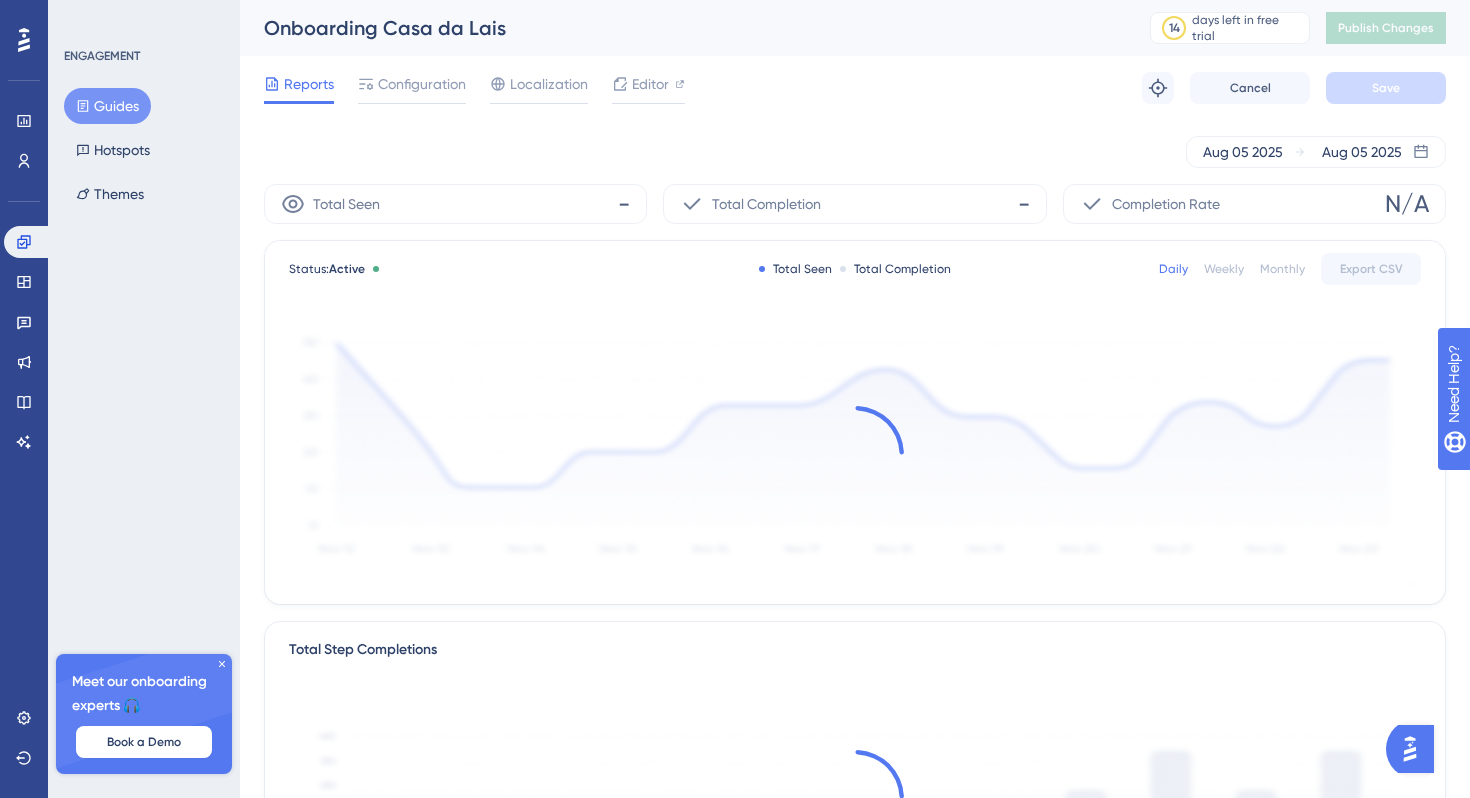 click on "Reports" at bounding box center [309, 84] 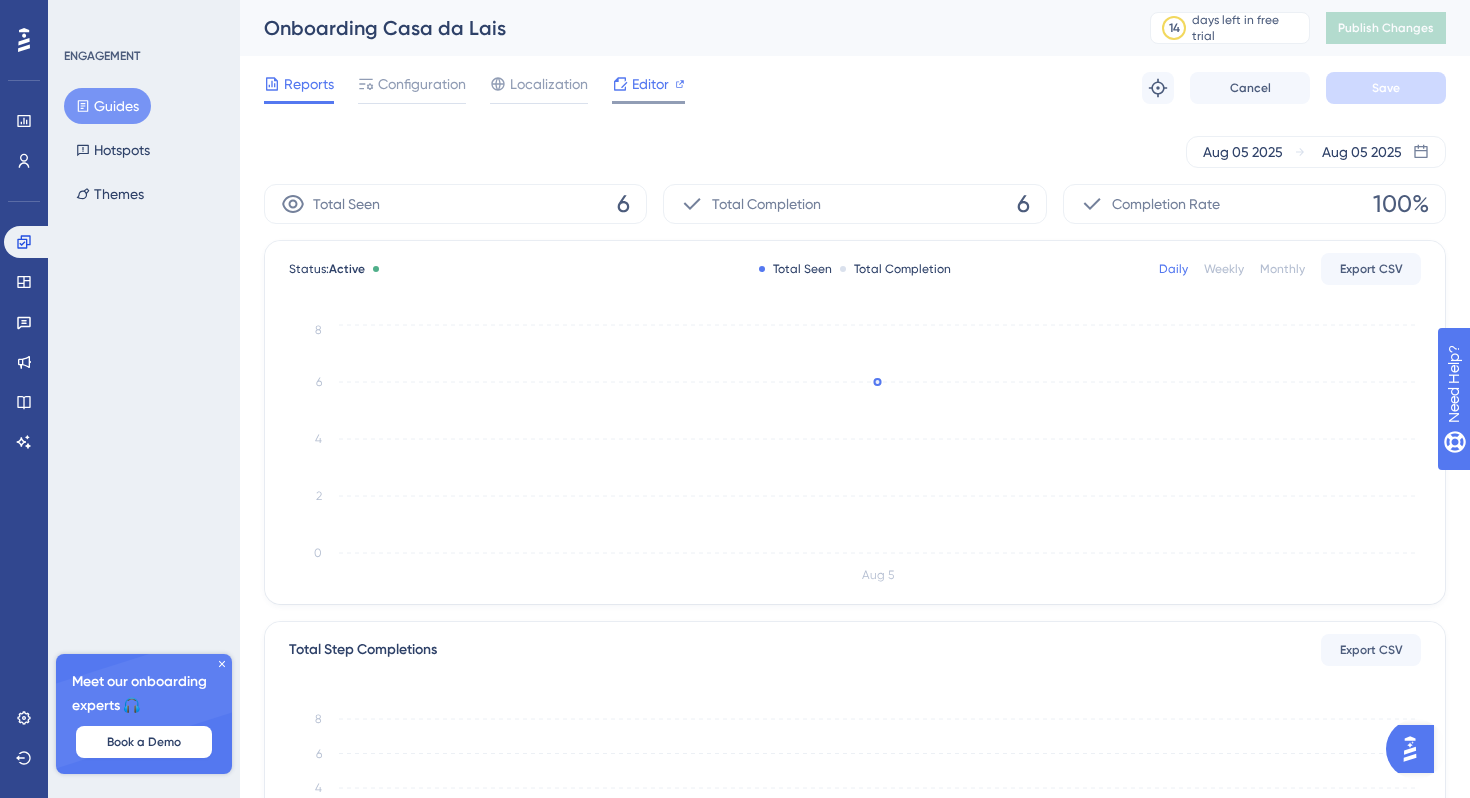click on "Editor" at bounding box center [648, 84] 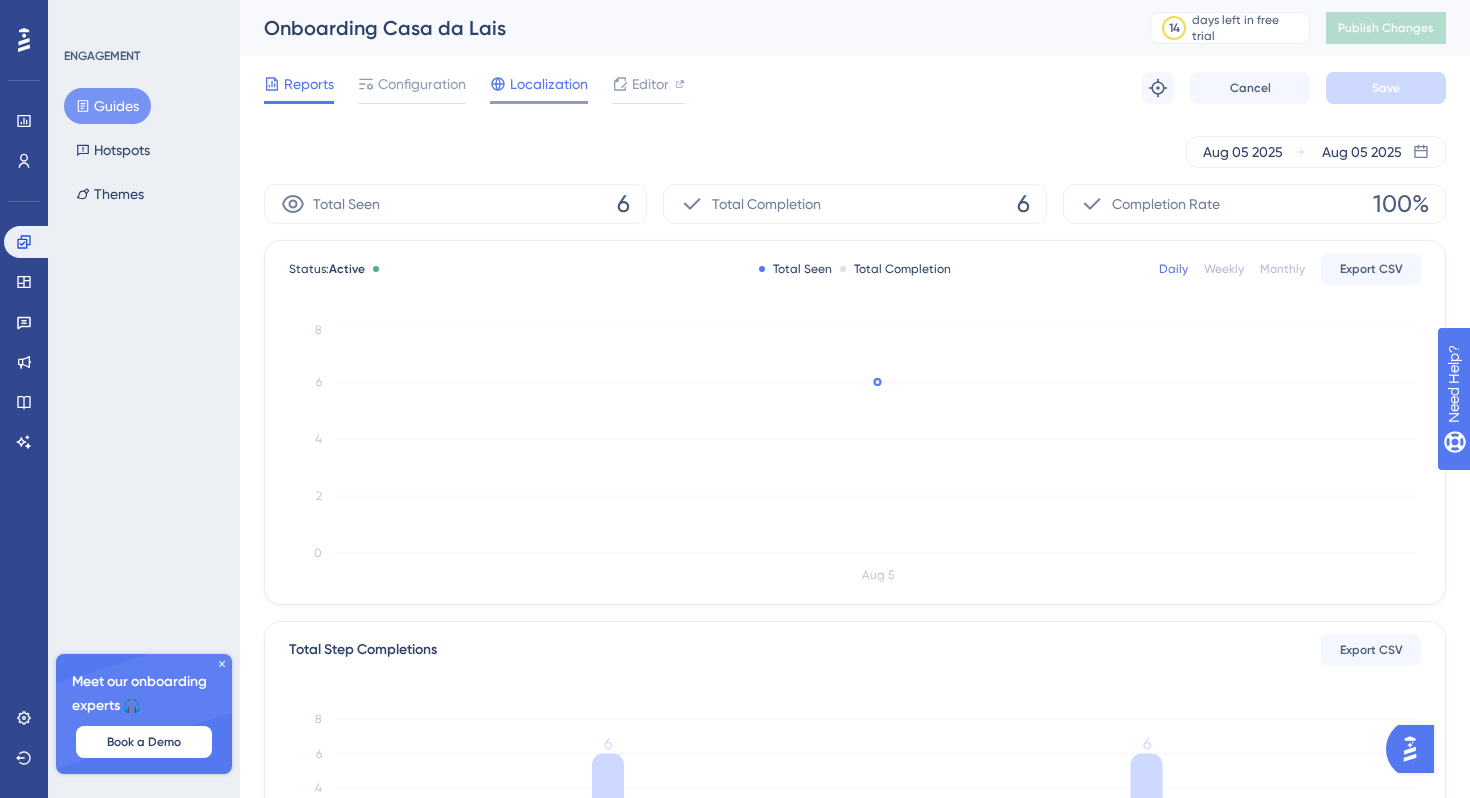 click on "Localization" at bounding box center (549, 84) 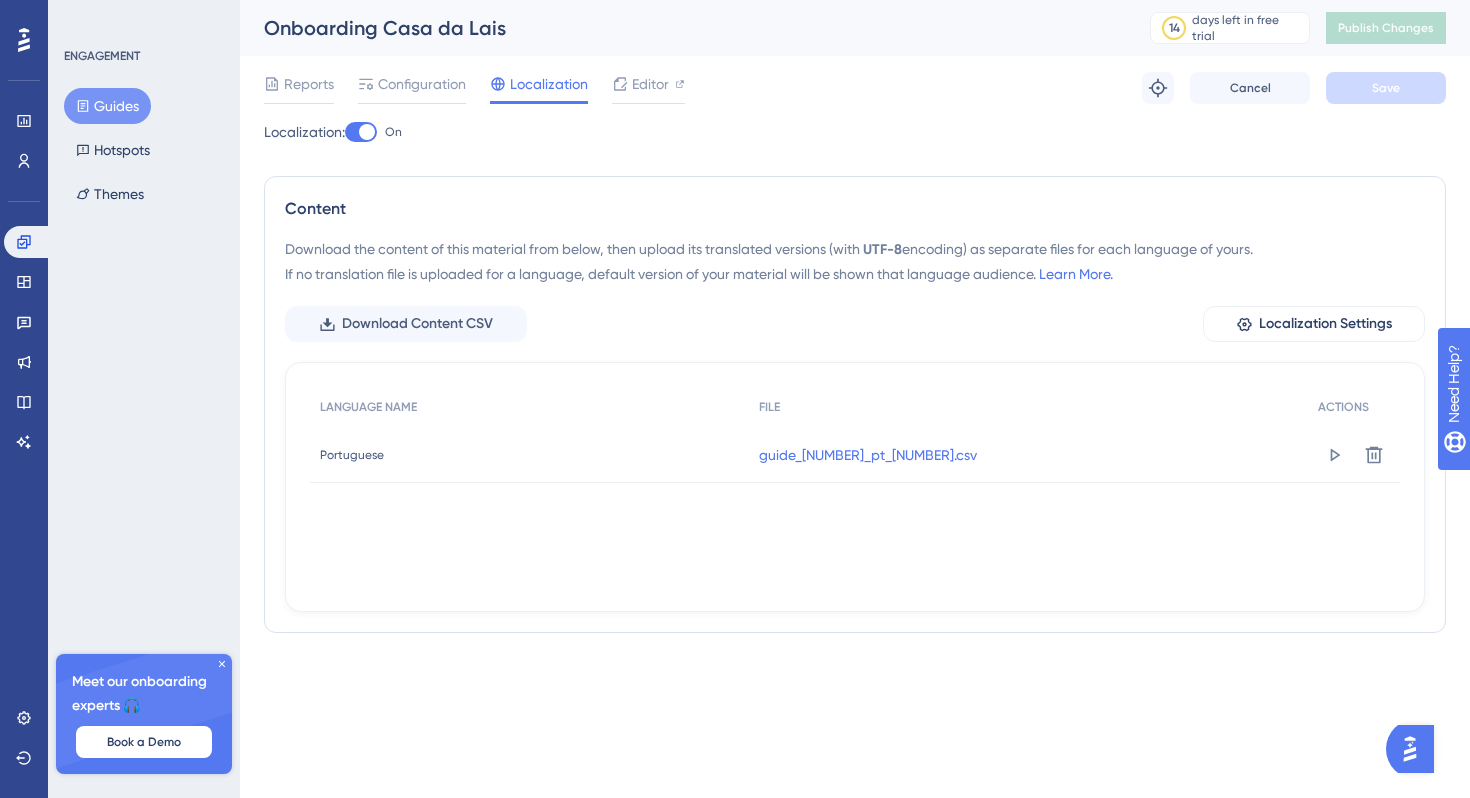 click at bounding box center (367, 132) 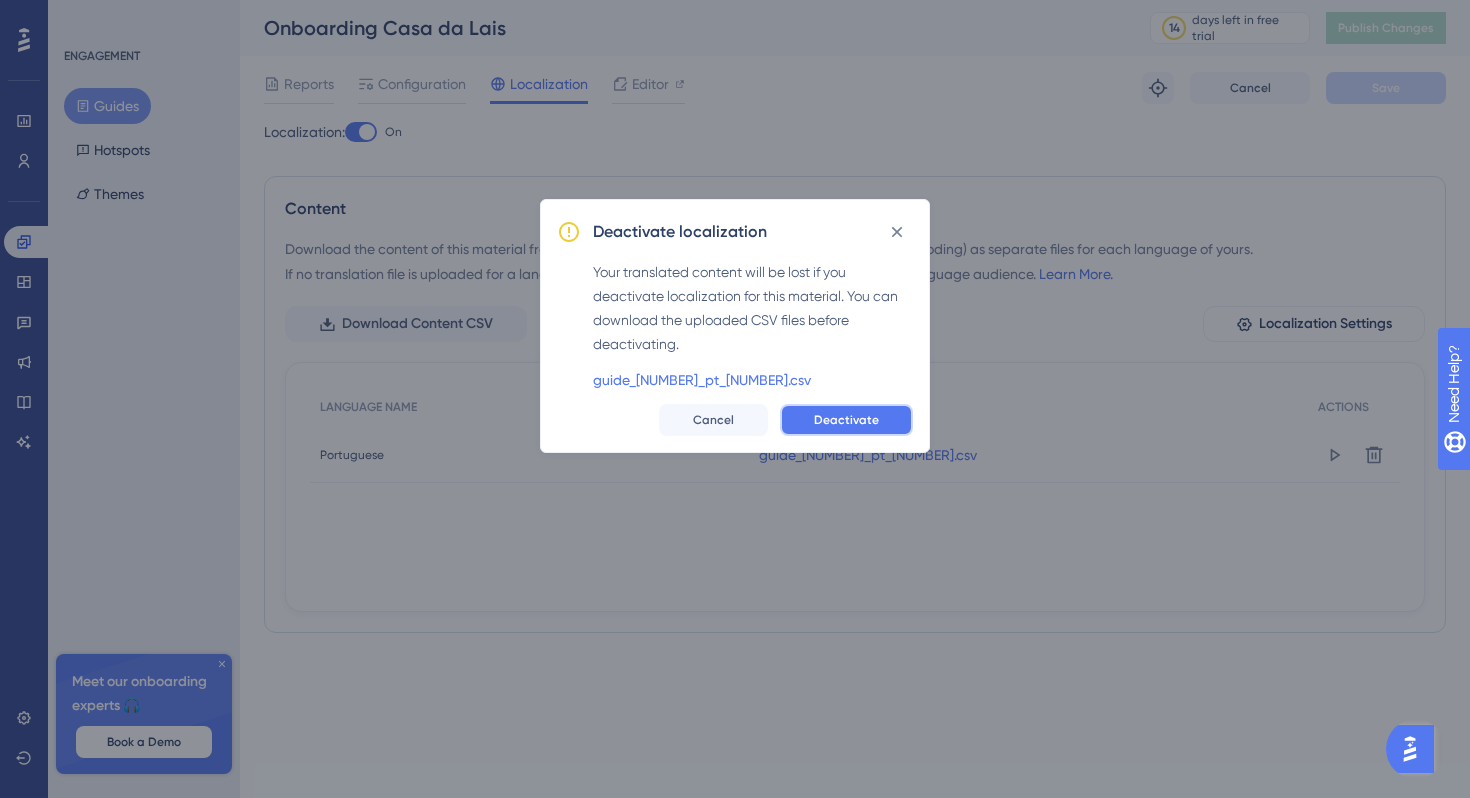 click on "Deactivate" at bounding box center (846, 420) 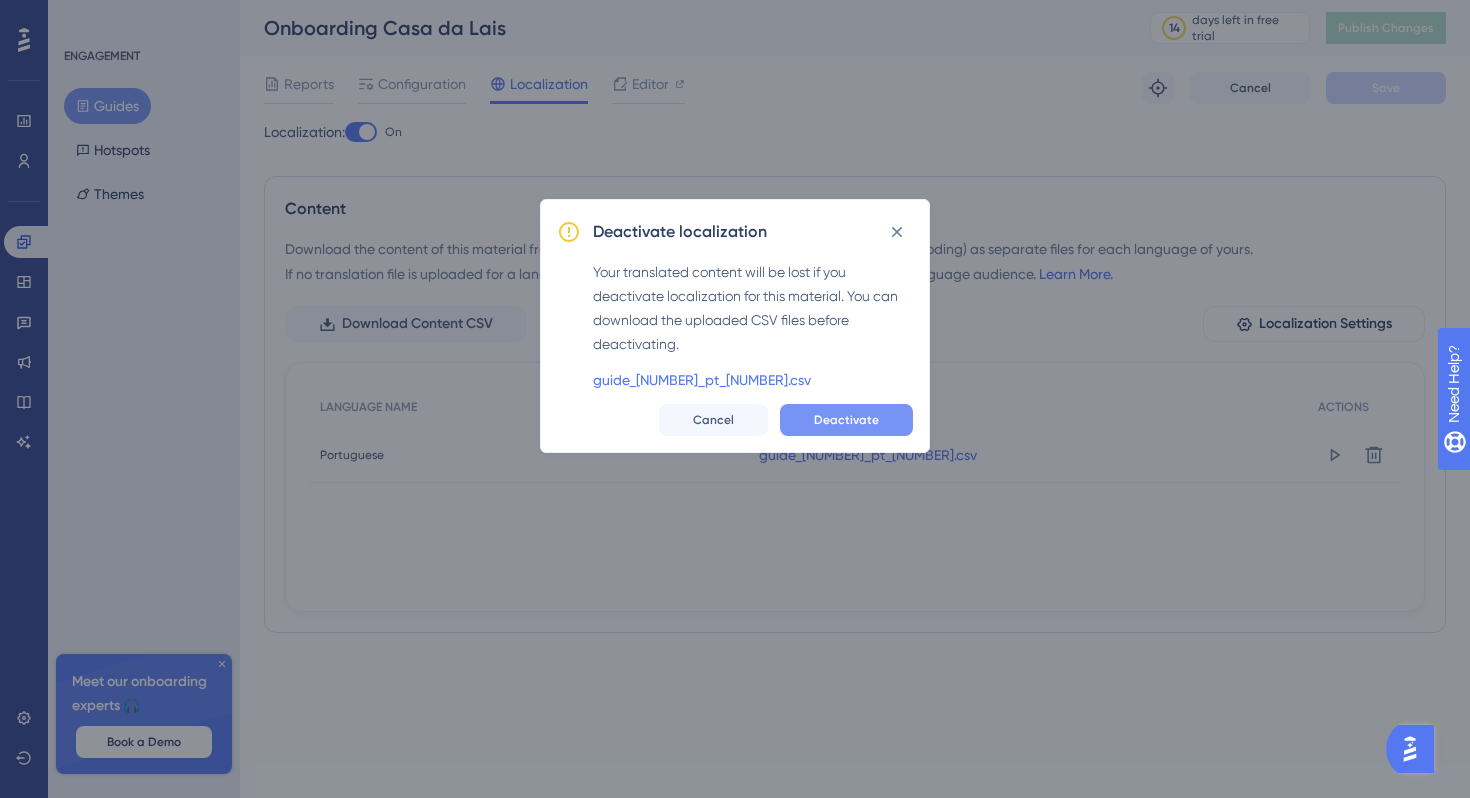 checkbox on "false" 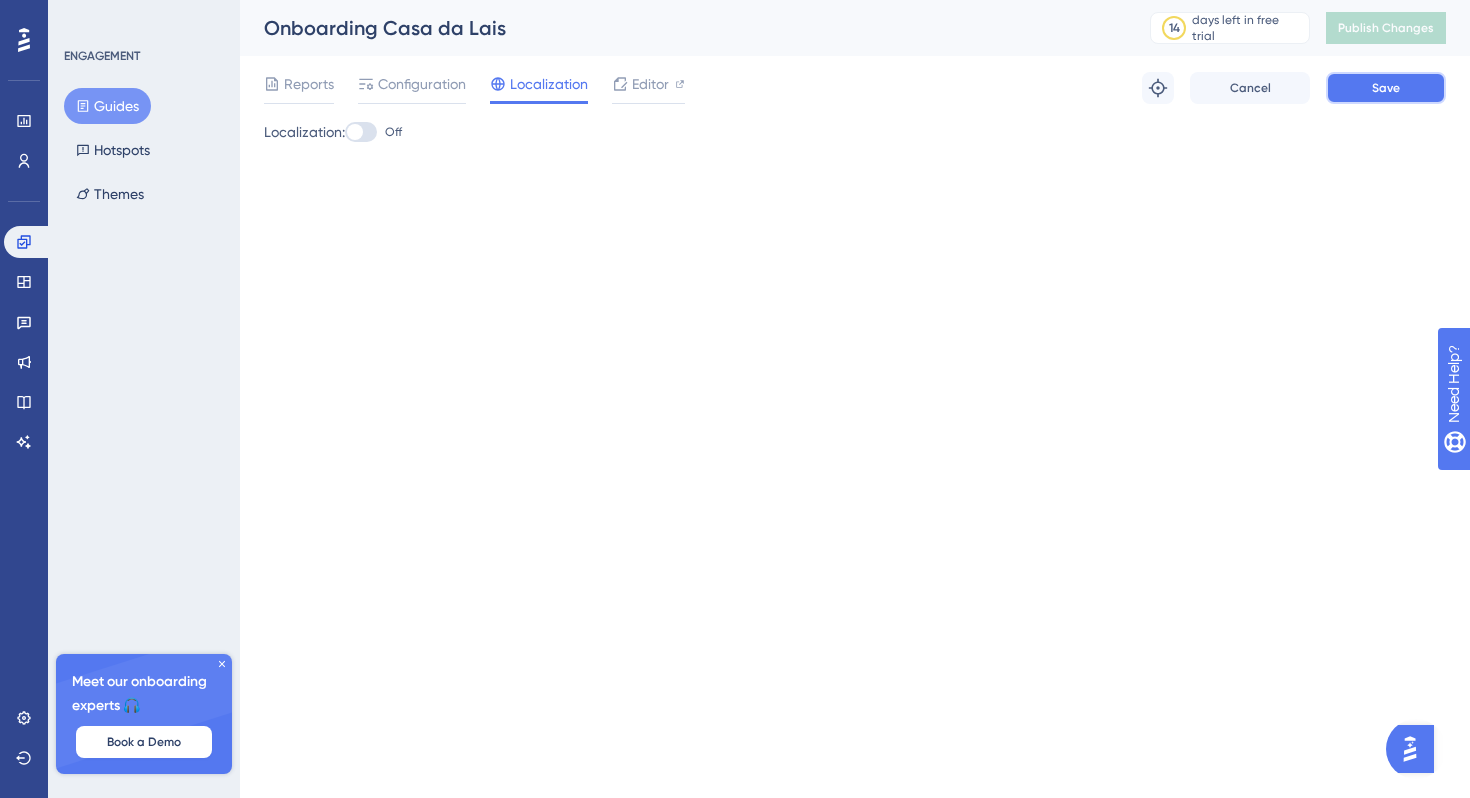 click on "Save" at bounding box center [1386, 88] 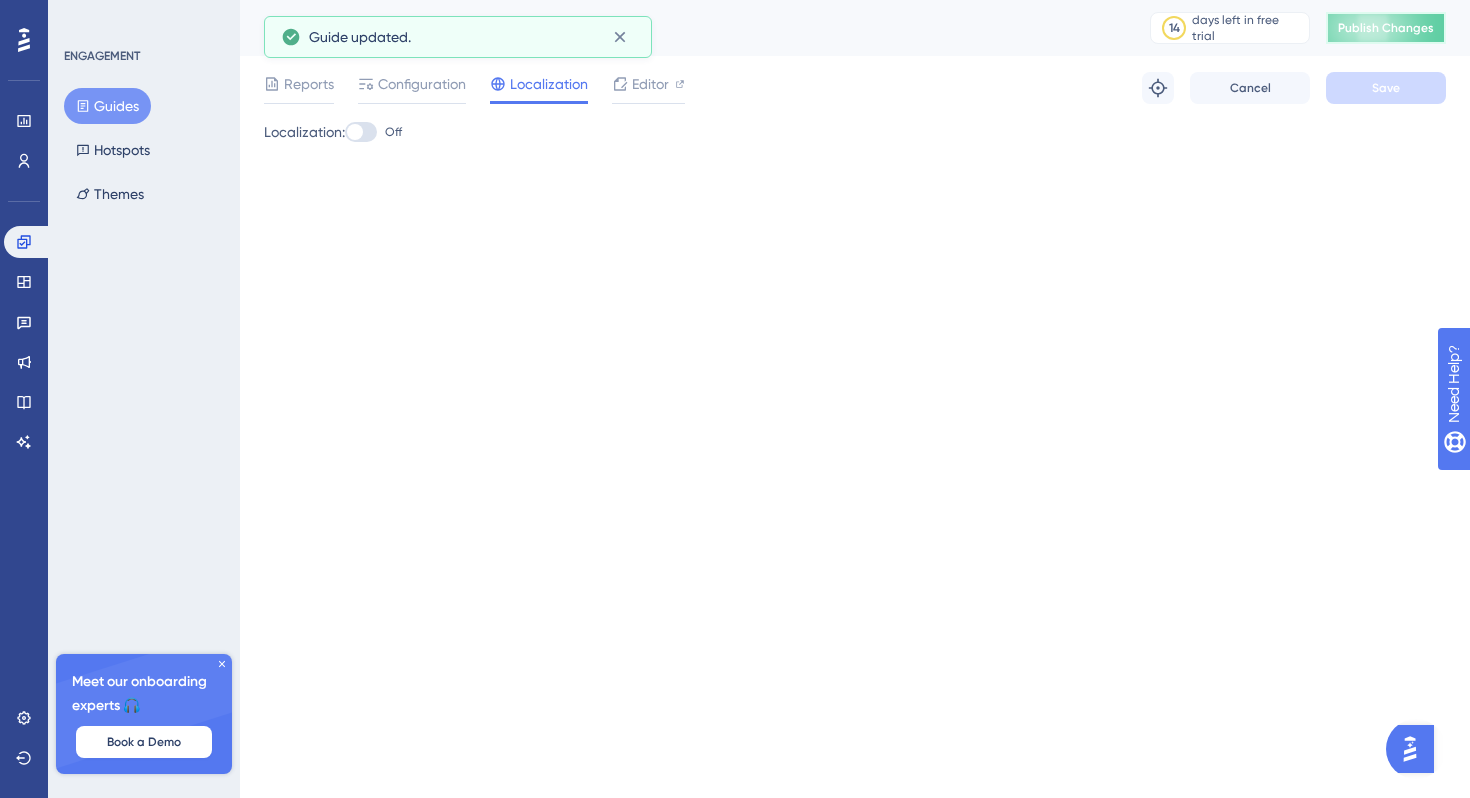 click on "Publish Changes" at bounding box center (1386, 28) 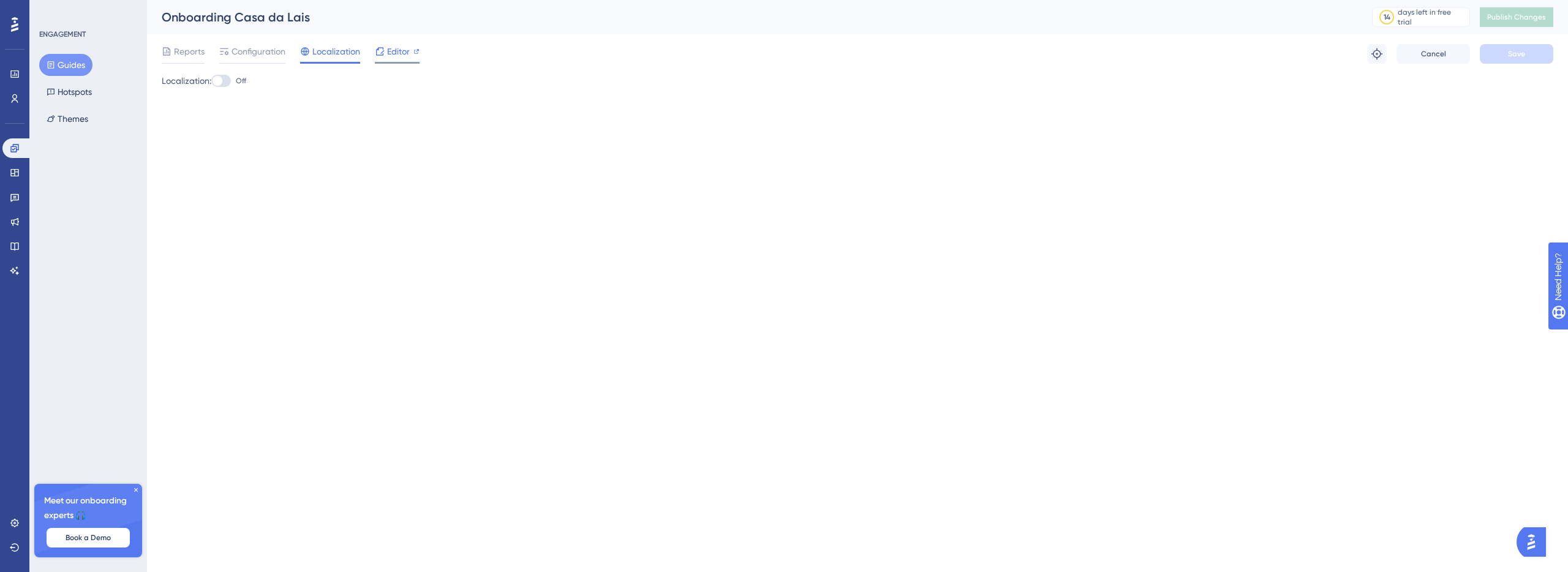 click on "Editor" at bounding box center (398, 51) 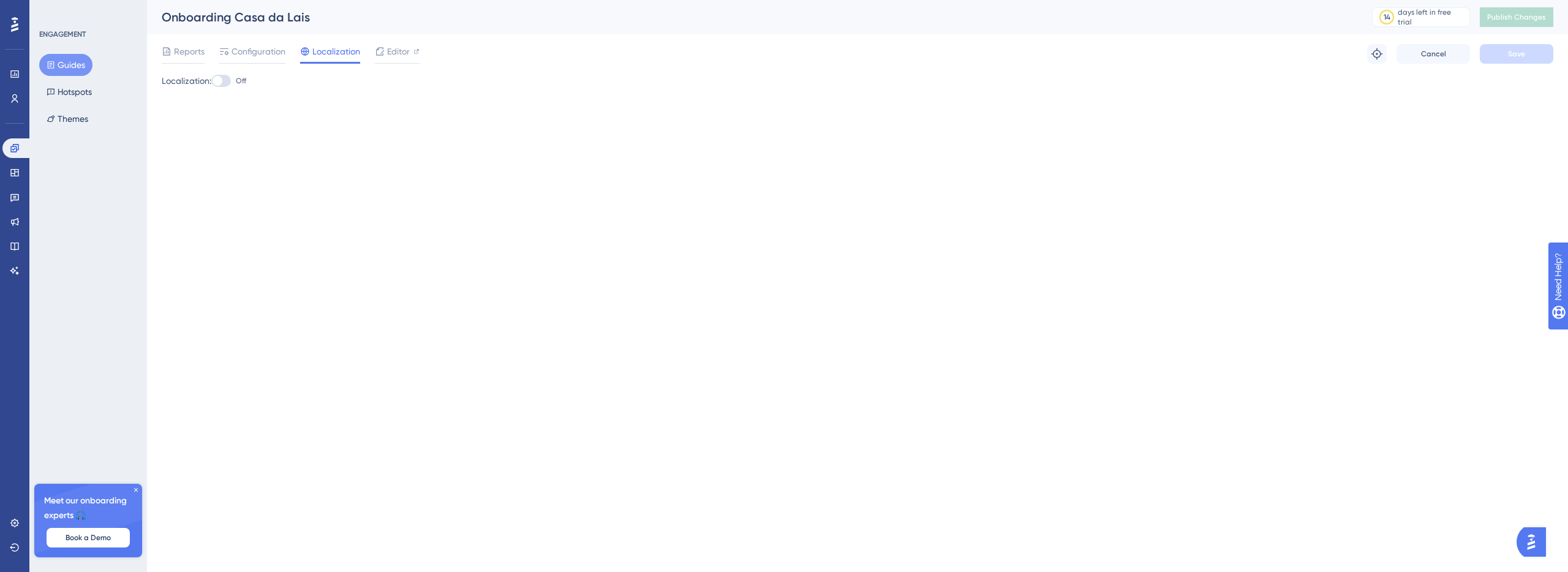 click on "Reports Configuration Localization Editor" at bounding box center (290, 54) 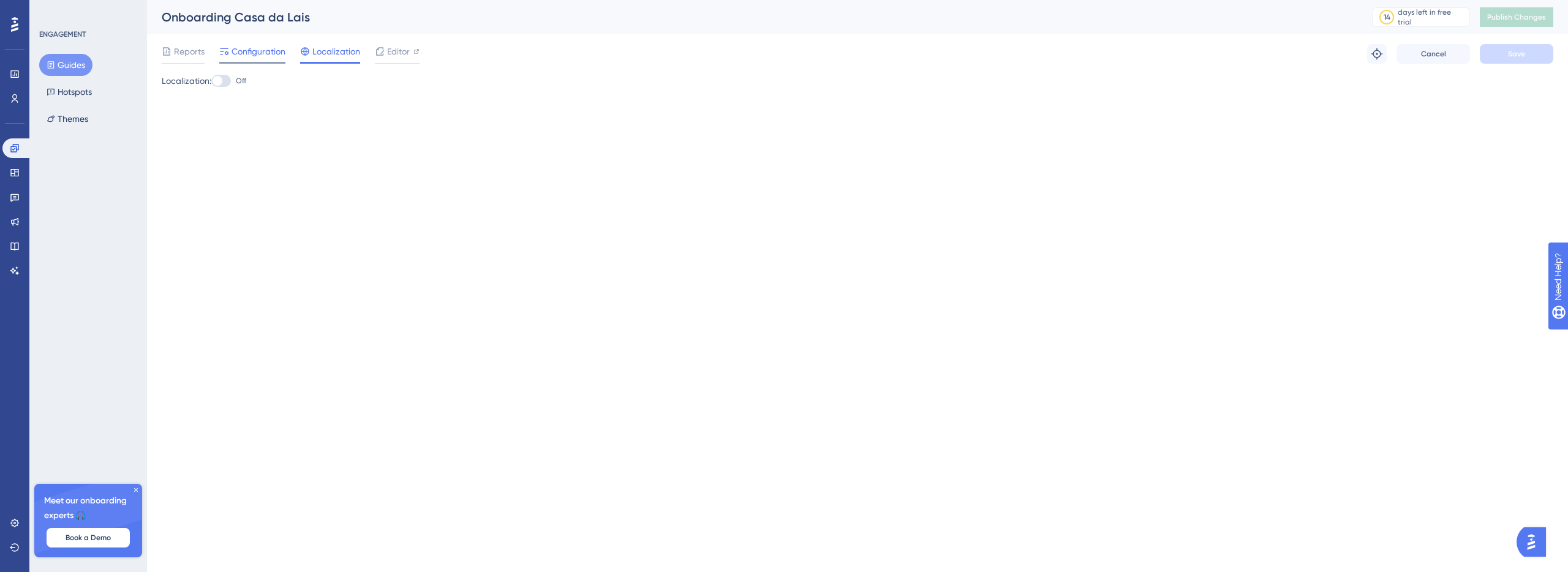 click on "Configuration" at bounding box center (258, 51) 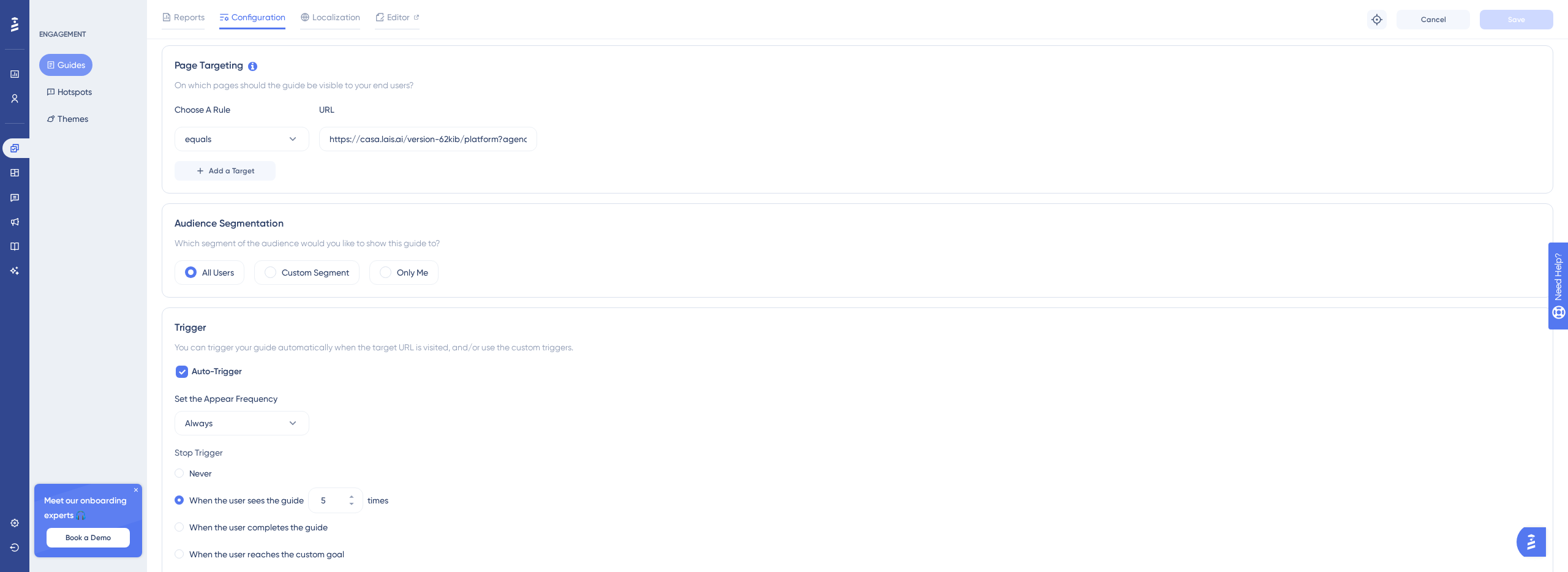 scroll, scrollTop: 268, scrollLeft: 0, axis: vertical 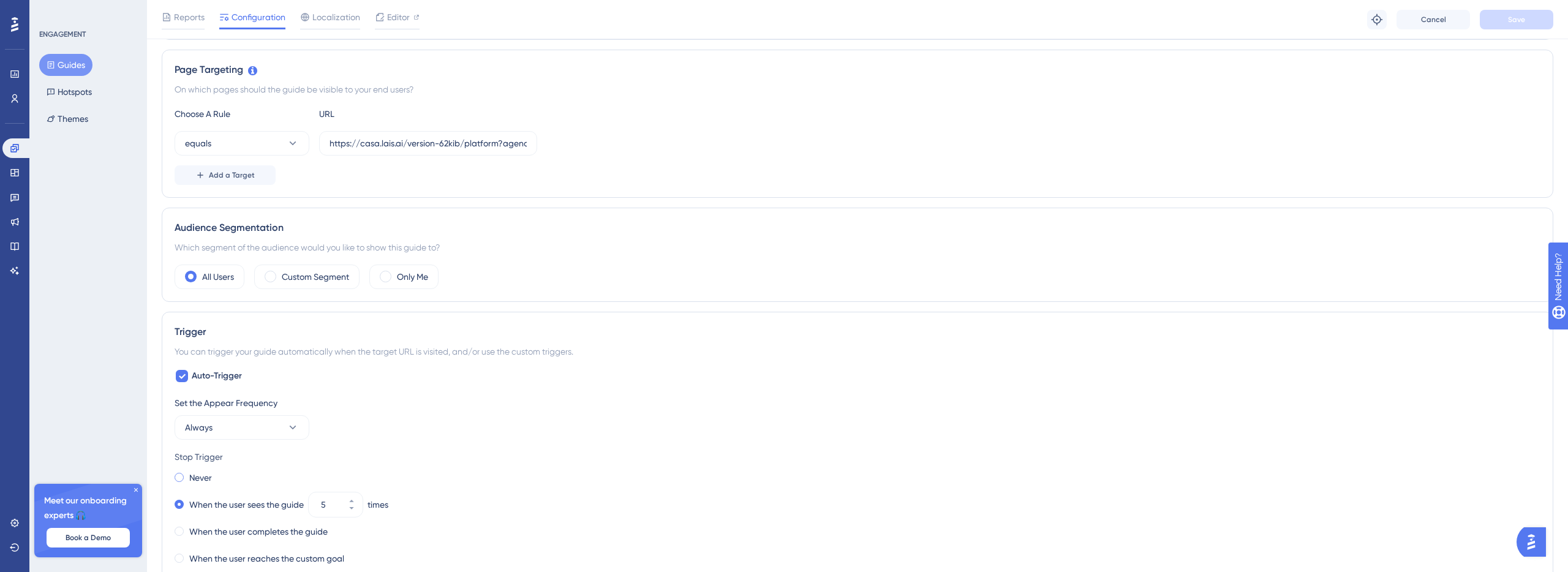 click on "Never" at bounding box center [200, 478] 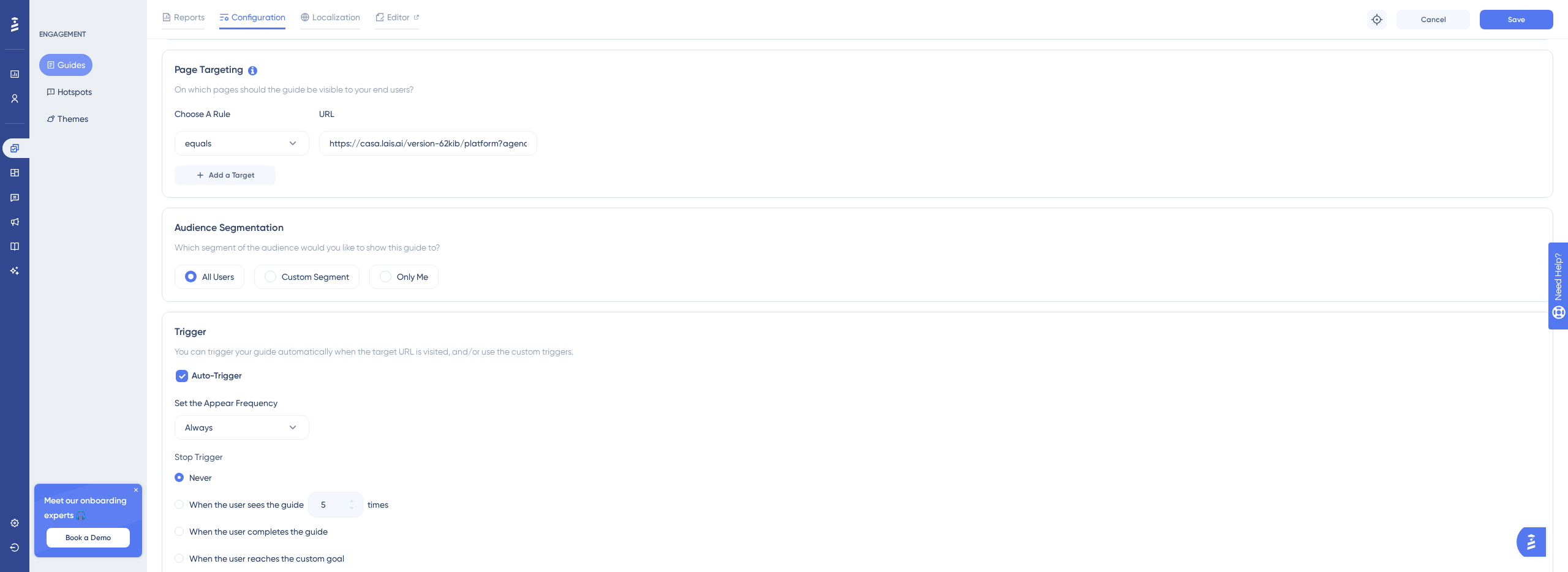 click on "Reports Configuration Localization Editor Troubleshoot Cancel Save" at bounding box center (858, 20) 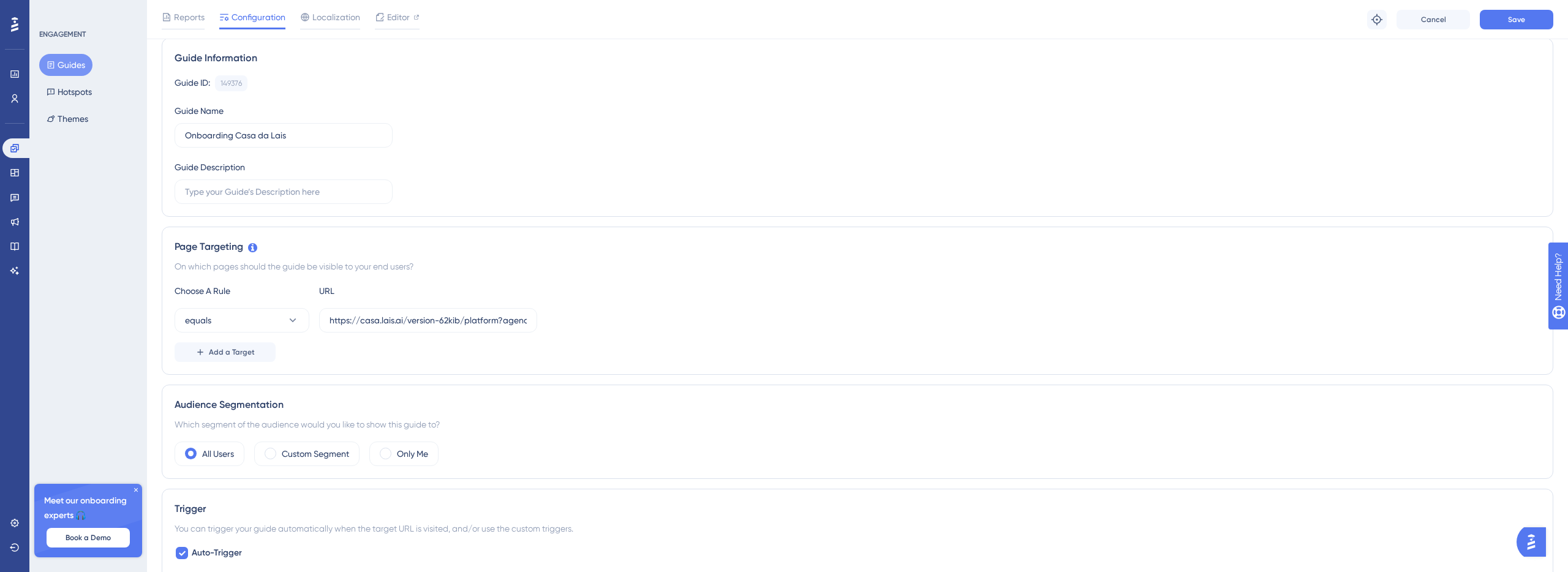 scroll, scrollTop: 78, scrollLeft: 0, axis: vertical 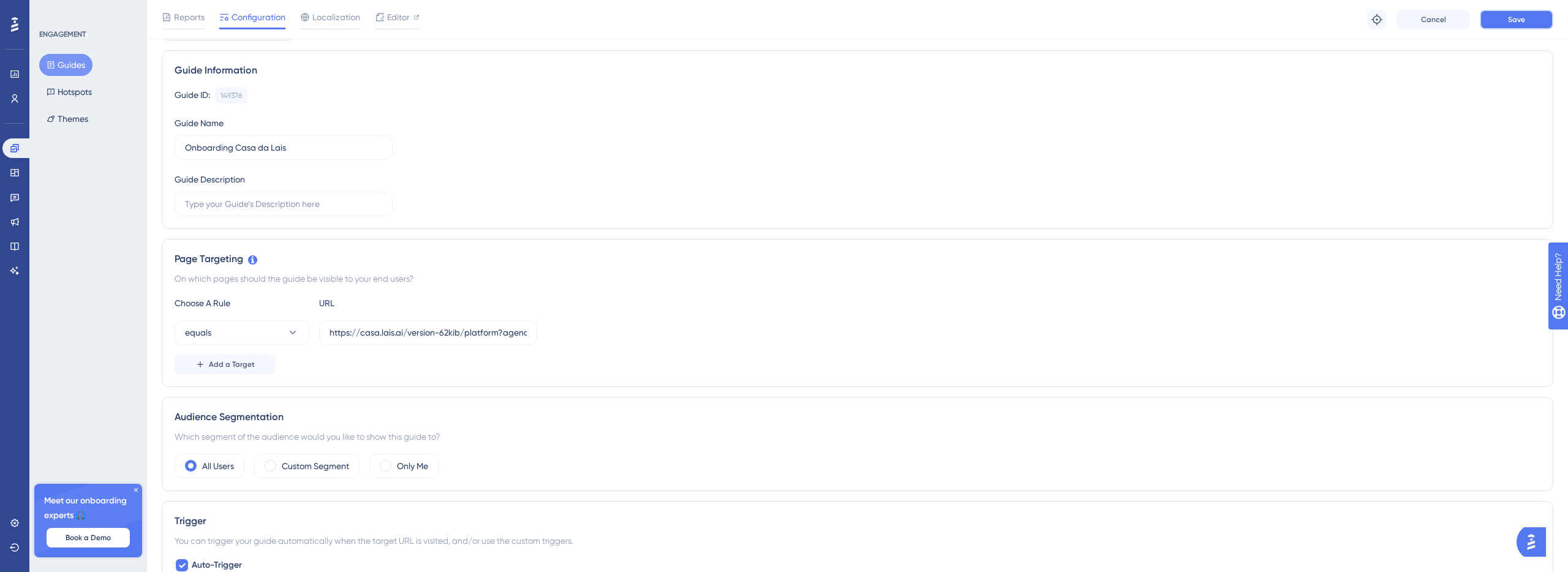 click on "Save" at bounding box center [1517, 20] 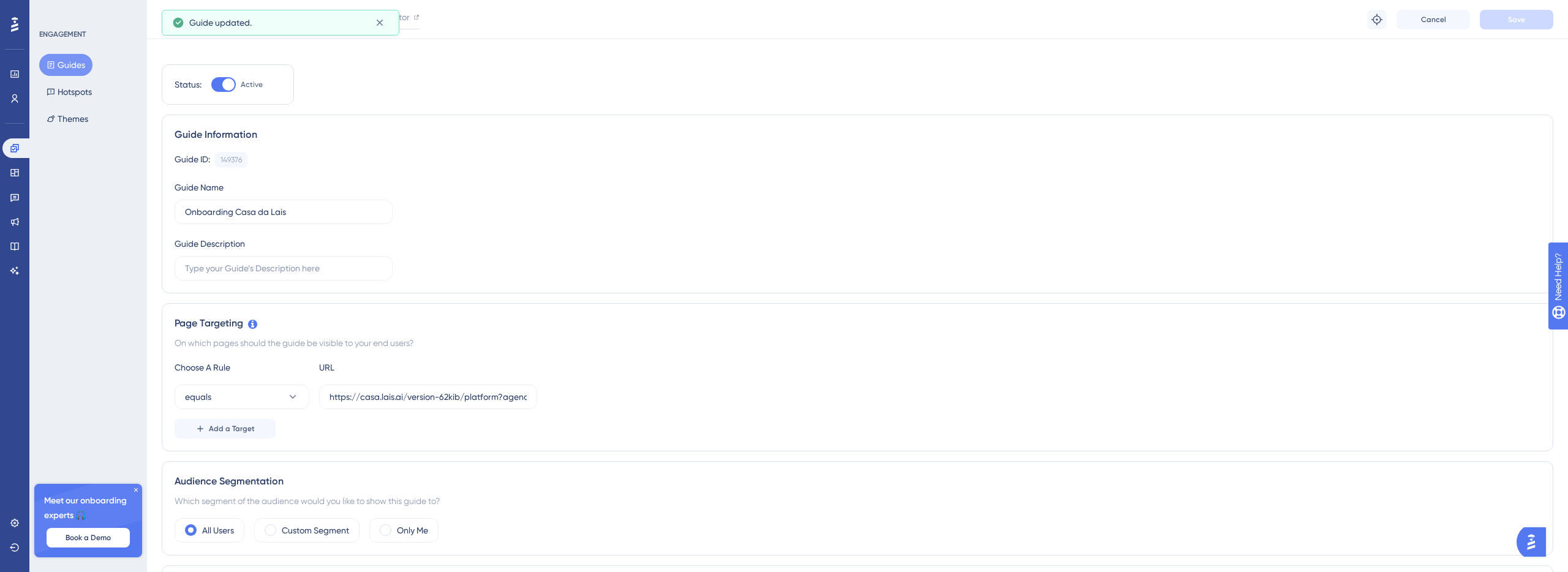 scroll, scrollTop: 0, scrollLeft: 0, axis: both 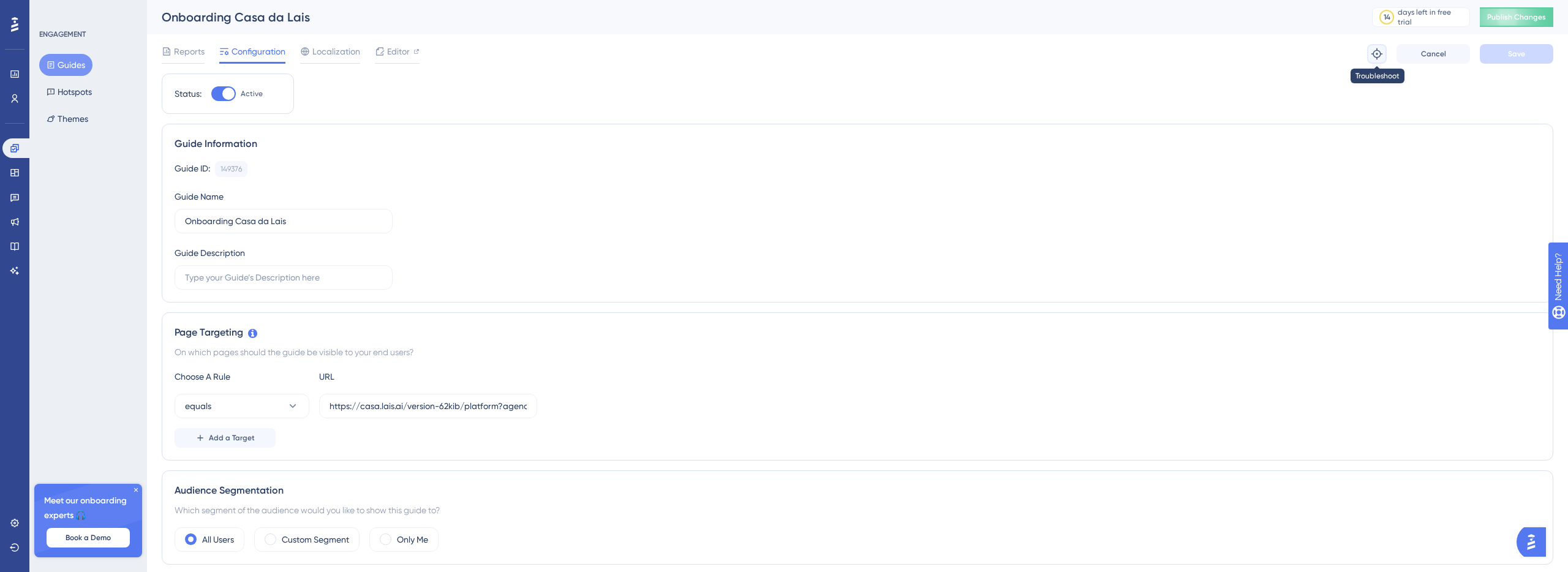 click 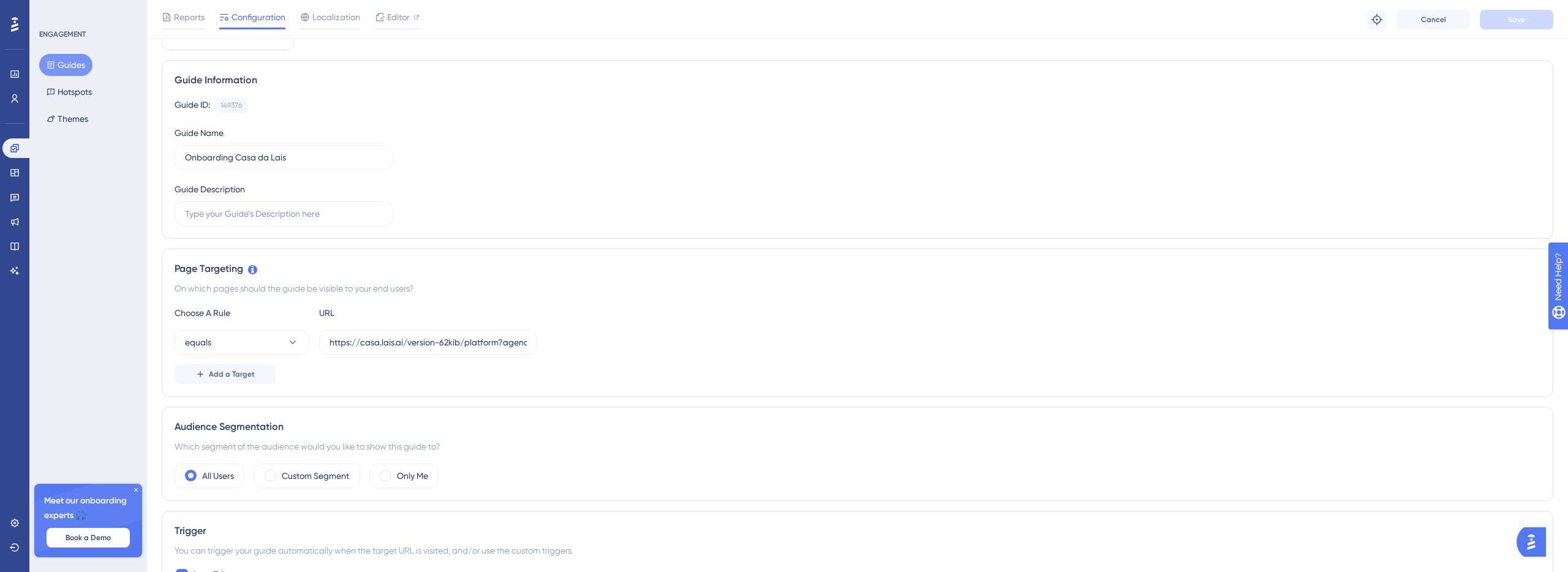 scroll, scrollTop: 0, scrollLeft: 0, axis: both 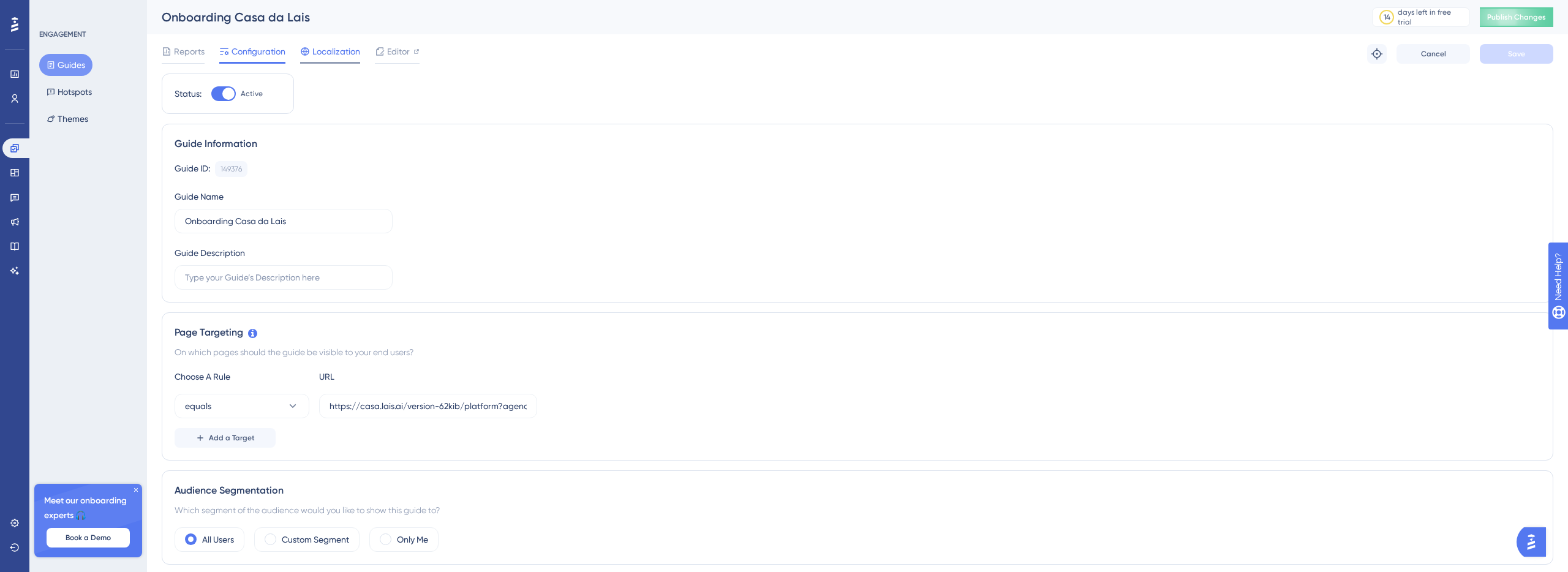 click on "Localization" at bounding box center (336, 51) 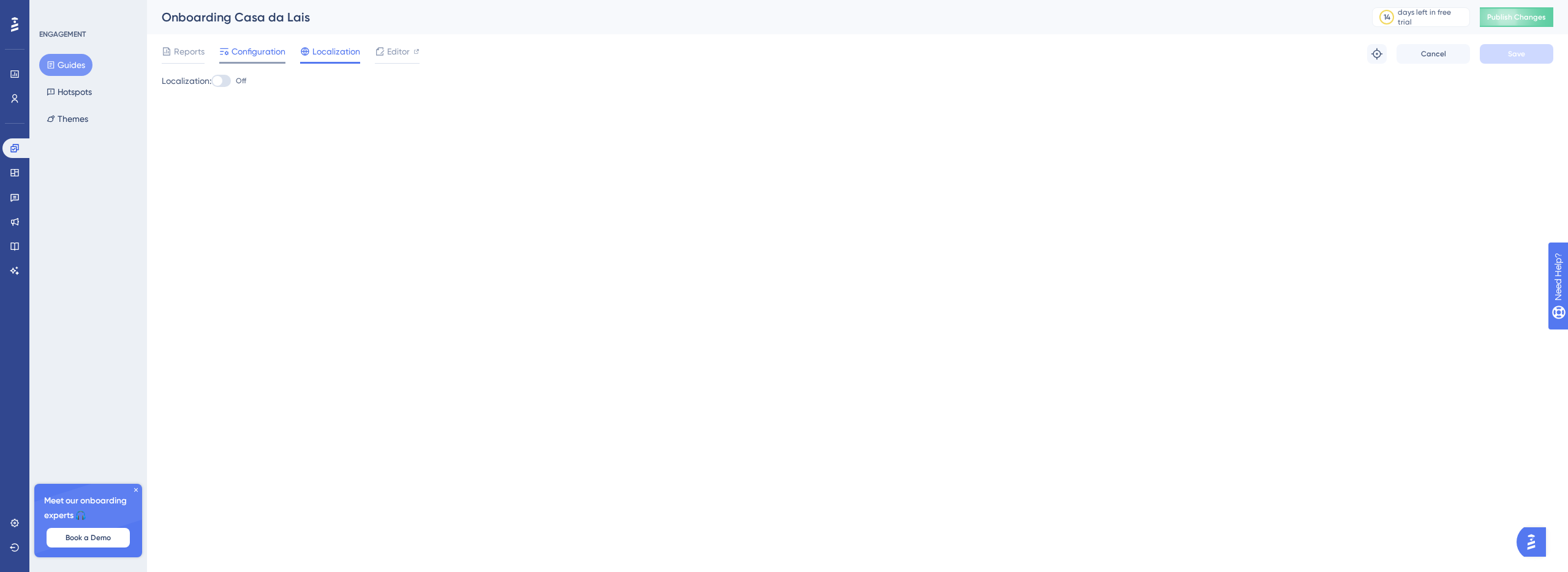 click on "Configuration" at bounding box center (258, 51) 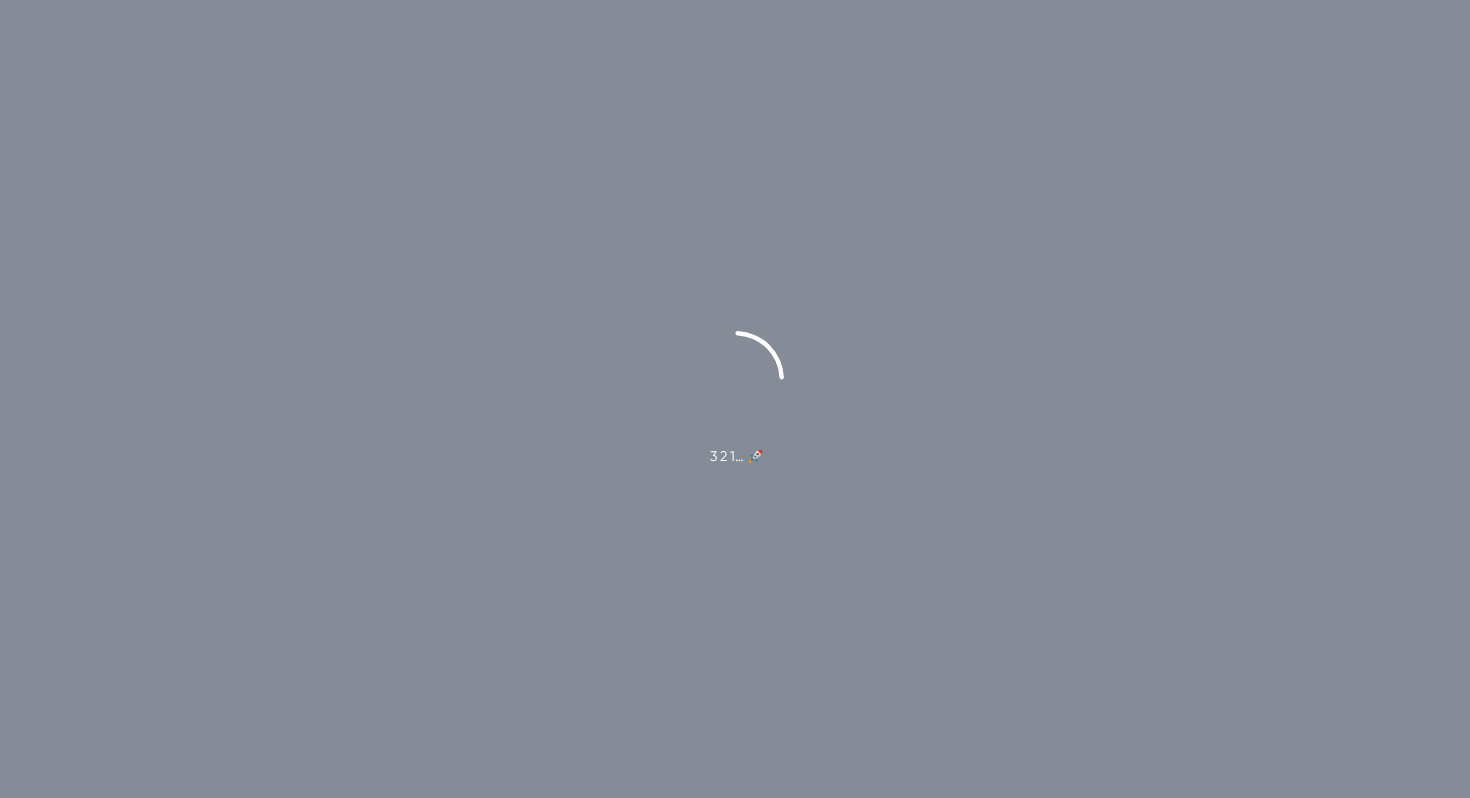 scroll, scrollTop: 0, scrollLeft: 0, axis: both 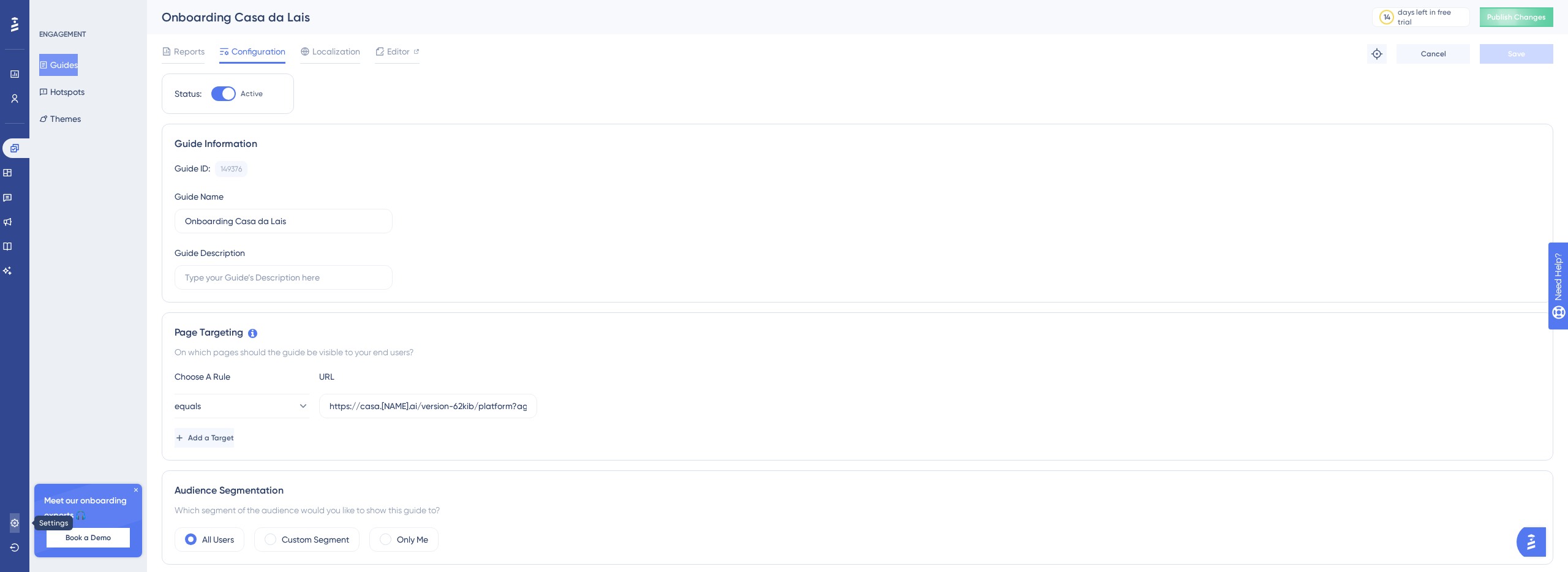 click 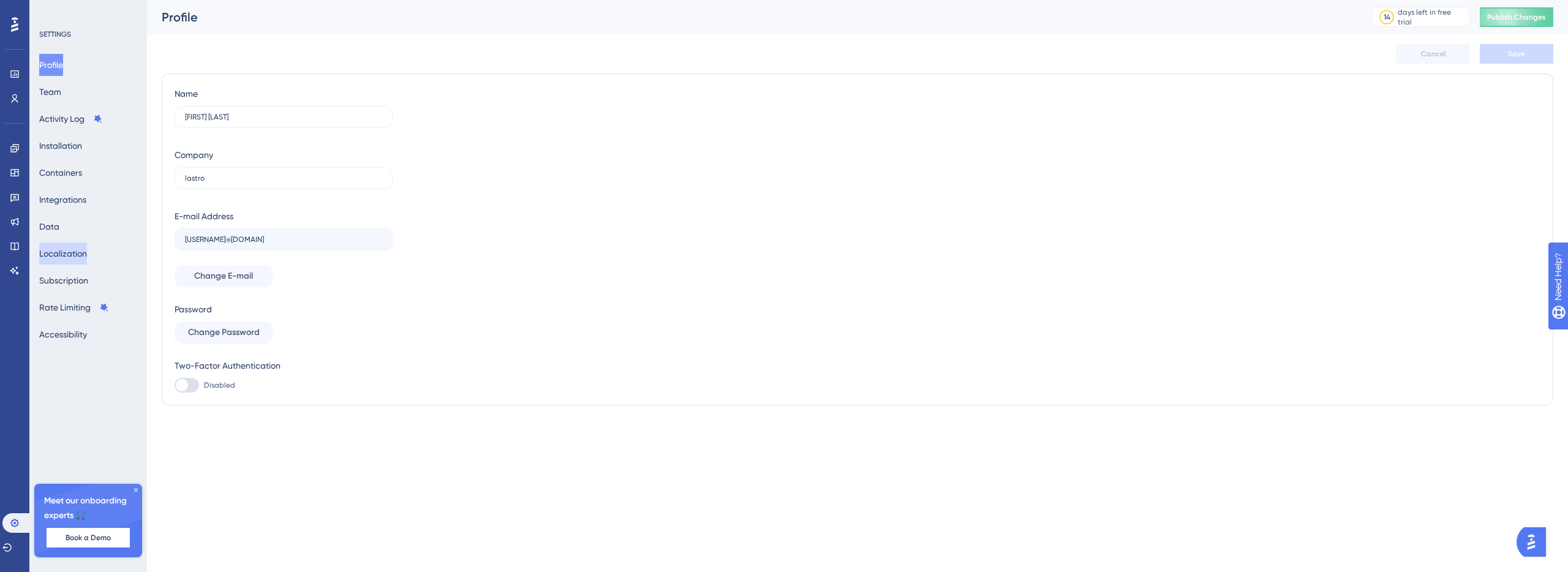 click on "Localization" at bounding box center [63, 254] 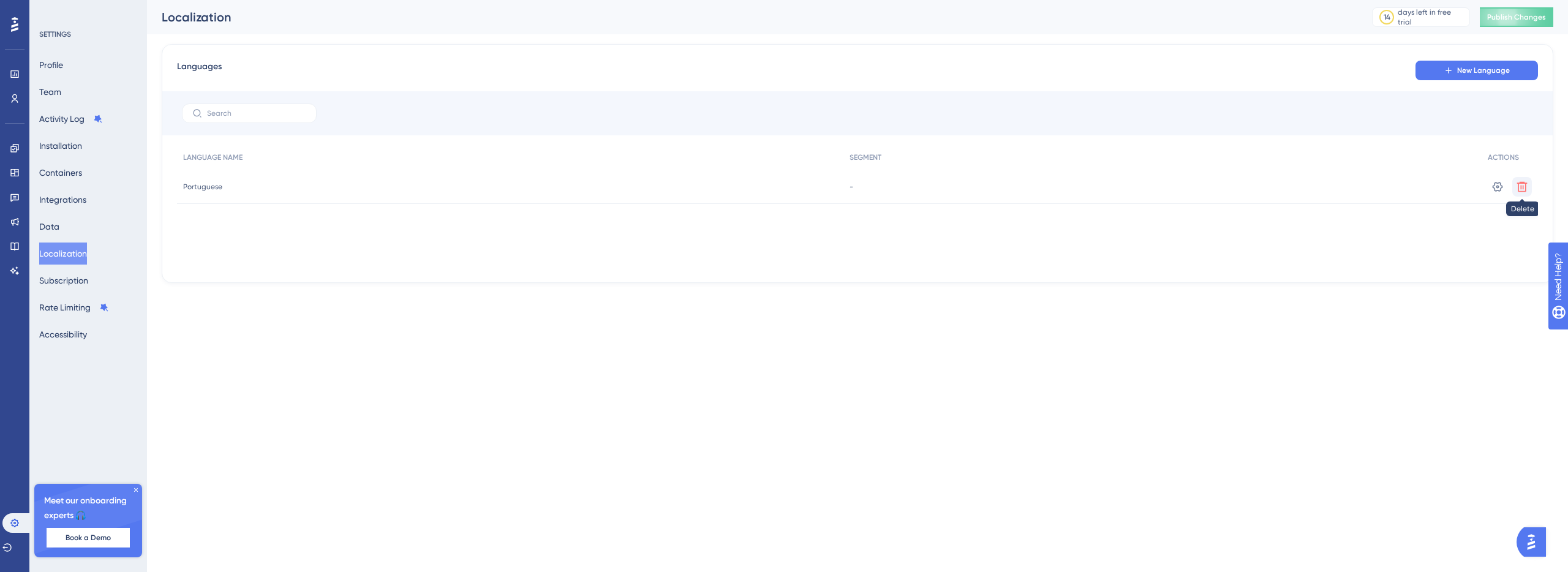 click 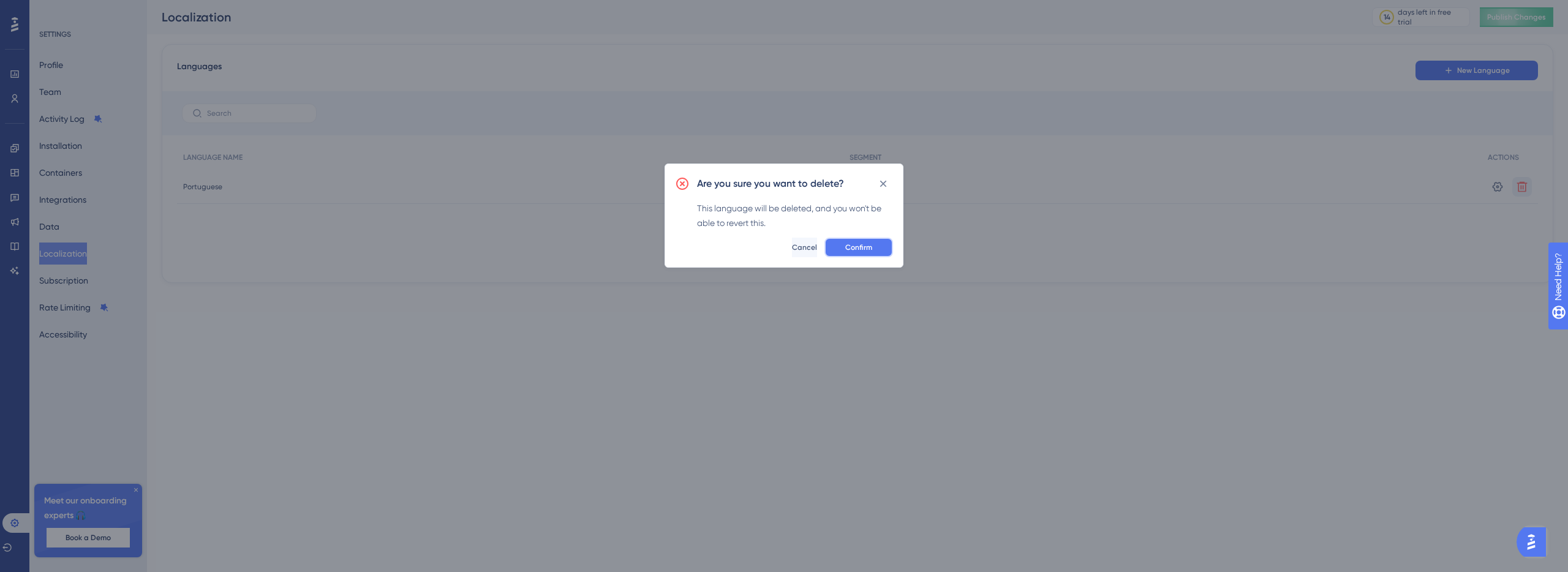 click on "Confirm" at bounding box center (859, 247) 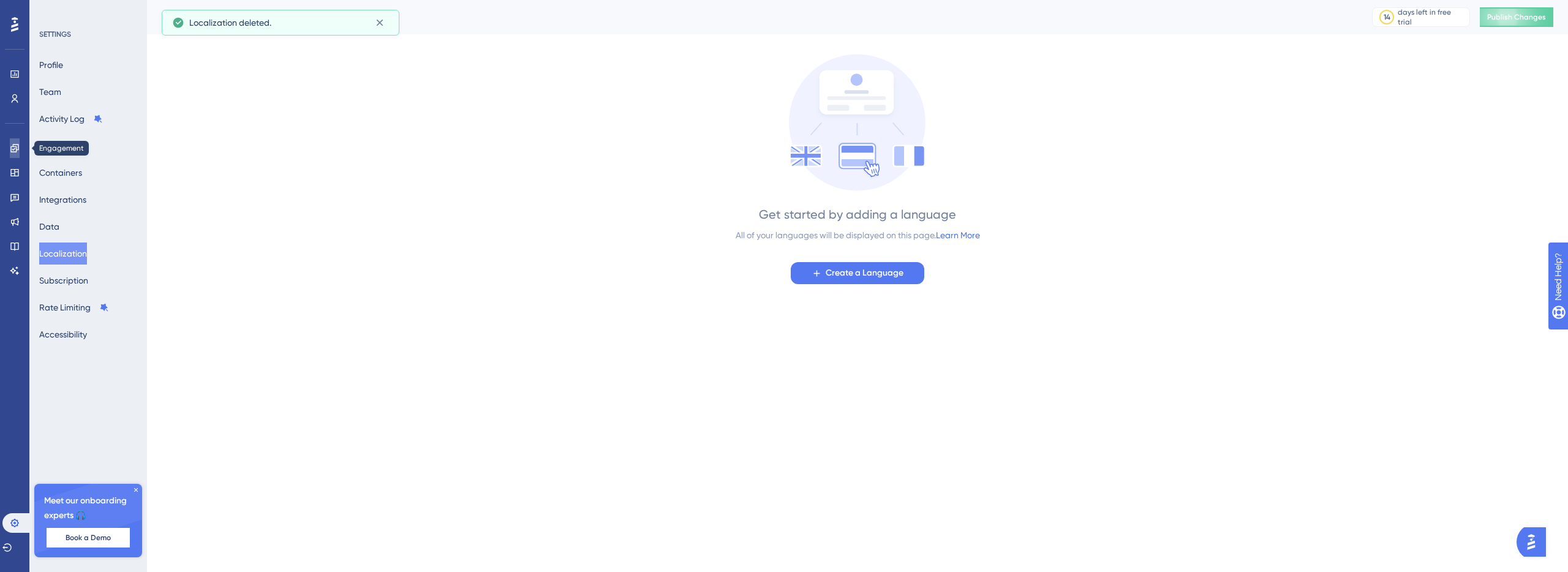 click at bounding box center (15, 148) 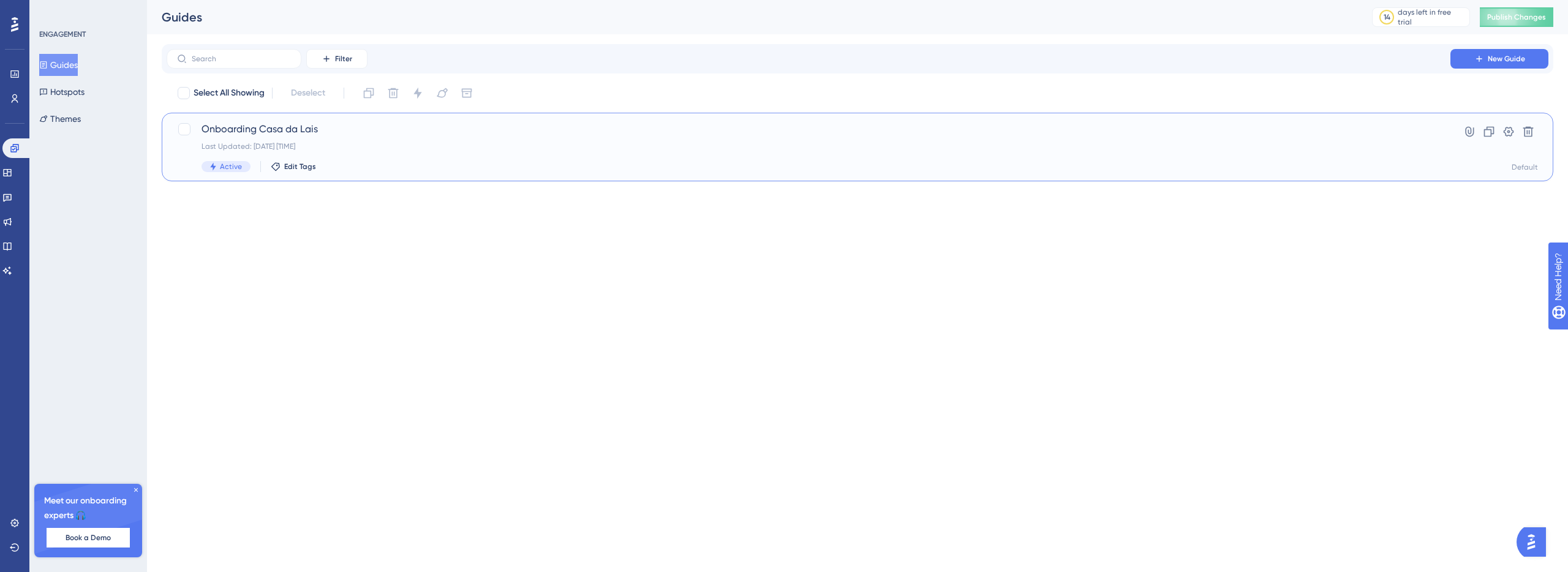 click on "Onboarding Casa da Lais Last Updated: 05 de ago. de 2025 04:43 PM Active Edit Tags" at bounding box center [809, 147] 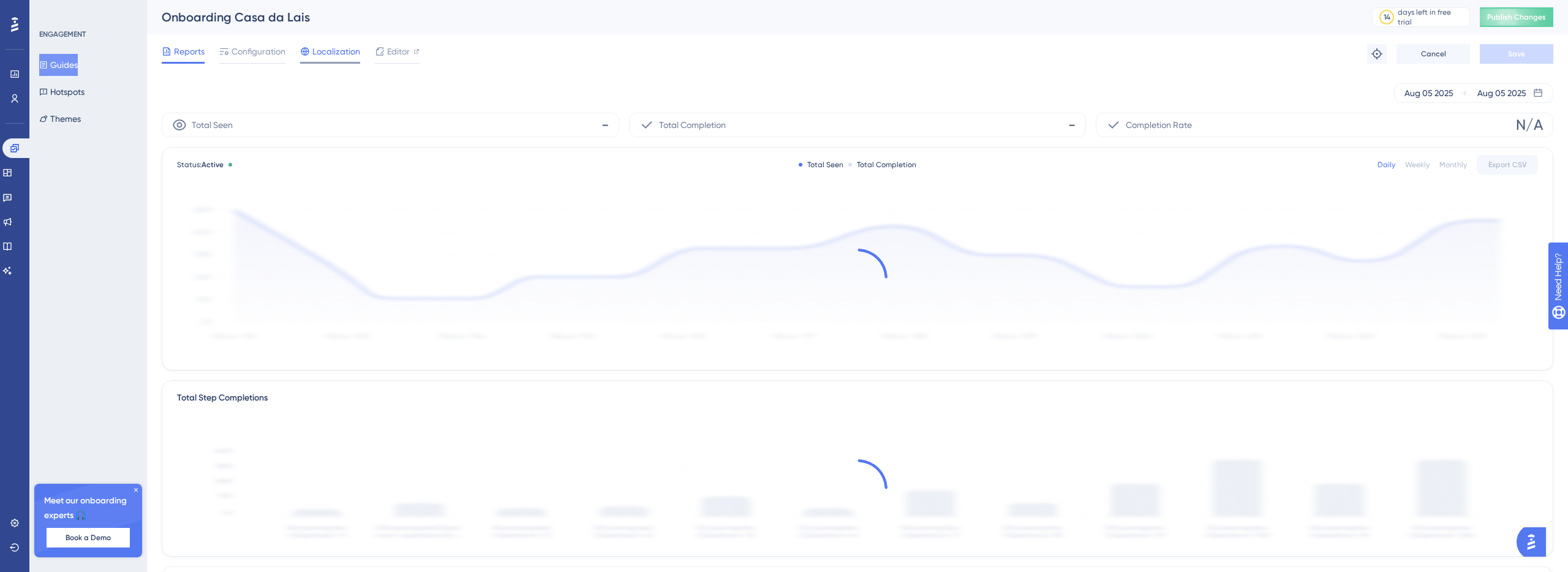 click on "Localization" at bounding box center [336, 51] 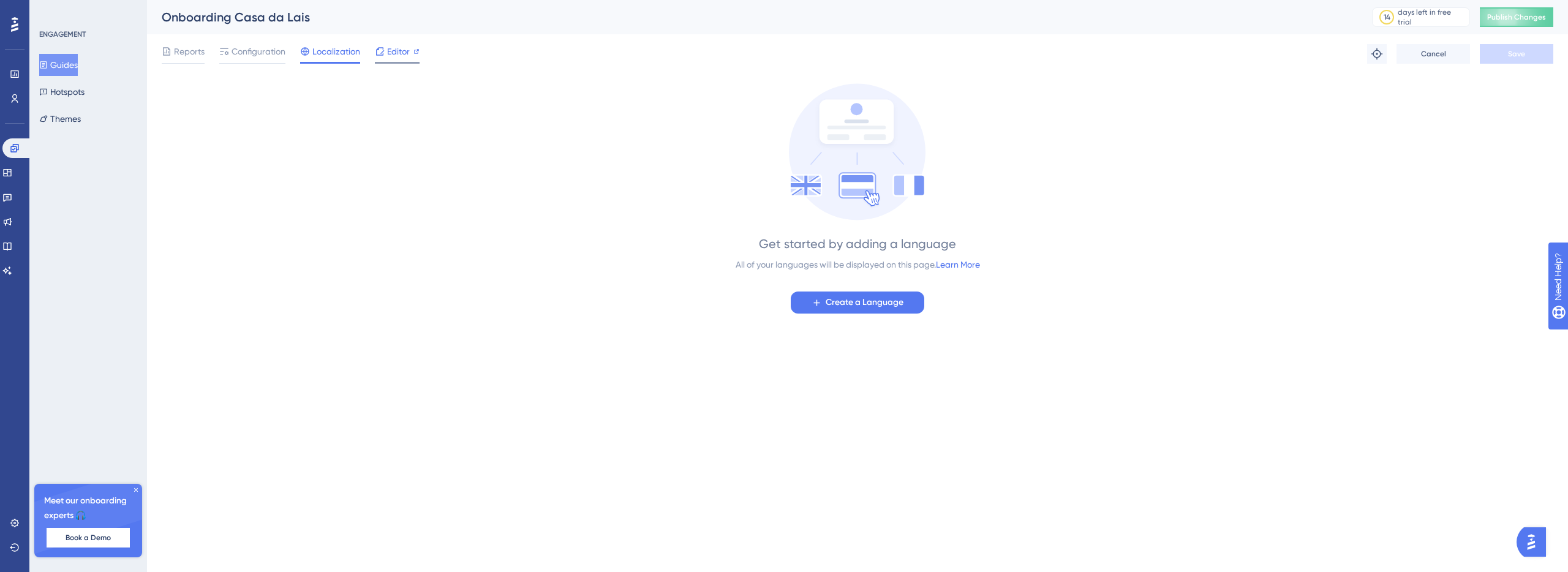click on "Editor" at bounding box center (397, 51) 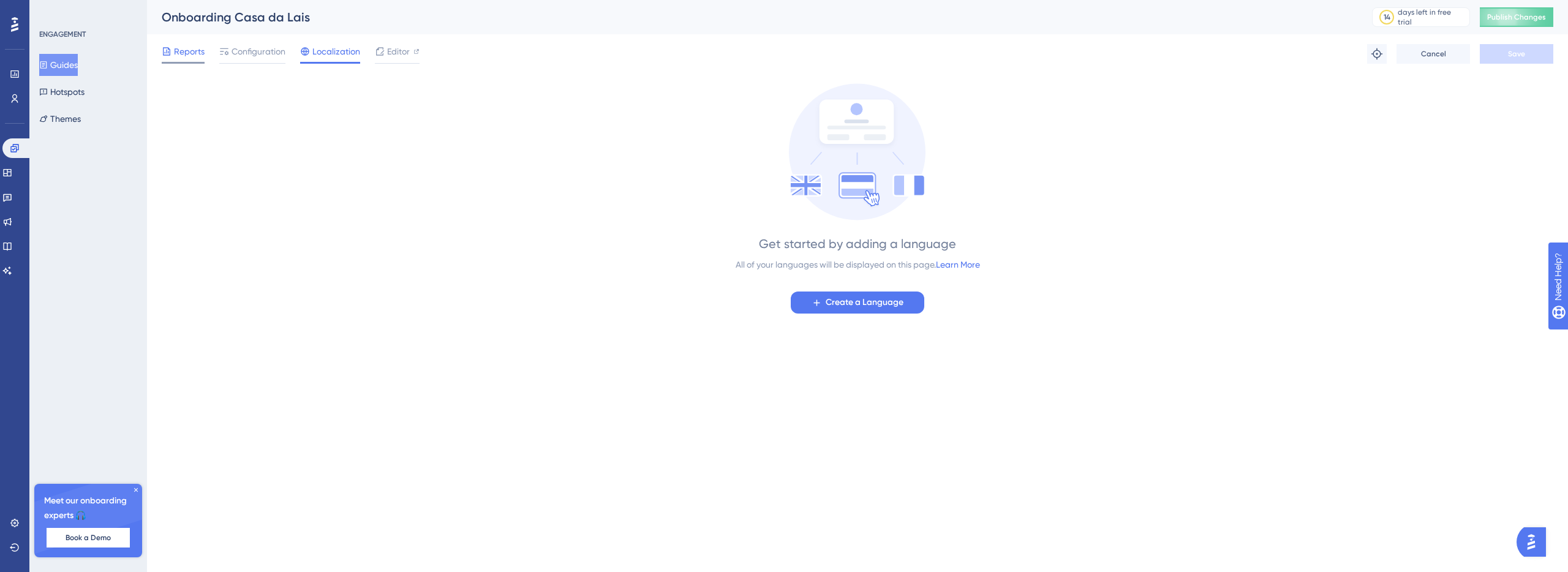 click on "Reports" at bounding box center (189, 51) 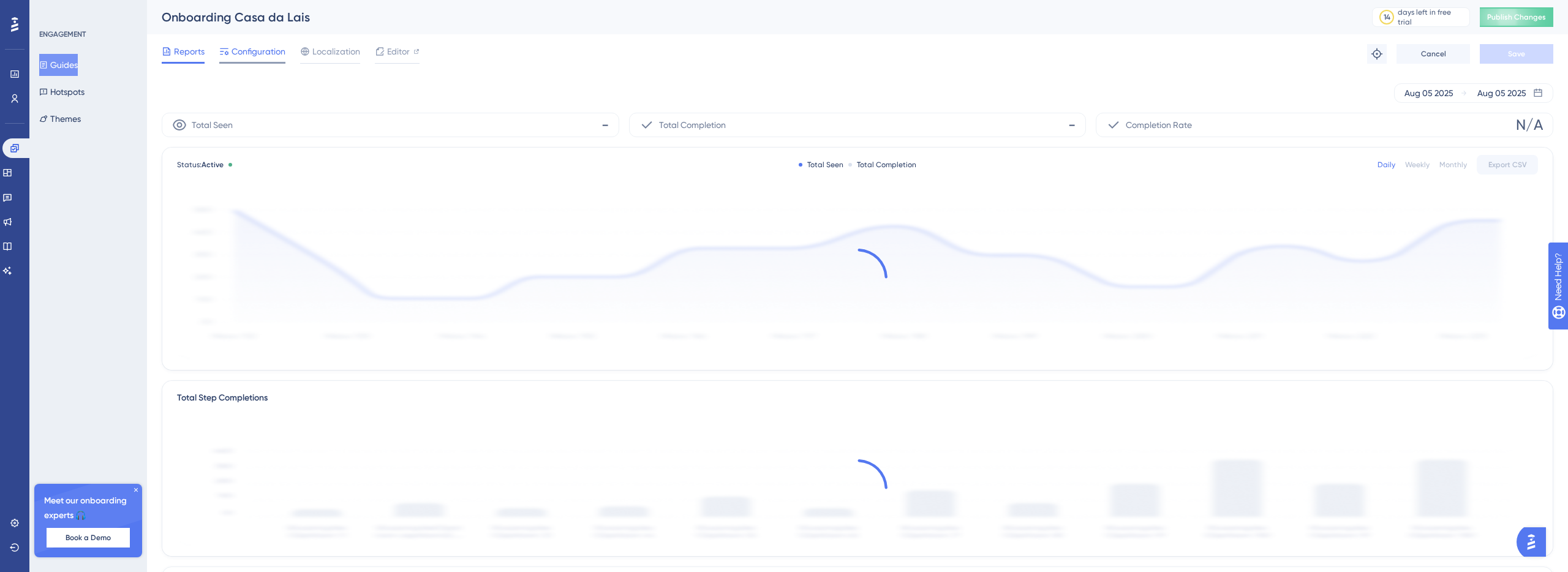 click on "Configuration" at bounding box center [258, 51] 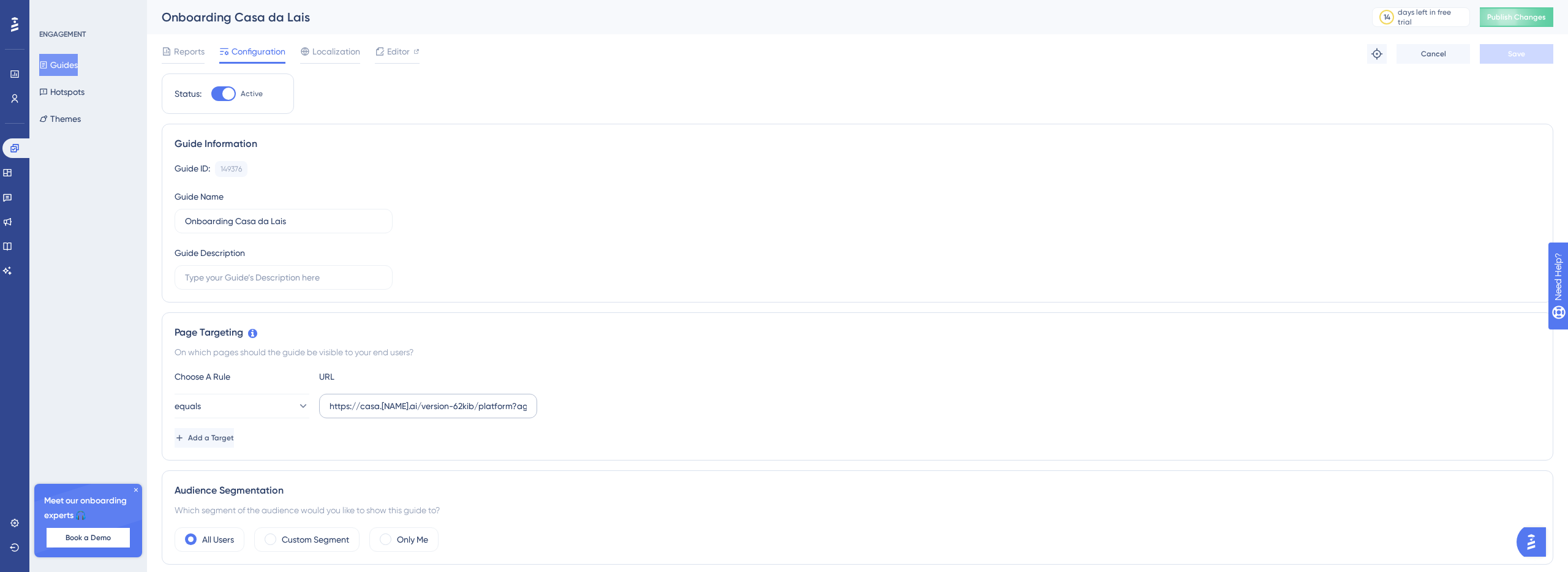 click on "https://casa.lais.ai/version-62kib/platform?agency=[UUID]" at bounding box center [428, 406] 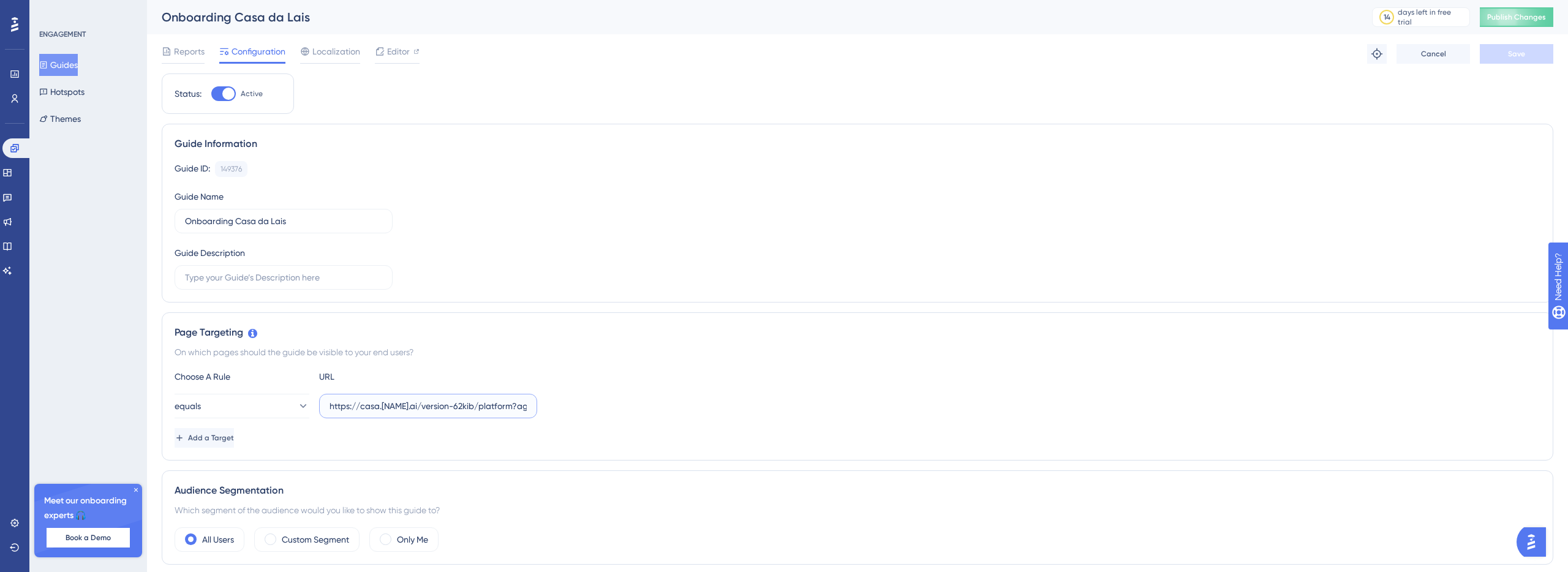 click on "https://casa.lais.ai/version-62kib/platform?agency=[UUID]" at bounding box center [428, 406] 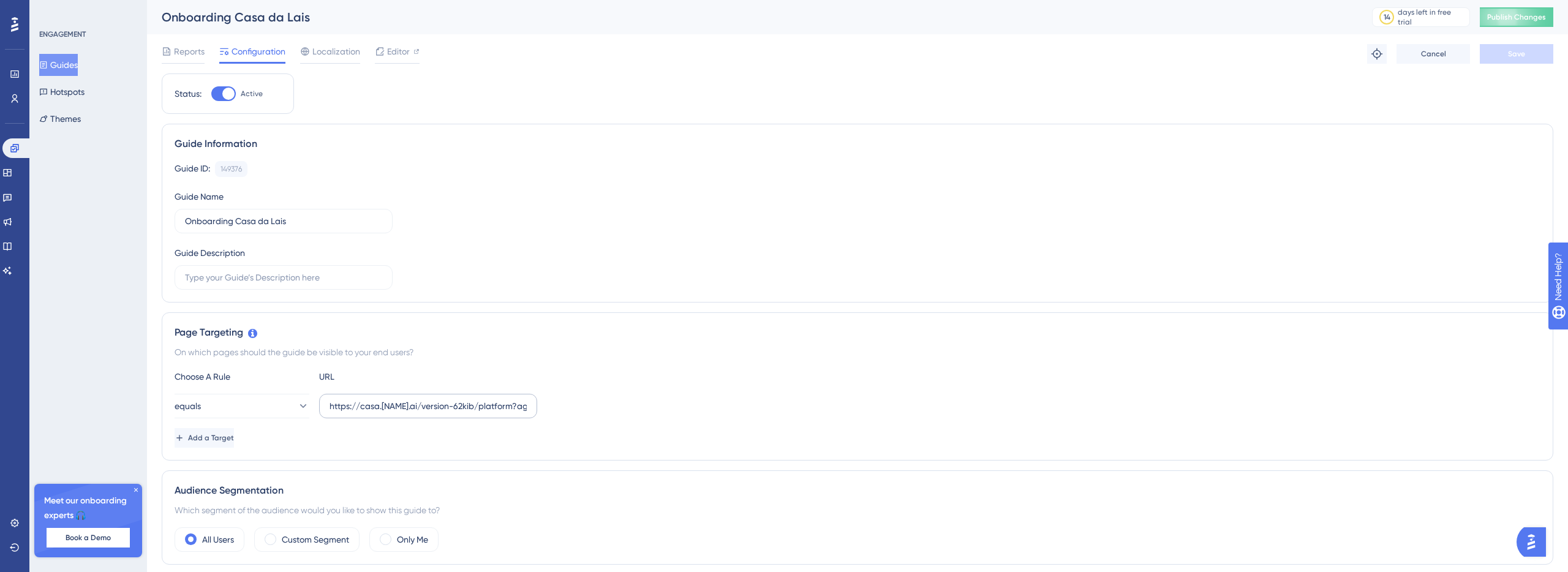 scroll, scrollTop: 0, scrollLeft: 0, axis: both 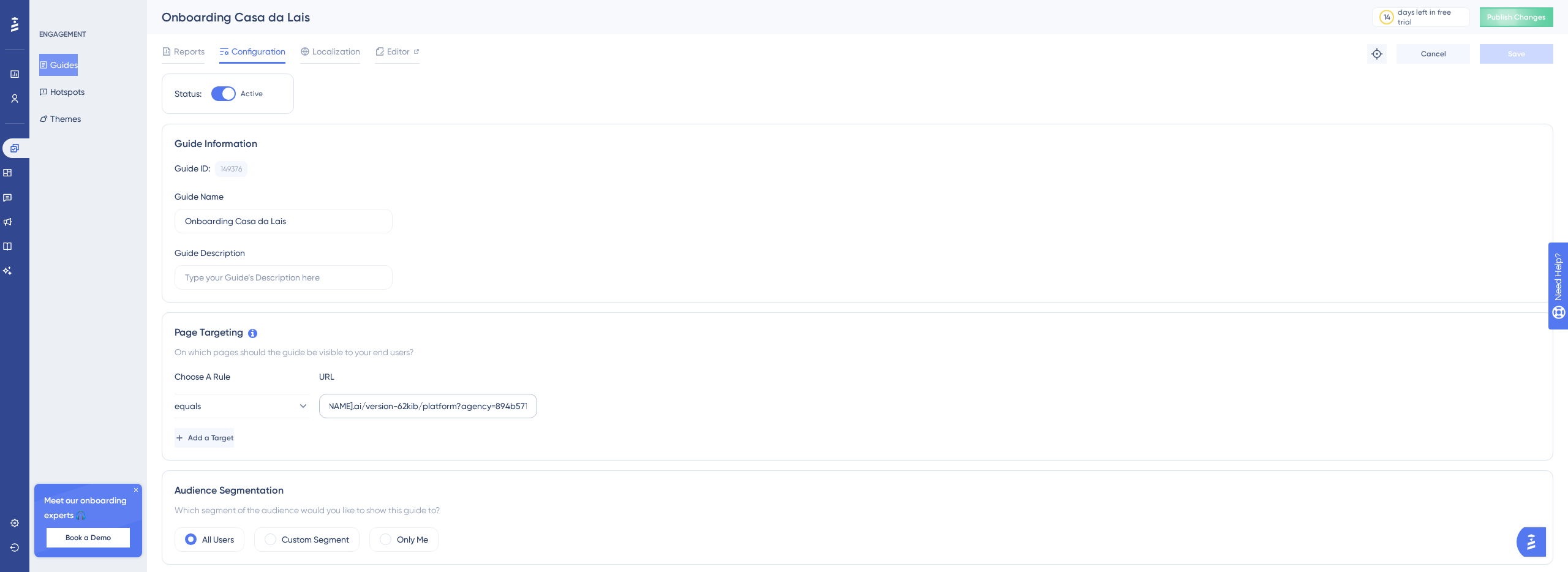 click on "https://casa.lais.ai/version-62kib/platform?agency=[UUID]" at bounding box center [428, 406] 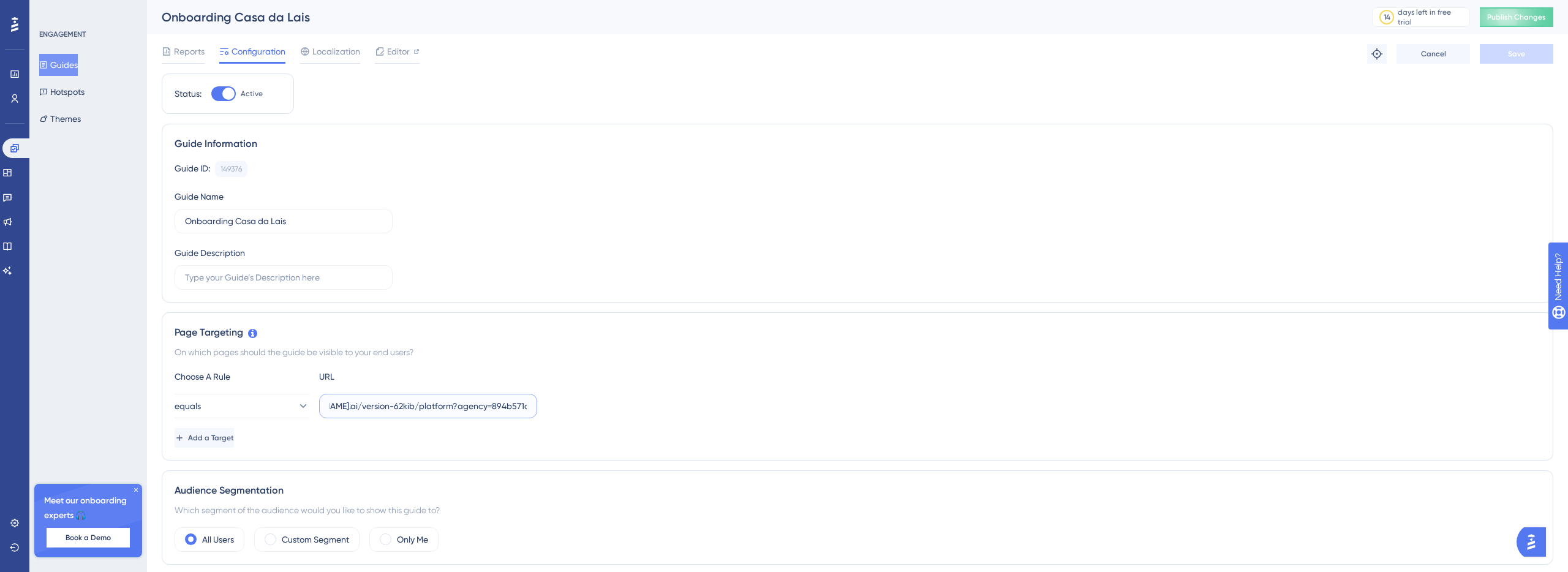 click on "https://casa.lais.ai/version-62kib/platform?agency=[UUID]" at bounding box center (428, 406) 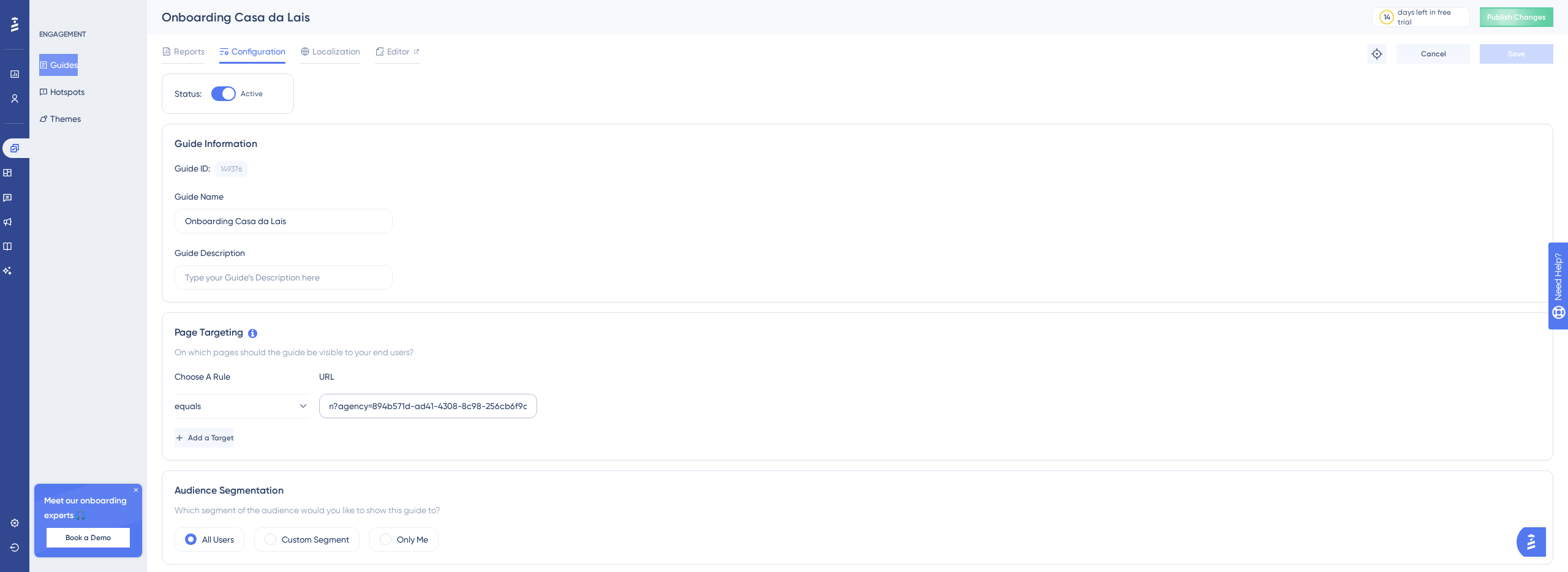 click on "https://casa.lais.ai/version-62kib/platform?agency=[UUID]" at bounding box center (428, 406) 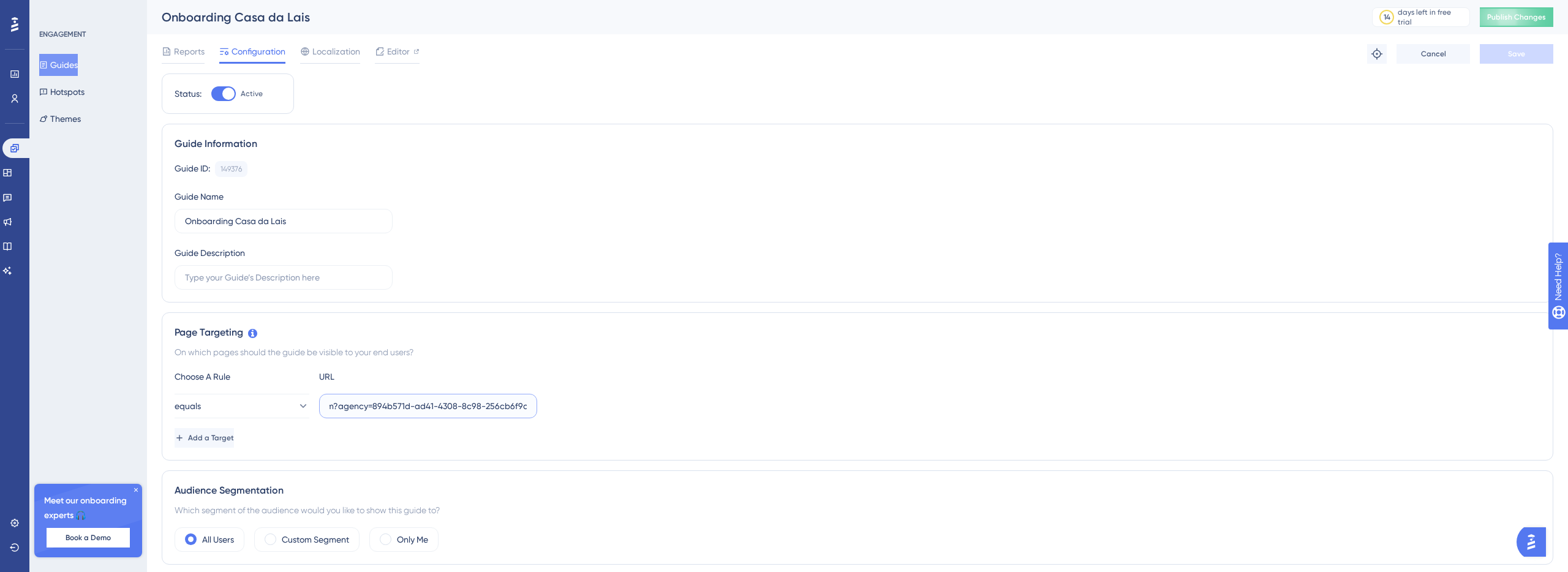 click on "https://casa.lais.ai/version-62kib/platform?agency=[UUID]" at bounding box center [428, 406] 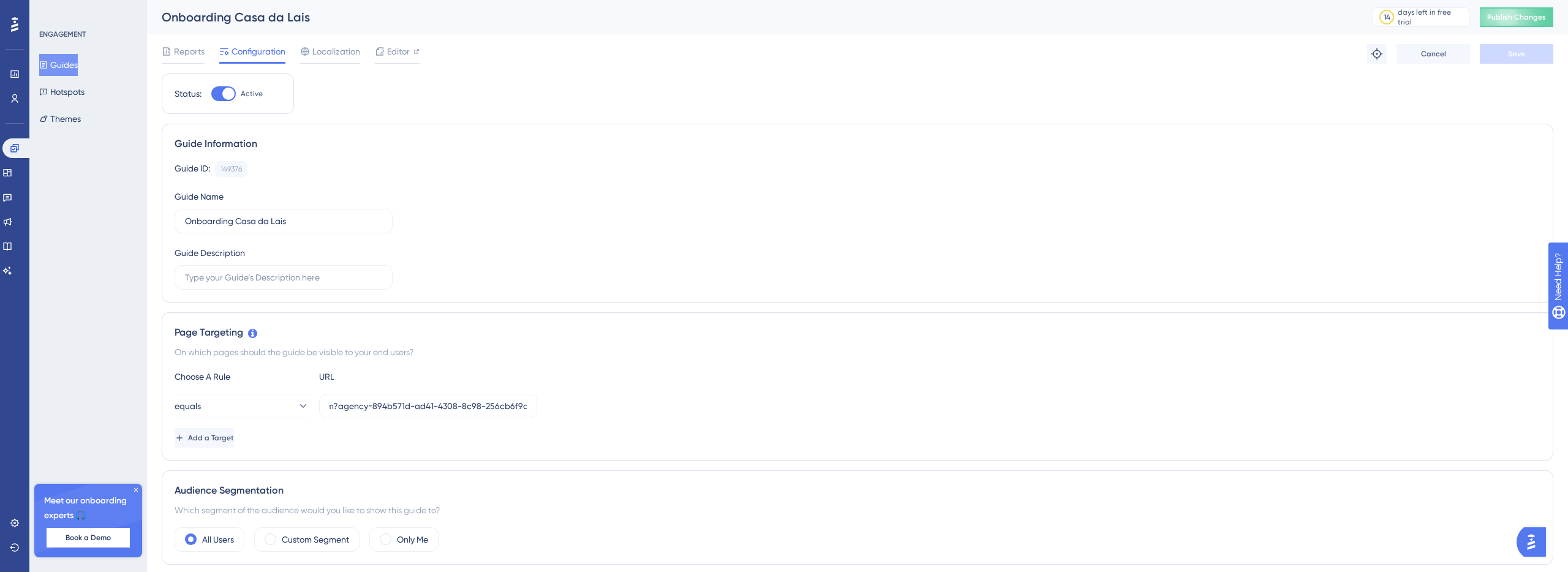 click at bounding box center (228, 94) 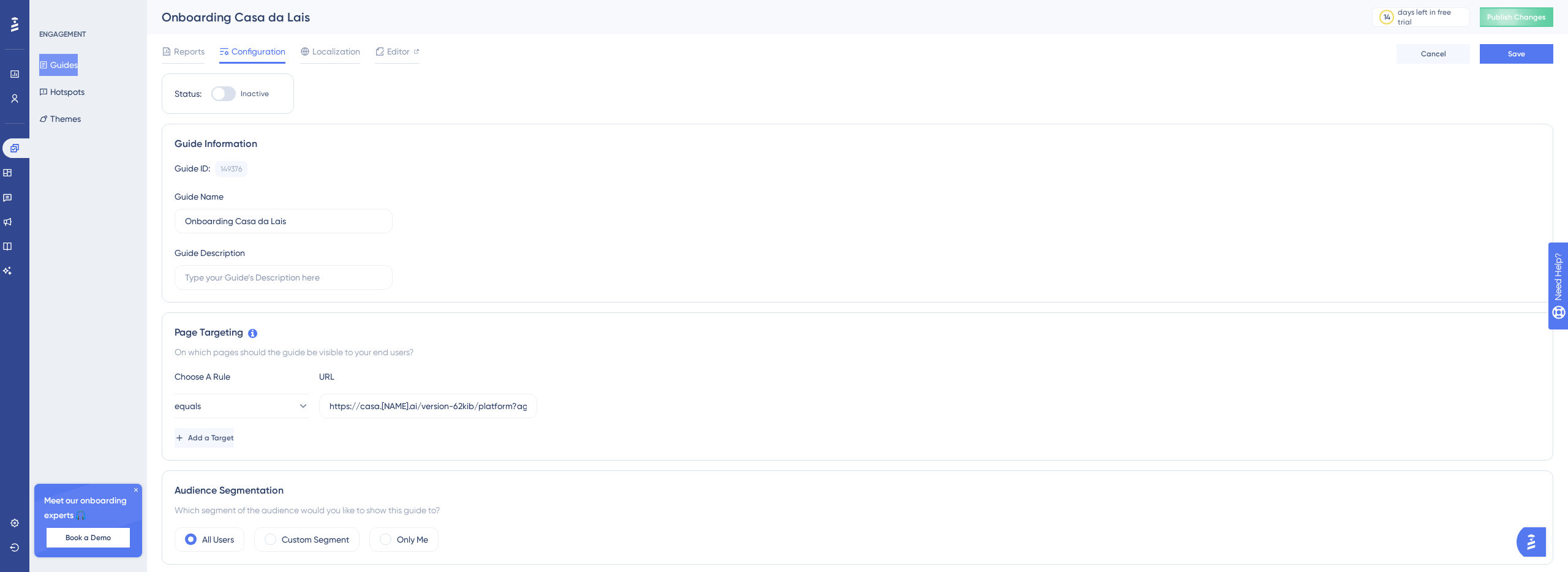 click on "Guides" at bounding box center (58, 65) 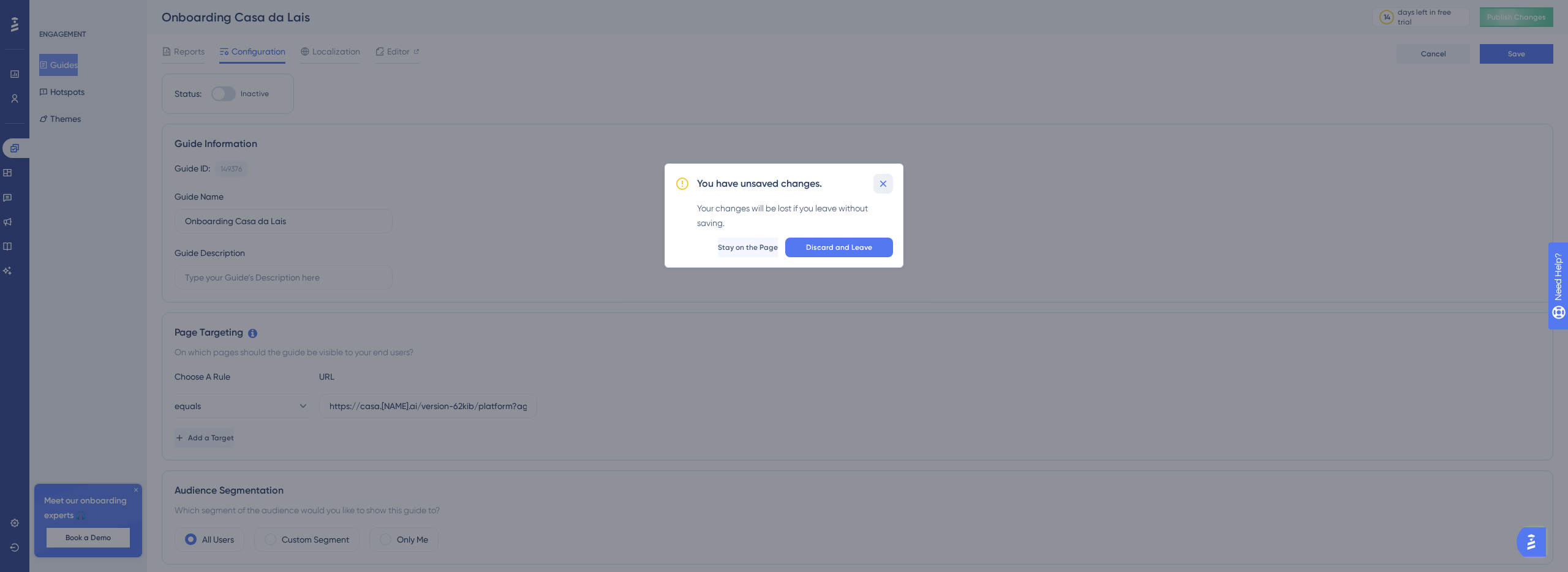 click 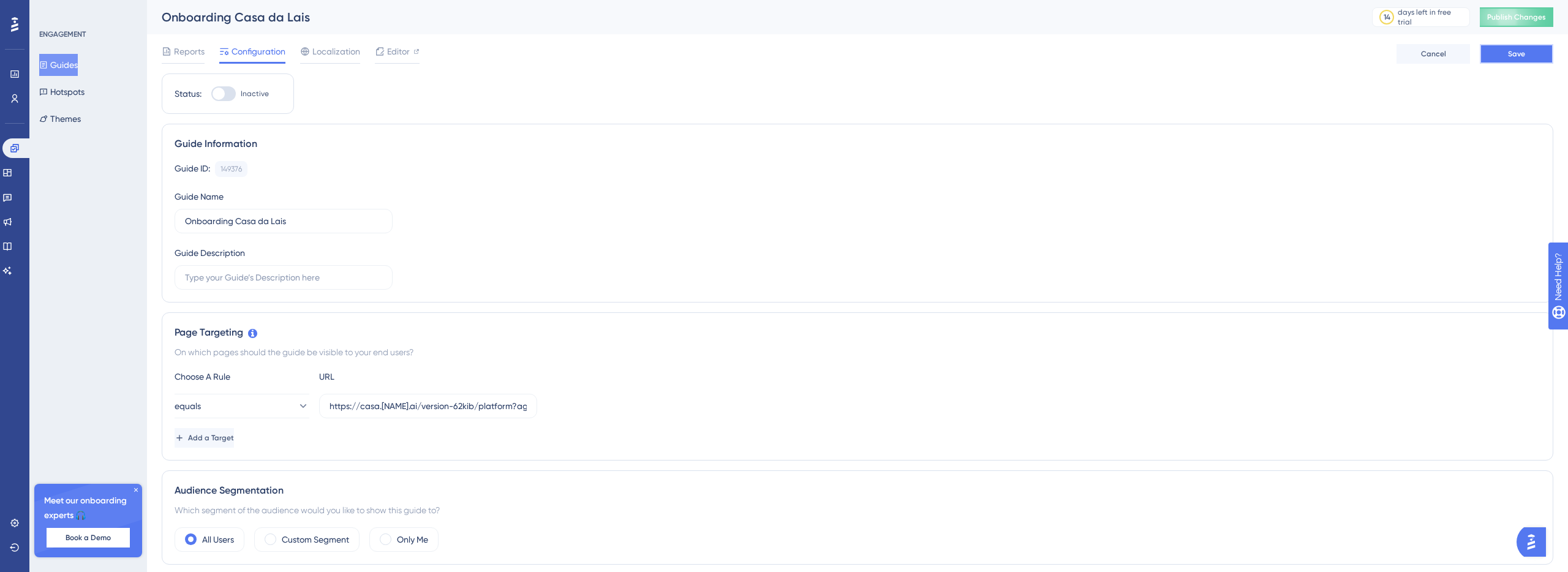 click on "Save" at bounding box center [1517, 54] 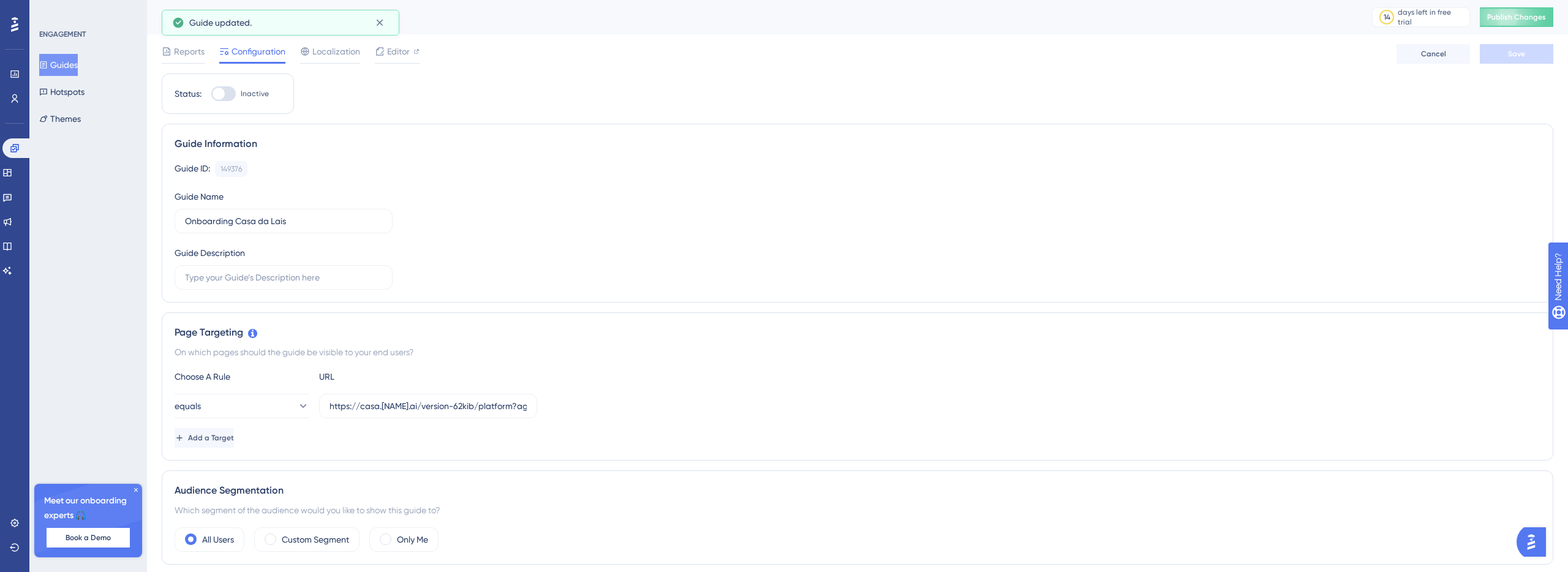 click on "Guides Hotspots Themes" at bounding box center [89, 92] 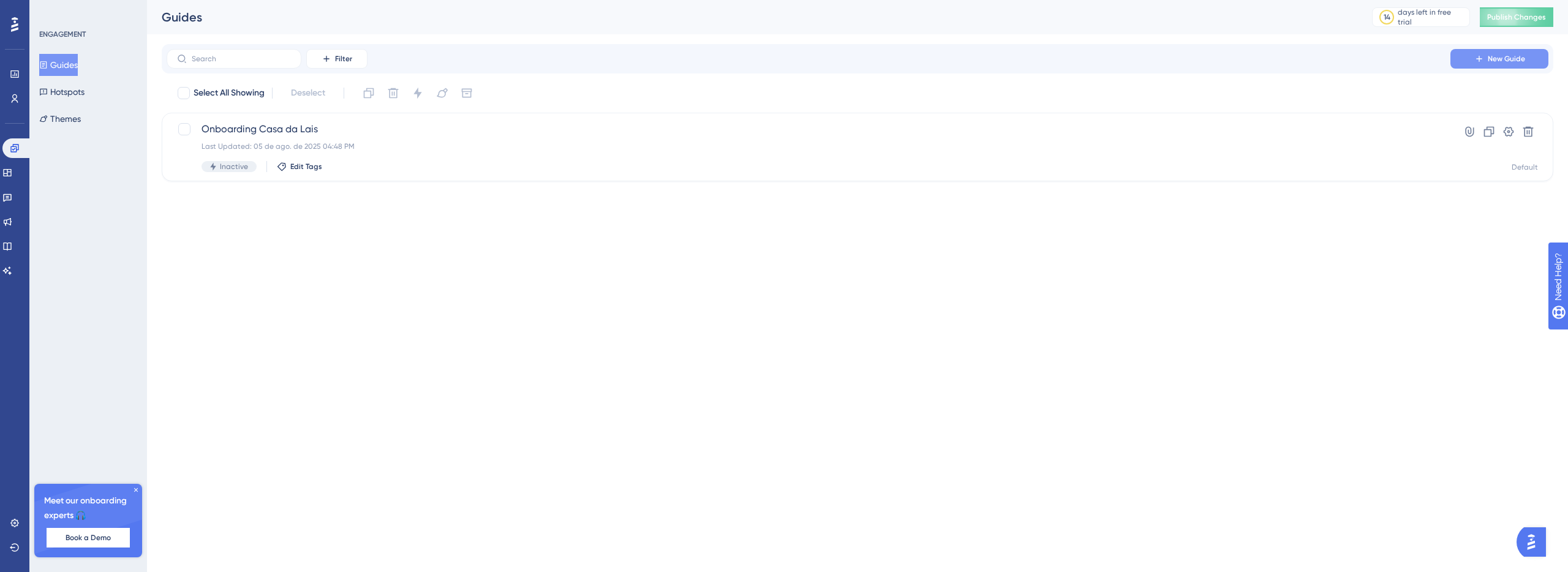 click on "New Guide" at bounding box center (1506, 59) 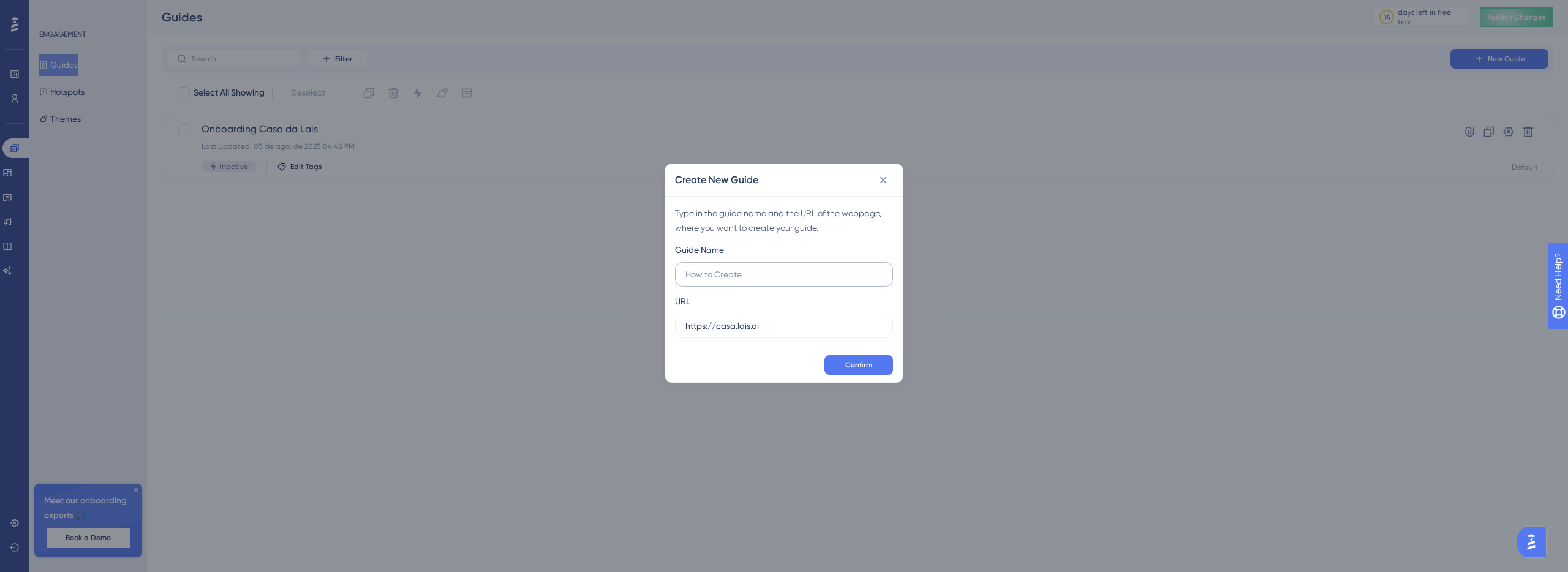 click at bounding box center (784, 274) 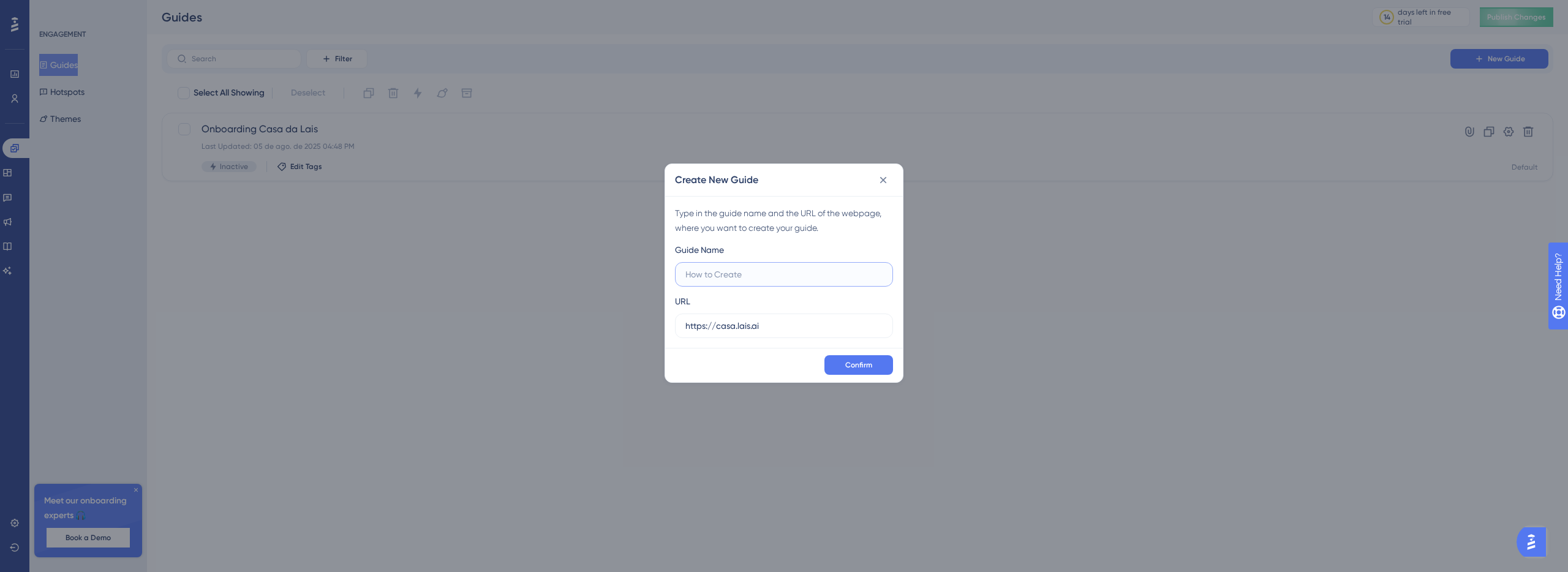 click at bounding box center (784, 274) 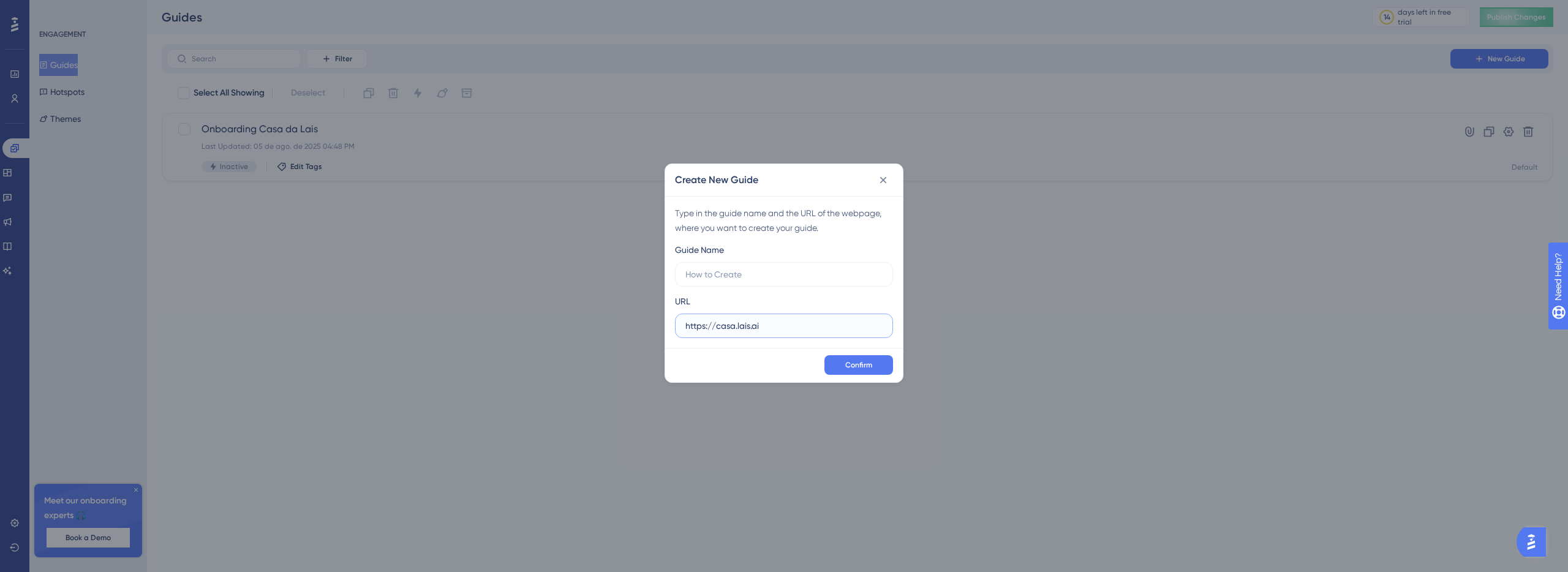 click on "https://casa.lais.ai" at bounding box center [784, 326] 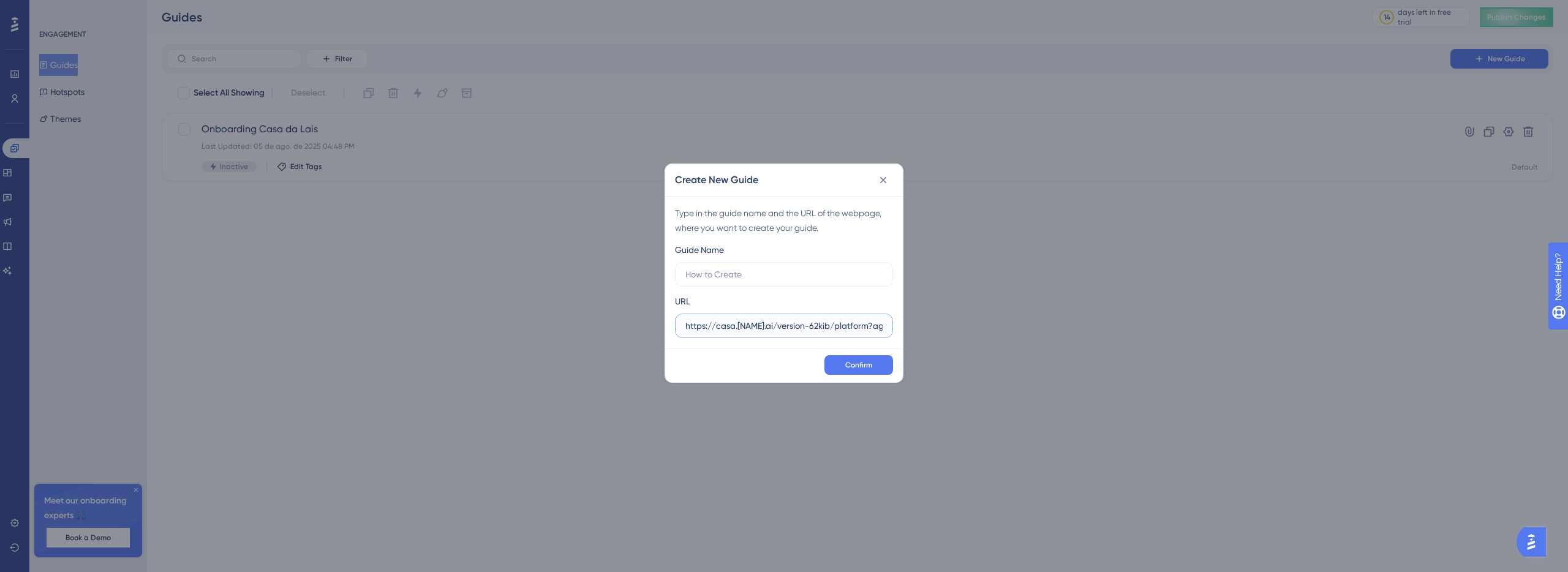 scroll, scrollTop: 0, scrollLeft: 178, axis: horizontal 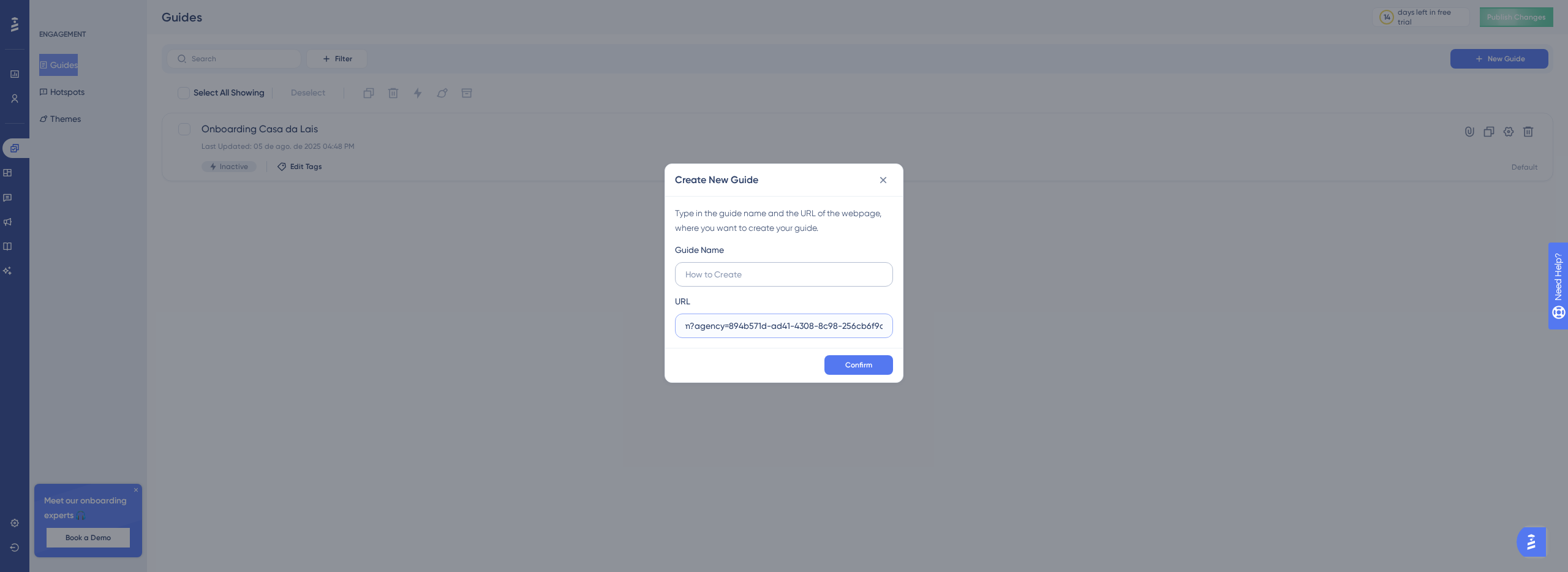 type on "https://casa.lais.ai/version-62kib/platform?agency=[UUID]" 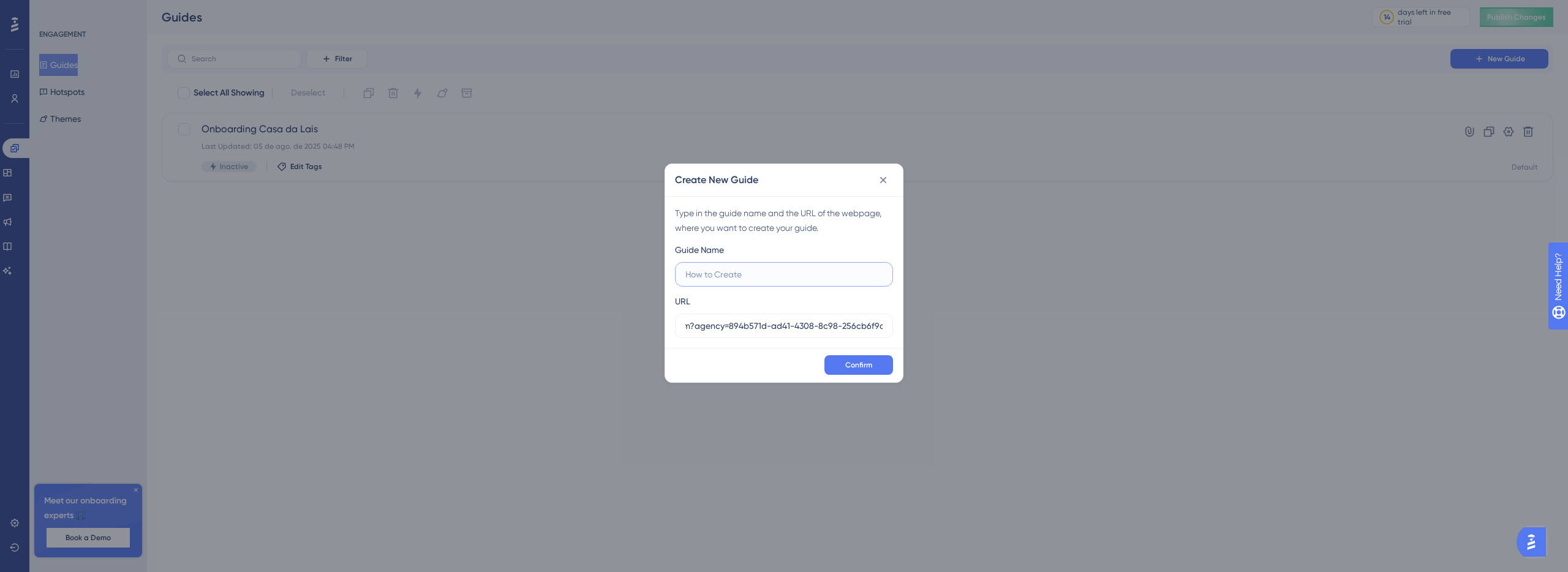 click at bounding box center (784, 274) 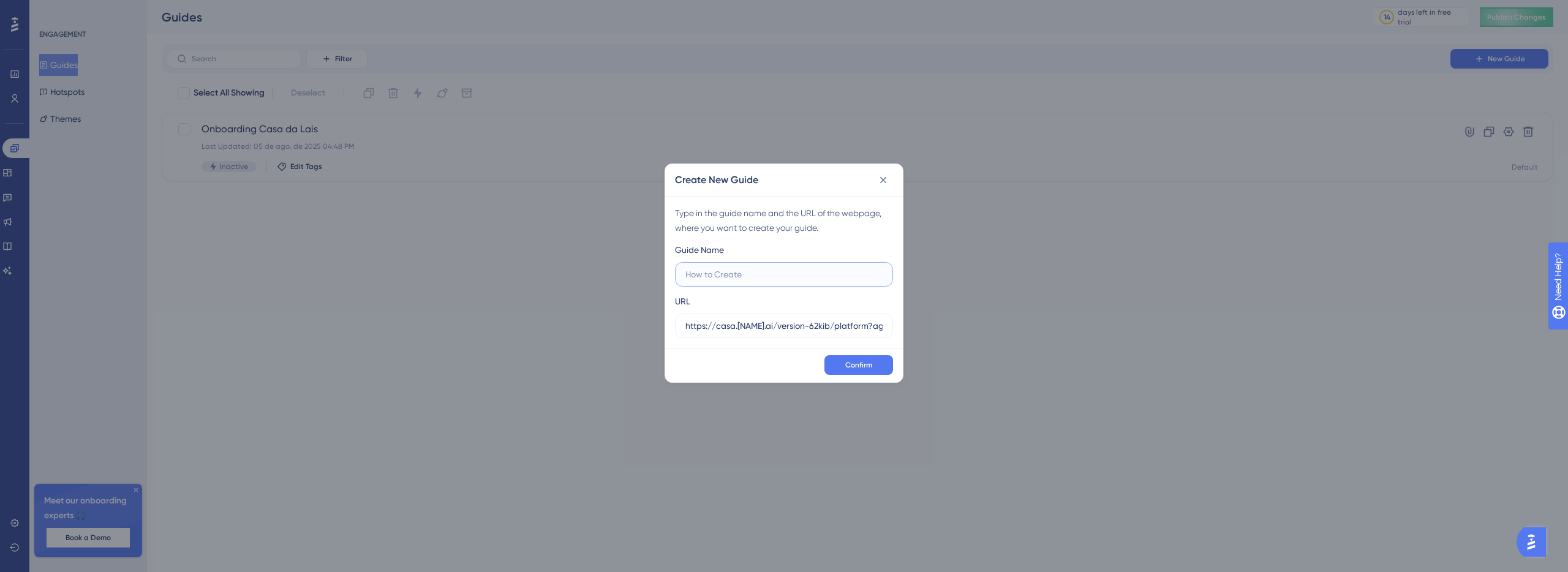 type on "C" 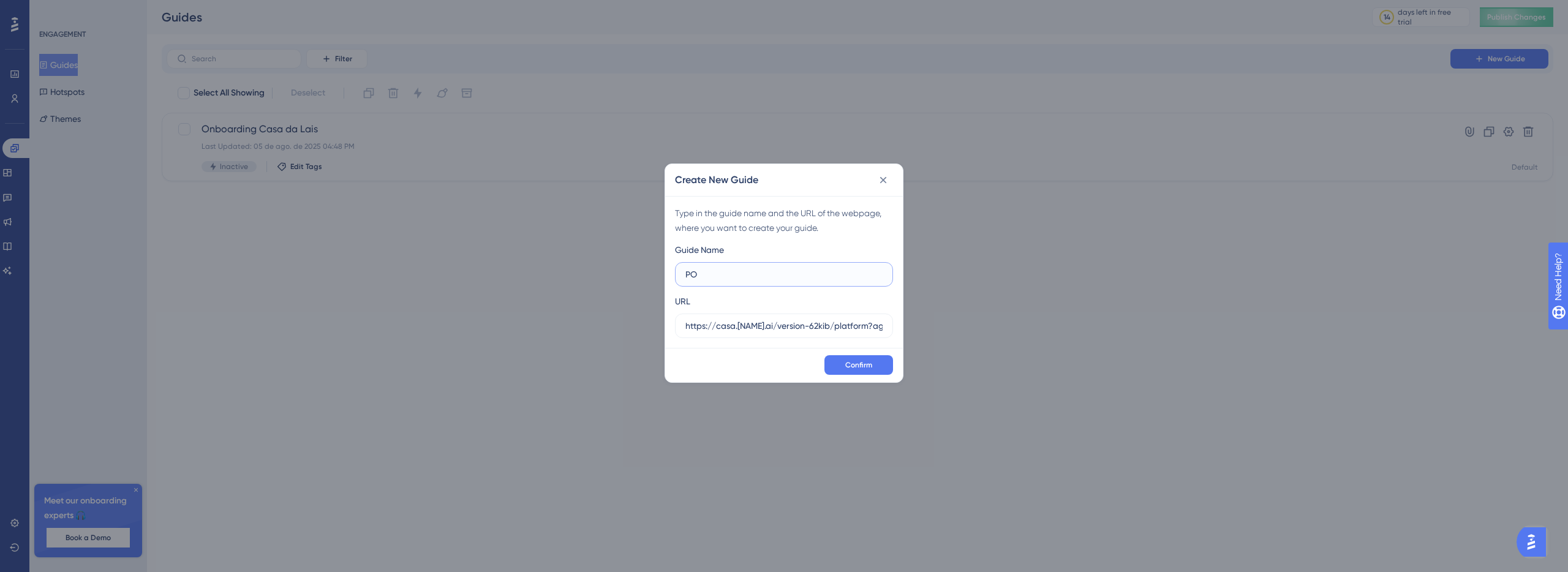 type on "P" 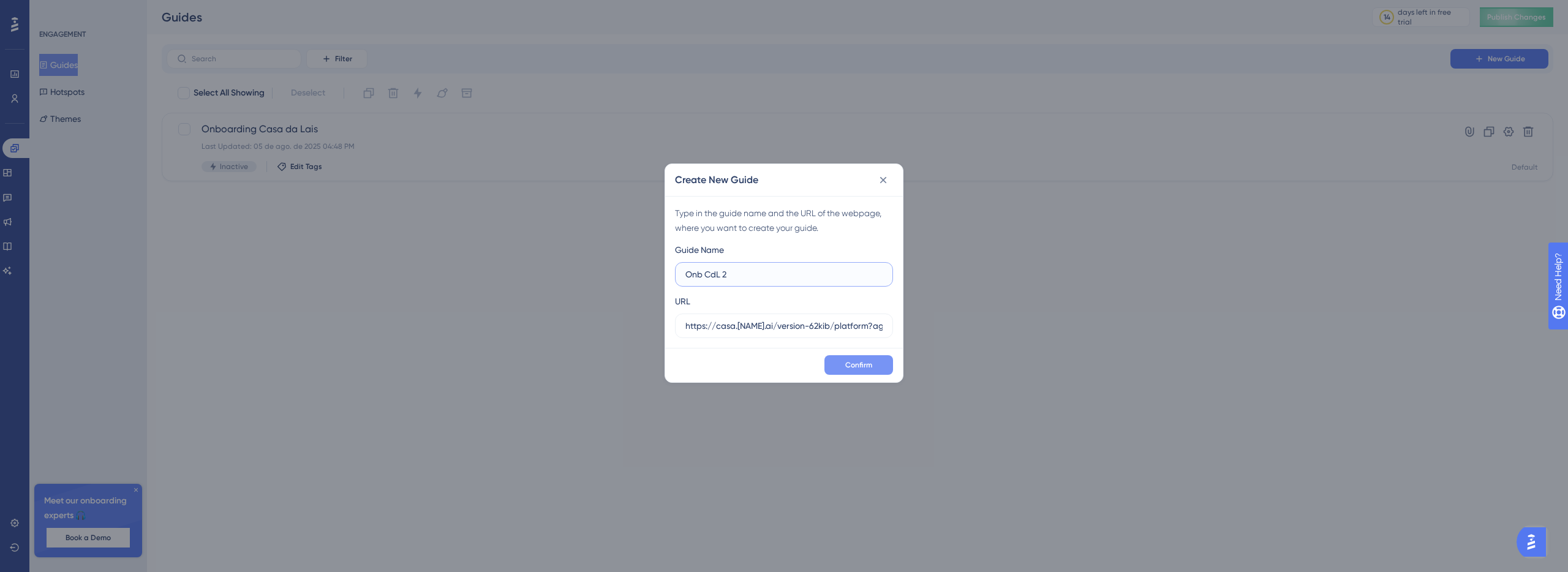 type on "Onb CdL 2" 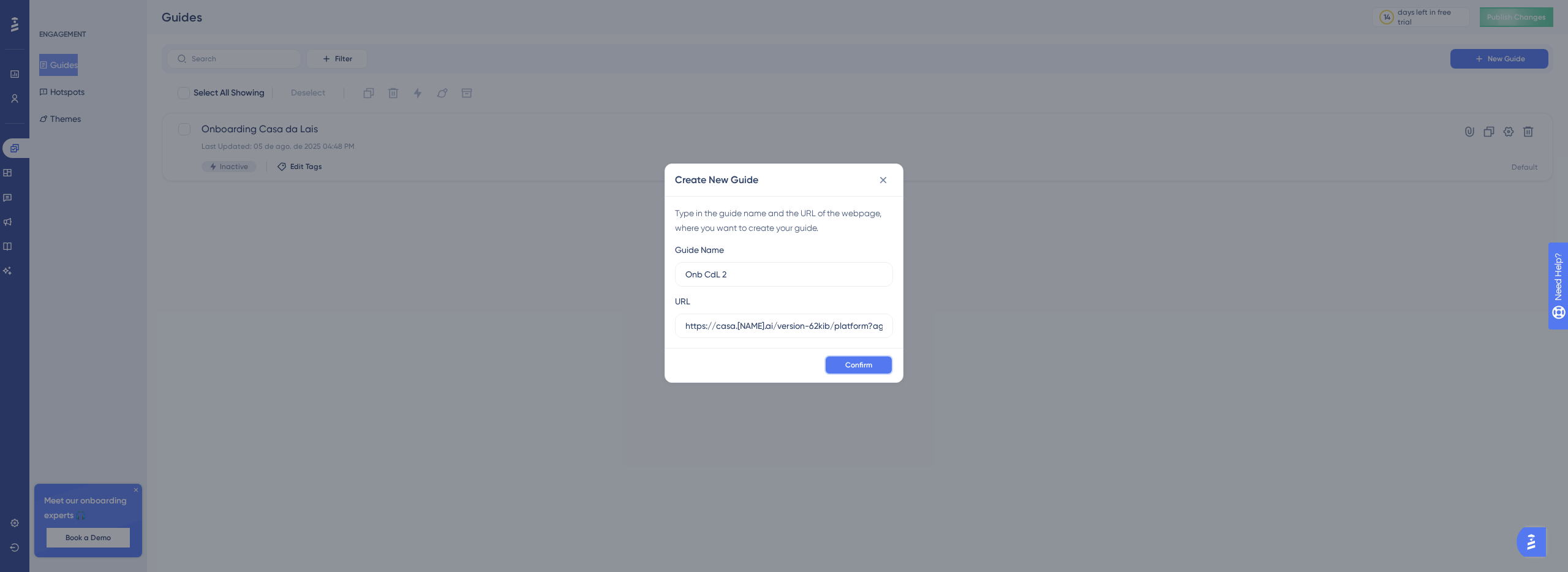 click on "Confirm" at bounding box center [859, 365] 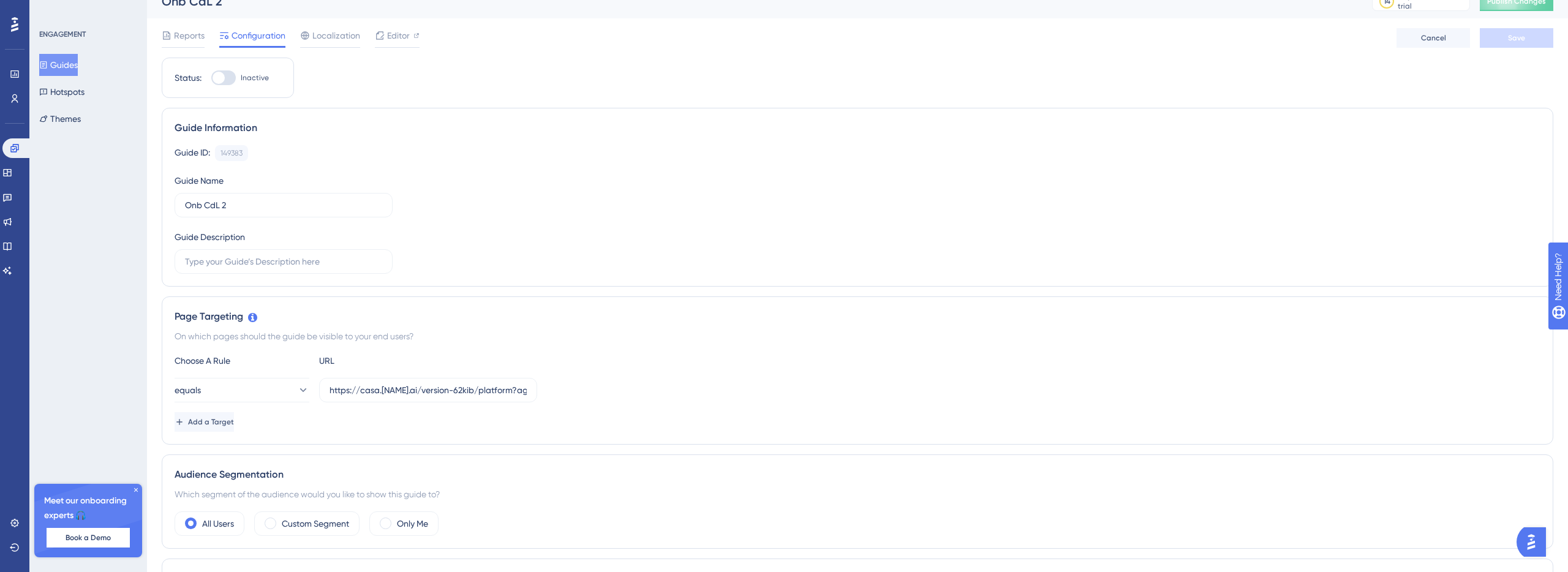 scroll, scrollTop: 24, scrollLeft: 0, axis: vertical 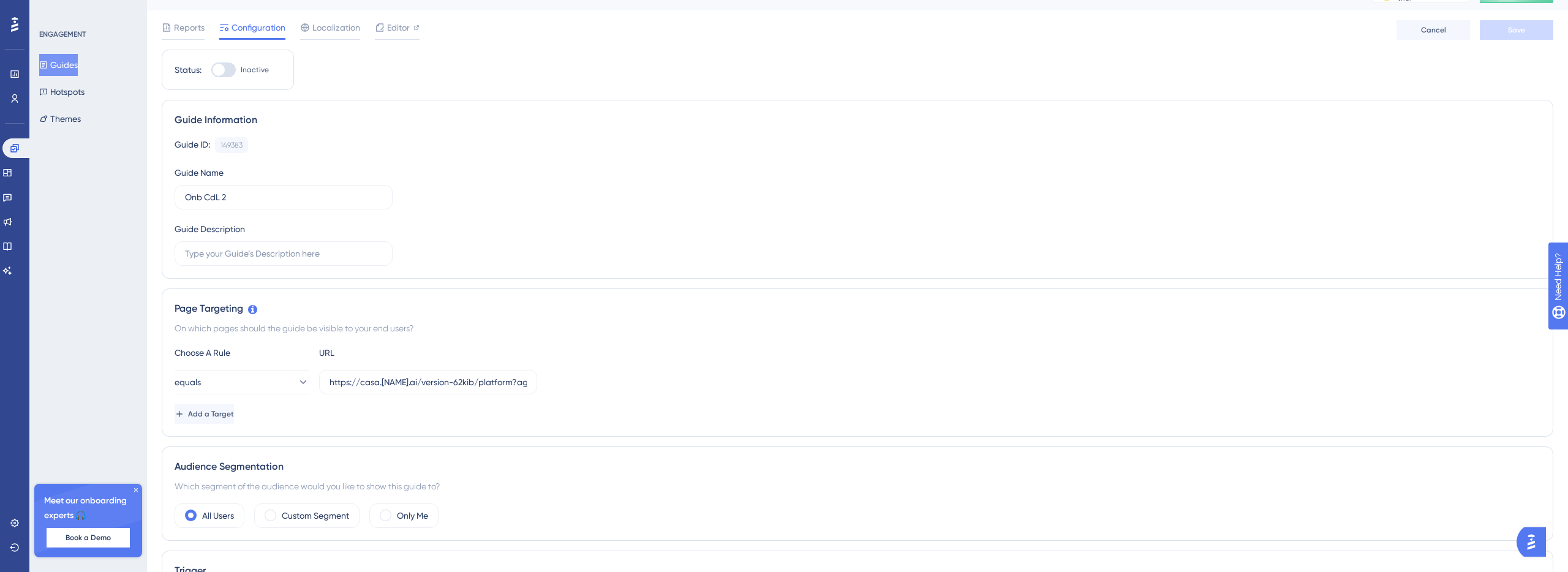 click at bounding box center [224, 70] 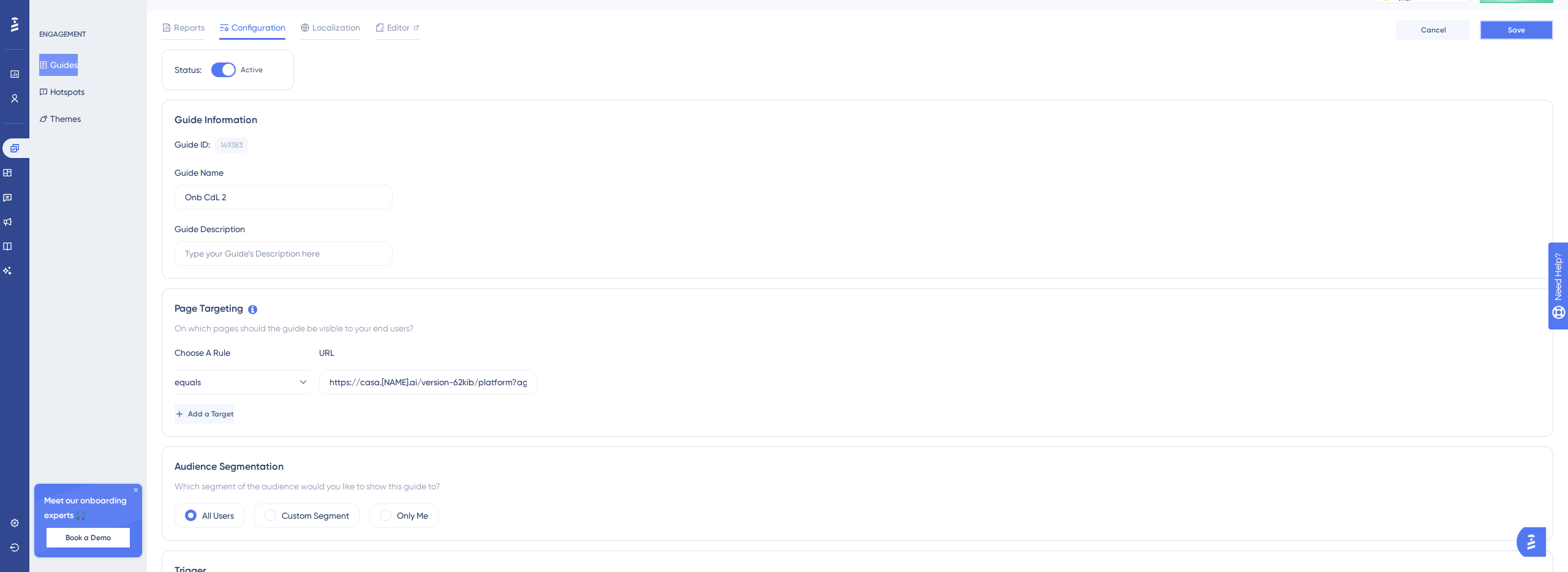 click on "Save" at bounding box center [1517, 30] 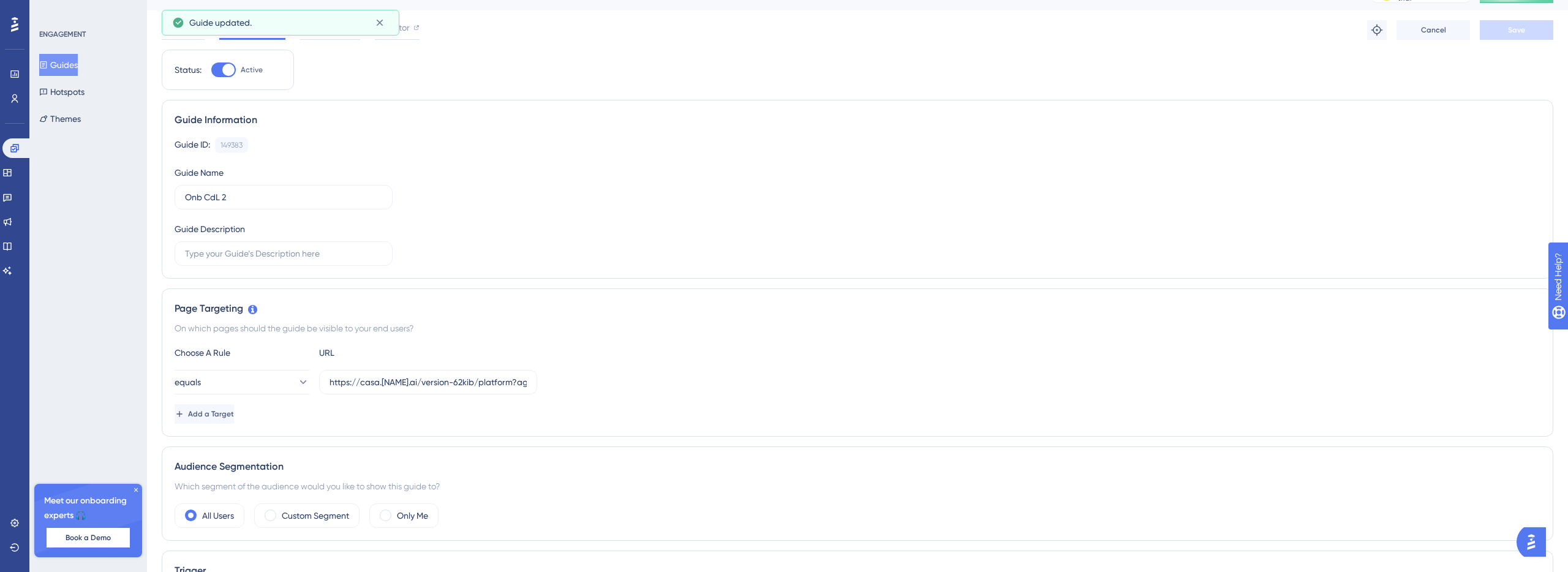 scroll, scrollTop: 0, scrollLeft: 0, axis: both 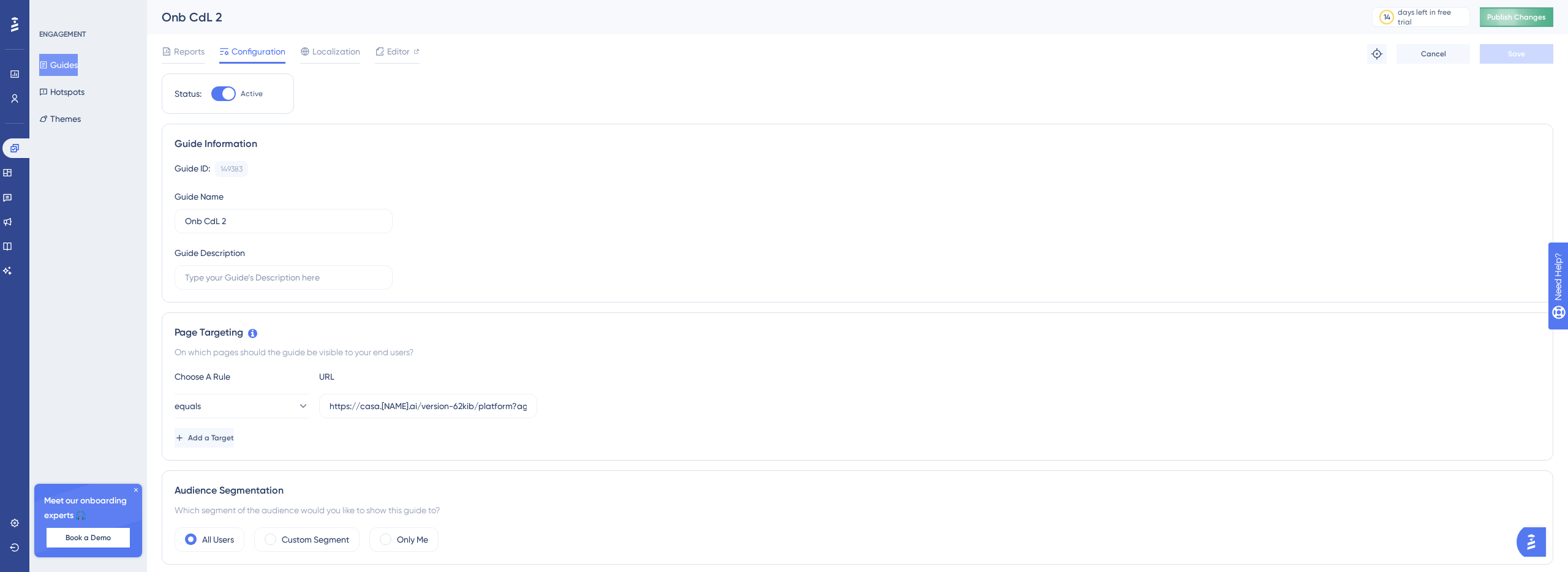 click on "Publish Changes" at bounding box center (1517, 17) 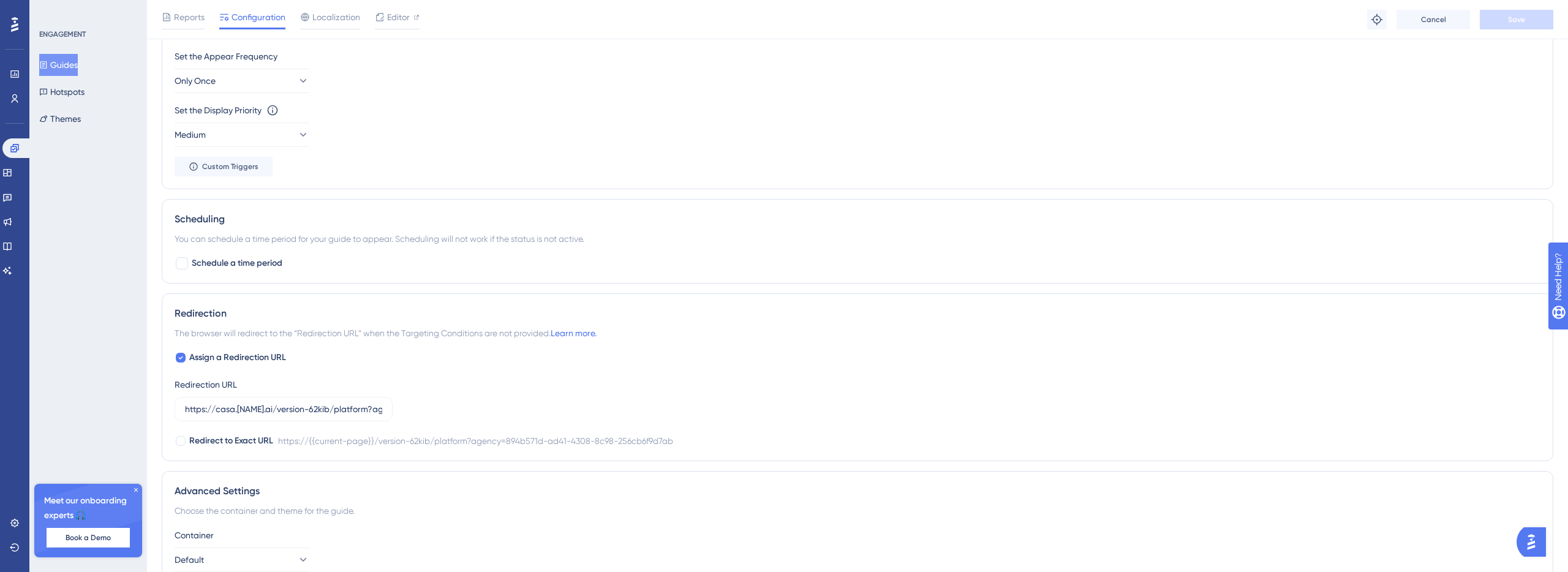 scroll, scrollTop: 732, scrollLeft: 0, axis: vertical 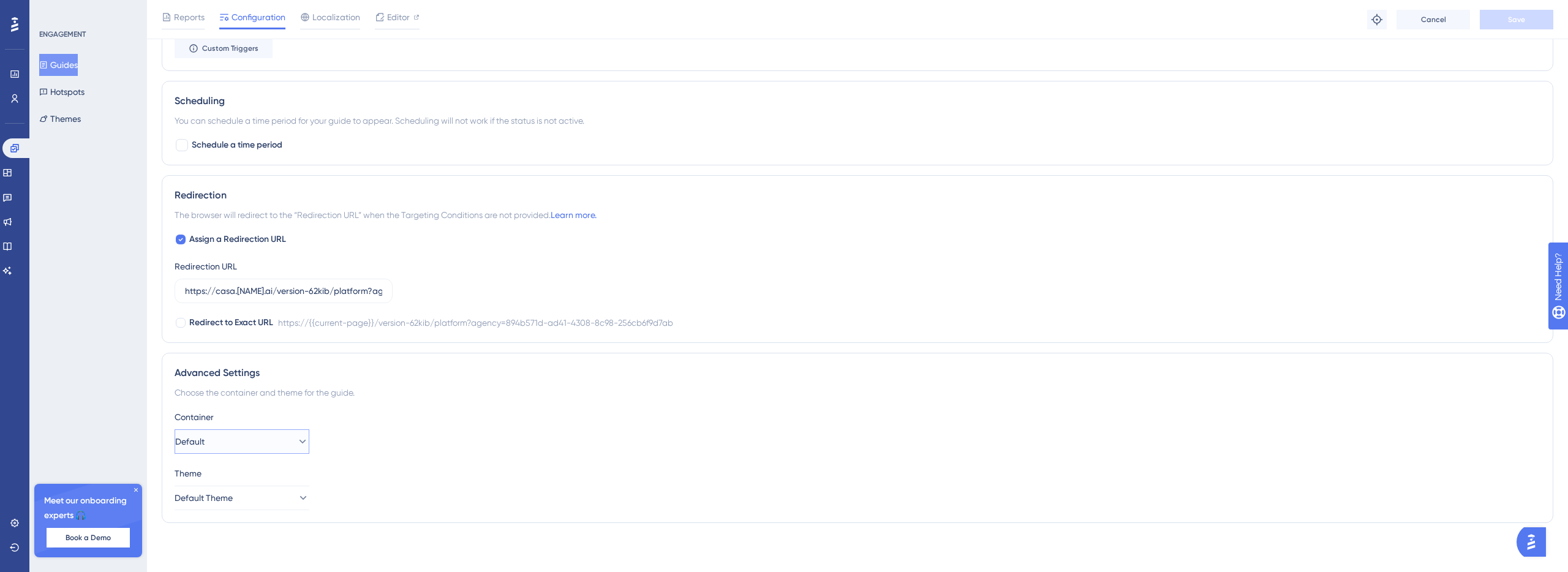 click on "Default" at bounding box center [242, 442] 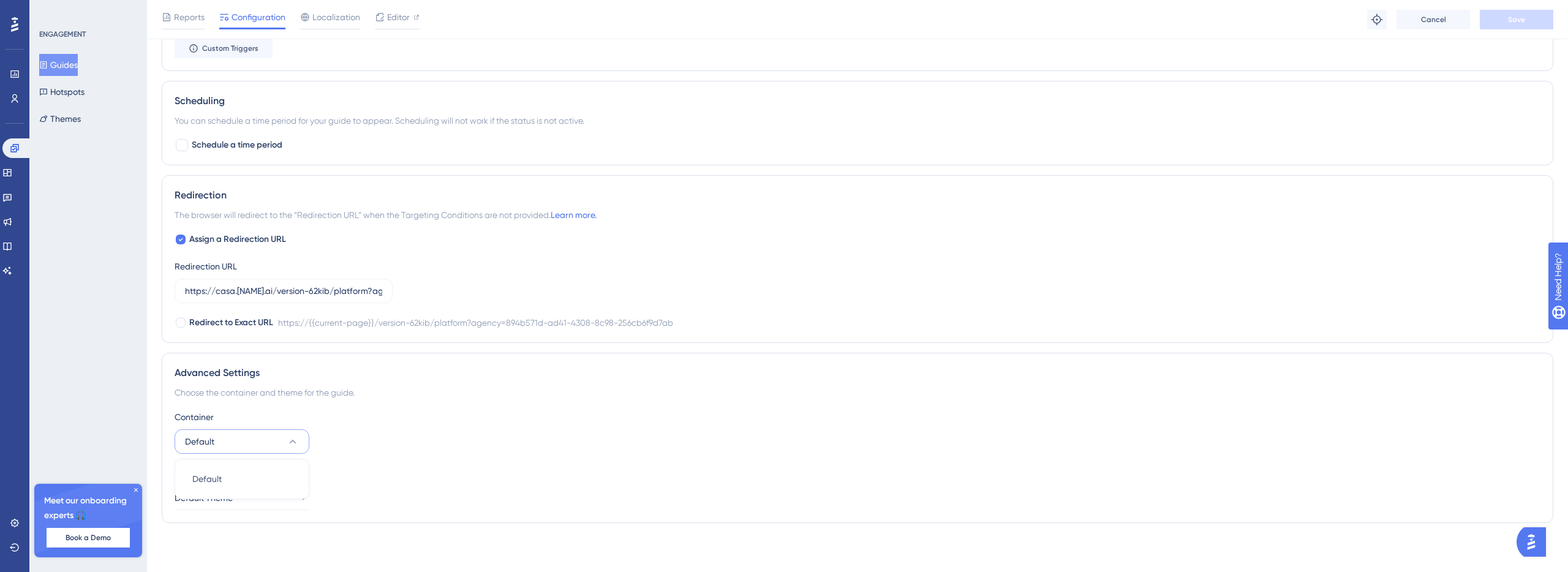 click on "Default" at bounding box center (242, 442) 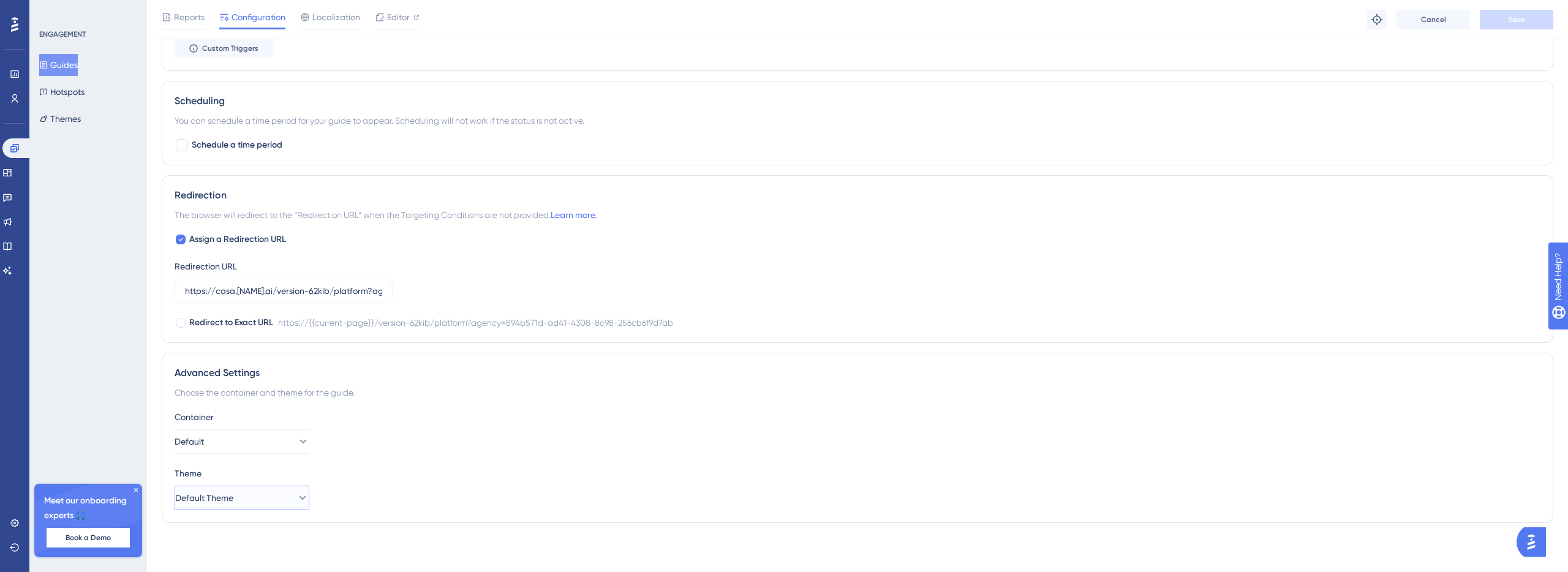 click on "Default Theme" at bounding box center [242, 498] 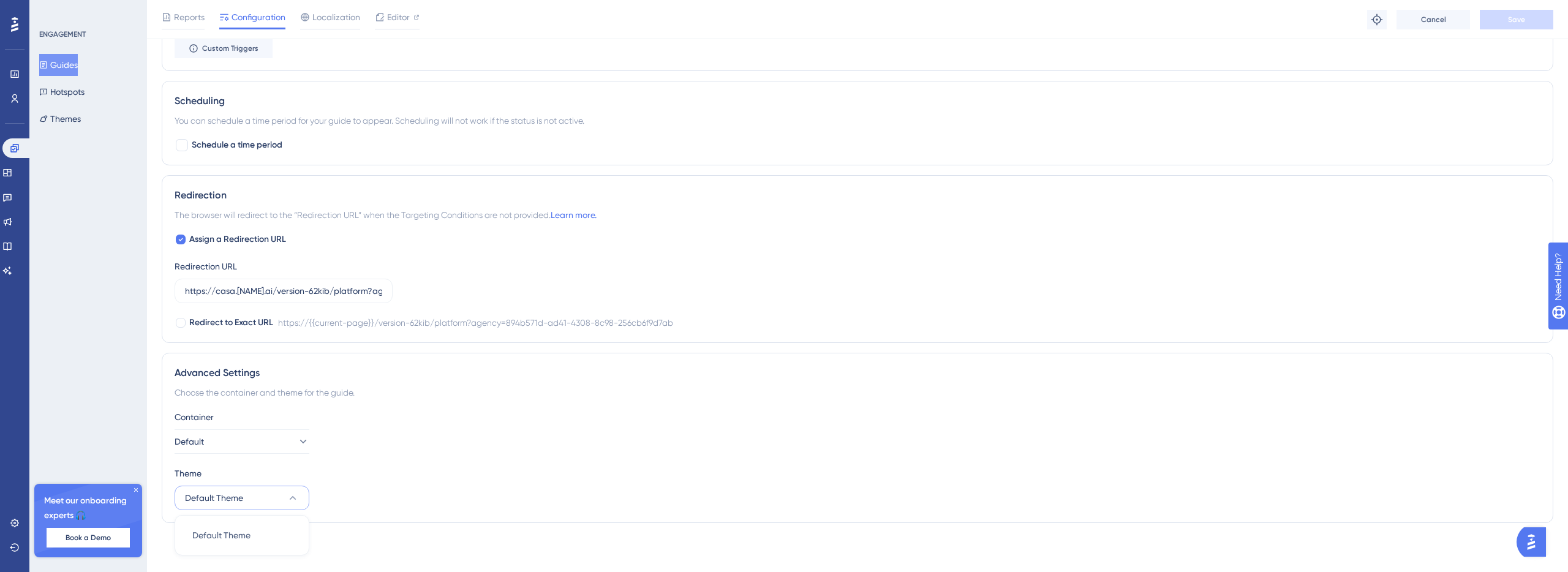 click on "Default Theme" at bounding box center (242, 498) 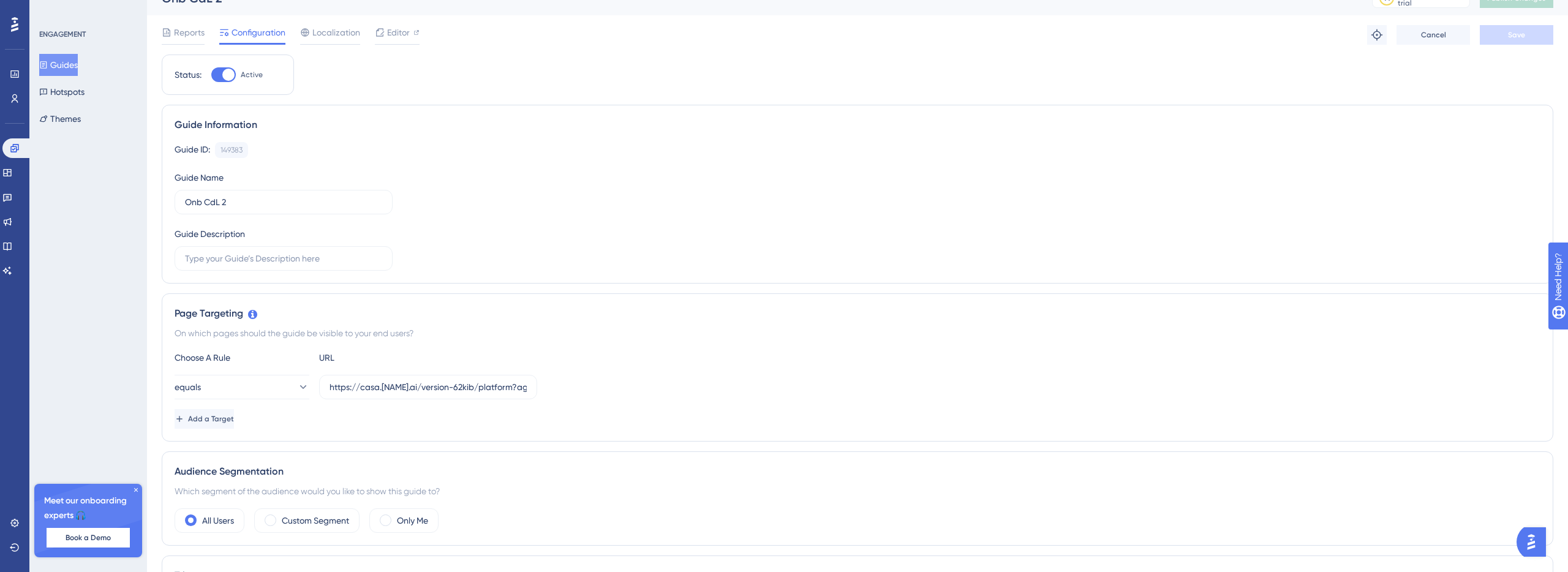 scroll, scrollTop: 0, scrollLeft: 0, axis: both 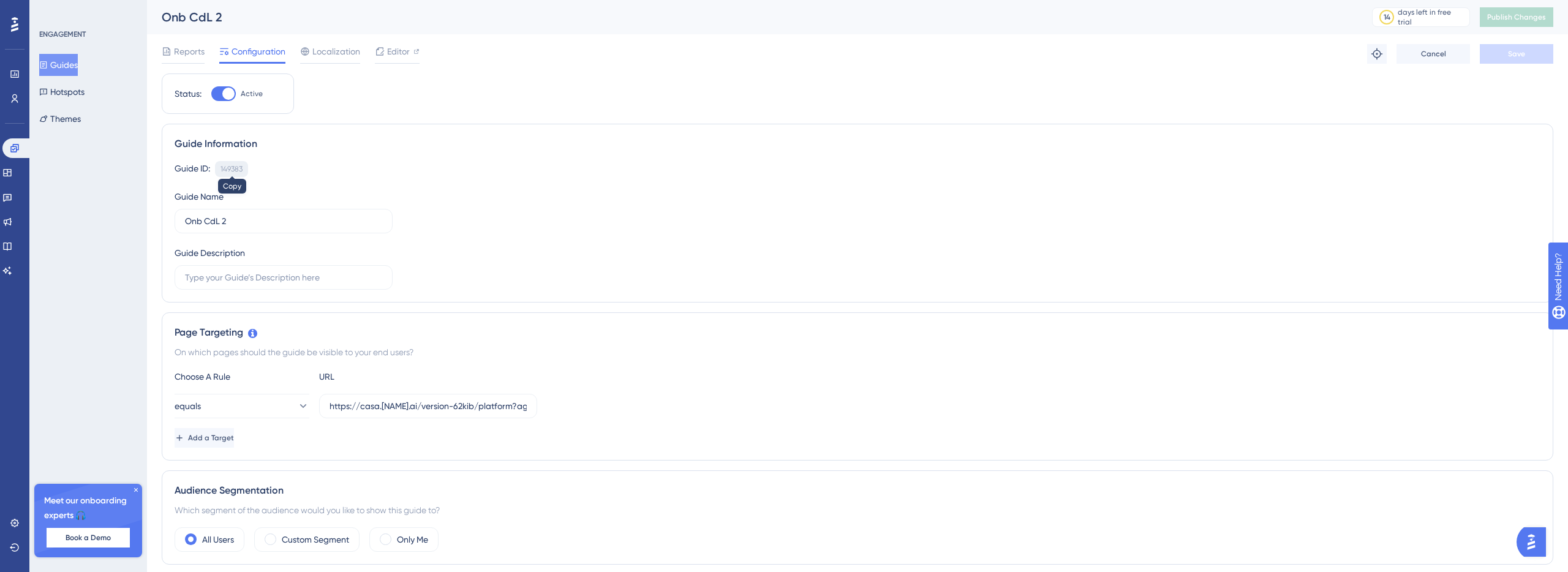 click on "149383" at bounding box center [232, 169] 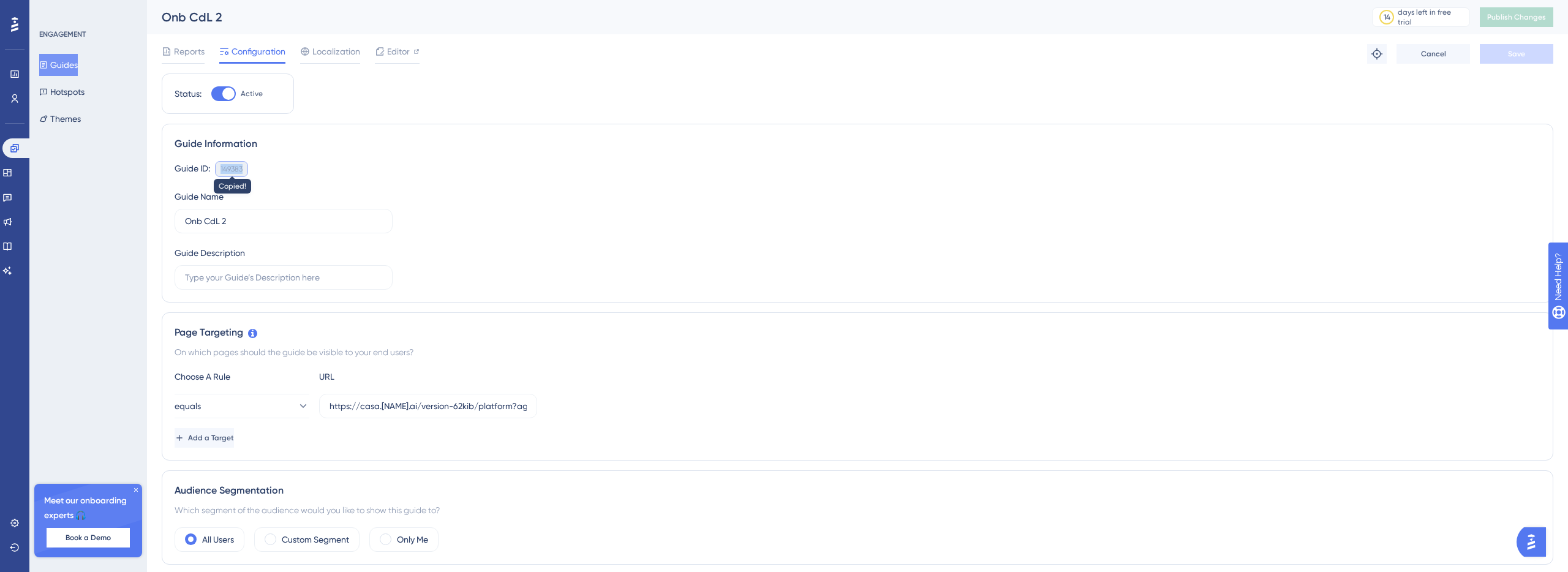 click on "149383" at bounding box center (232, 169) 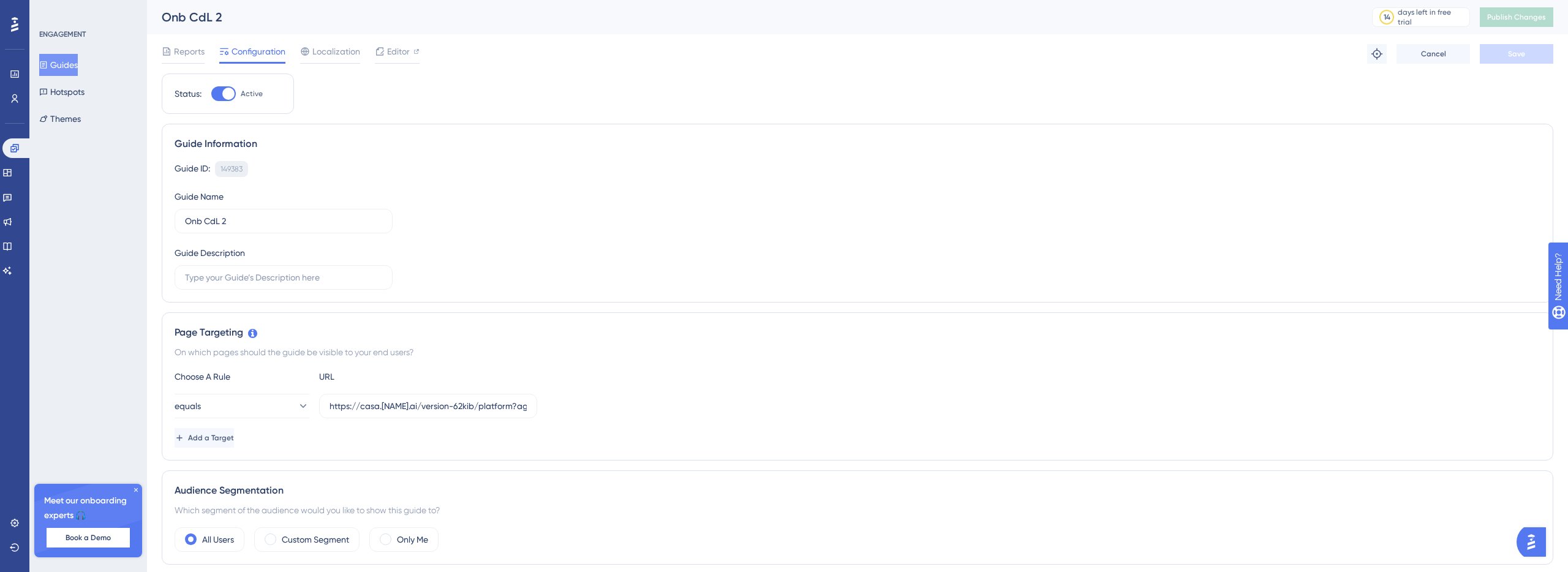 click on "149383" at bounding box center (232, 169) 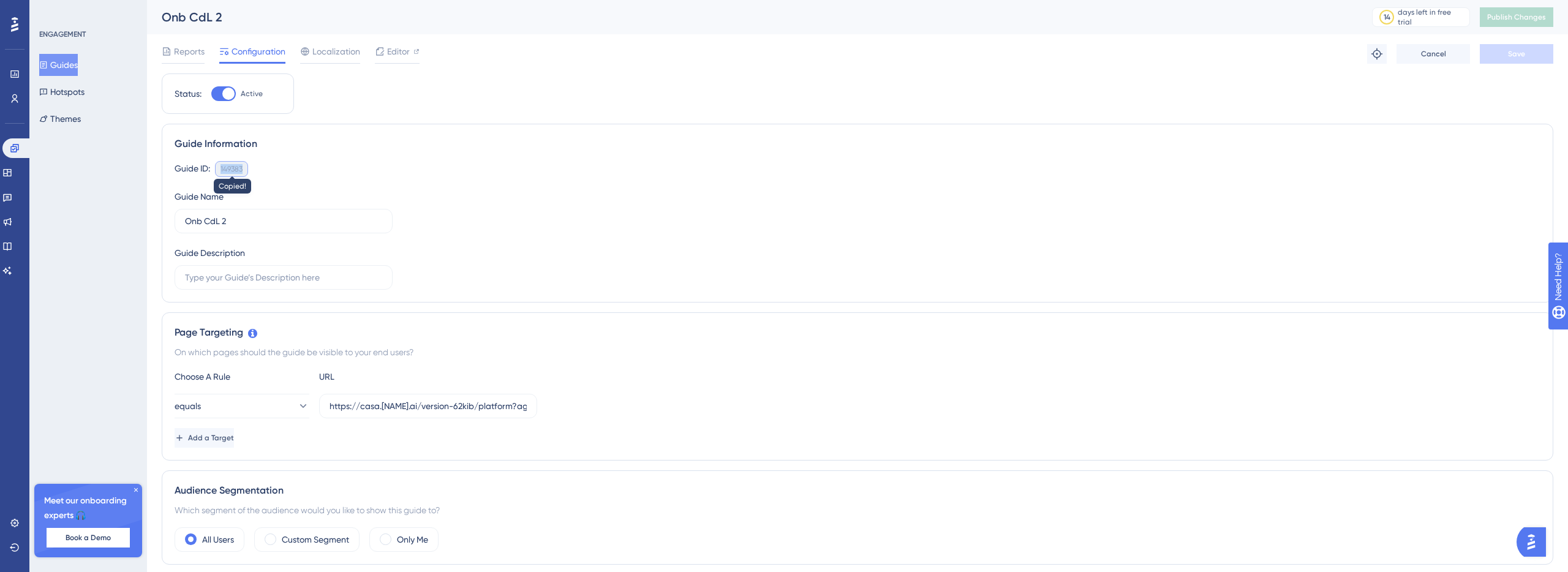 click on "149383" at bounding box center (232, 169) 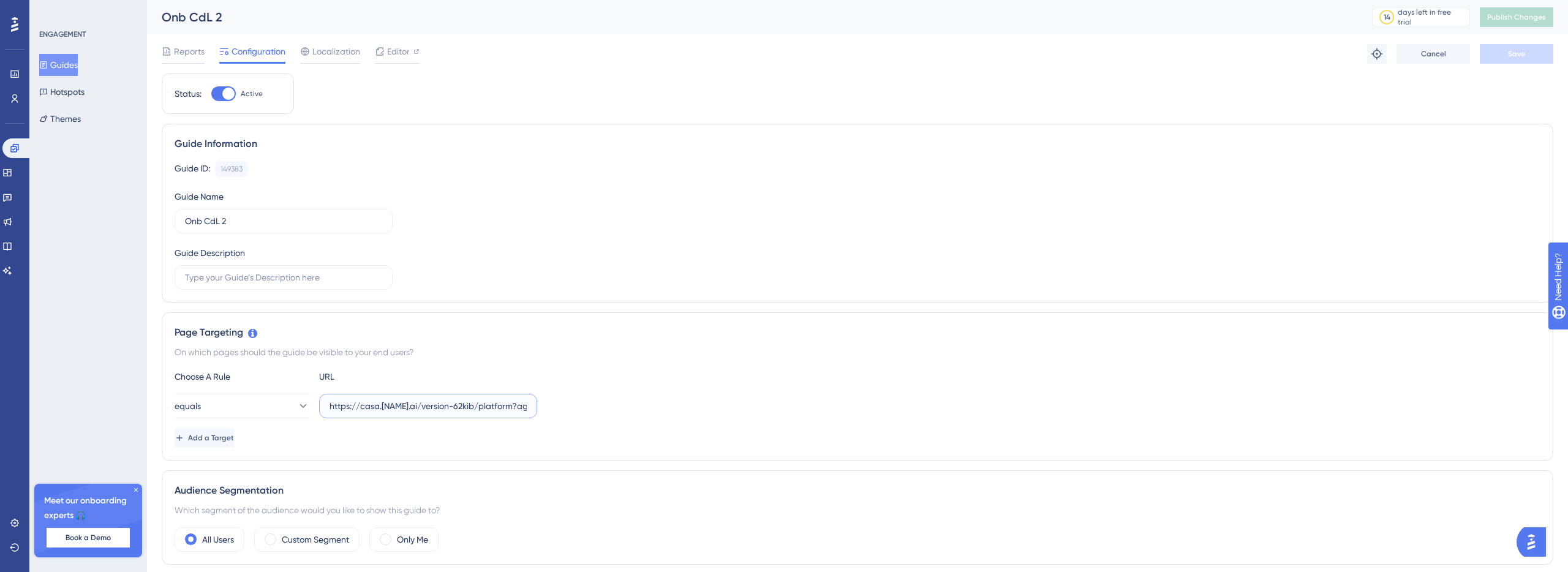 click on "https://casa.lais.ai/version-62kib/platform?agency=[UUID]" at bounding box center (428, 406) 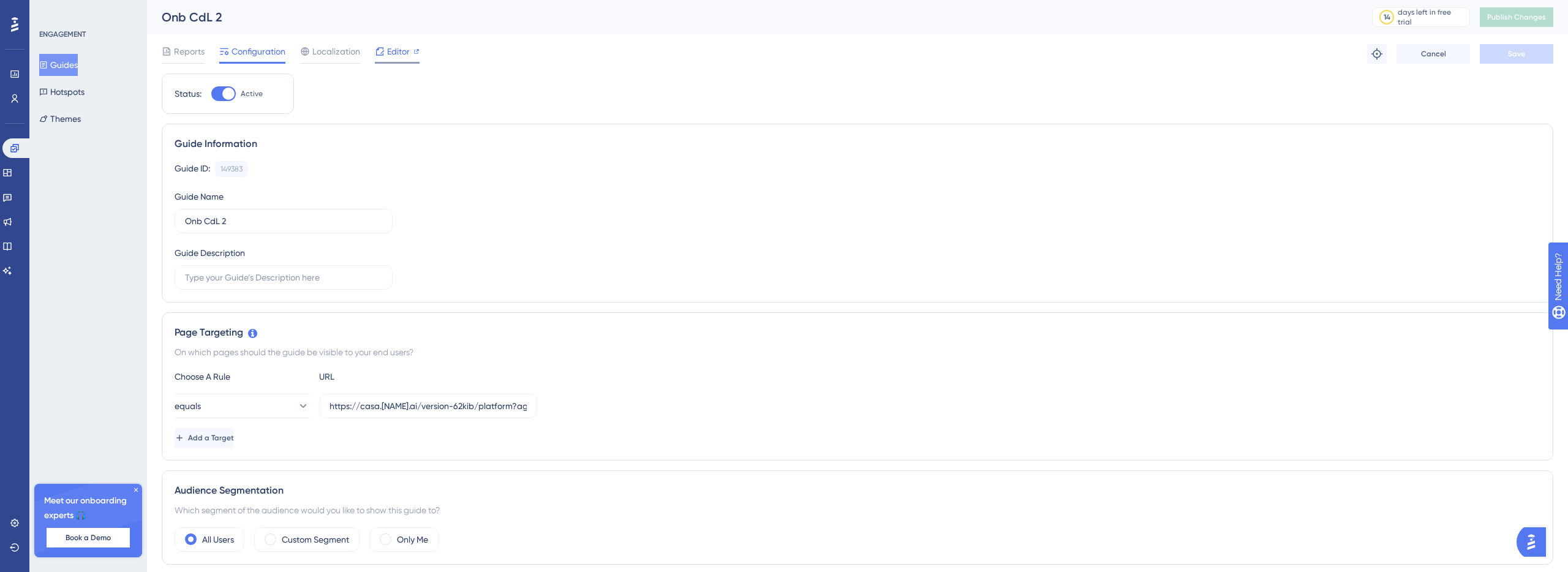 click on "Editor" at bounding box center [398, 51] 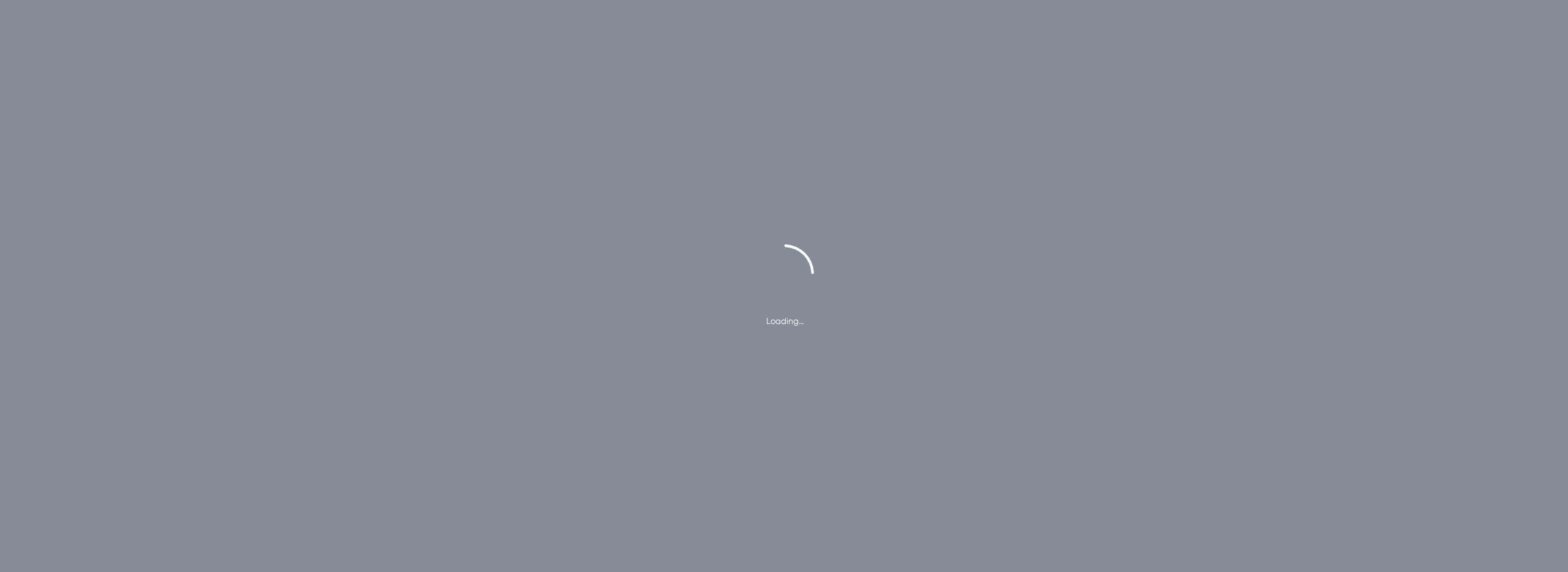 scroll, scrollTop: 0, scrollLeft: 0, axis: both 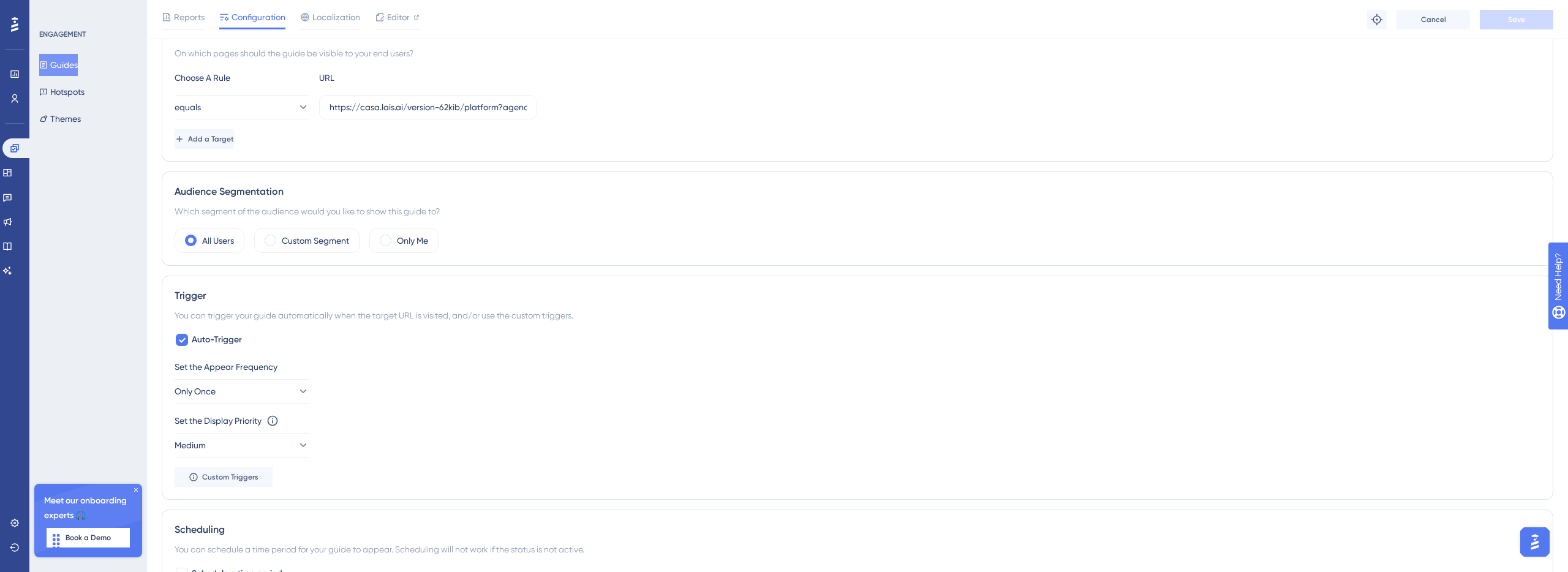 click on "Set the Appear Frequency Only Once" at bounding box center (858, 382) 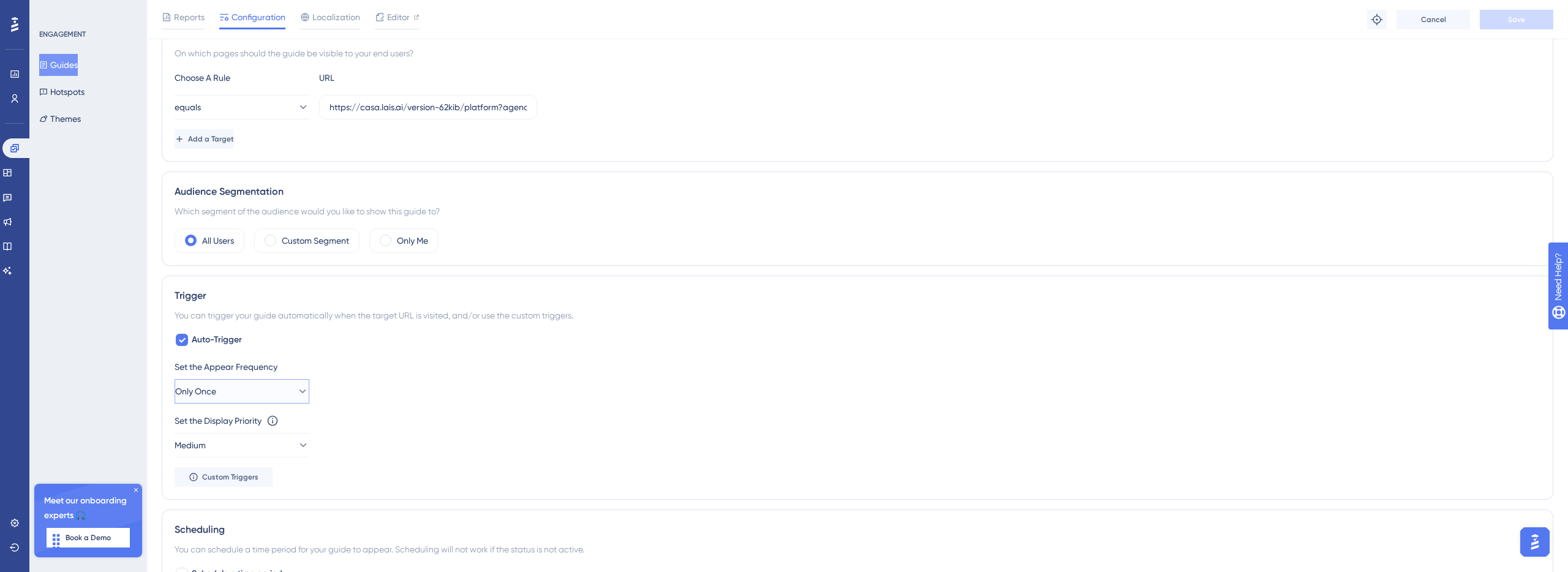 click on "Only Once" at bounding box center [242, 391] 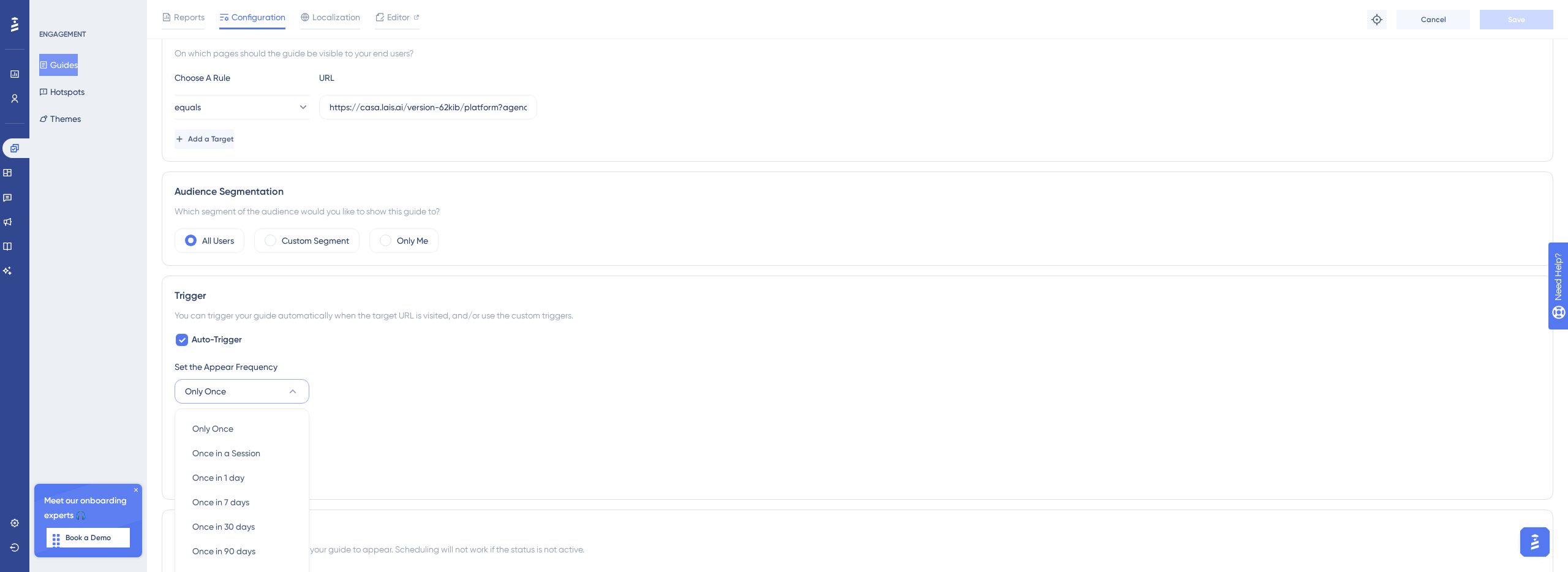 scroll, scrollTop: 520, scrollLeft: 0, axis: vertical 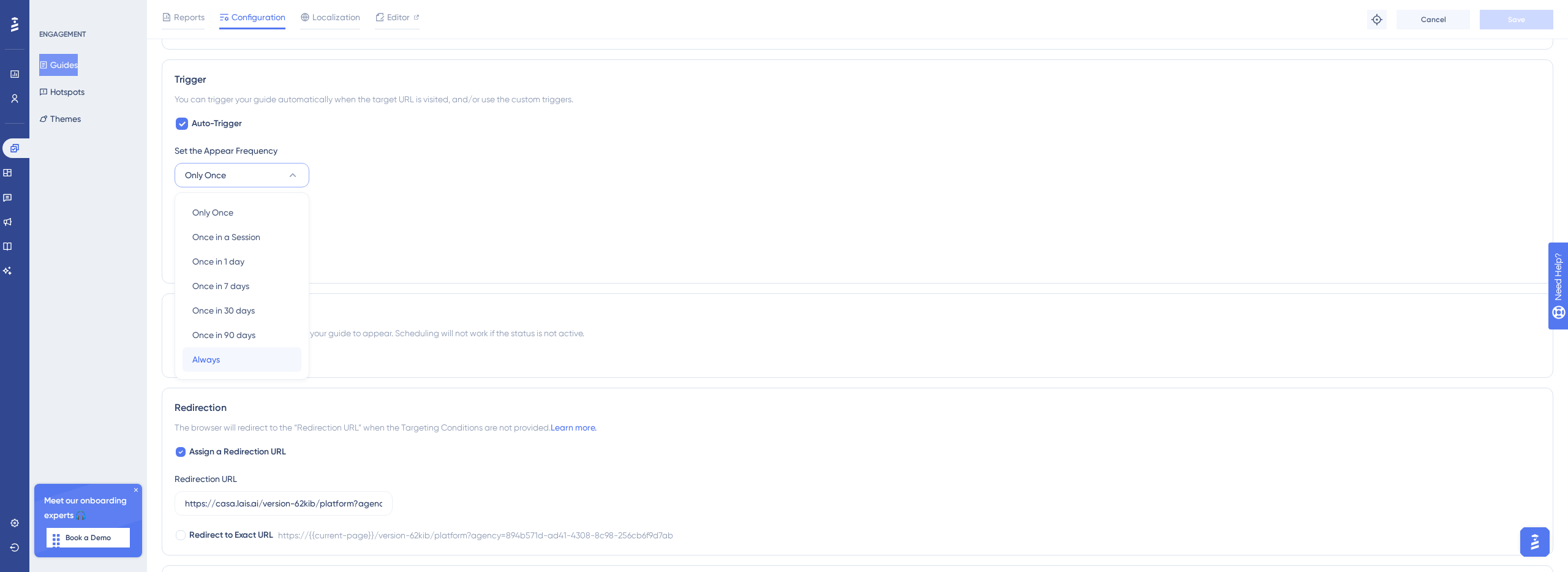 click on "Always Always" at bounding box center (242, 359) 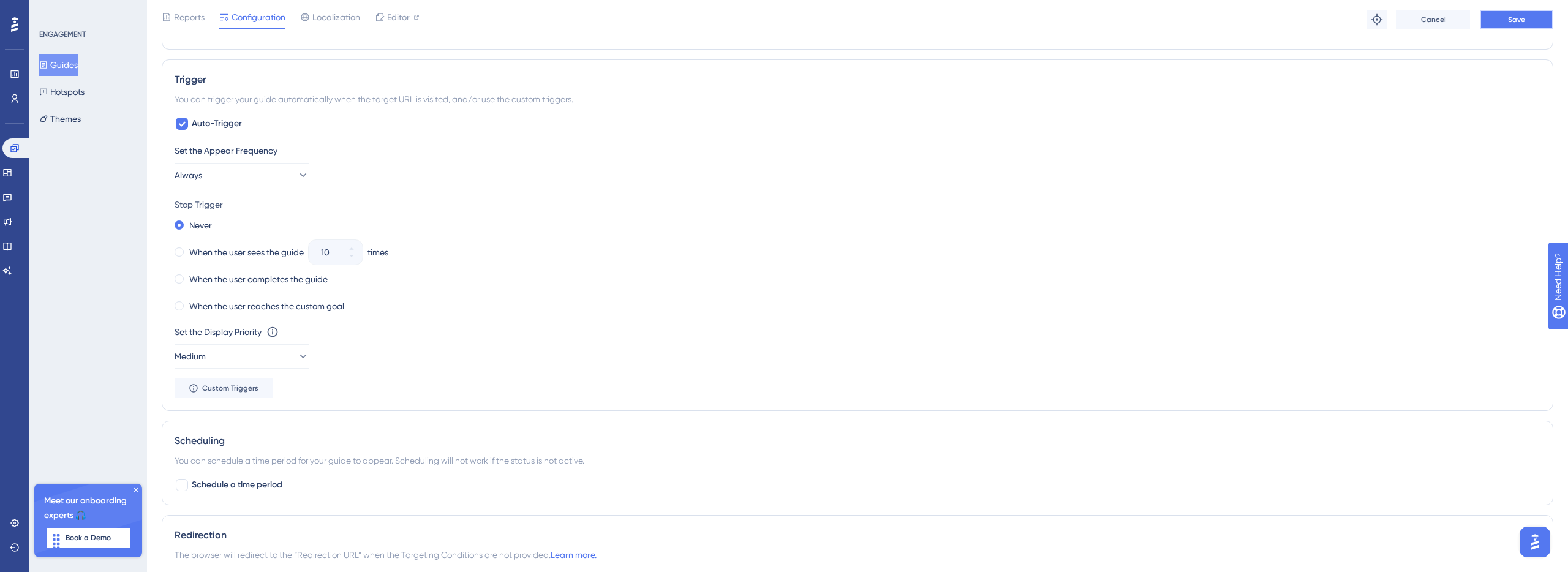 click on "Save" at bounding box center (1517, 20) 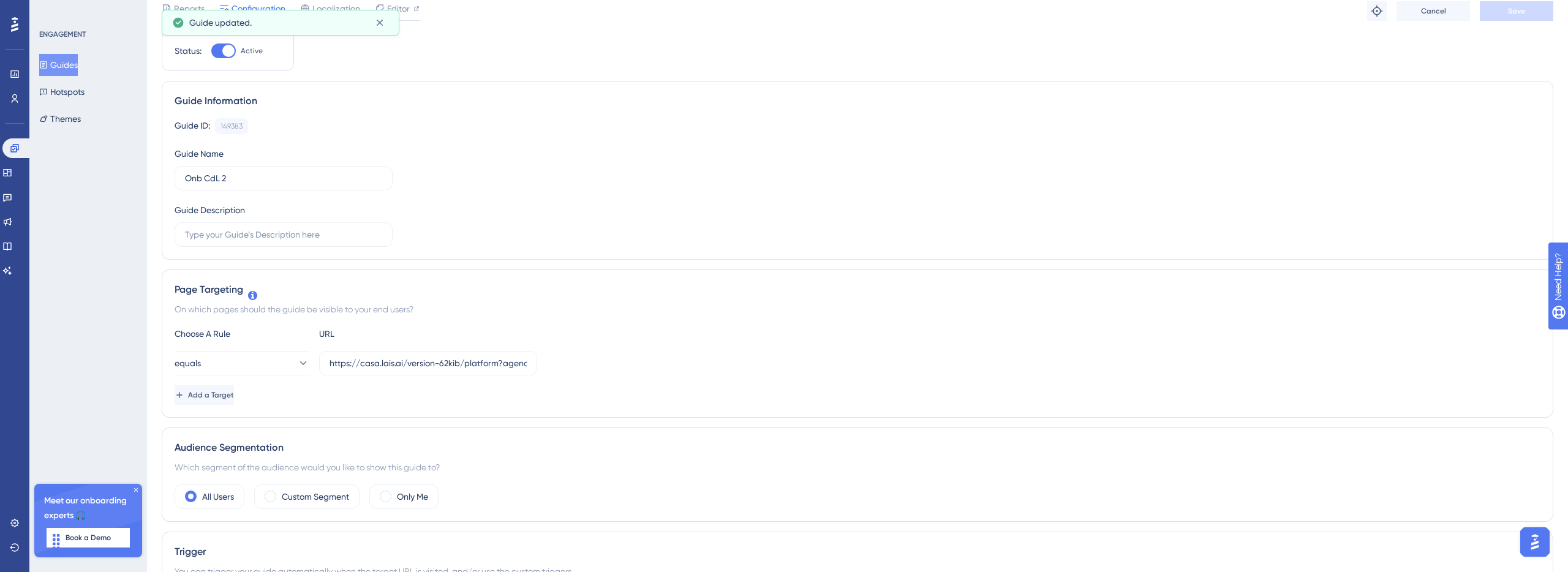 scroll, scrollTop: 0, scrollLeft: 0, axis: both 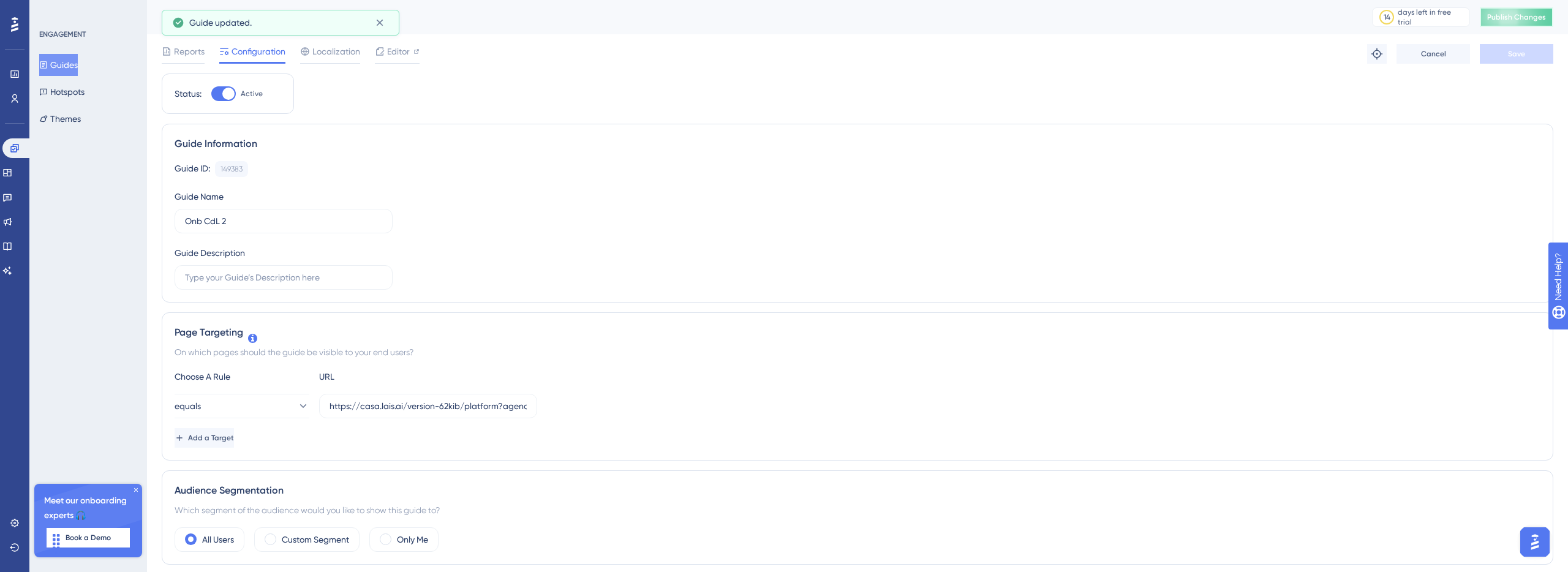 click on "Publish Changes" at bounding box center (1517, 17) 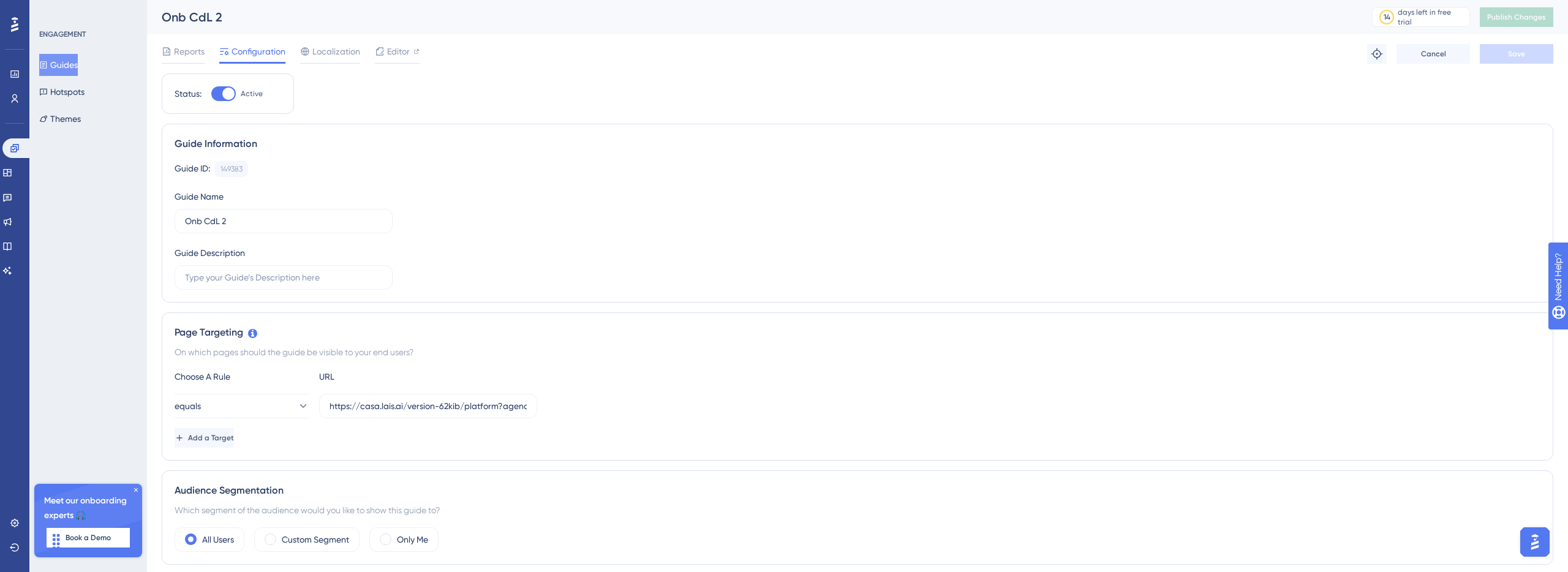 scroll, scrollTop: 0, scrollLeft: 179, axis: horizontal 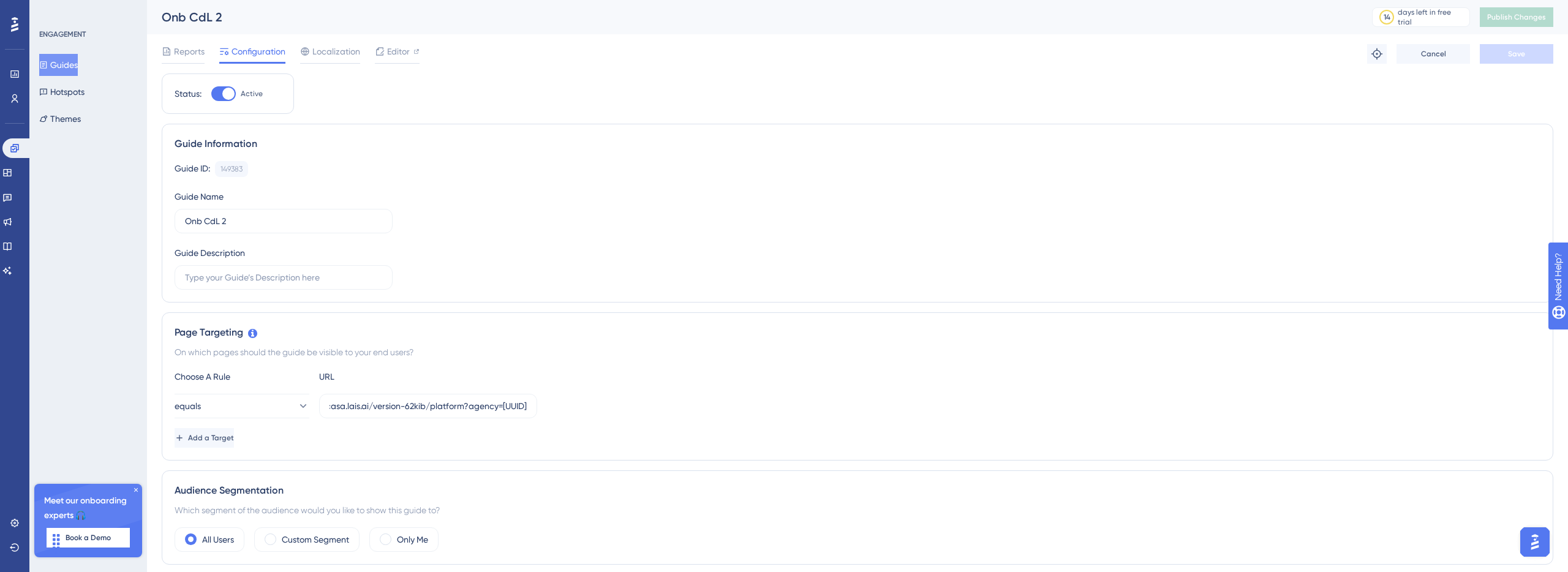 drag, startPoint x: 450, startPoint y: 398, endPoint x: 606, endPoint y: 393, distance: 156.08011 